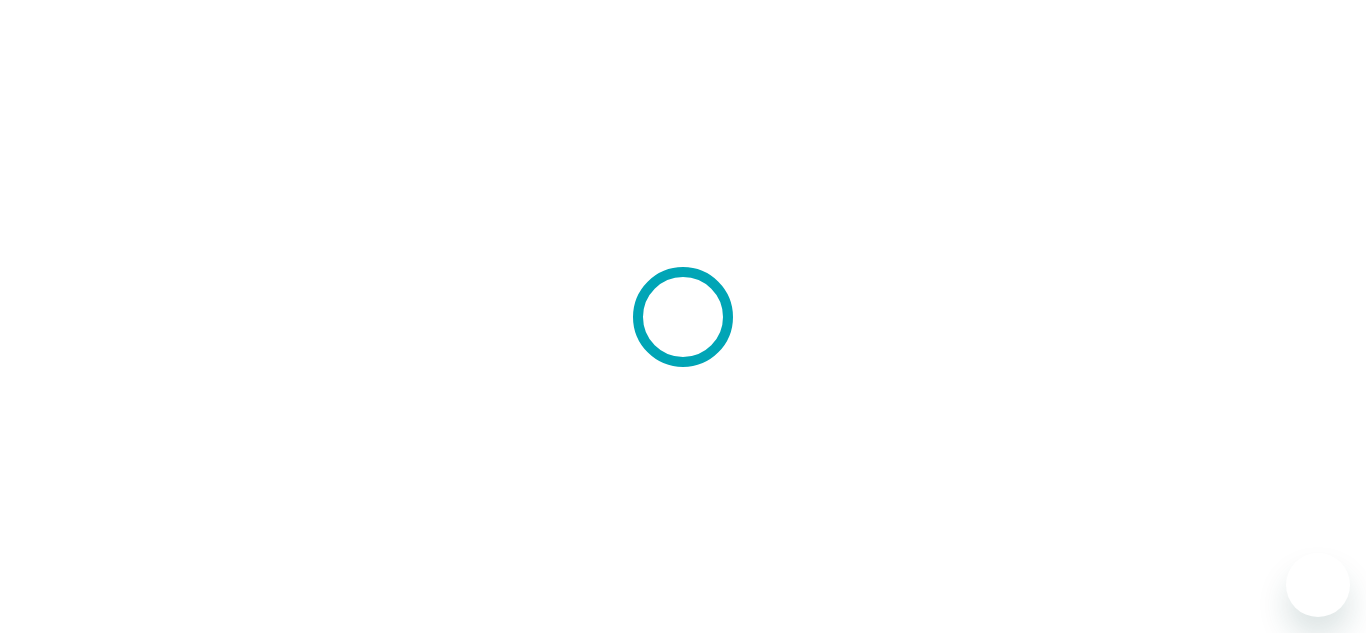 scroll, scrollTop: 0, scrollLeft: 0, axis: both 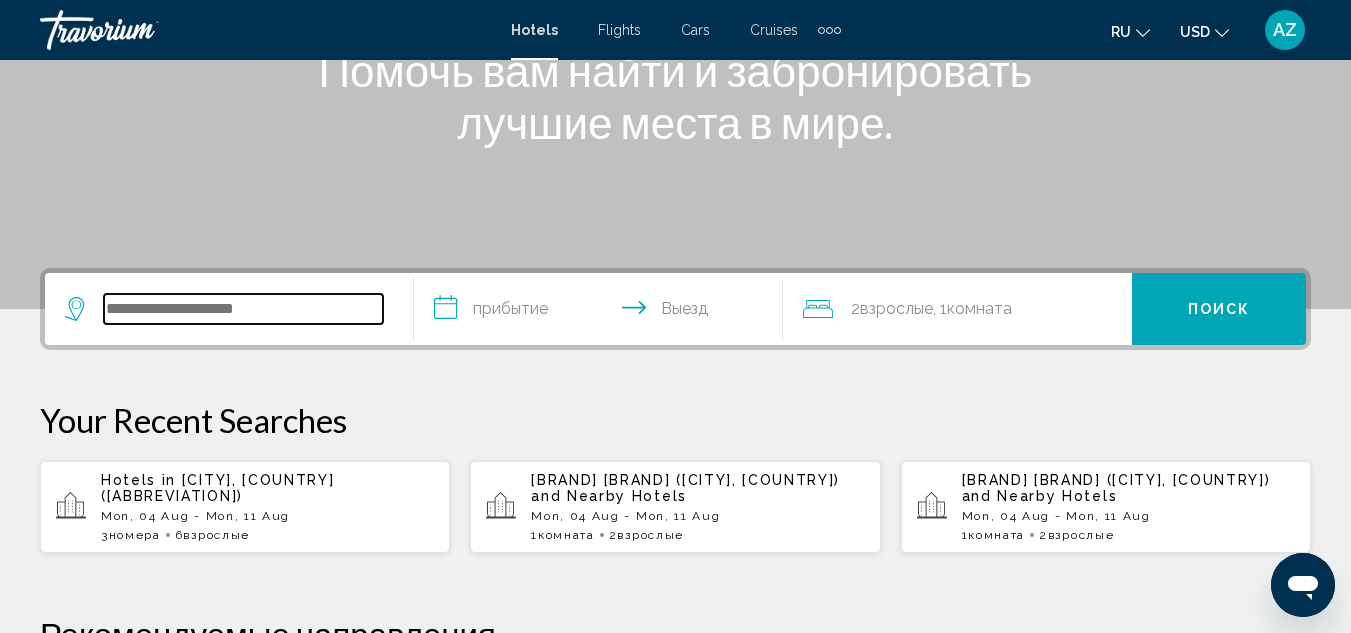 click at bounding box center [243, 309] 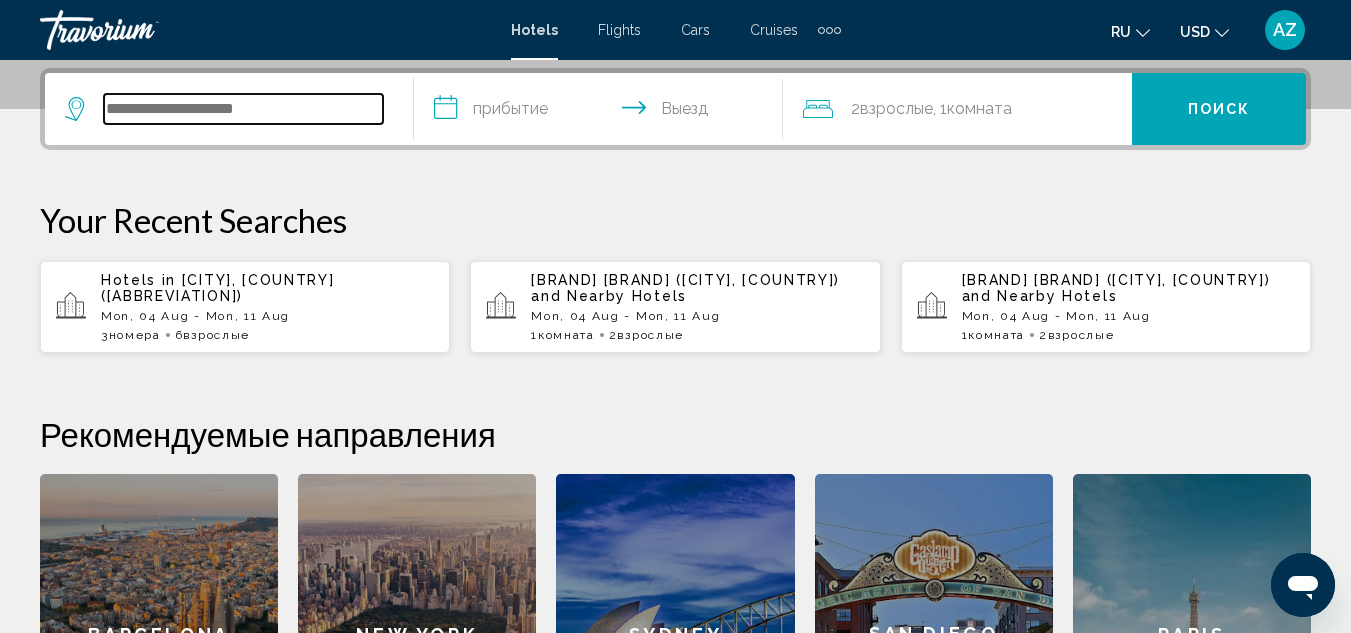 scroll, scrollTop: 494, scrollLeft: 0, axis: vertical 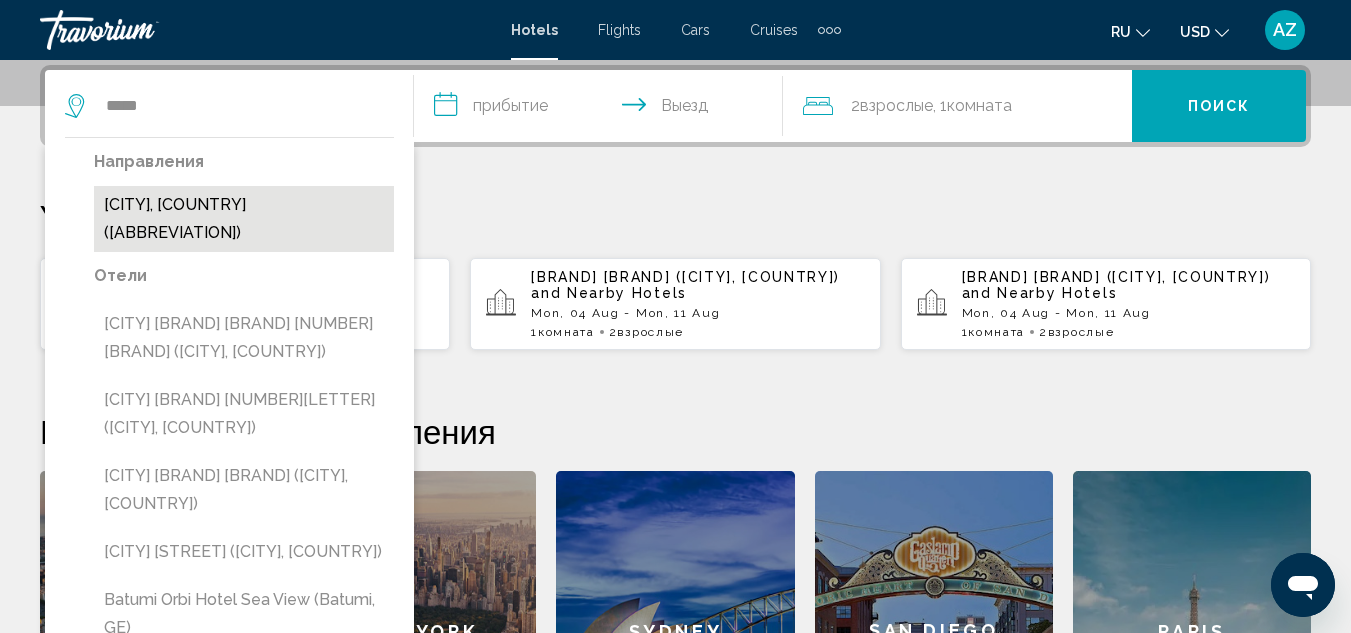click on "[CITY], [COUNTRY] ([ABBREVIATION])" at bounding box center [244, 219] 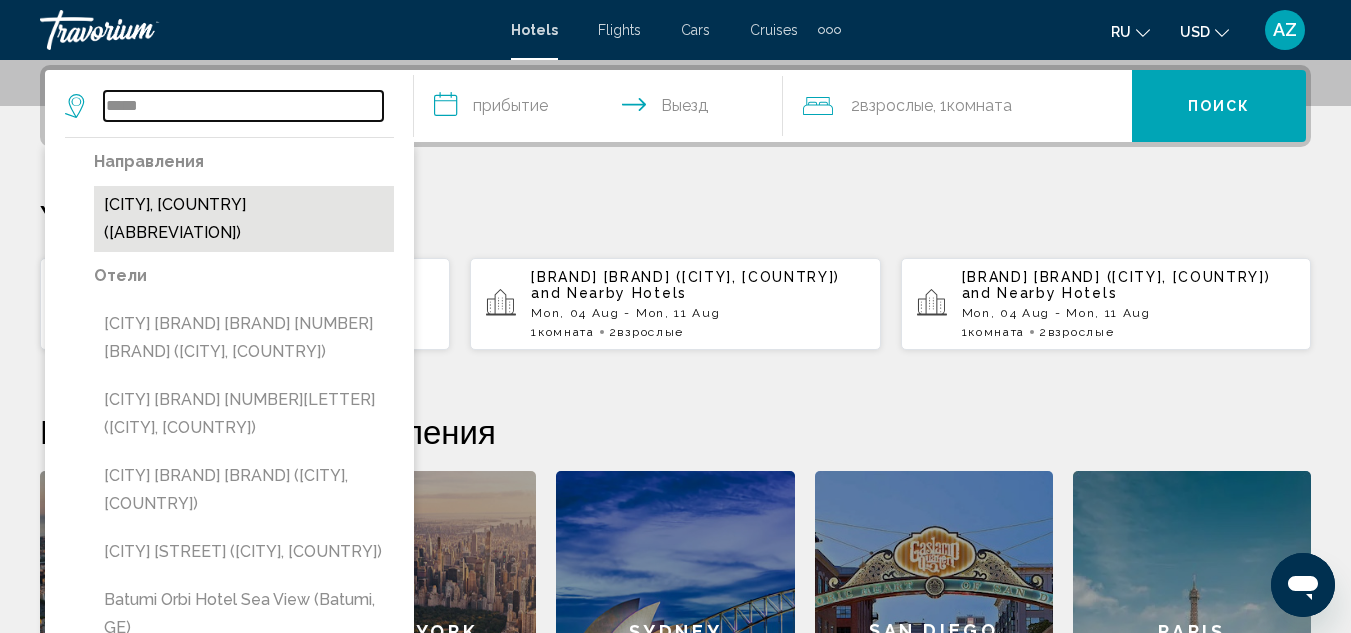 type on "**********" 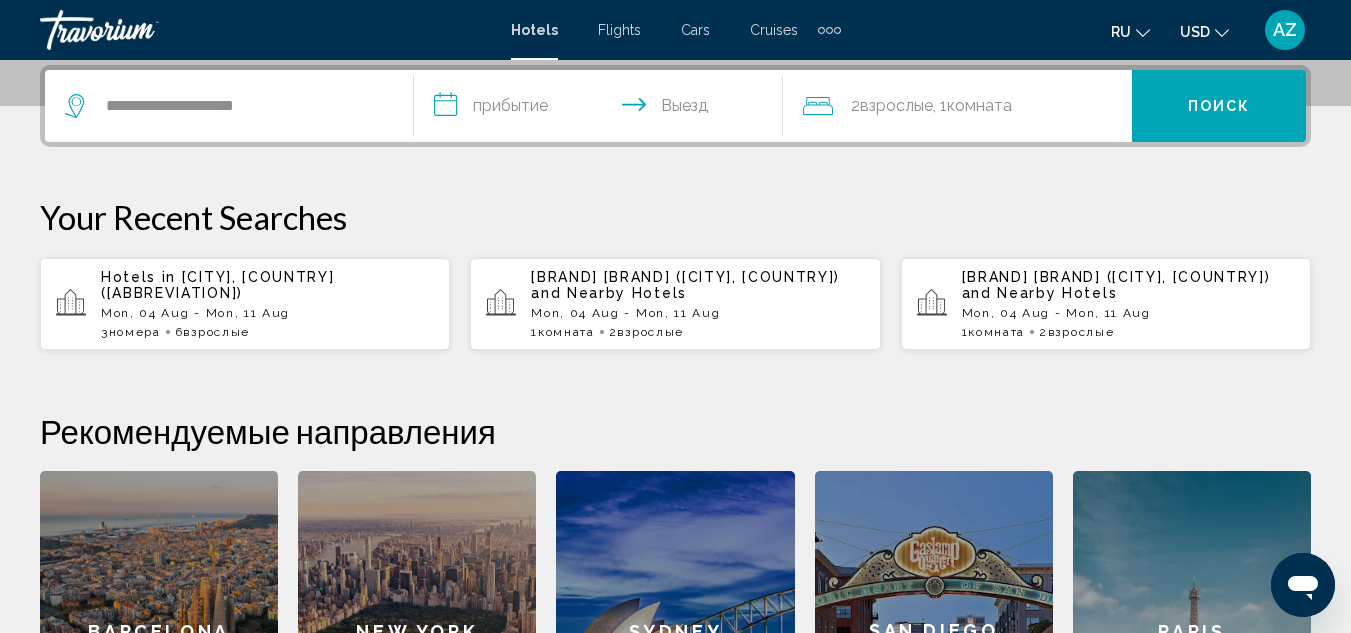 click on "**********" at bounding box center (602, 109) 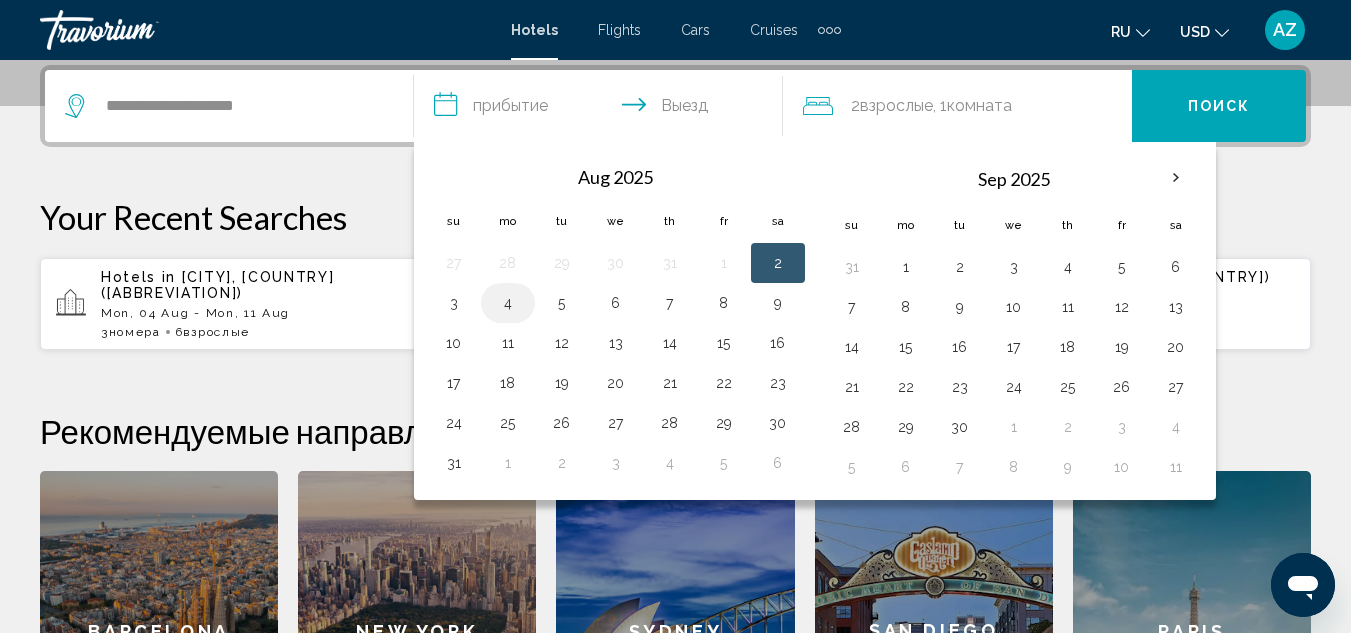 click on "4" at bounding box center [508, 303] 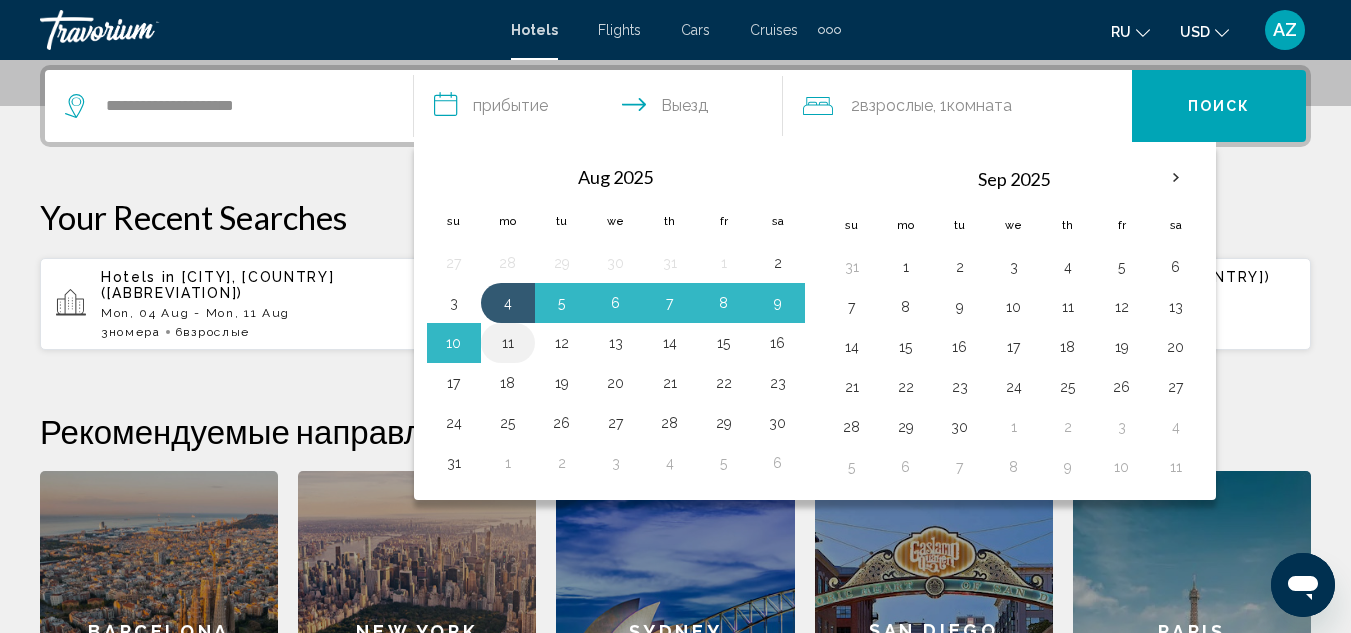click on "11" at bounding box center (508, 343) 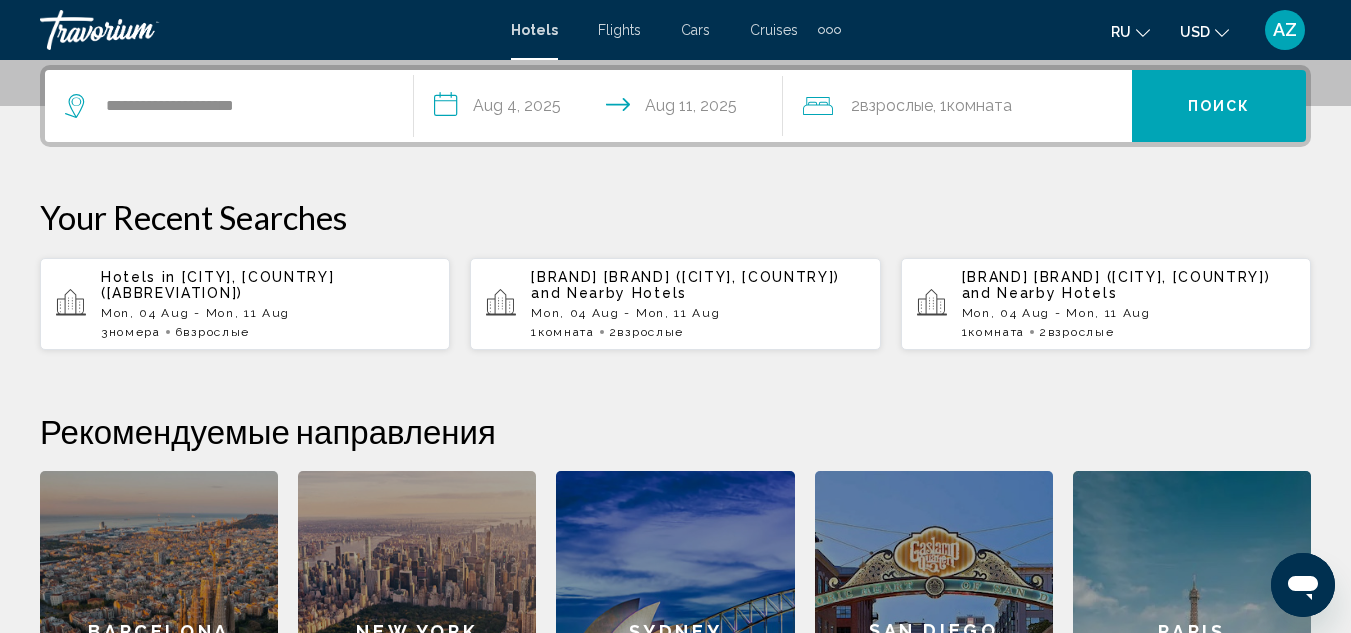 click on ", 1  Комната номера" 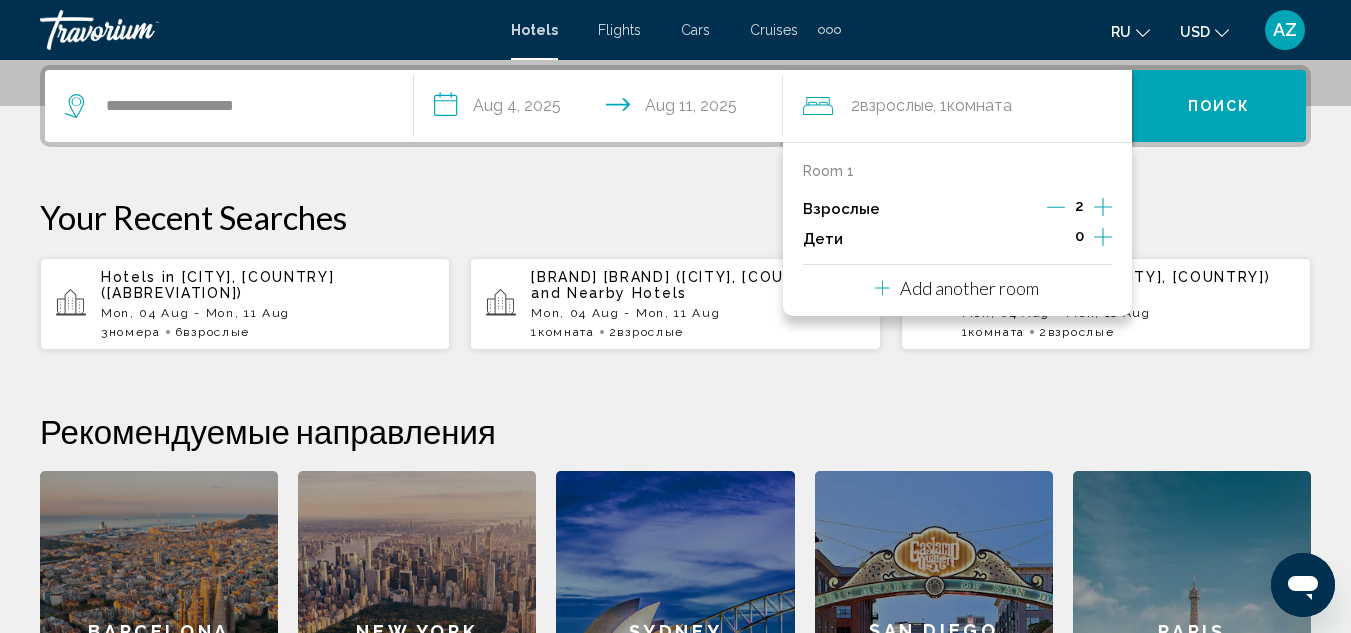 click on "Add another room" at bounding box center [969, 288] 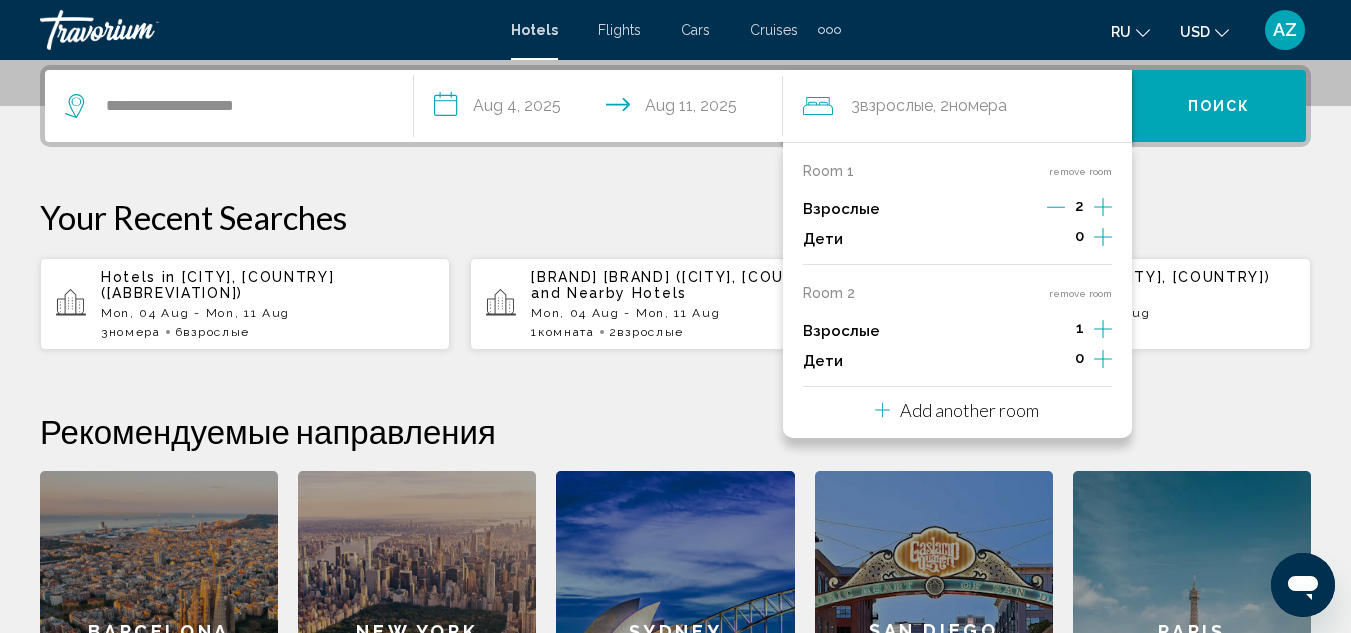 click 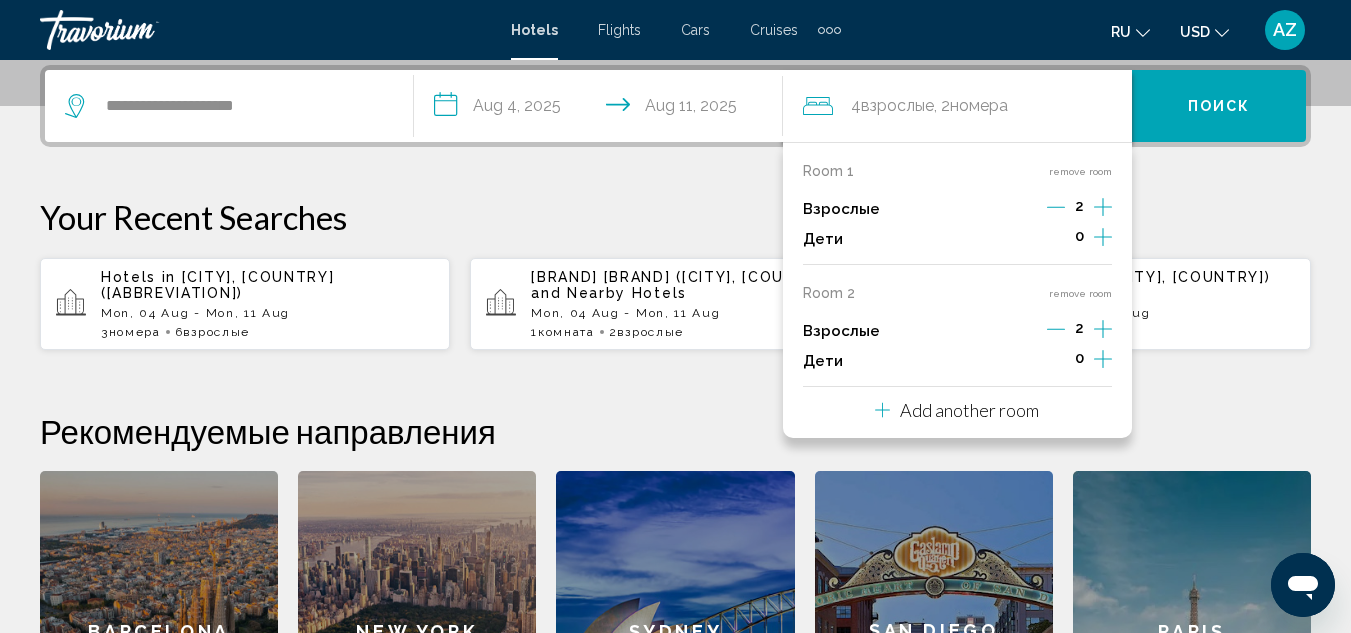 click on "Поиск" at bounding box center (1219, 107) 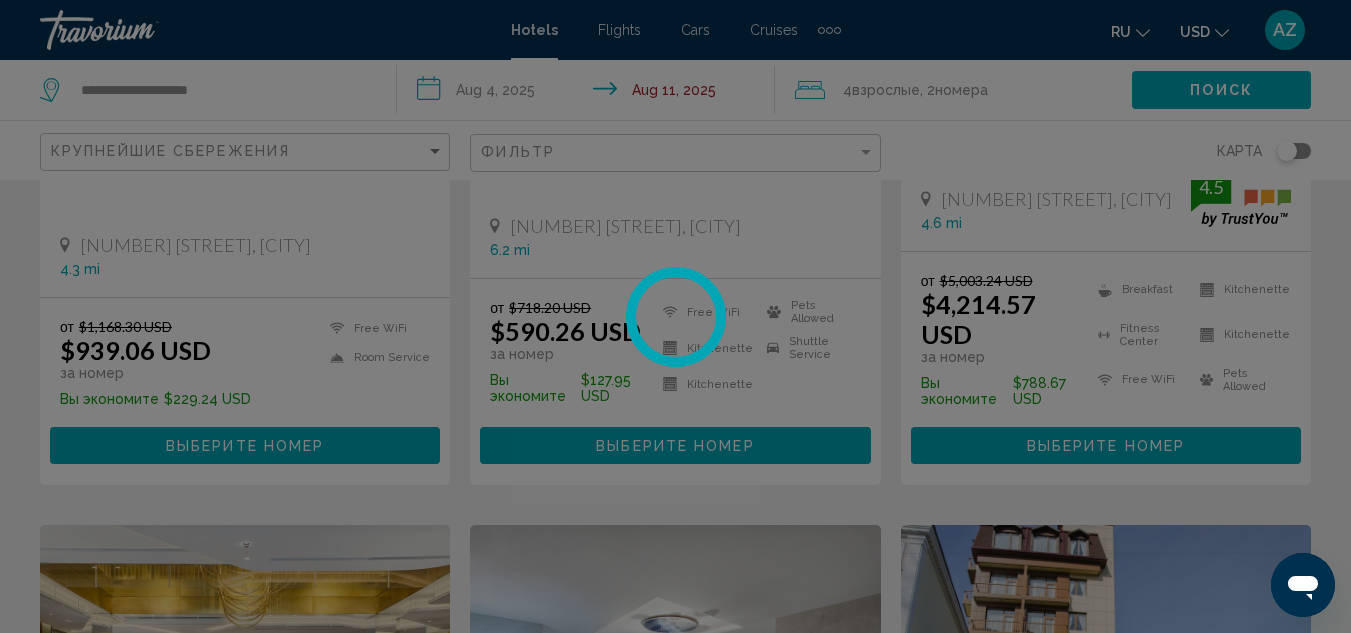 scroll, scrollTop: 0, scrollLeft: 0, axis: both 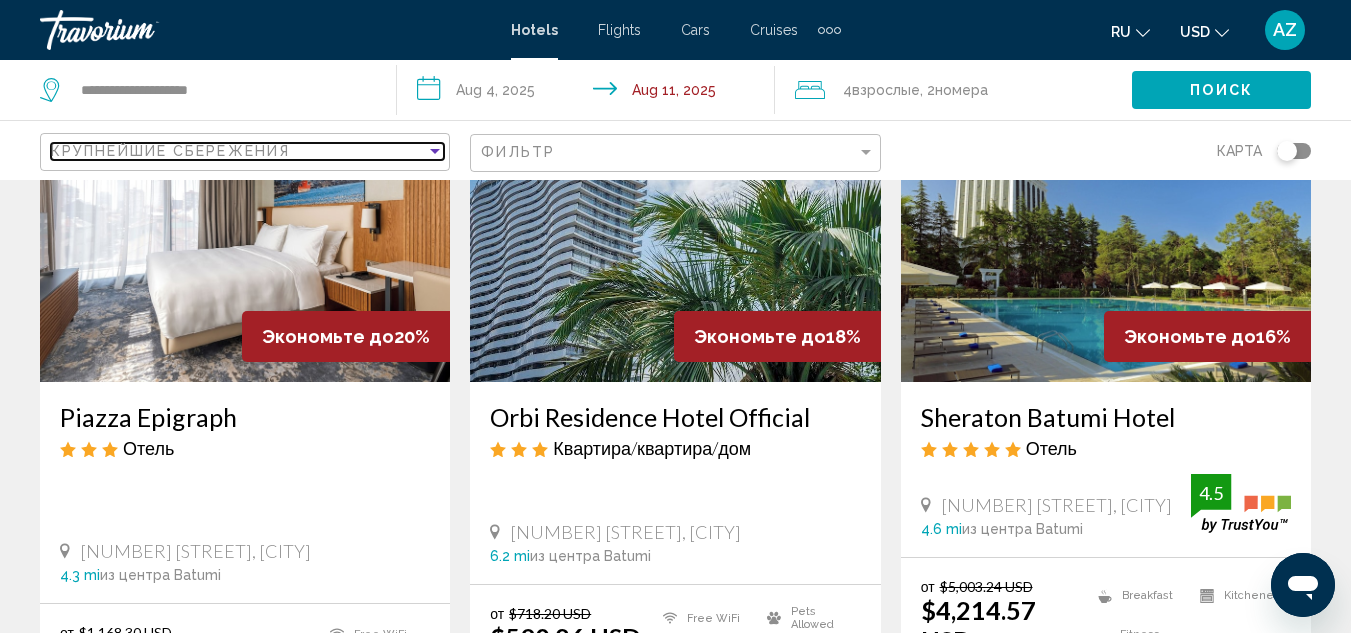 click on "Крупнейшие сбережения" at bounding box center (170, 151) 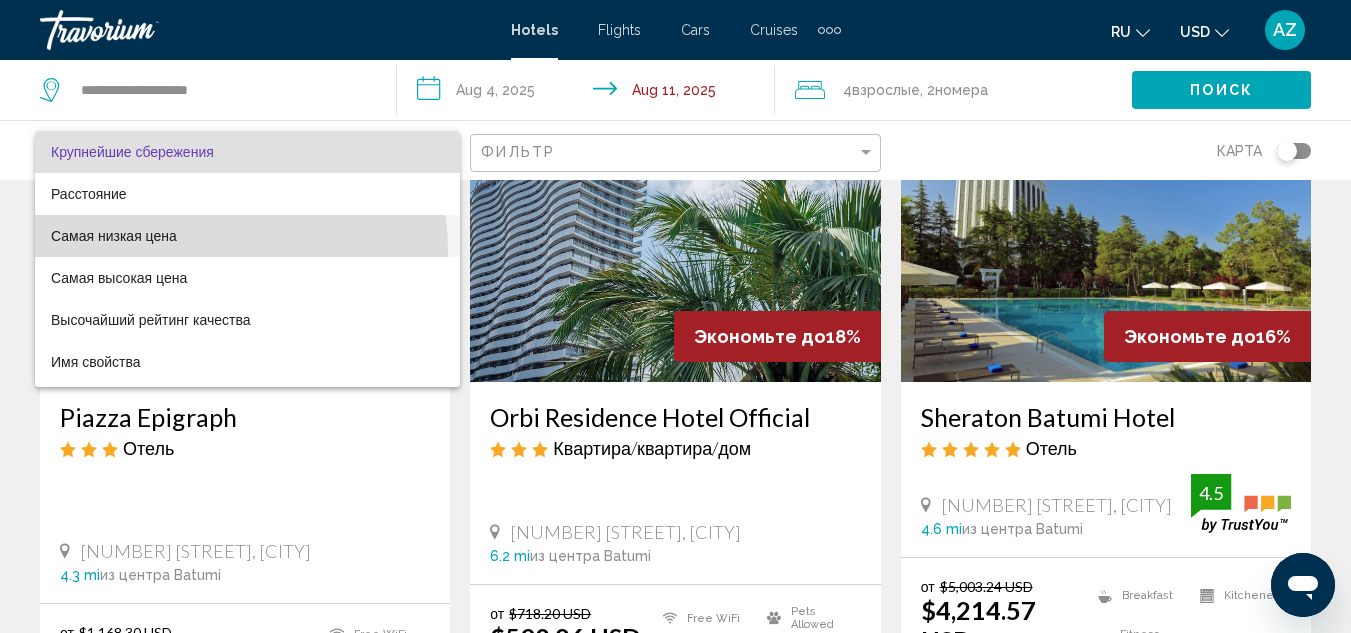 click on "Самая низкая цена" at bounding box center [247, 236] 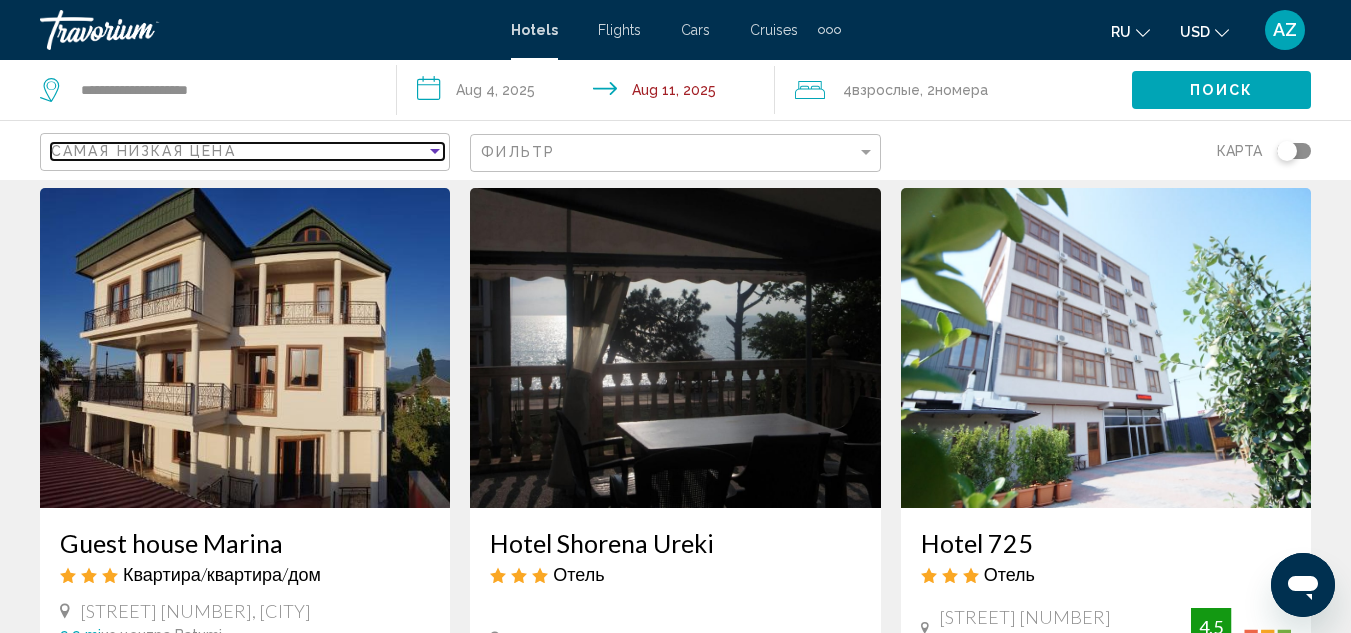 scroll, scrollTop: 51, scrollLeft: 0, axis: vertical 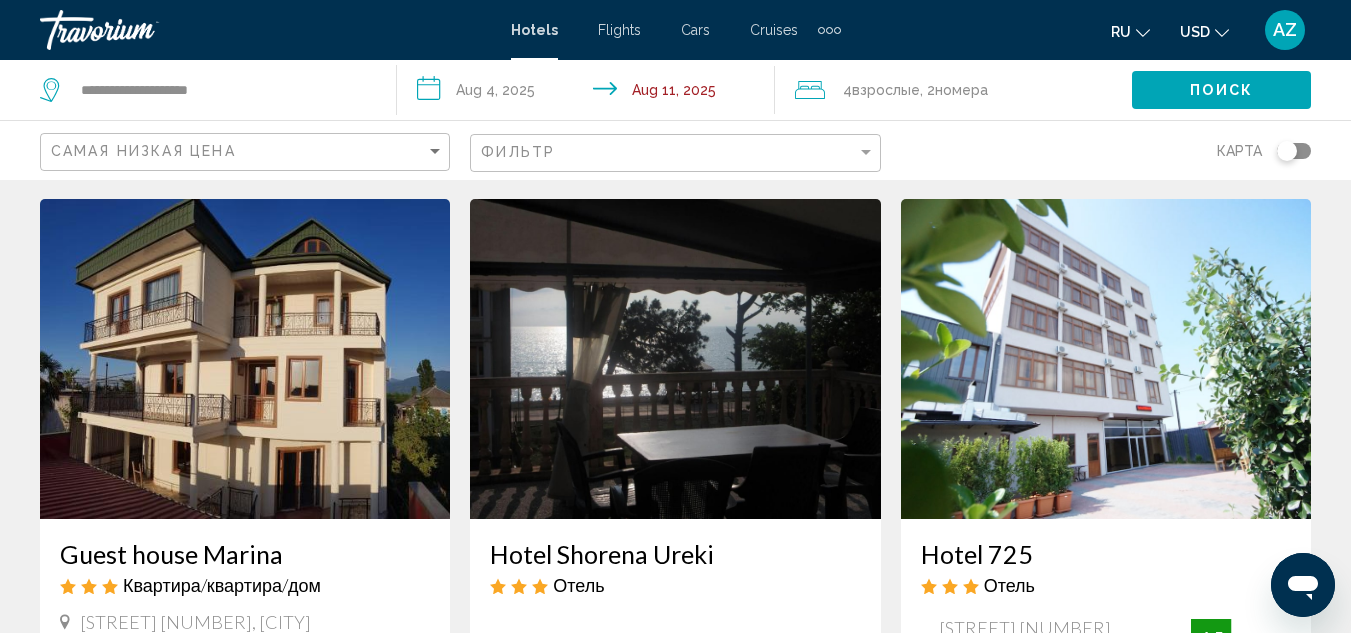 click on "Самая низкая цена Фильтр карта" 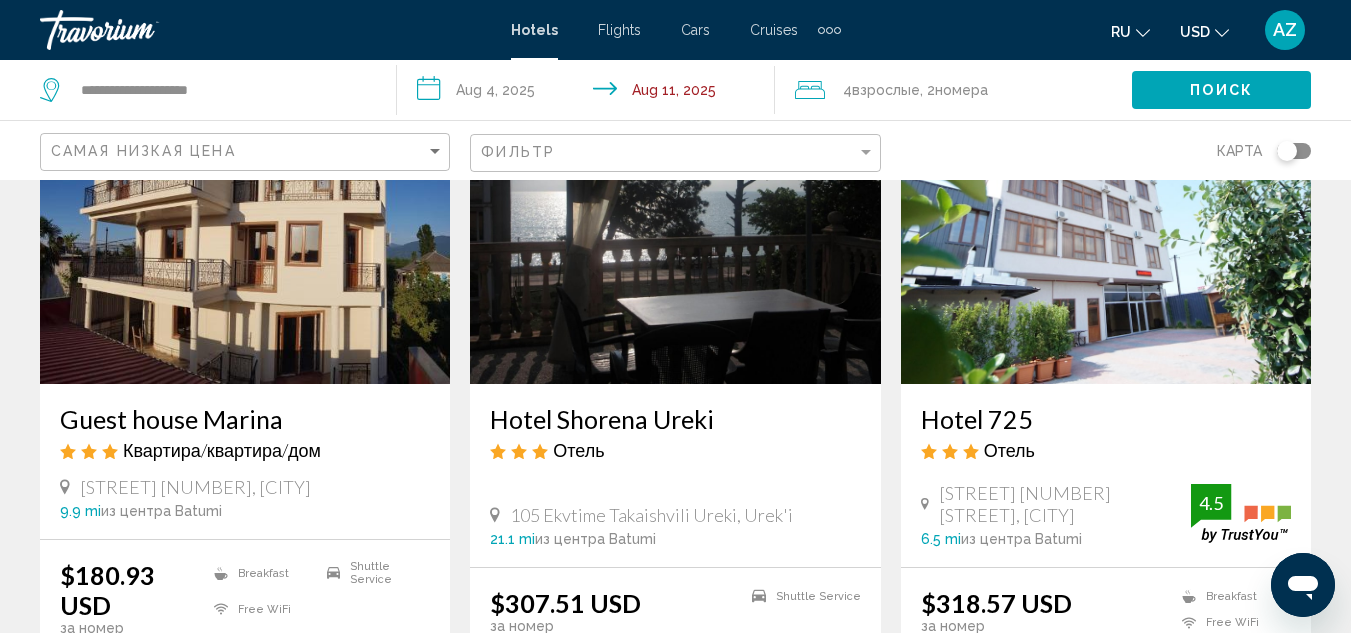 scroll, scrollTop: 146, scrollLeft: 0, axis: vertical 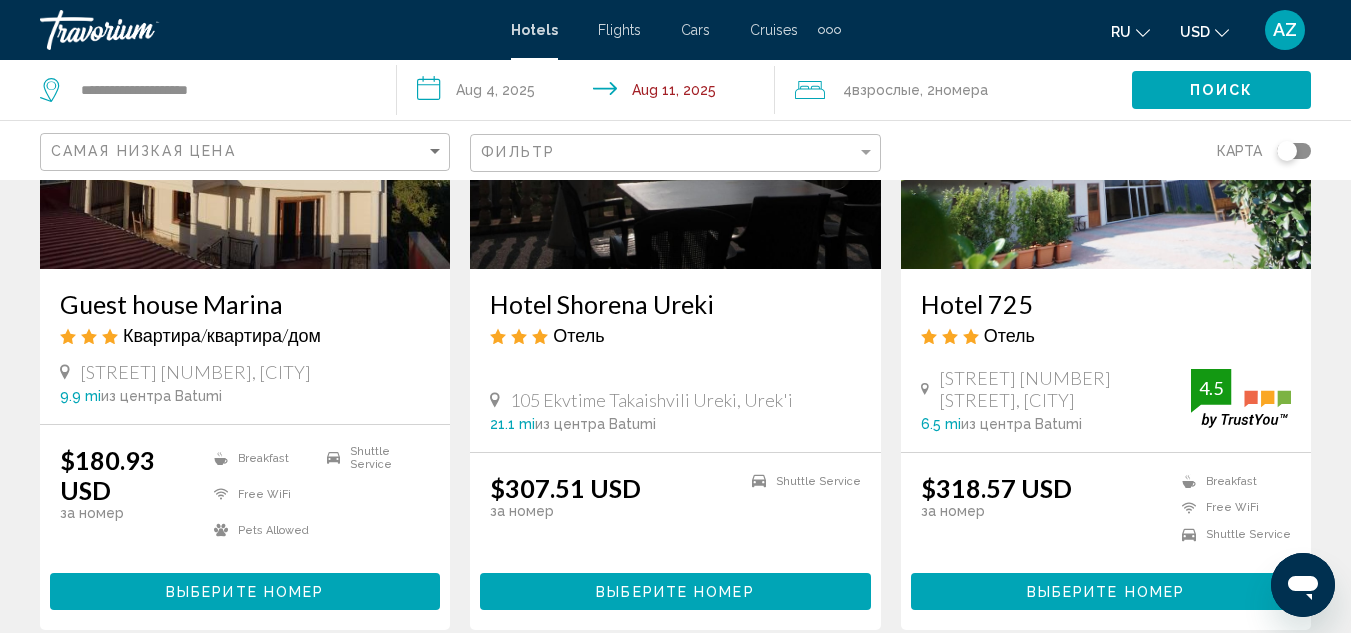 click on "Hotel 725" at bounding box center (1106, 304) 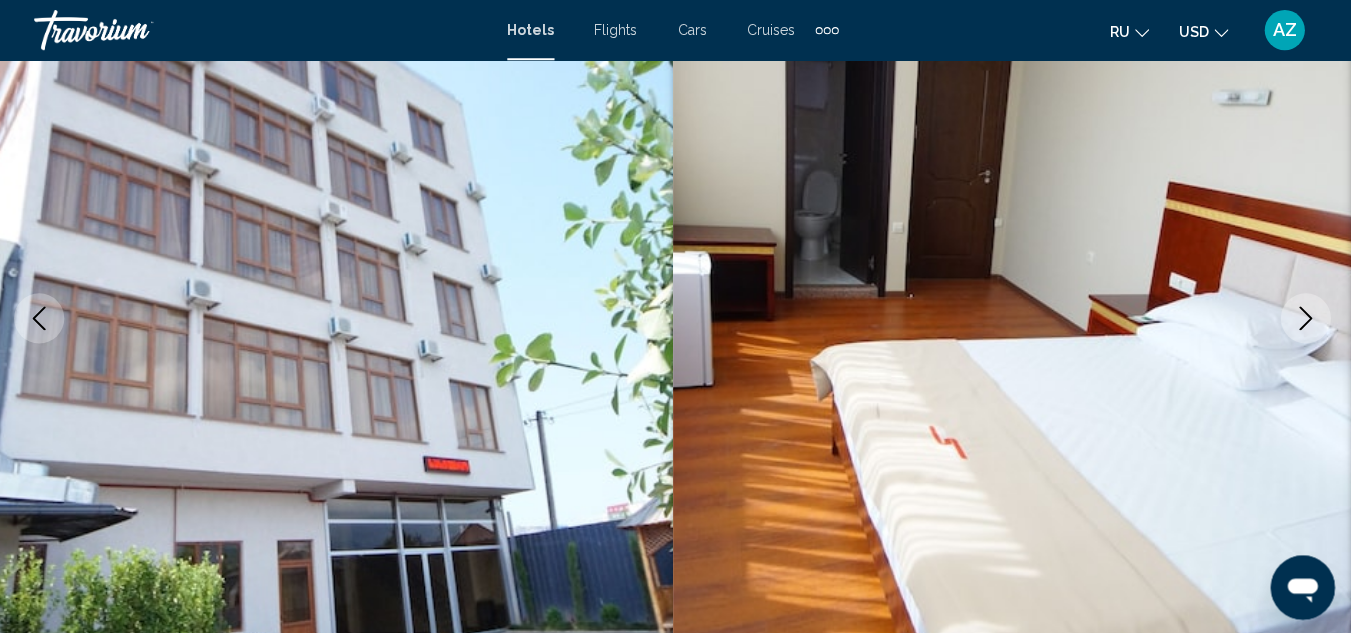 scroll, scrollTop: 218, scrollLeft: 0, axis: vertical 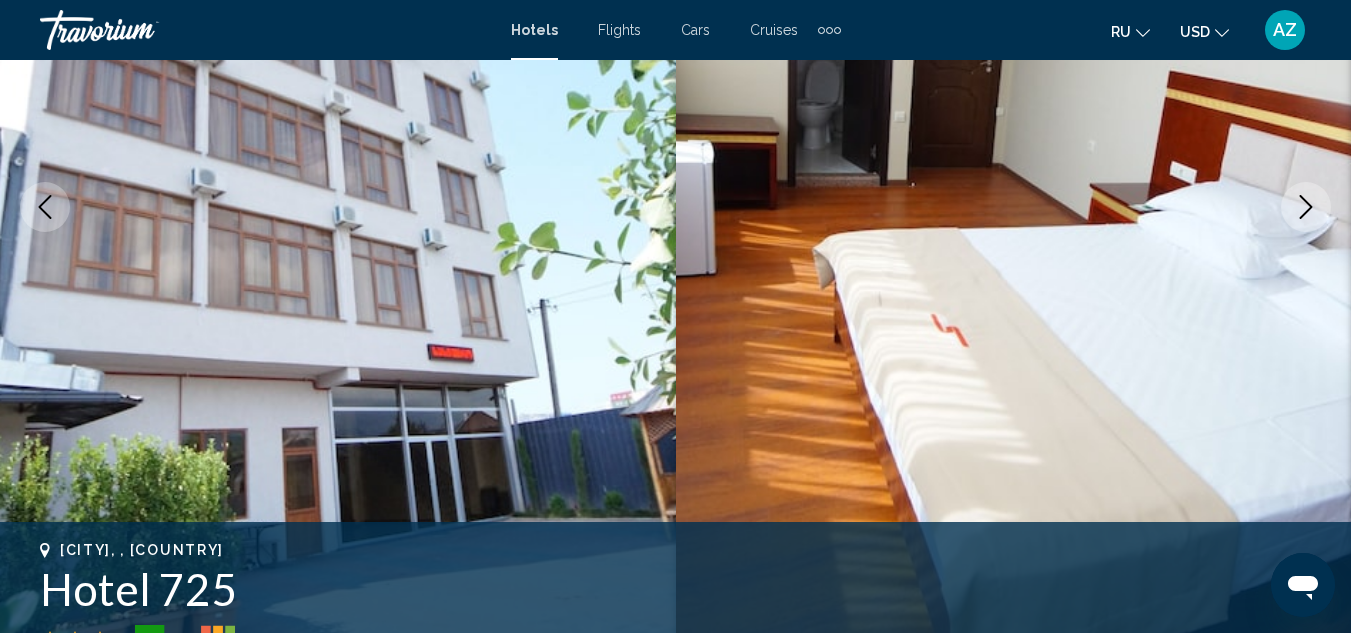 click 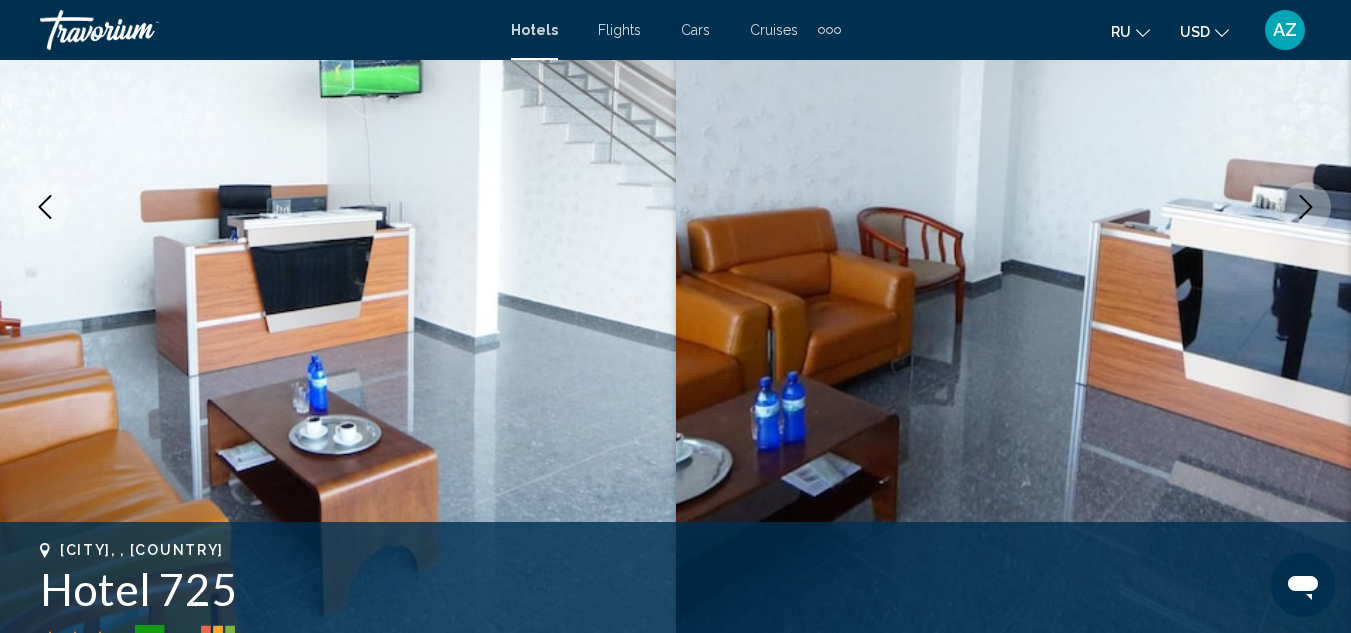click 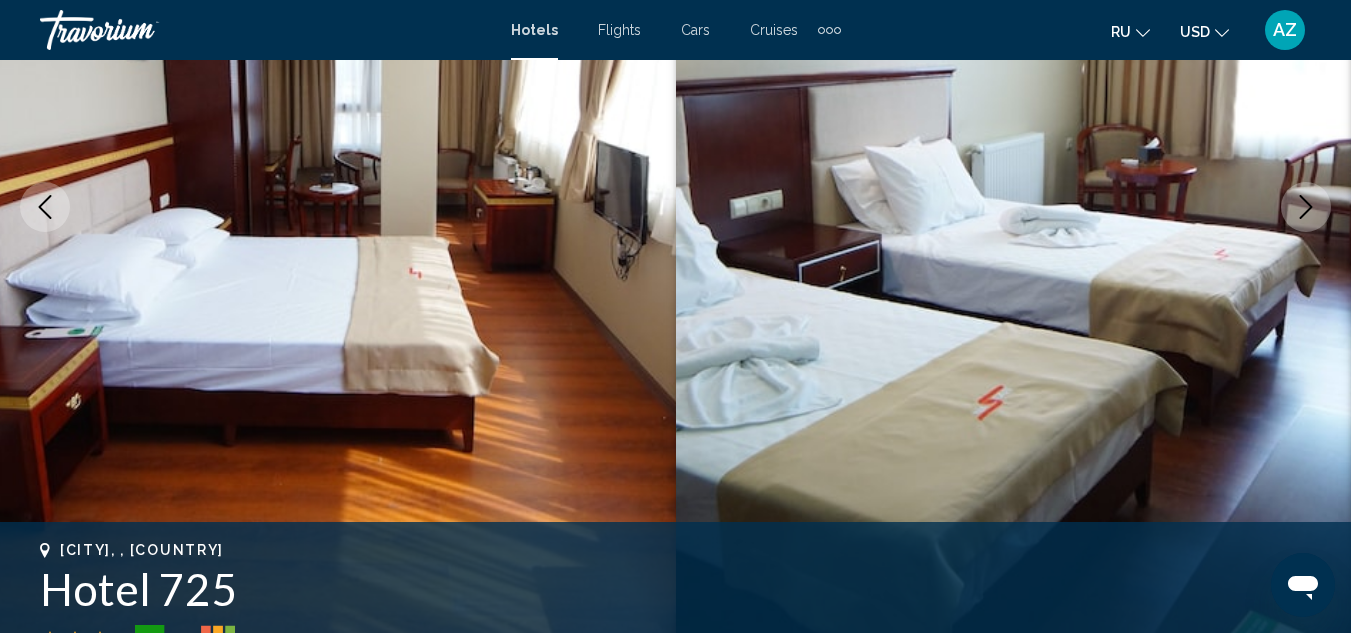 click 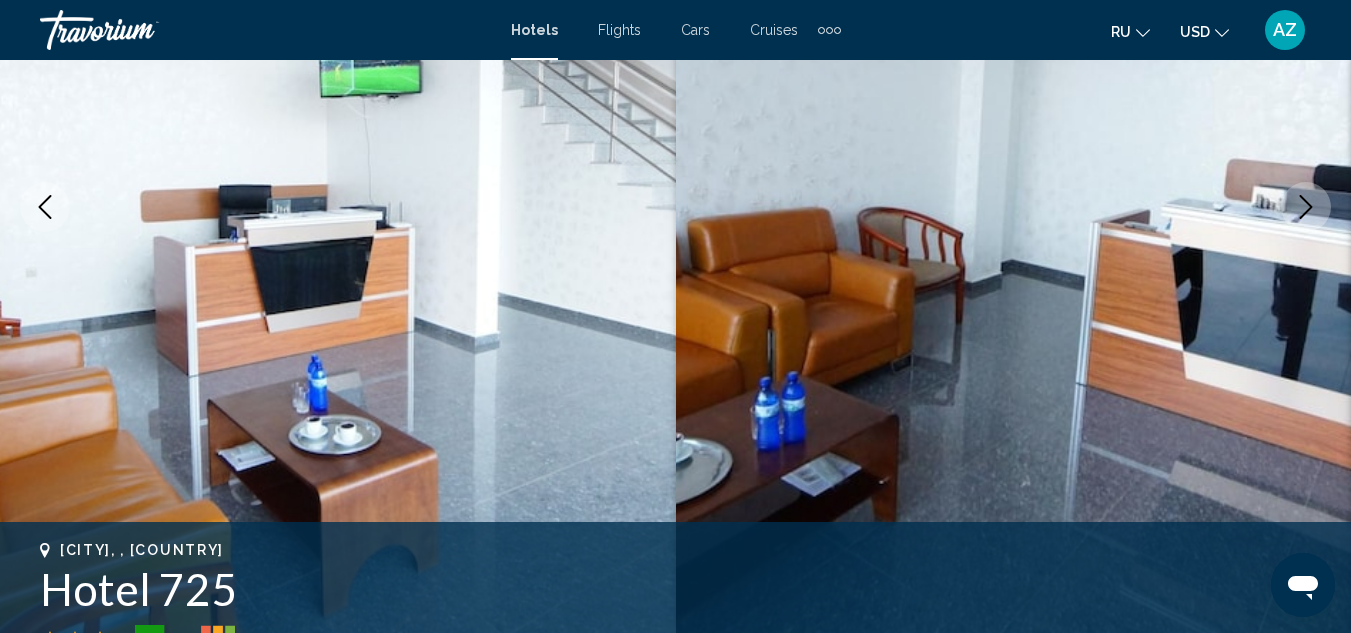 click 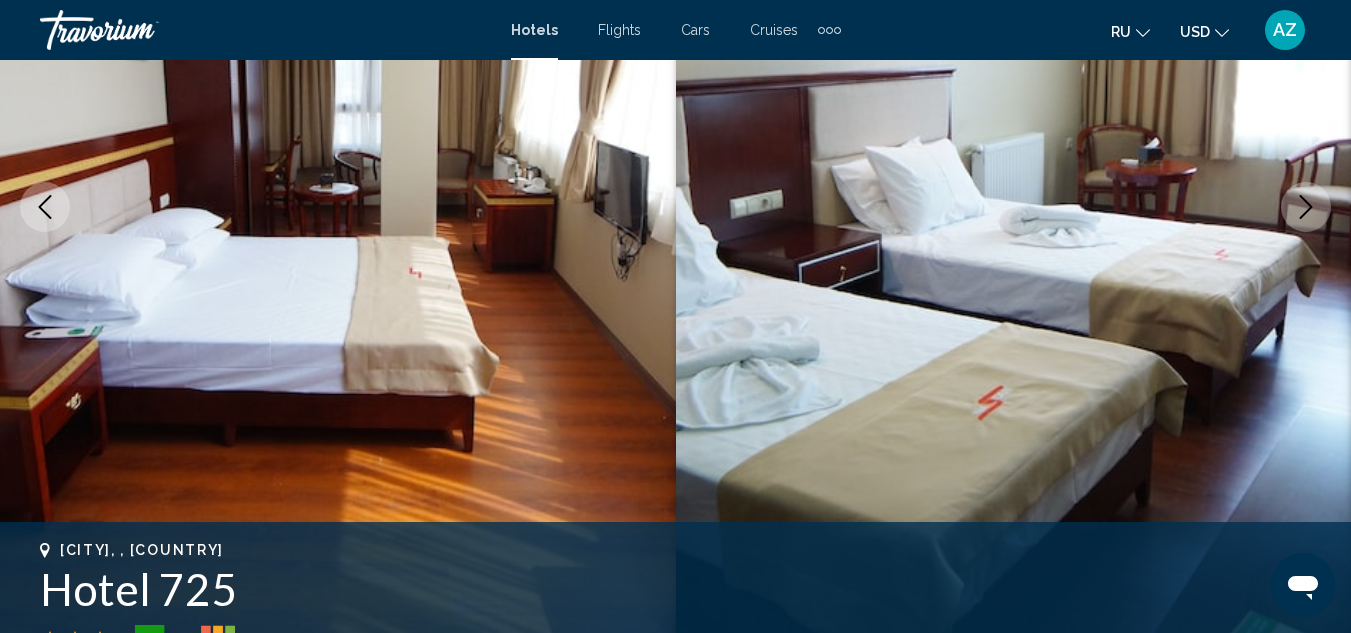 click 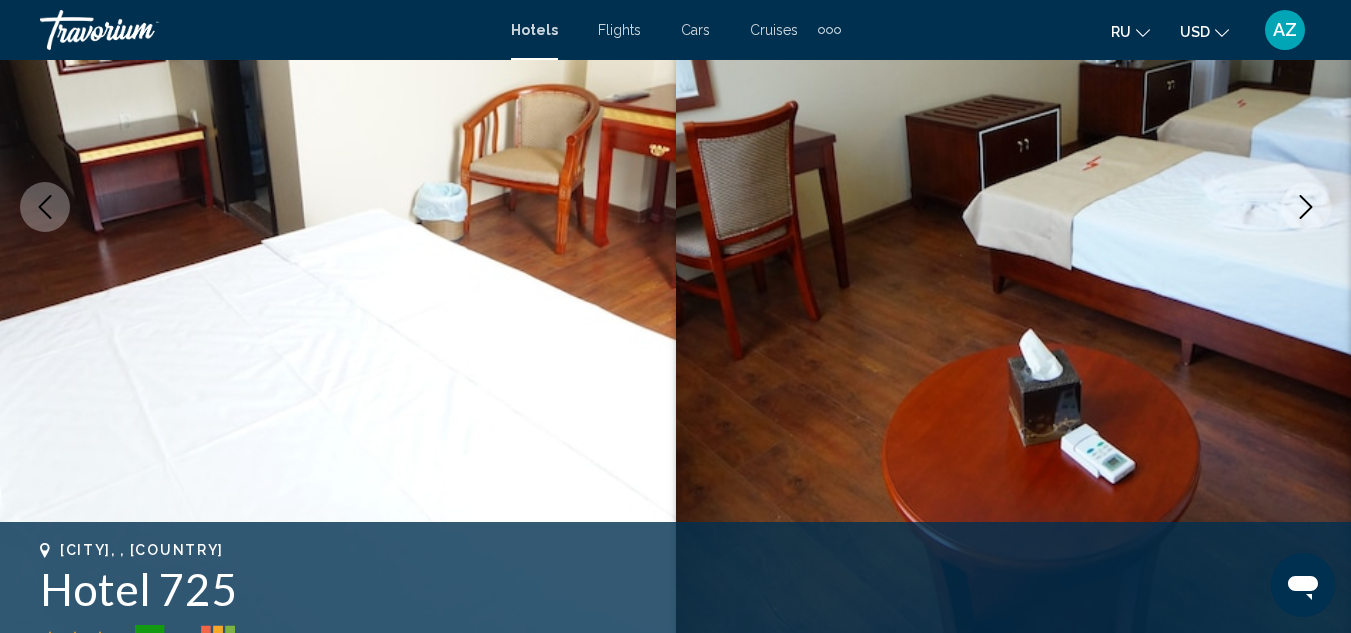 click 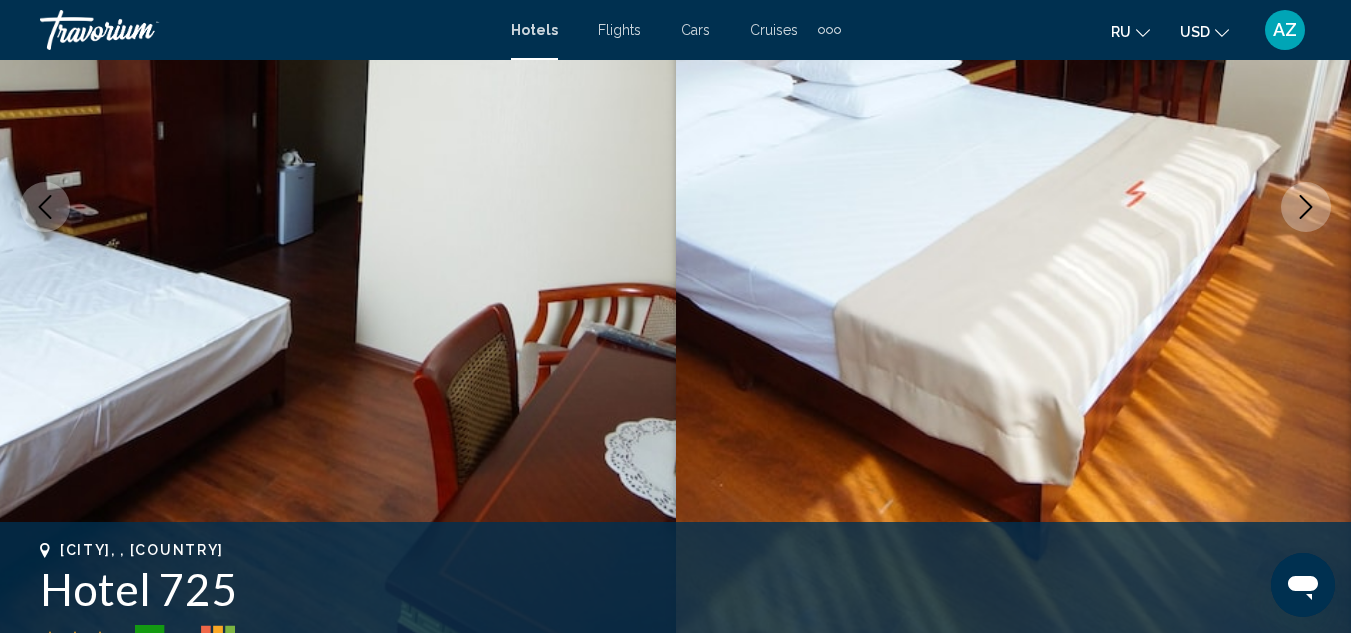 click 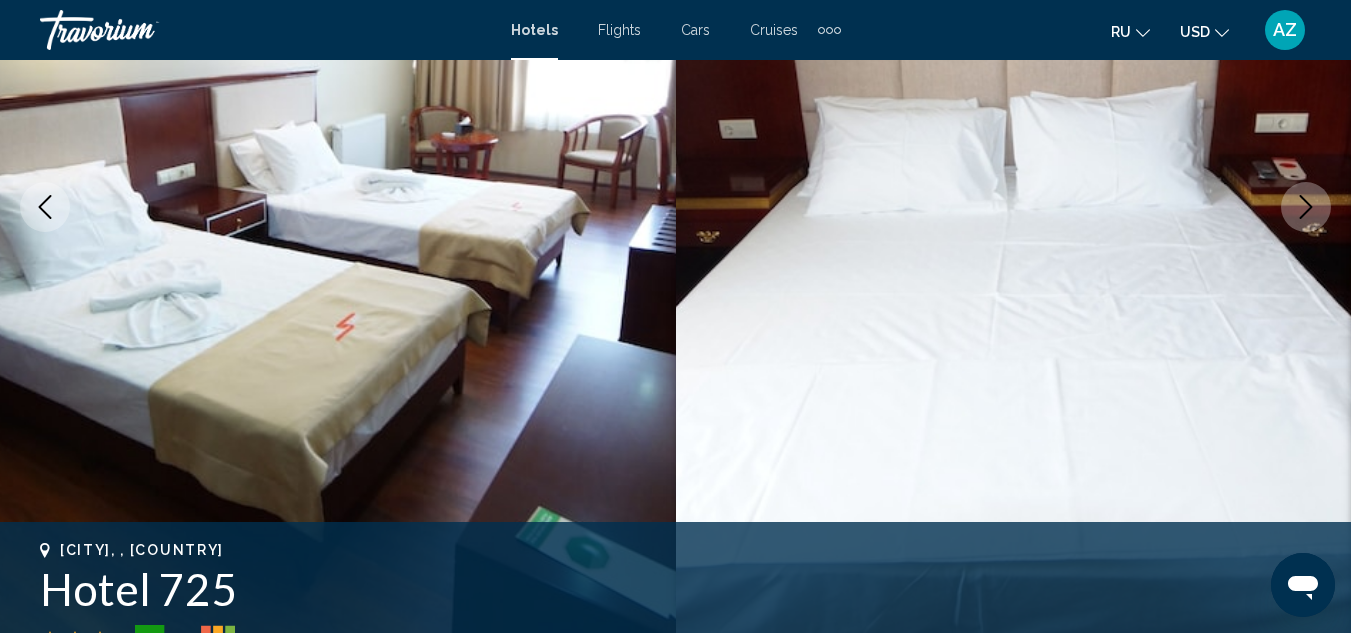 click 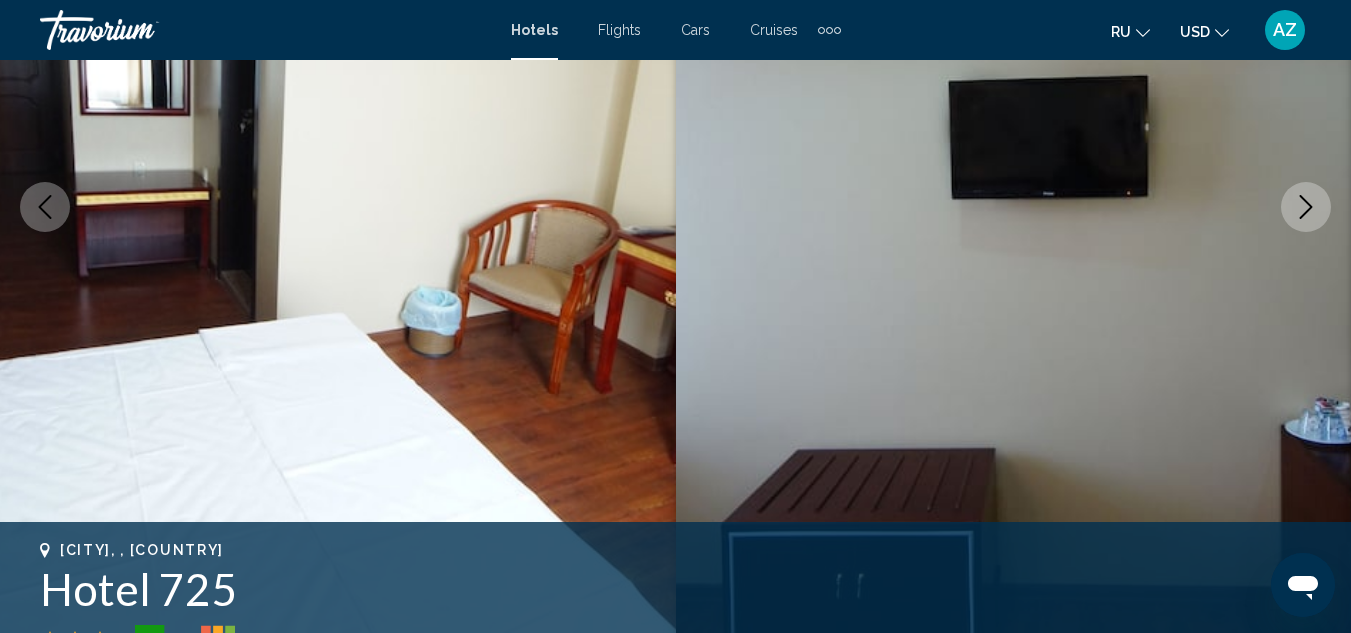 click 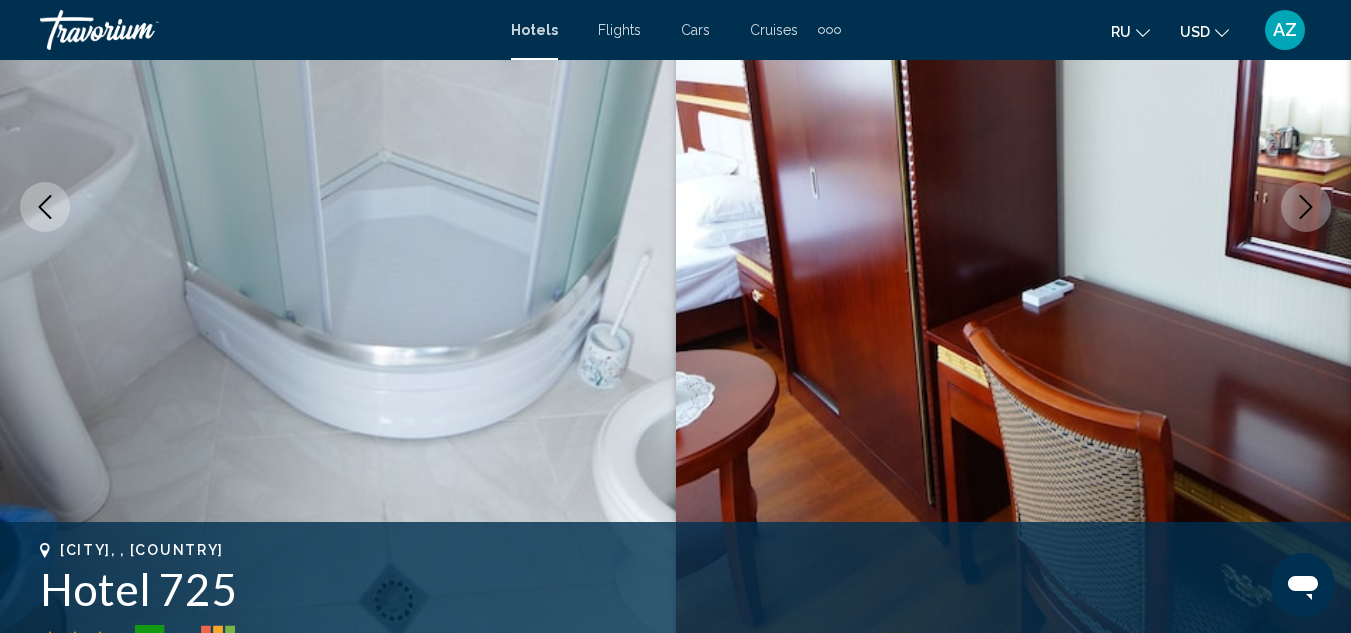click 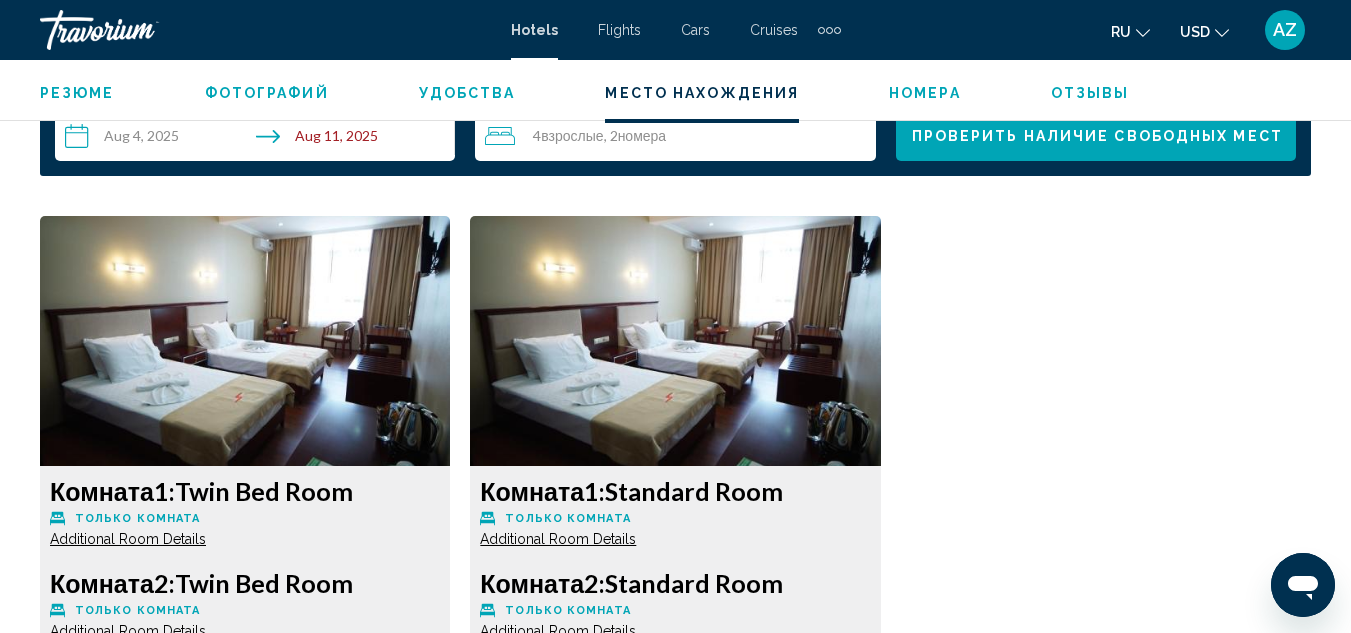 scroll, scrollTop: 2558, scrollLeft: 0, axis: vertical 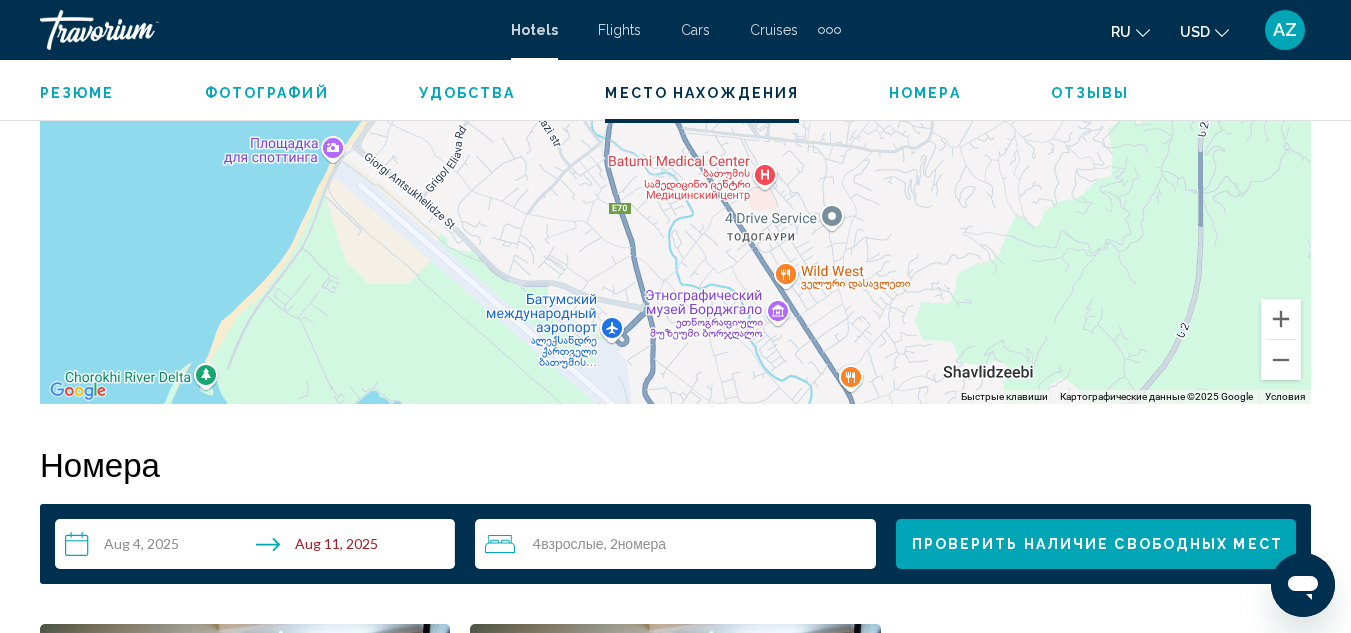 type 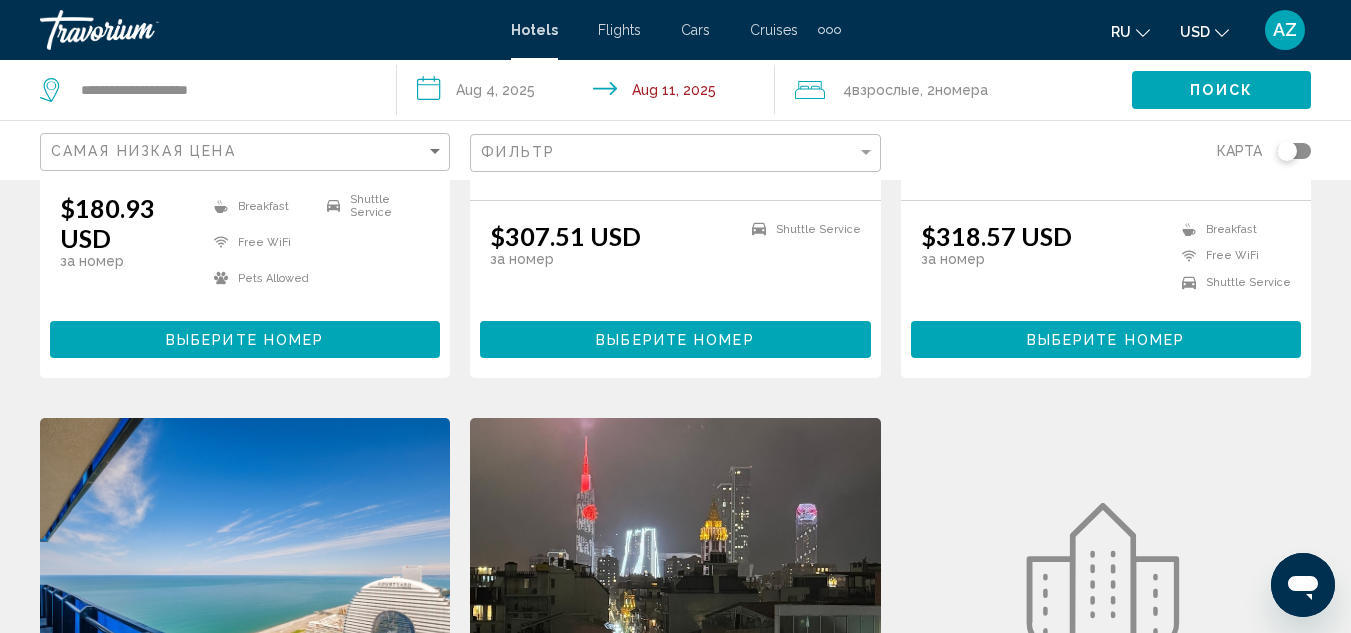 scroll, scrollTop: 1106, scrollLeft: 0, axis: vertical 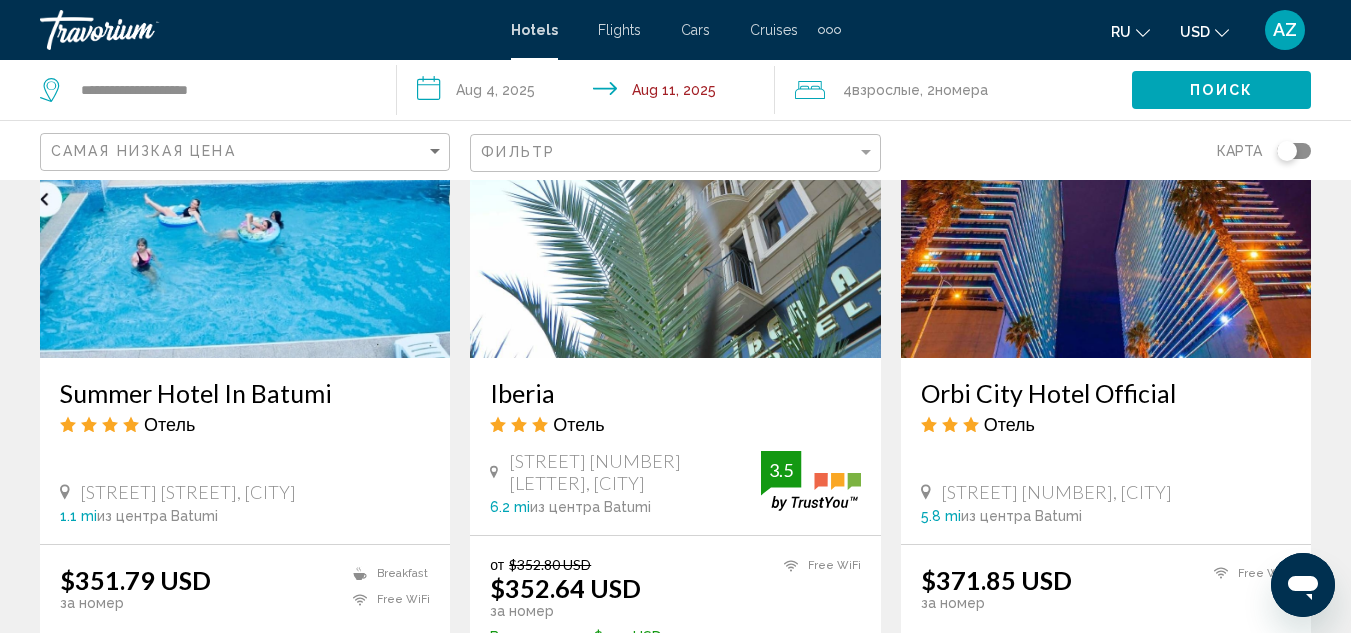 click on "Iberia" at bounding box center [675, 393] 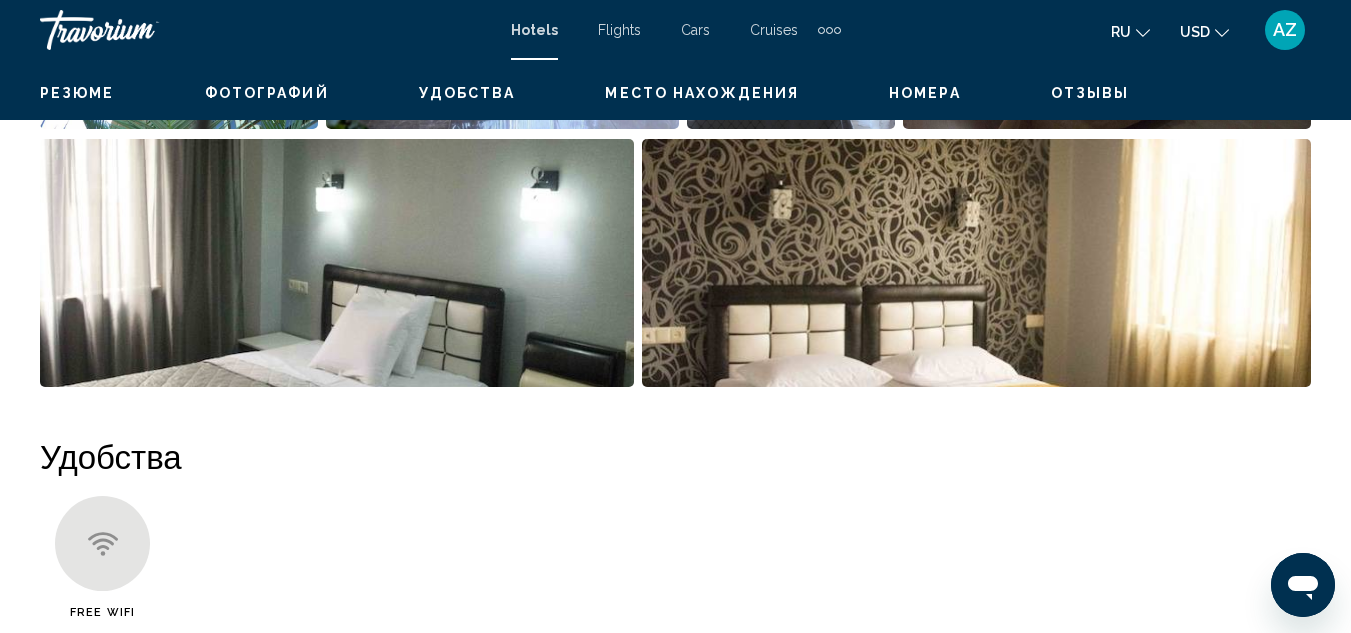 scroll, scrollTop: 218, scrollLeft: 0, axis: vertical 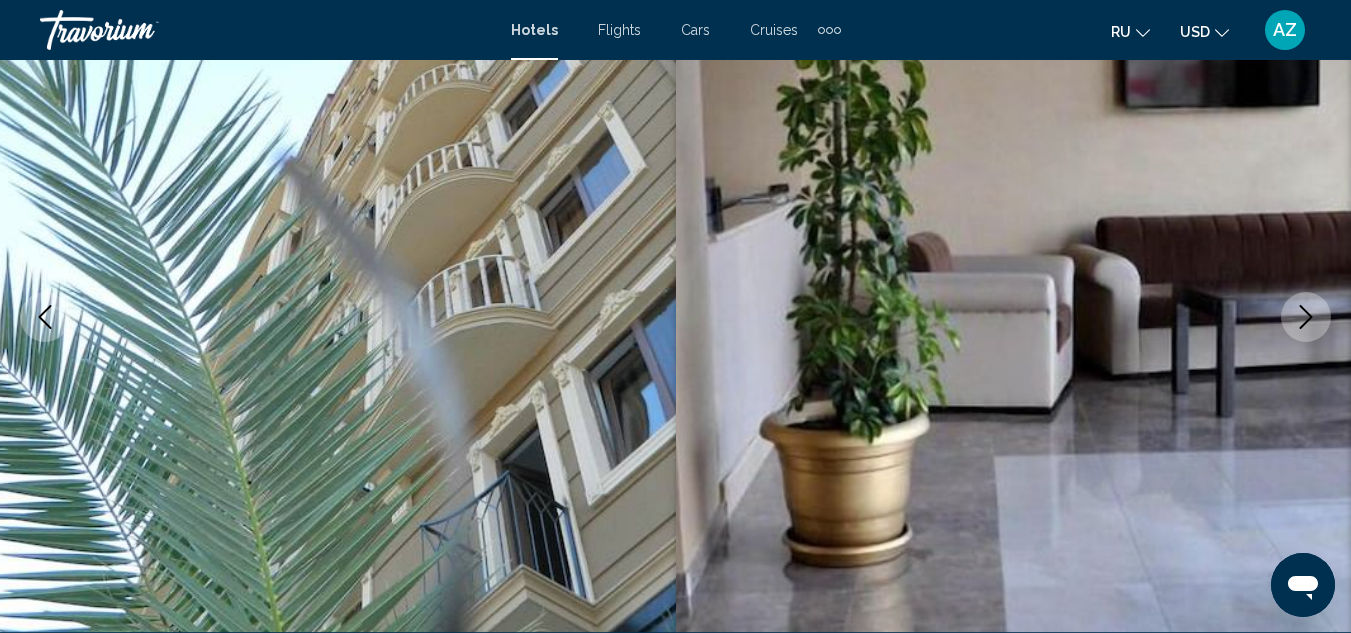 click 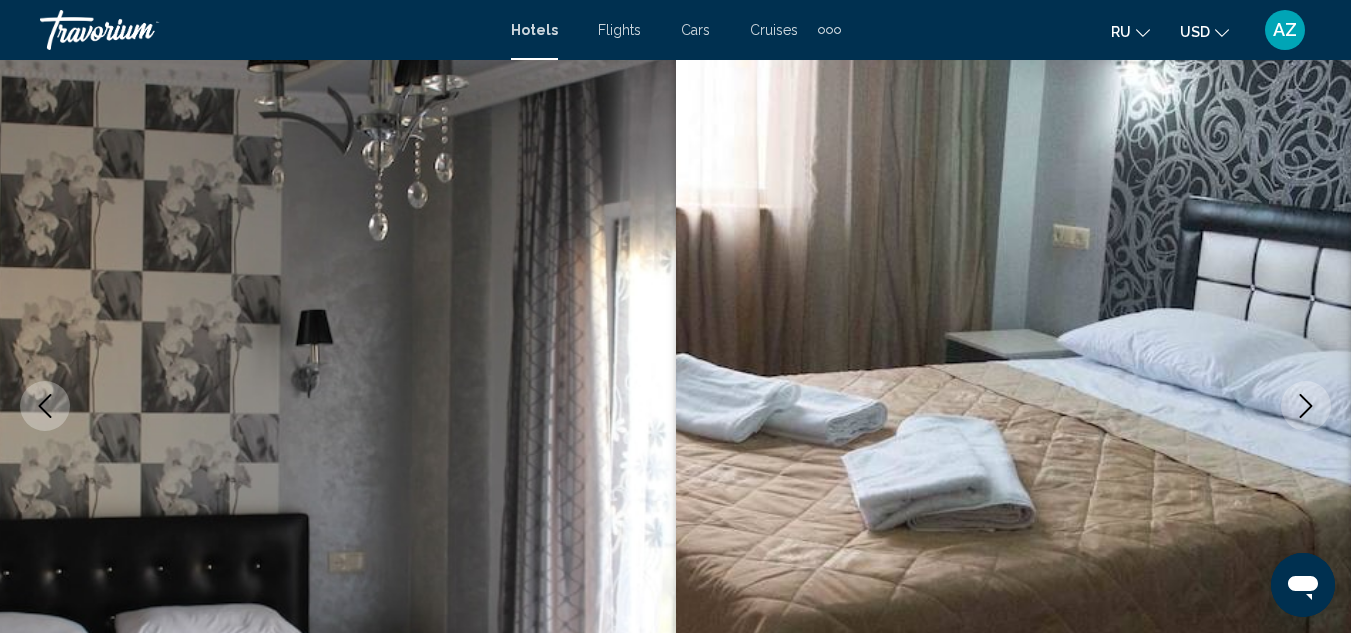 scroll, scrollTop: 193, scrollLeft: 0, axis: vertical 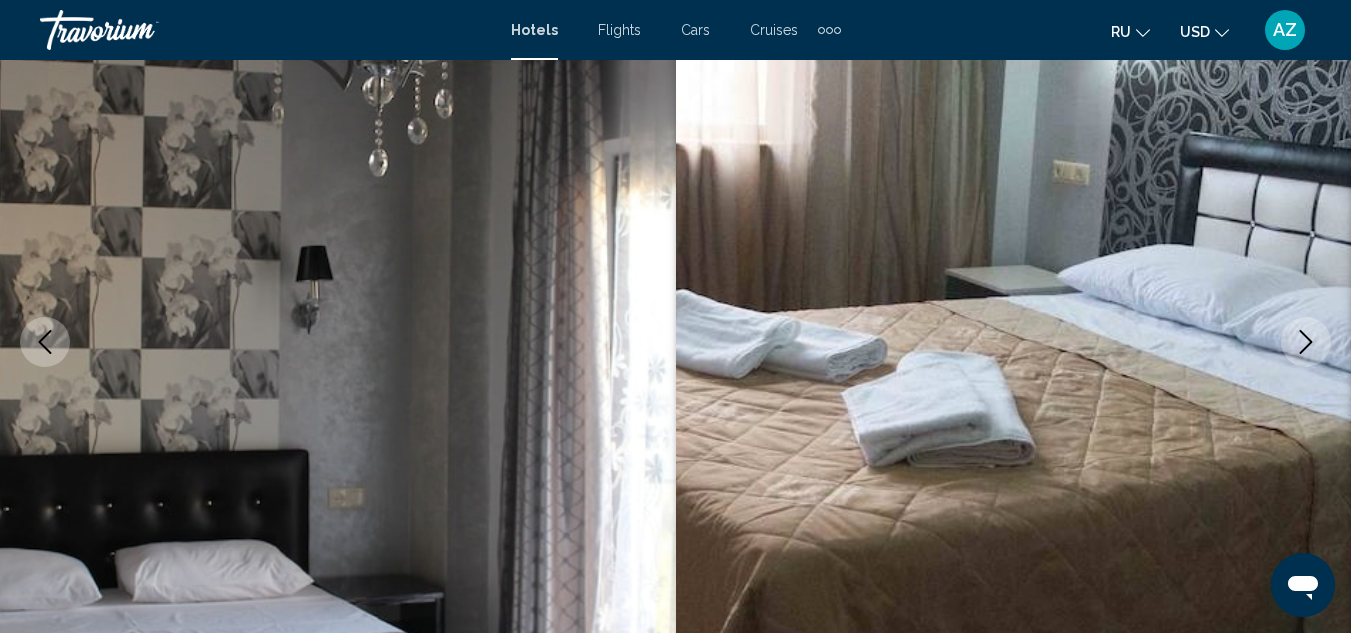 click 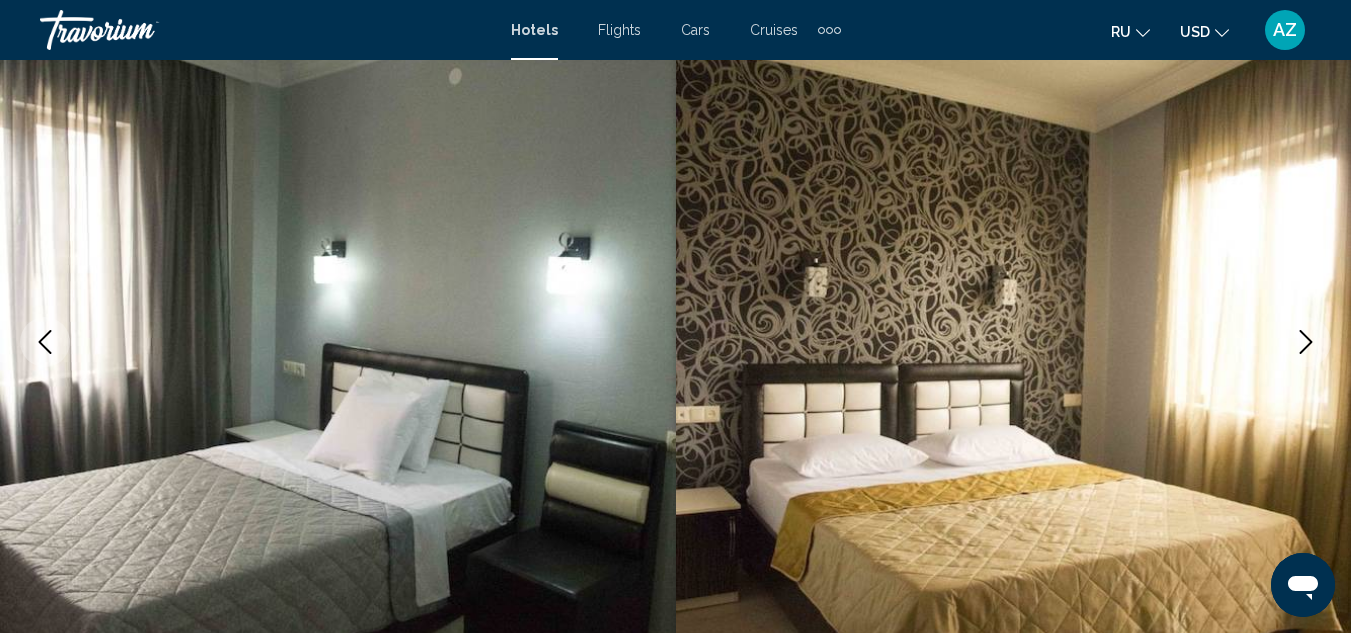 click 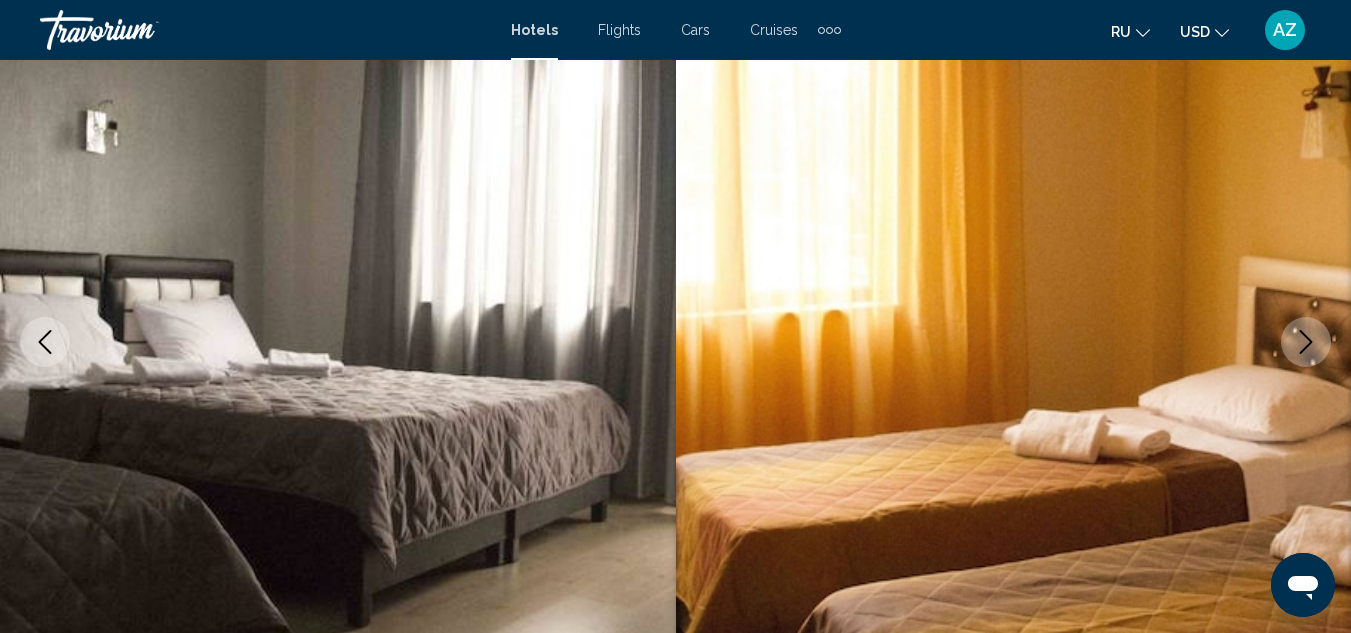 click 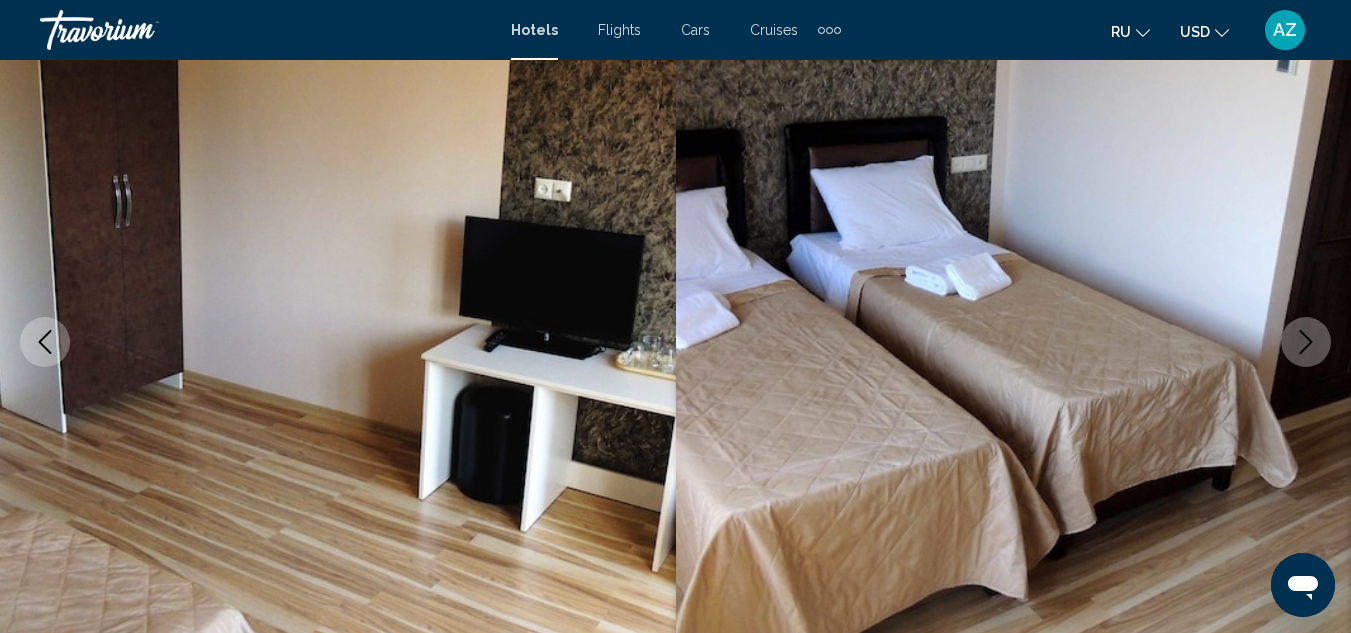 click 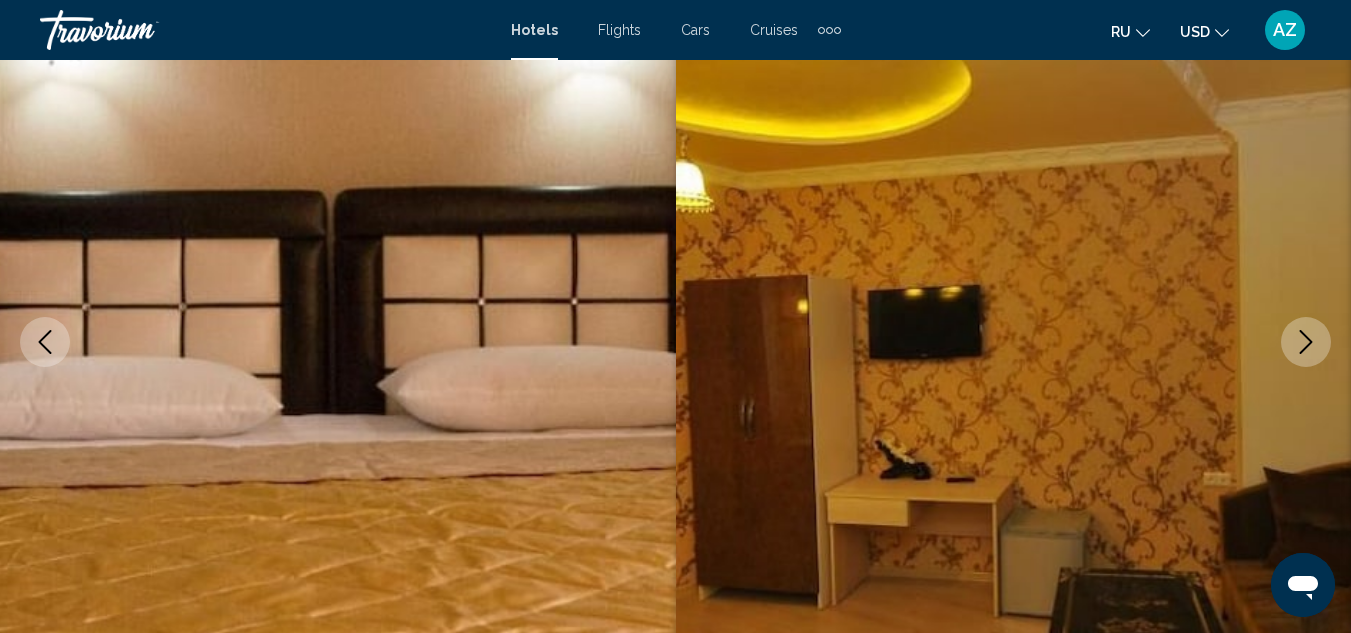 click 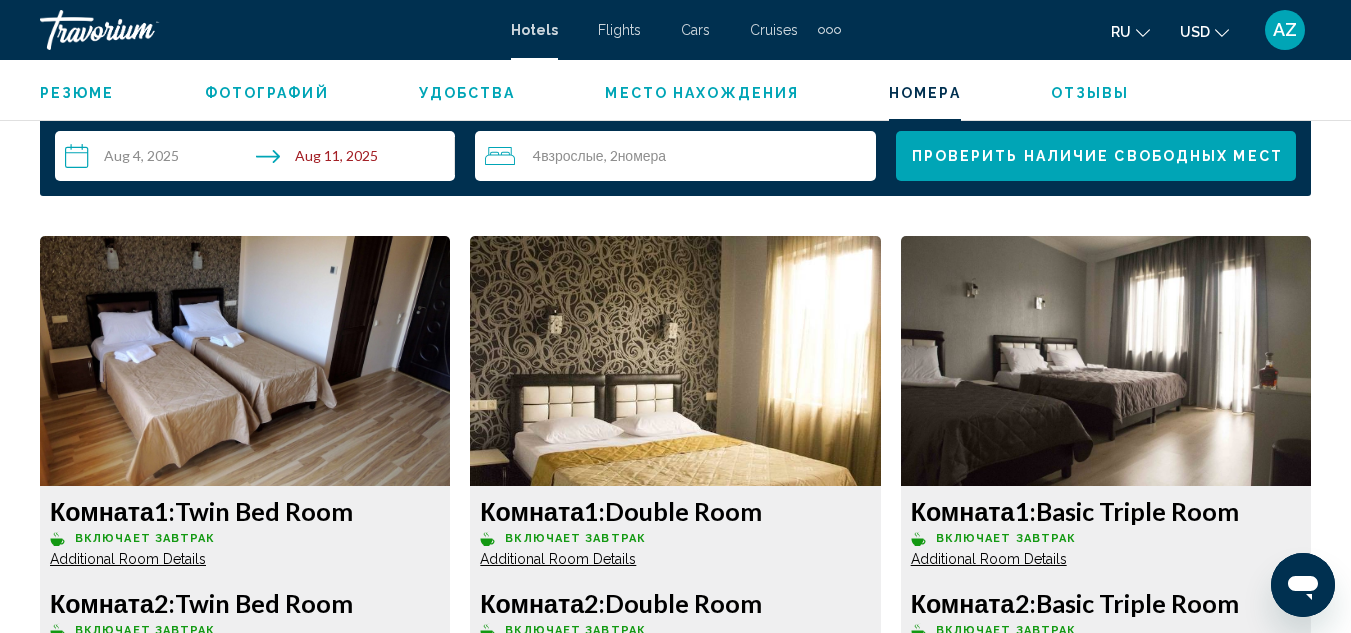 scroll, scrollTop: 2893, scrollLeft: 0, axis: vertical 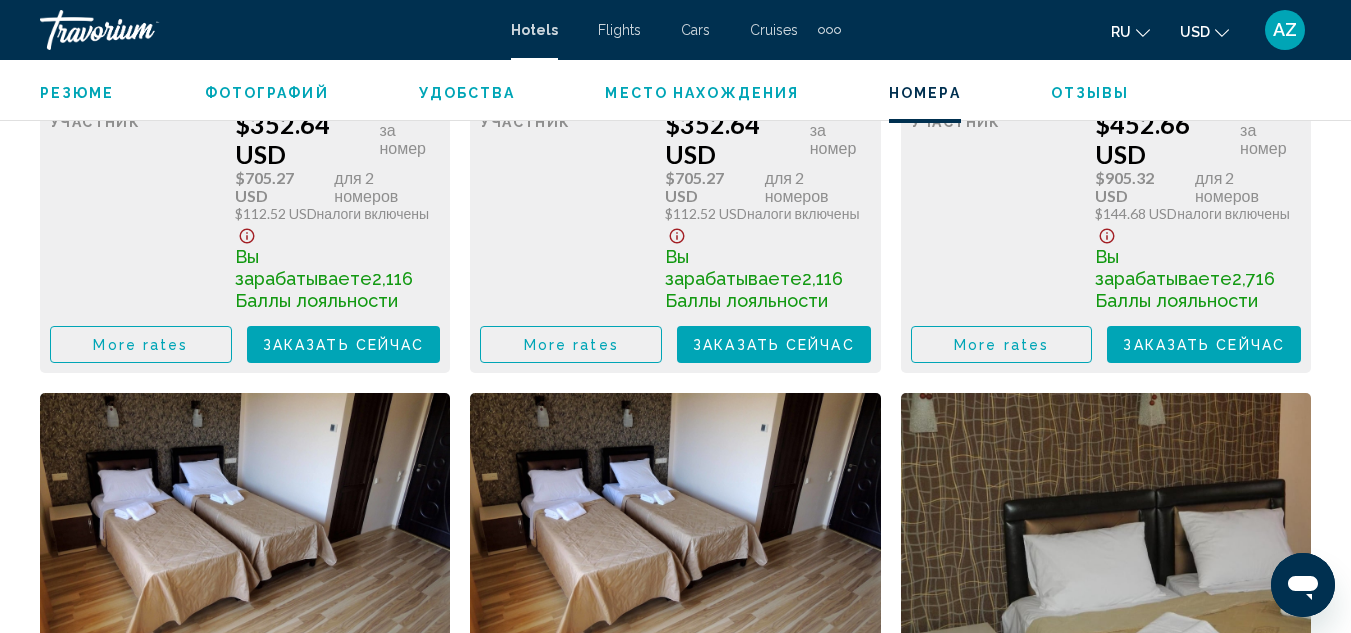 type 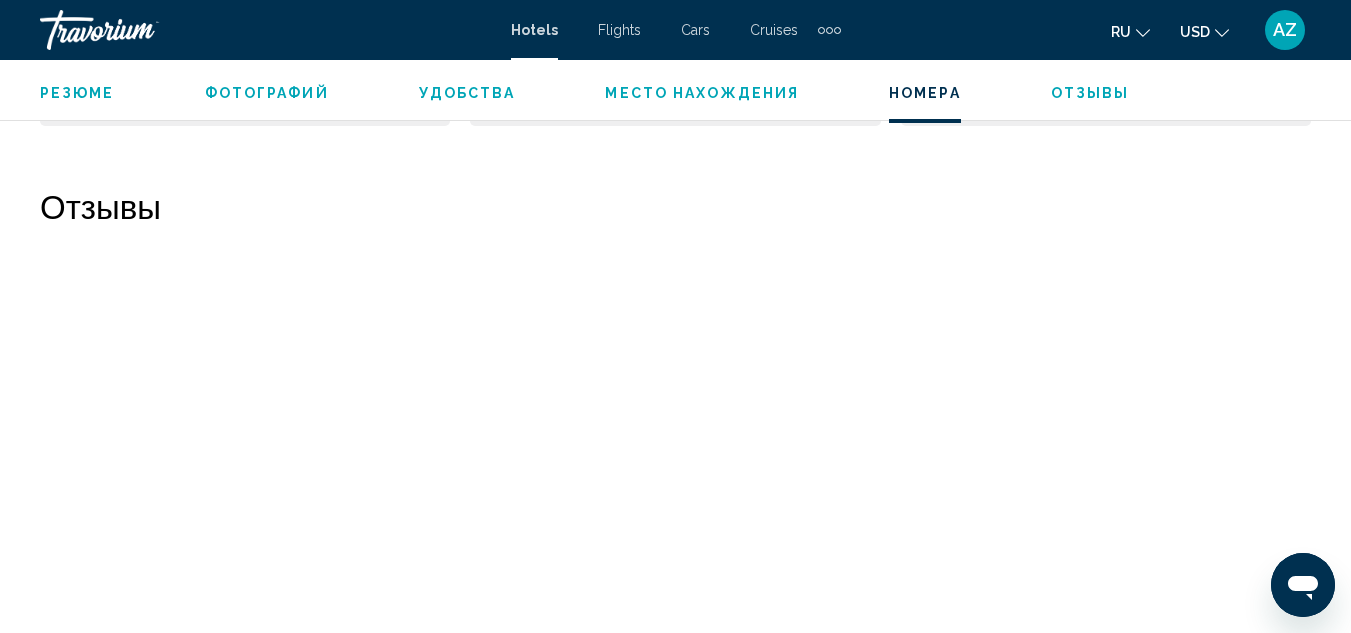 scroll, scrollTop: 4920, scrollLeft: 0, axis: vertical 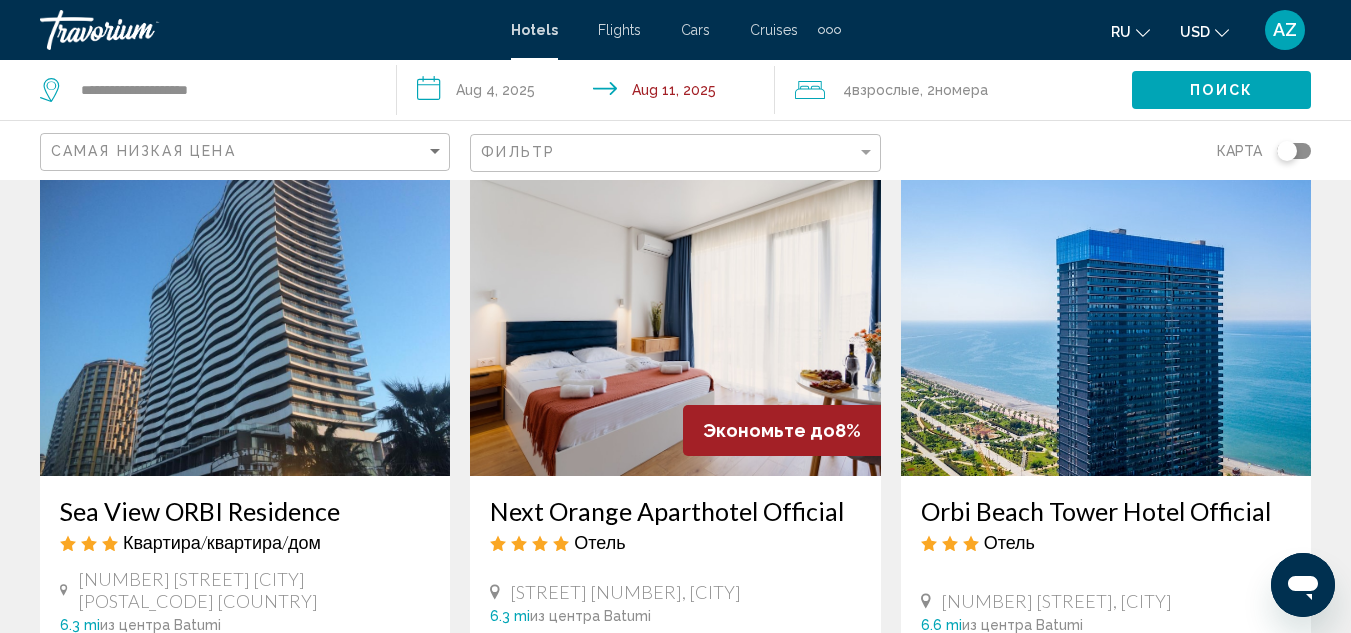 click on "Next Orange Aparthotel Official" at bounding box center [675, 511] 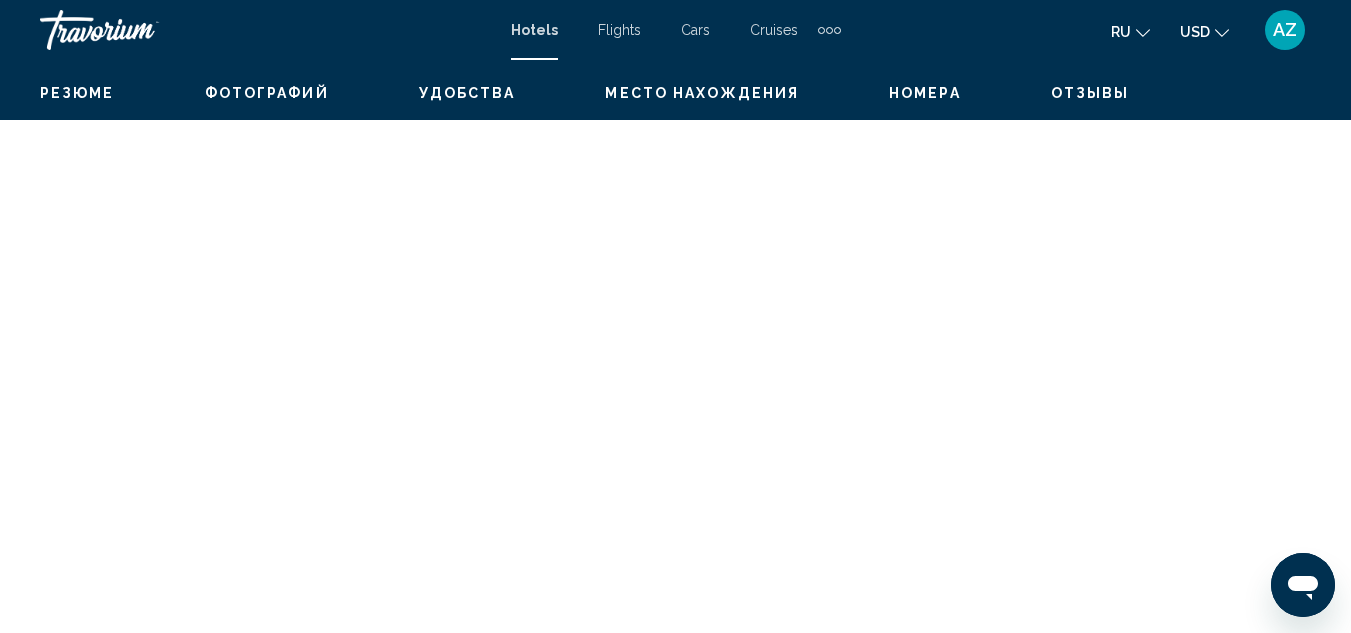 scroll, scrollTop: 218, scrollLeft: 0, axis: vertical 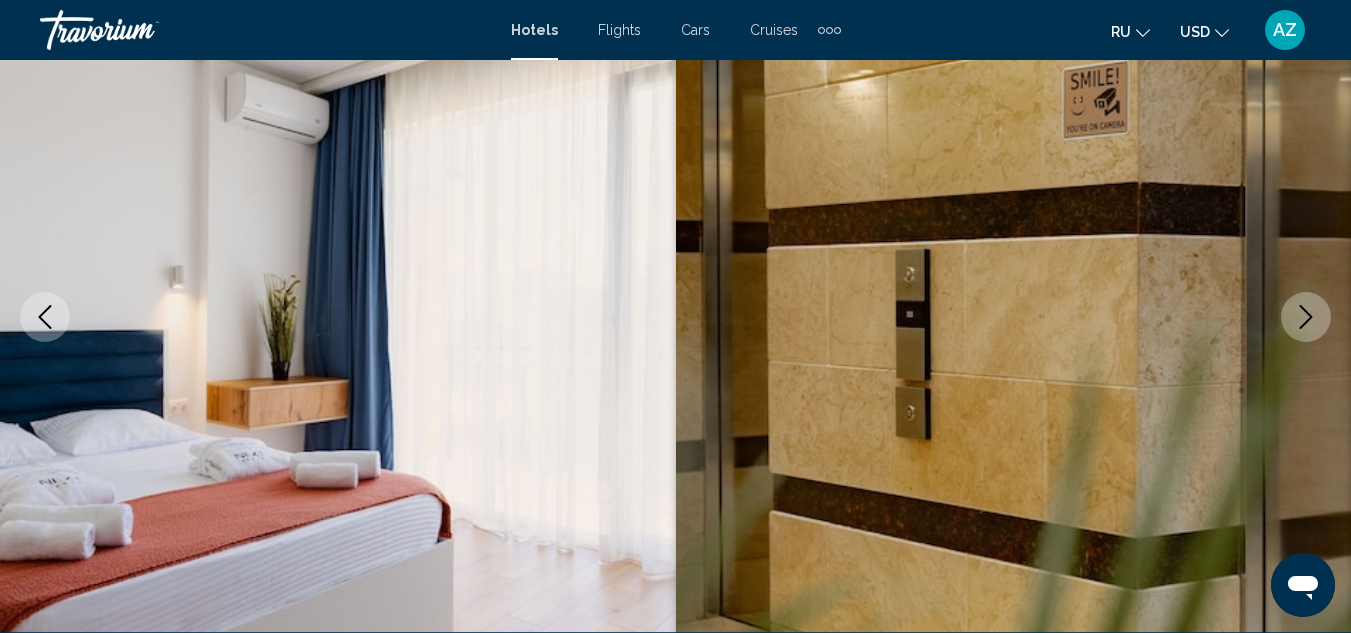 click at bounding box center [1306, 317] 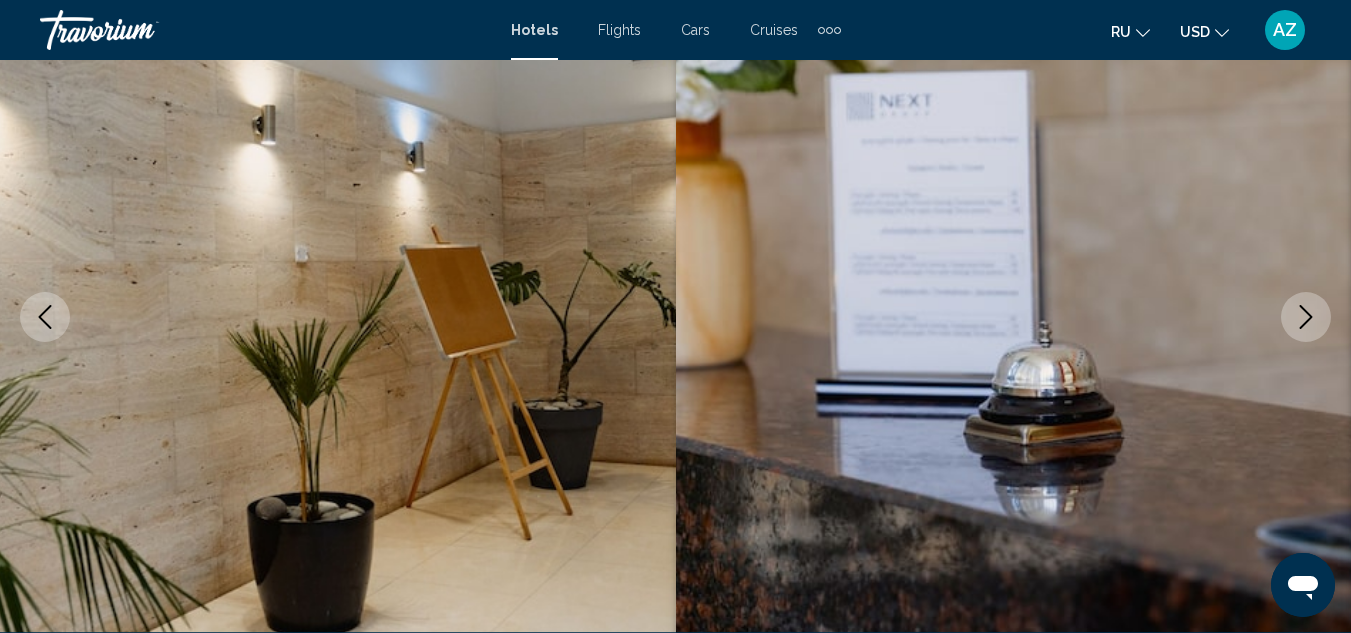 click at bounding box center (1306, 317) 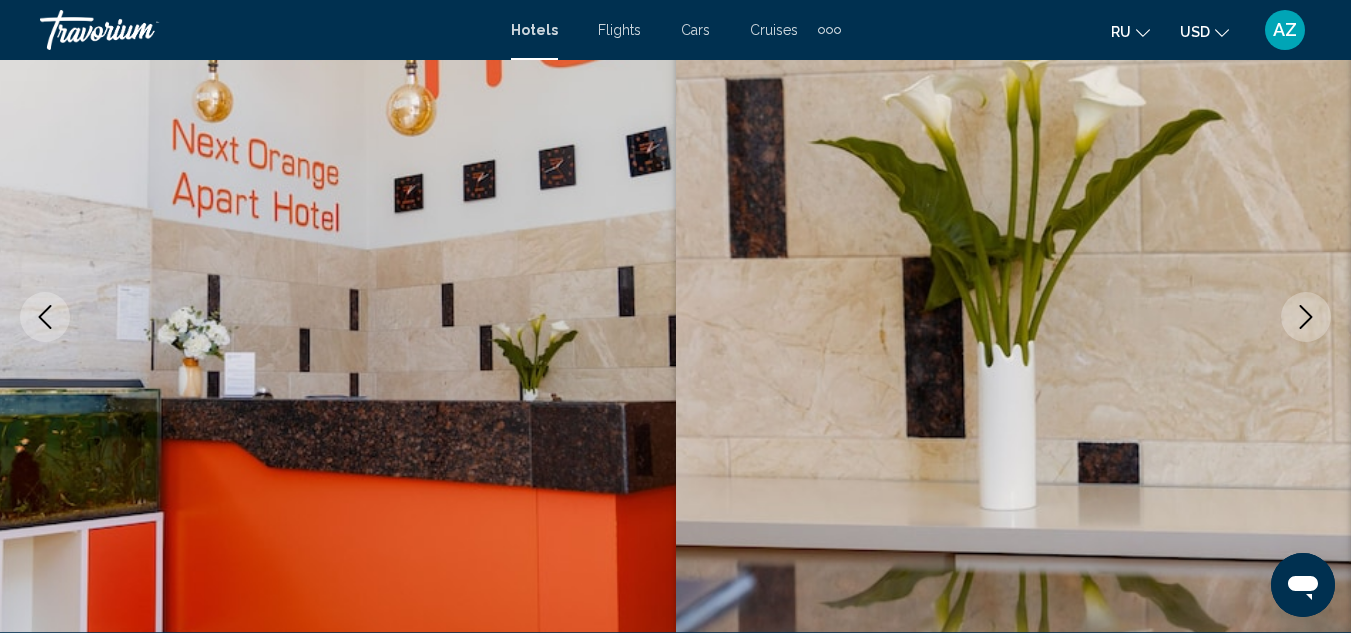 click at bounding box center [1306, 317] 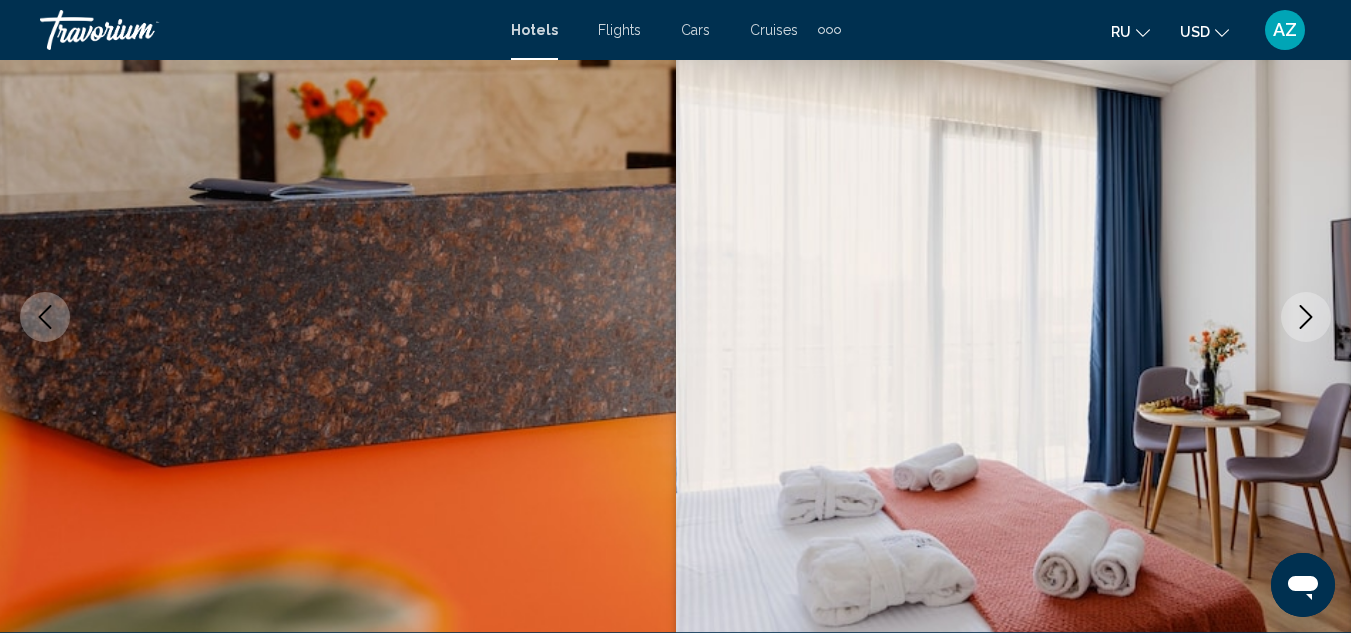 click at bounding box center [1306, 317] 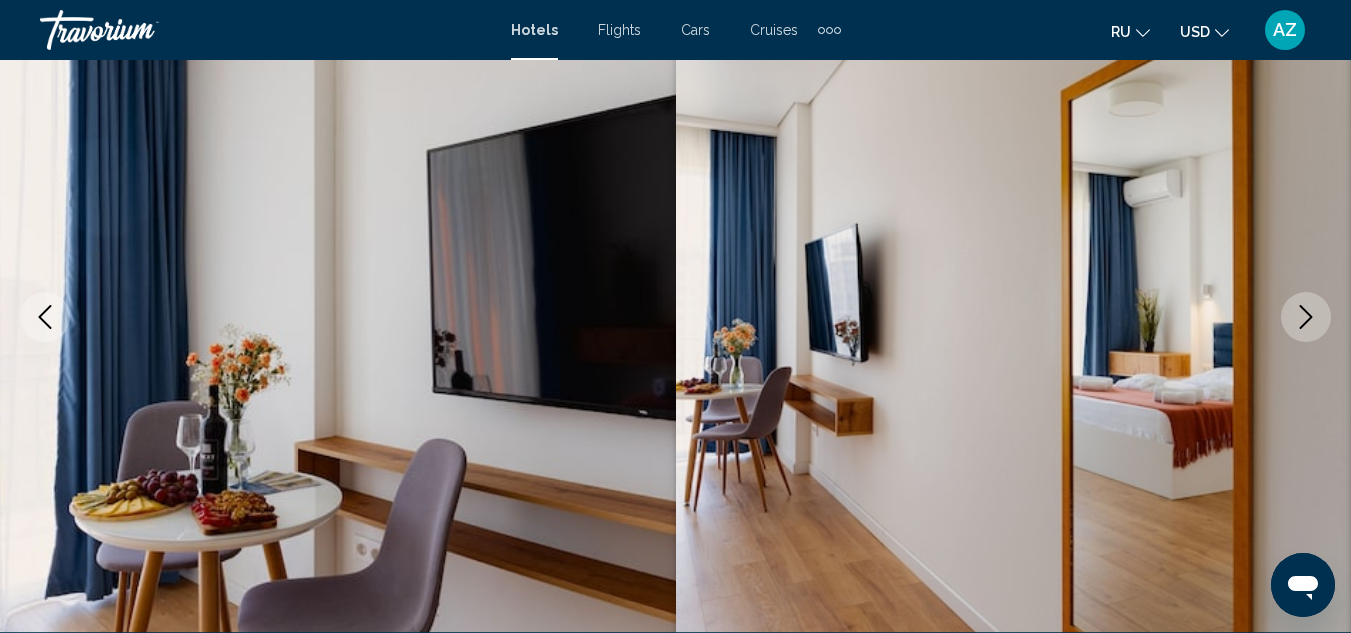 click at bounding box center [1306, 317] 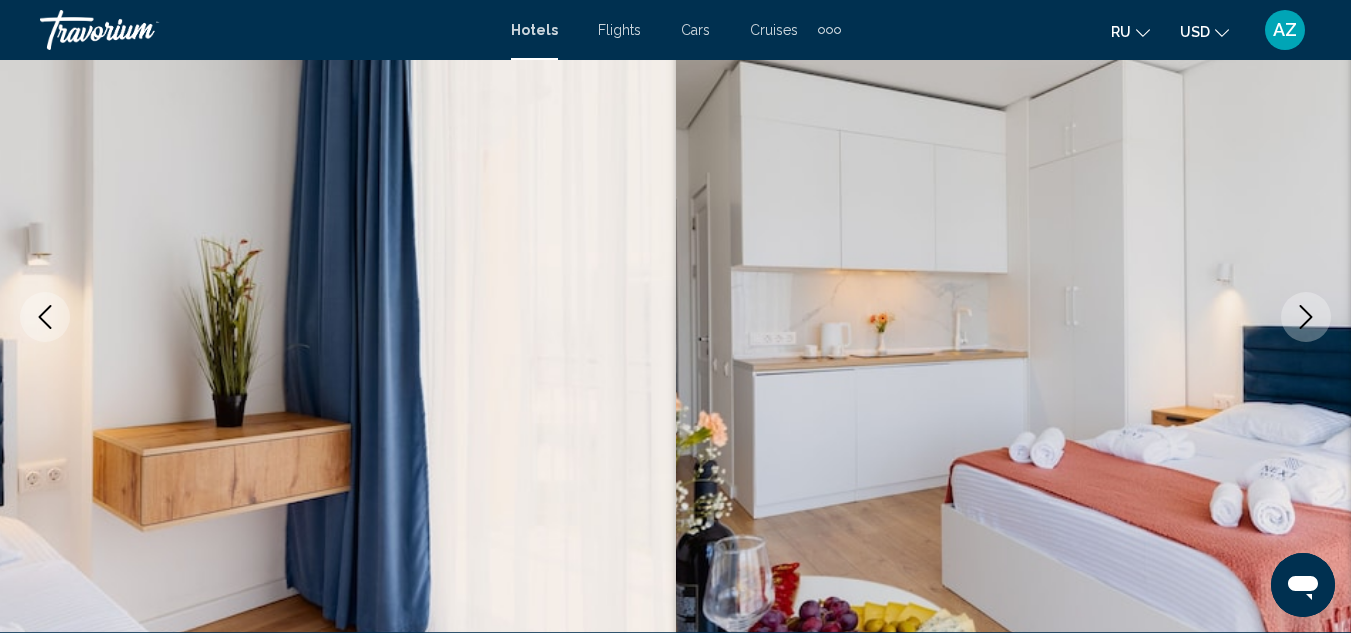 click at bounding box center (1306, 317) 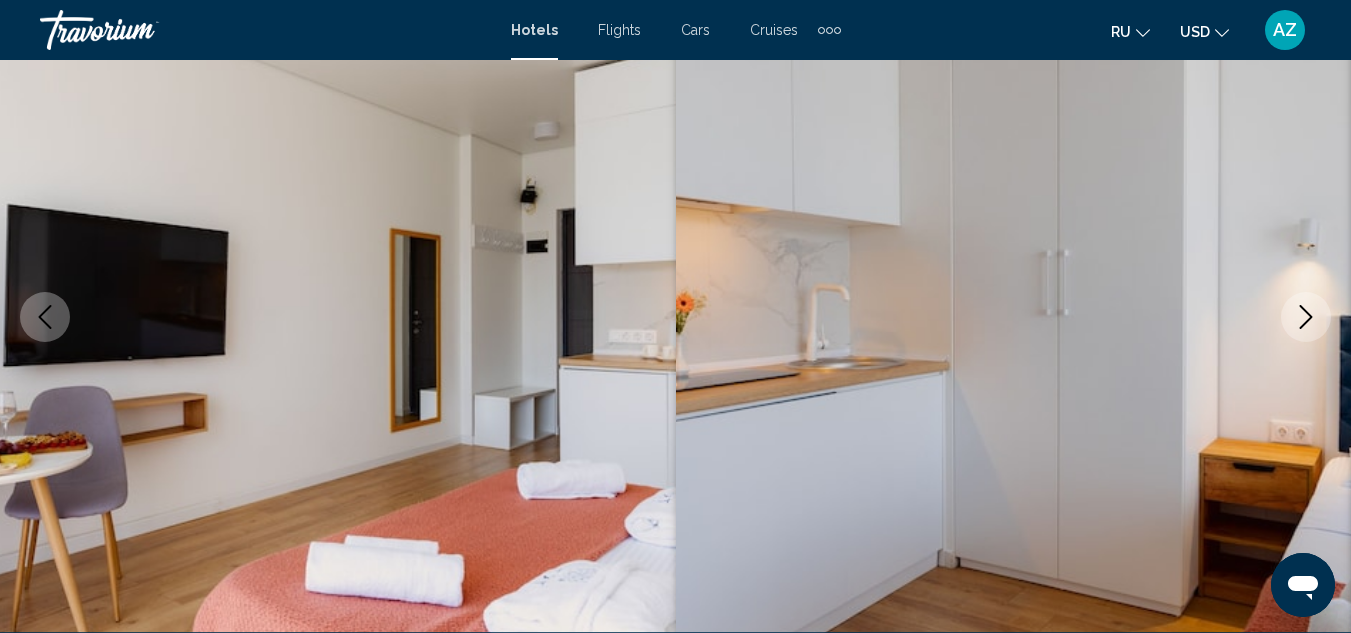 click at bounding box center (1306, 317) 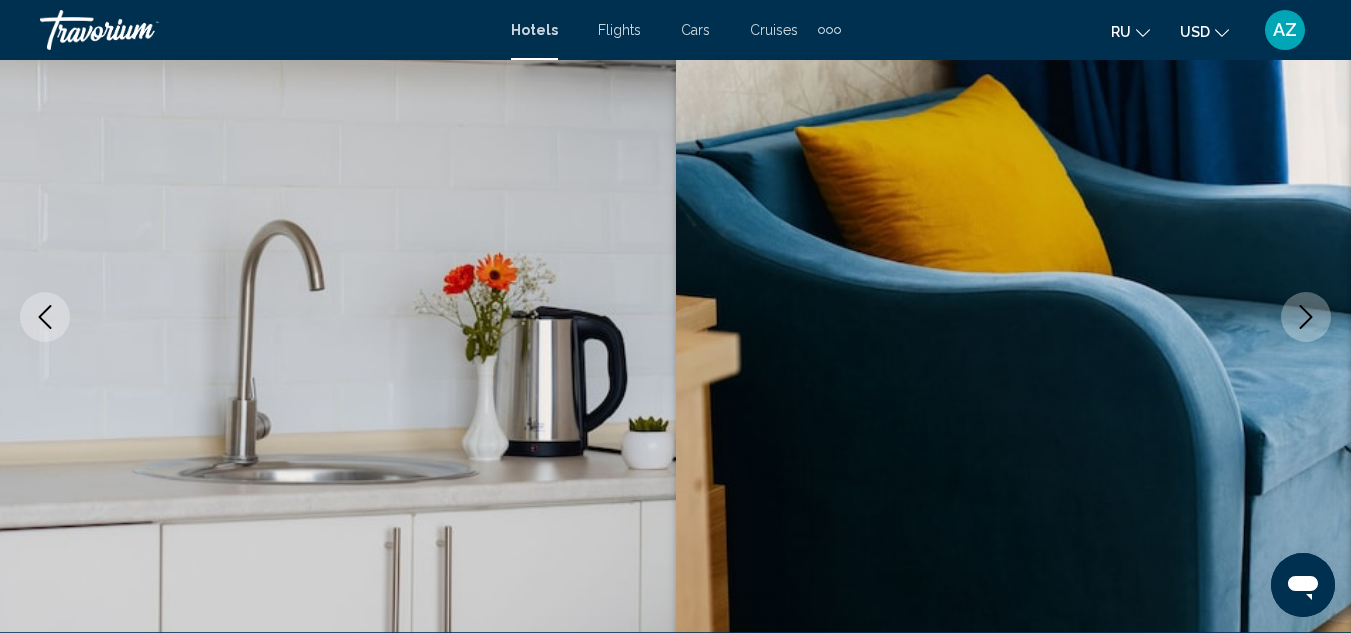 click at bounding box center (1306, 317) 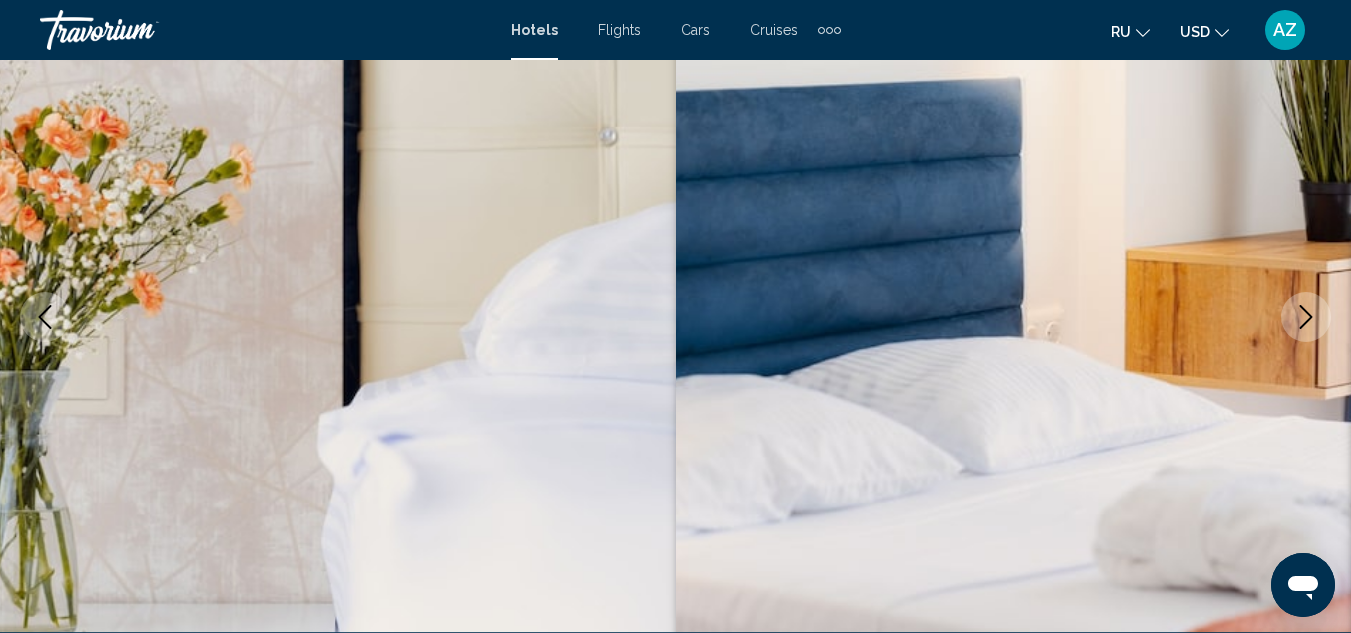 click at bounding box center [1306, 317] 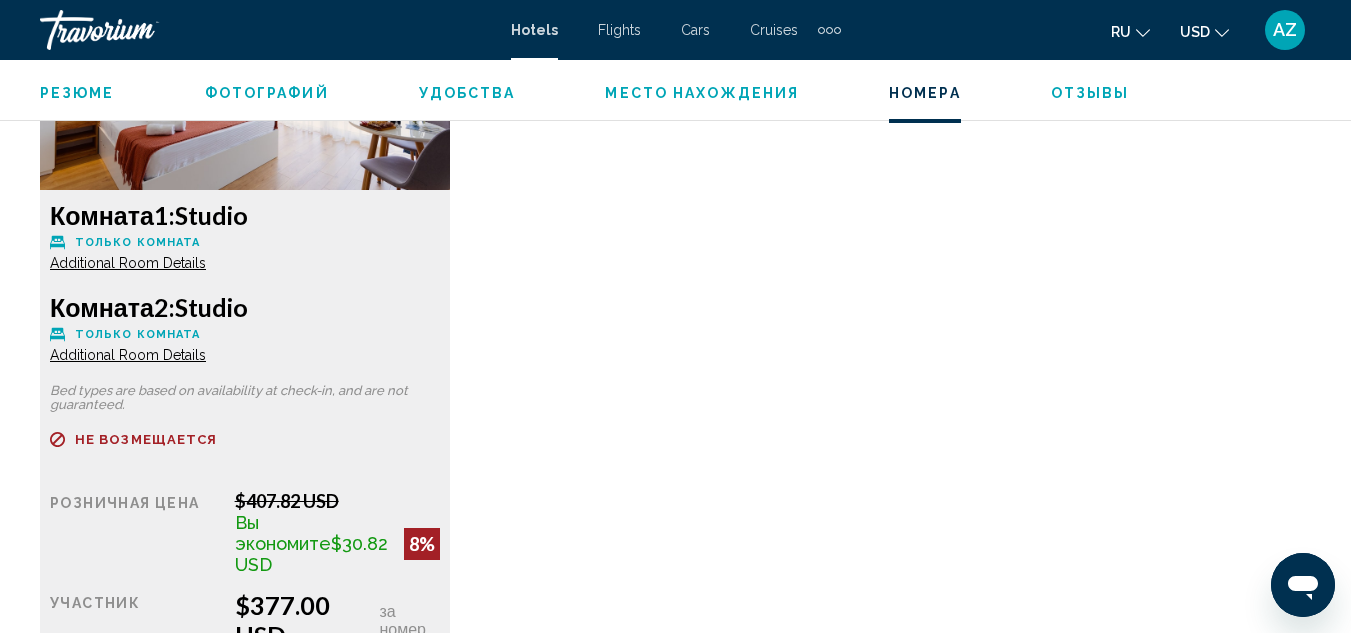 scroll, scrollTop: 3155, scrollLeft: 0, axis: vertical 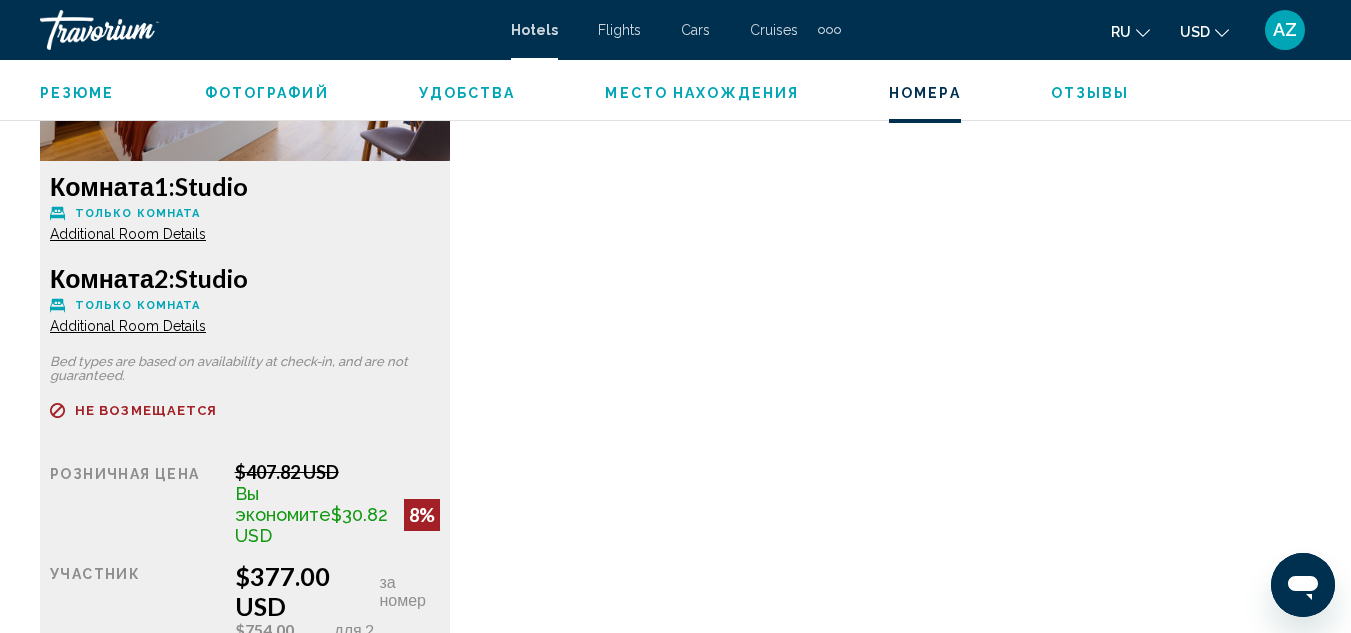 click at bounding box center [245, 36] 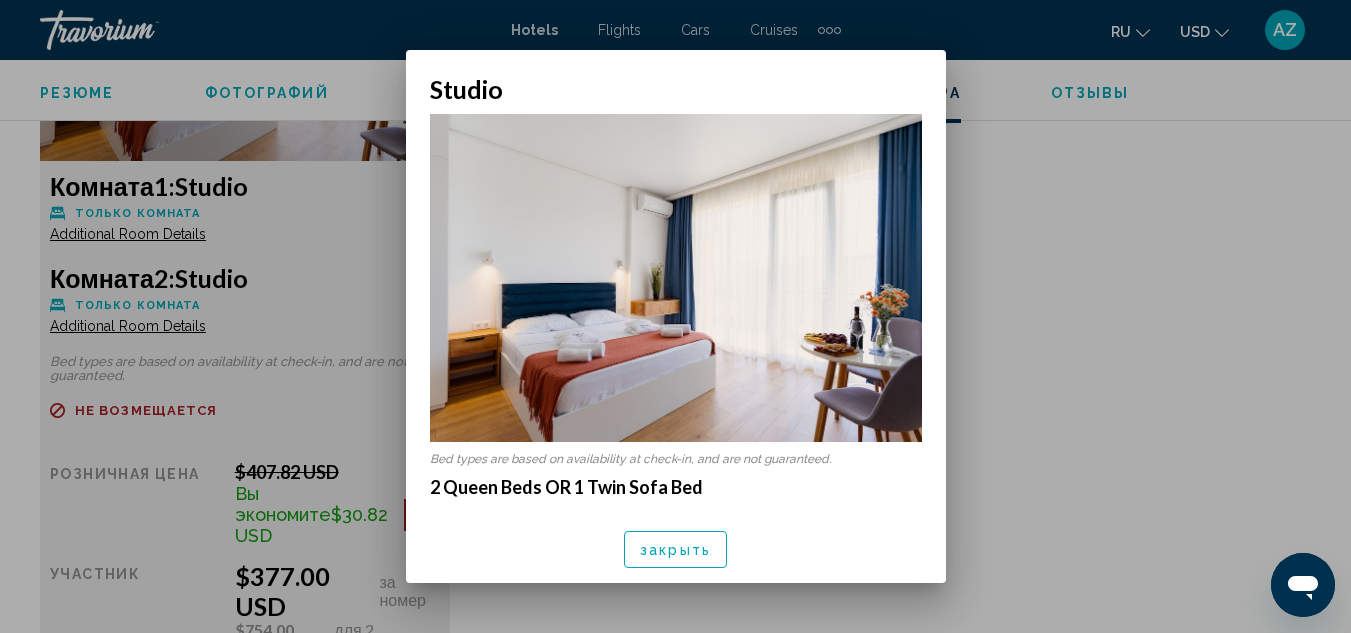 scroll, scrollTop: 0, scrollLeft: 0, axis: both 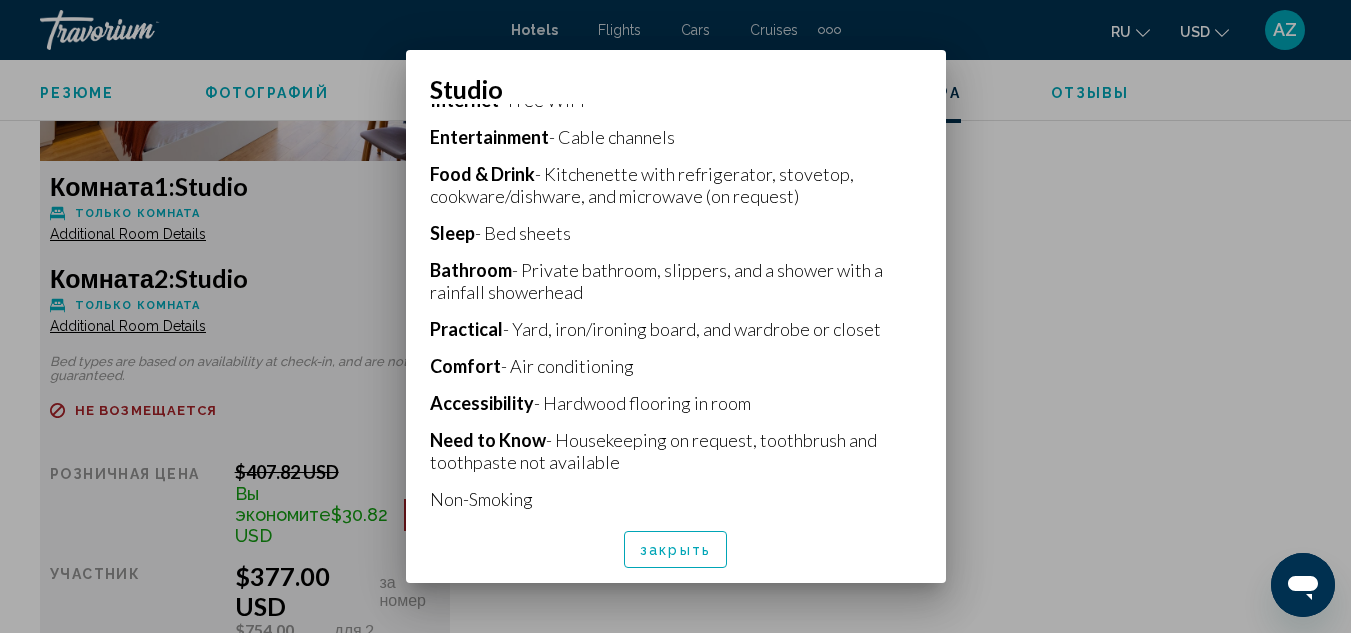 drag, startPoint x: 431, startPoint y: 231, endPoint x: 763, endPoint y: 489, distance: 420.46164 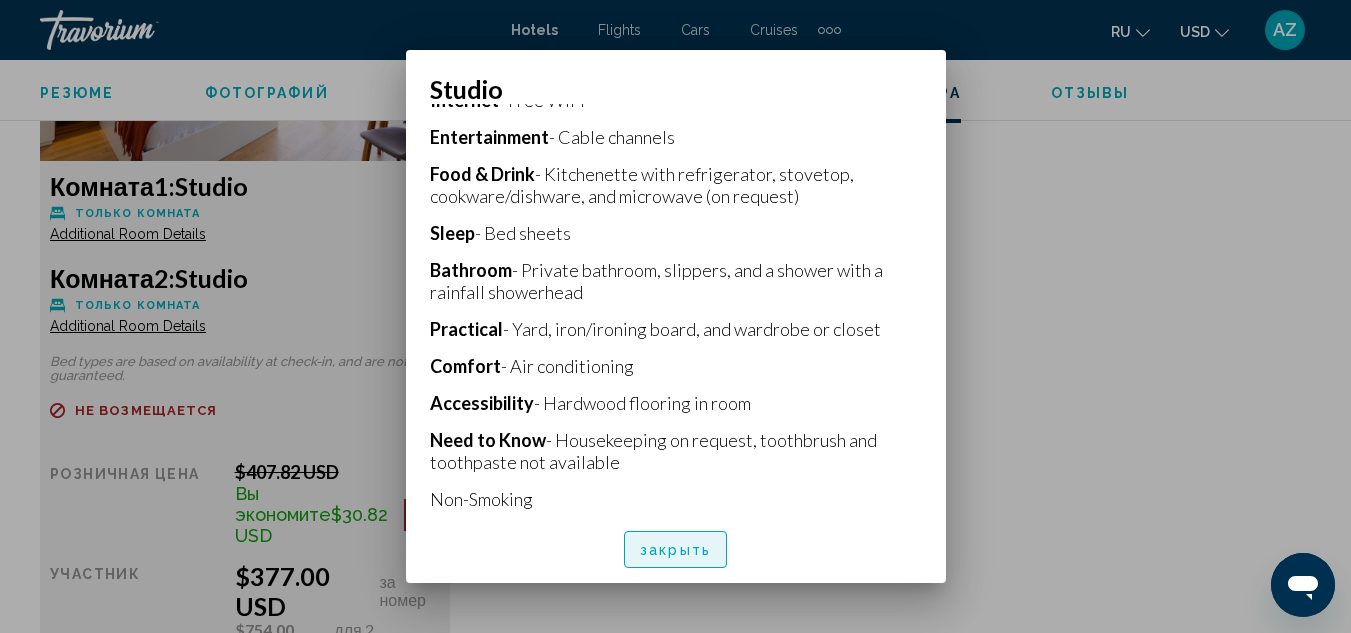 click on "закрыть" at bounding box center [675, 550] 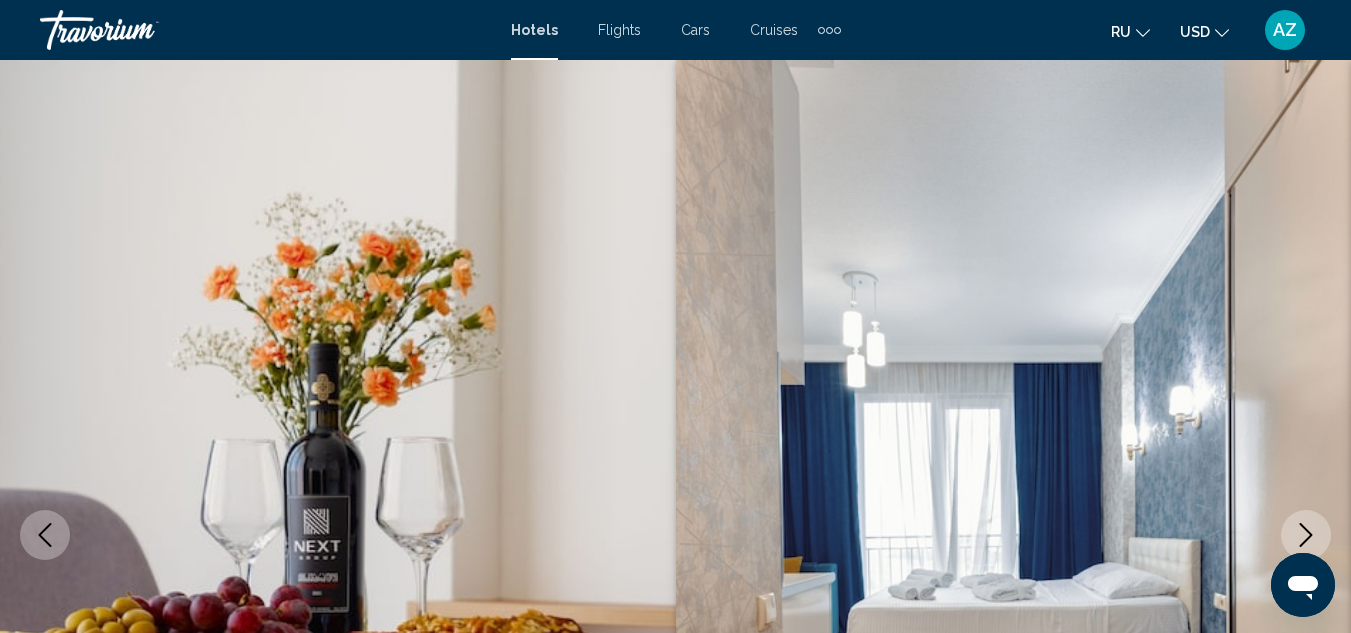 scroll, scrollTop: 3155, scrollLeft: 0, axis: vertical 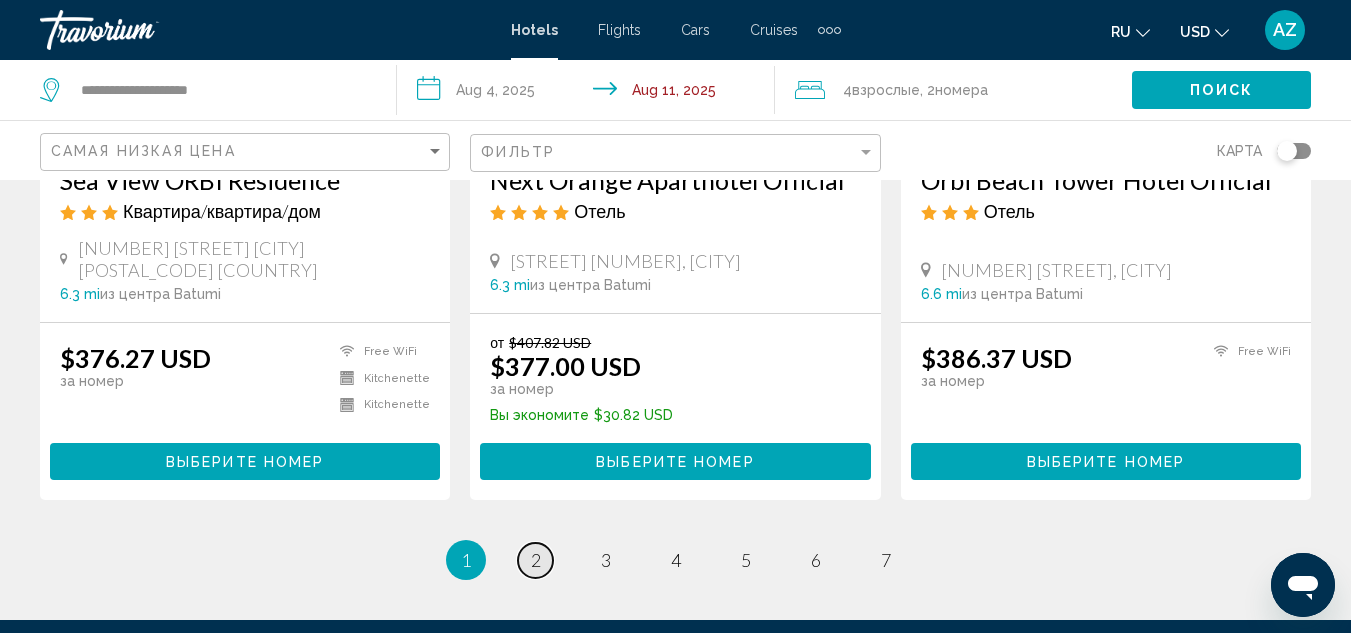 click on "page  2" at bounding box center (535, 560) 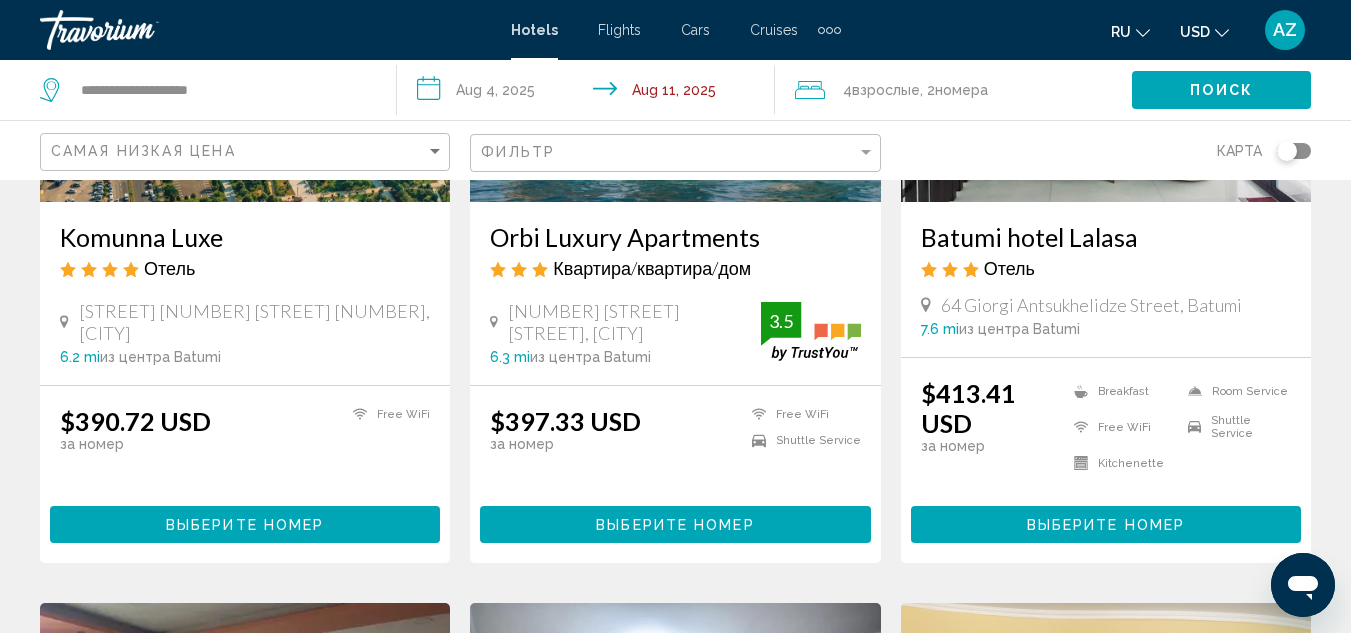 scroll, scrollTop: 0, scrollLeft: 0, axis: both 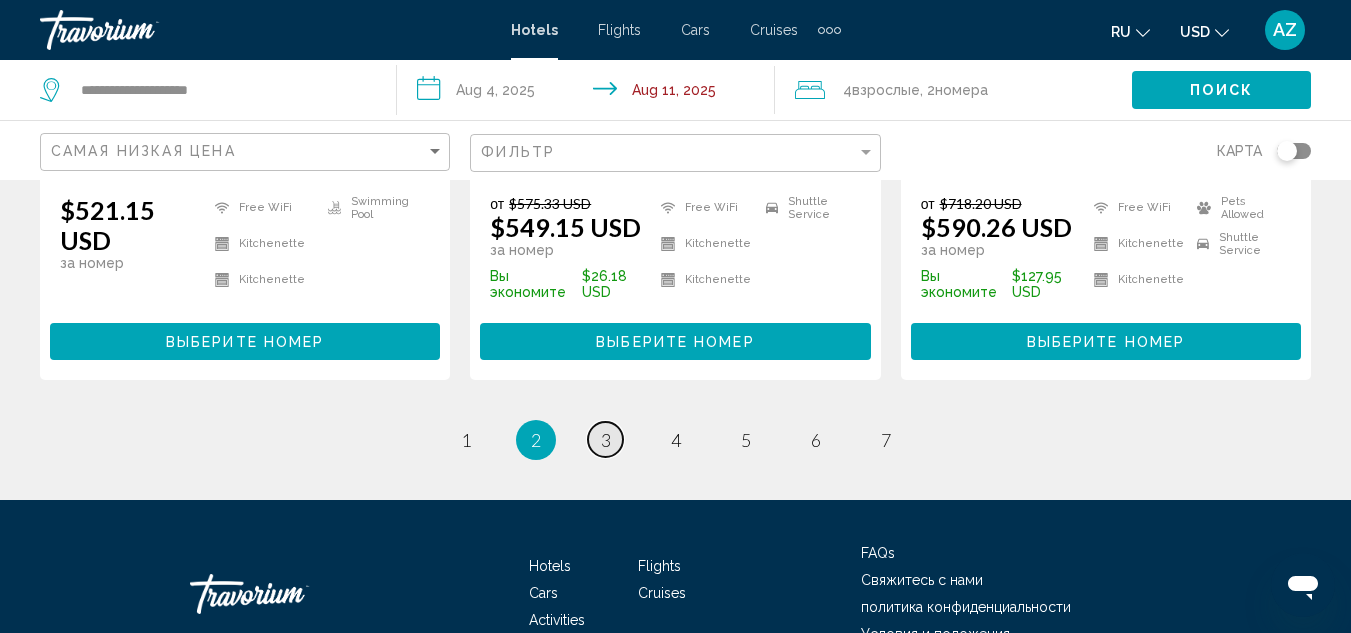 click on "page  3" at bounding box center (605, 439) 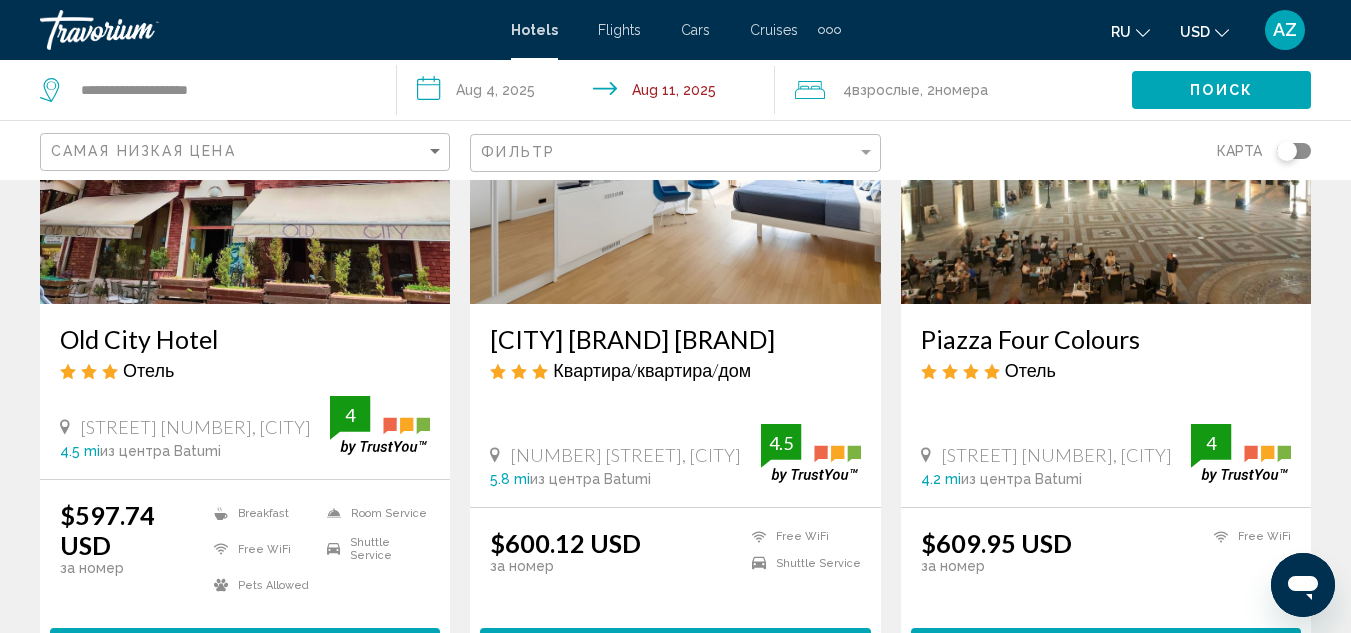 scroll, scrollTop: 0, scrollLeft: 0, axis: both 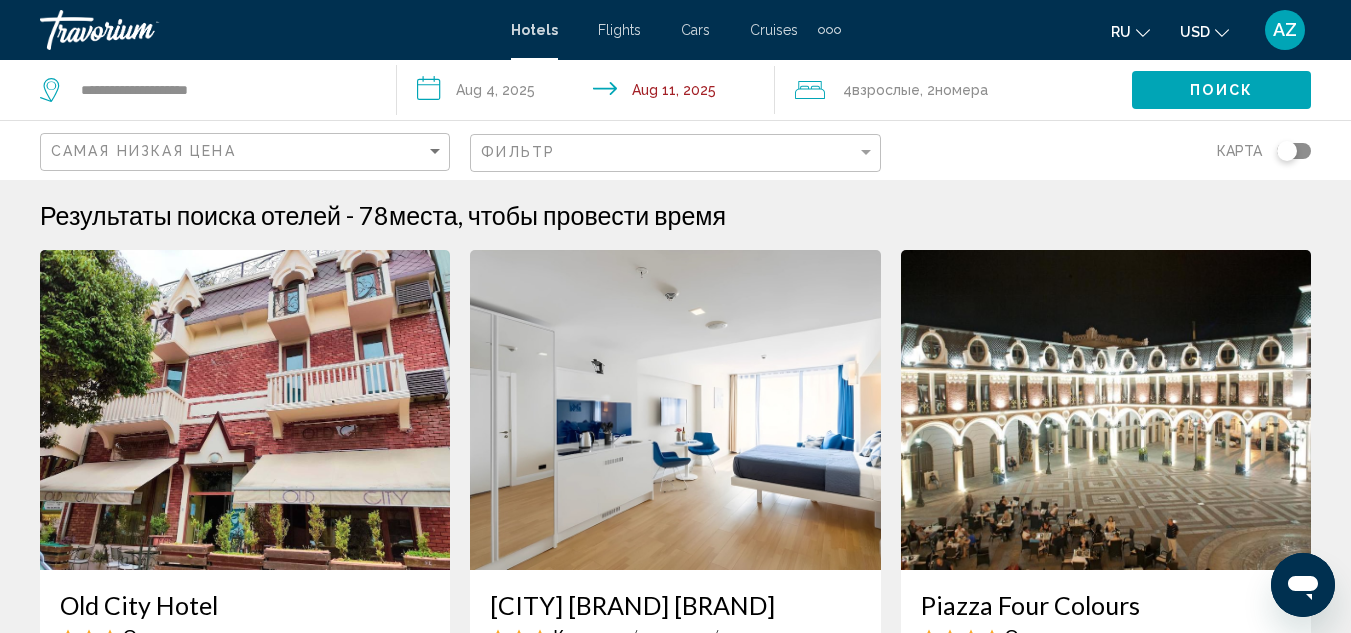 click on "AZ" at bounding box center (1285, 30) 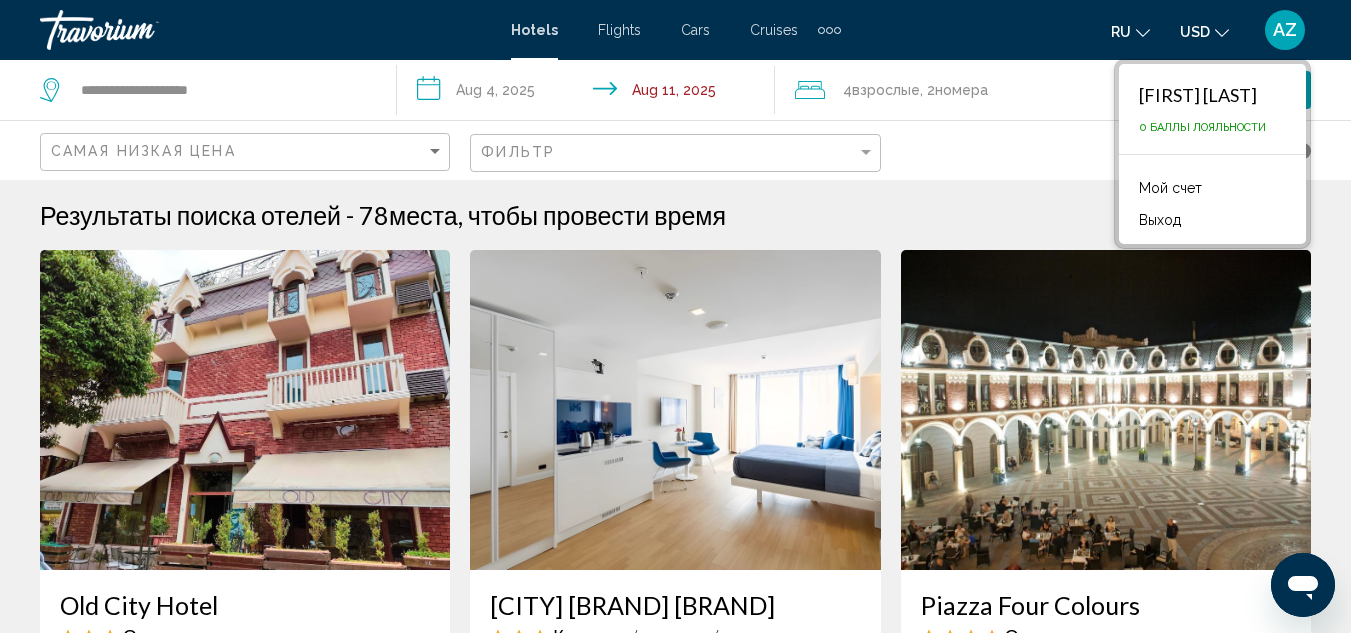click at bounding box center (140, 30) 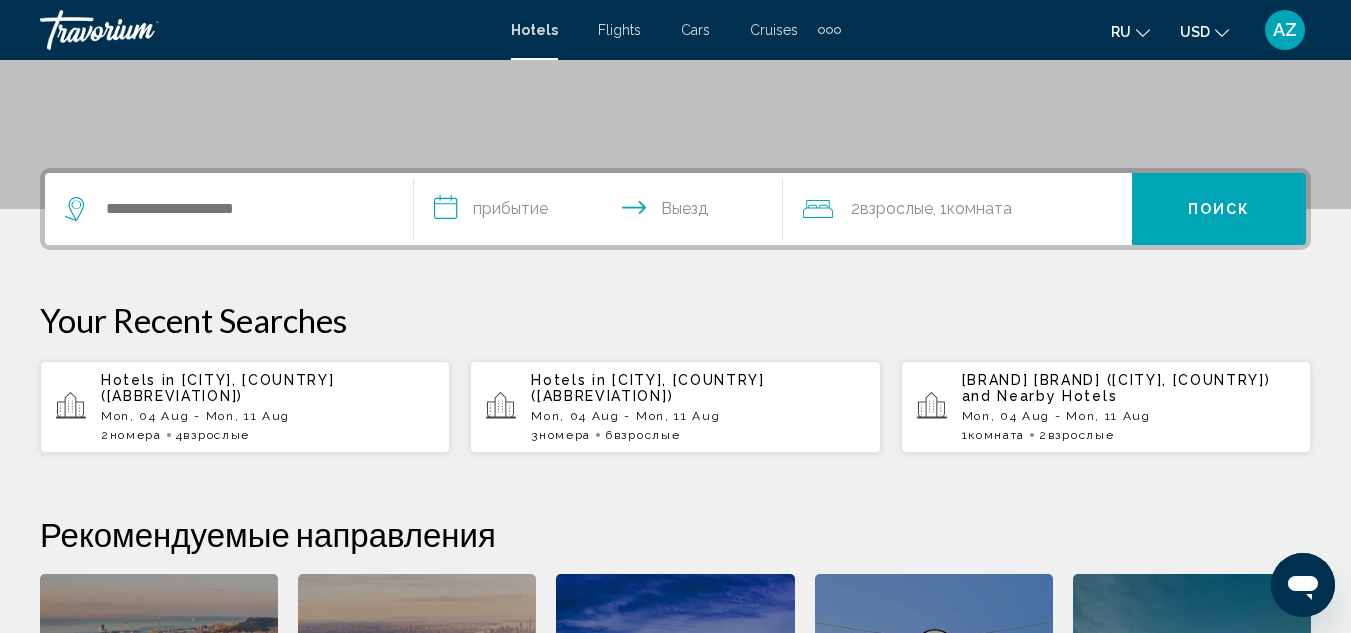 scroll, scrollTop: 0, scrollLeft: 0, axis: both 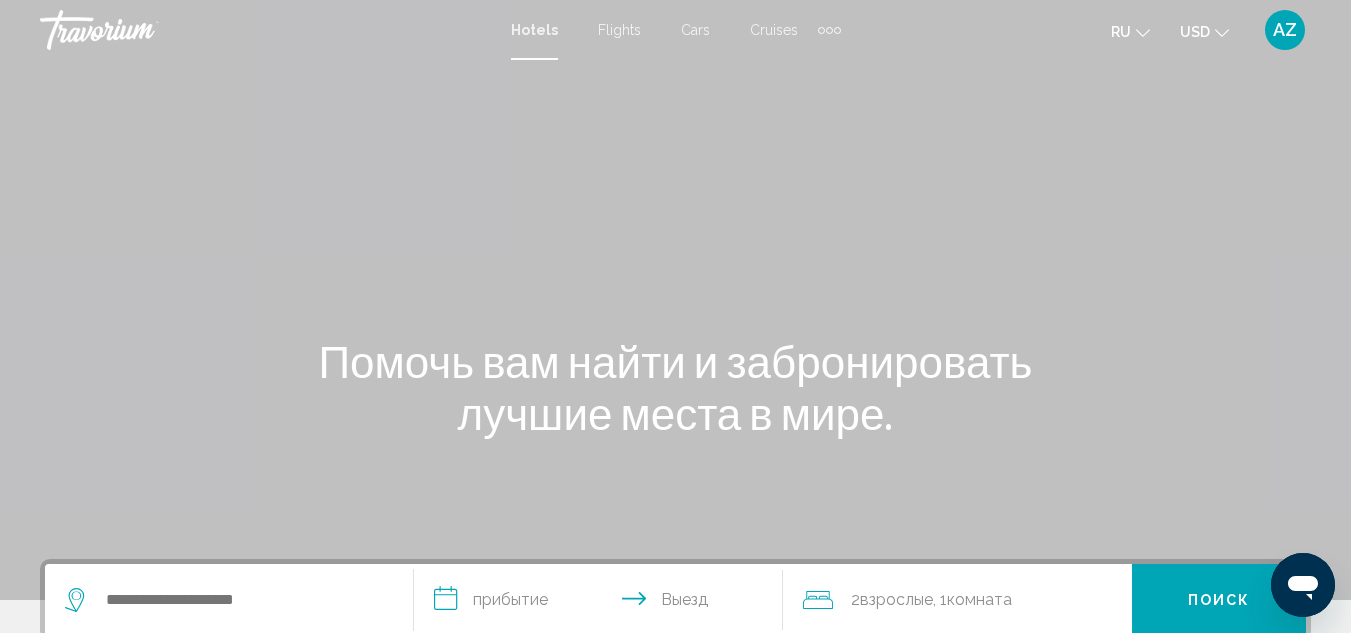 click at bounding box center (140, 30) 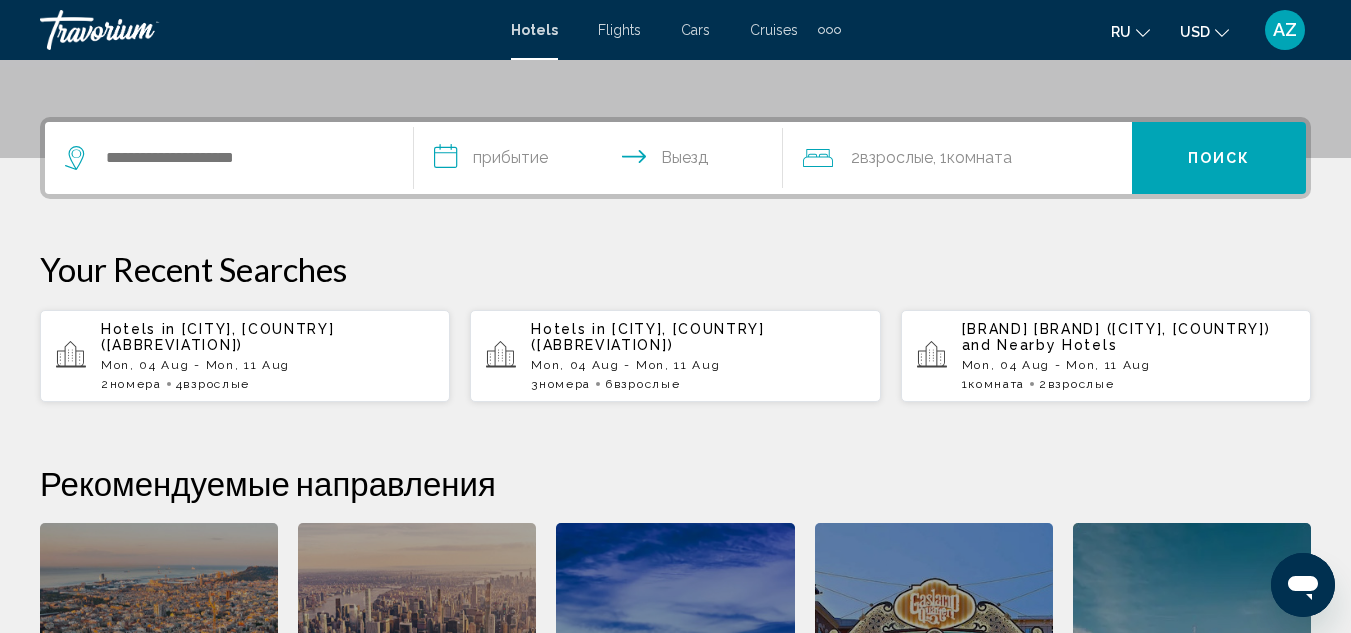 scroll, scrollTop: 0, scrollLeft: 0, axis: both 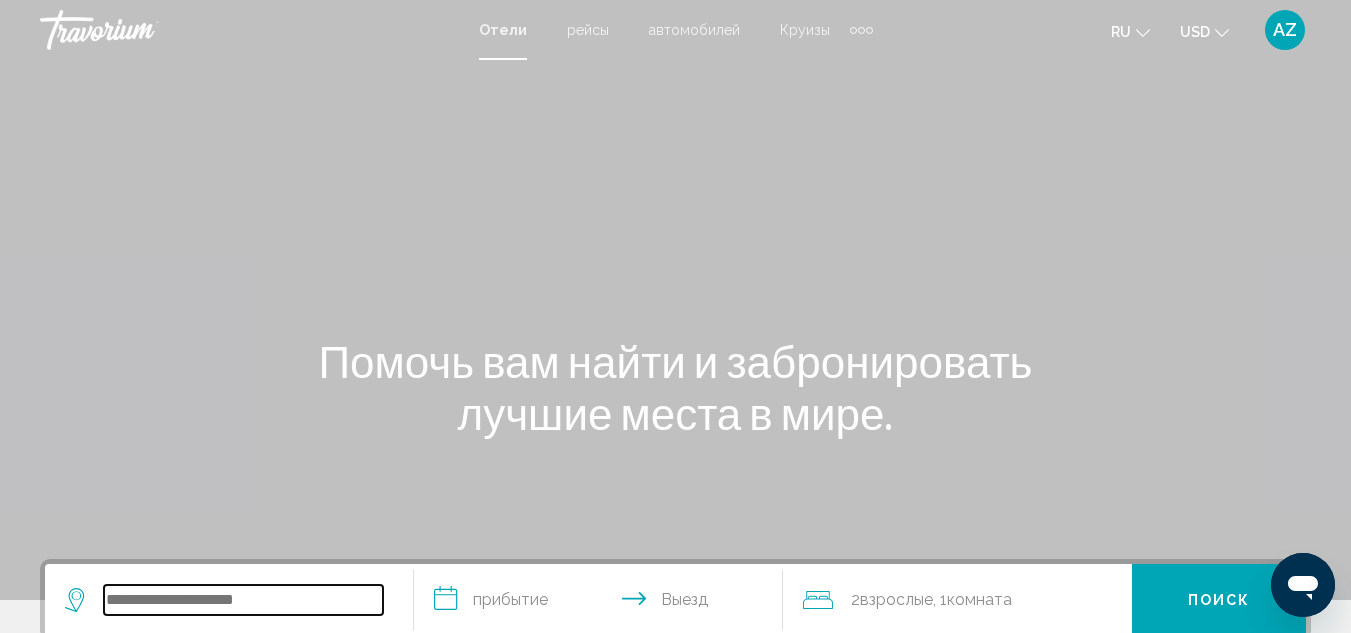 click at bounding box center [243, 600] 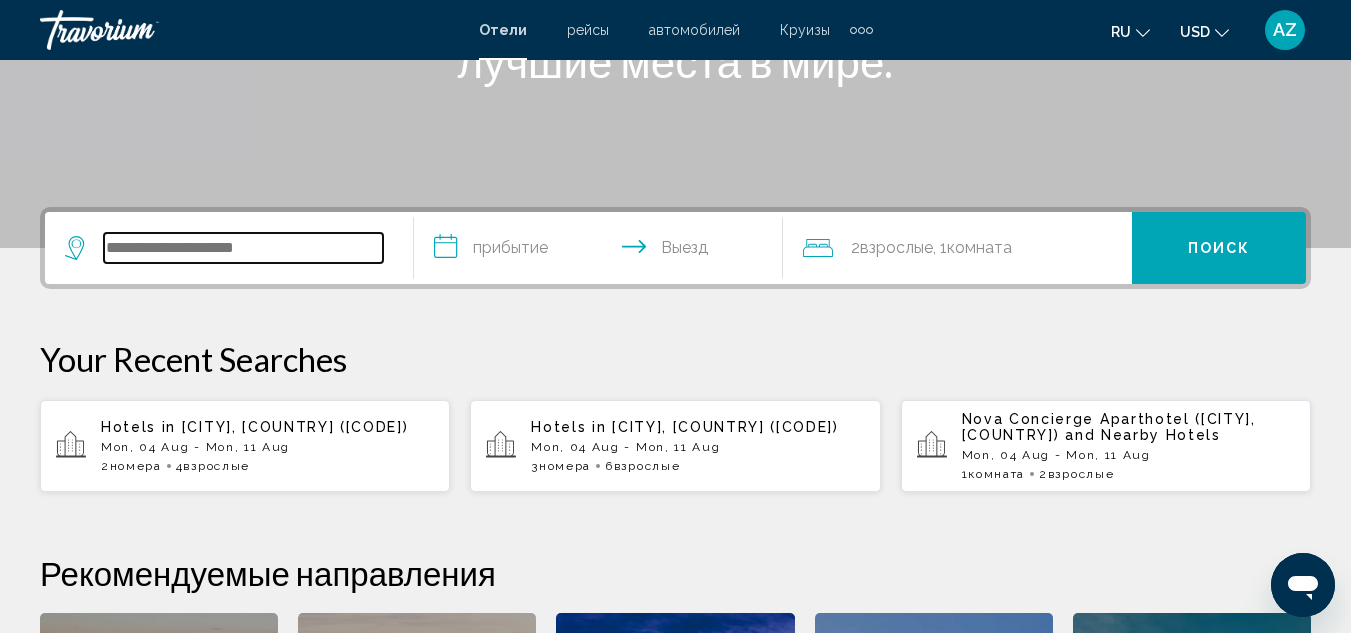 scroll, scrollTop: 494, scrollLeft: 0, axis: vertical 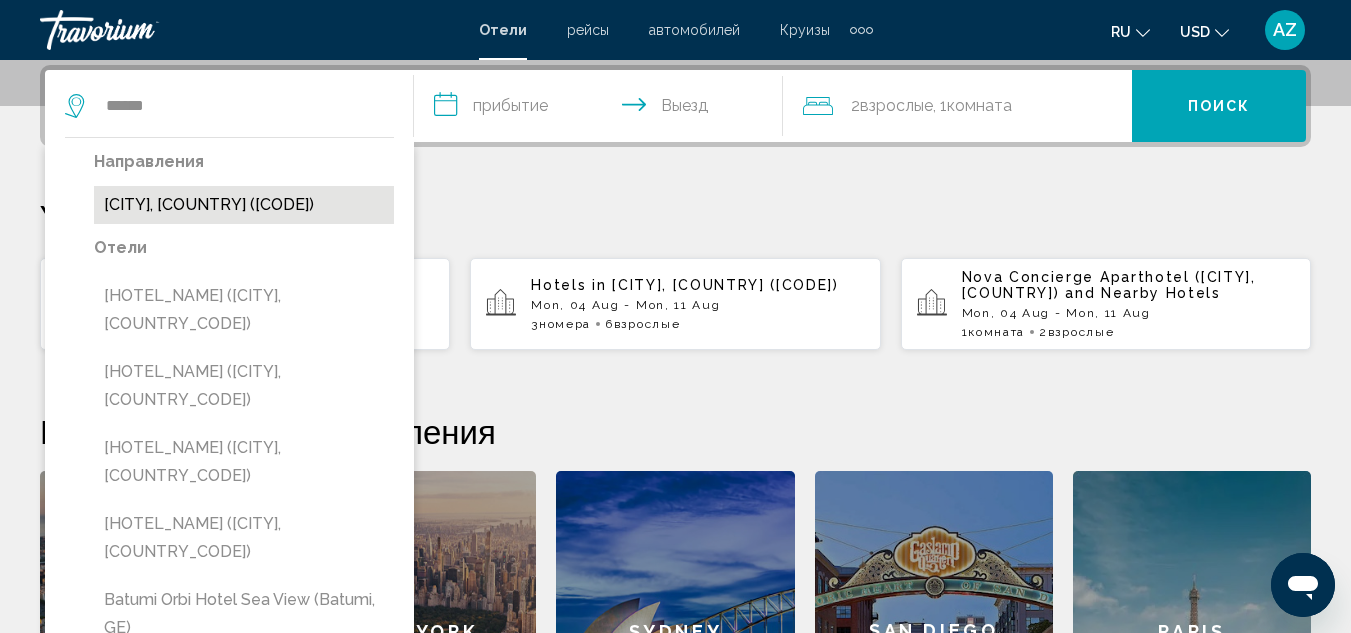 click on "[CITY], [COUNTRY] ([CODE])" at bounding box center (244, 205) 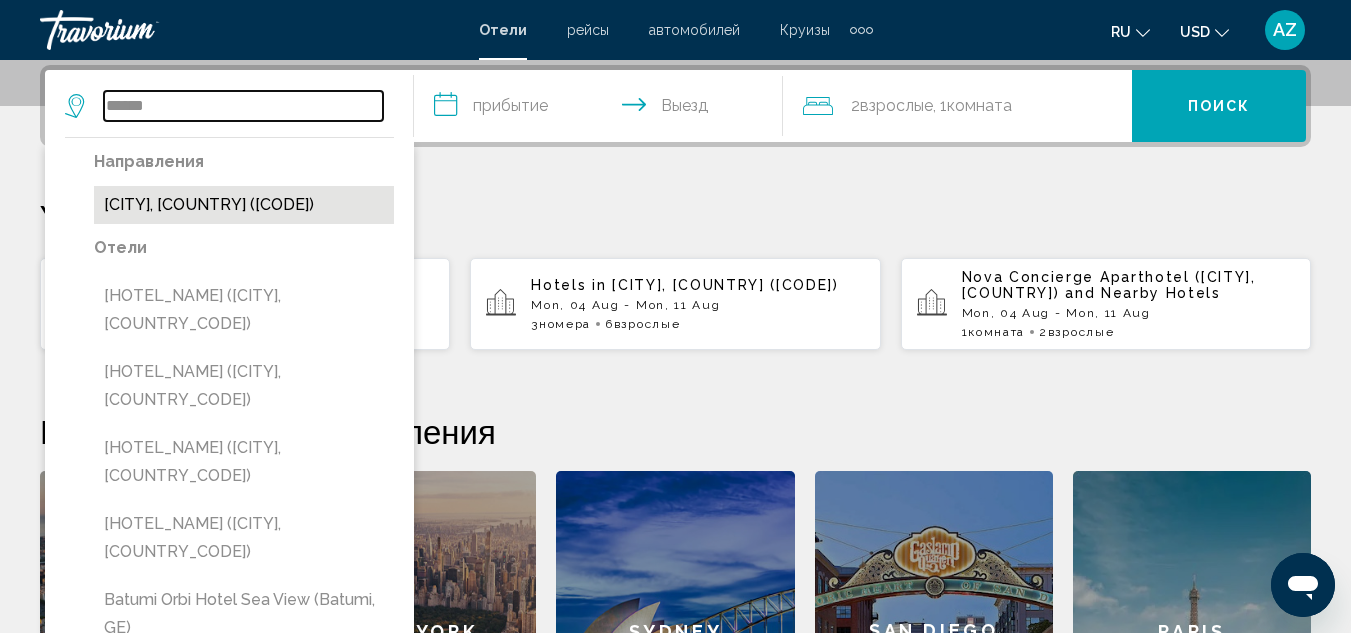 type on "**********" 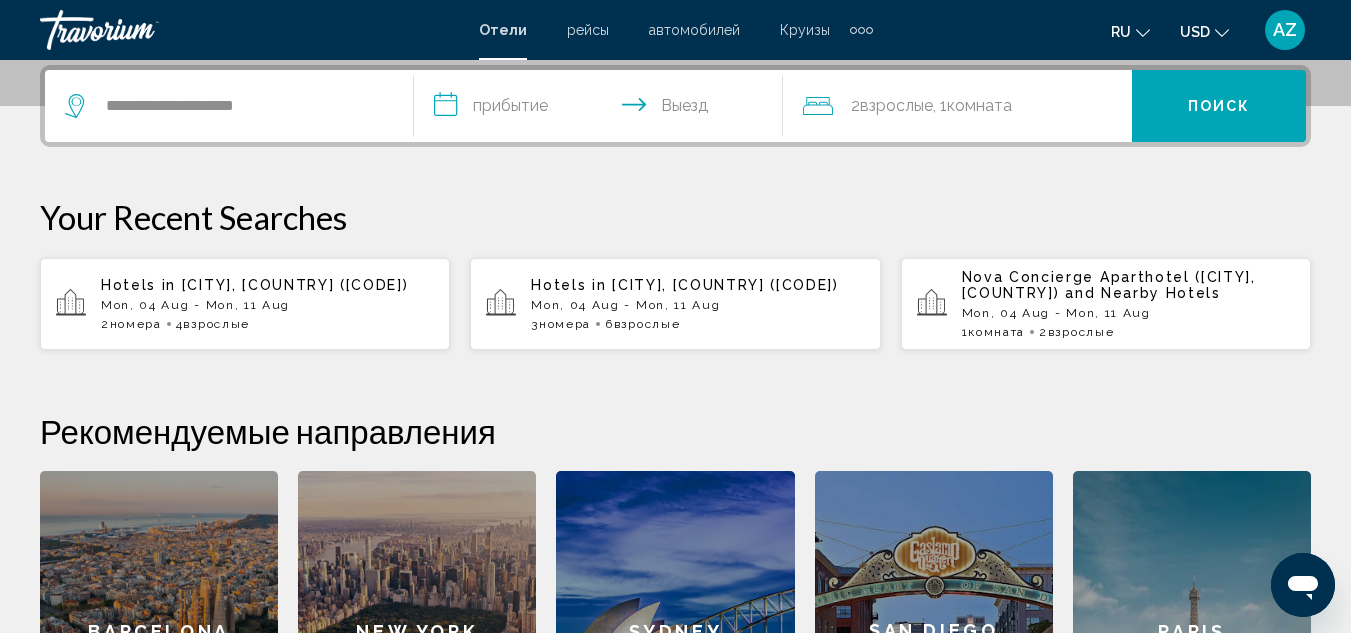 click on "**********" at bounding box center (602, 109) 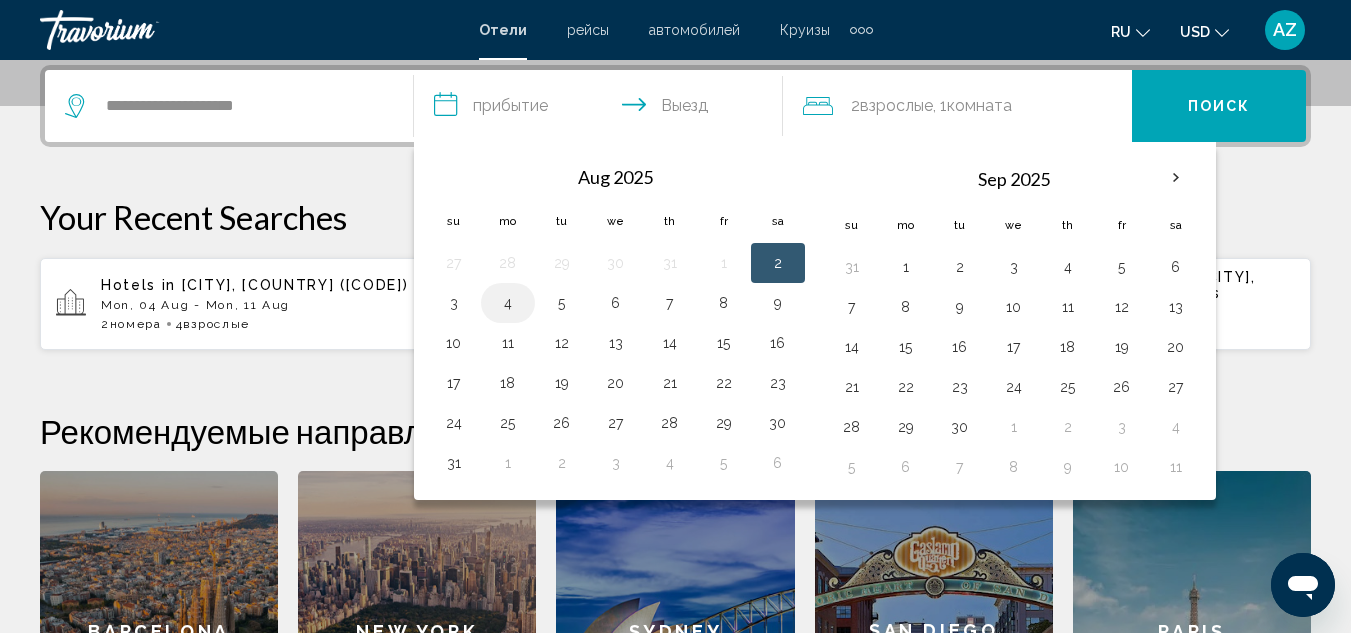 click on "4" at bounding box center (508, 303) 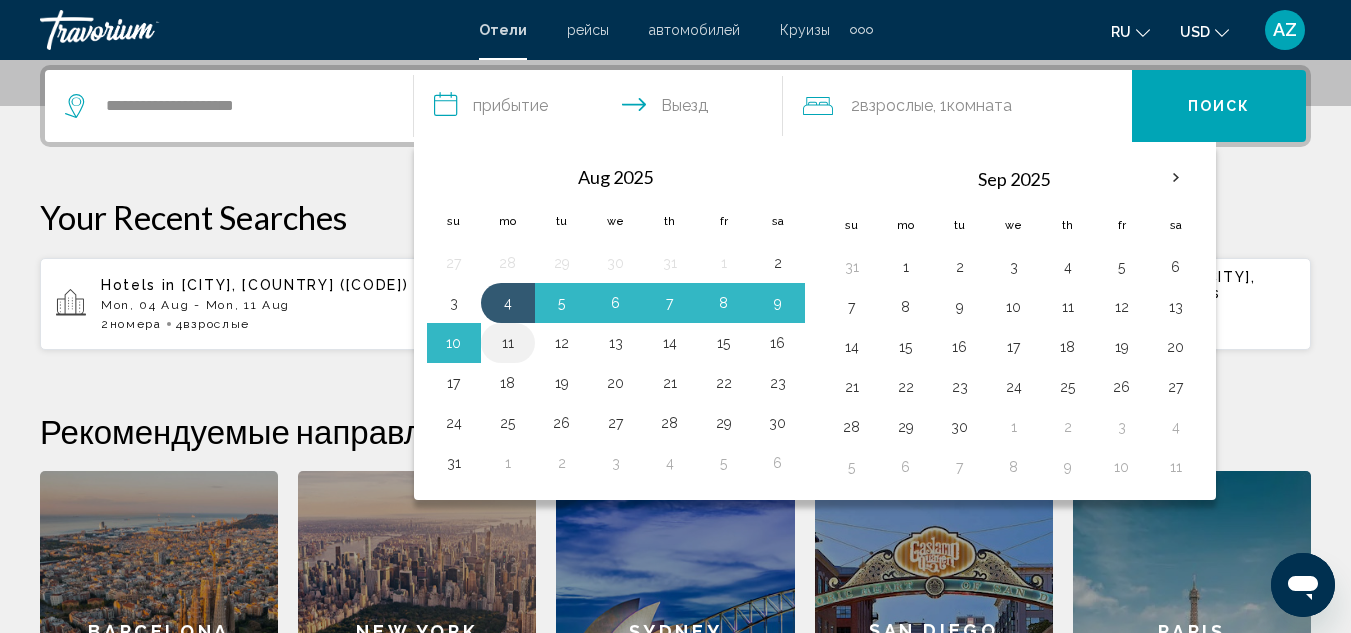 click on "11" at bounding box center (508, 343) 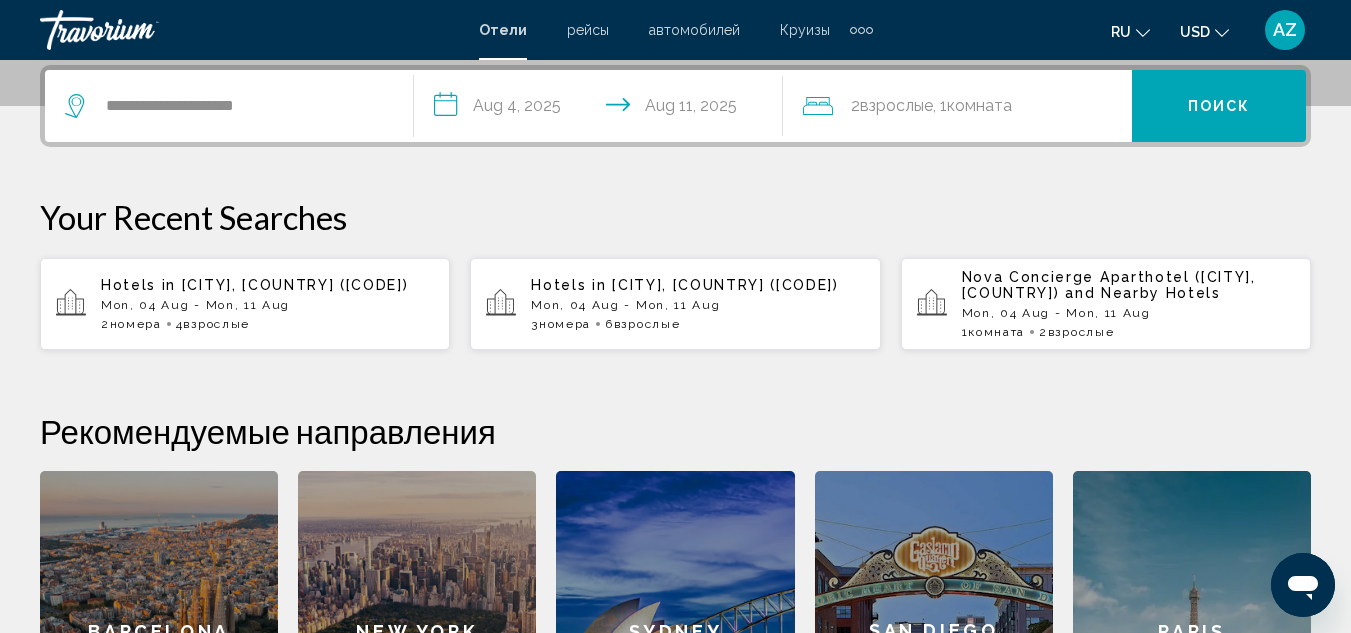 click on "Комната" 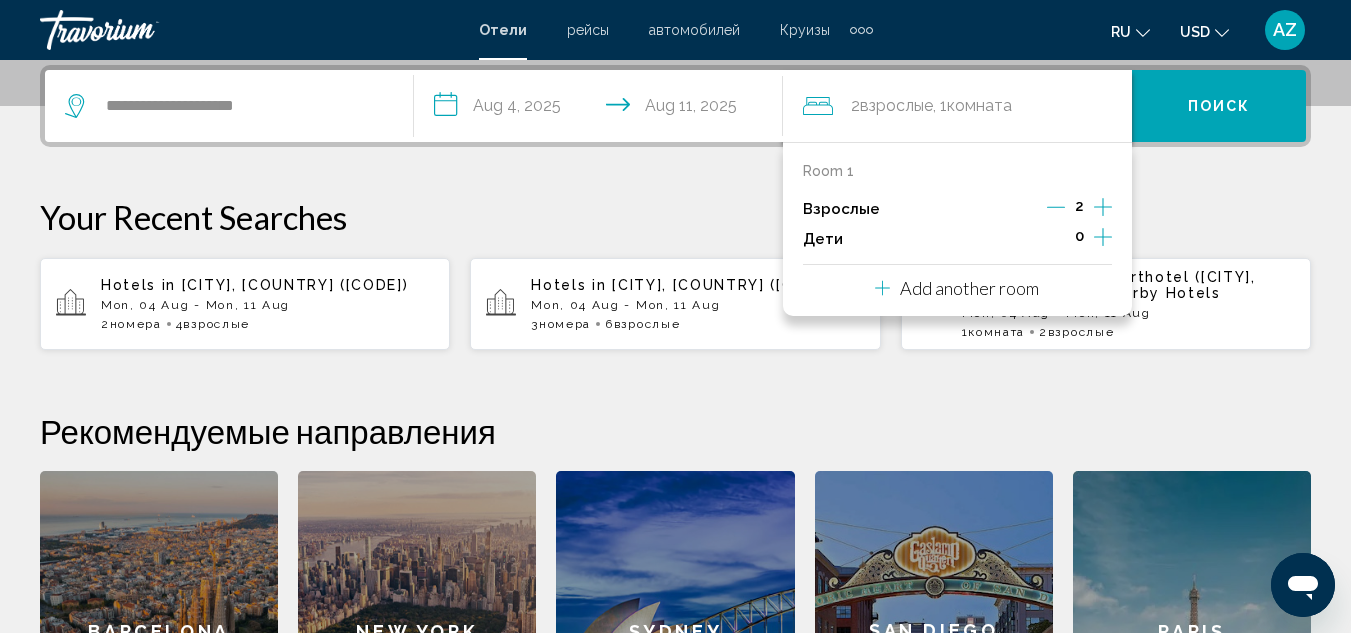 click 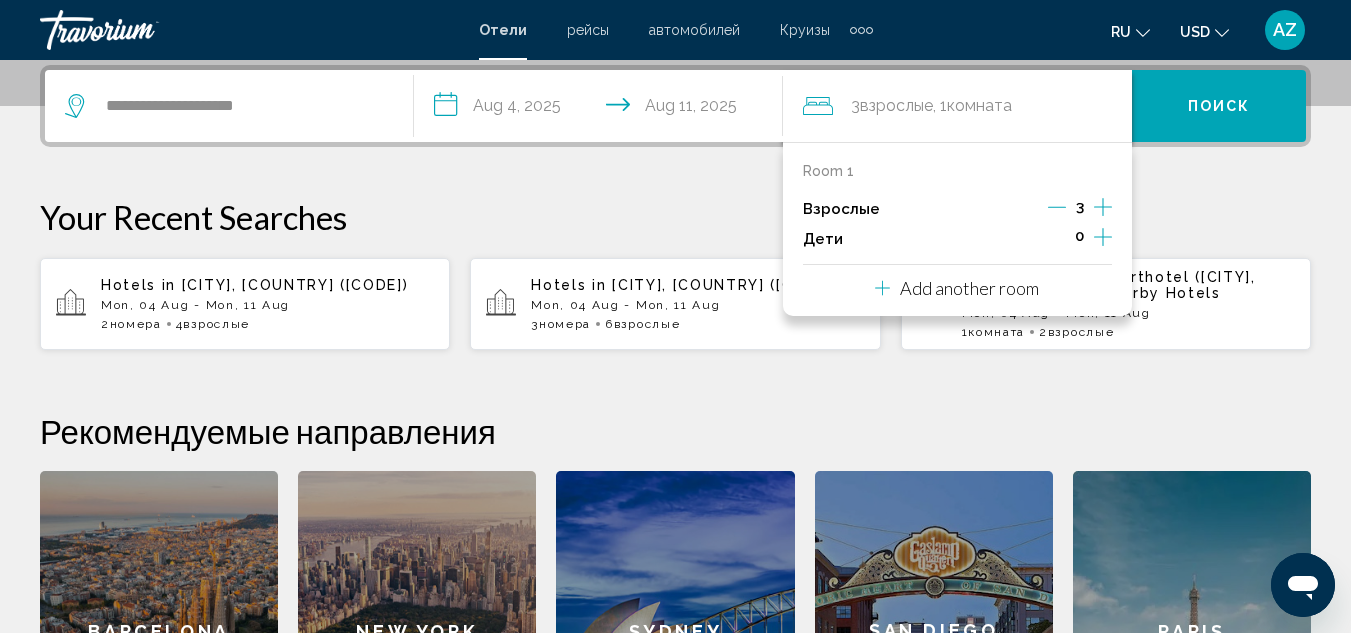 click 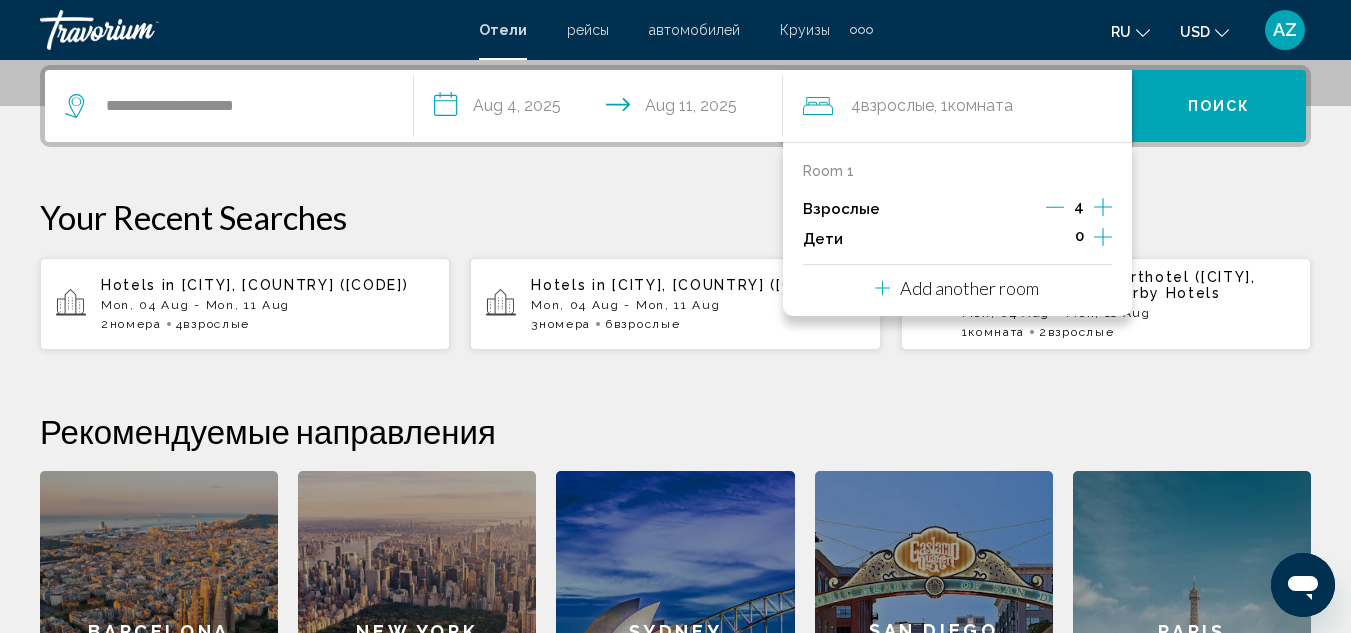 click 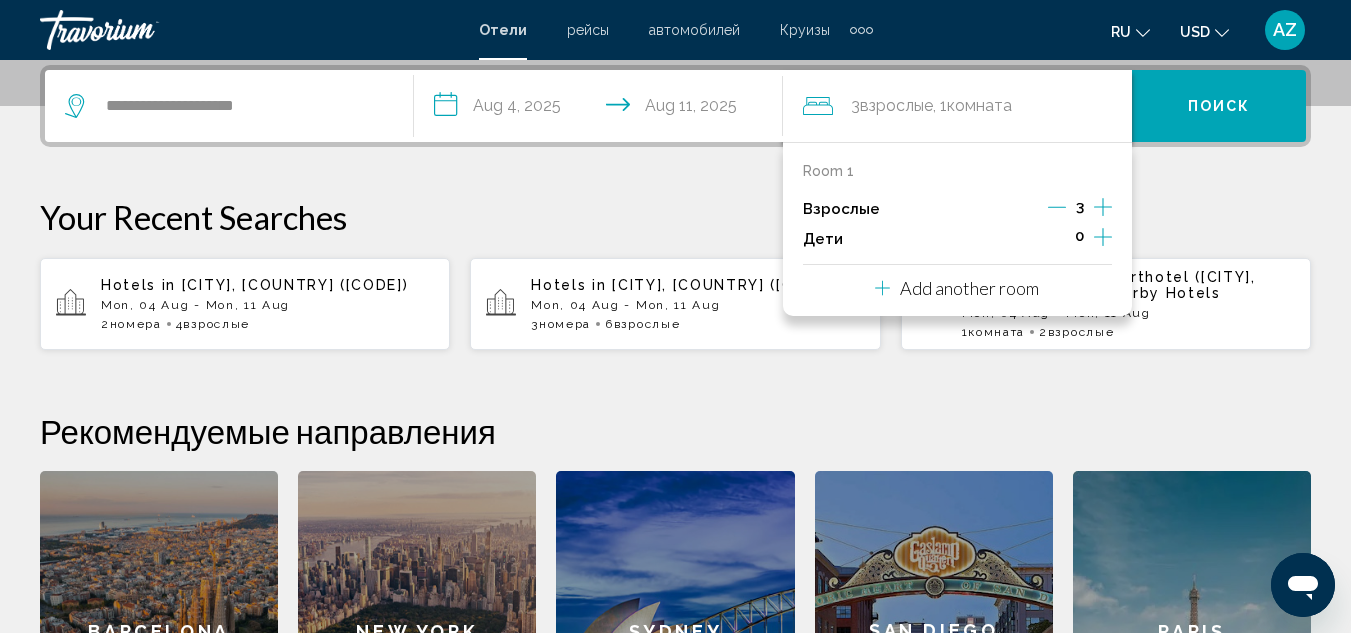 click 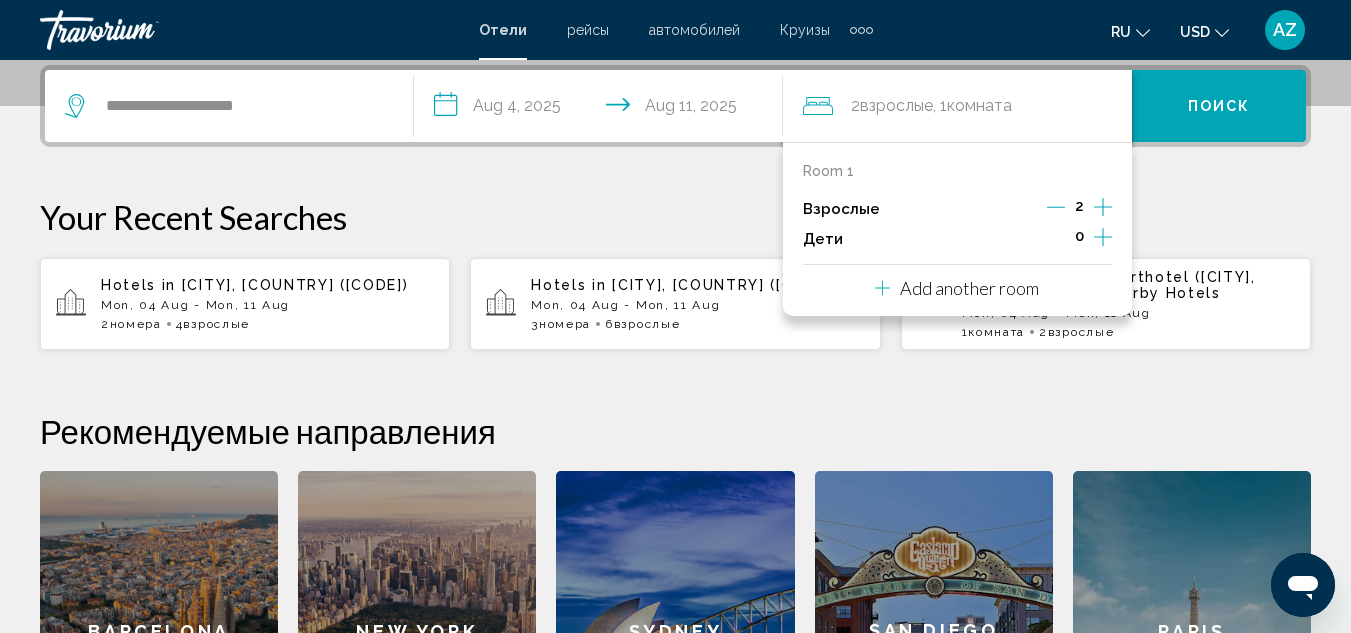 click on "Поиск" at bounding box center [1219, 107] 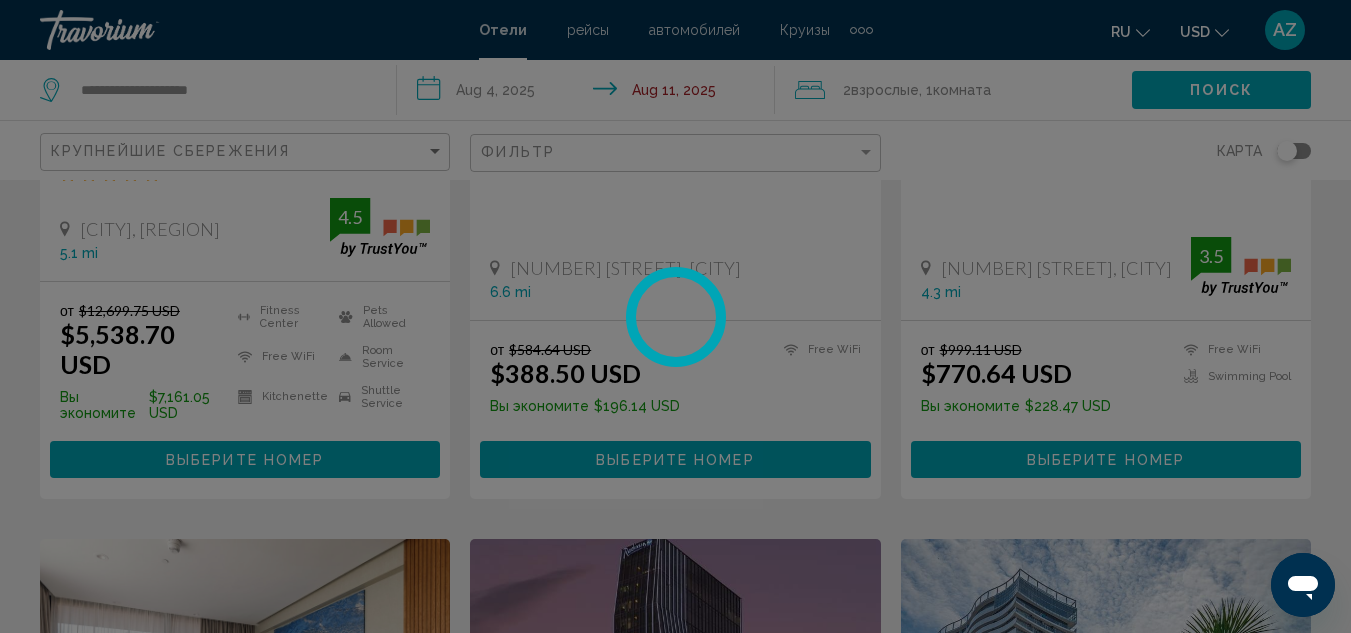scroll, scrollTop: 0, scrollLeft: 0, axis: both 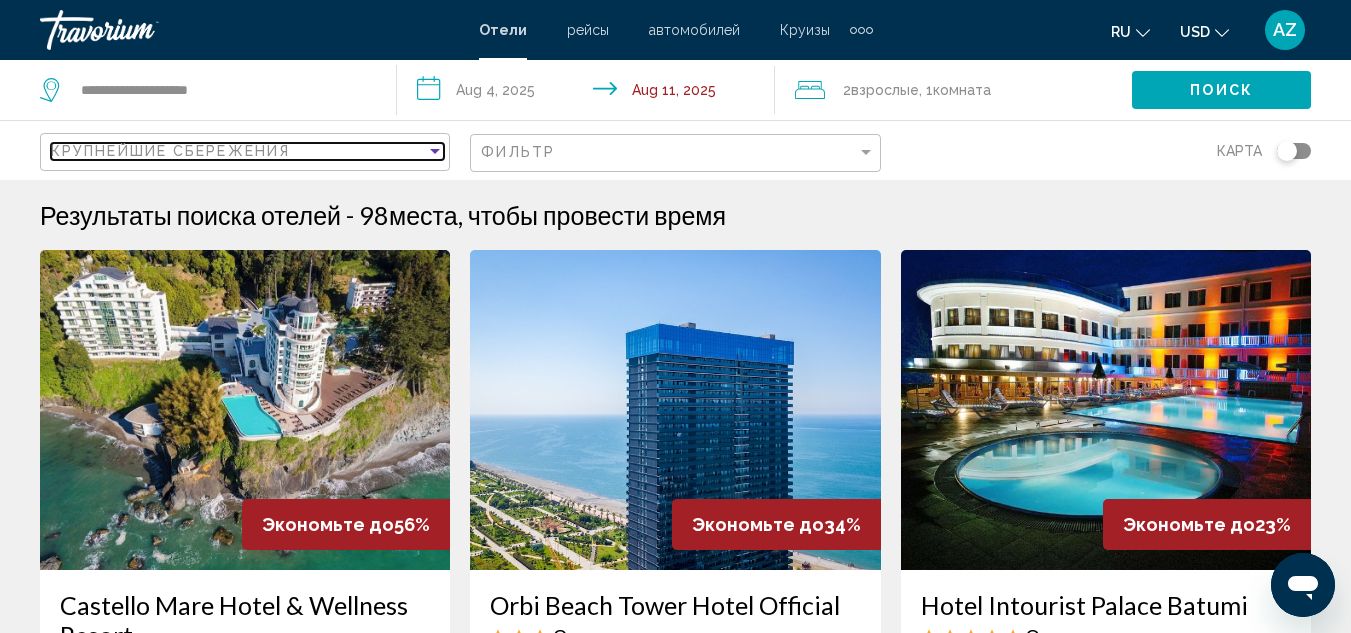 click at bounding box center (435, 151) 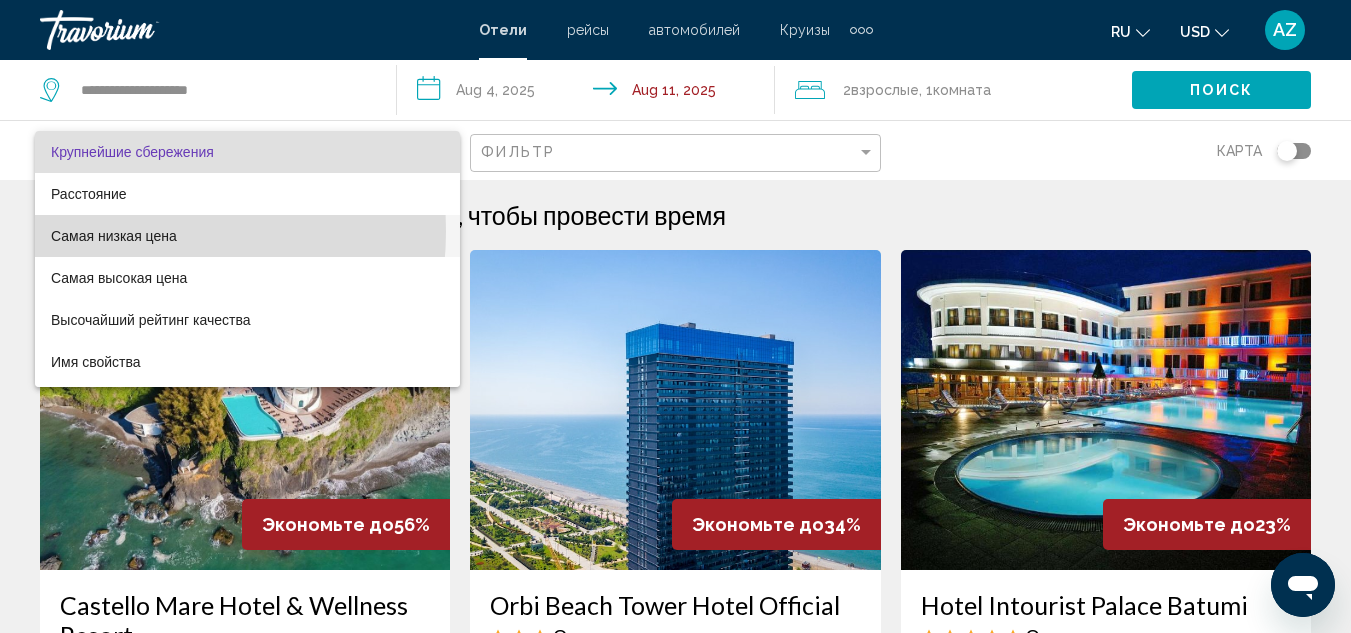 click on "Самая низкая цена" at bounding box center [114, 236] 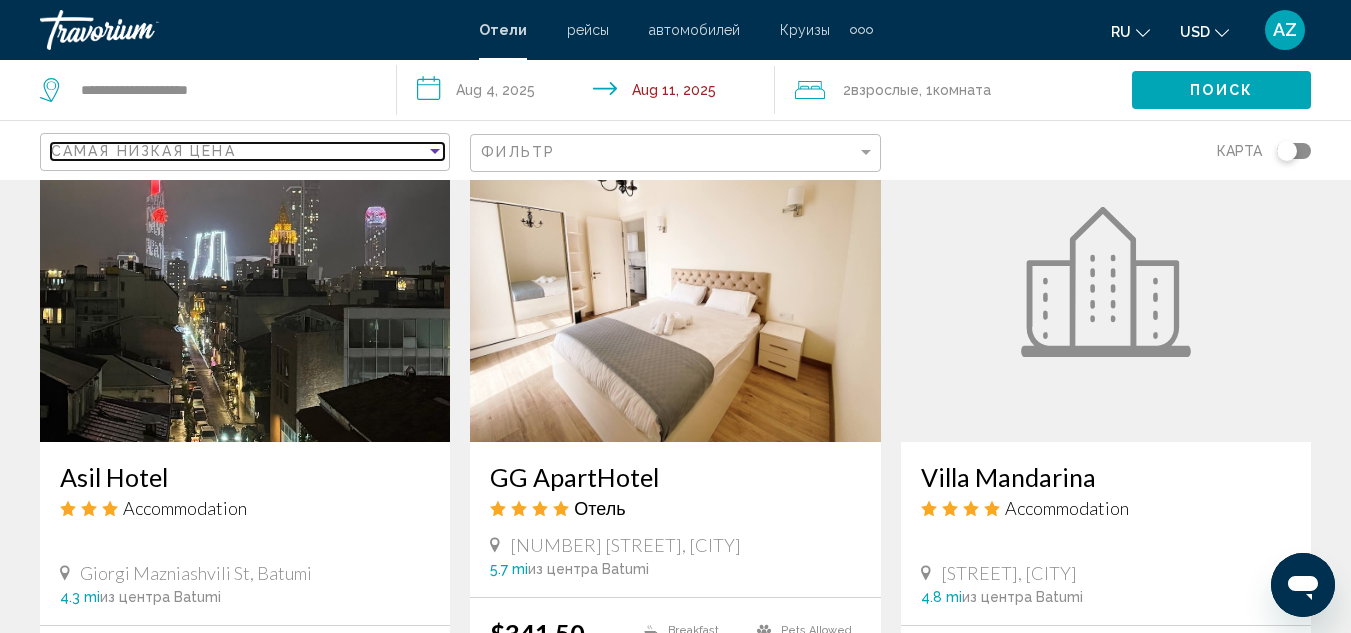 scroll, scrollTop: 1547, scrollLeft: 0, axis: vertical 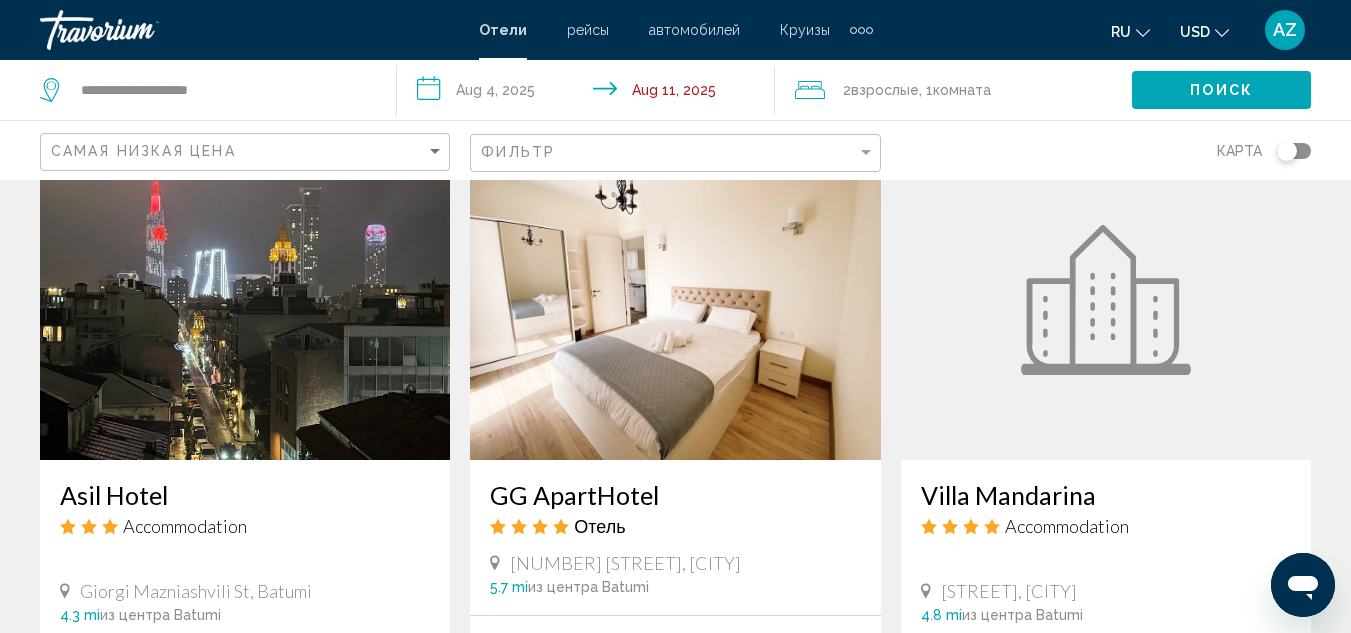 click at bounding box center [675, 300] 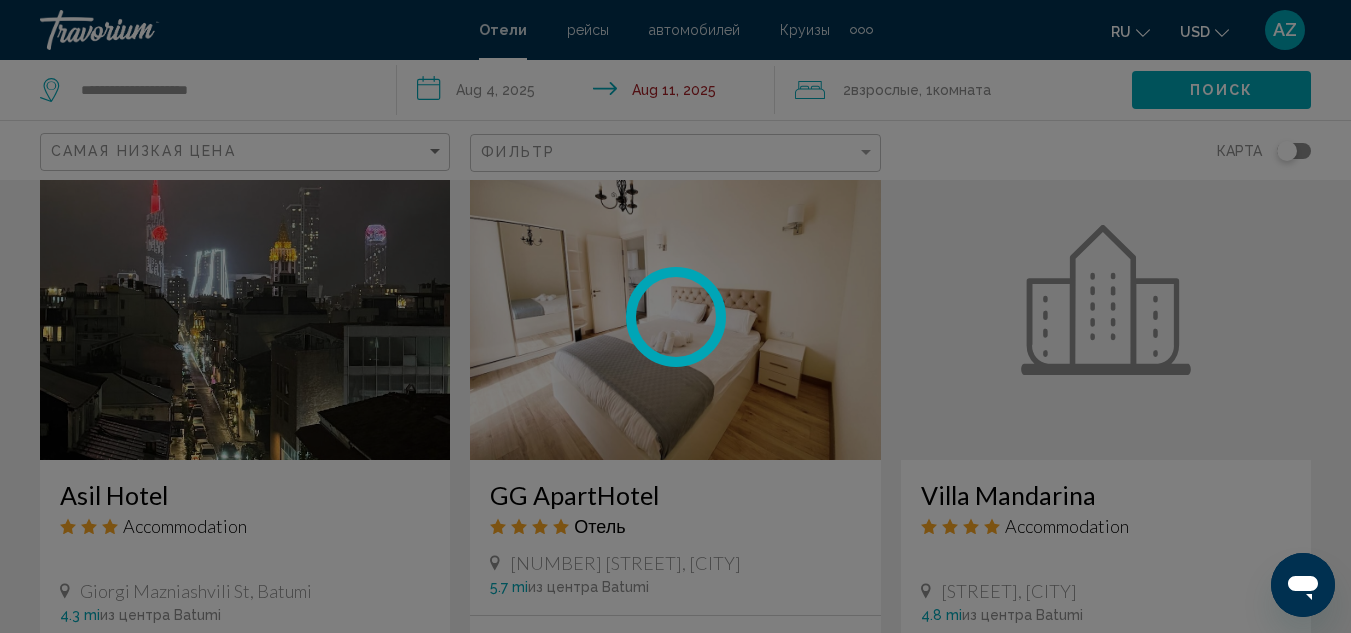 scroll, scrollTop: 219, scrollLeft: 0, axis: vertical 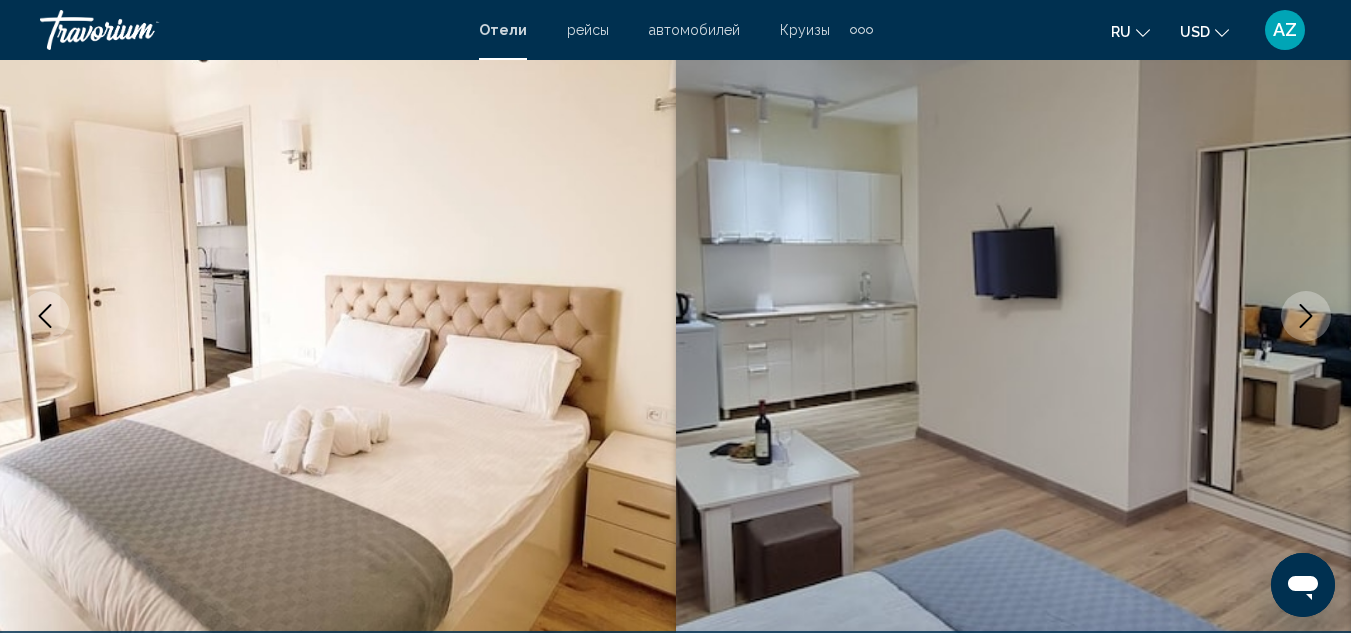 click 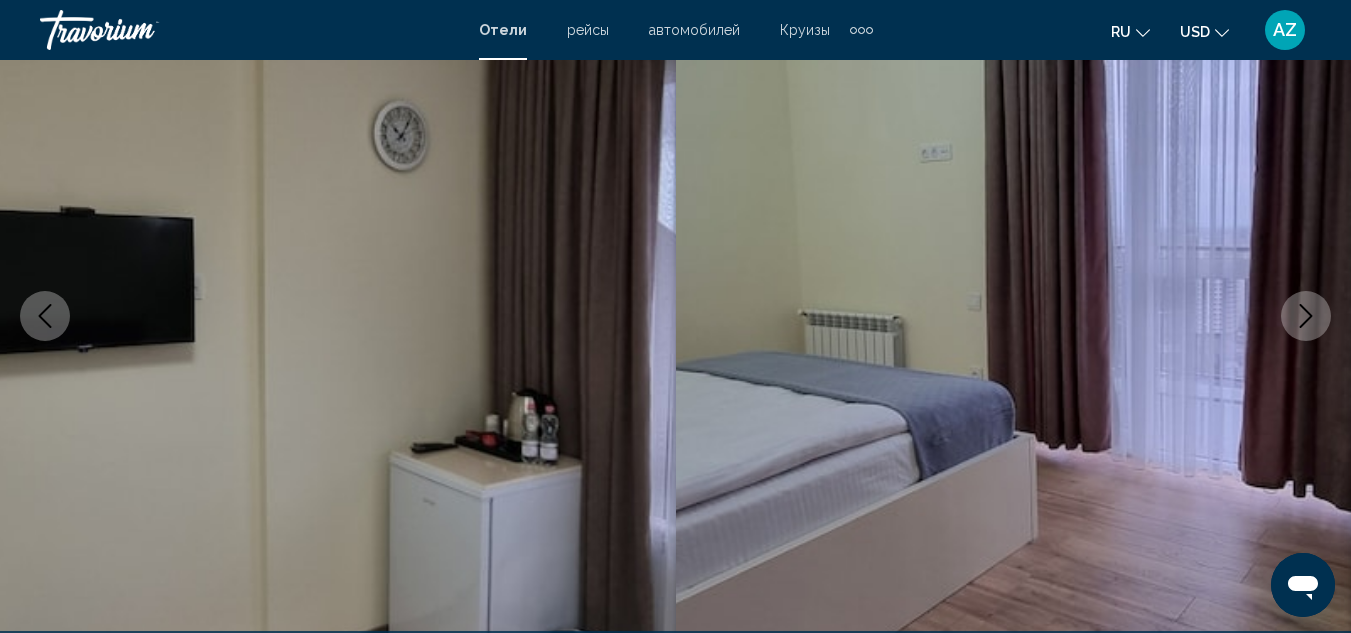 click 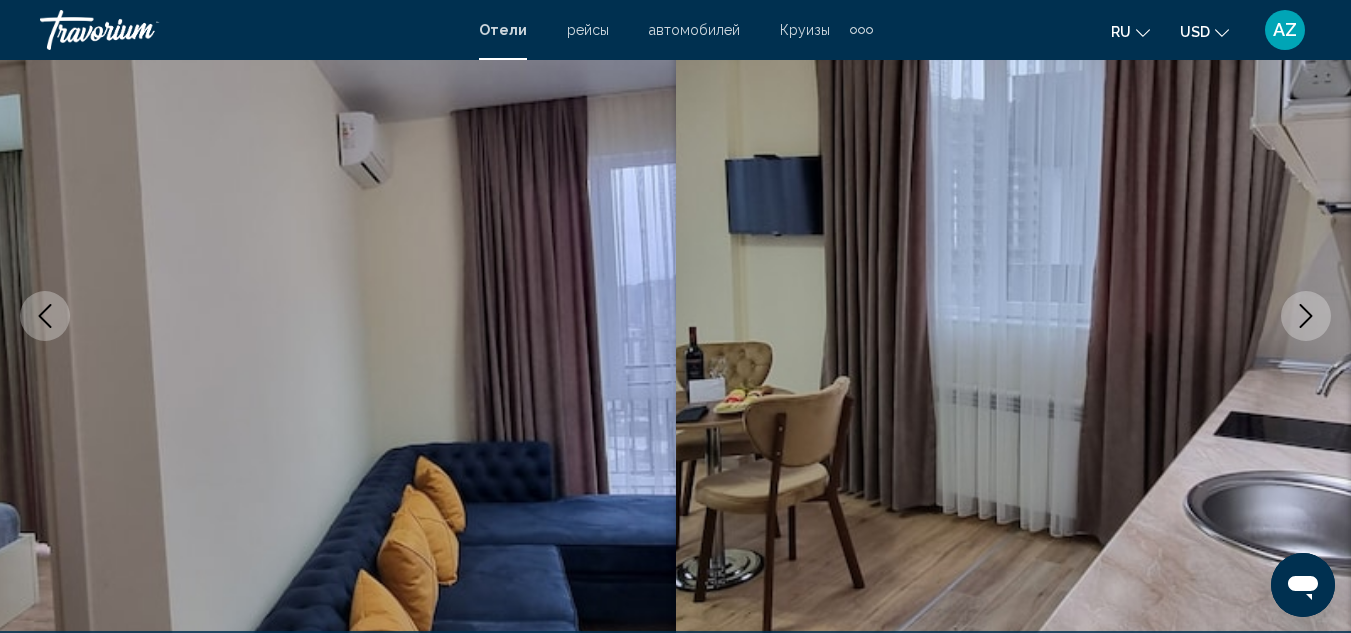 click 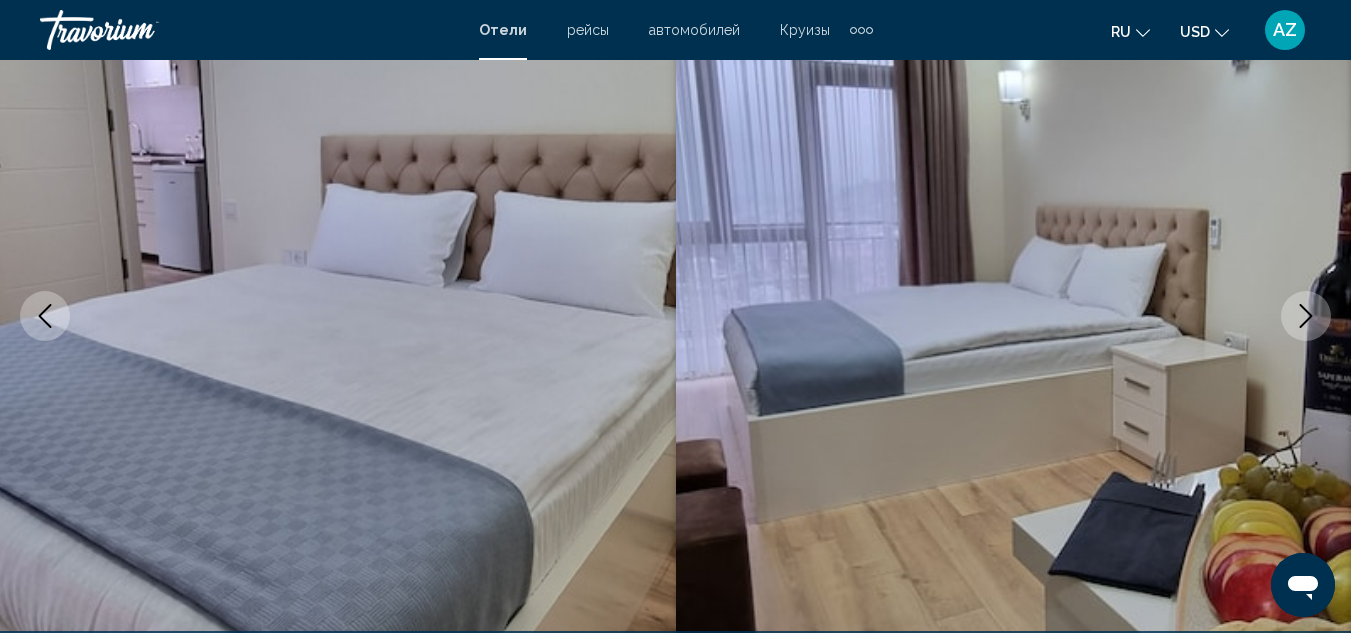 click 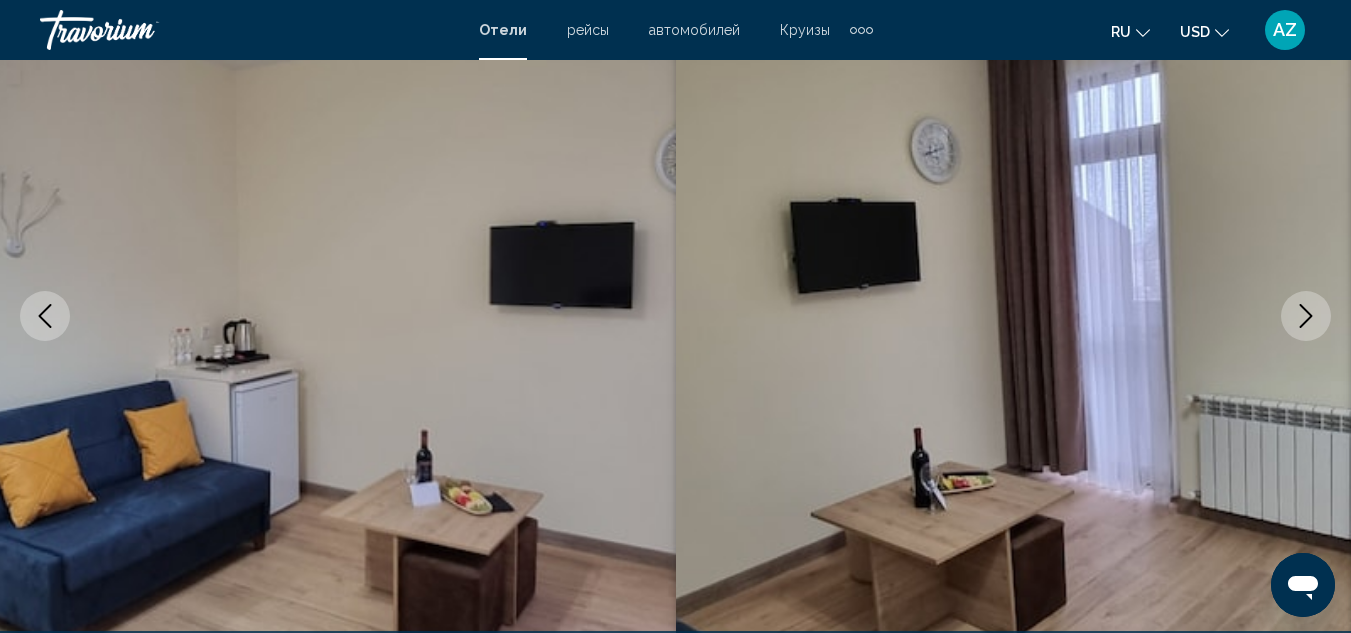 click 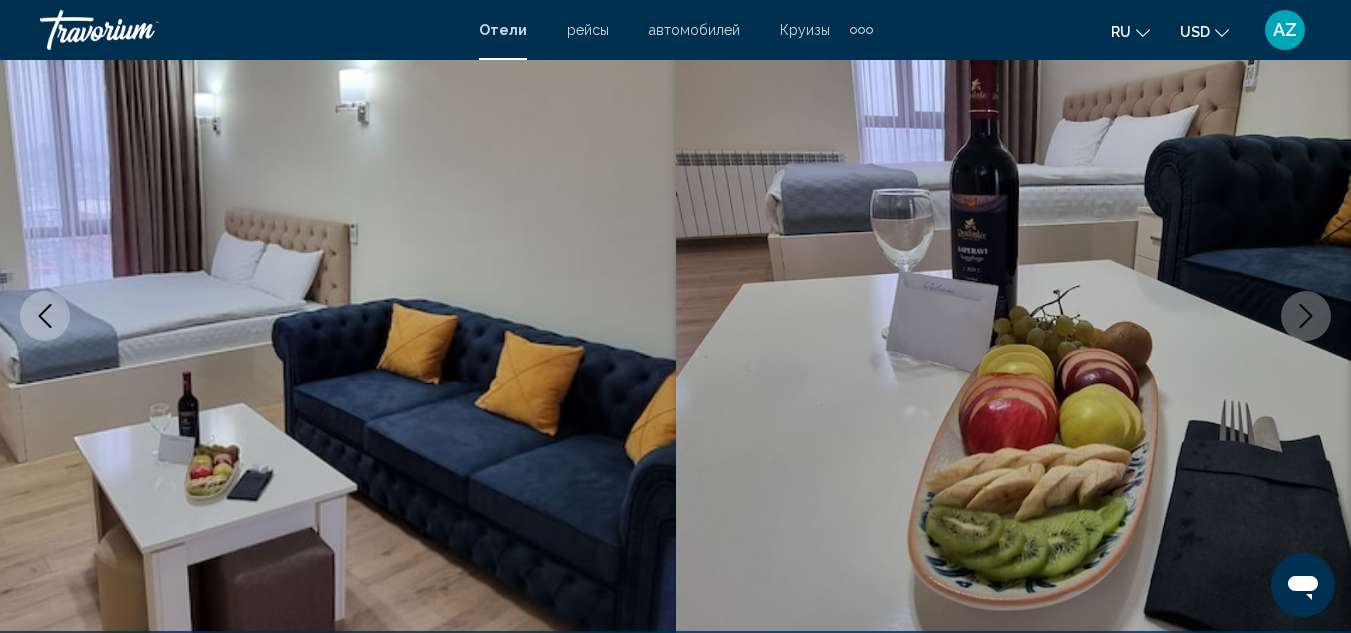 click 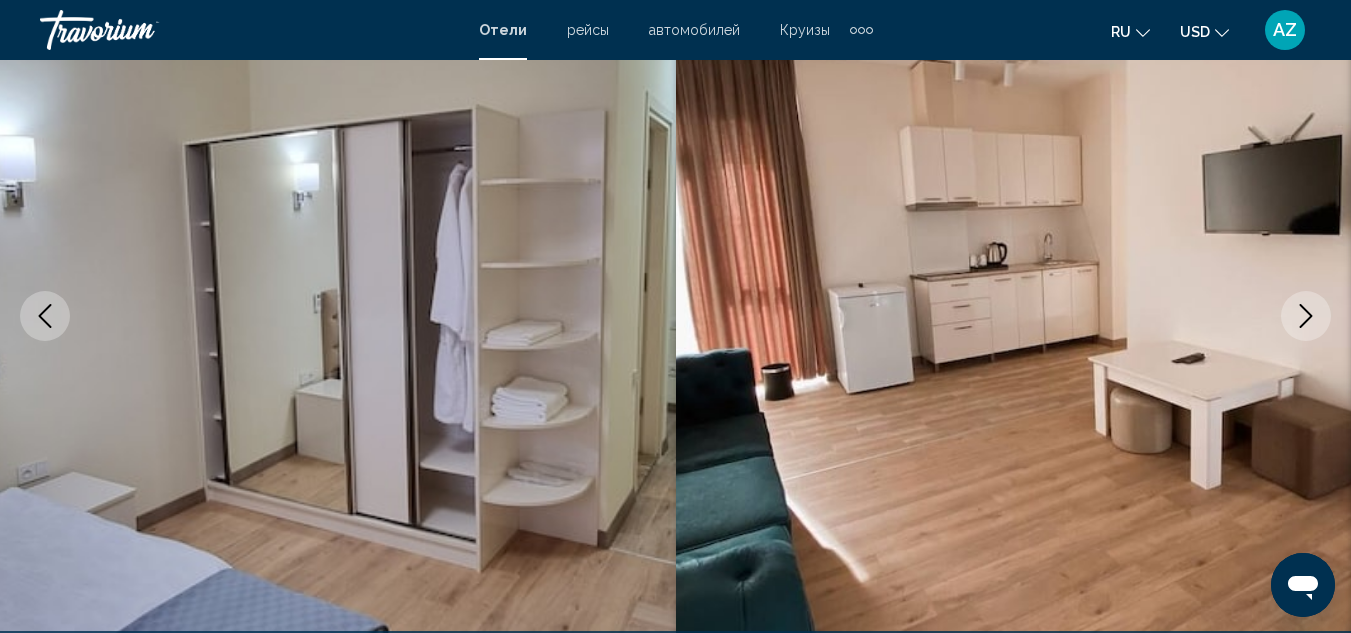 click 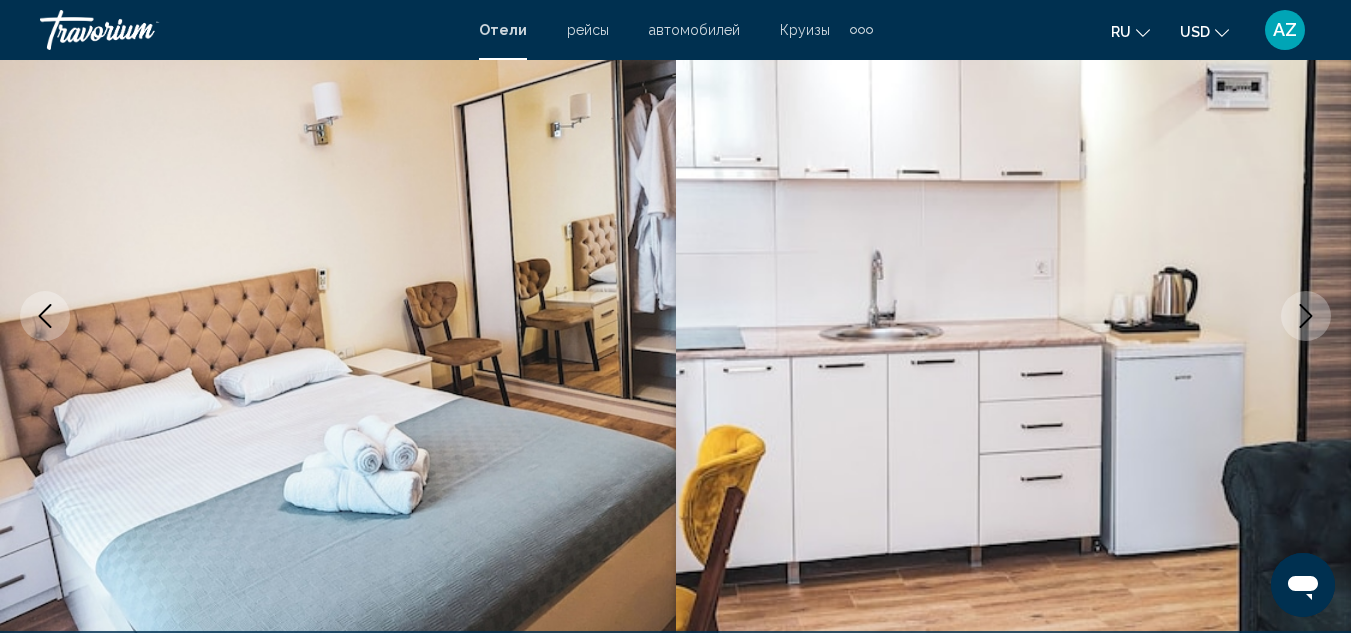 click 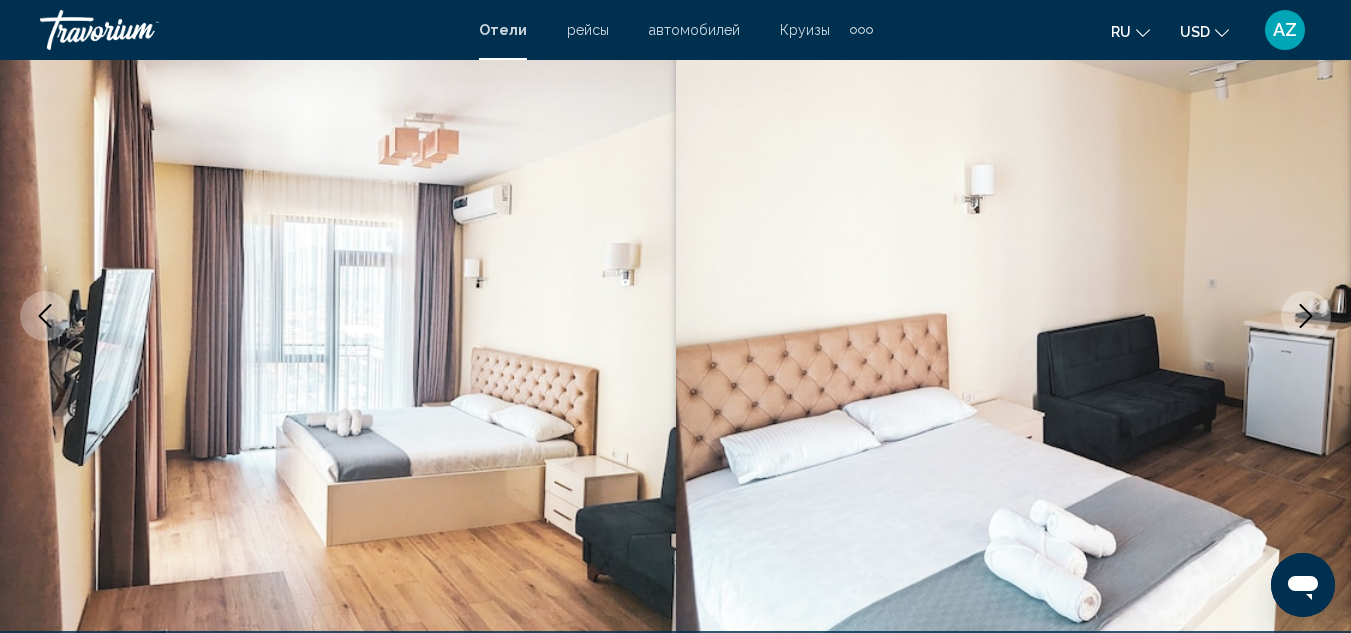 scroll, scrollTop: 0, scrollLeft: 0, axis: both 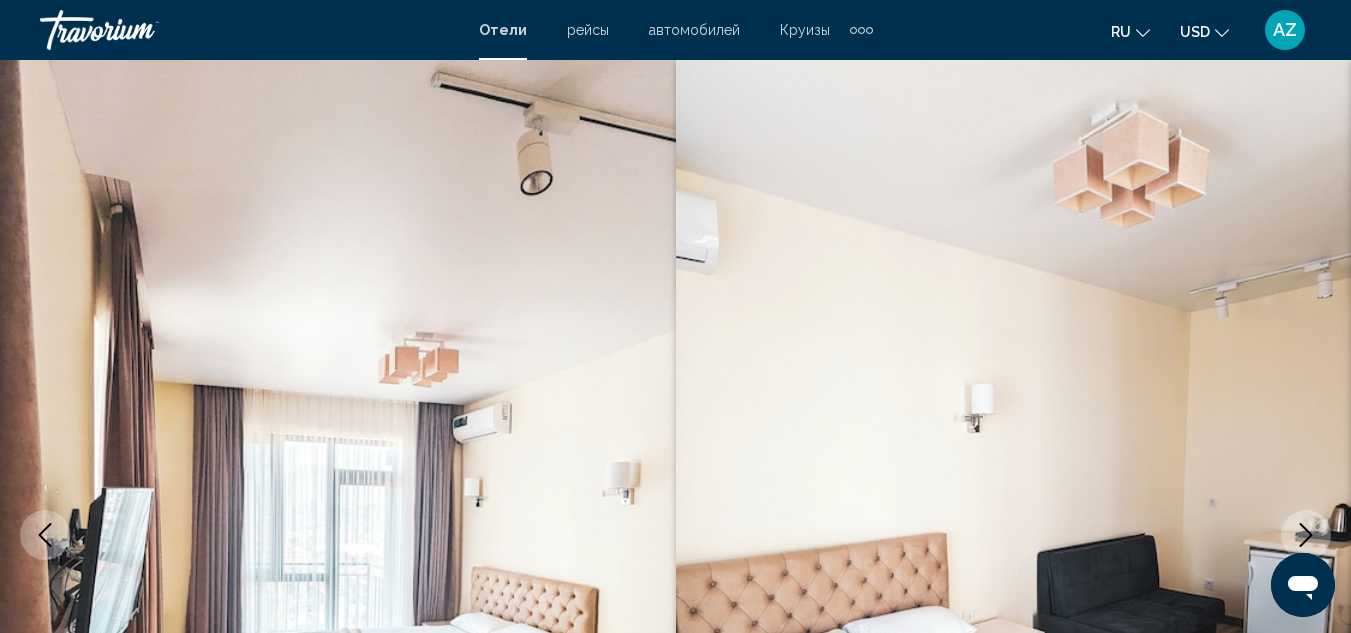 click 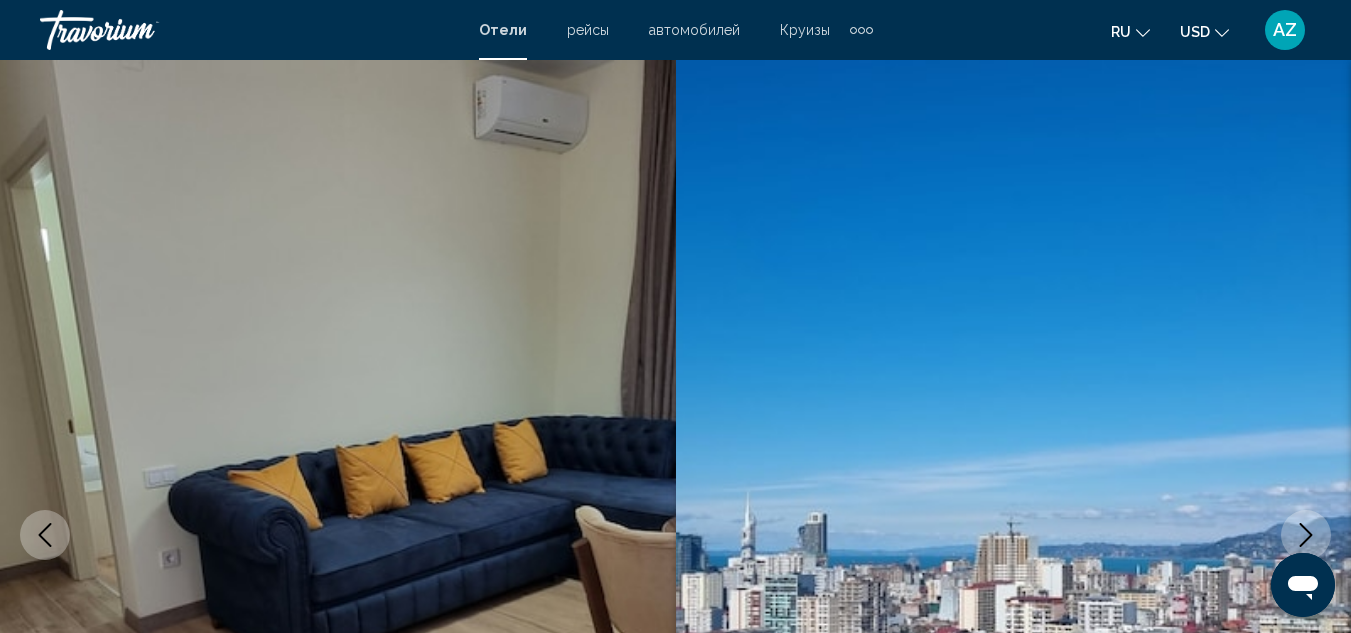 click at bounding box center [338, 535] 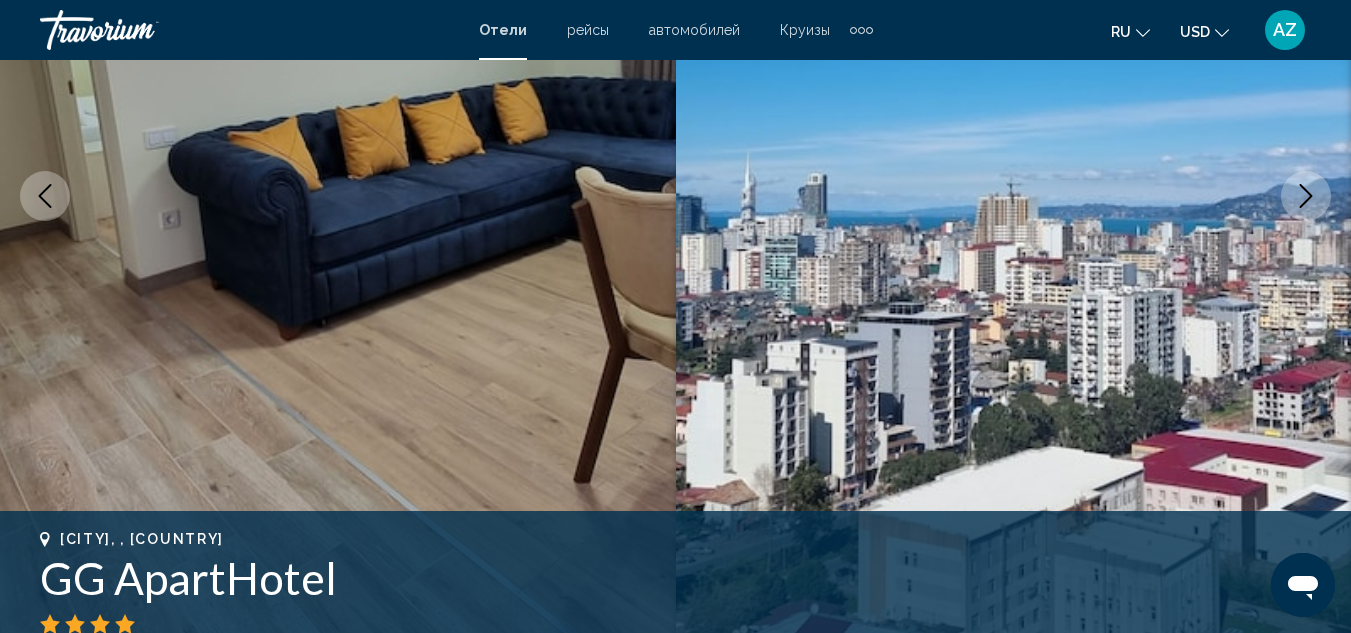 scroll, scrollTop: 159, scrollLeft: 0, axis: vertical 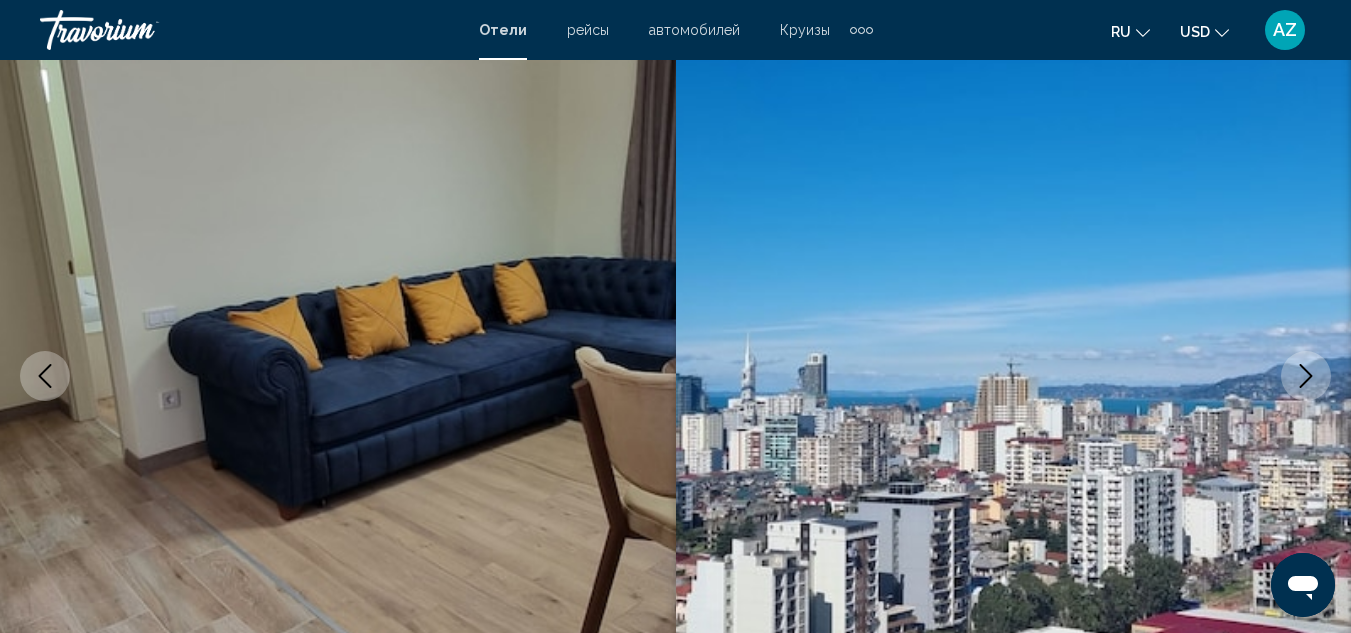 click at bounding box center (45, 376) 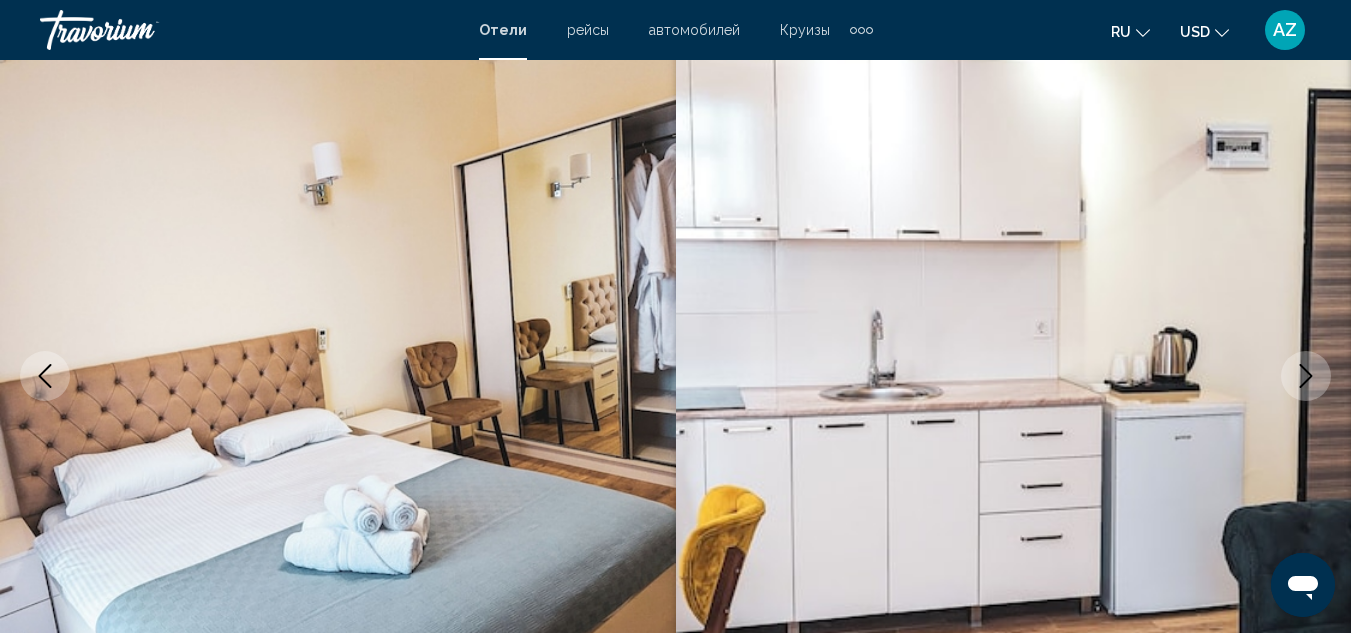 click at bounding box center (45, 376) 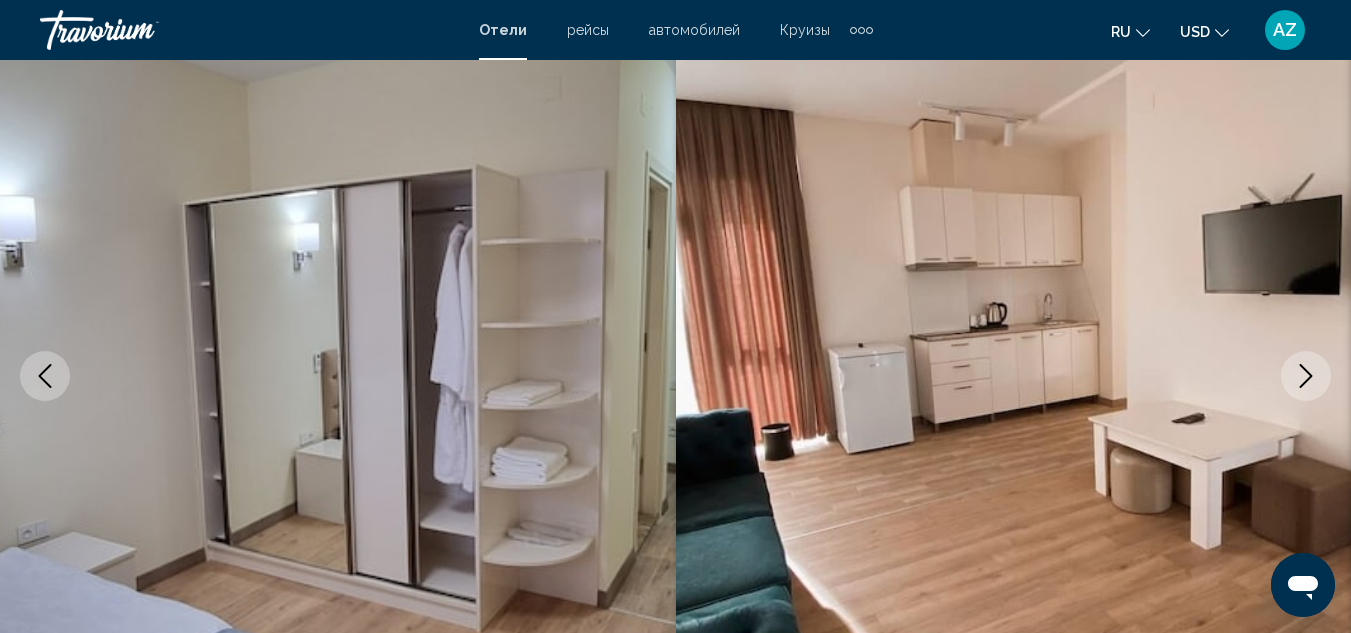 click at bounding box center (45, 376) 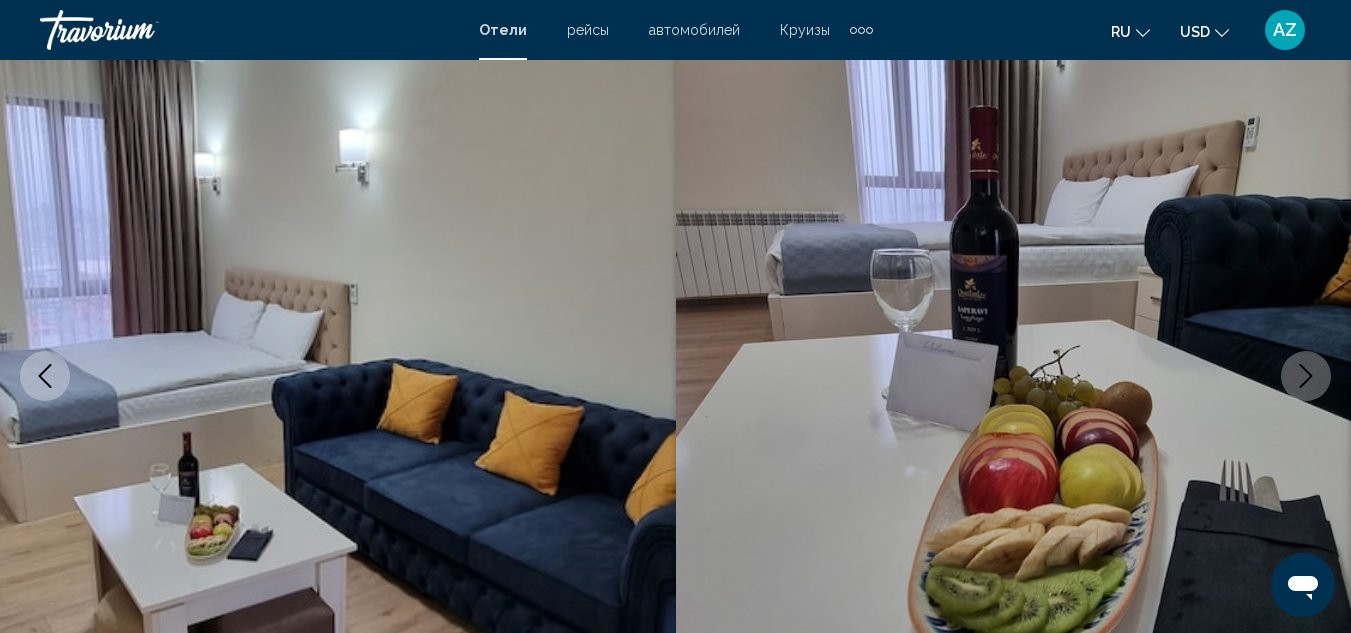 click at bounding box center [45, 376] 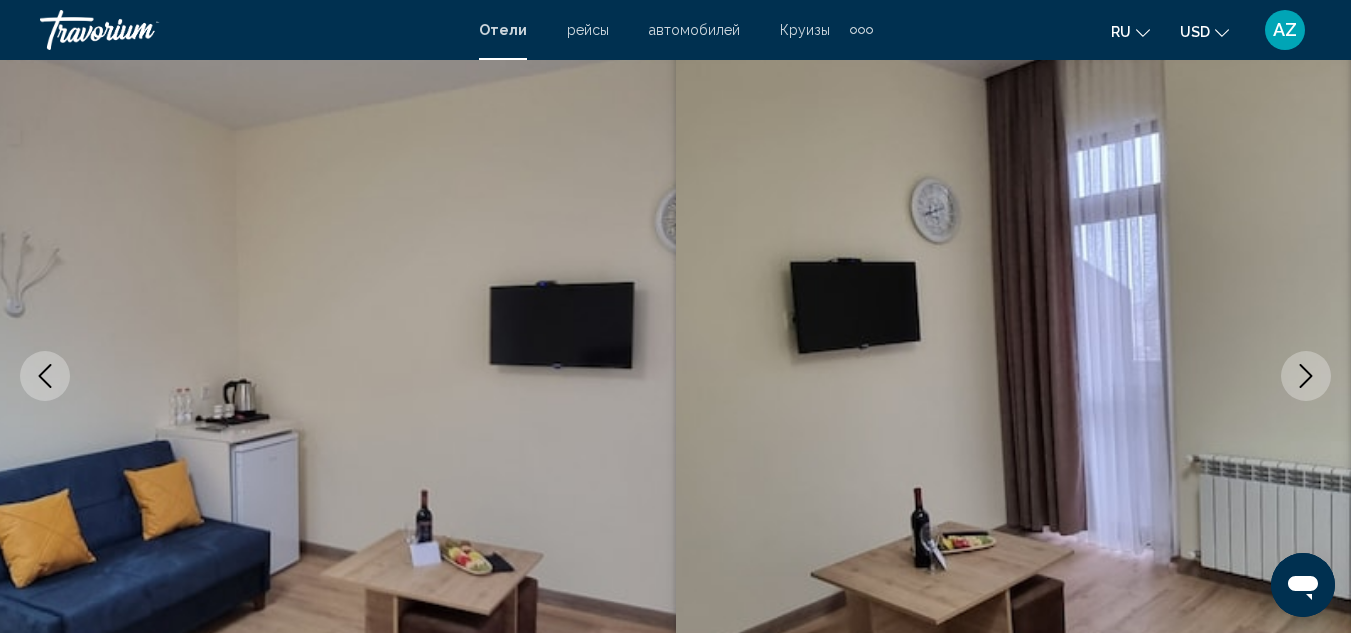 click at bounding box center [45, 376] 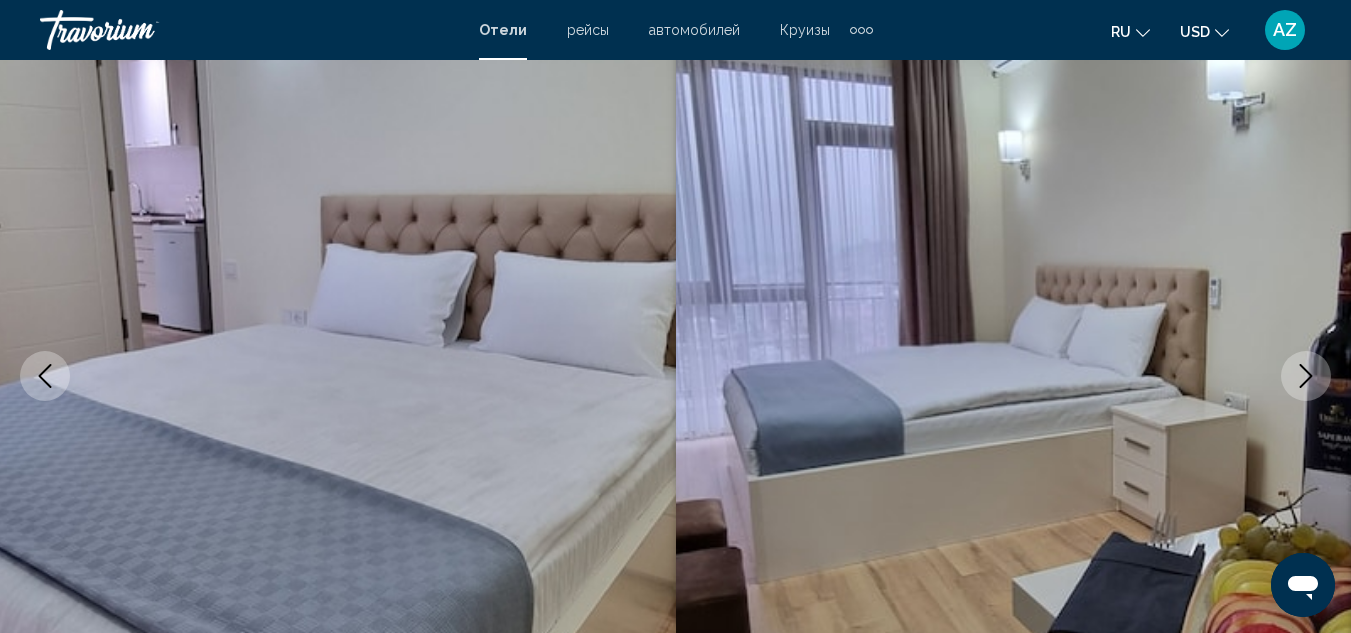 click at bounding box center (45, 376) 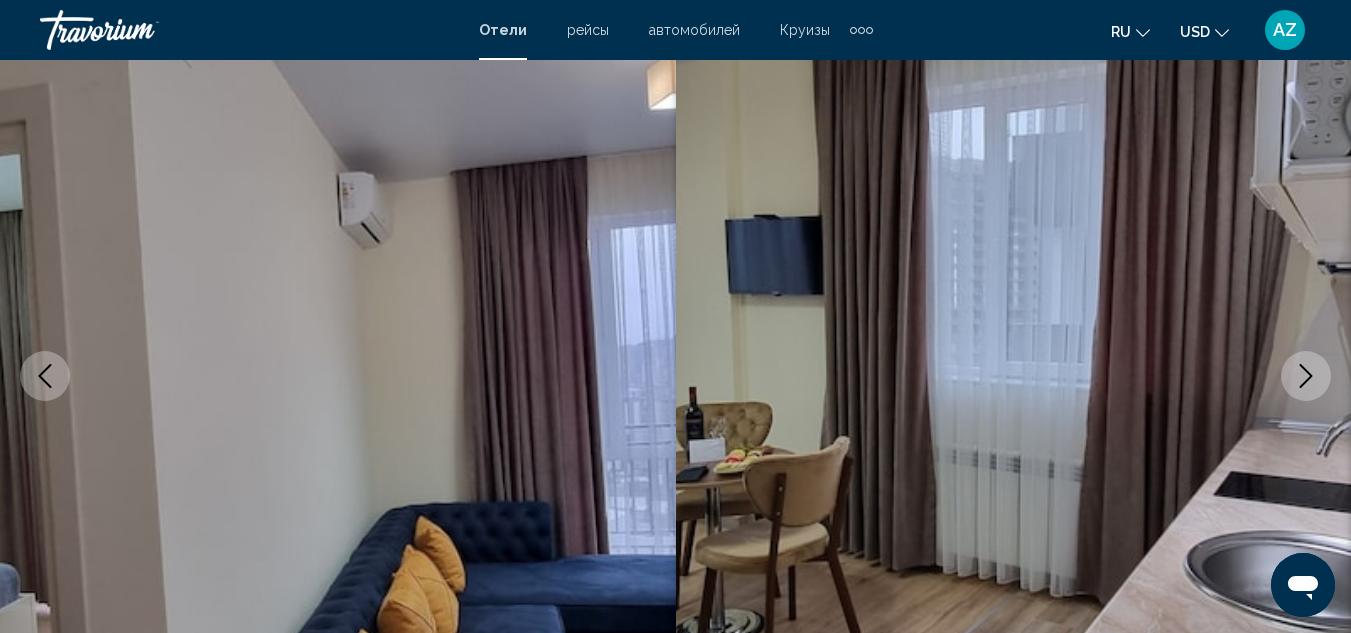 click at bounding box center [45, 376] 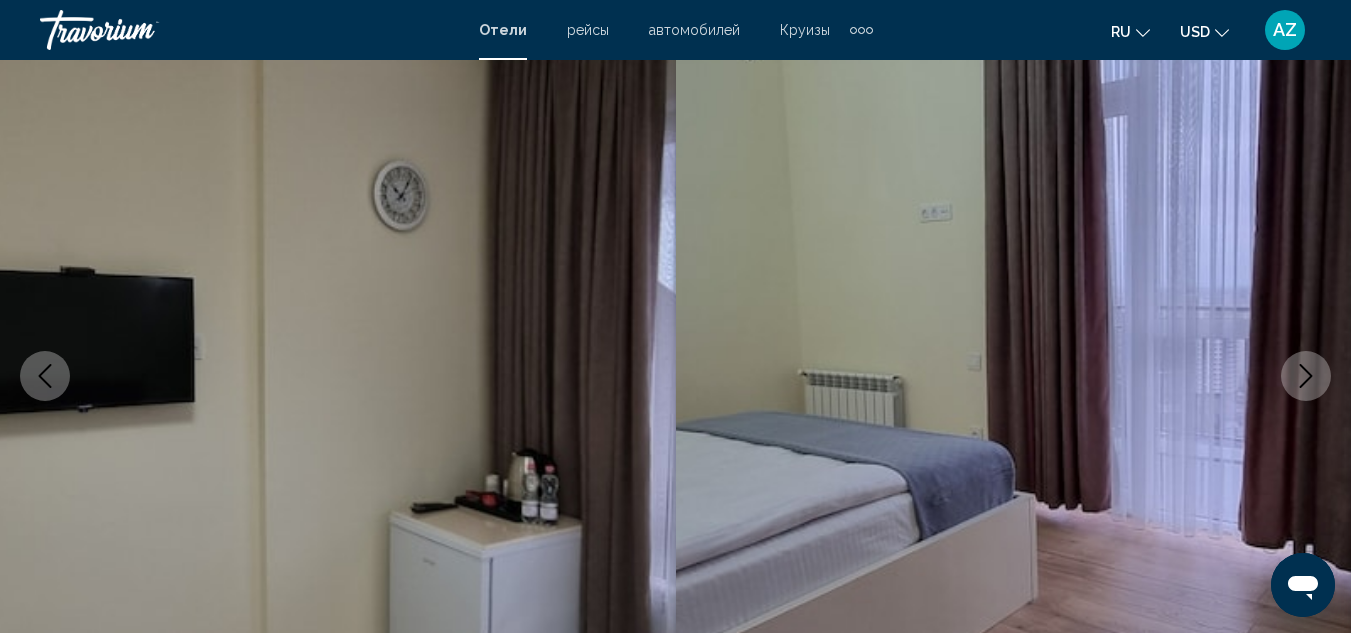click at bounding box center (45, 376) 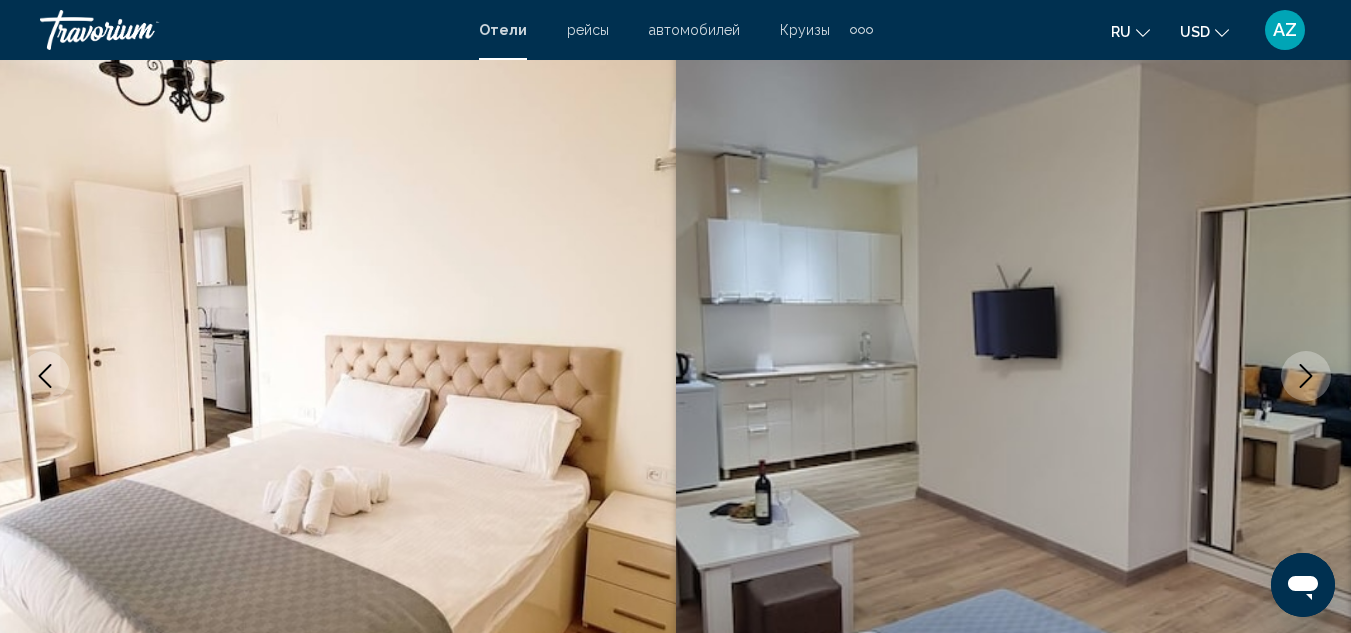click at bounding box center (45, 376) 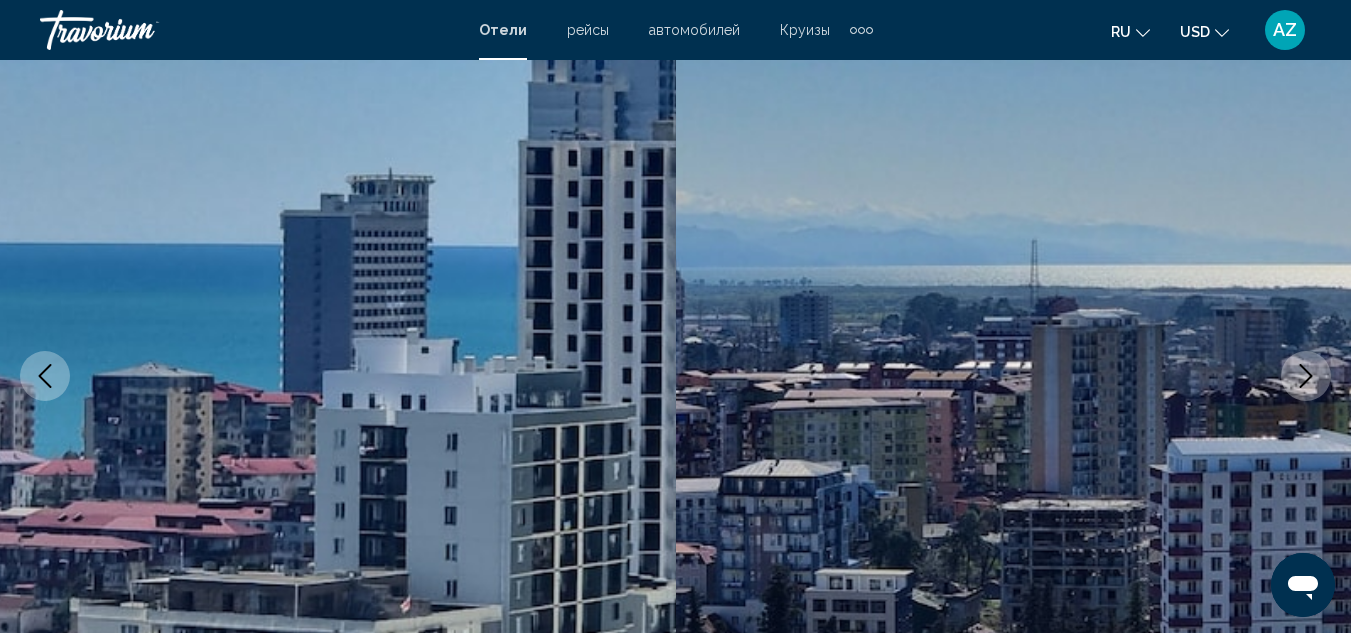 click at bounding box center [338, 376] 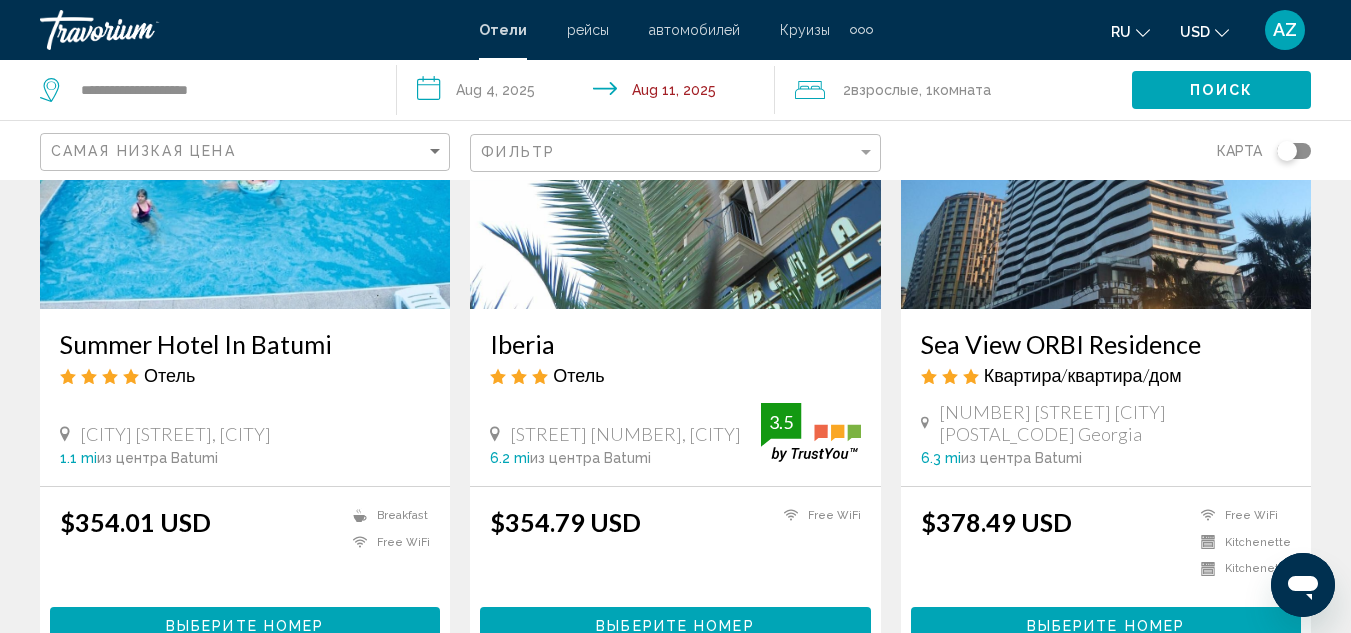 scroll, scrollTop: 2812, scrollLeft: 0, axis: vertical 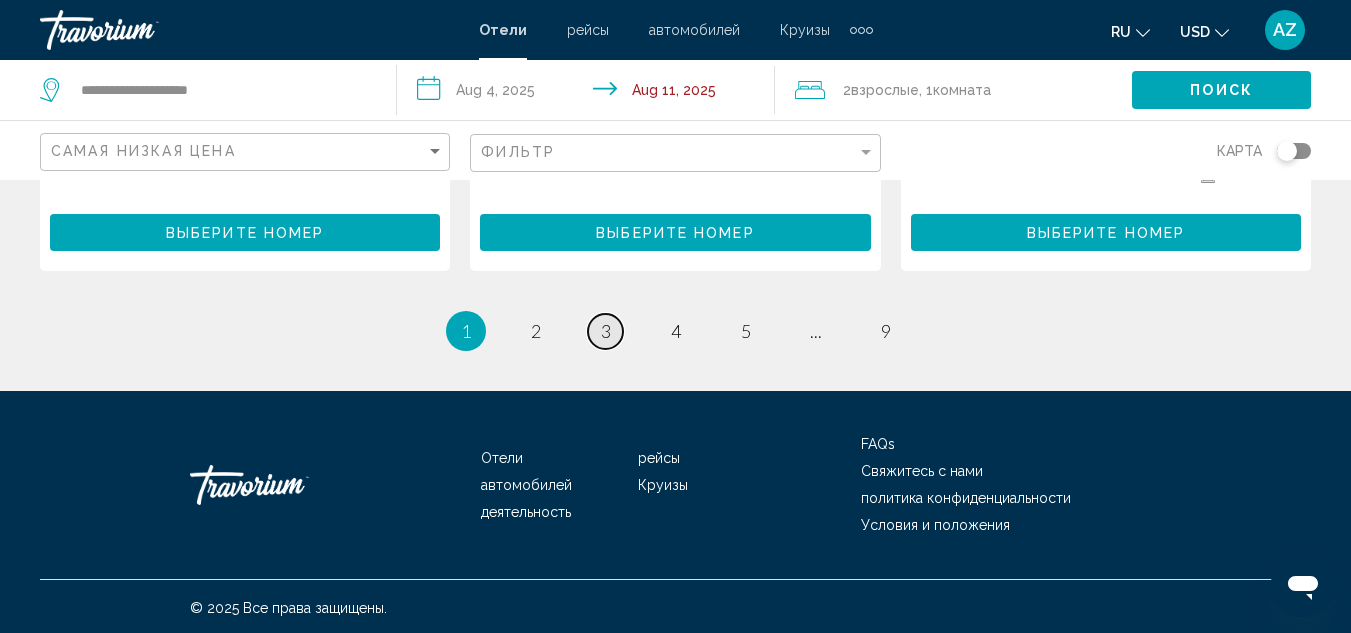 click on "3" at bounding box center [606, 331] 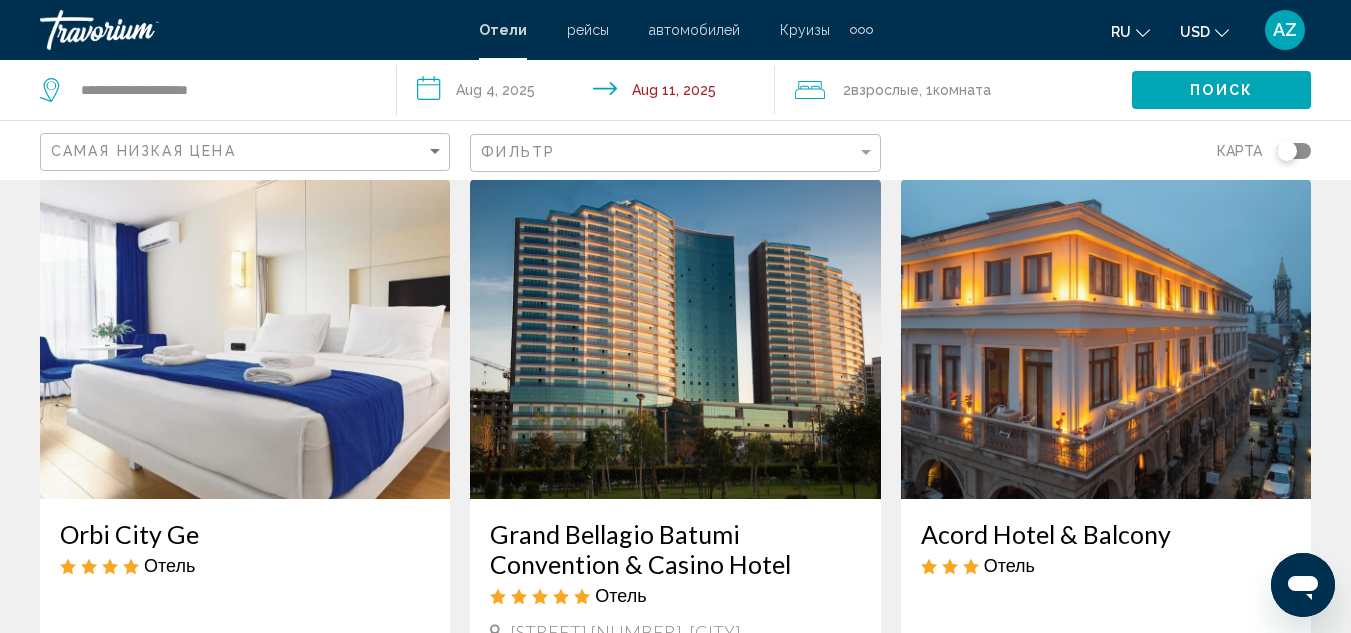 scroll, scrollTop: 36, scrollLeft: 0, axis: vertical 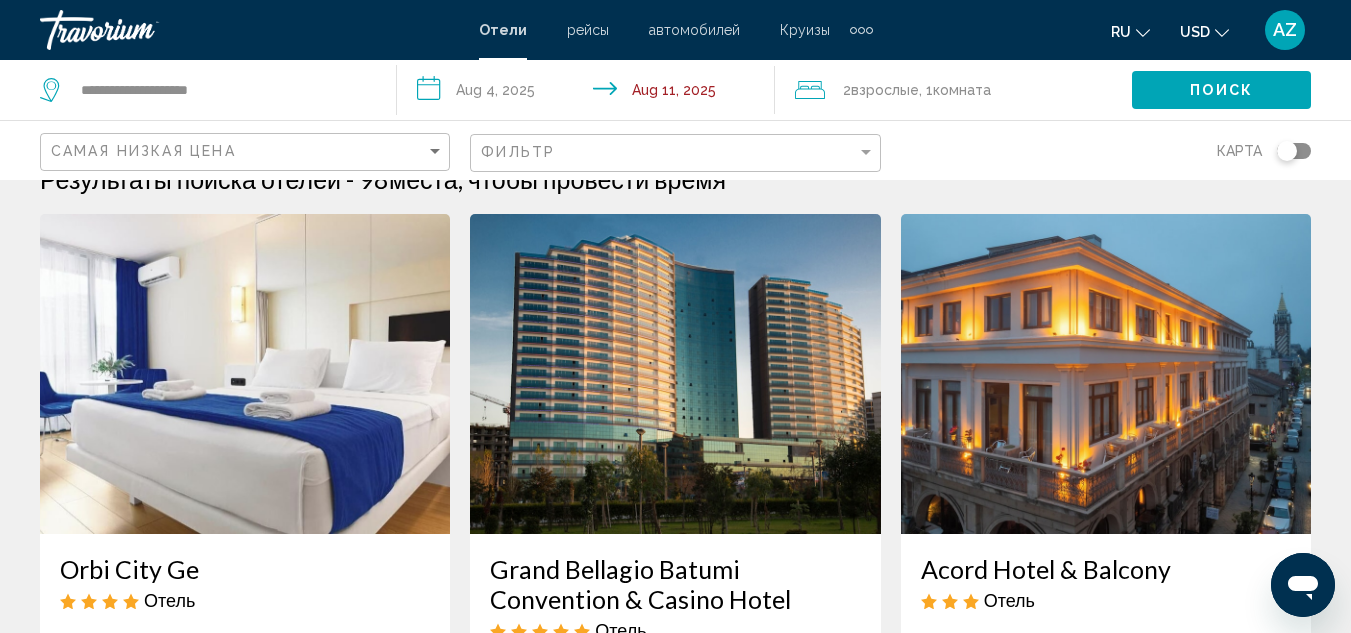 click at bounding box center (675, 374) 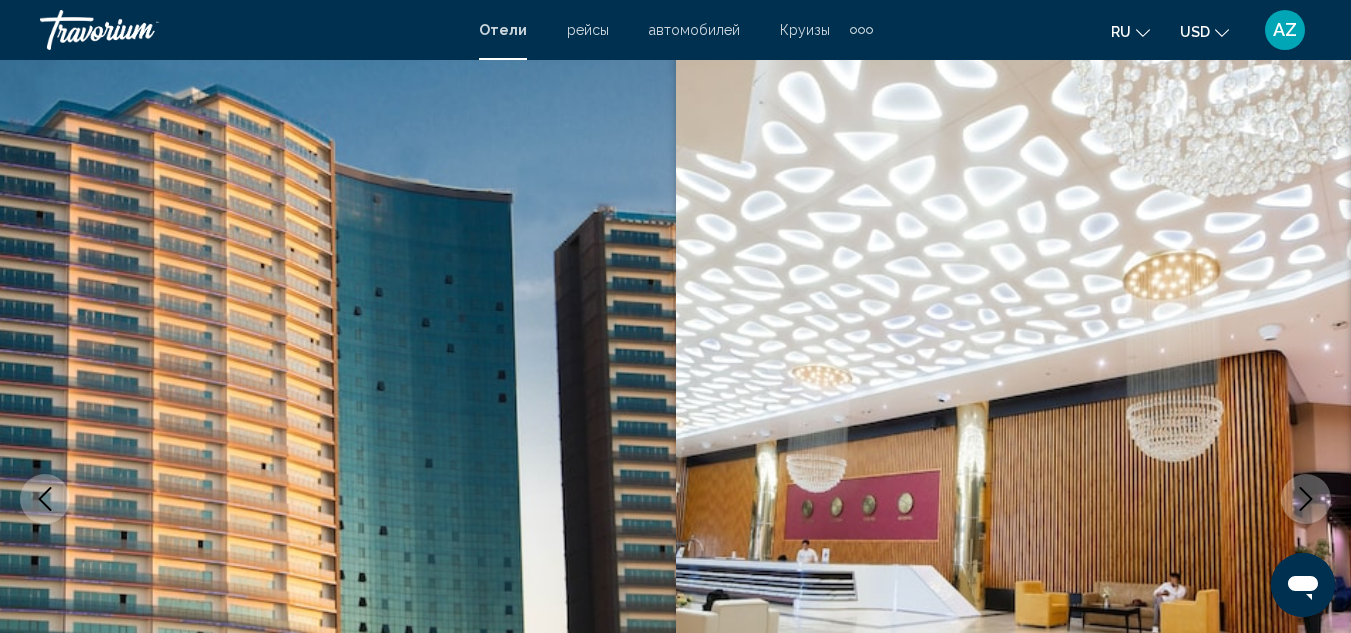 scroll, scrollTop: 218, scrollLeft: 0, axis: vertical 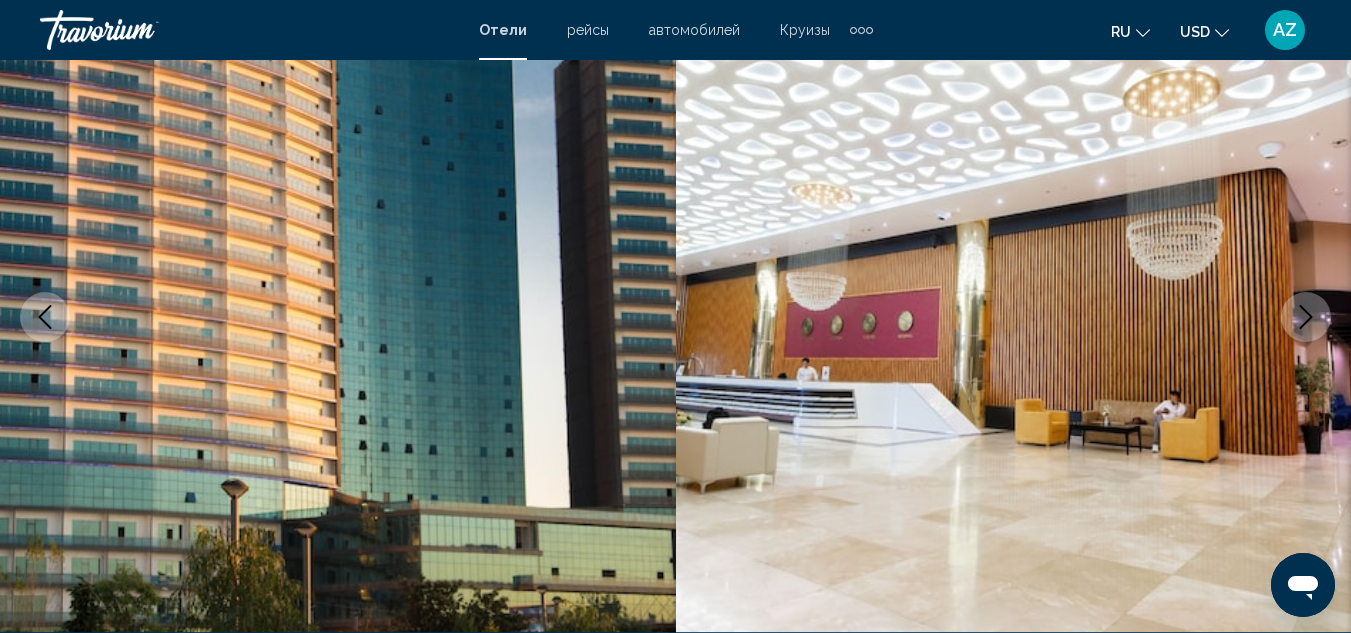 click 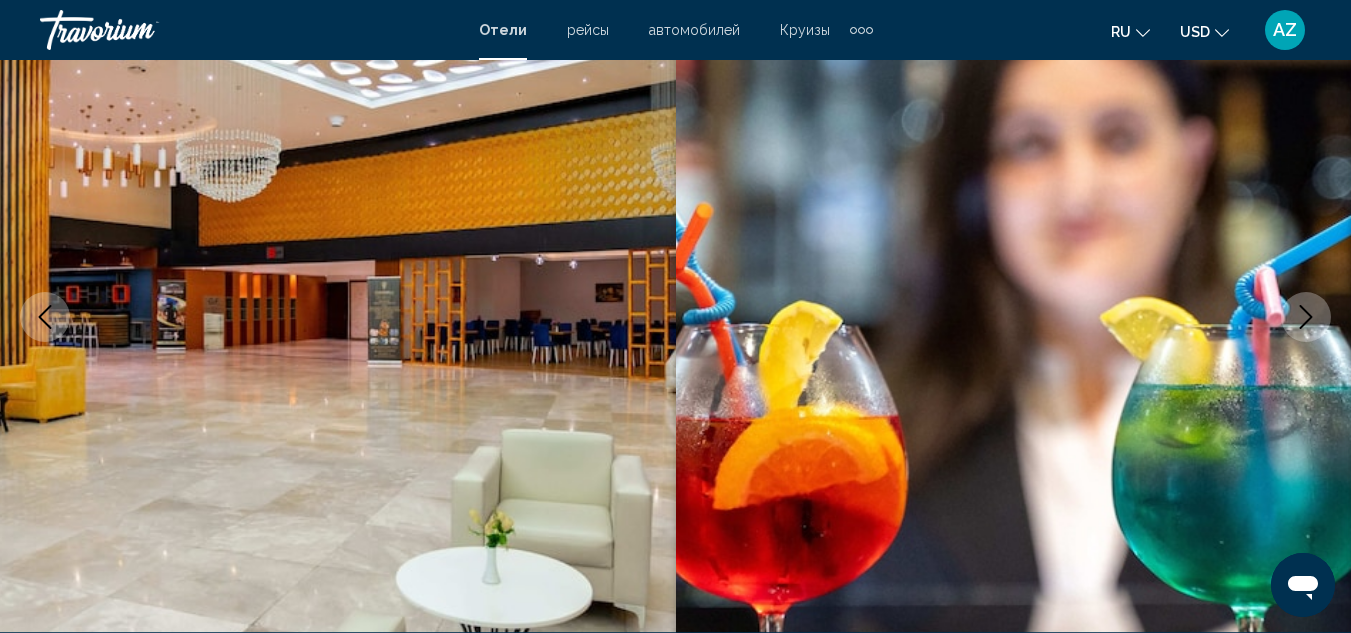 click 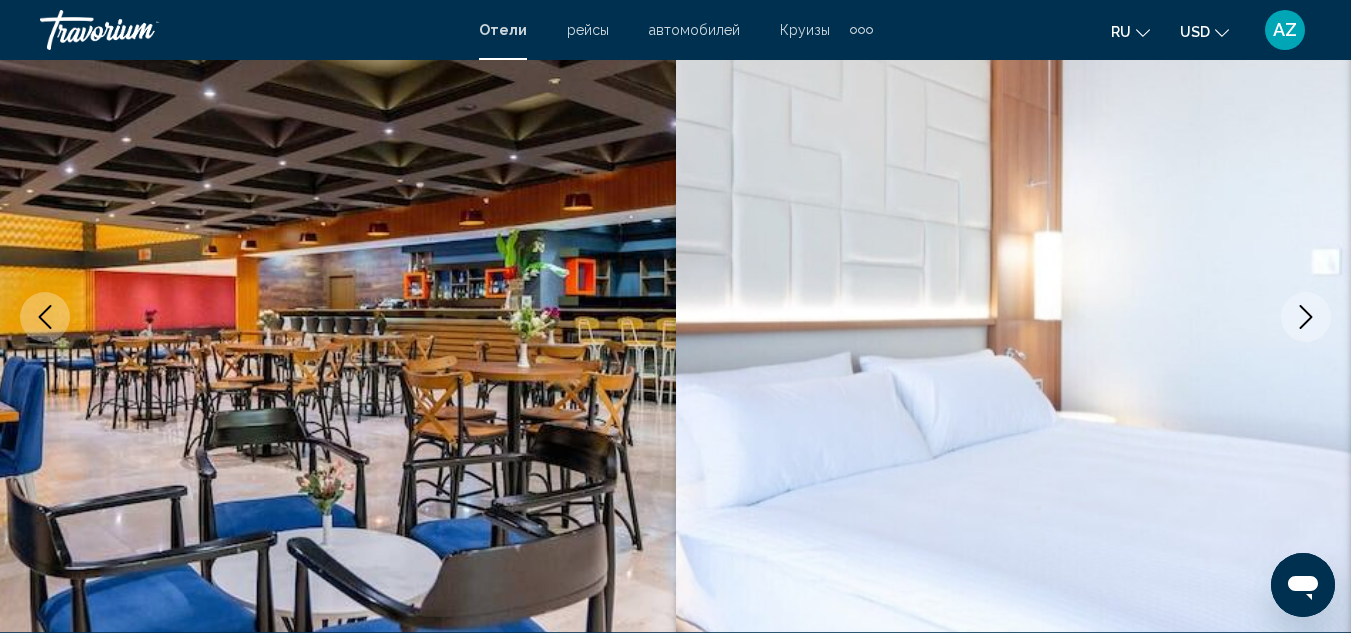 click 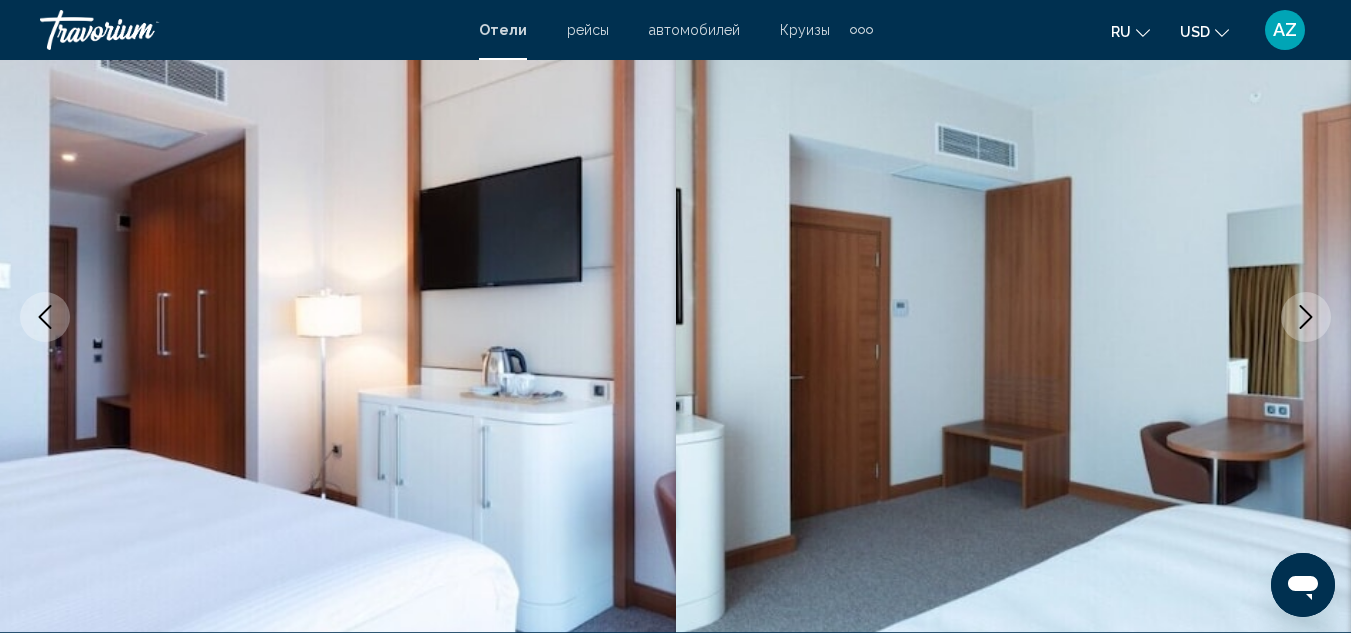 click 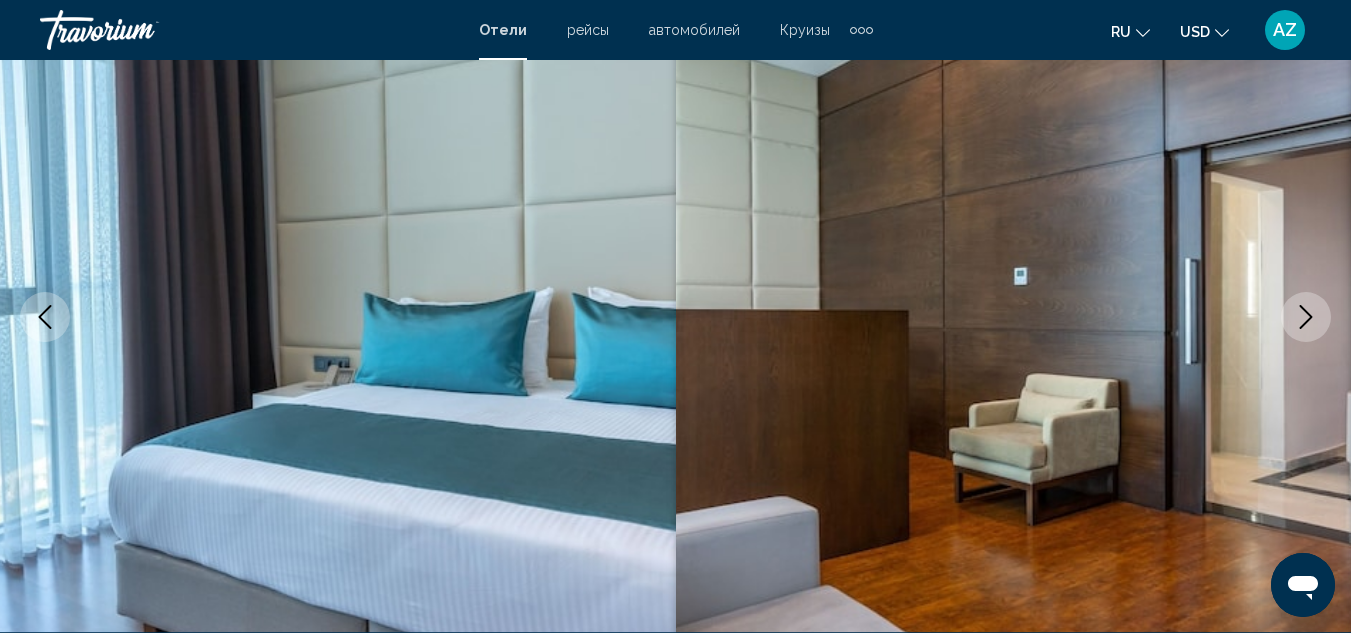 click 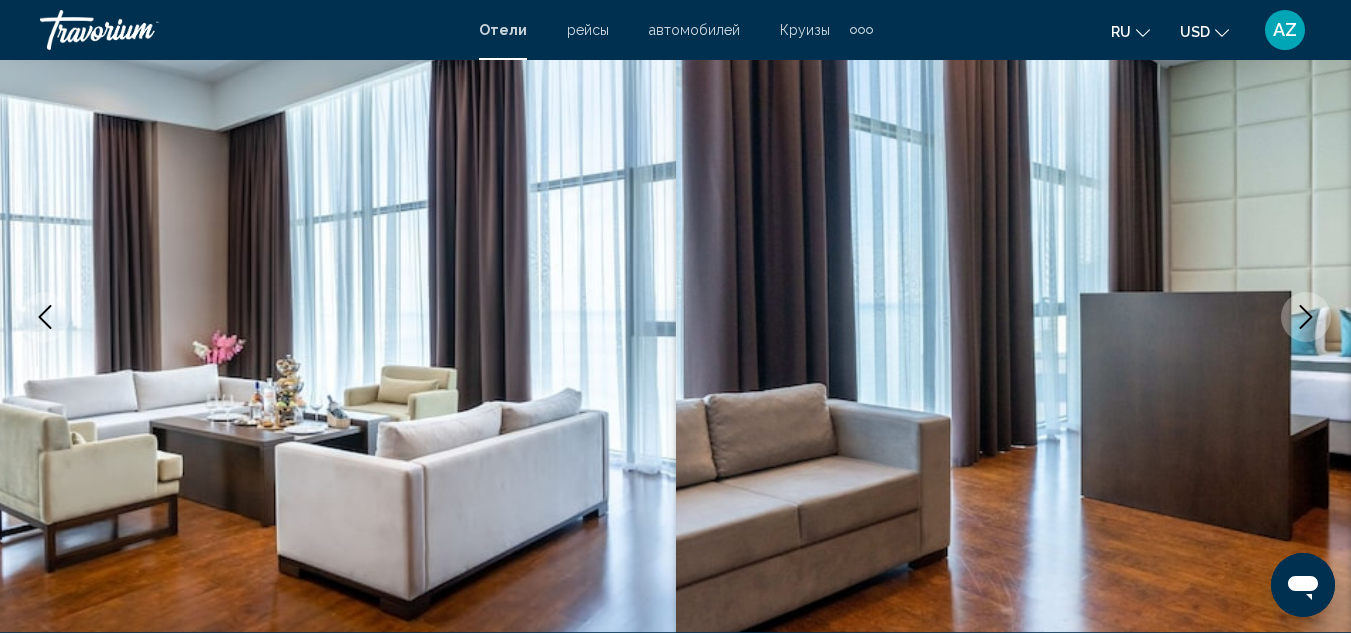click 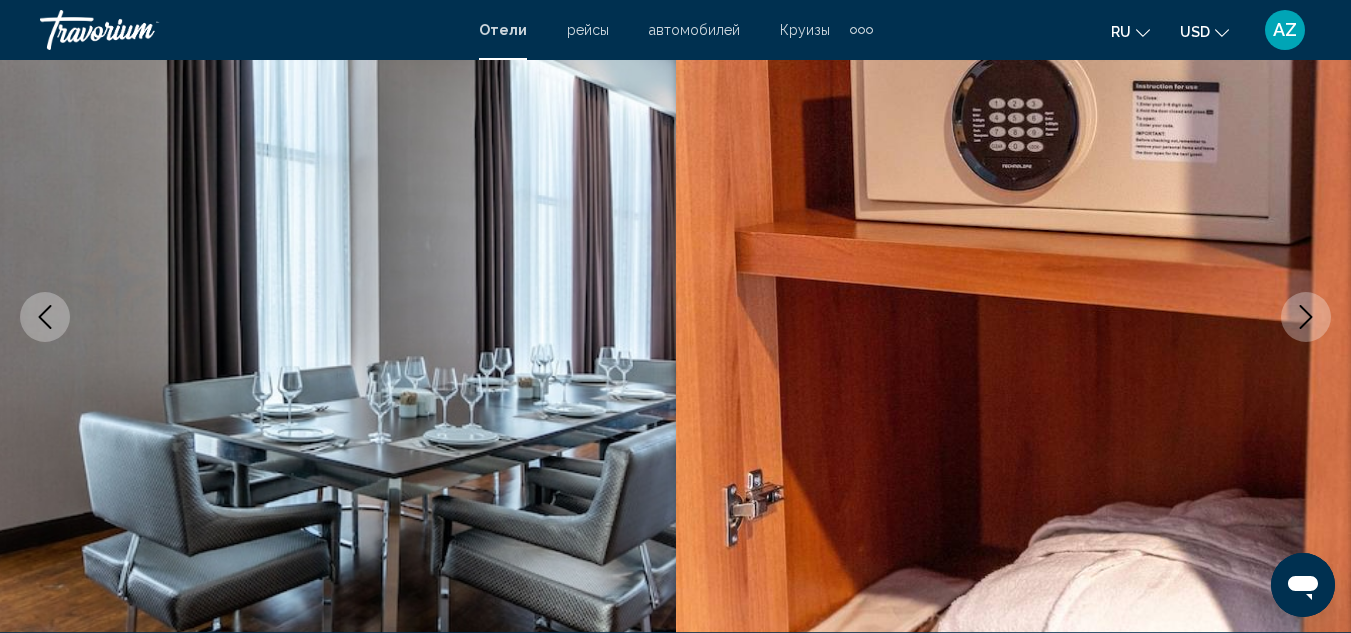 click 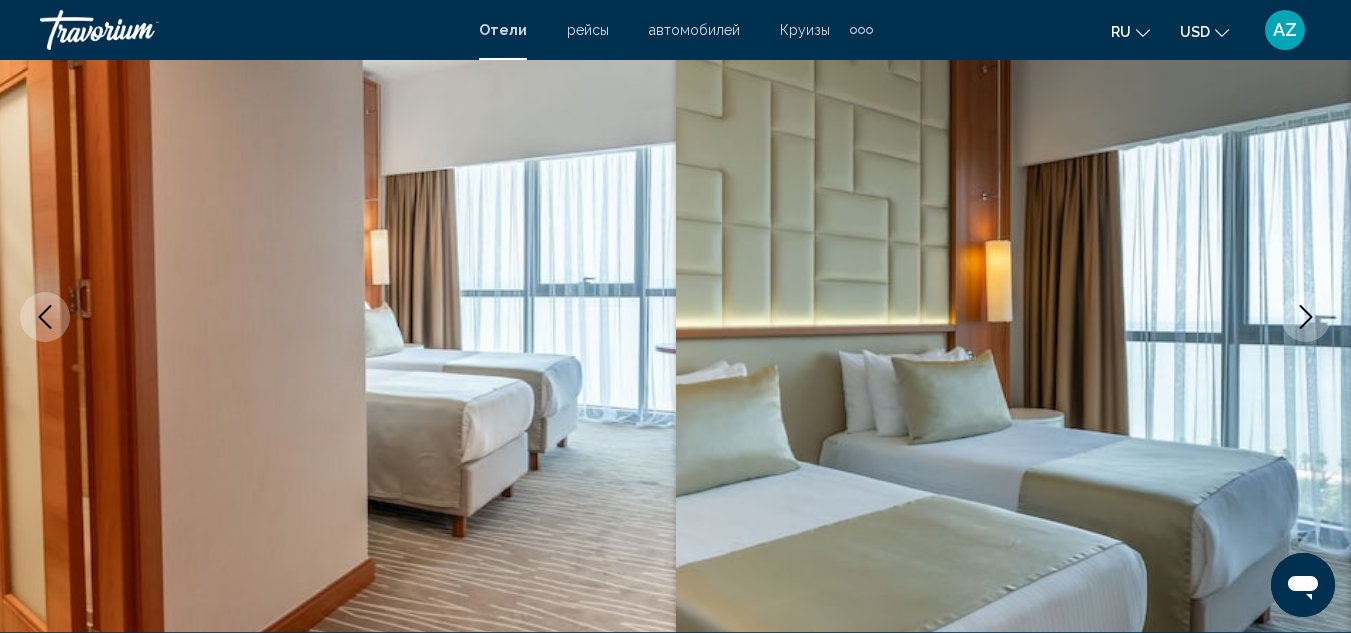 drag, startPoint x: 1307, startPoint y: 314, endPoint x: 1316, endPoint y: 409, distance: 95.42536 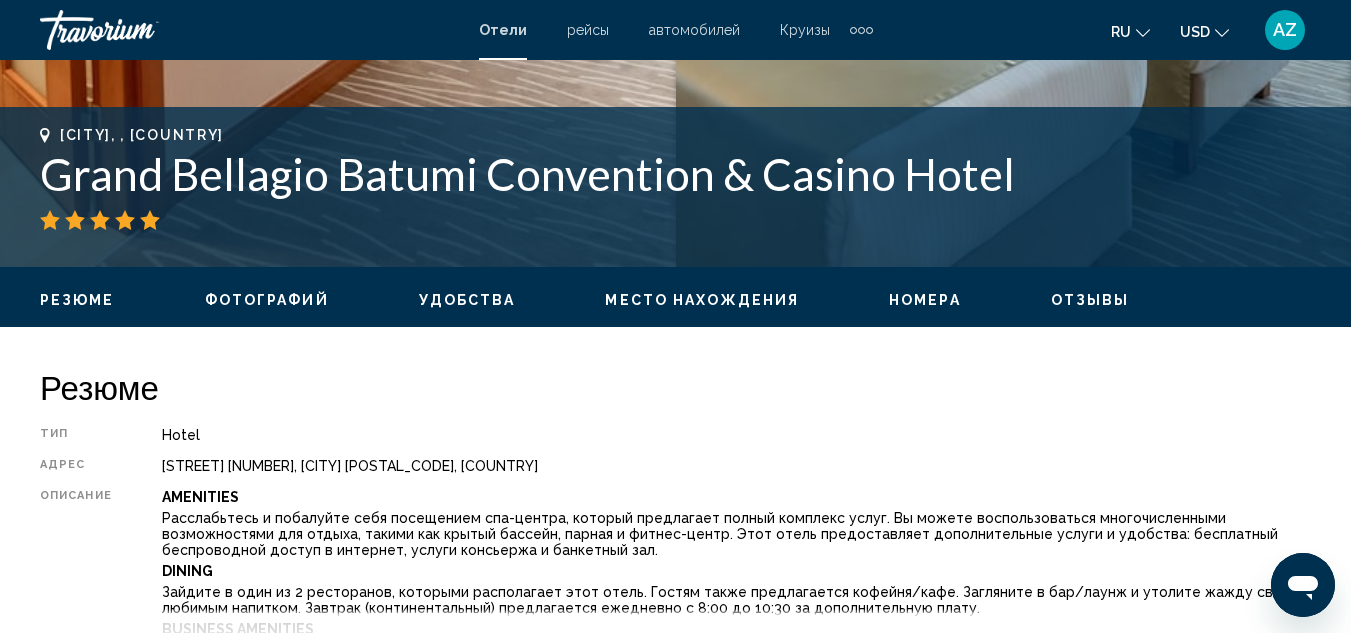 scroll, scrollTop: 727, scrollLeft: 0, axis: vertical 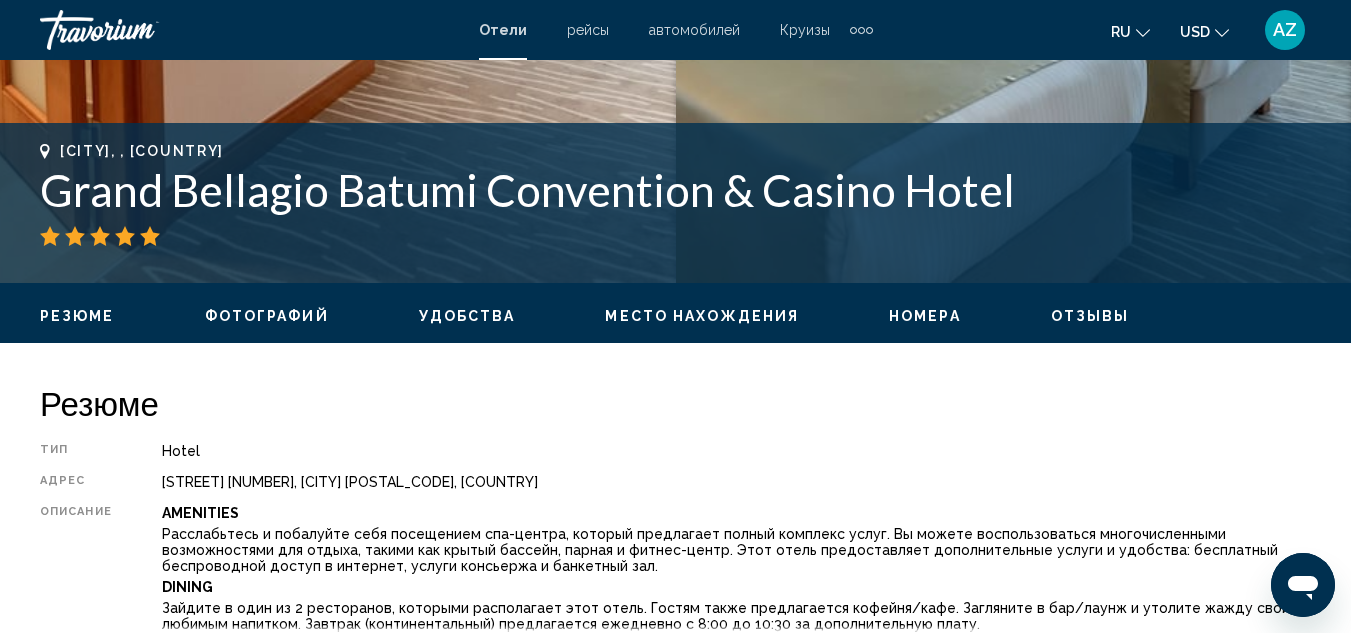 click on "Отели" at bounding box center [503, 30] 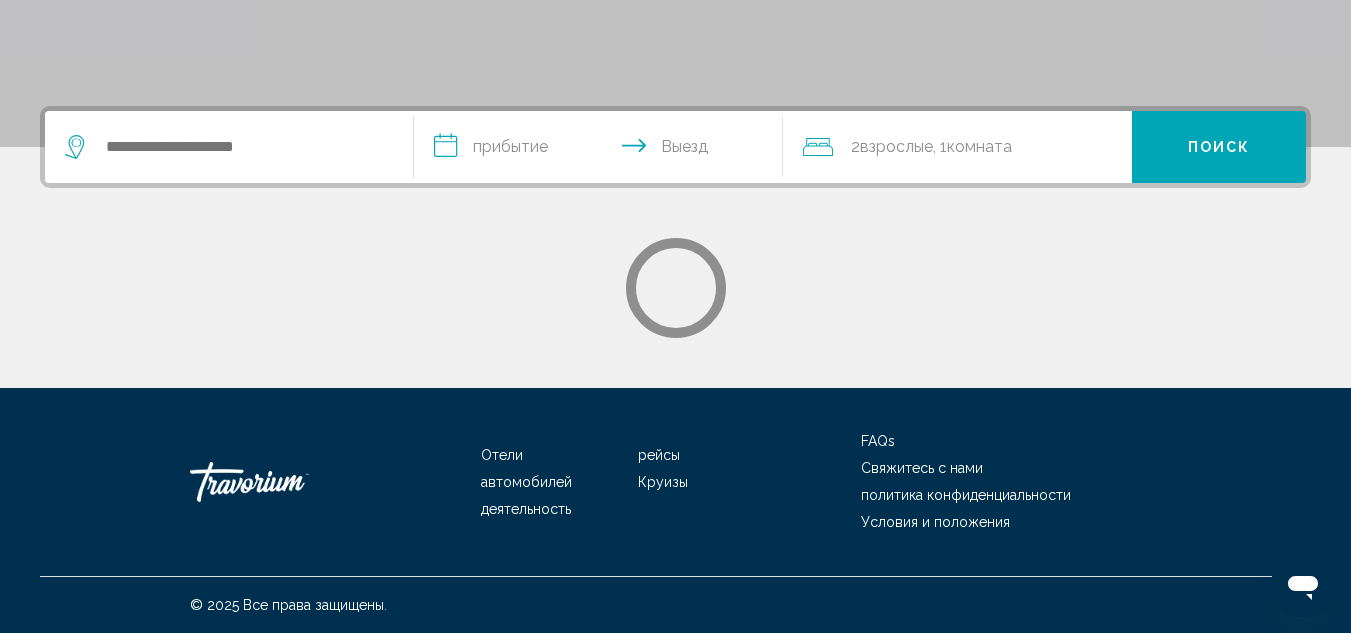 scroll, scrollTop: 0, scrollLeft: 0, axis: both 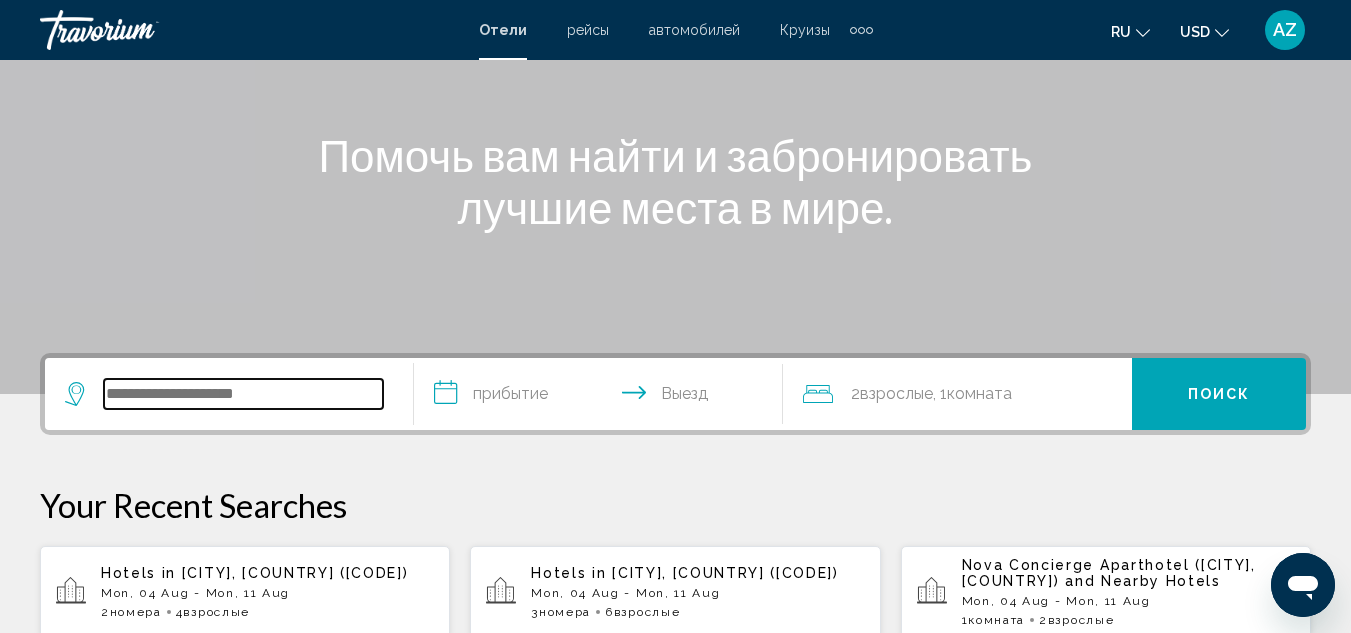 click at bounding box center [243, 394] 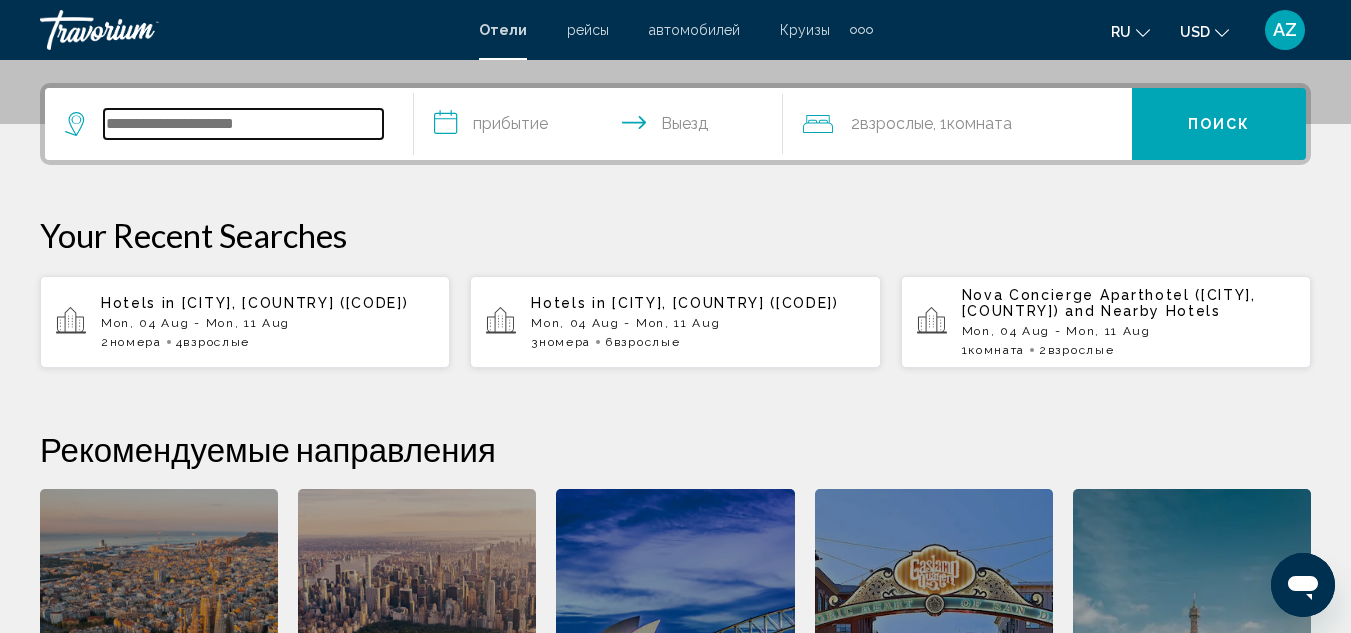 scroll, scrollTop: 494, scrollLeft: 0, axis: vertical 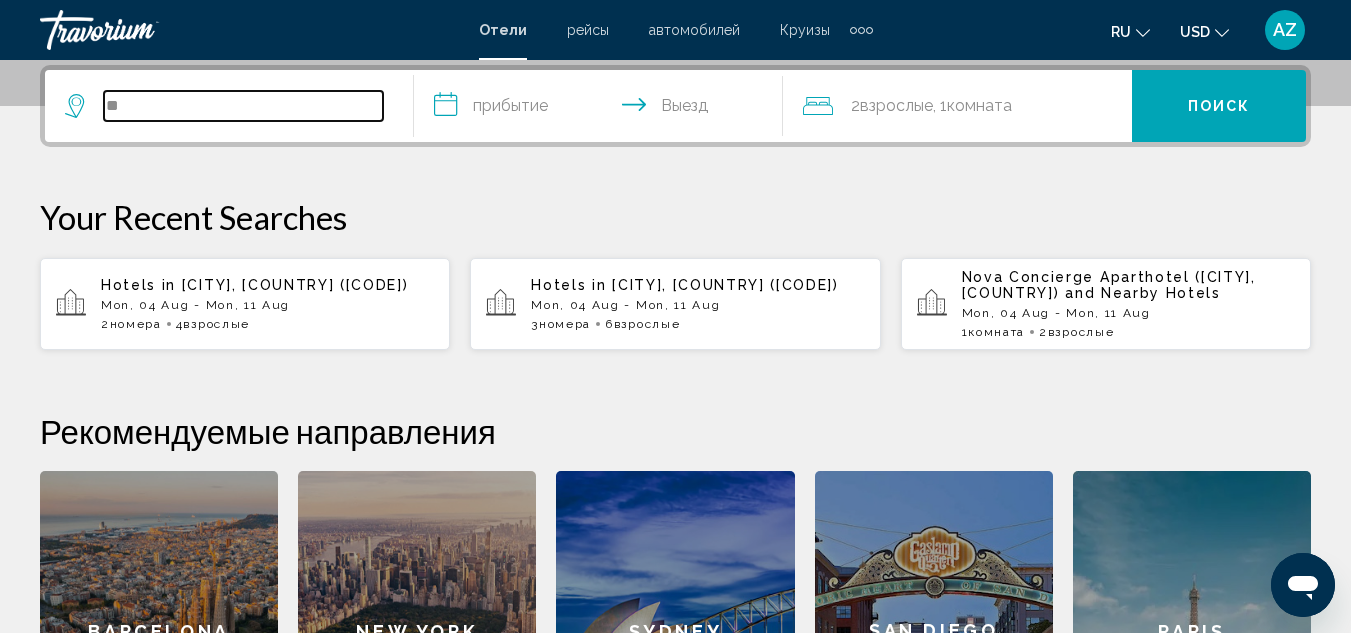 type on "*" 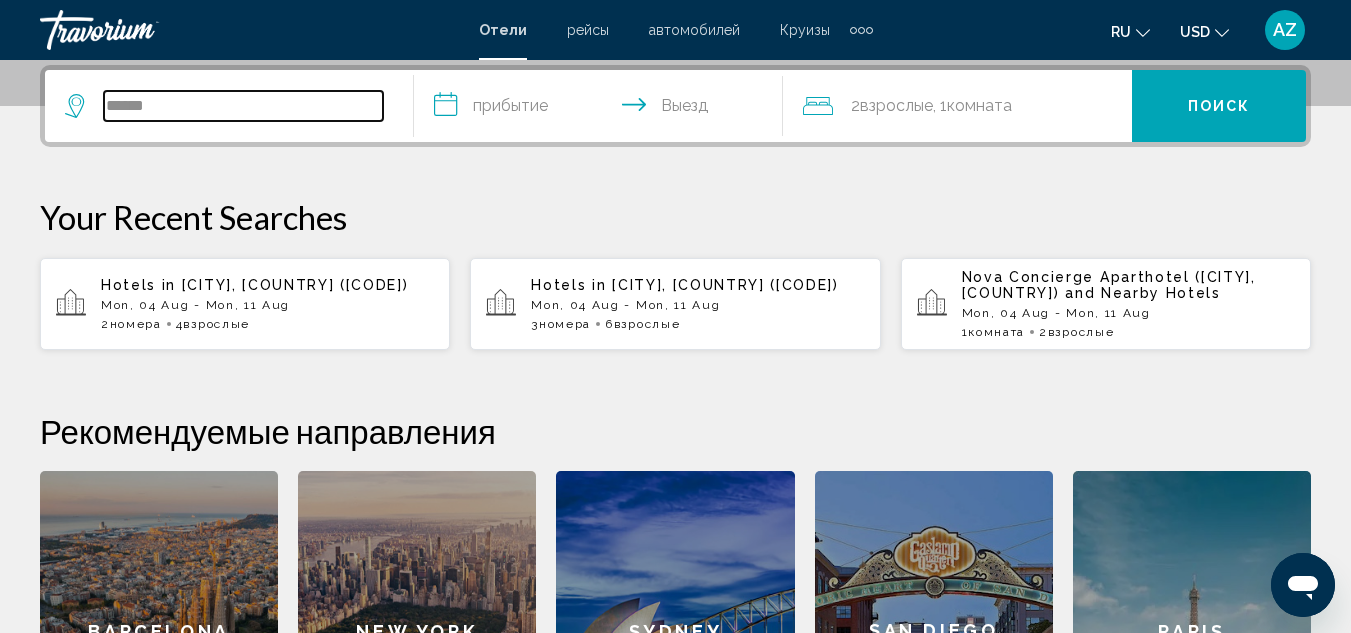click on "******" at bounding box center [243, 106] 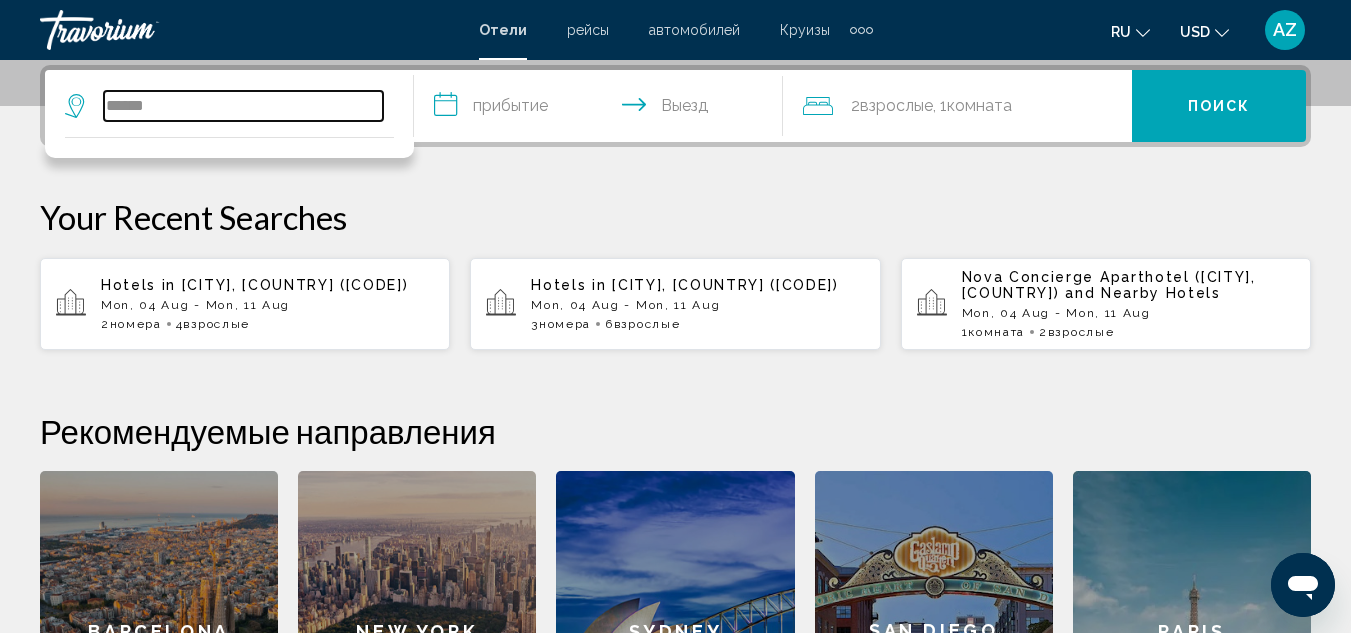 click on "******" at bounding box center [243, 106] 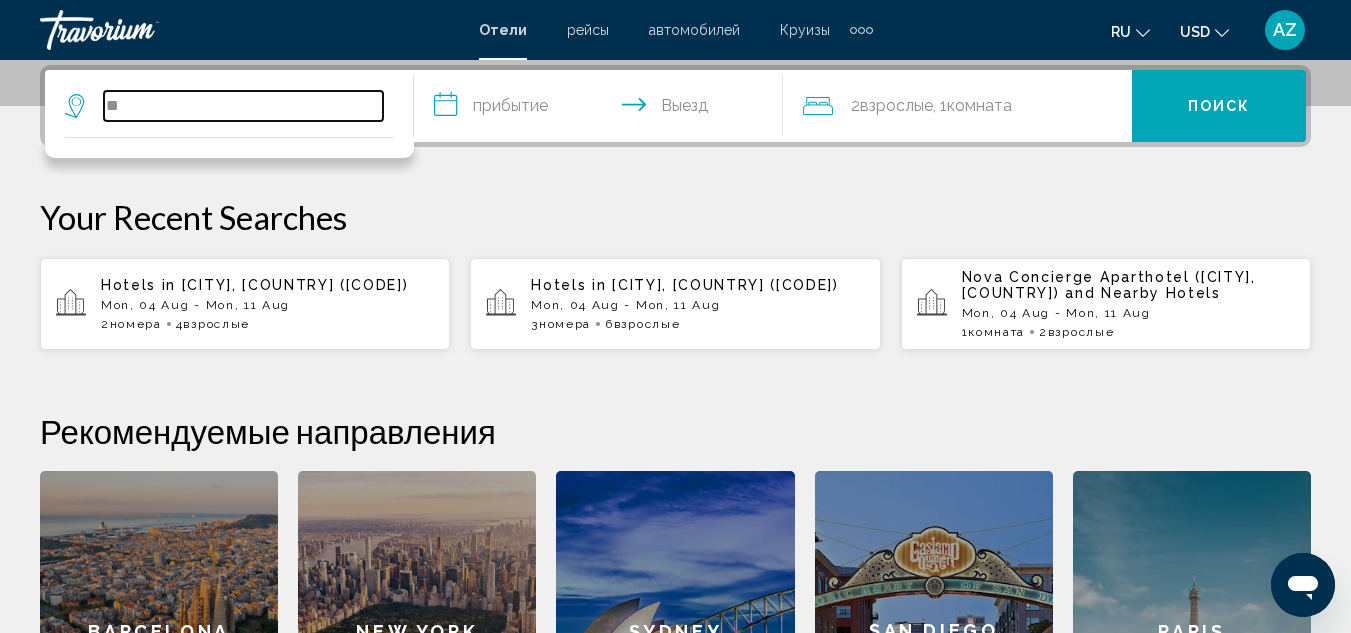 type on "*" 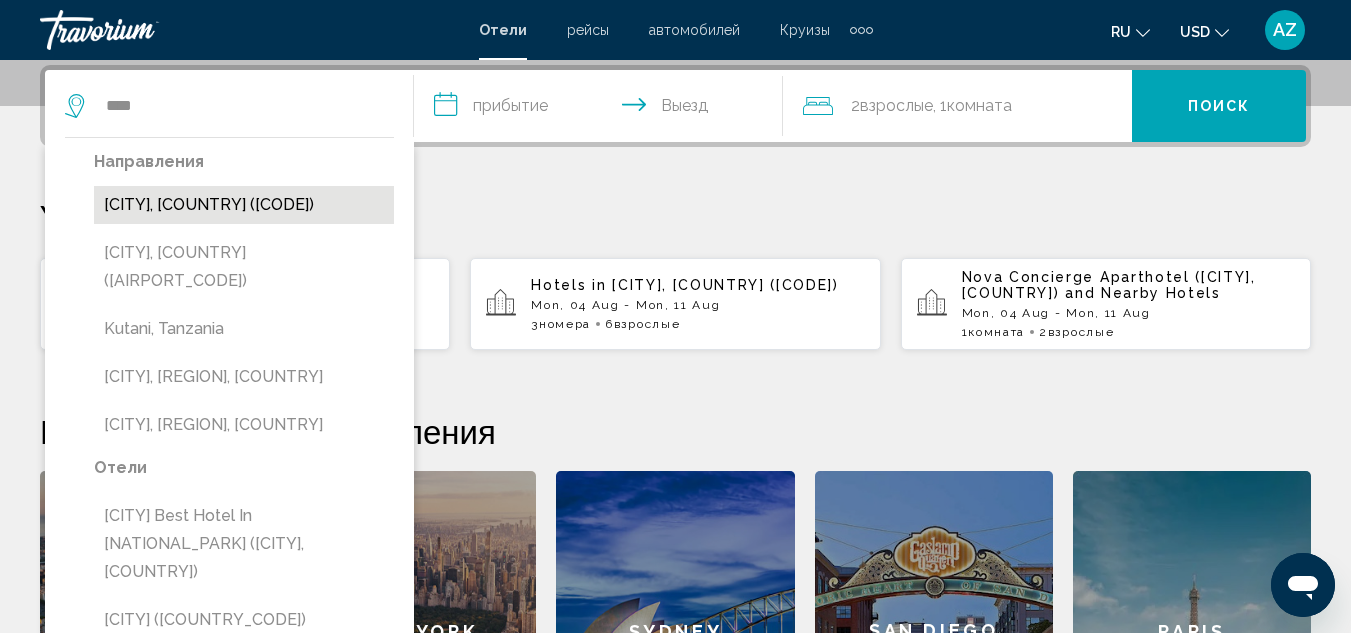 click on "[CITY], [COUNTRY] ([CODE])" at bounding box center (244, 205) 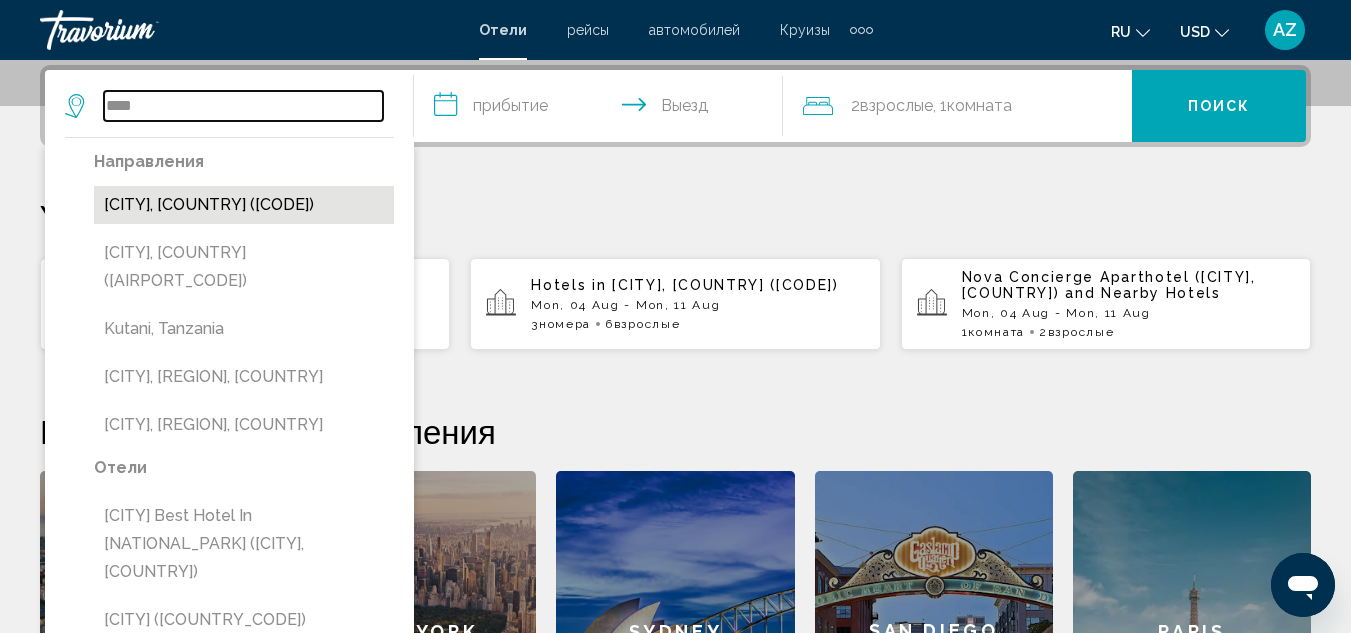 type on "**********" 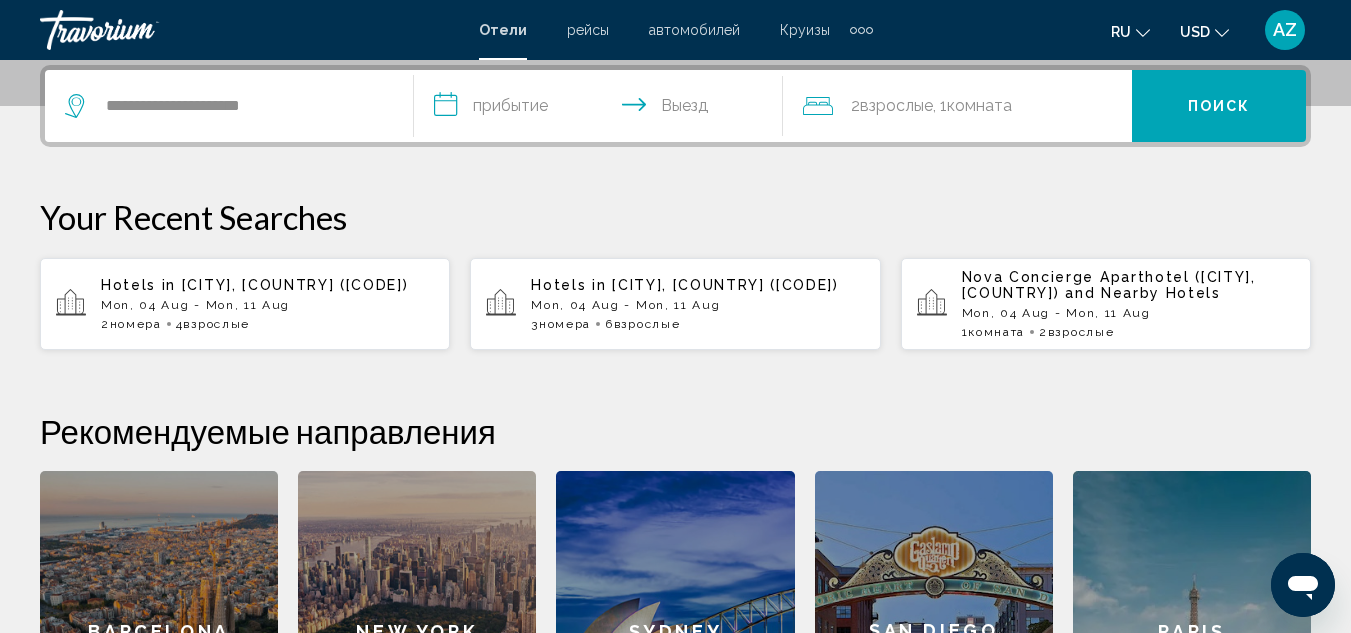 click on "**********" at bounding box center [602, 109] 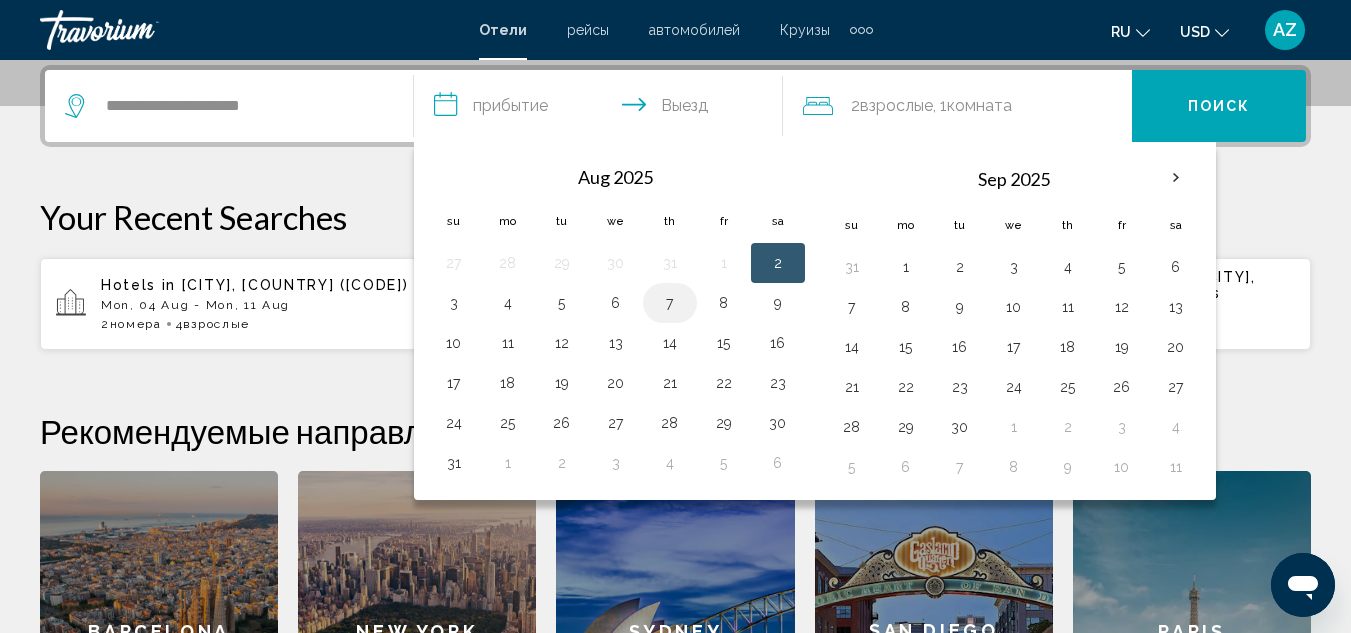 click on "7" at bounding box center (670, 303) 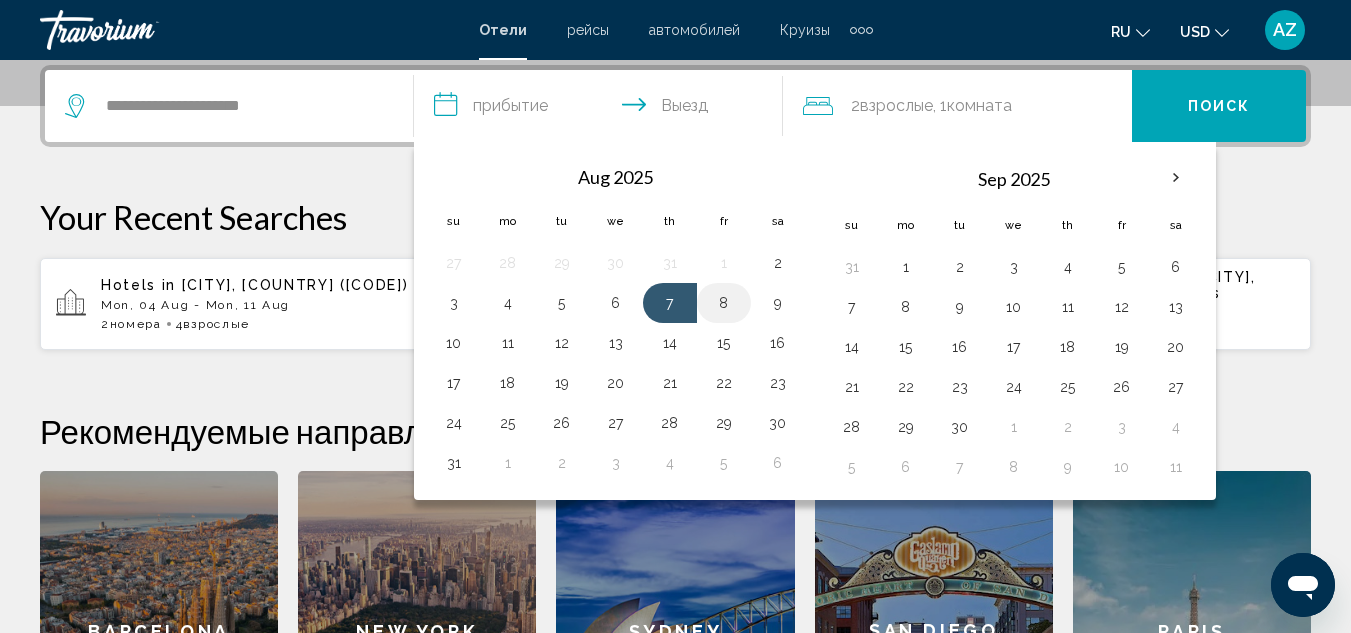 click on "8" at bounding box center [724, 303] 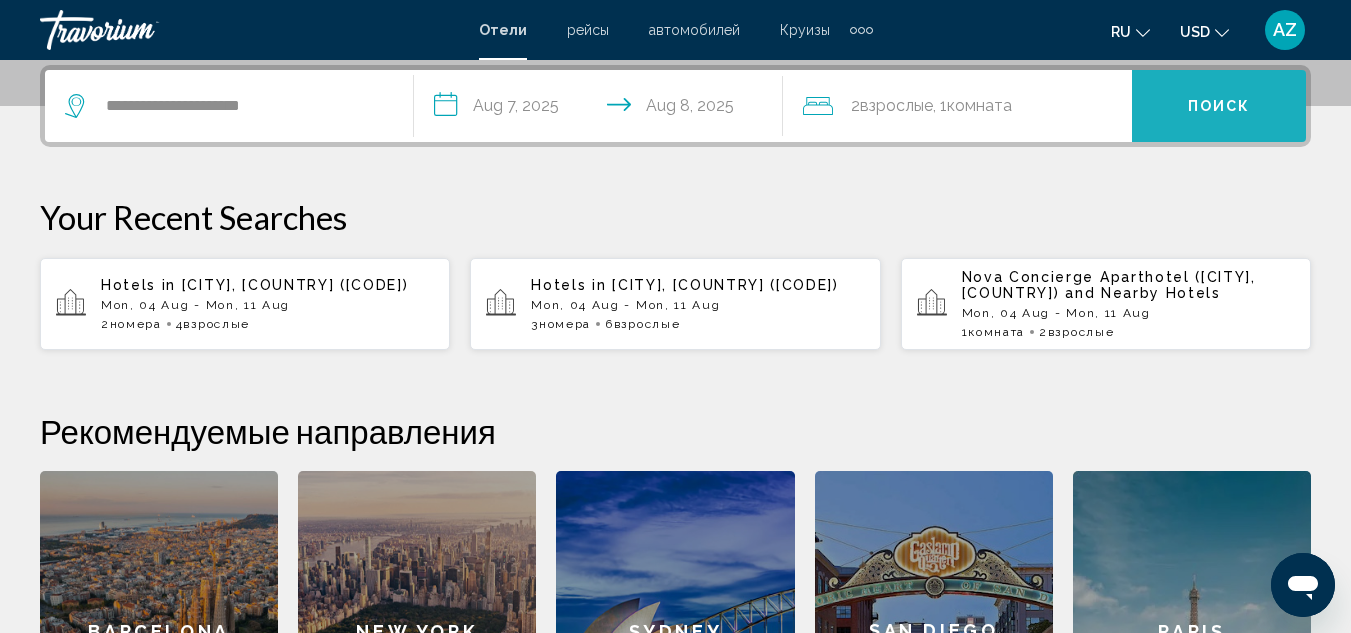 click on "Поиск" at bounding box center [1219, 105] 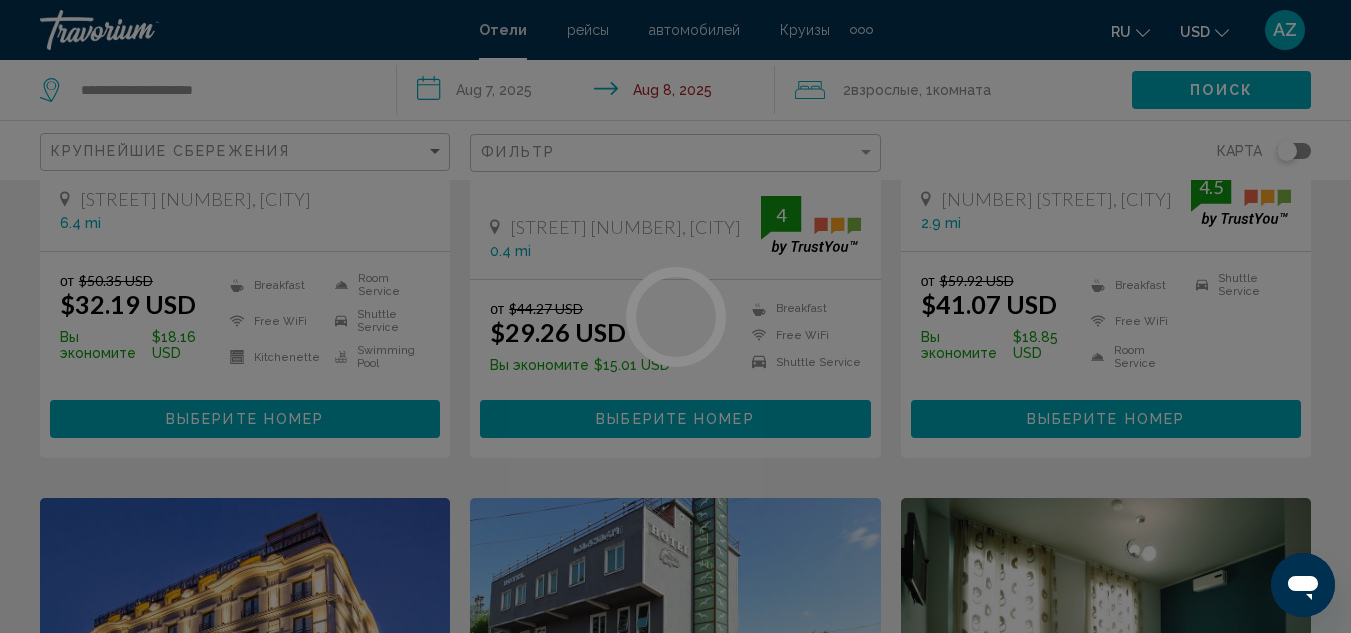 scroll, scrollTop: 0, scrollLeft: 0, axis: both 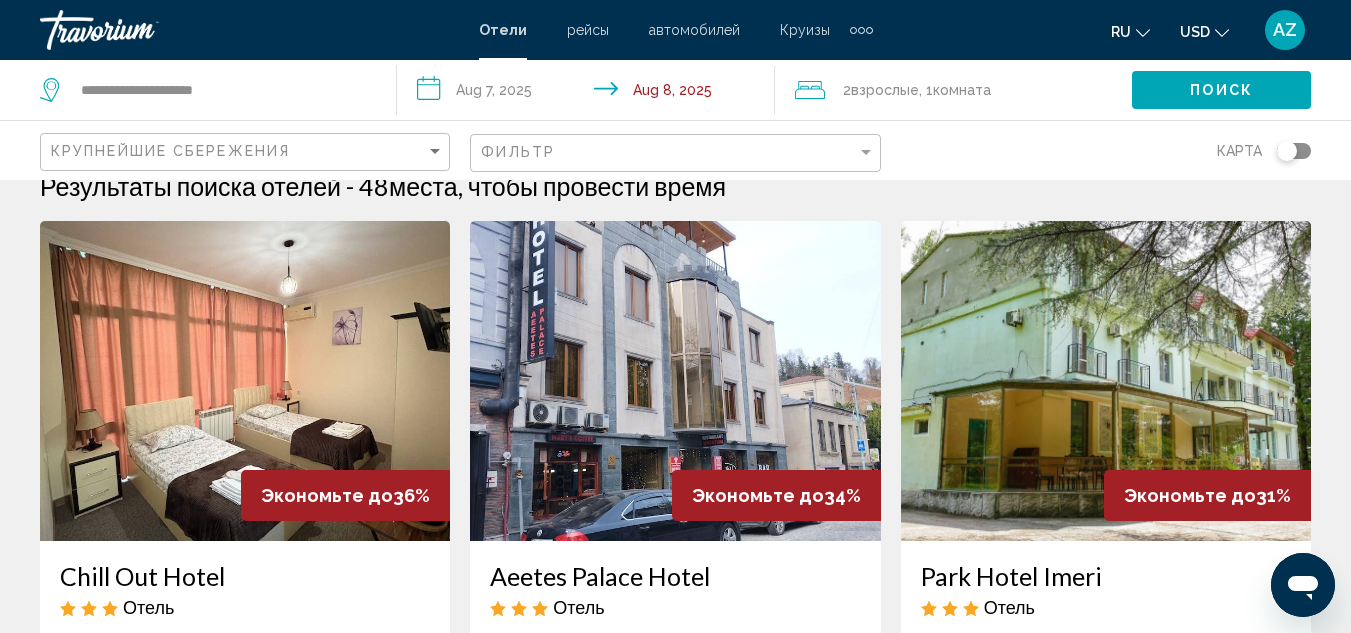 click on "Крупнейшие сбережения" 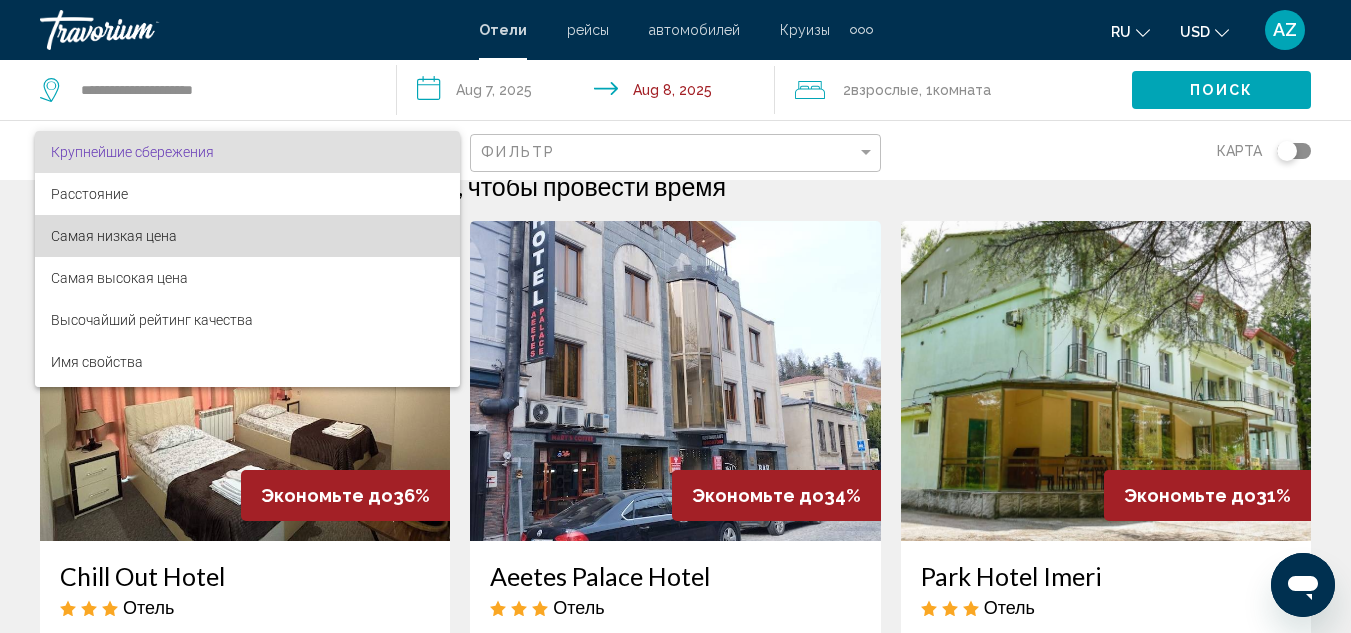 click on "Самая низкая цена" at bounding box center [247, 236] 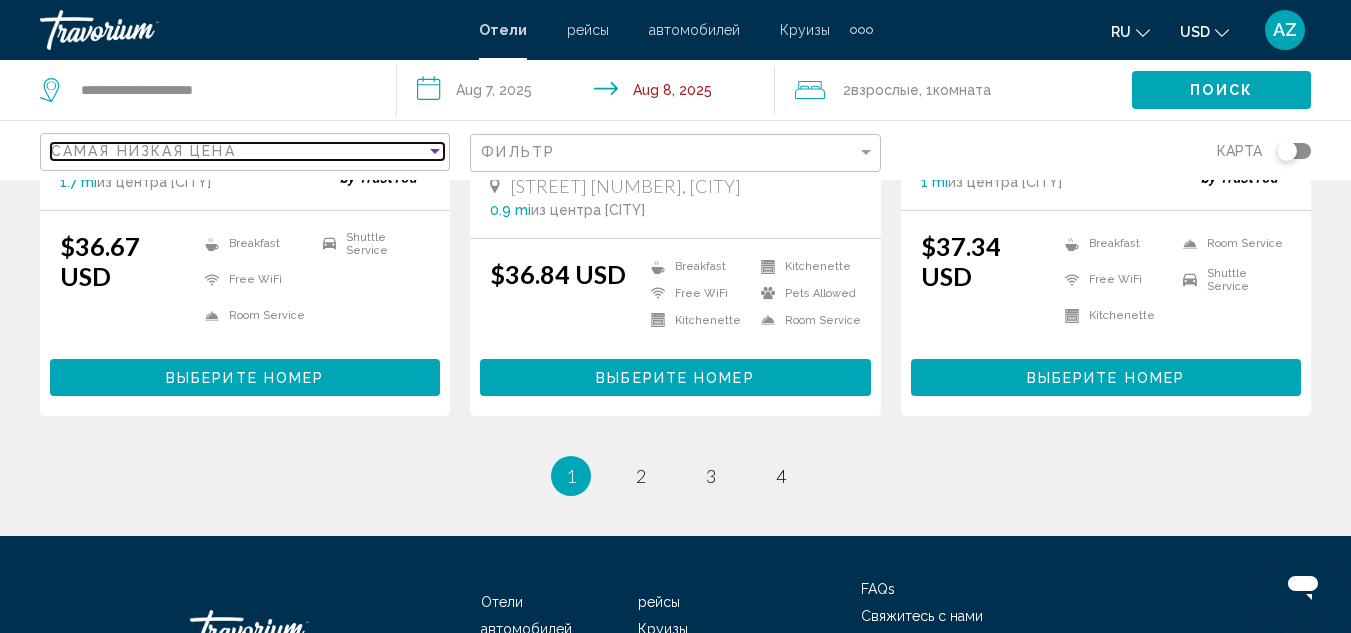 scroll, scrollTop: 2728, scrollLeft: 0, axis: vertical 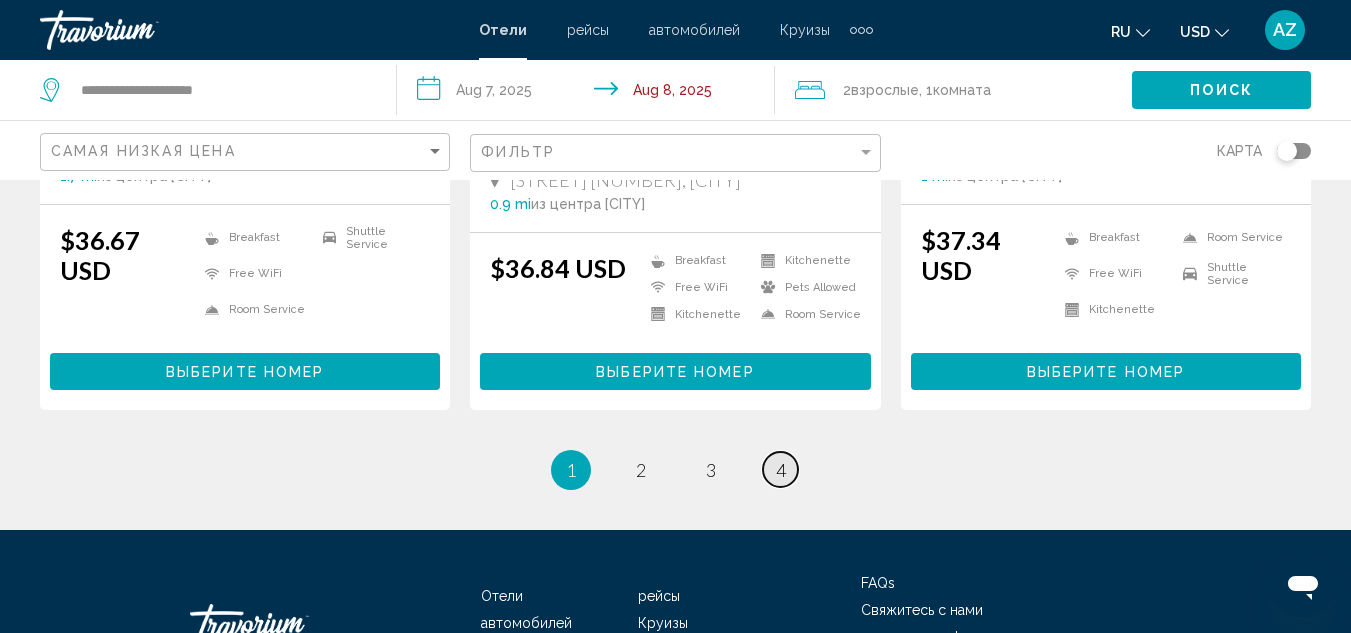 click on "page  4" at bounding box center (780, 469) 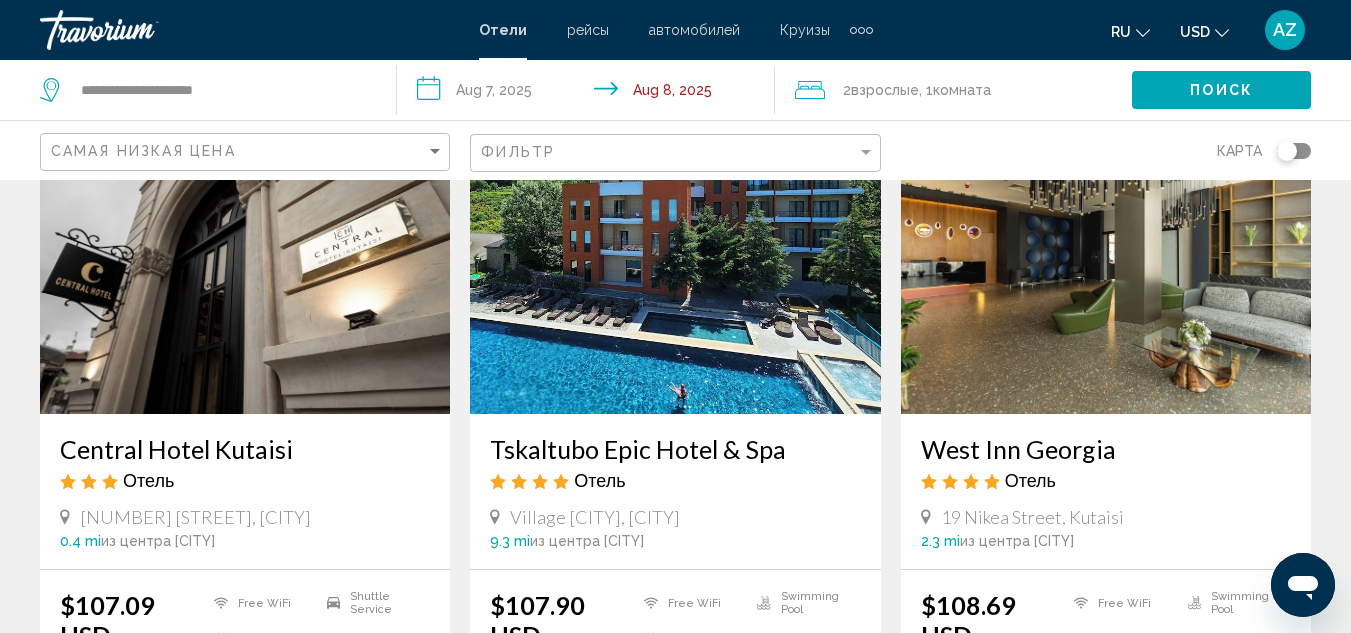 scroll, scrollTop: 0, scrollLeft: 0, axis: both 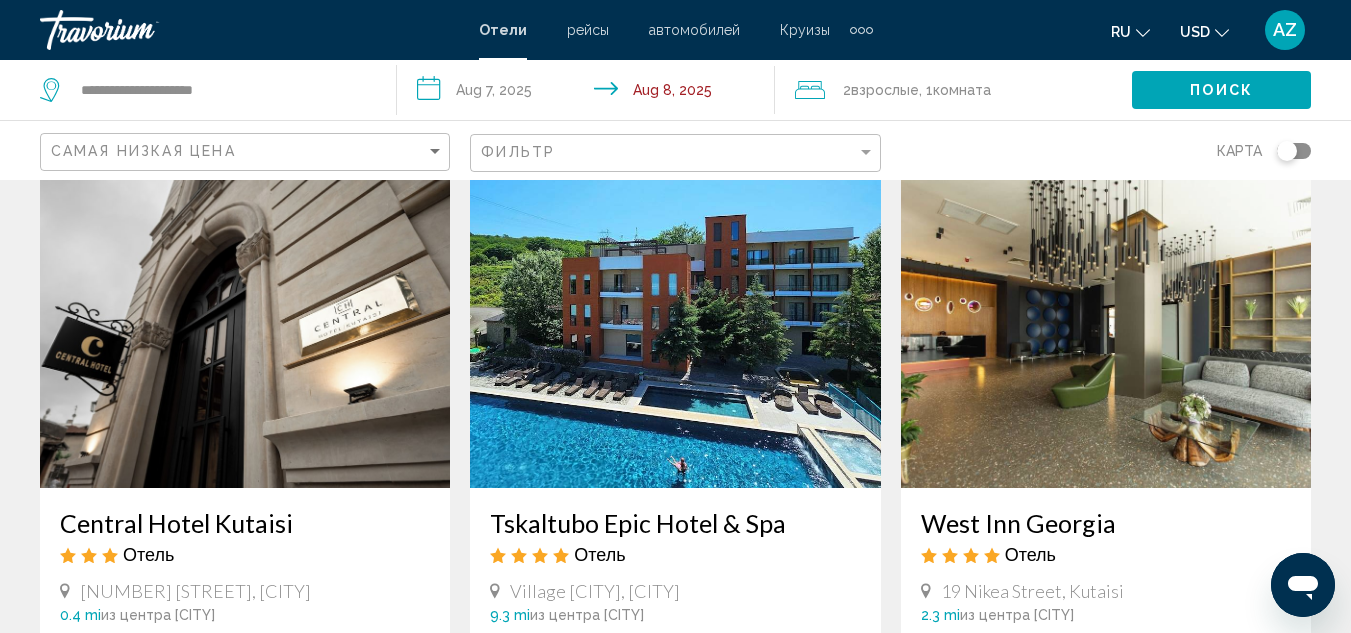 click on "**********" at bounding box center (589, 93) 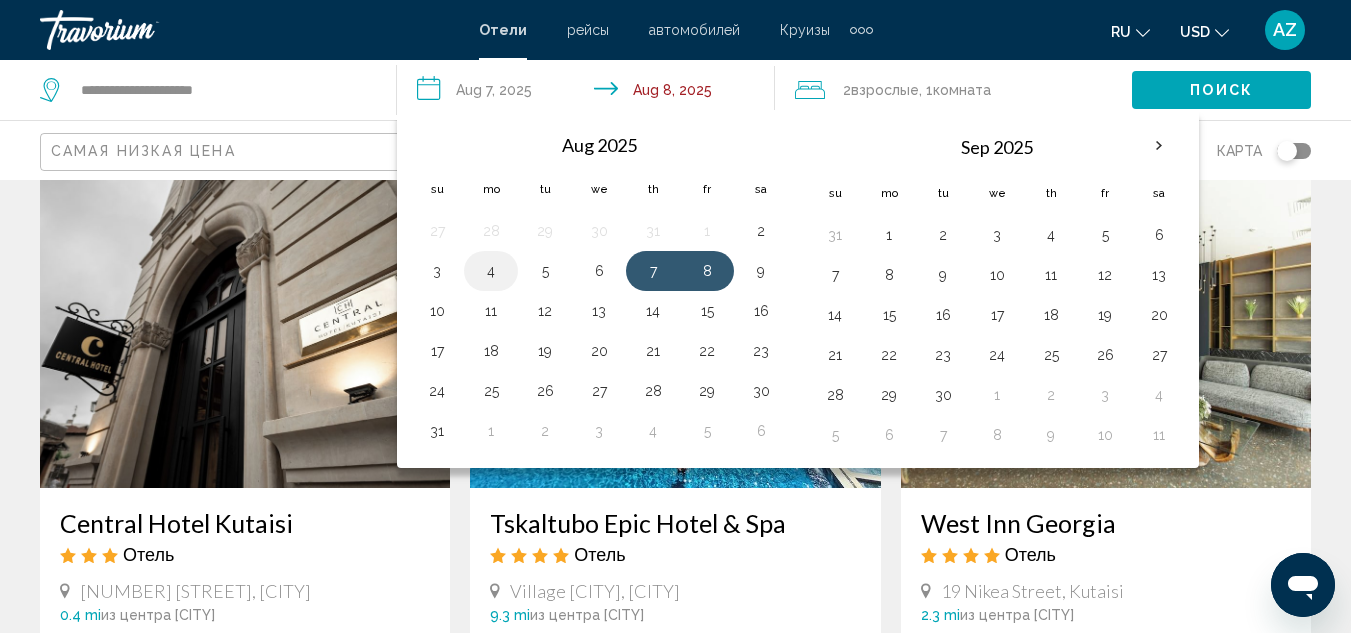 click on "4" at bounding box center [491, 271] 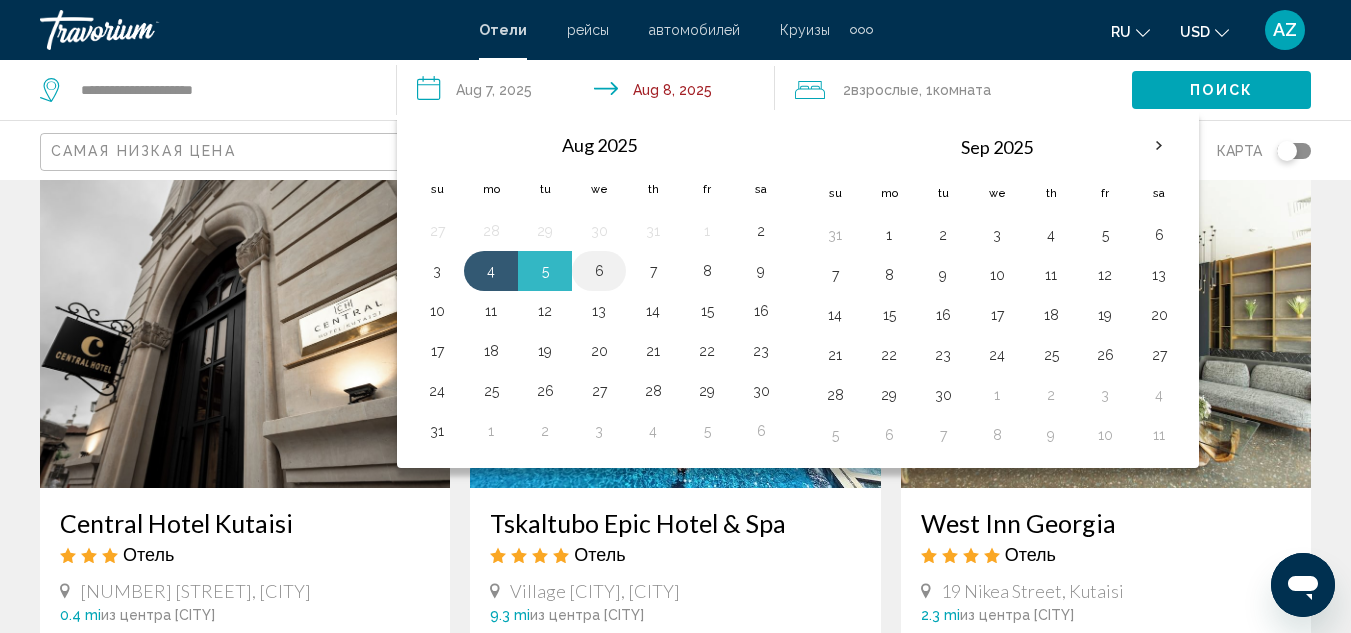click on "6" at bounding box center (599, 271) 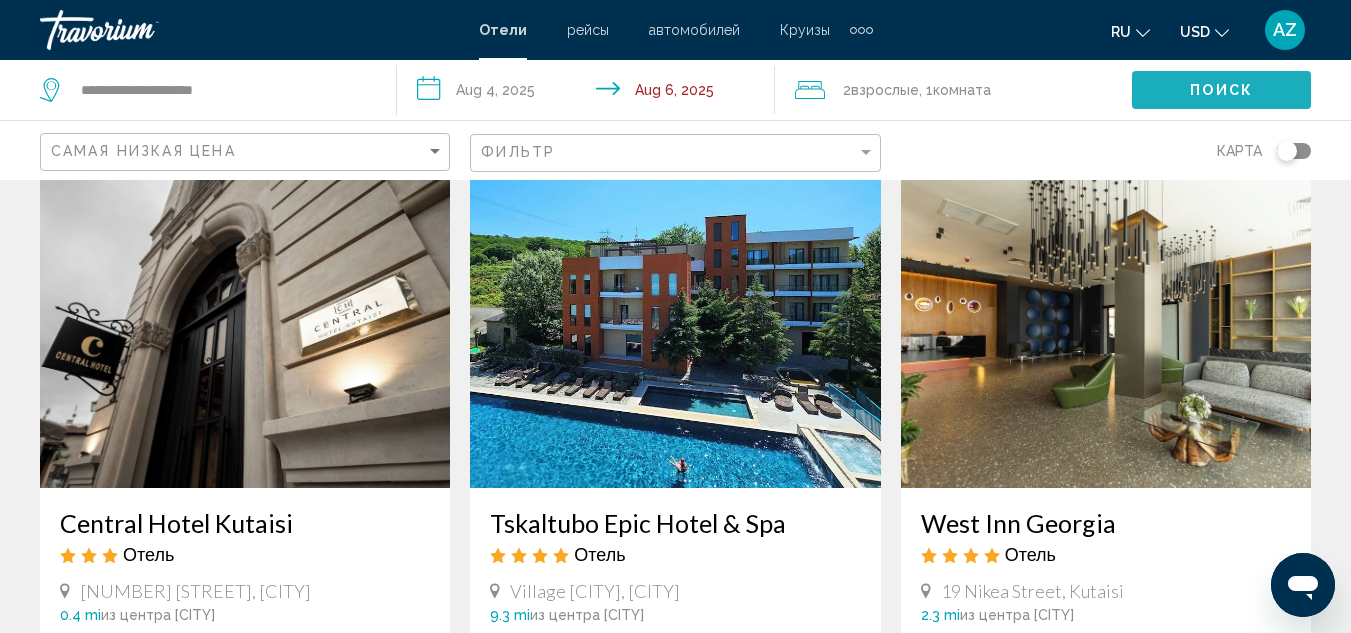 click on "Поиск" 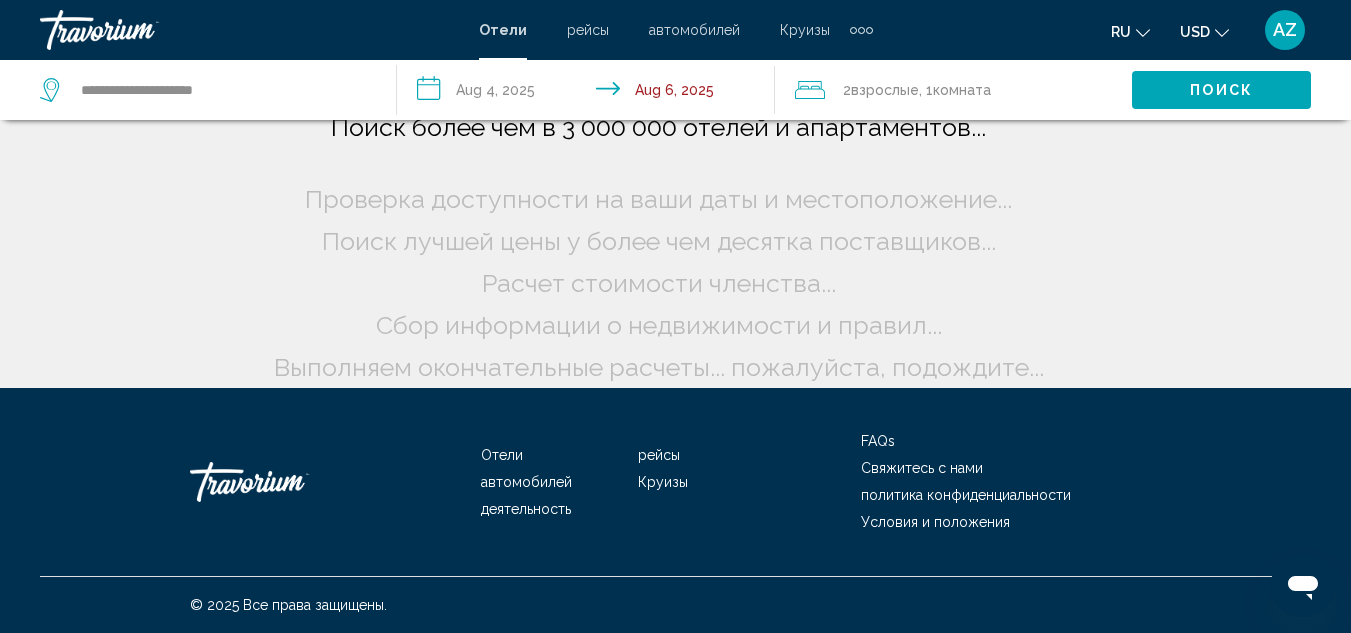 scroll, scrollTop: 0, scrollLeft: 0, axis: both 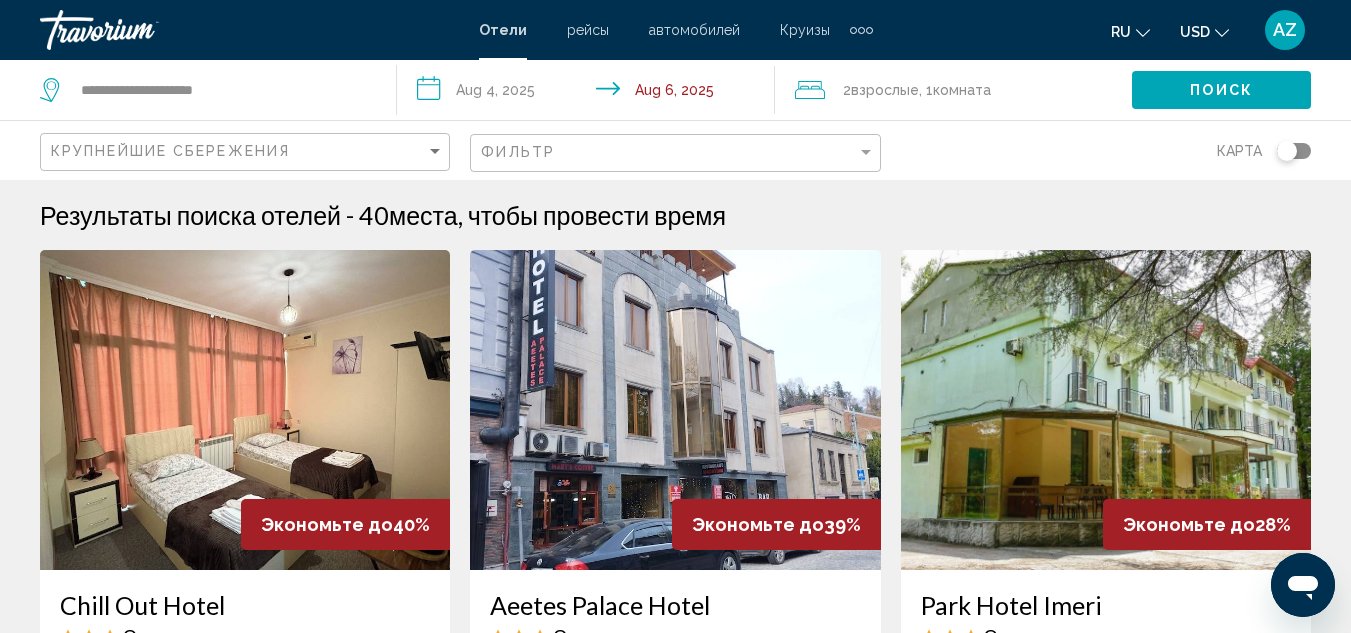 click on "Крупнейшие сбережения" 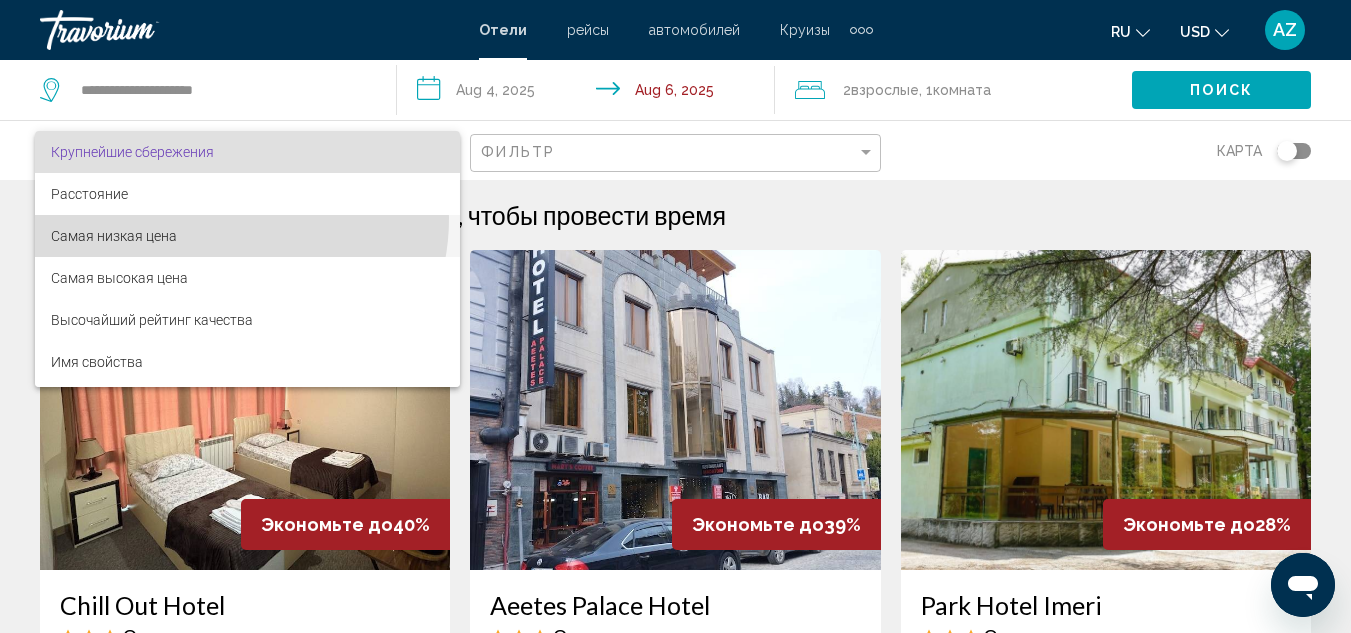 click on "Самая низкая цена" at bounding box center (247, 236) 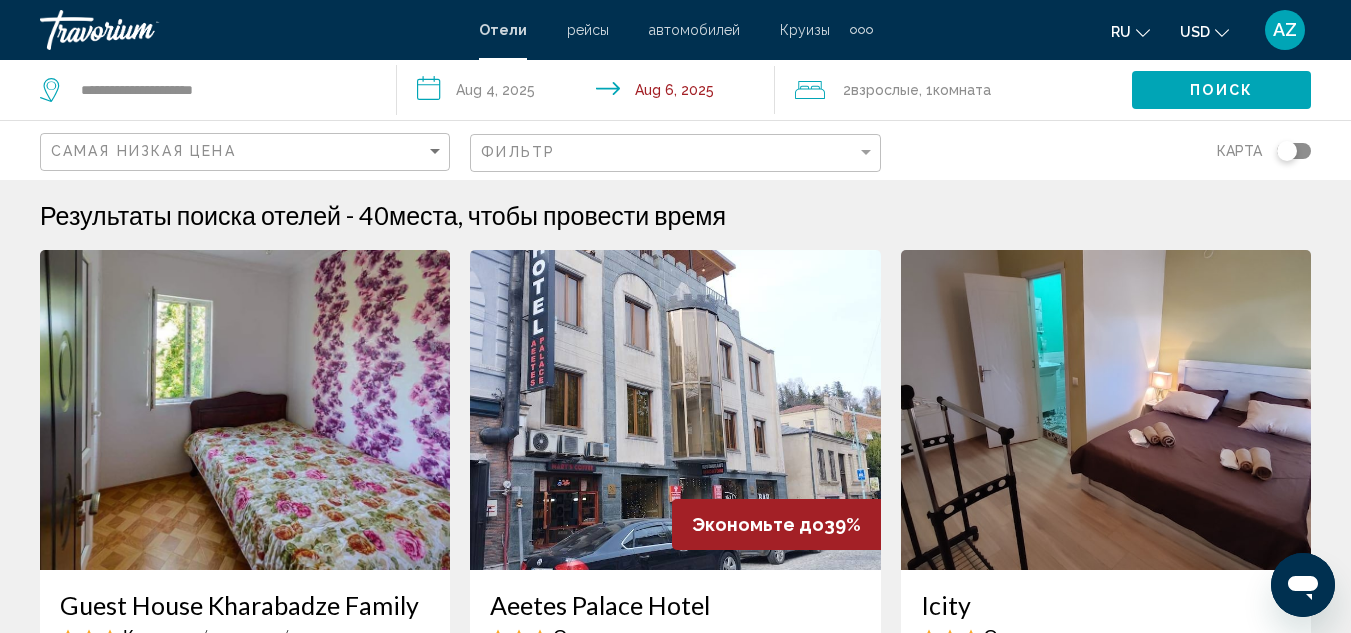 drag, startPoint x: 1262, startPoint y: 323, endPoint x: 531, endPoint y: 205, distance: 740.4627 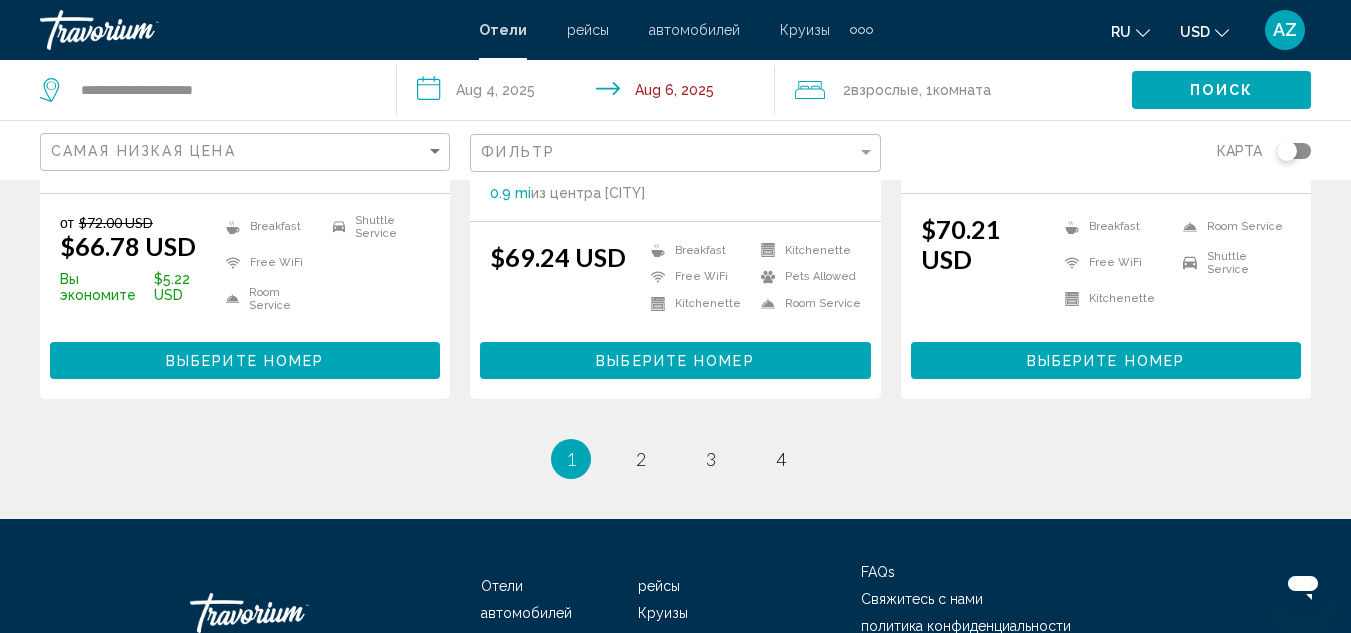 scroll, scrollTop: 2765, scrollLeft: 0, axis: vertical 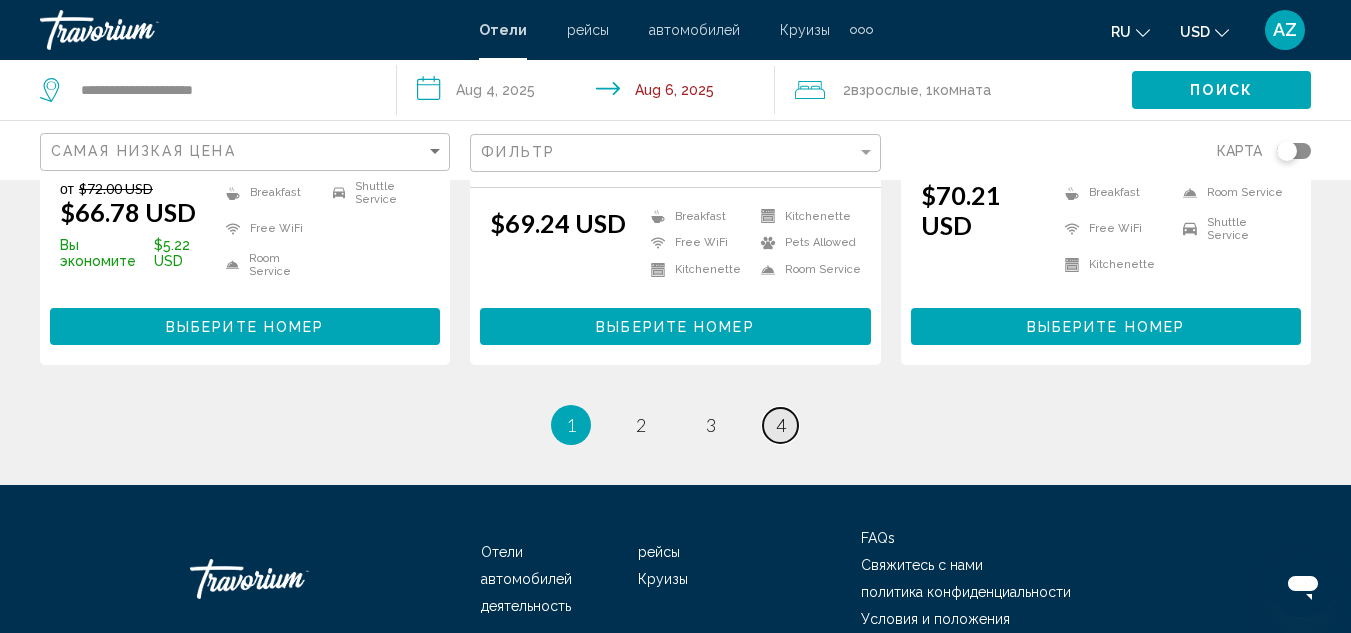 click on "4" at bounding box center (781, 425) 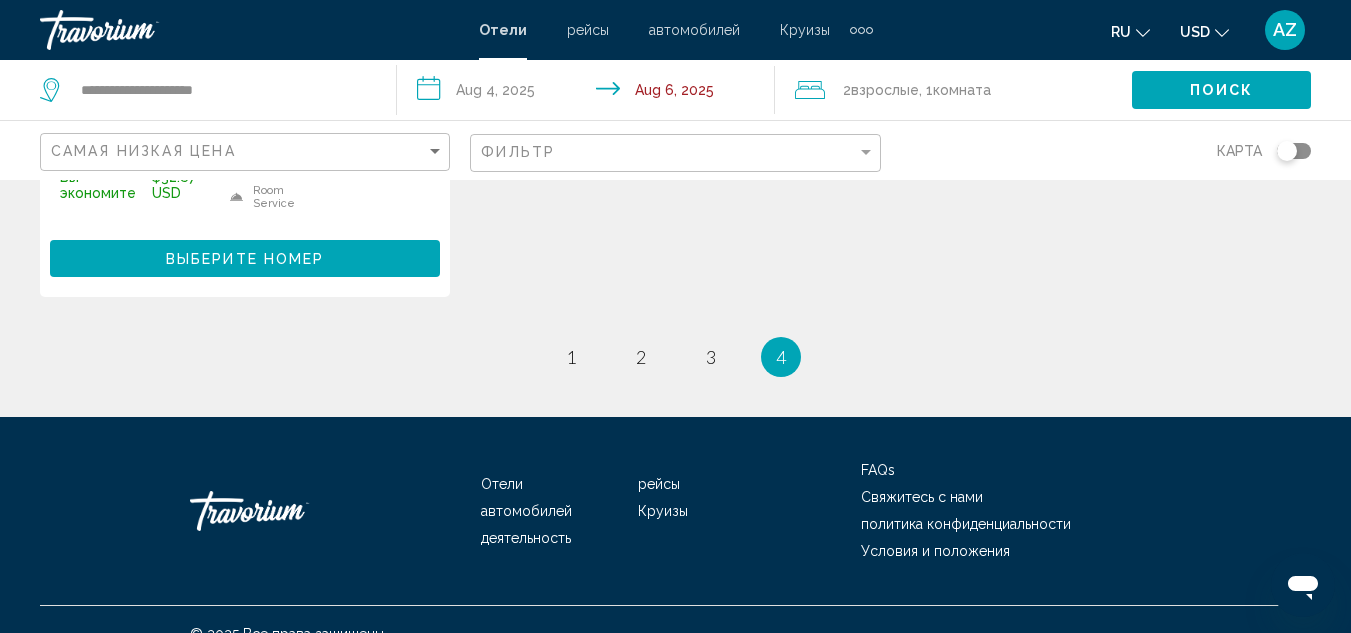 scroll, scrollTop: 1405, scrollLeft: 0, axis: vertical 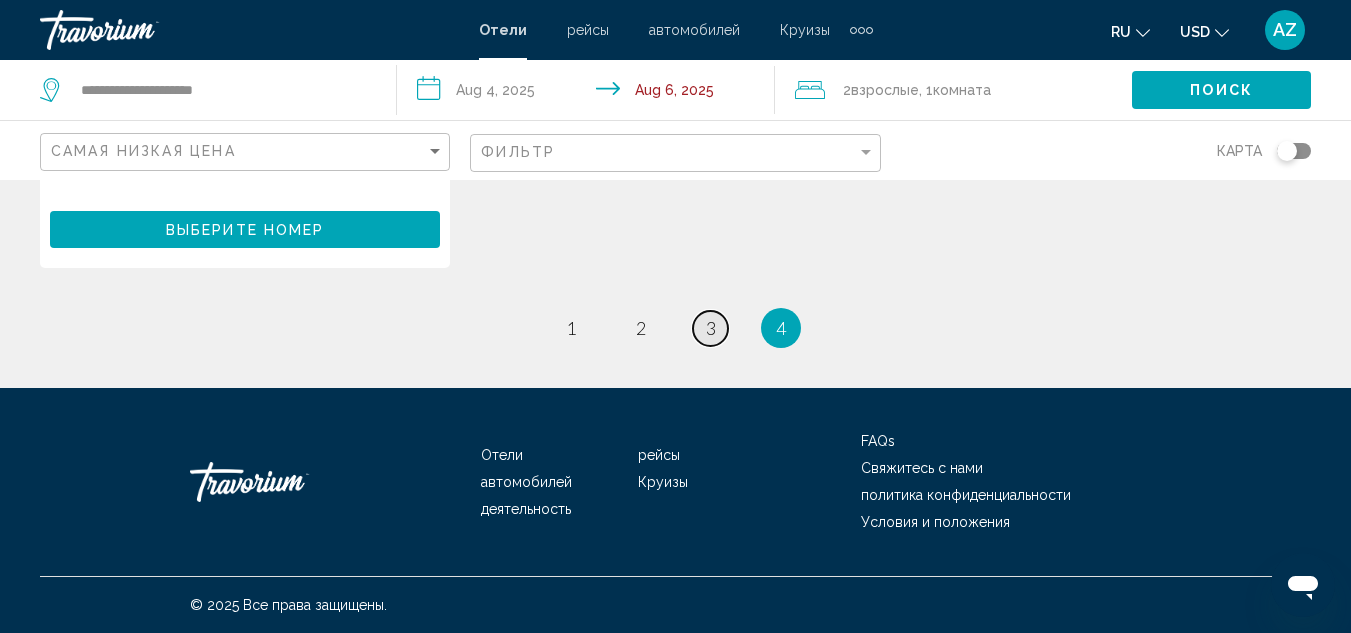 click on "page  3" at bounding box center (710, 328) 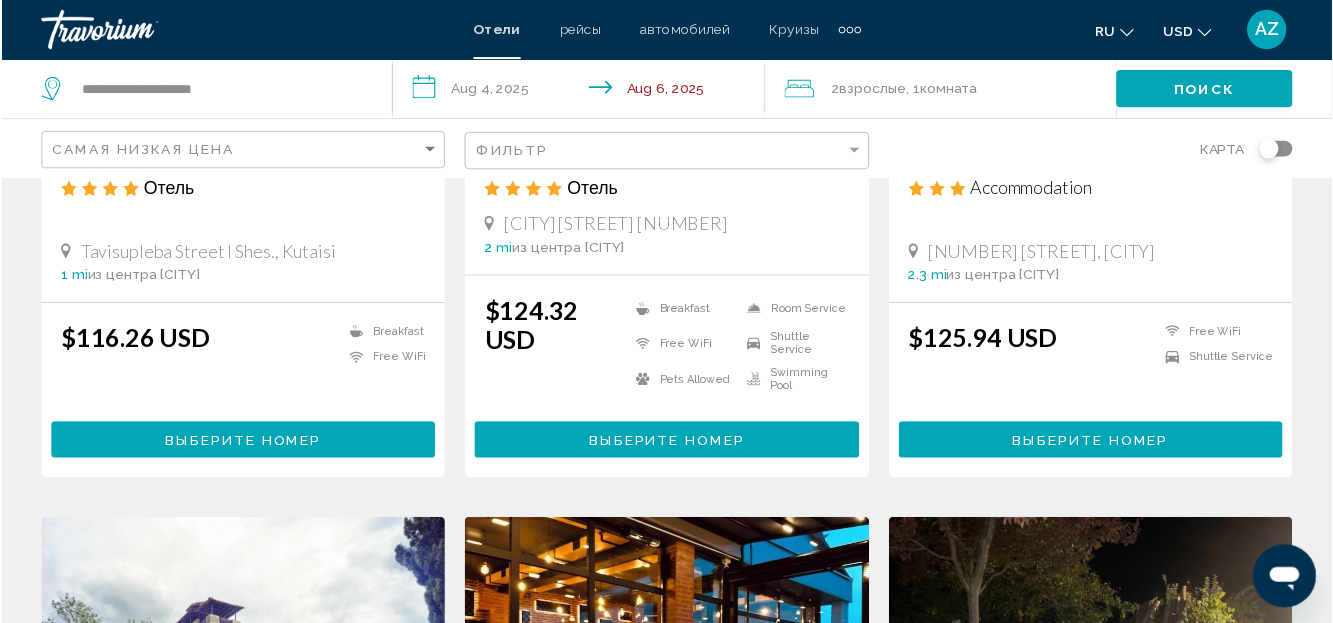 scroll, scrollTop: 553, scrollLeft: 0, axis: vertical 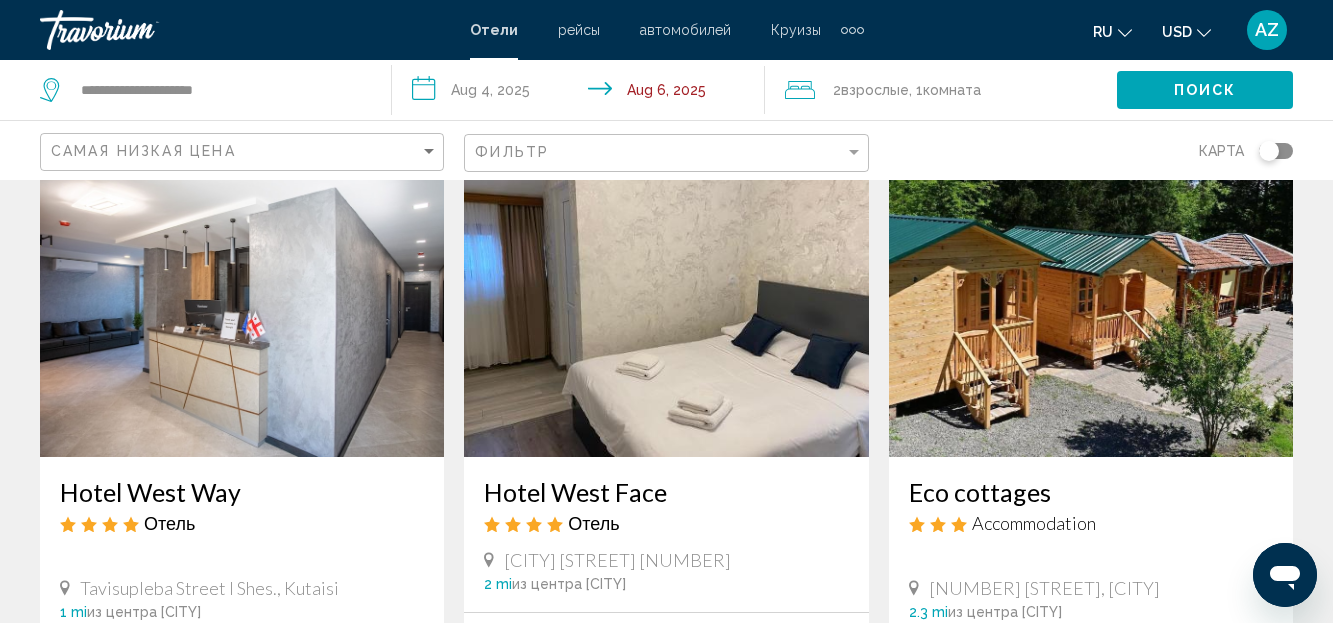 click on "Hotel West Way" at bounding box center [242, 492] 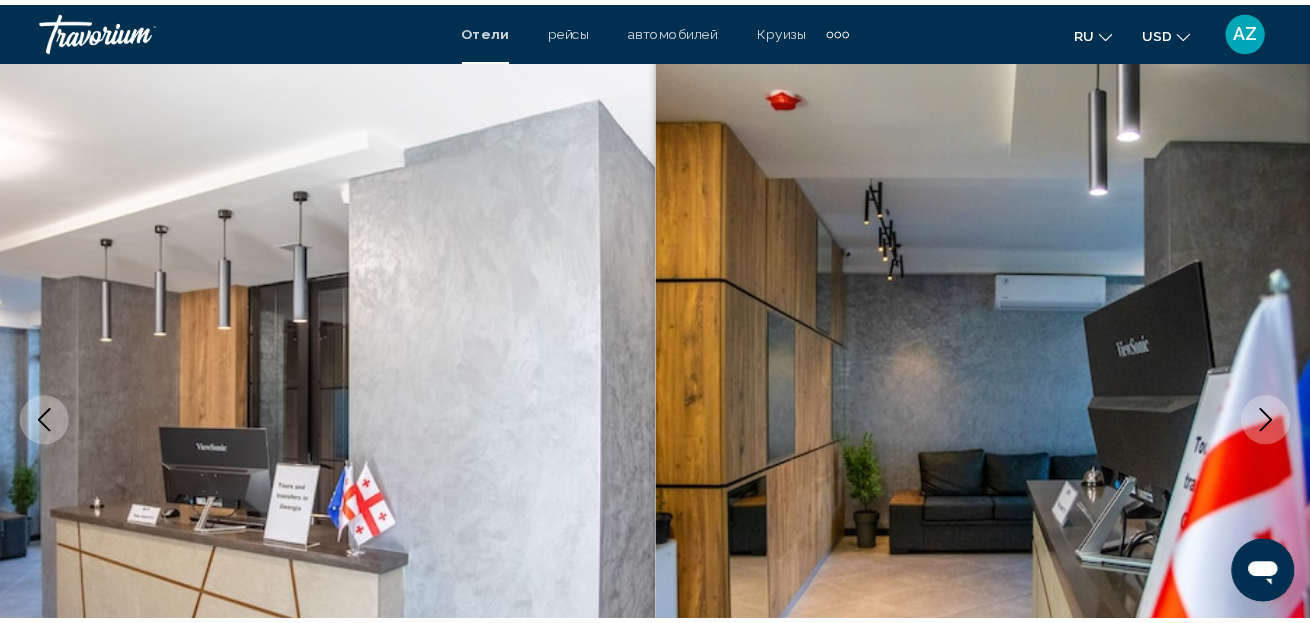 scroll, scrollTop: 224, scrollLeft: 0, axis: vertical 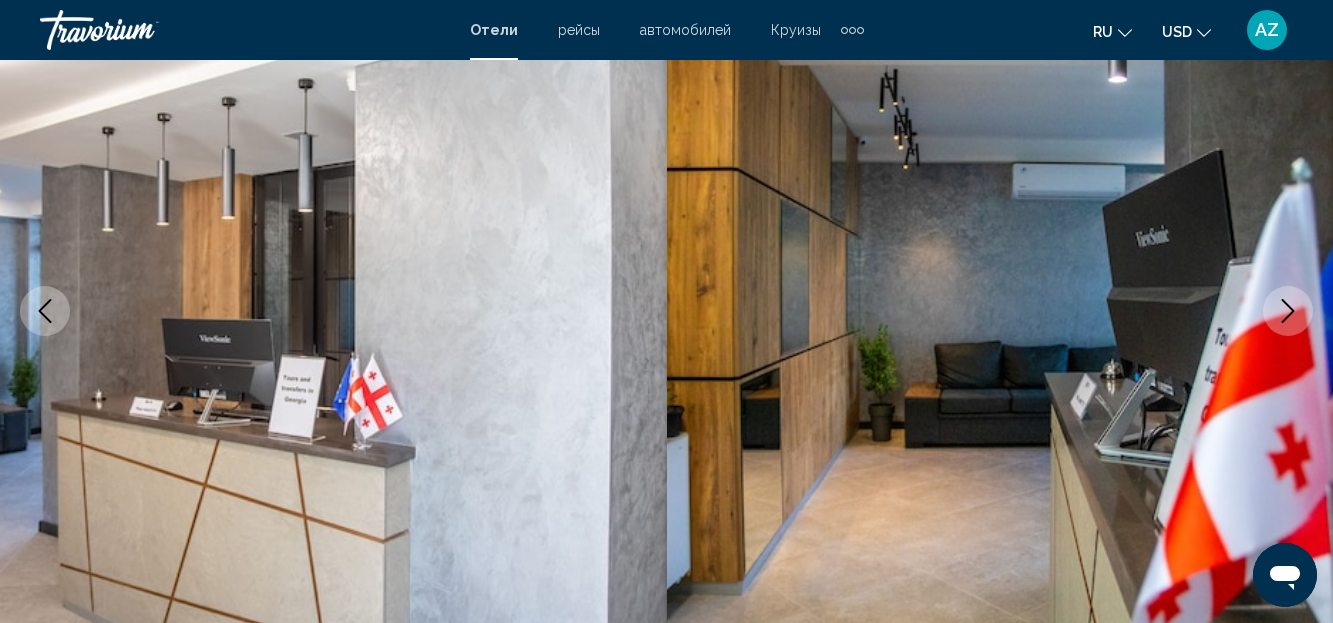 click at bounding box center [1288, 311] 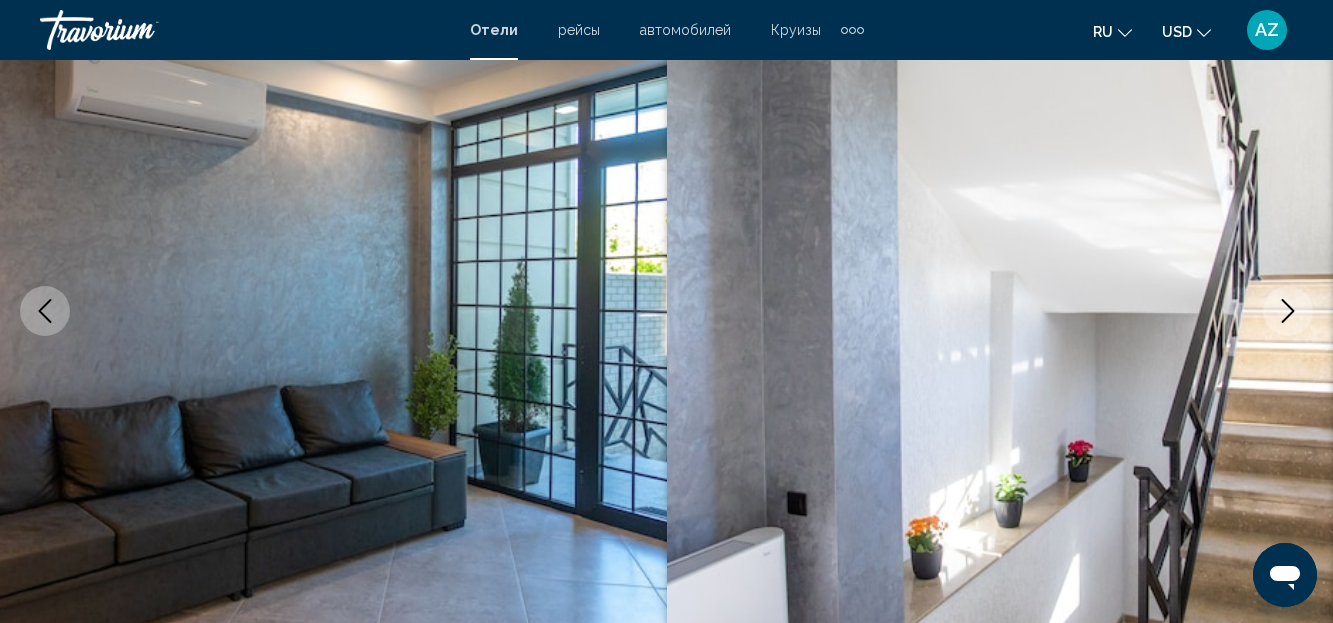 click at bounding box center (1288, 311) 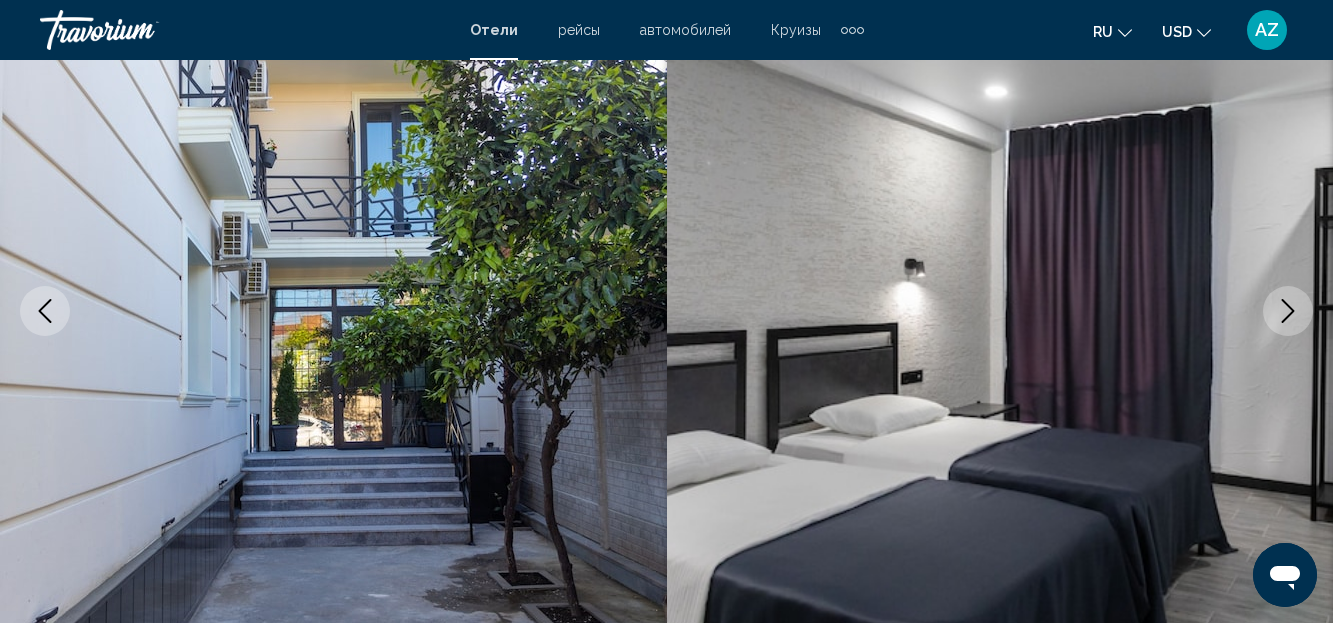 click 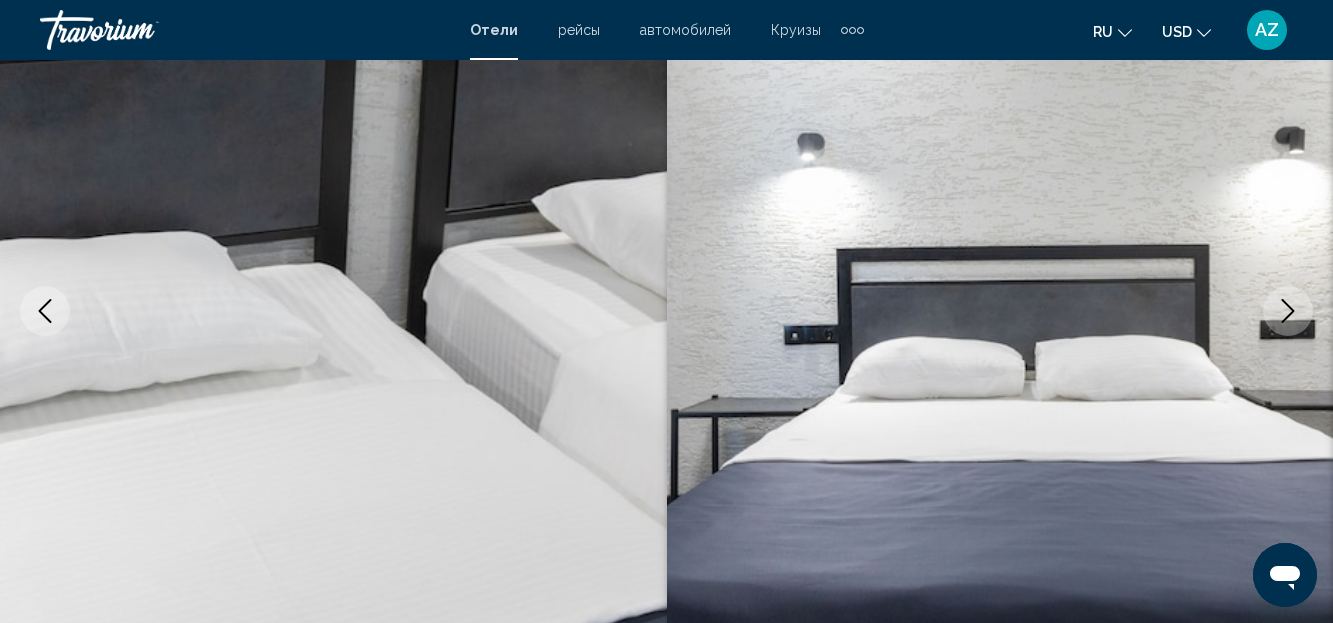 click 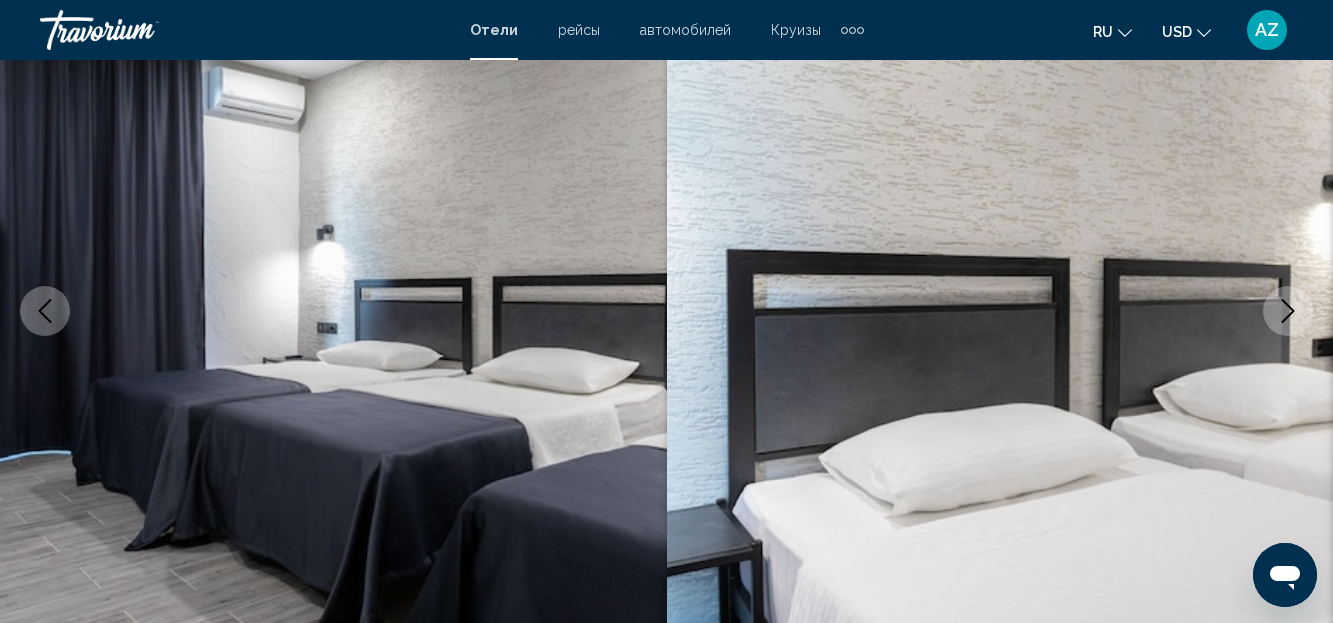 click 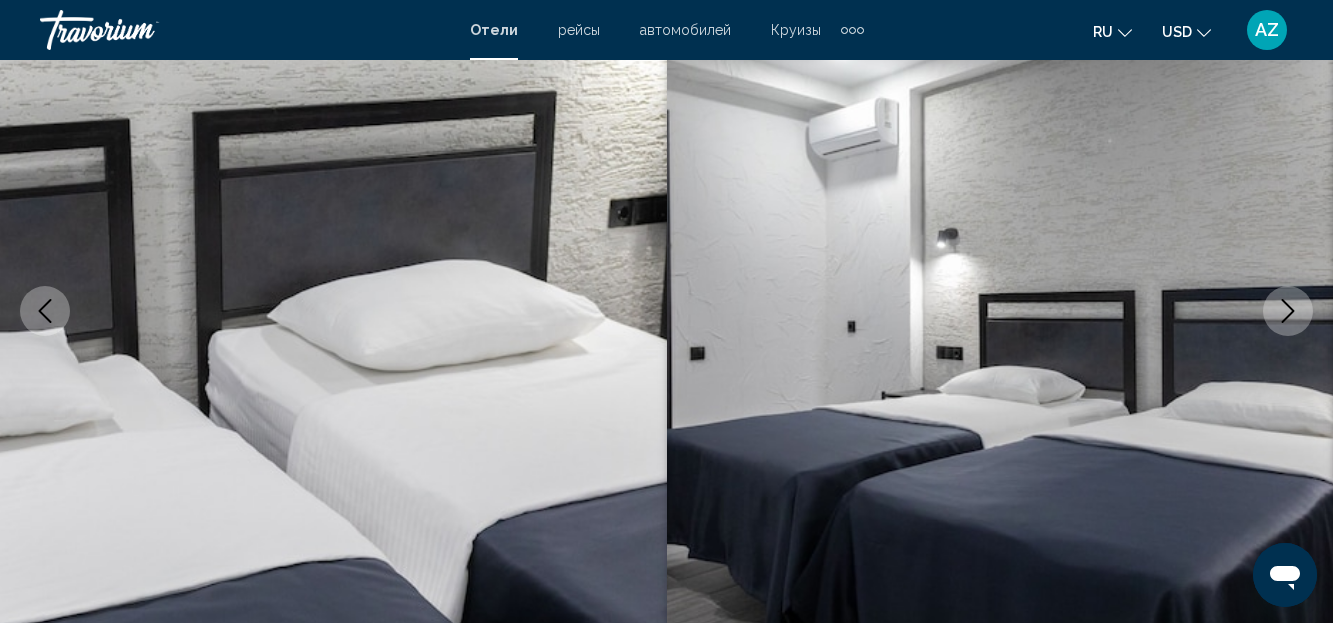 click 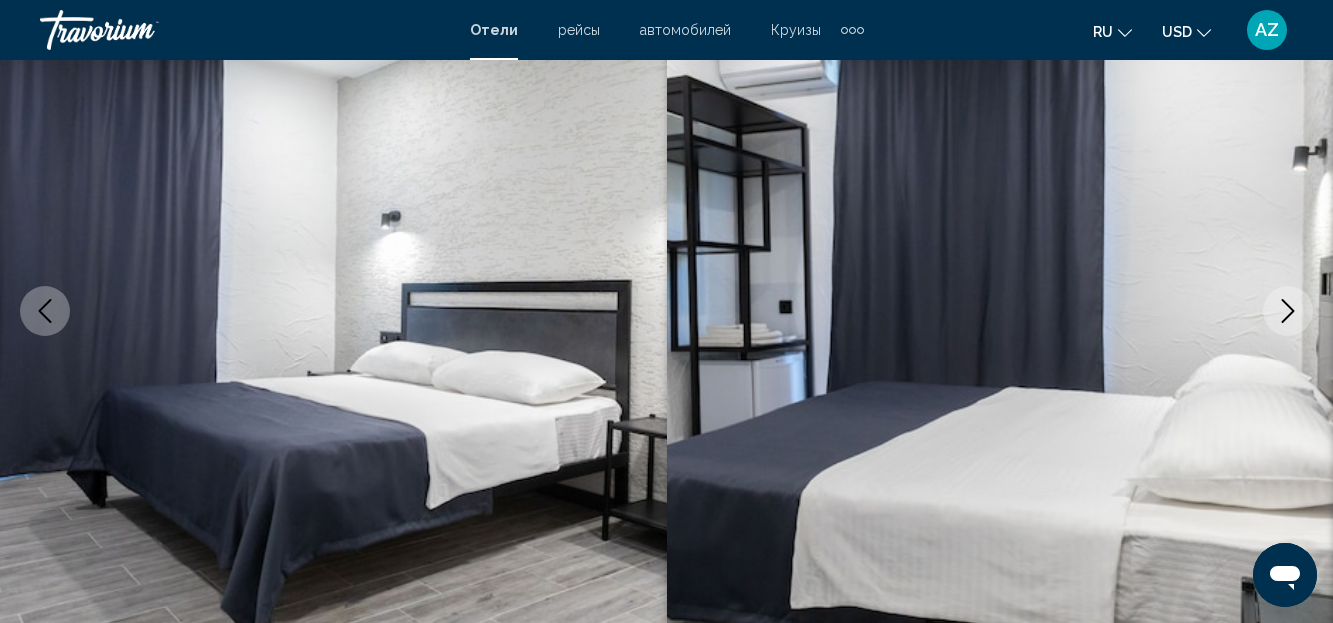 click 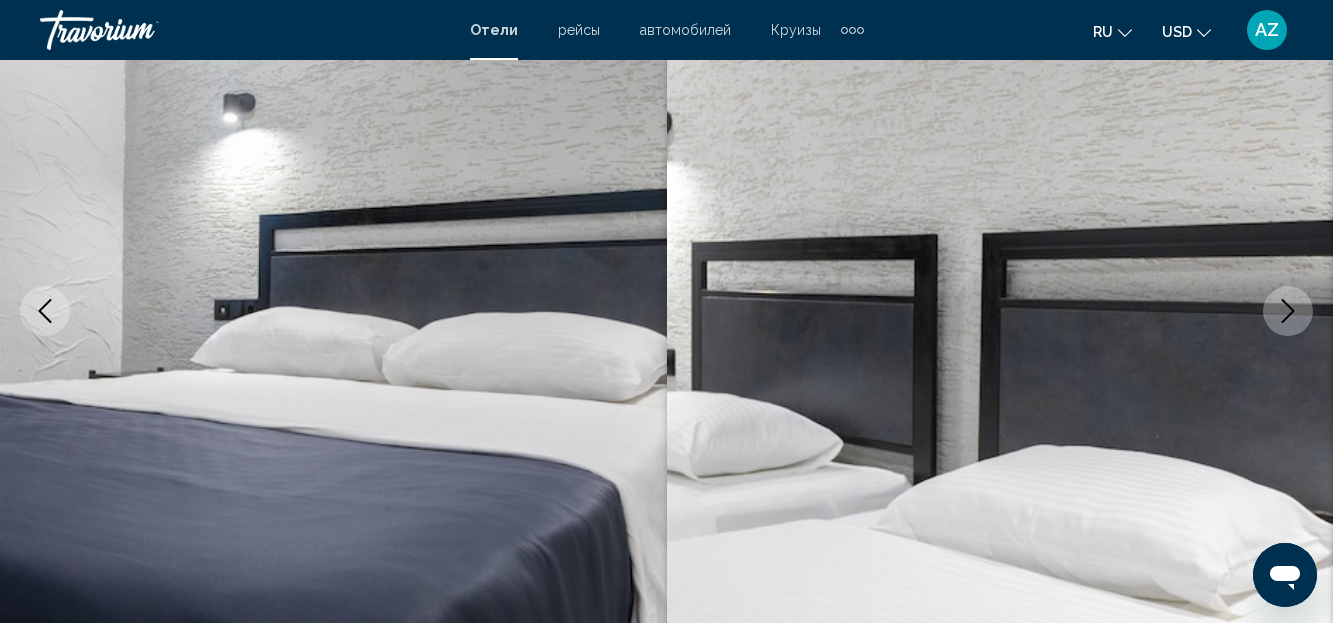 click 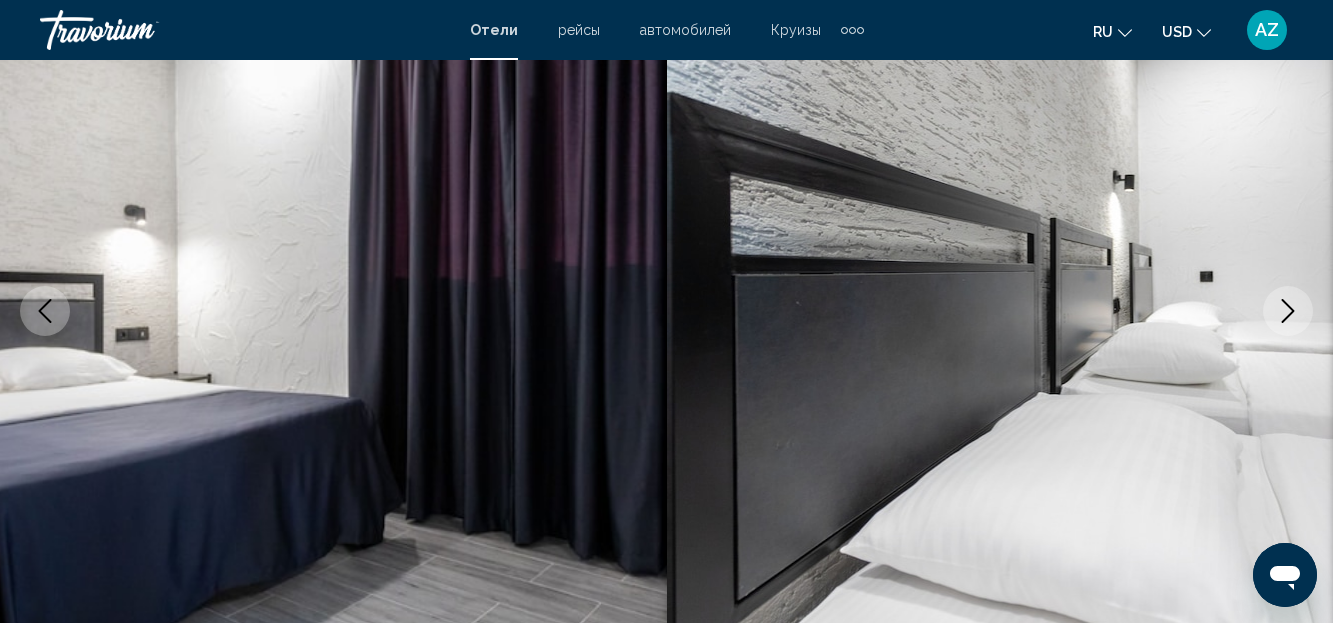 click 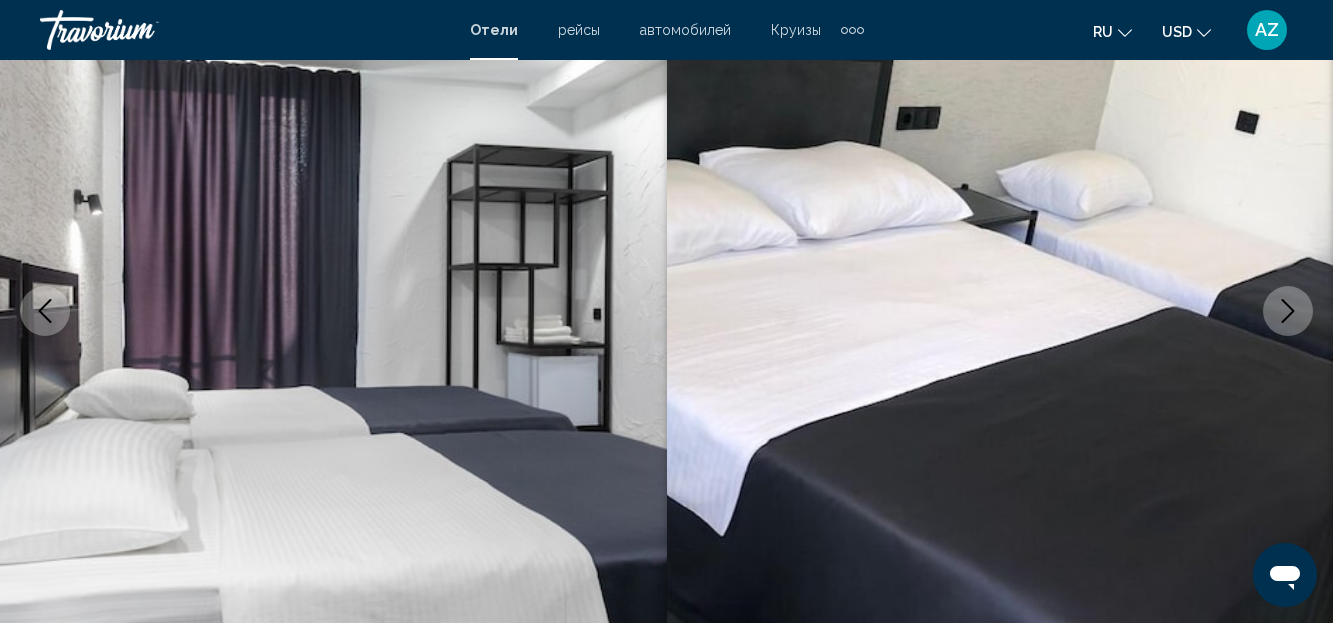 click 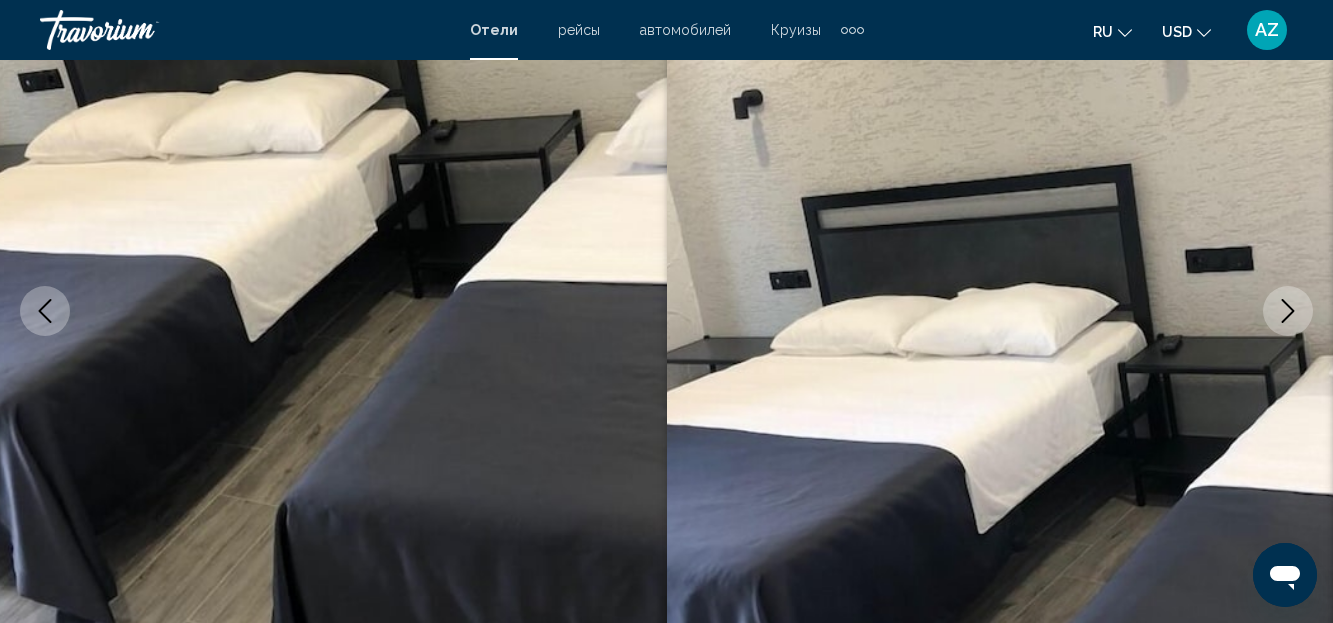 click 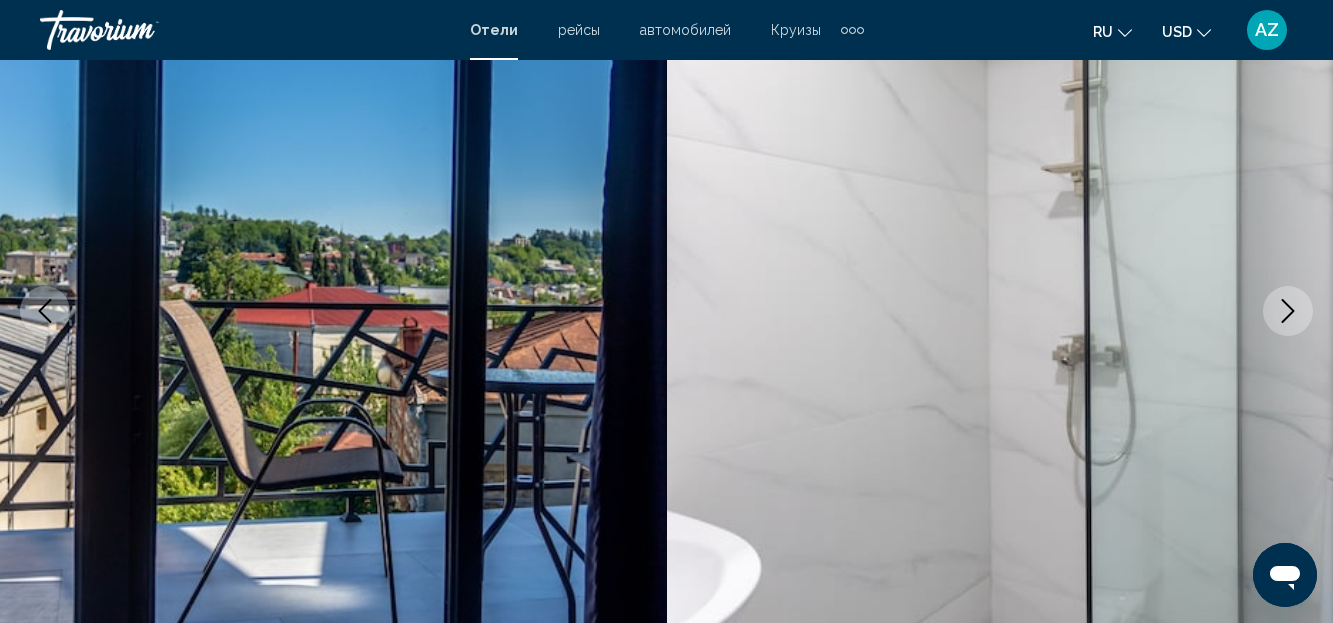 click 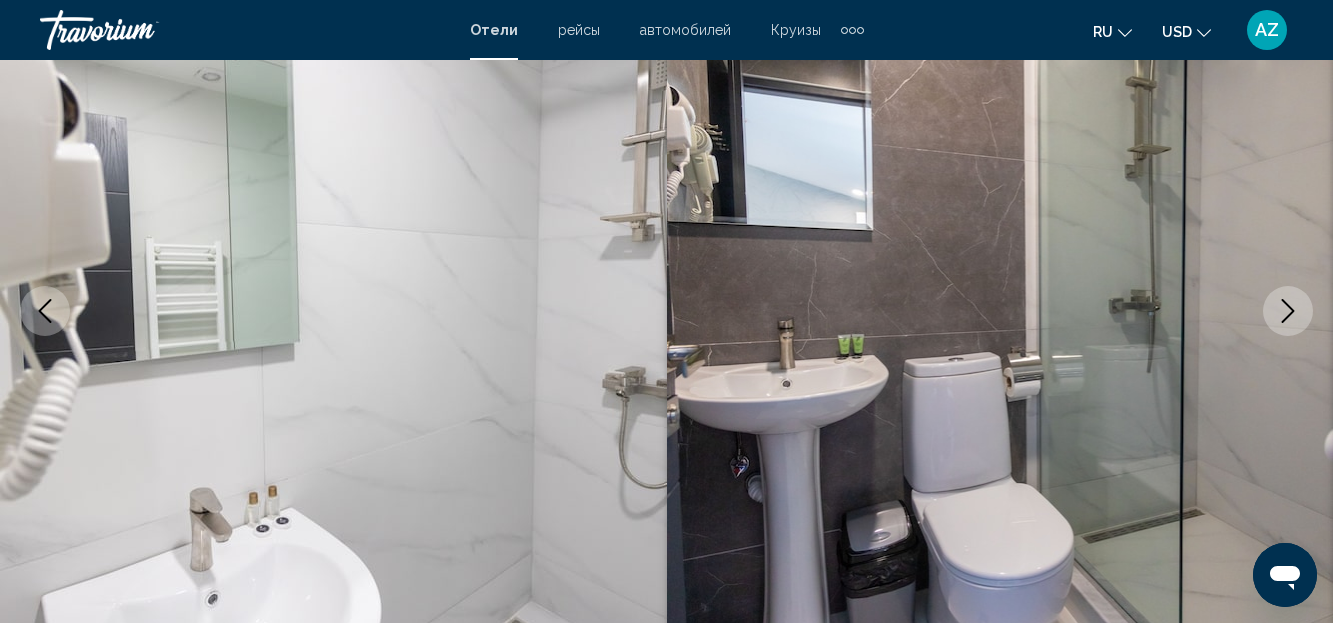 click 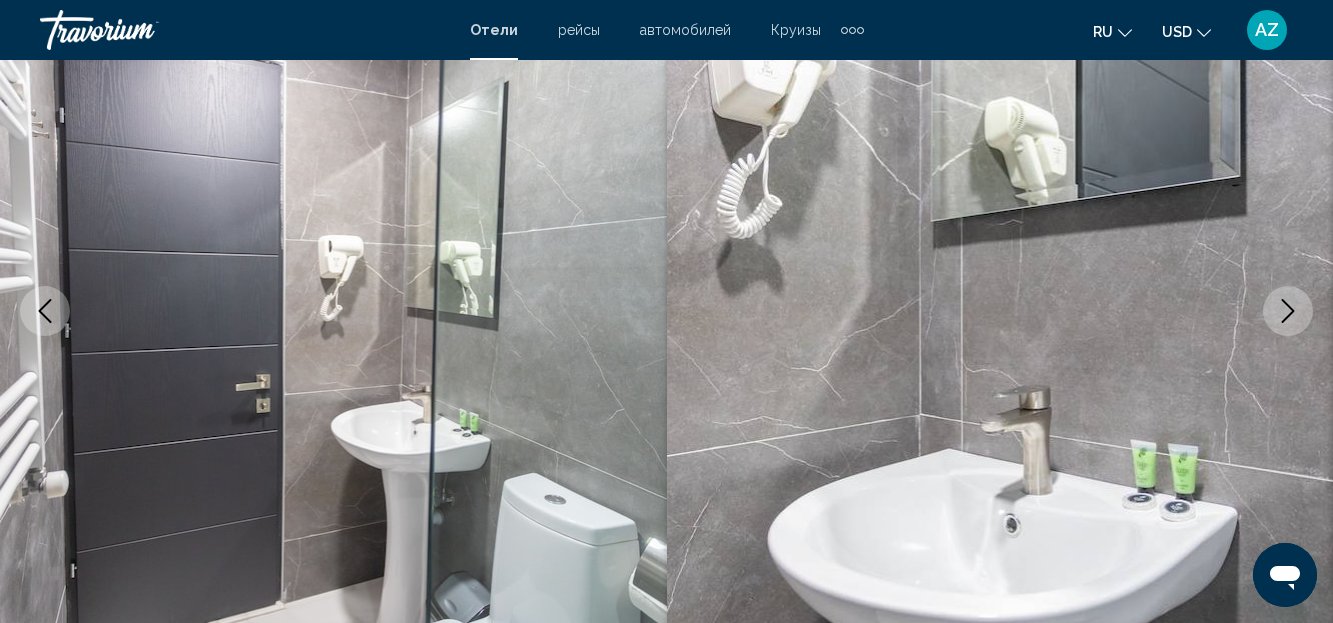 click 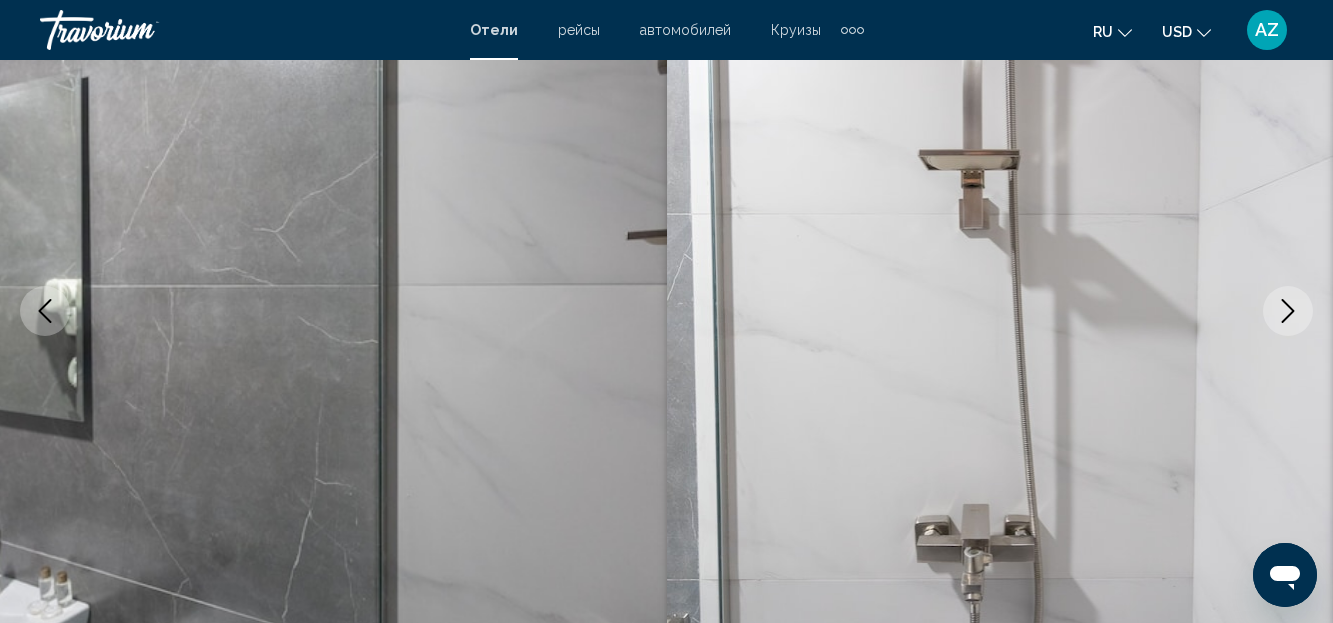 click 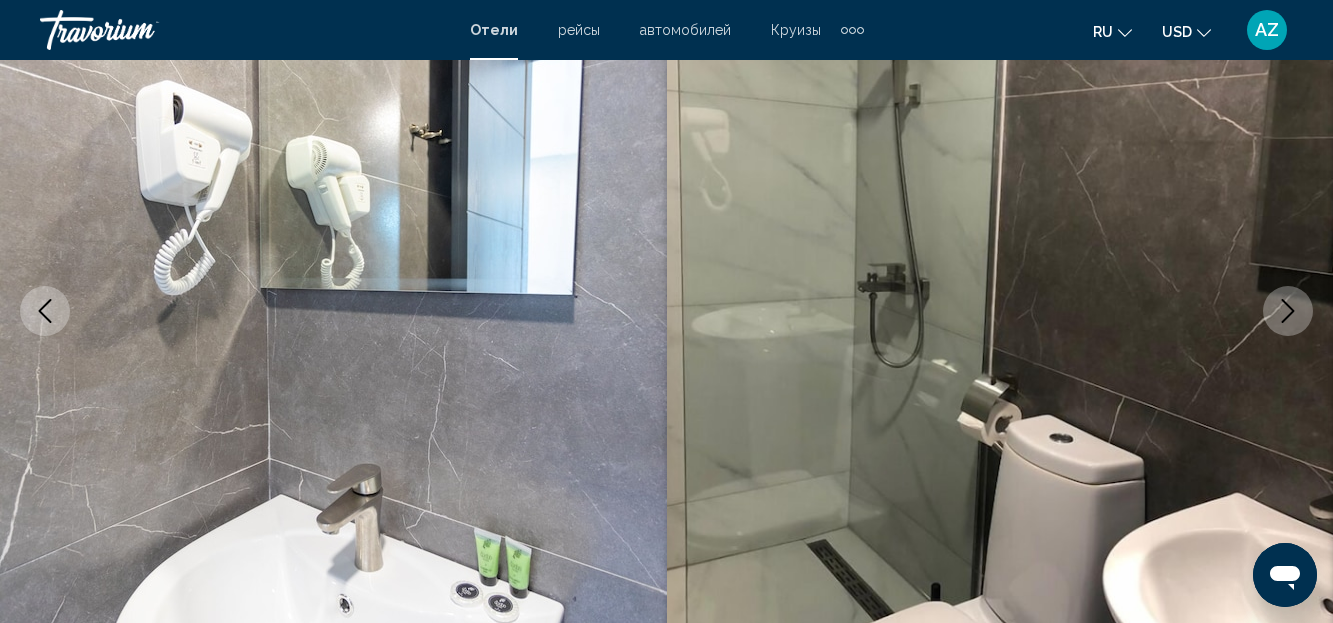 click 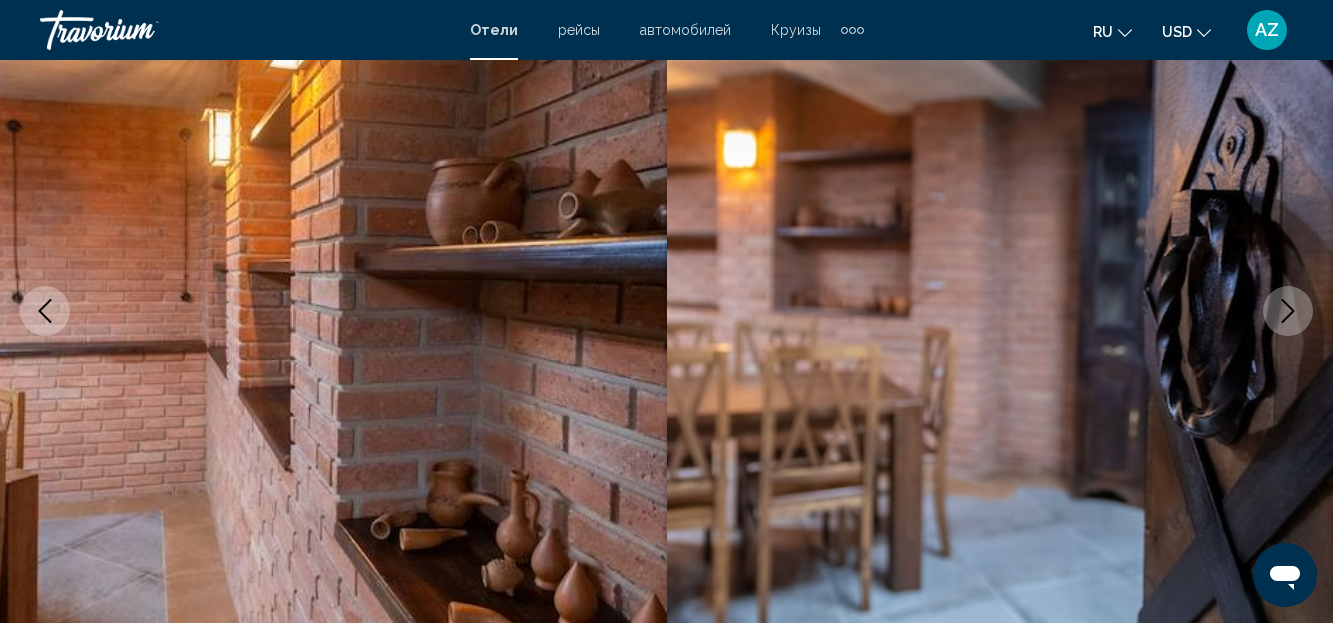 click 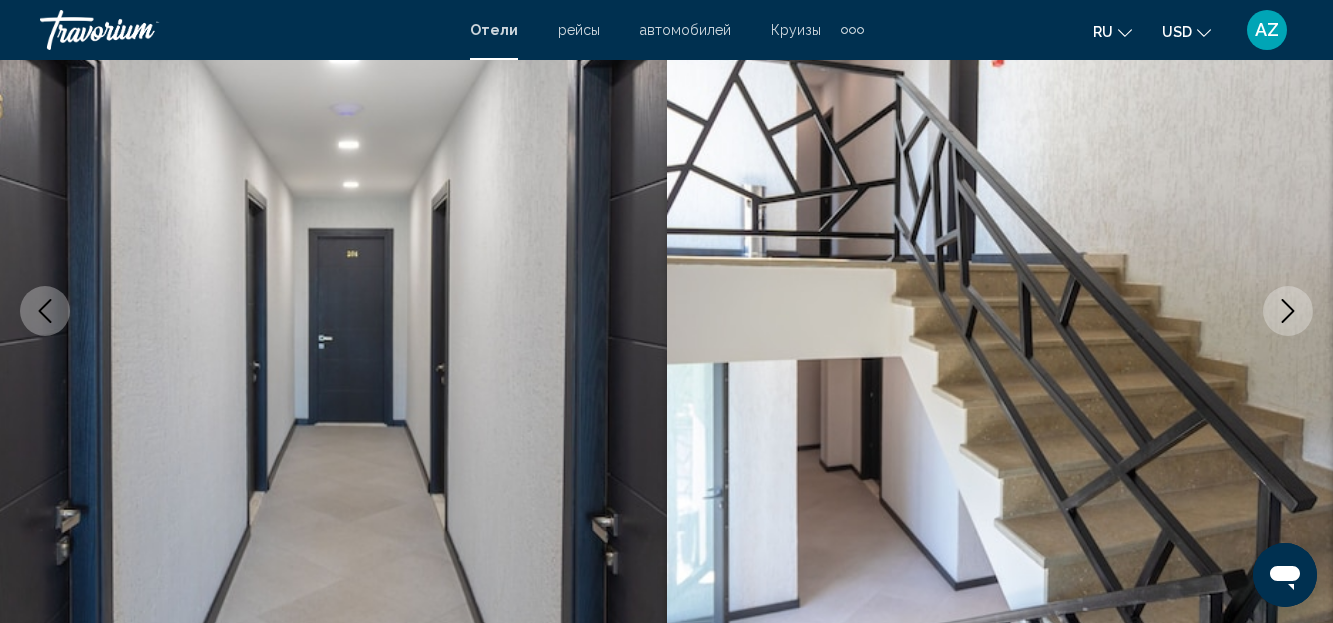 click 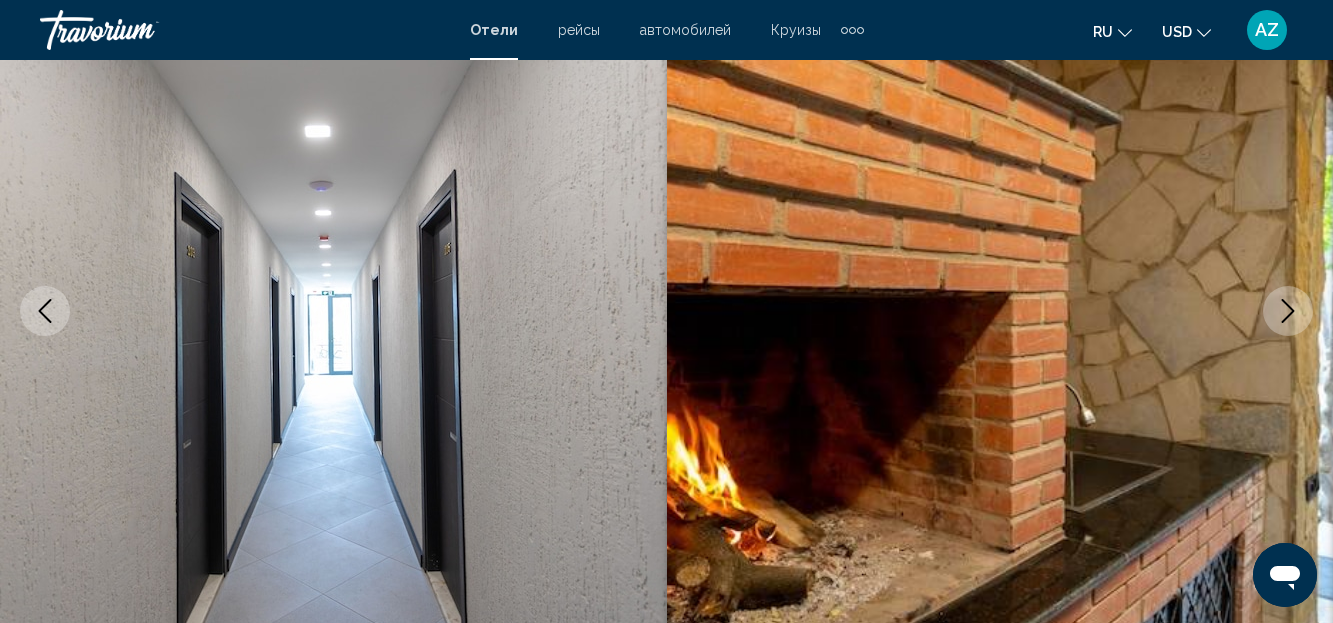 click 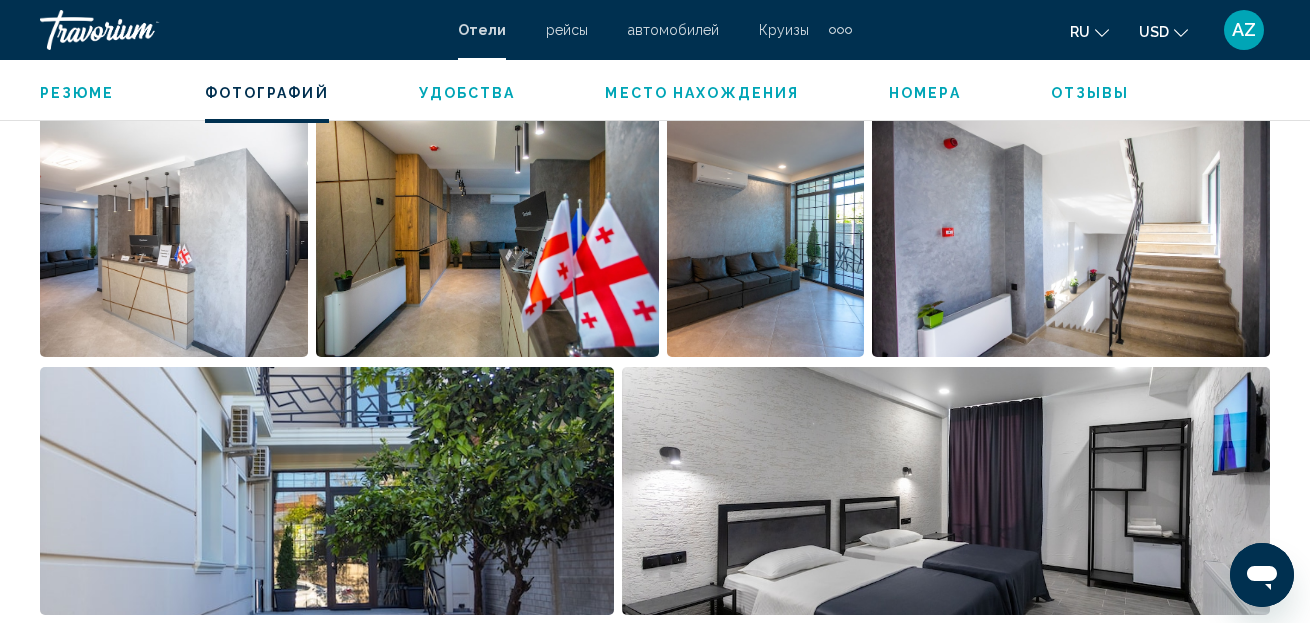 scroll, scrollTop: 1417, scrollLeft: 0, axis: vertical 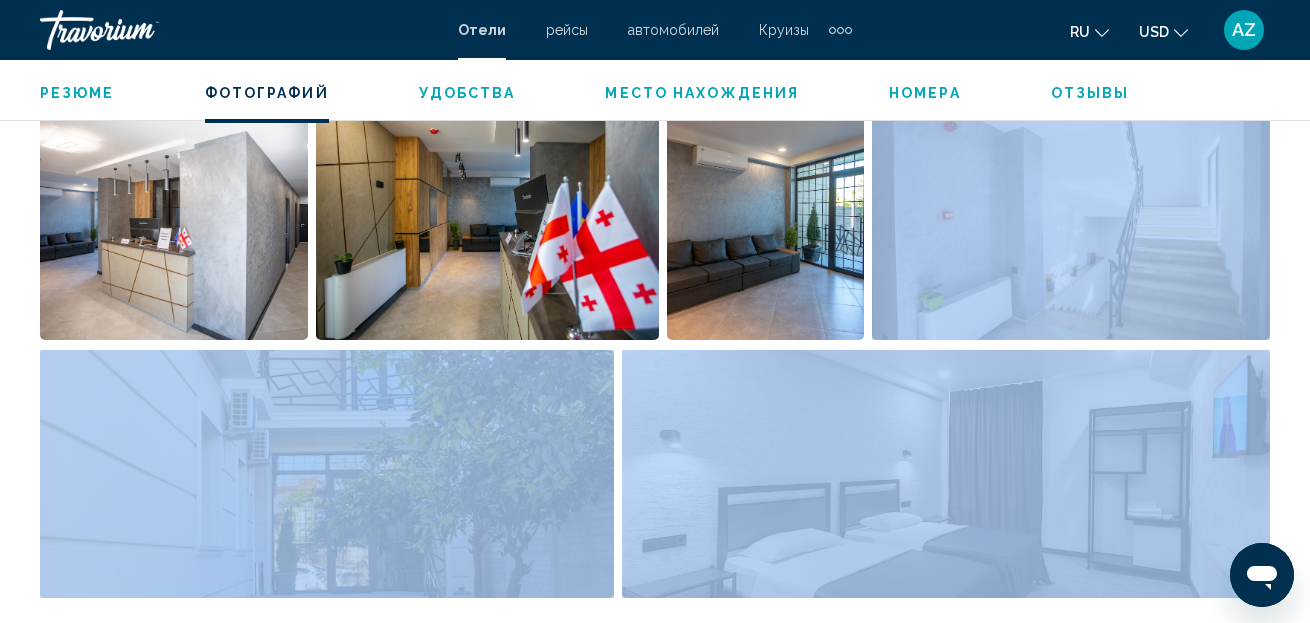 drag, startPoint x: 1279, startPoint y: 253, endPoint x: 1317, endPoint y: 375, distance: 127.78106 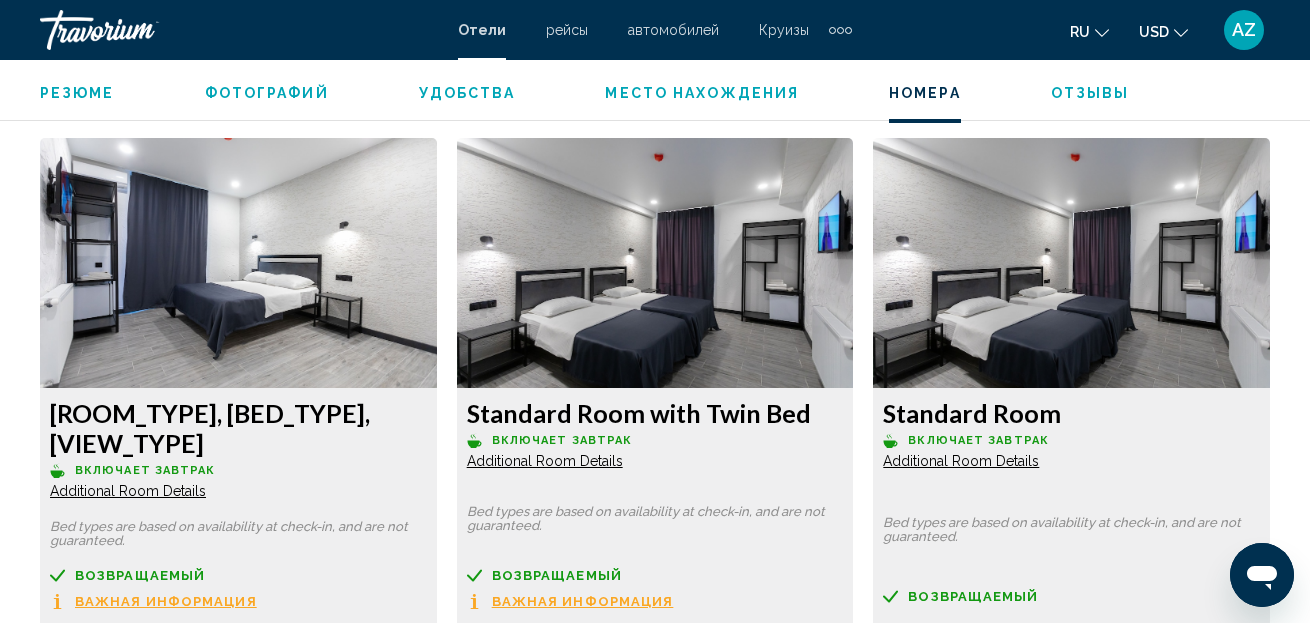 scroll, scrollTop: 3018, scrollLeft: 0, axis: vertical 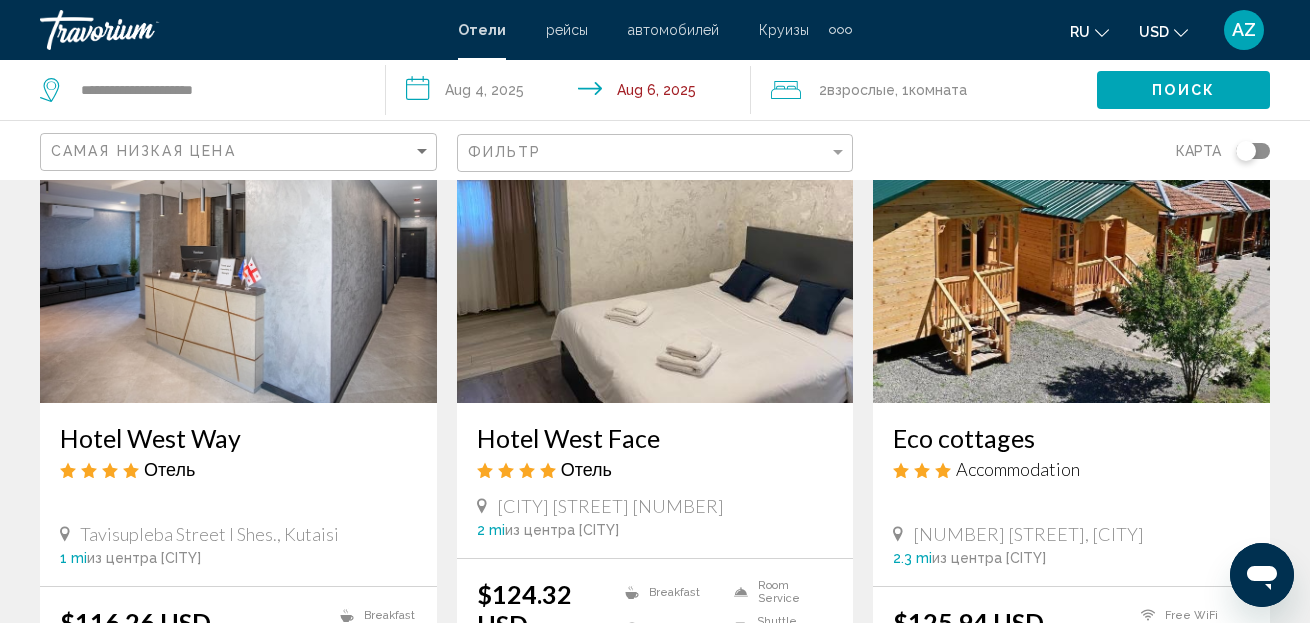 click on "Hotel West Face" at bounding box center (655, 438) 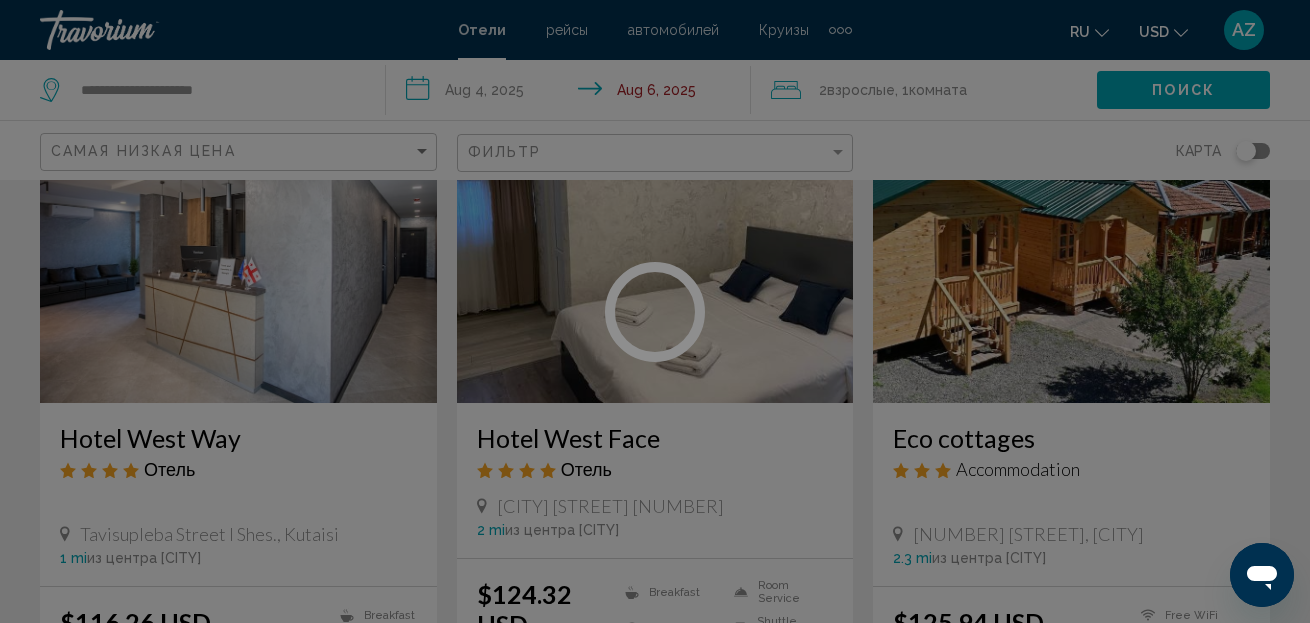 scroll, scrollTop: 224, scrollLeft: 0, axis: vertical 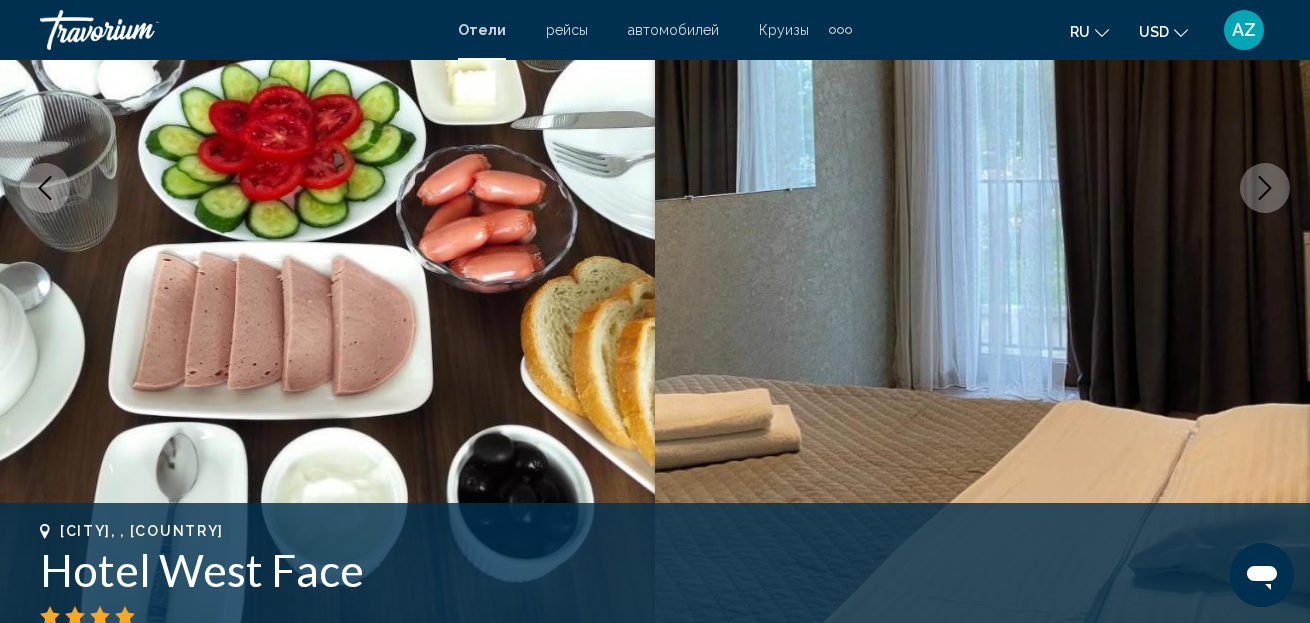 click 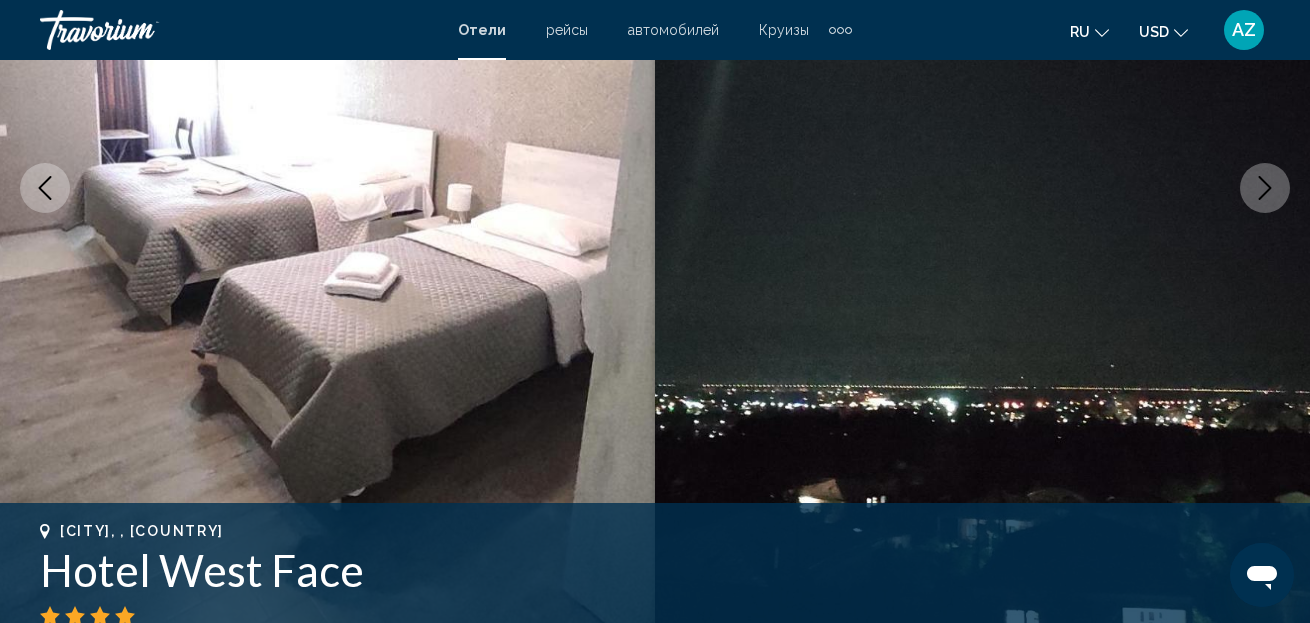 click 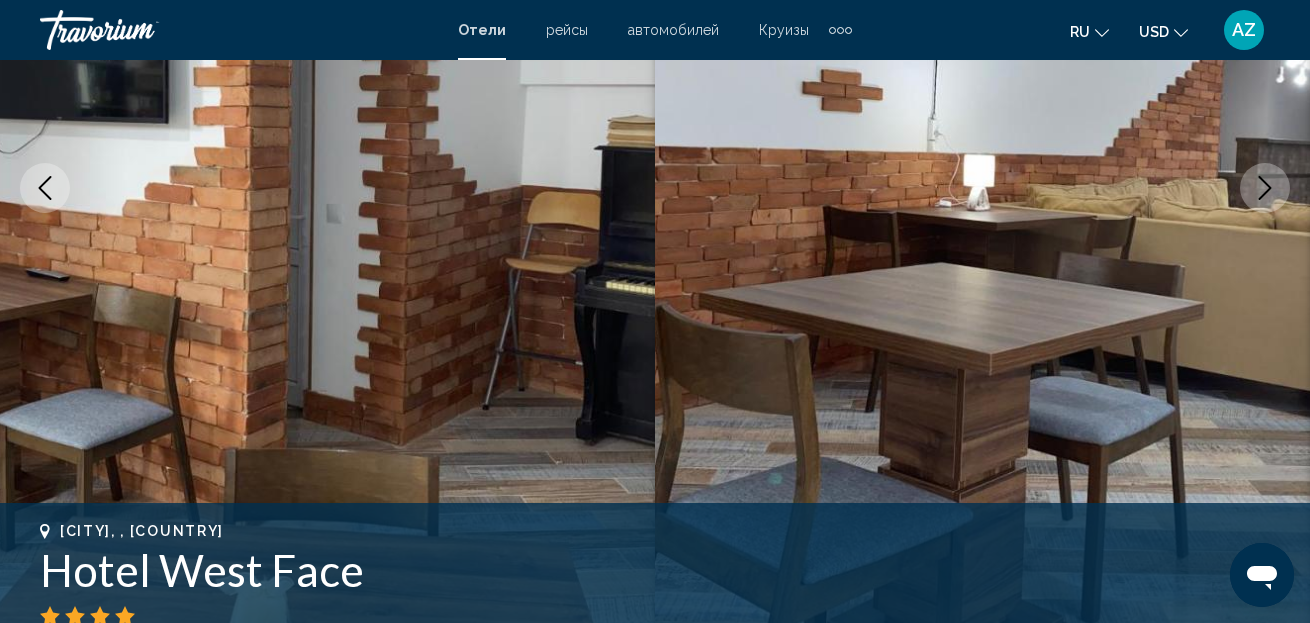 click 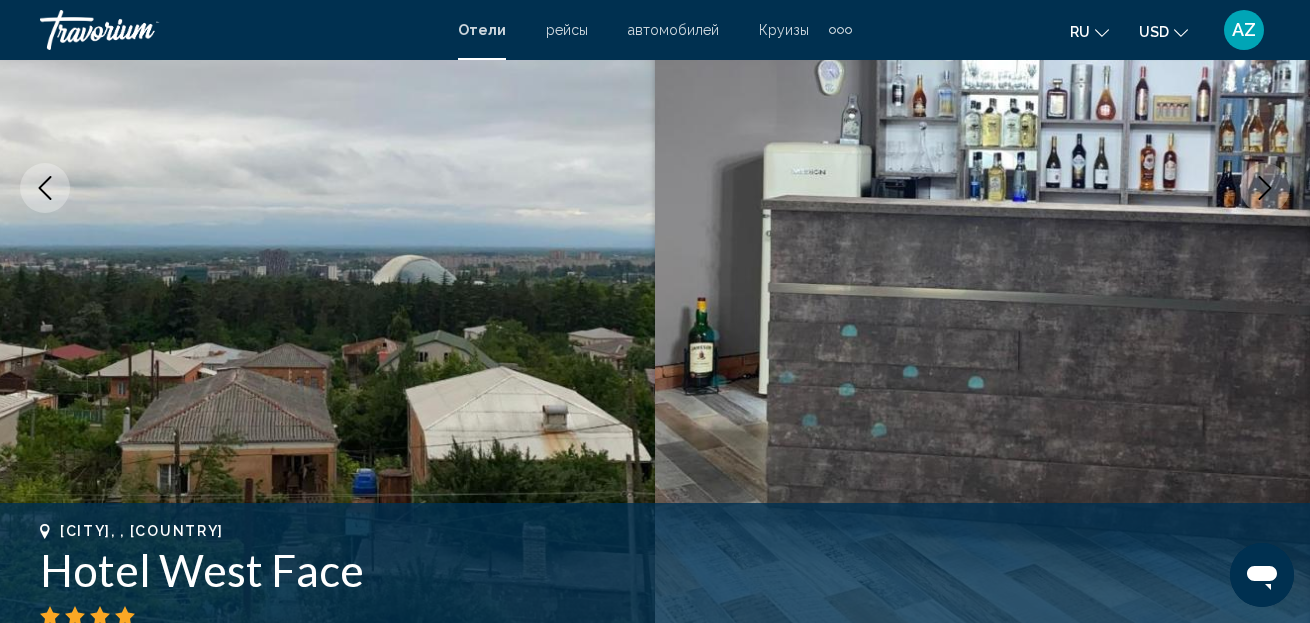 click 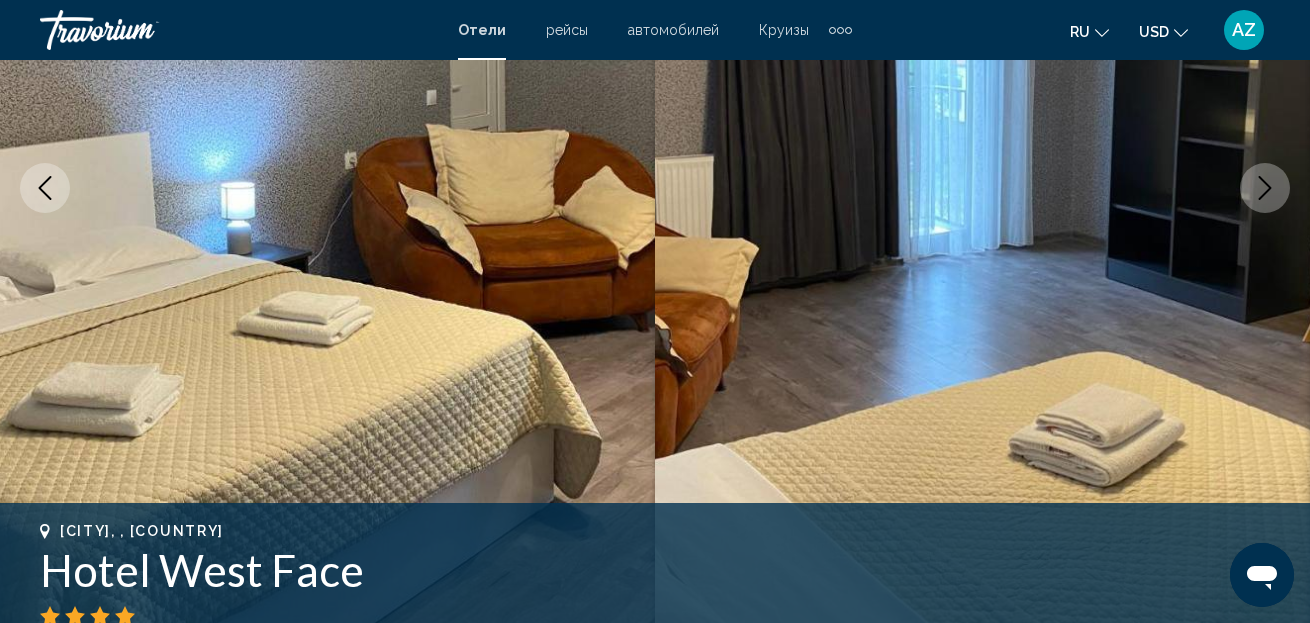 click 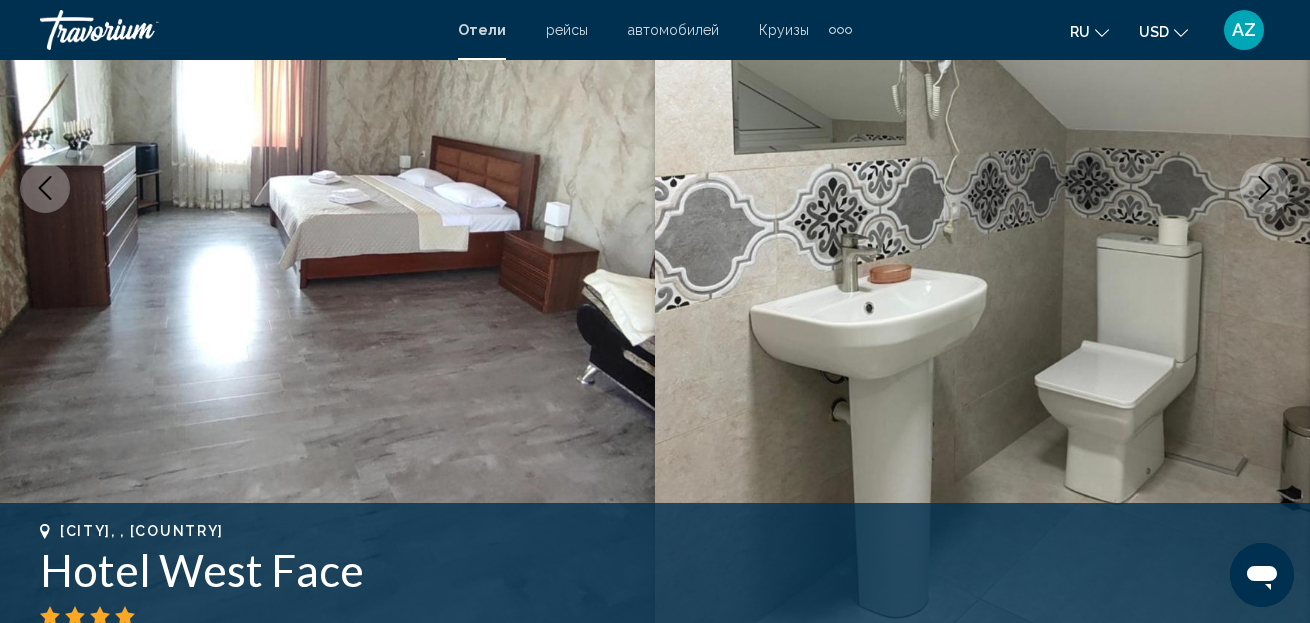 click 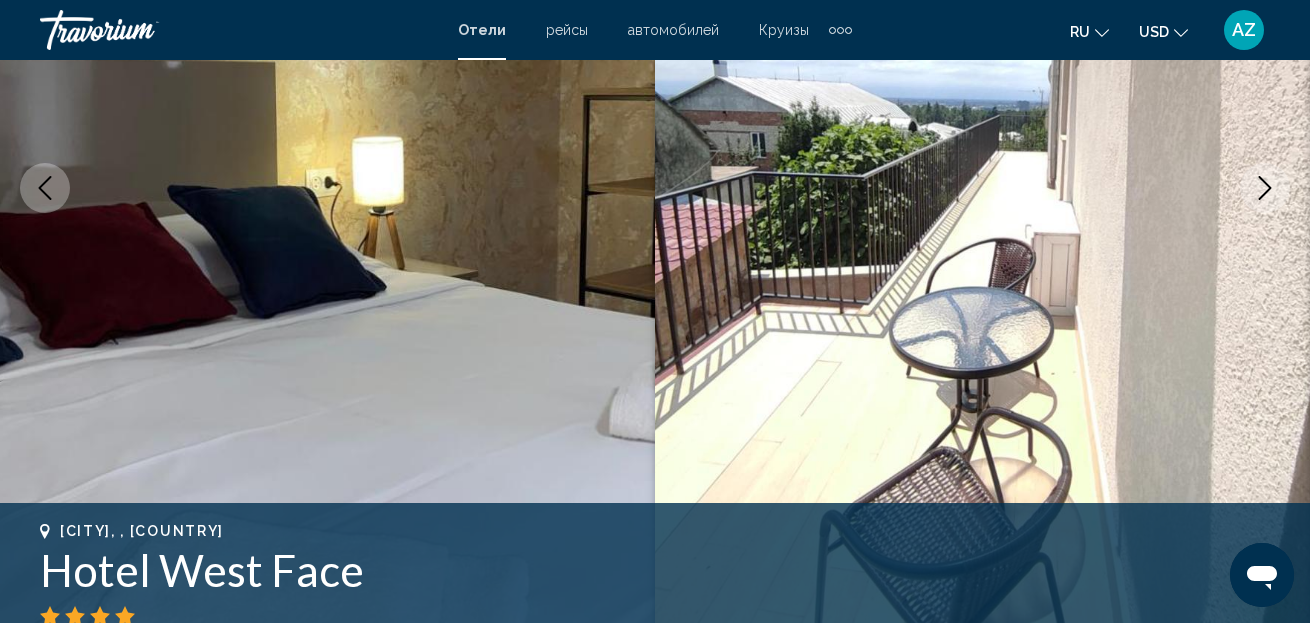 click 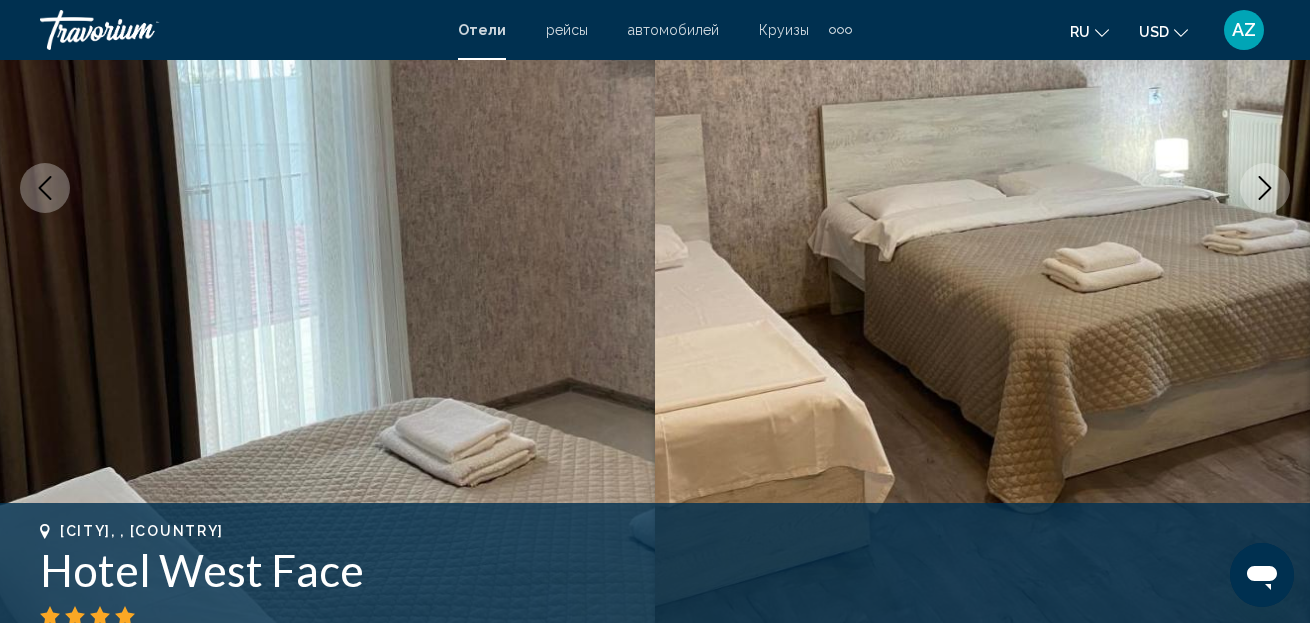 click 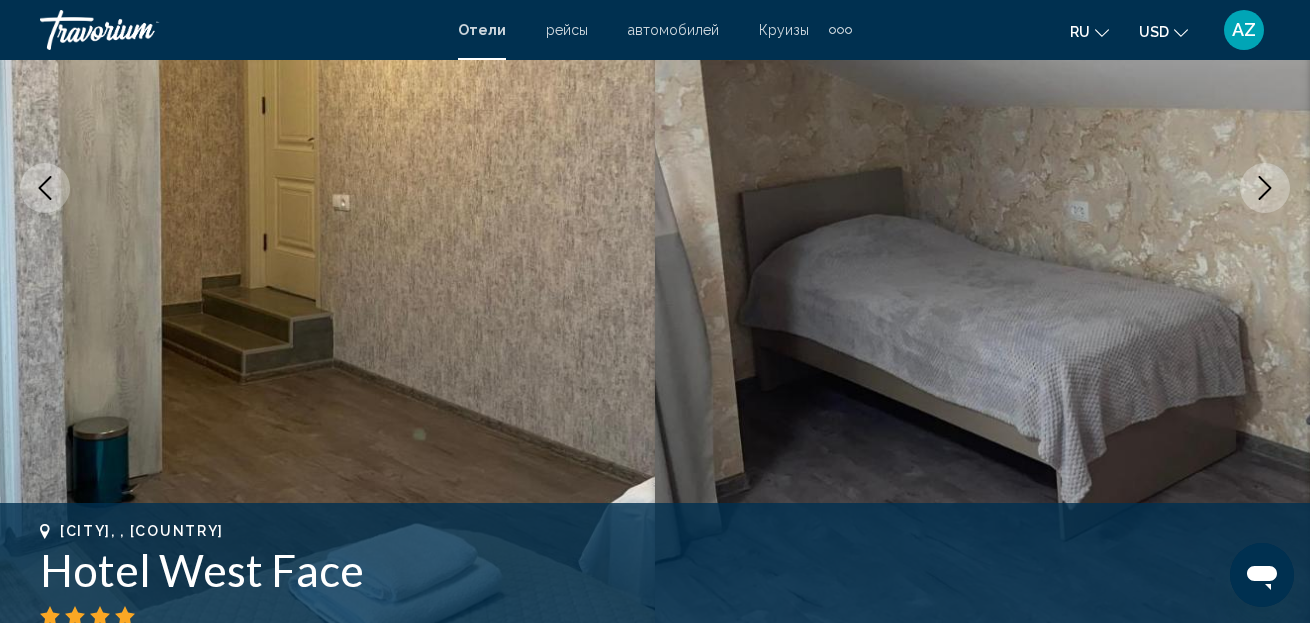 click 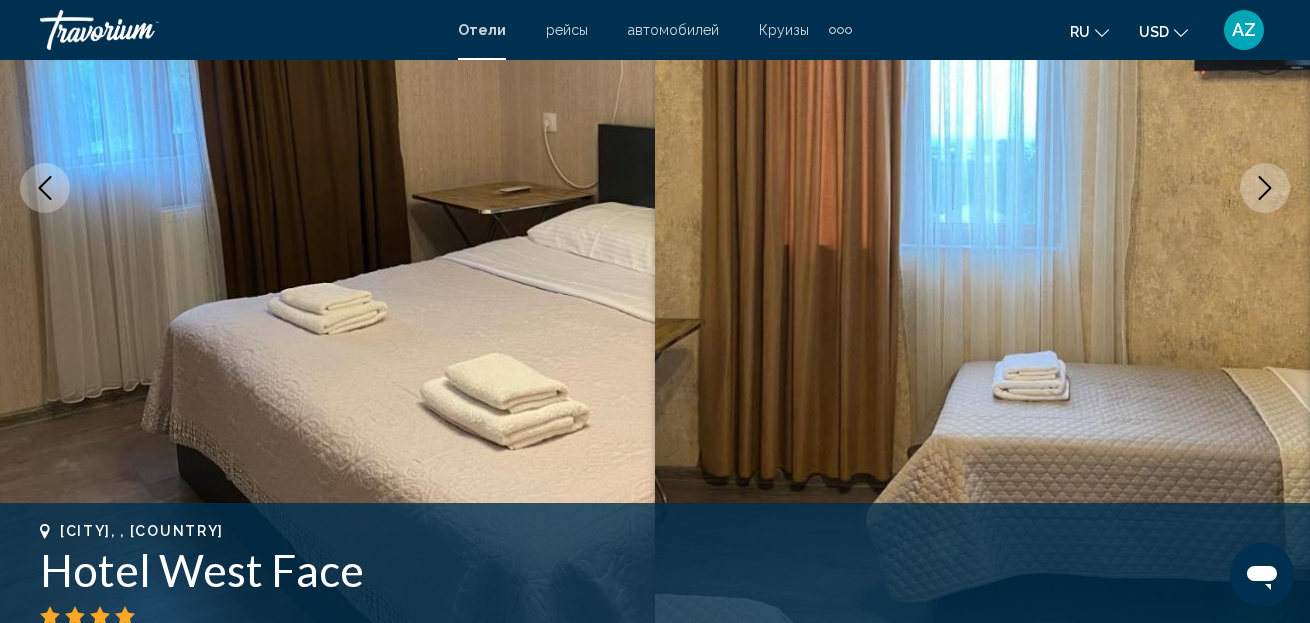 click 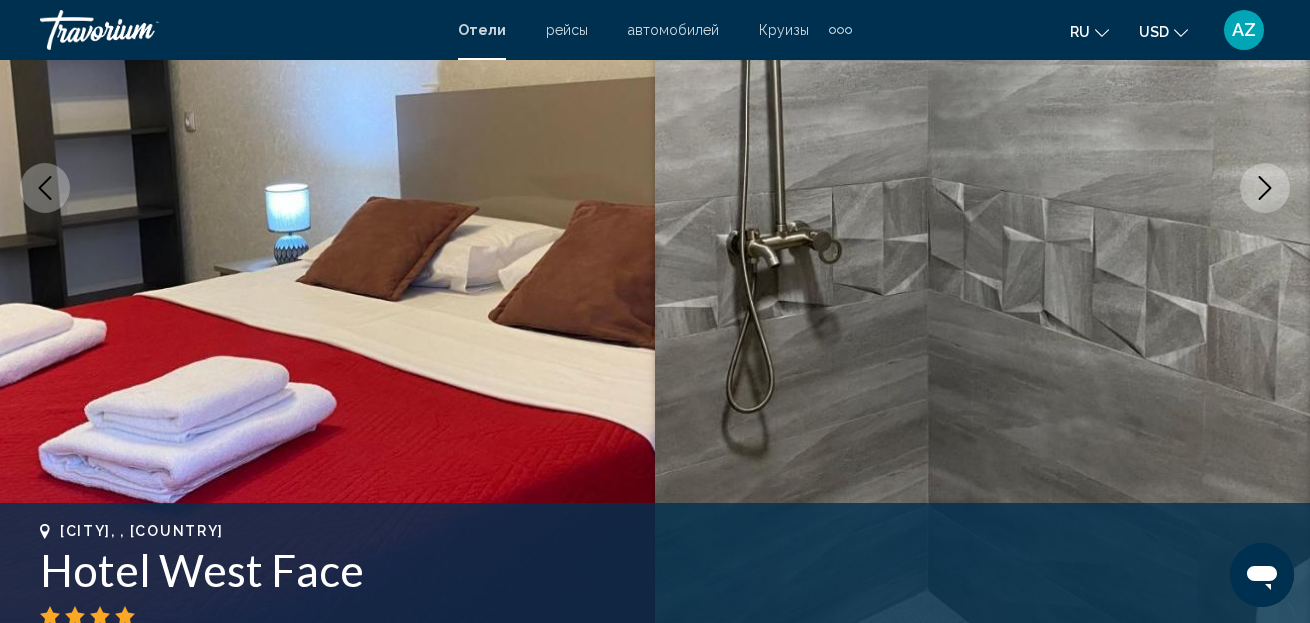 click 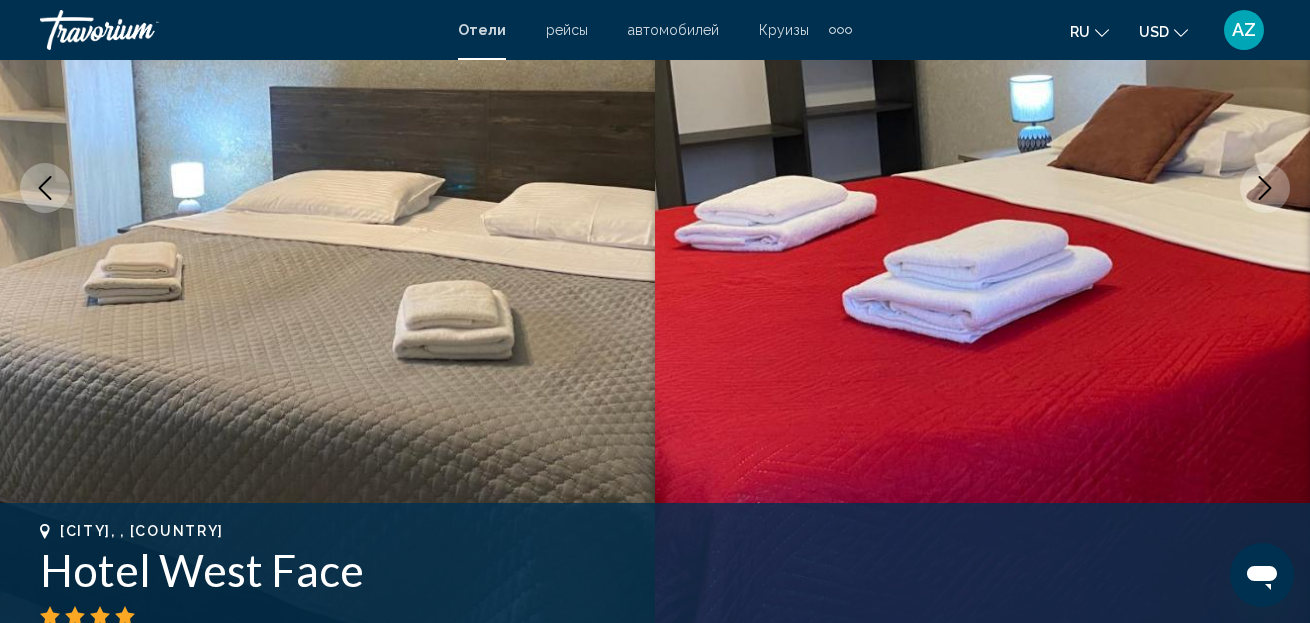 click 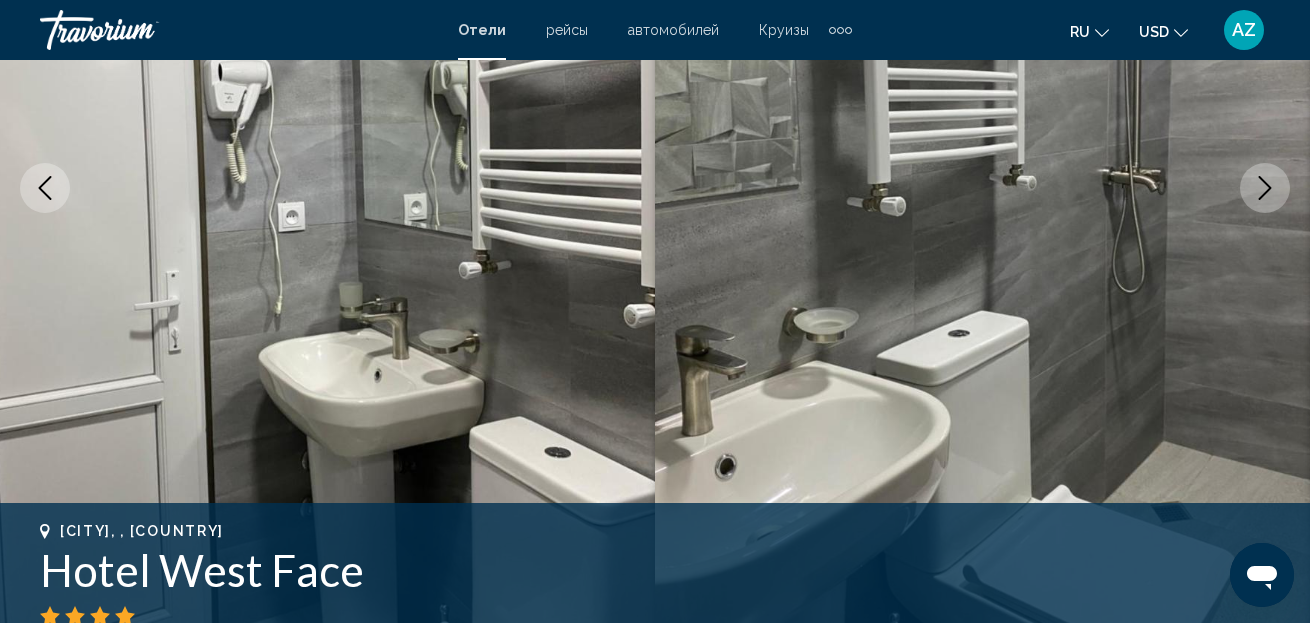 click 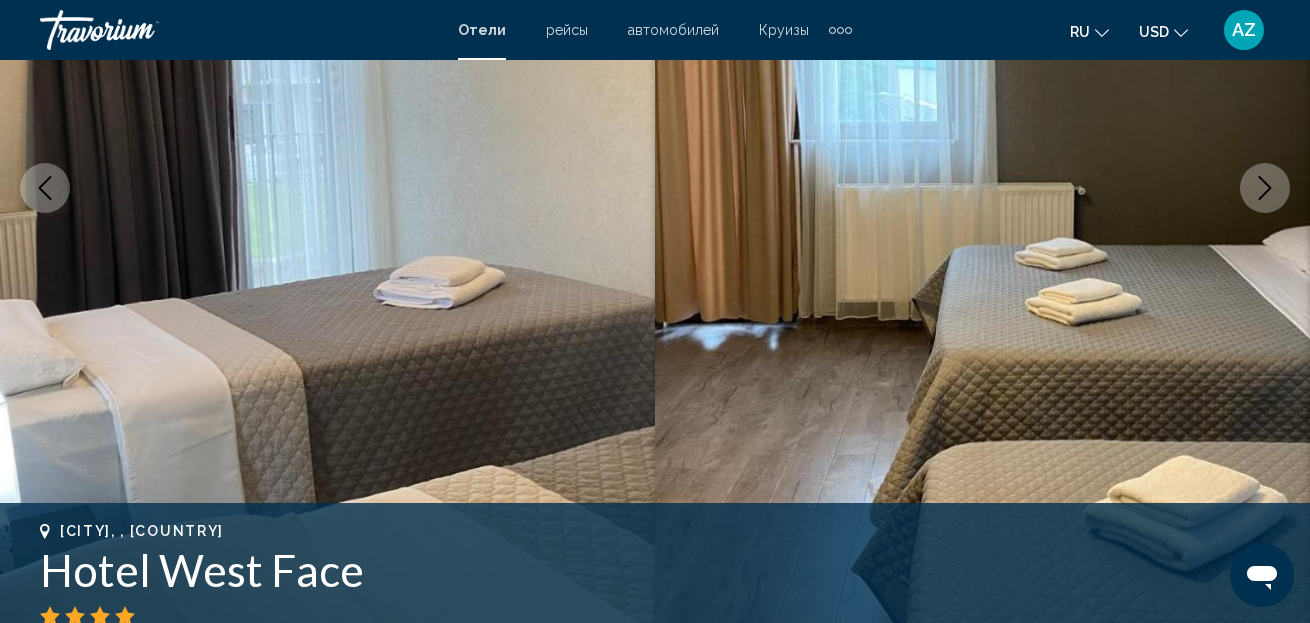 click 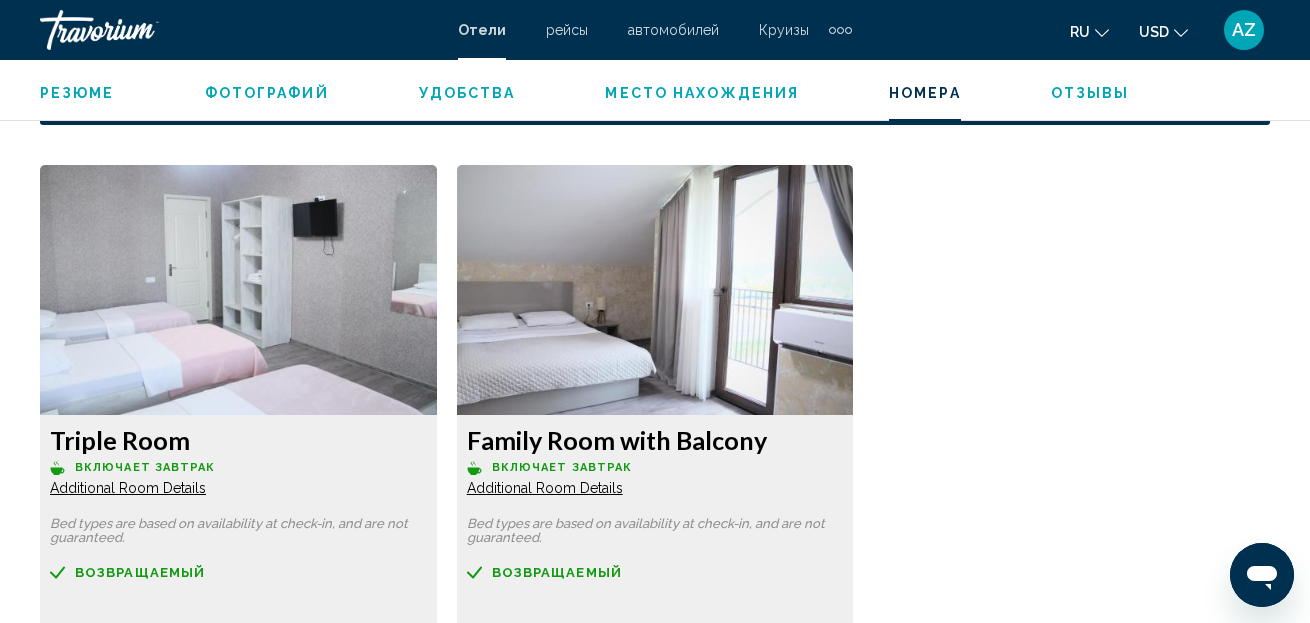 scroll, scrollTop: 3061, scrollLeft: 0, axis: vertical 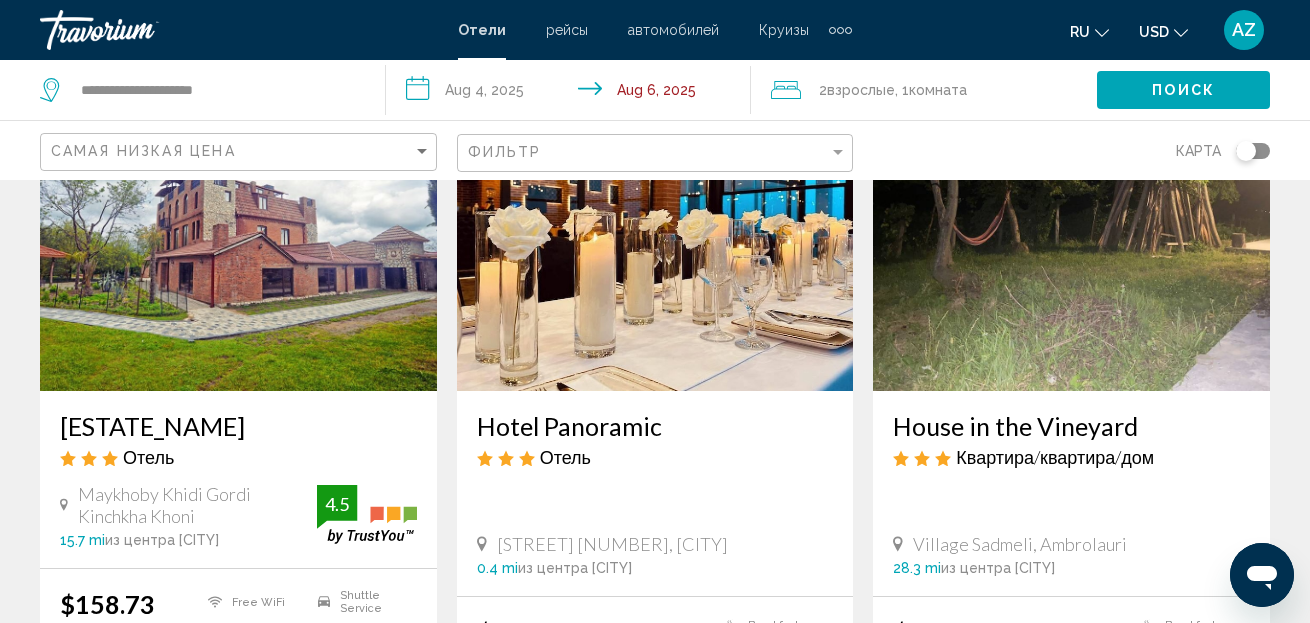 click on "[ESTATE_NAME]" at bounding box center [238, 426] 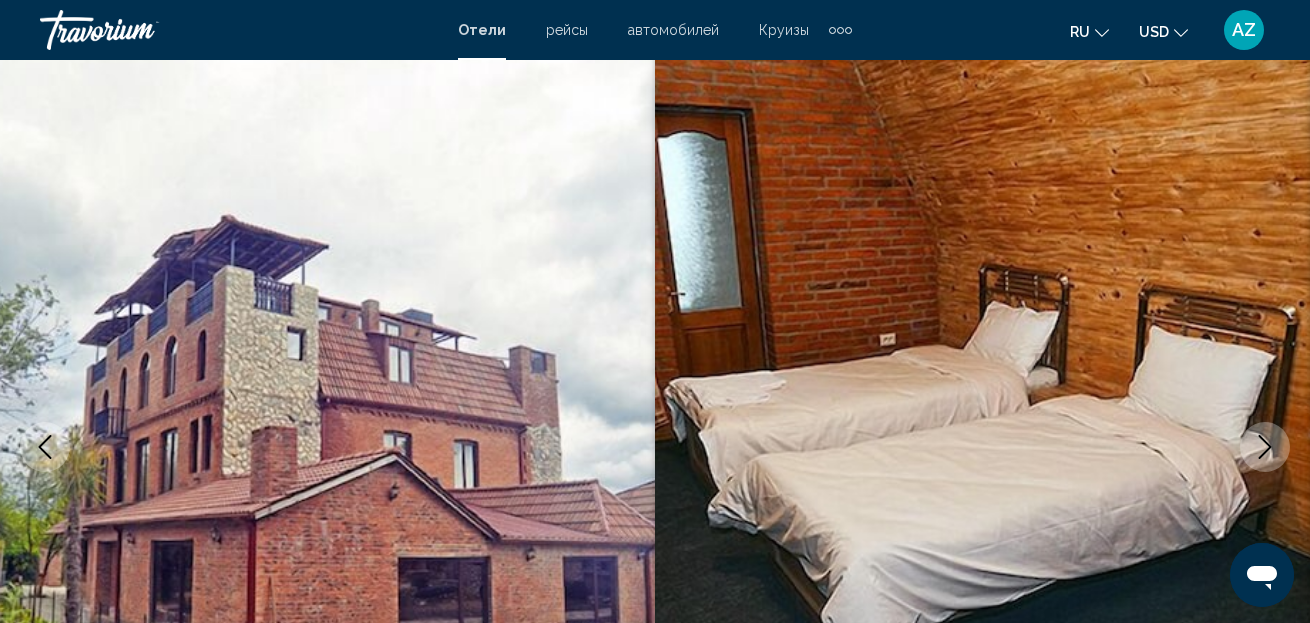 scroll, scrollTop: 124, scrollLeft: 0, axis: vertical 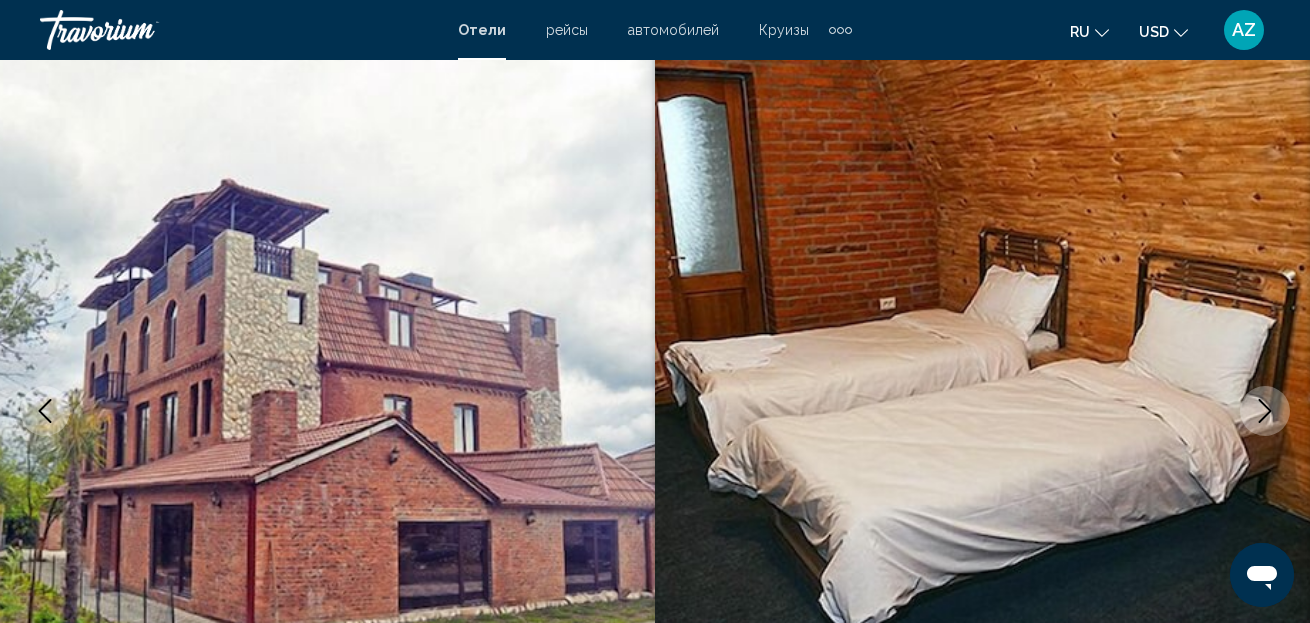 click 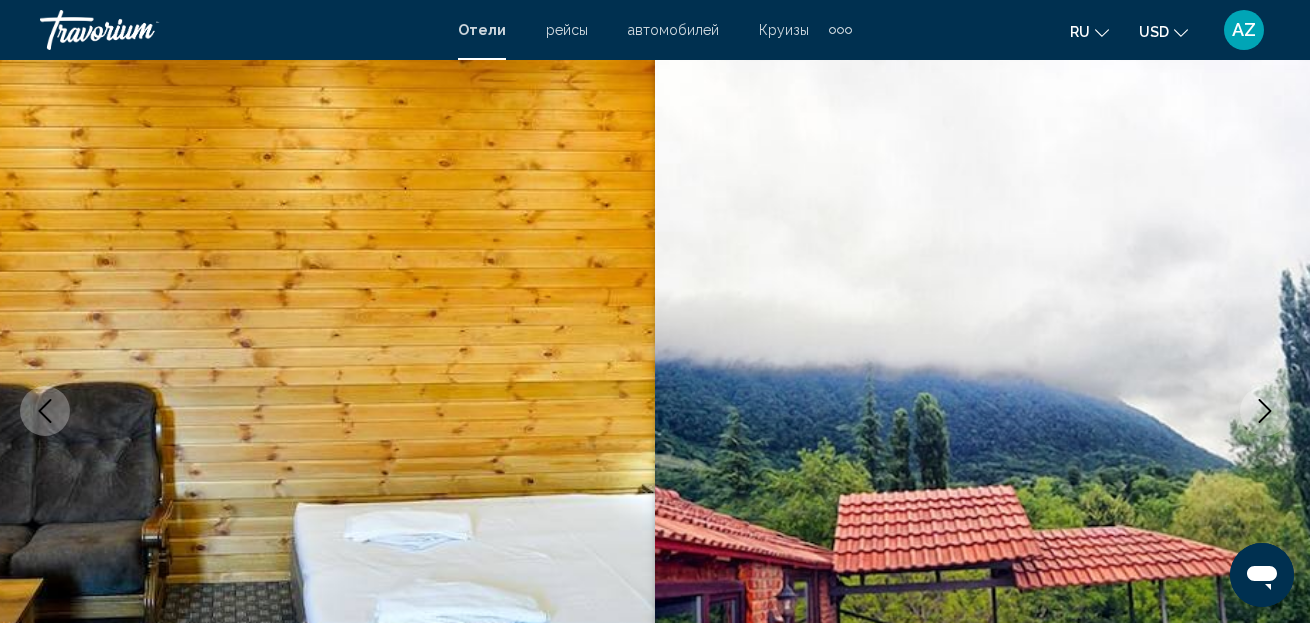 click 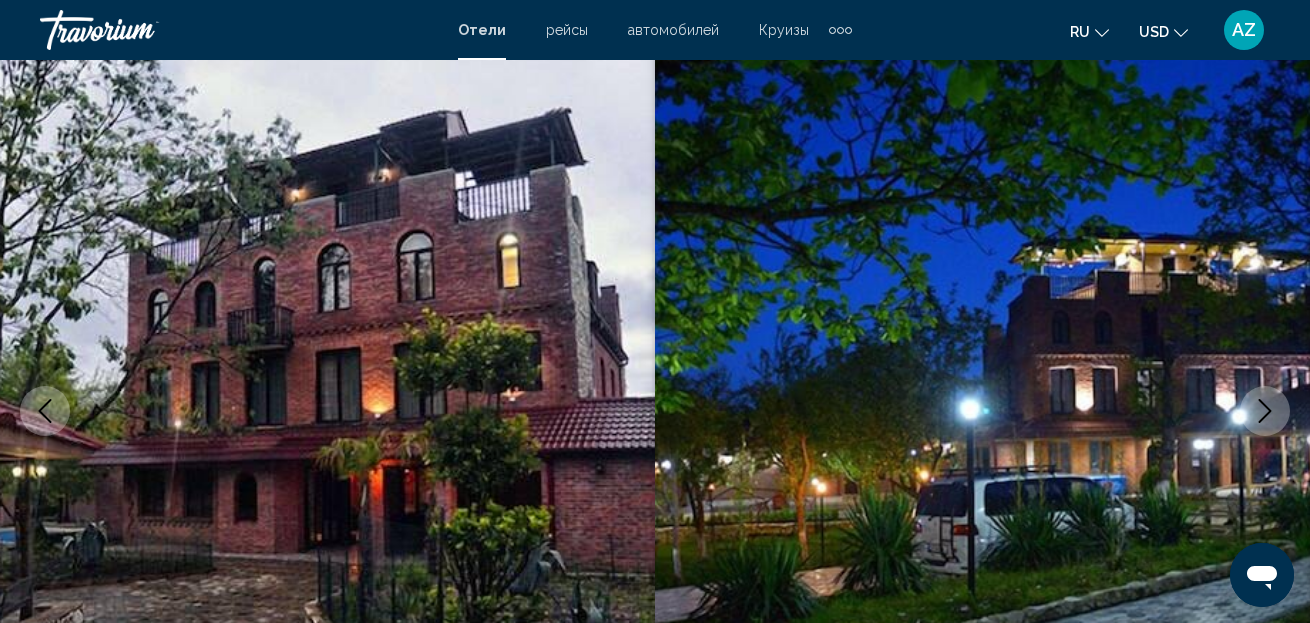 click 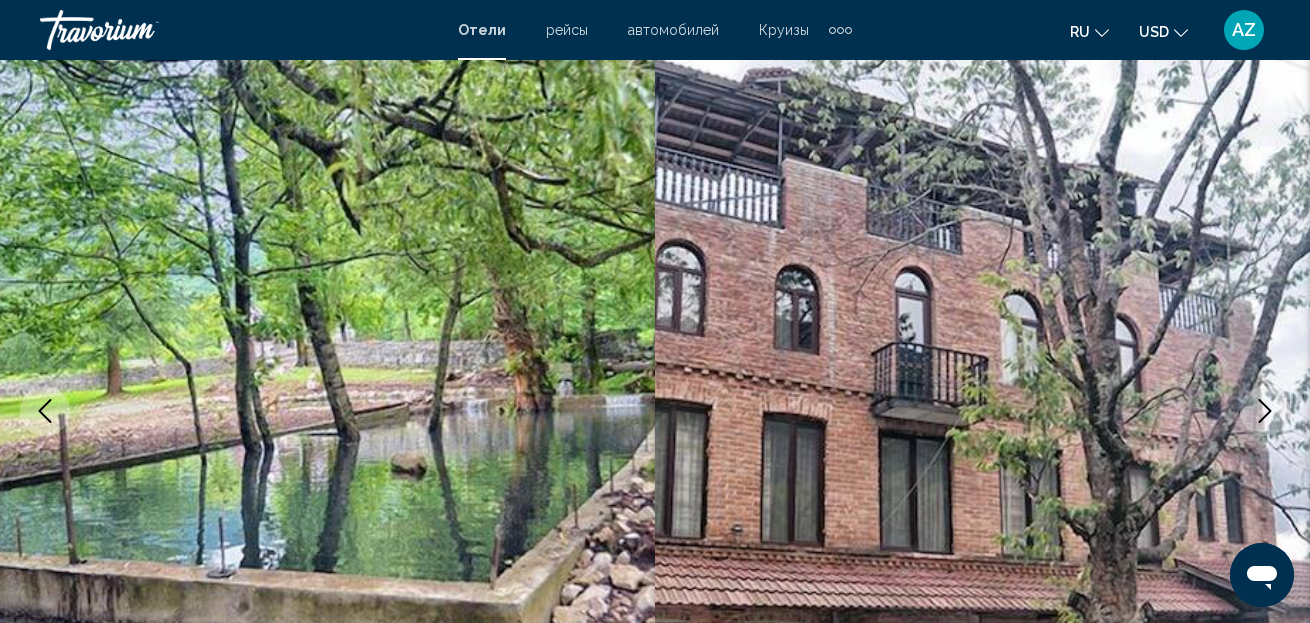 click 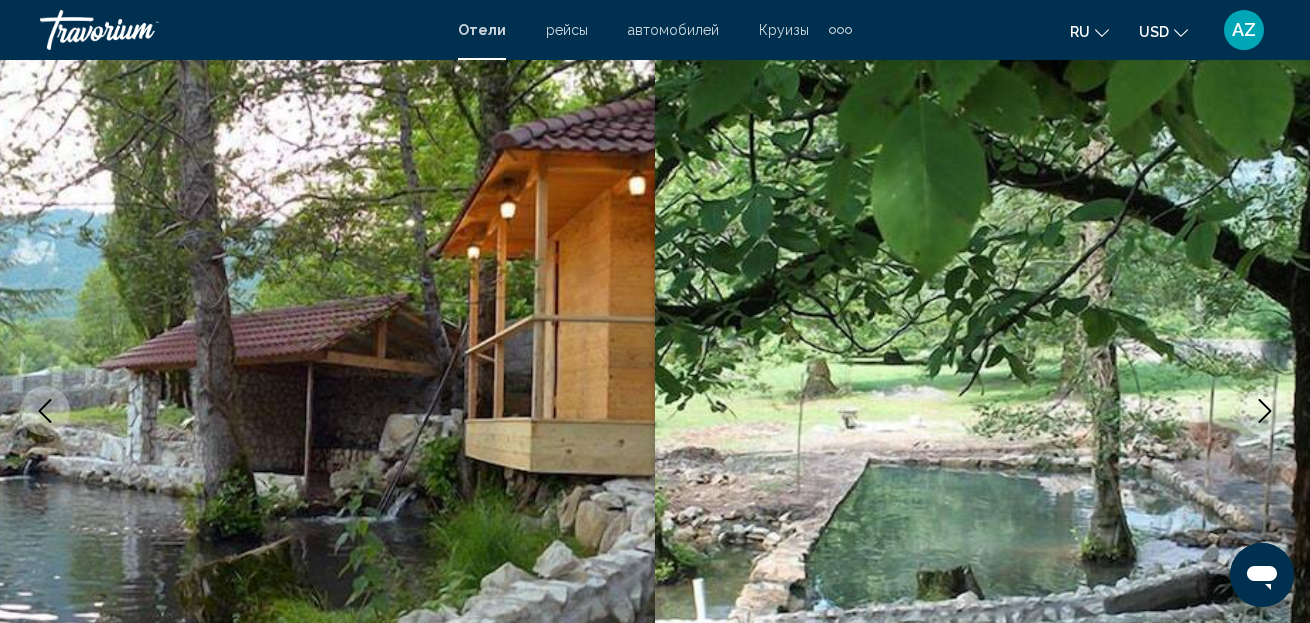 click 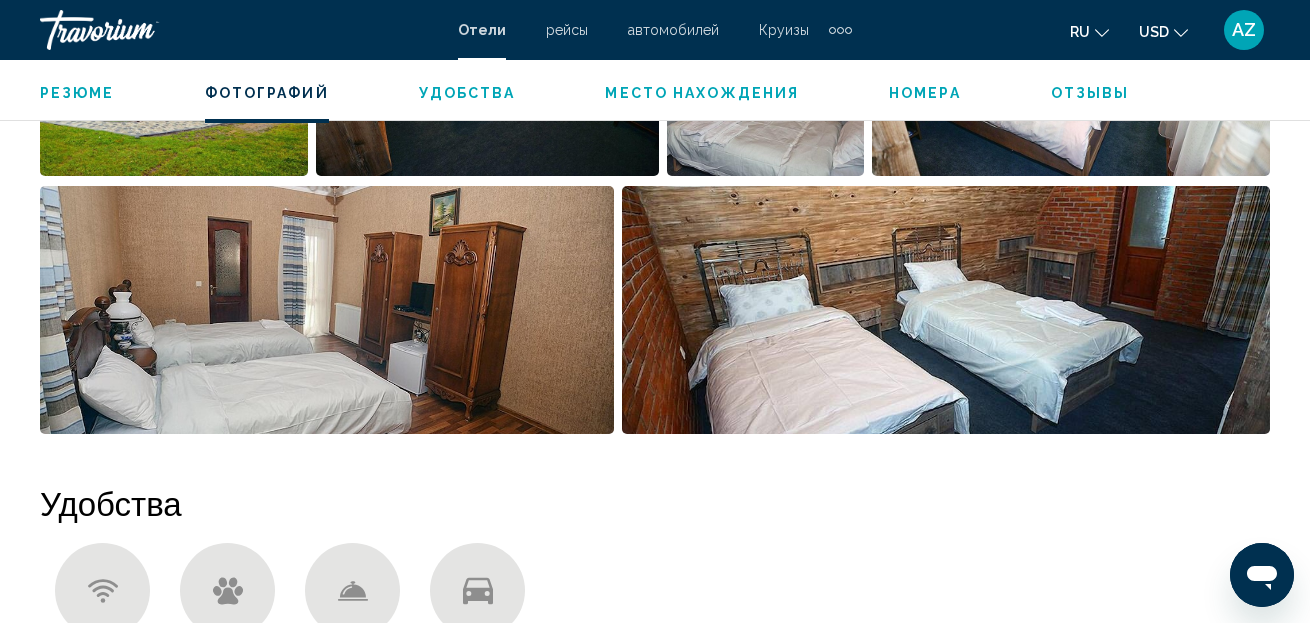 scroll, scrollTop: 1824, scrollLeft: 0, axis: vertical 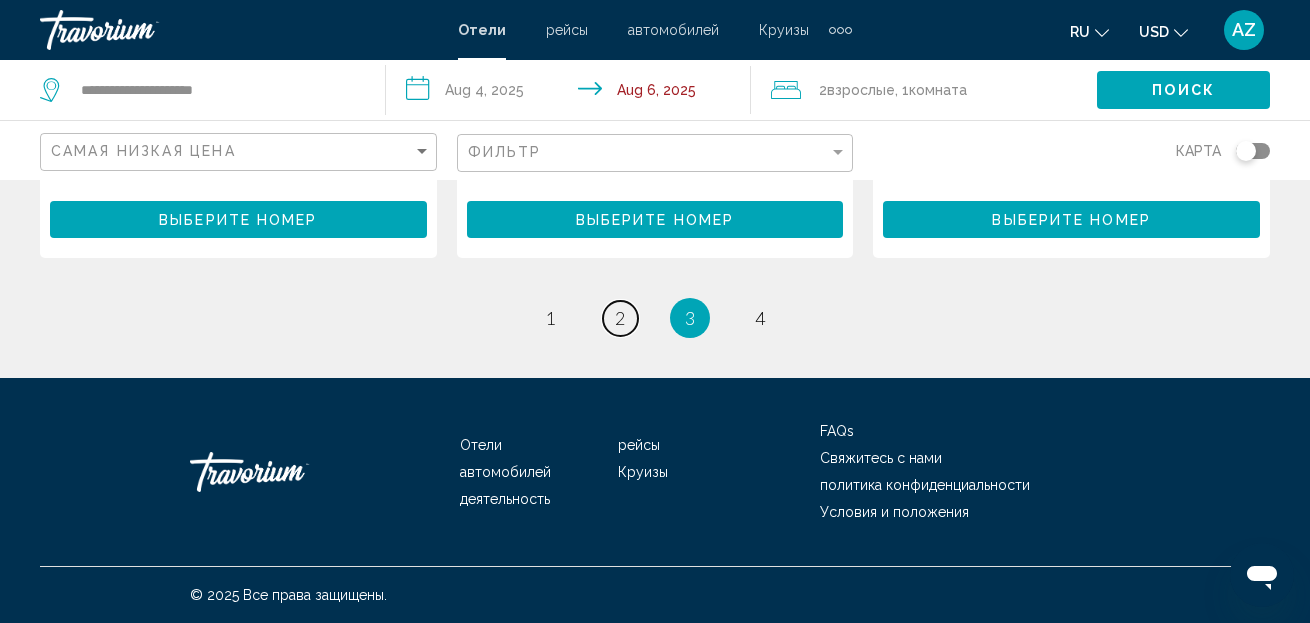 click on "page  2" at bounding box center (620, 318) 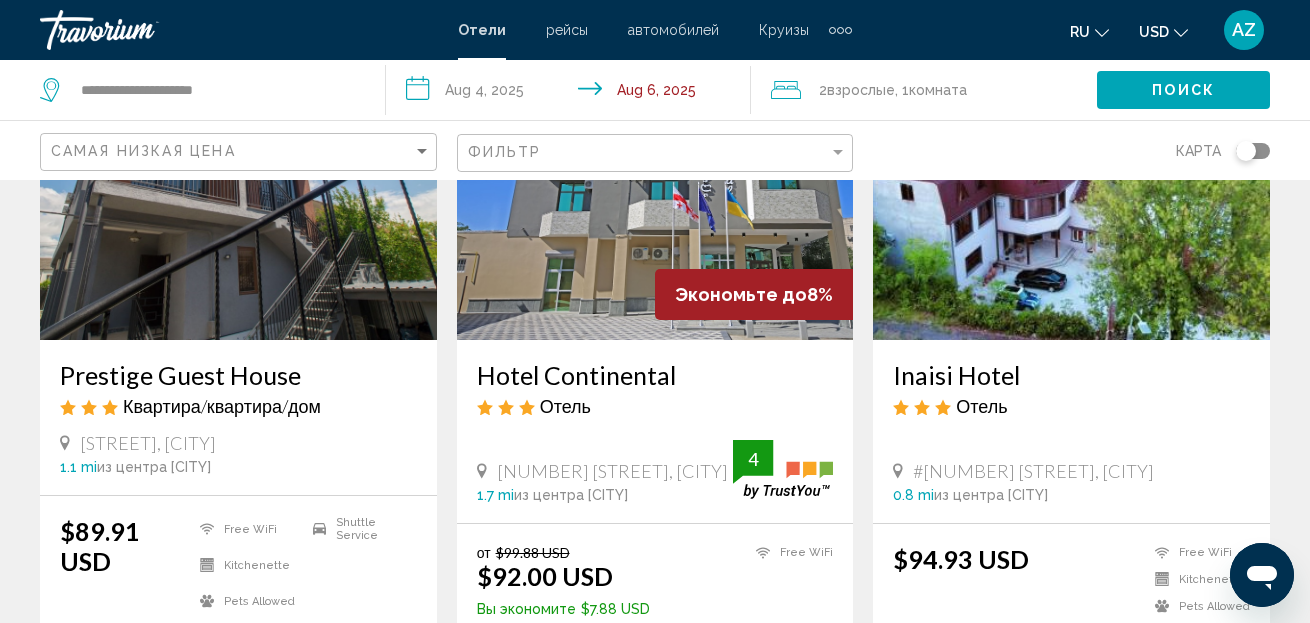 scroll, scrollTop: 1000, scrollLeft: 0, axis: vertical 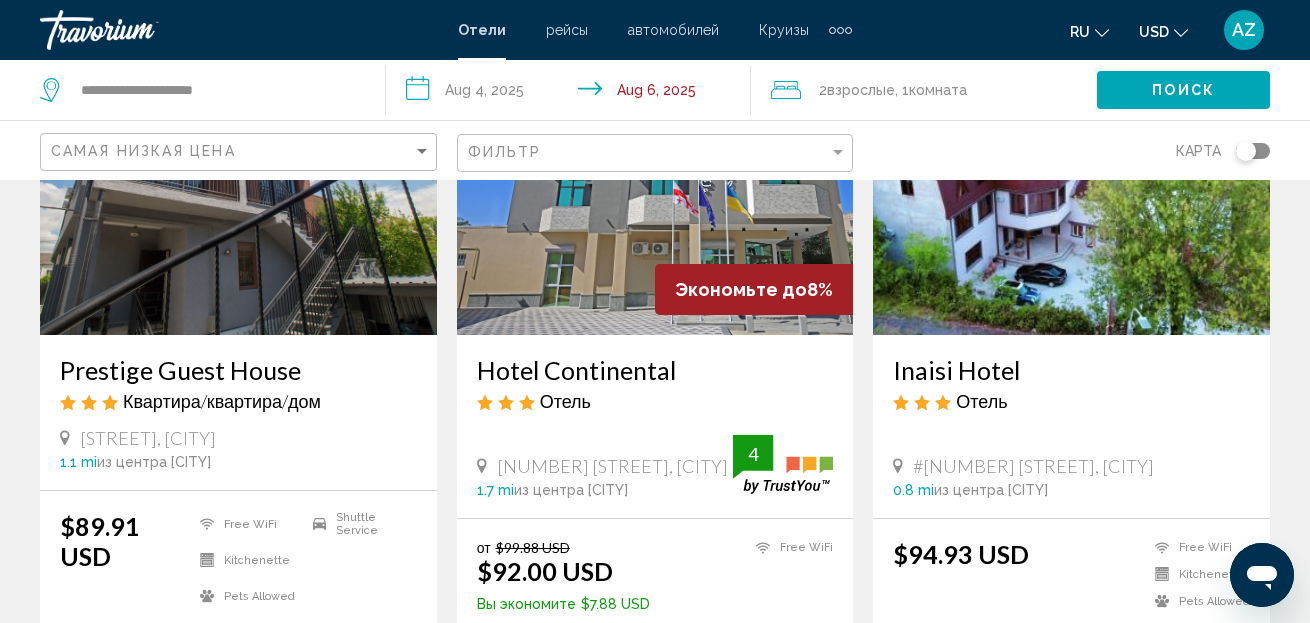 click on "Hotel Continental" at bounding box center [655, 370] 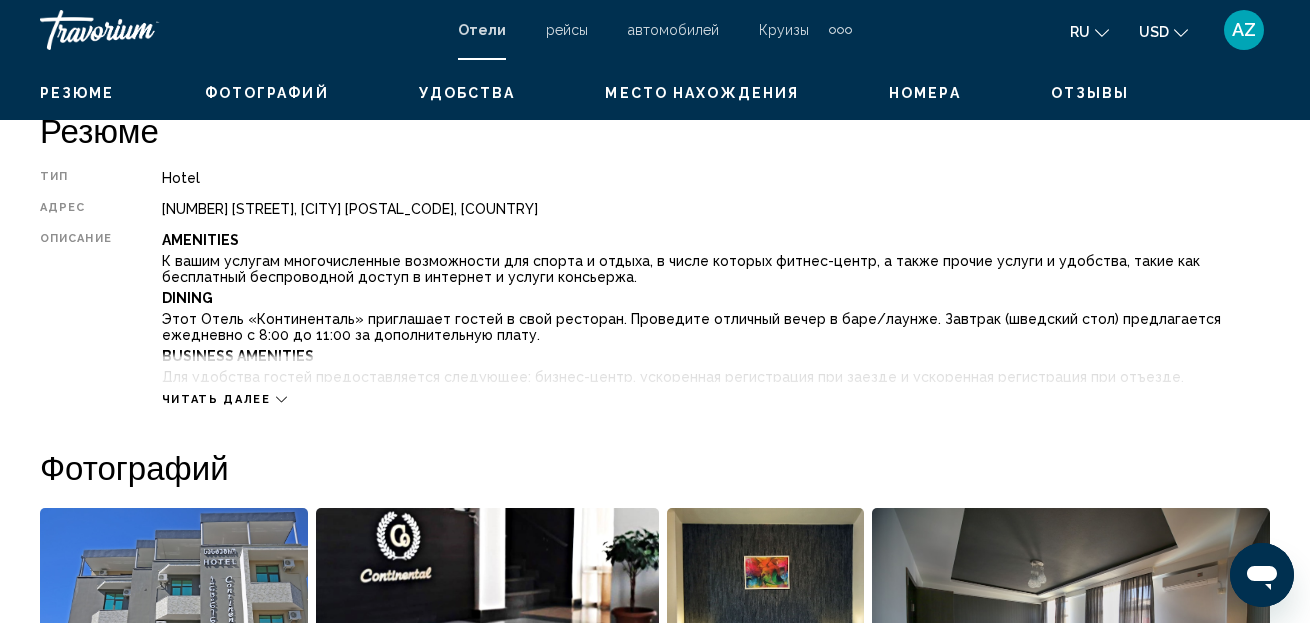 scroll, scrollTop: 223, scrollLeft: 0, axis: vertical 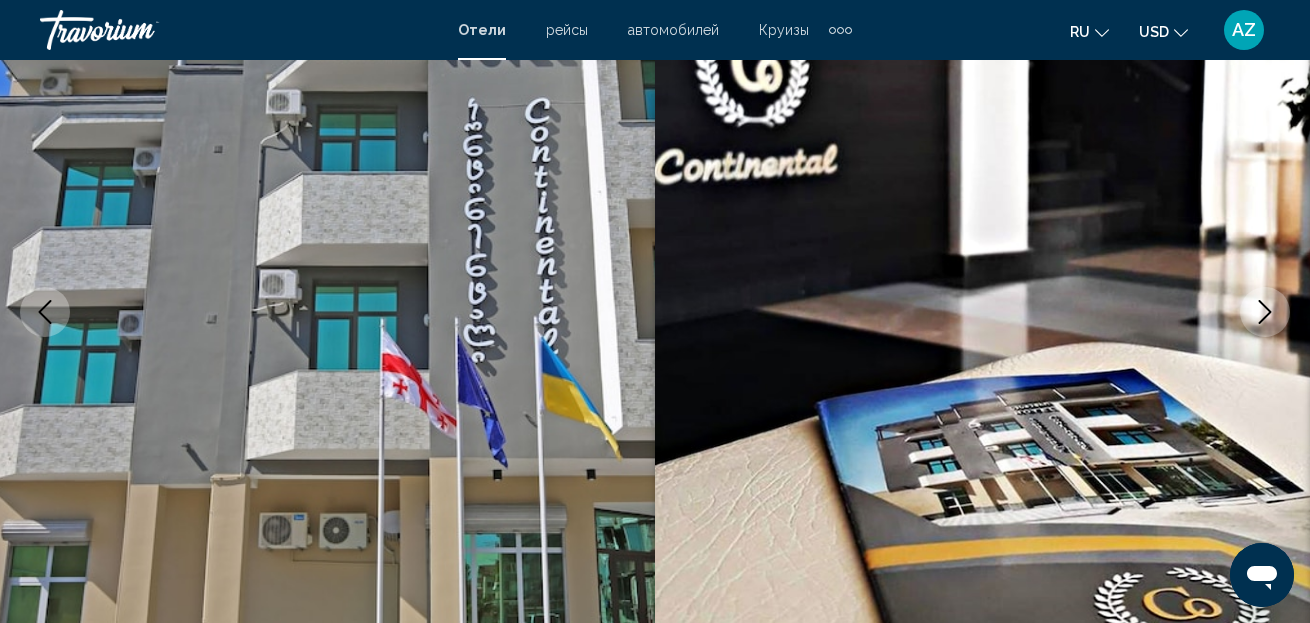 drag, startPoint x: 88, startPoint y: 284, endPoint x: 66, endPoint y: 298, distance: 26.076809 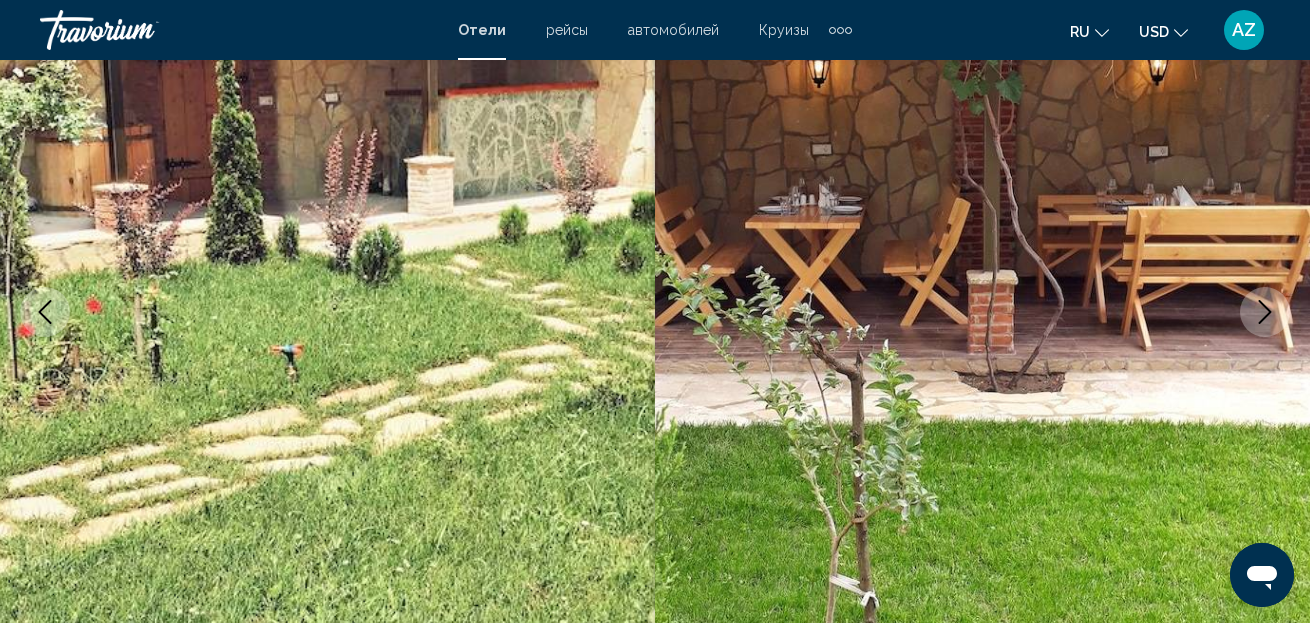 type 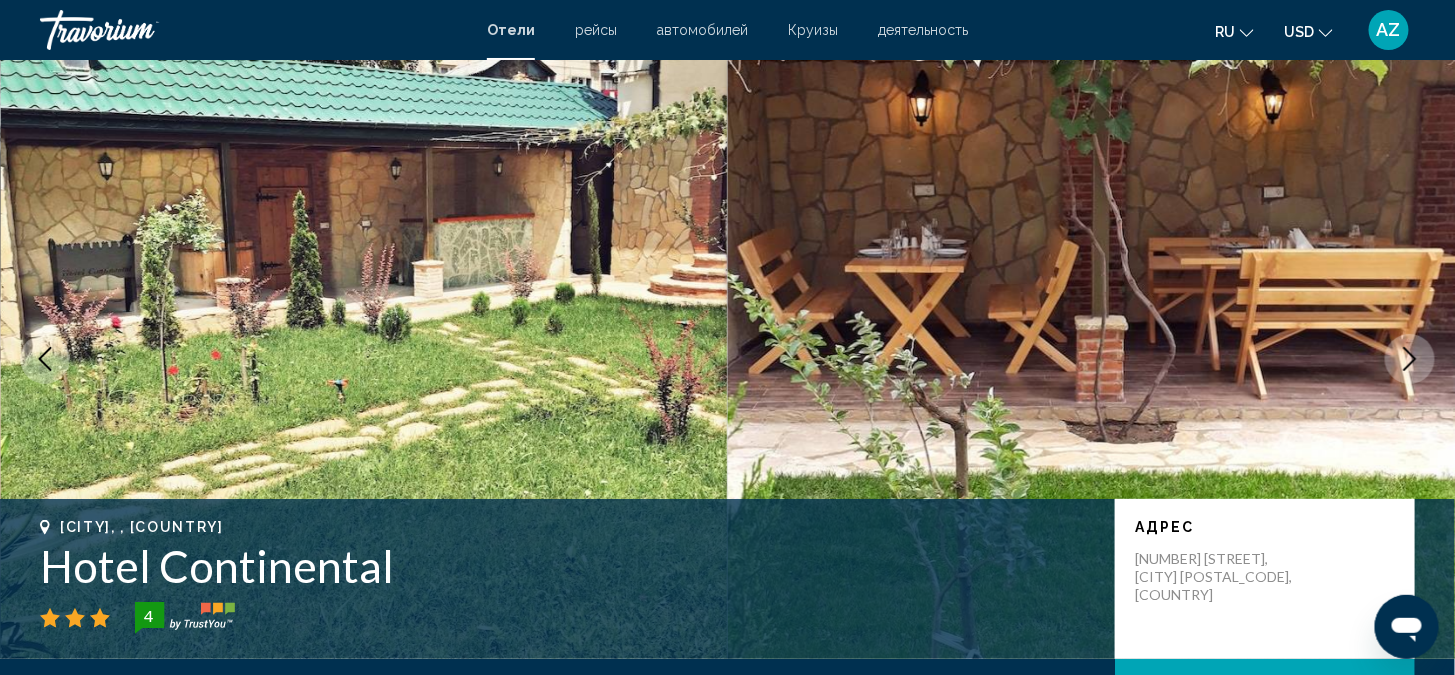 scroll, scrollTop: 0, scrollLeft: 0, axis: both 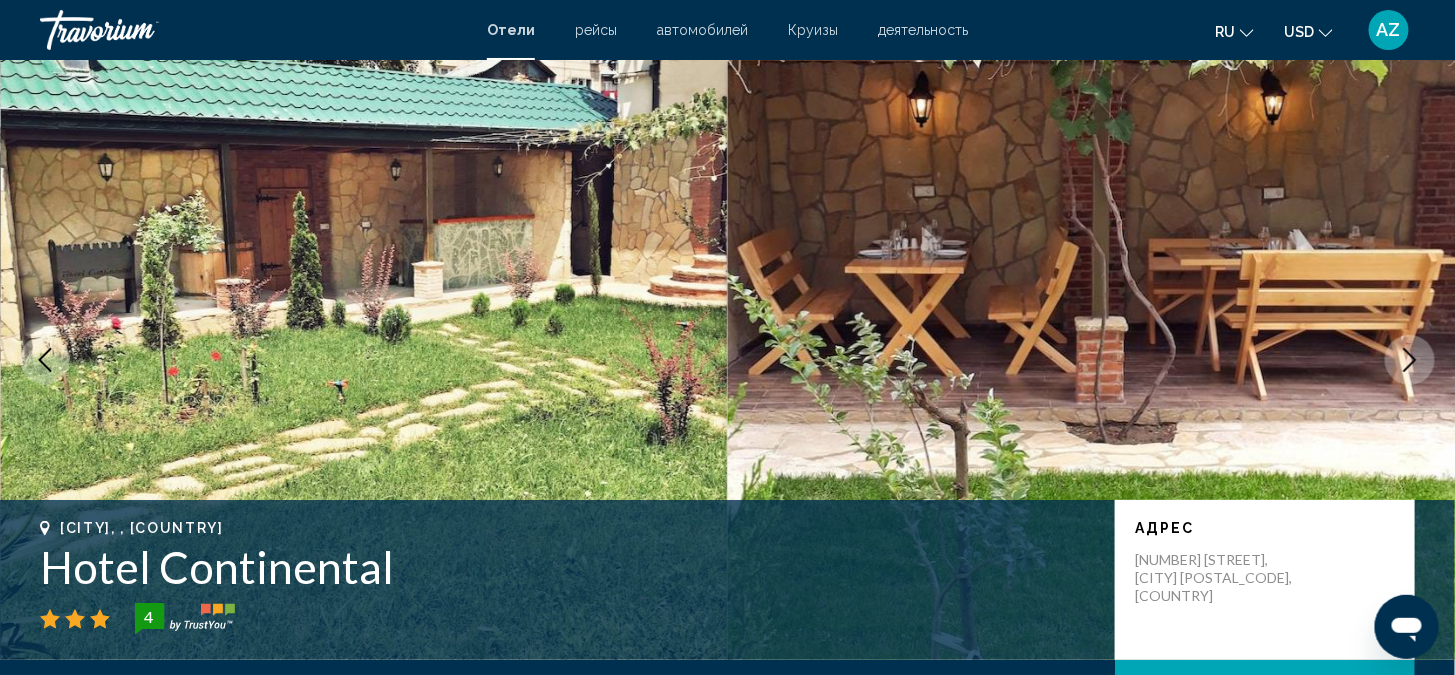 click at bounding box center (364, 360) 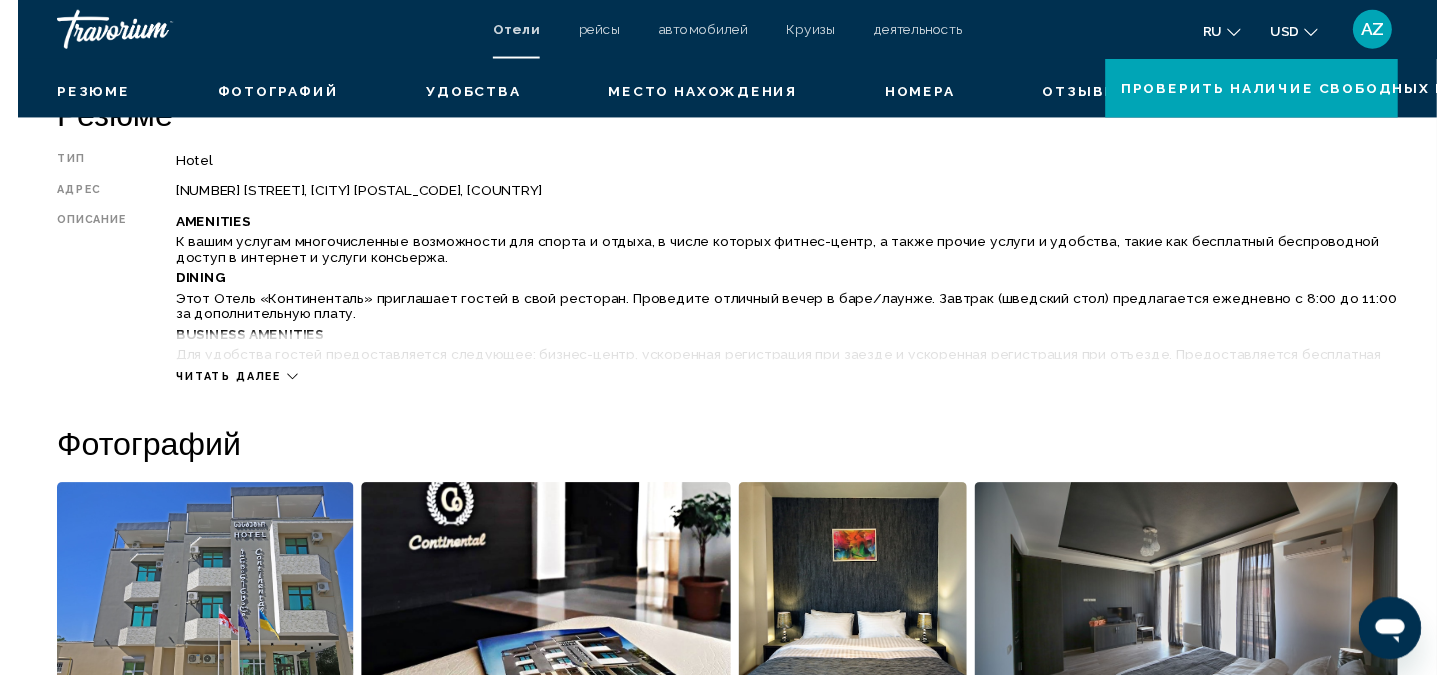 scroll, scrollTop: 555, scrollLeft: 0, axis: vertical 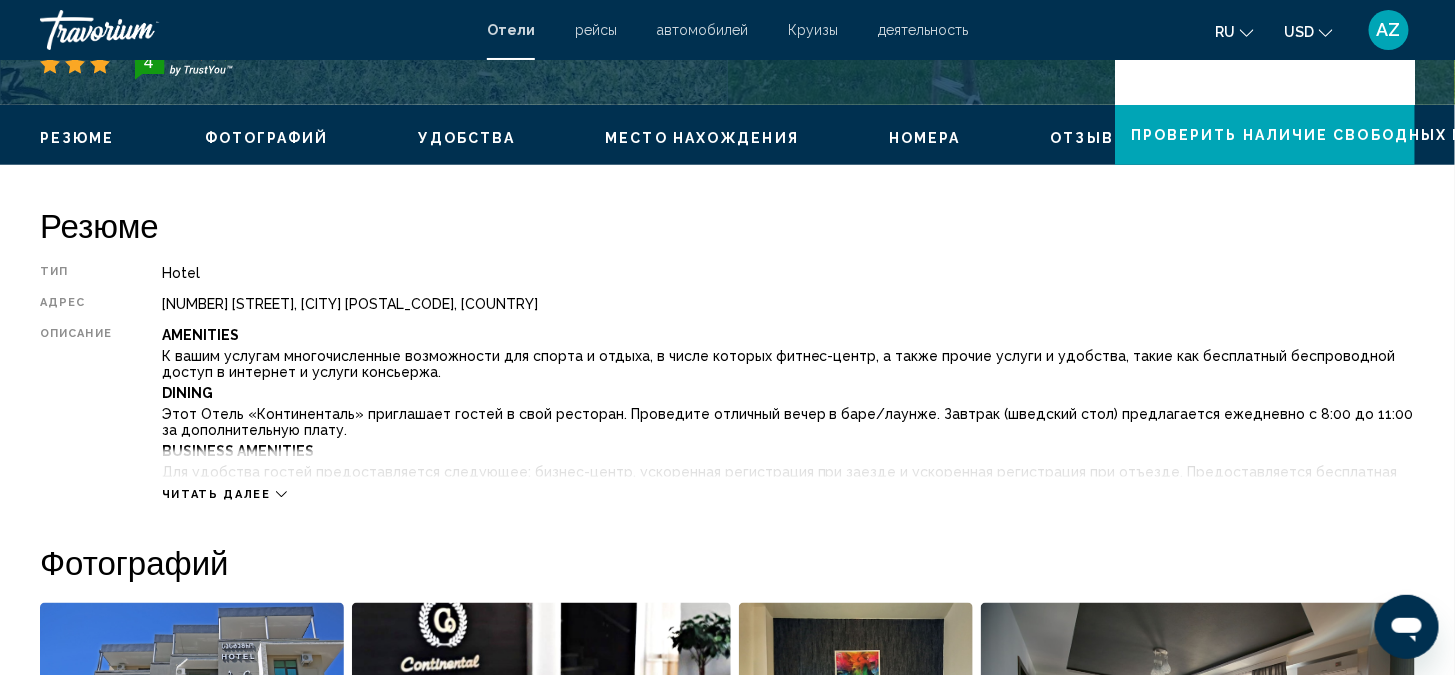 click on "Читать далее" at bounding box center (216, 494) 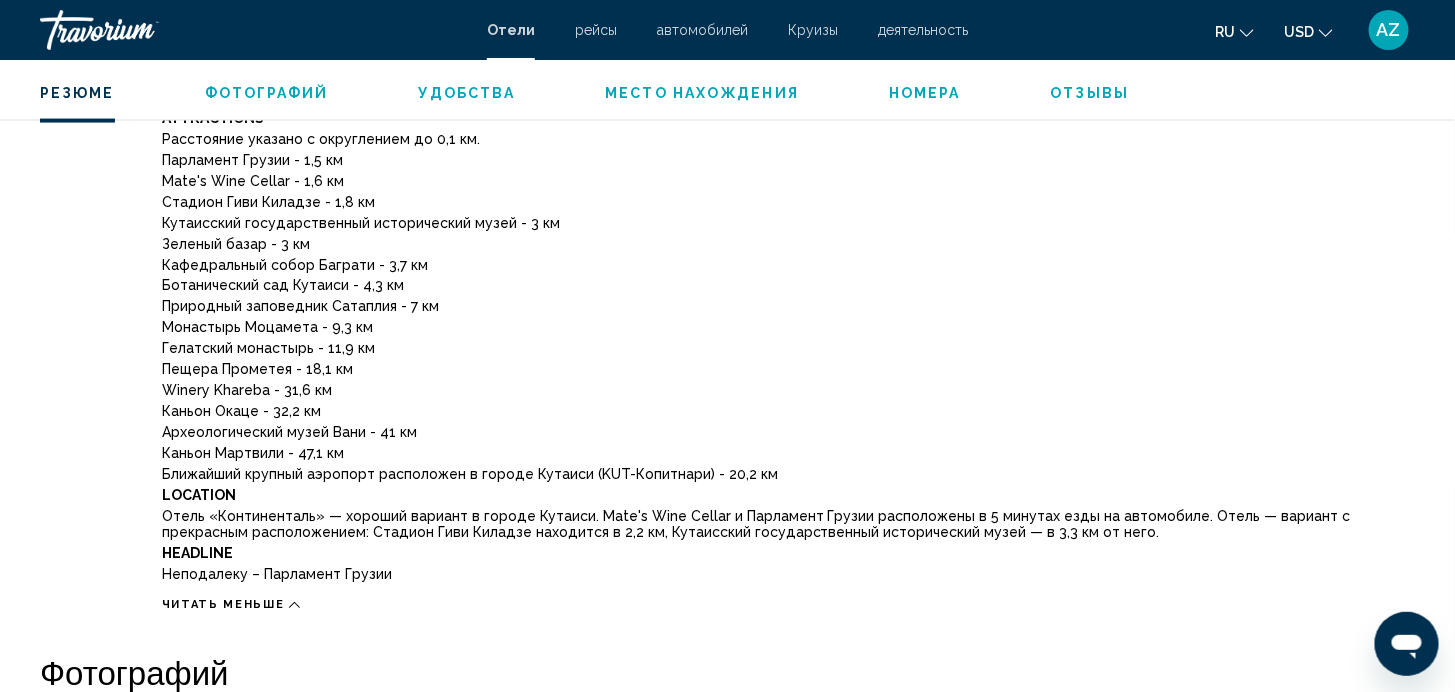 scroll, scrollTop: 1000, scrollLeft: 0, axis: vertical 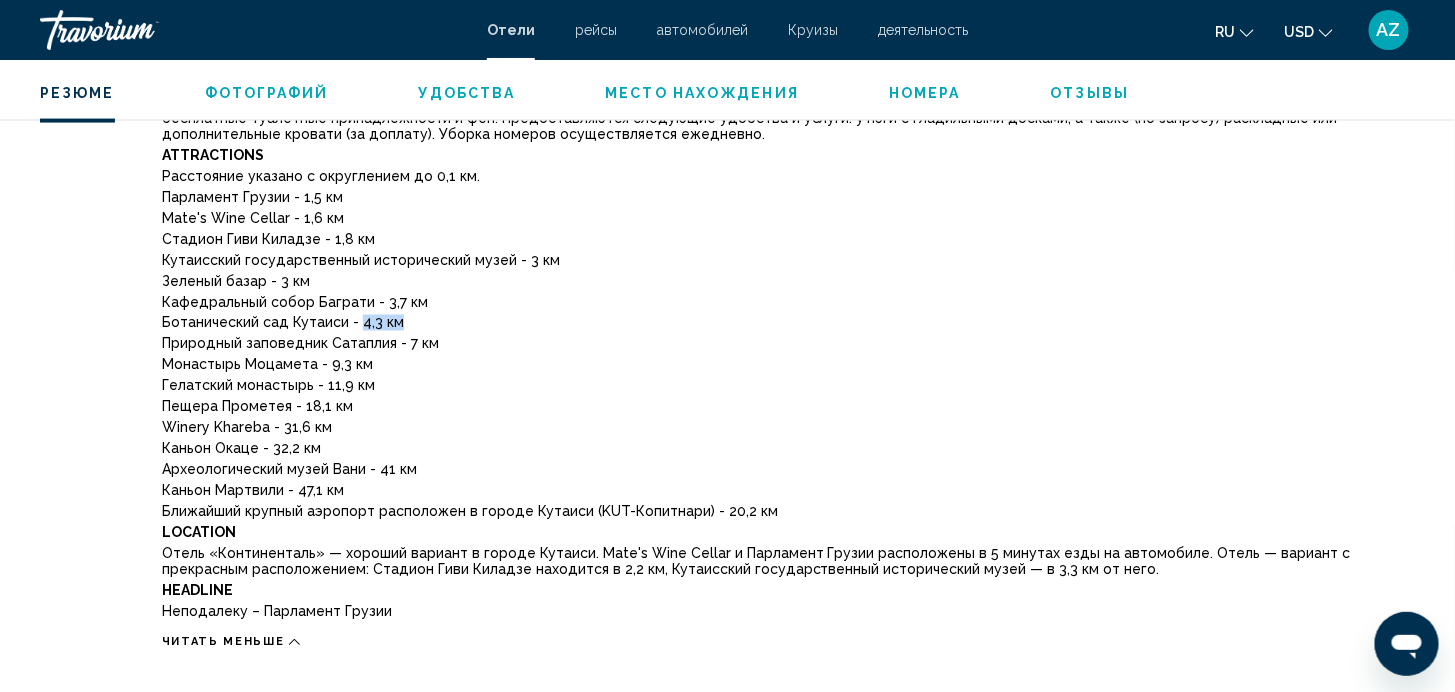 drag, startPoint x: 368, startPoint y: 323, endPoint x: 407, endPoint y: 324, distance: 39.012817 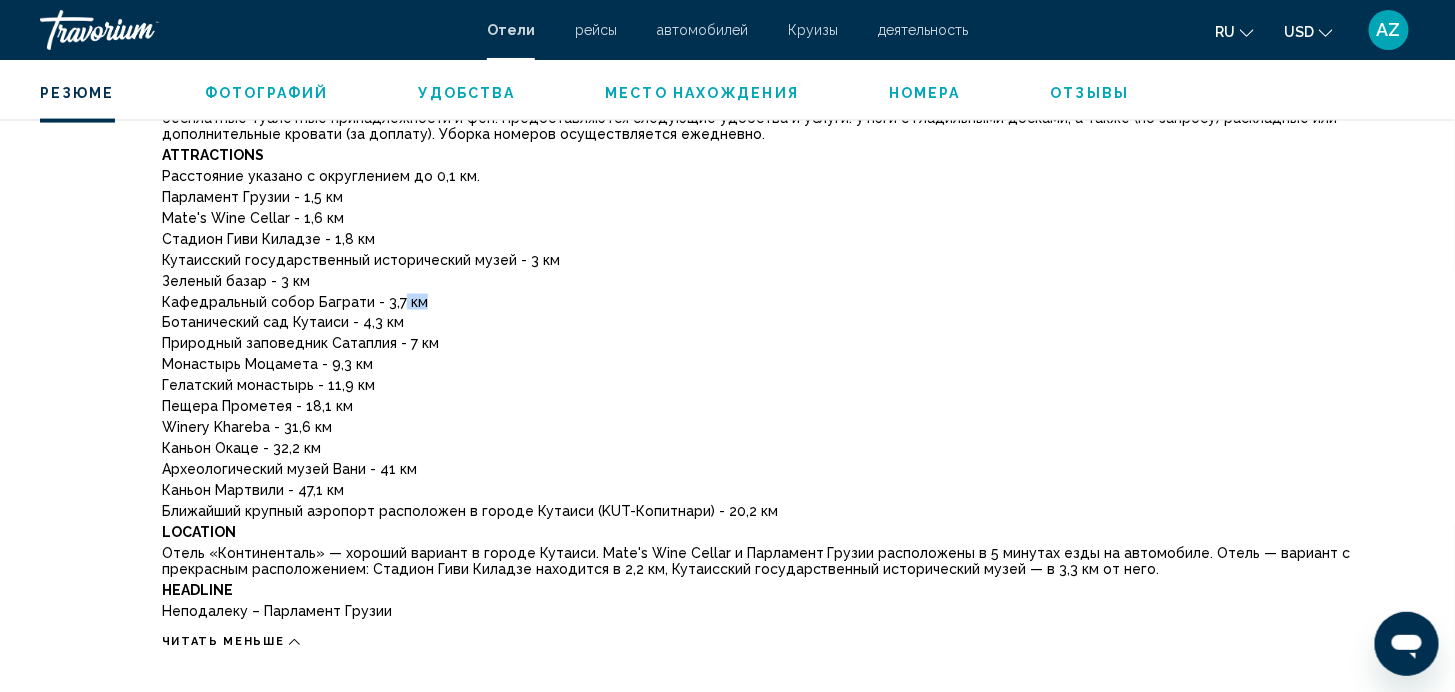 drag, startPoint x: 397, startPoint y: 293, endPoint x: 415, endPoint y: 297, distance: 18.439089 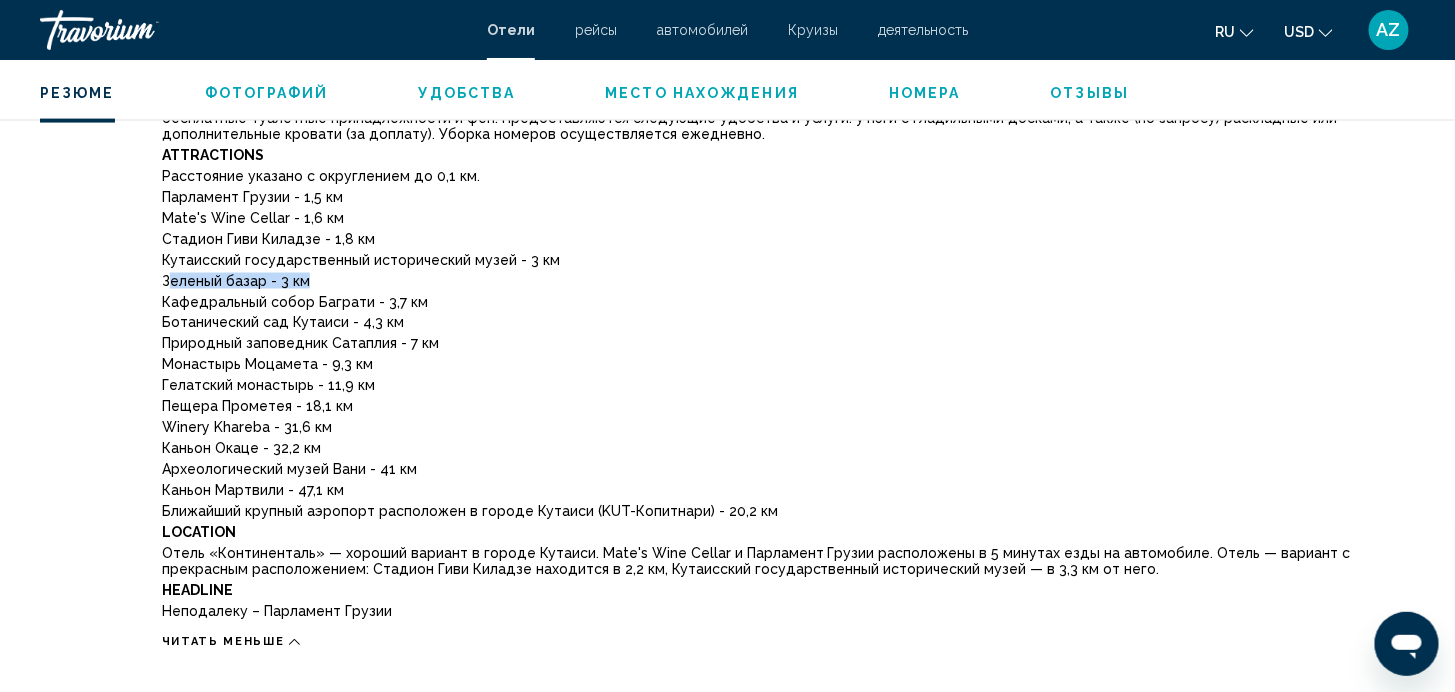 drag, startPoint x: 176, startPoint y: 282, endPoint x: 320, endPoint y: 270, distance: 144.49913 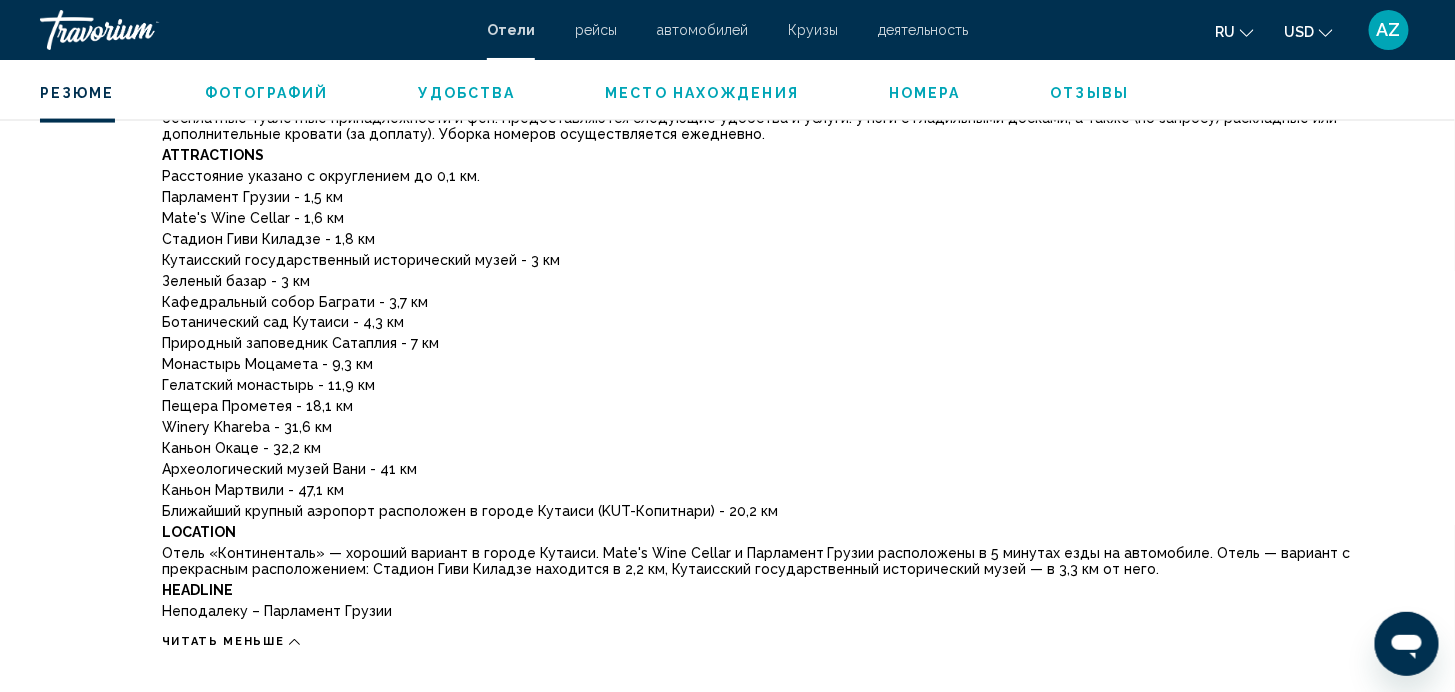 click on "Природный заповедник Сатаплия - 7 км" at bounding box center [788, 344] 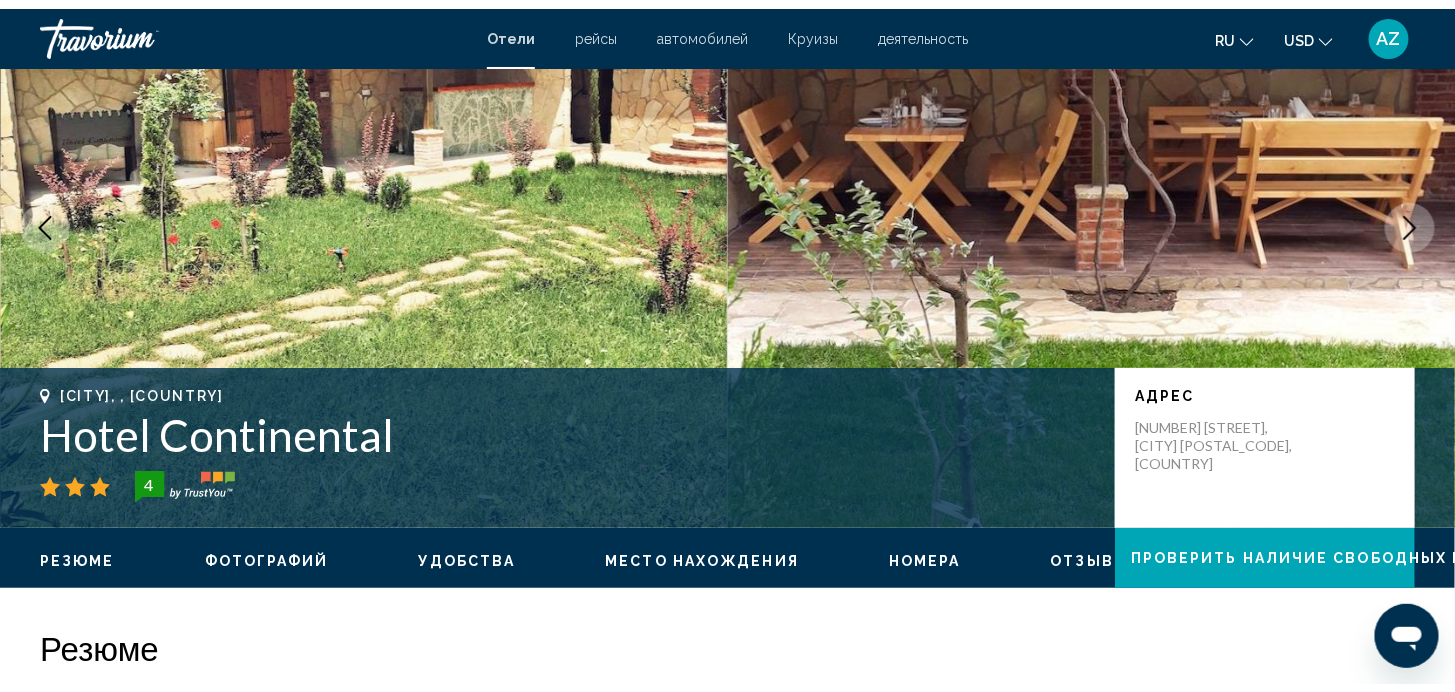scroll, scrollTop: 0, scrollLeft: 0, axis: both 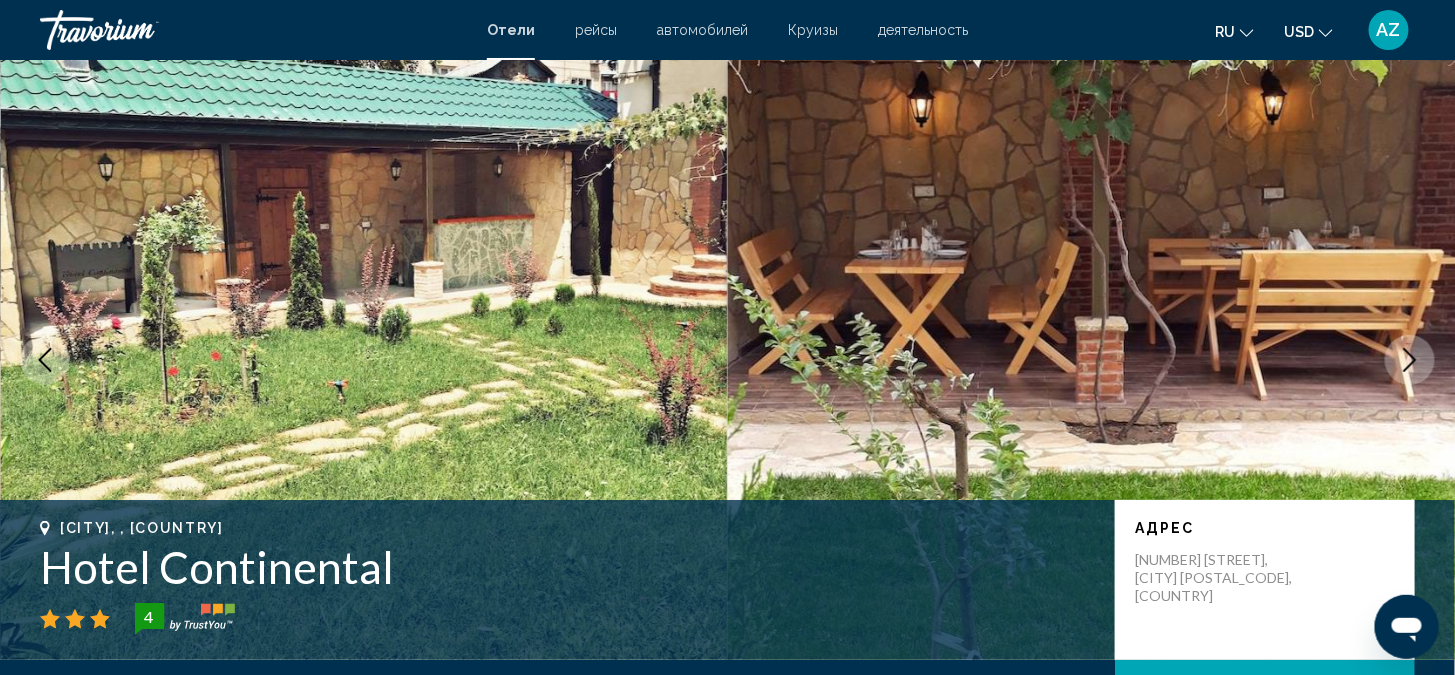 click 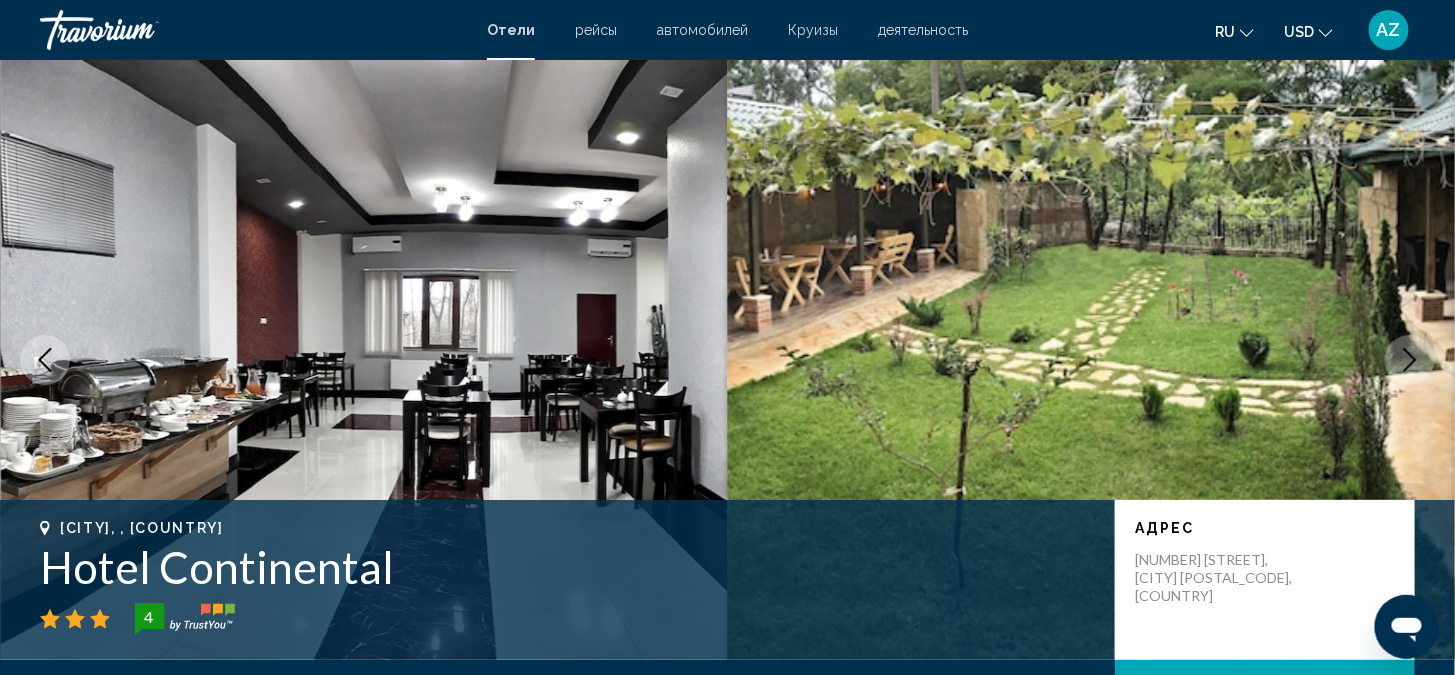 click 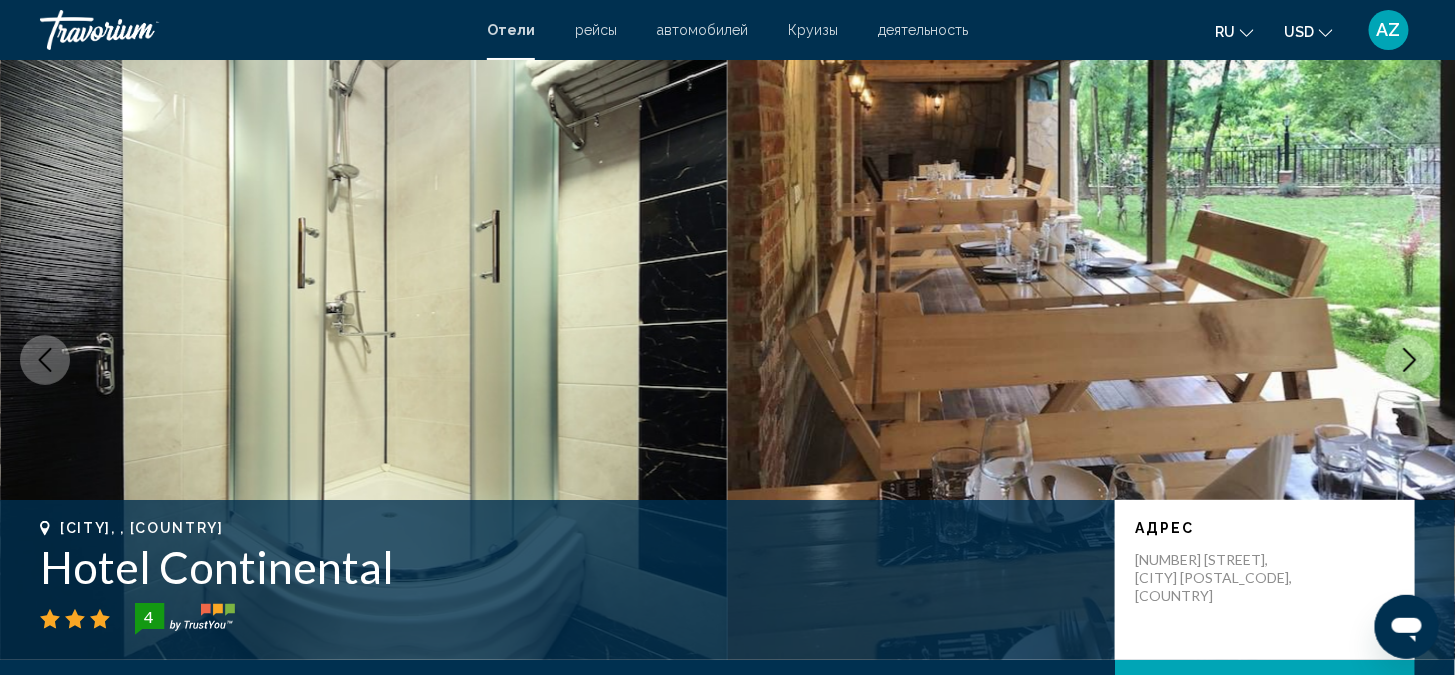 click at bounding box center (1092, 360) 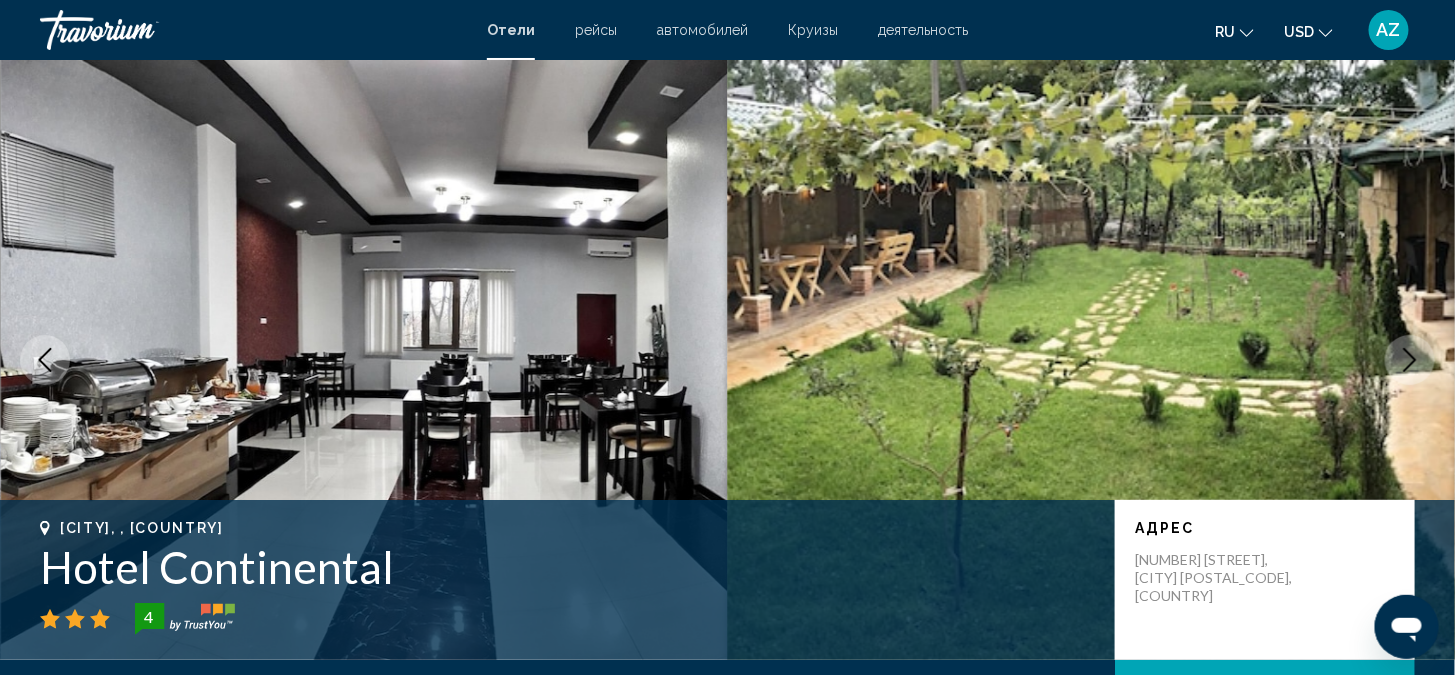 click 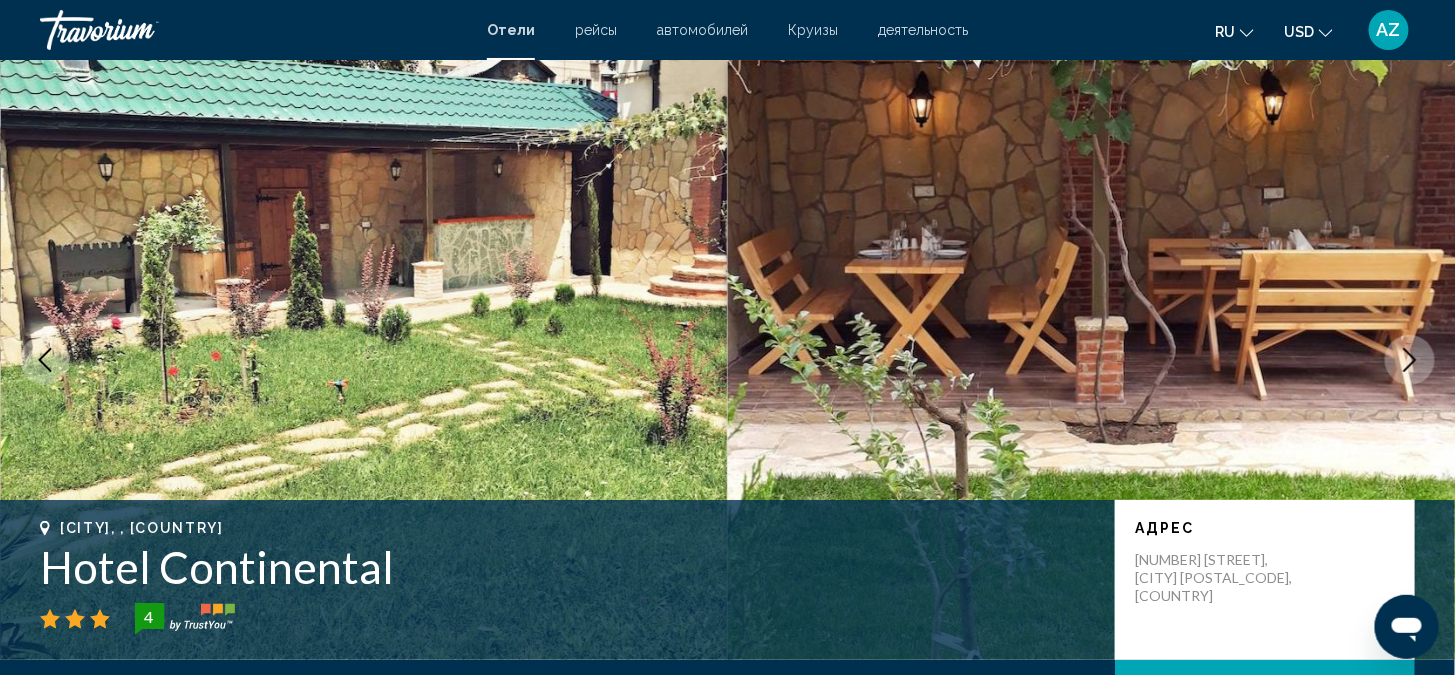 click 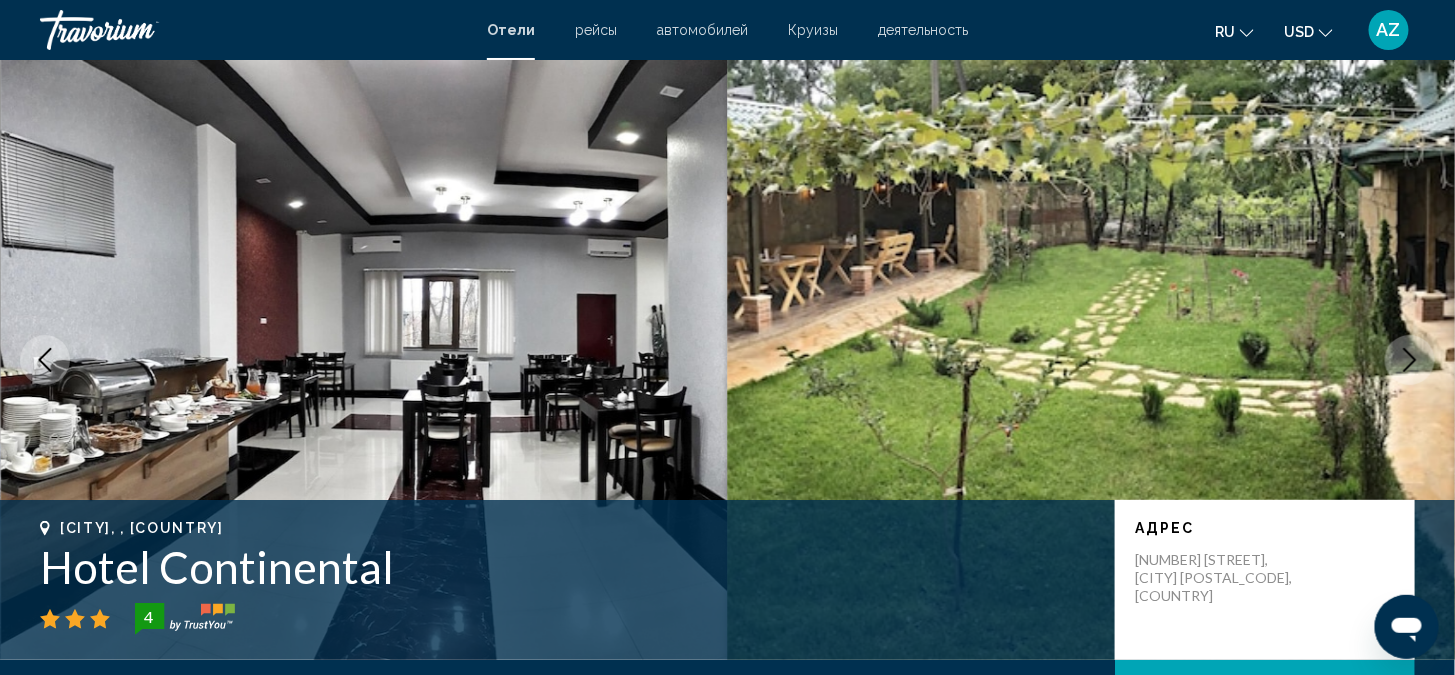 click 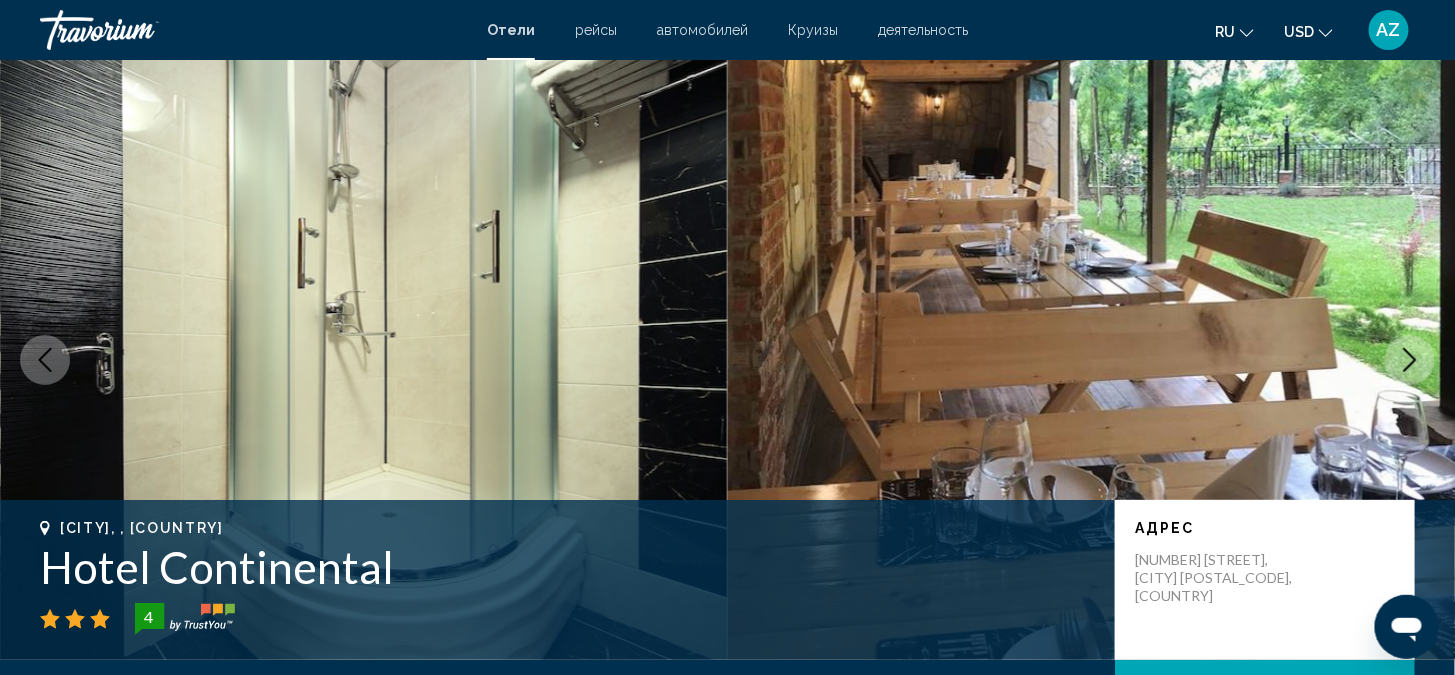 click at bounding box center (45, 360) 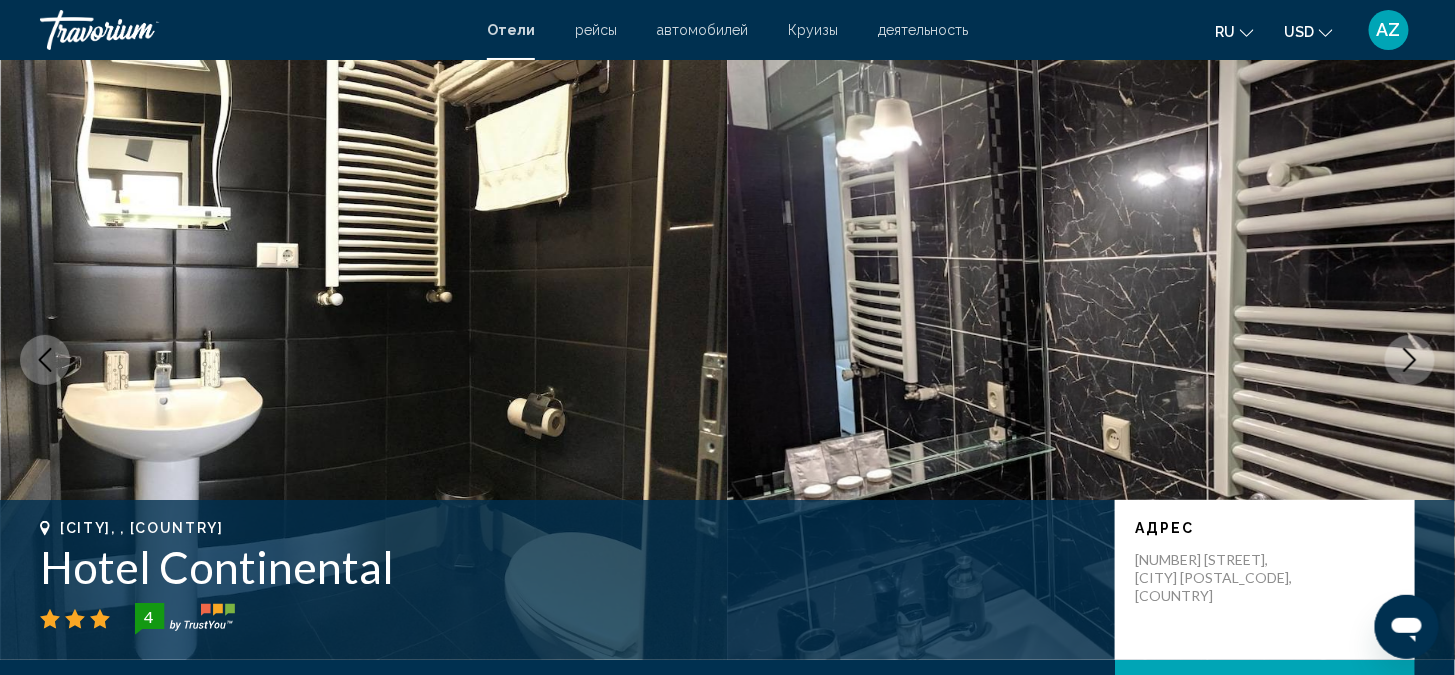 click at bounding box center [45, 360] 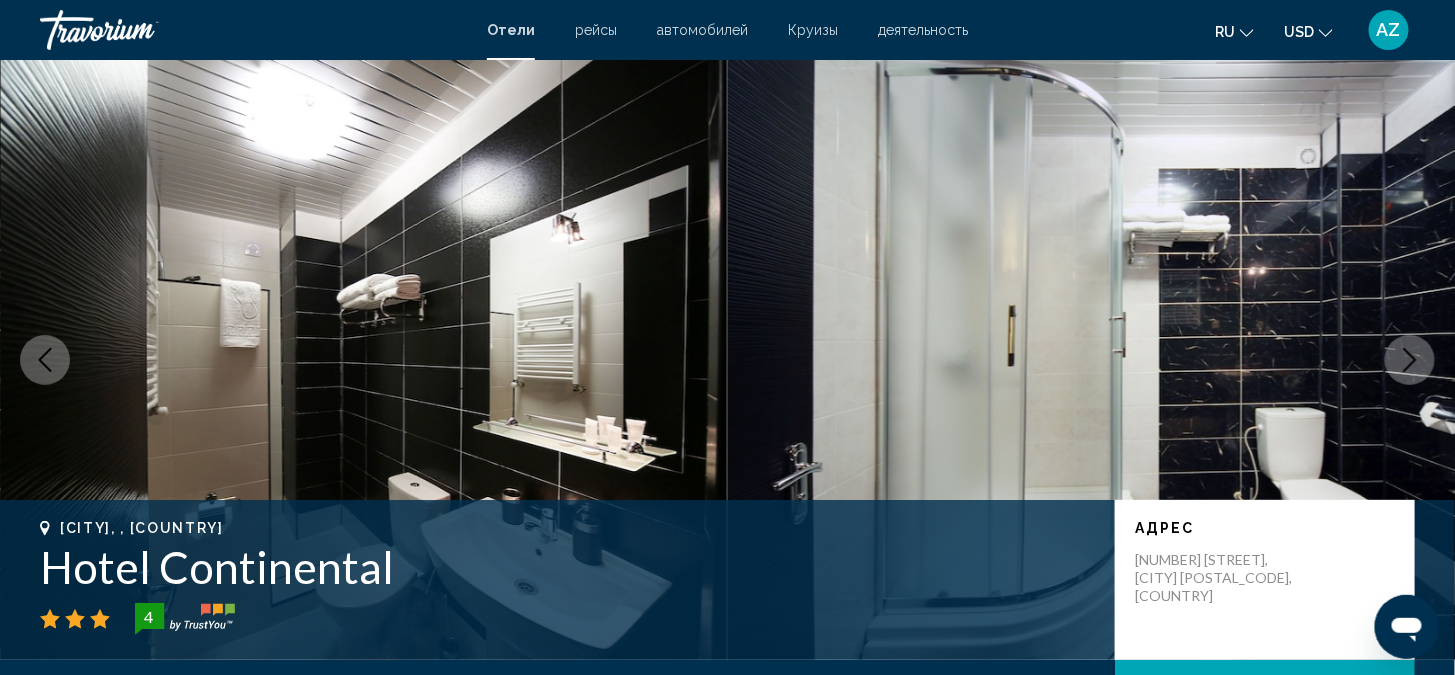 click at bounding box center [45, 360] 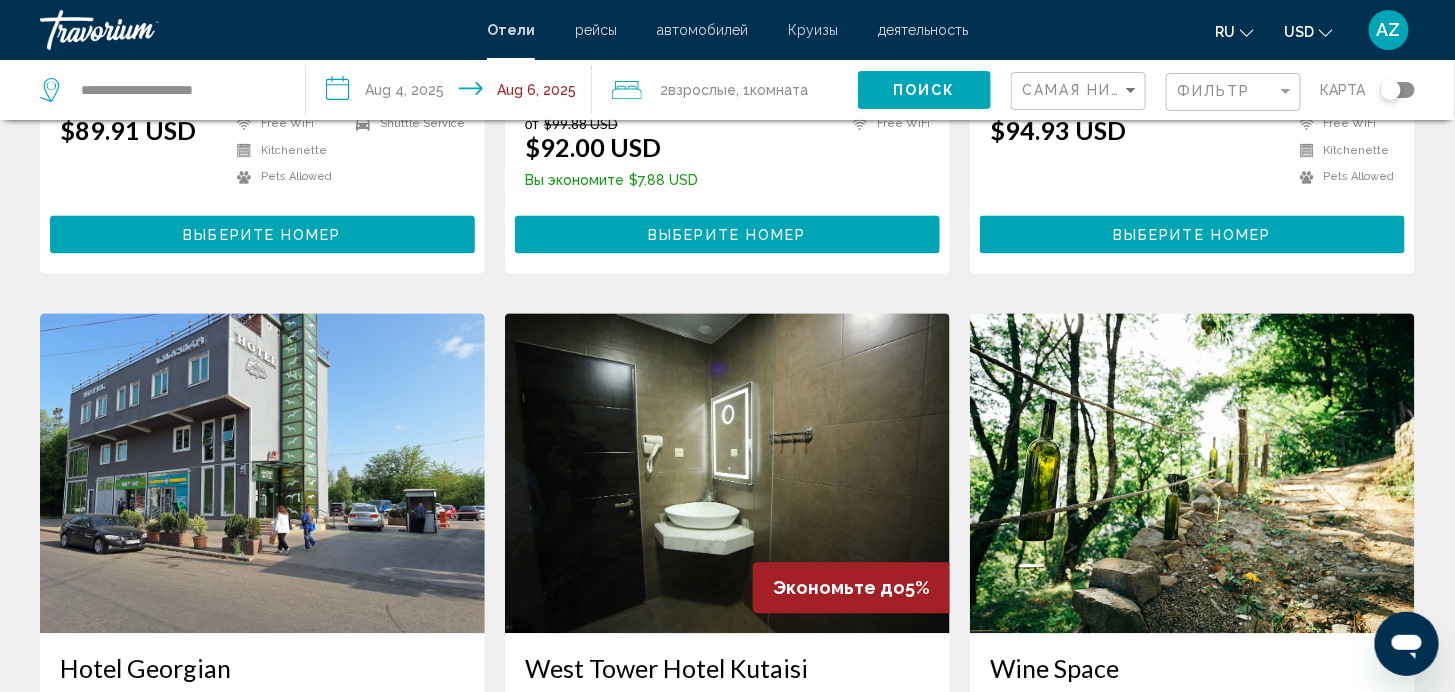 scroll, scrollTop: 1444, scrollLeft: 0, axis: vertical 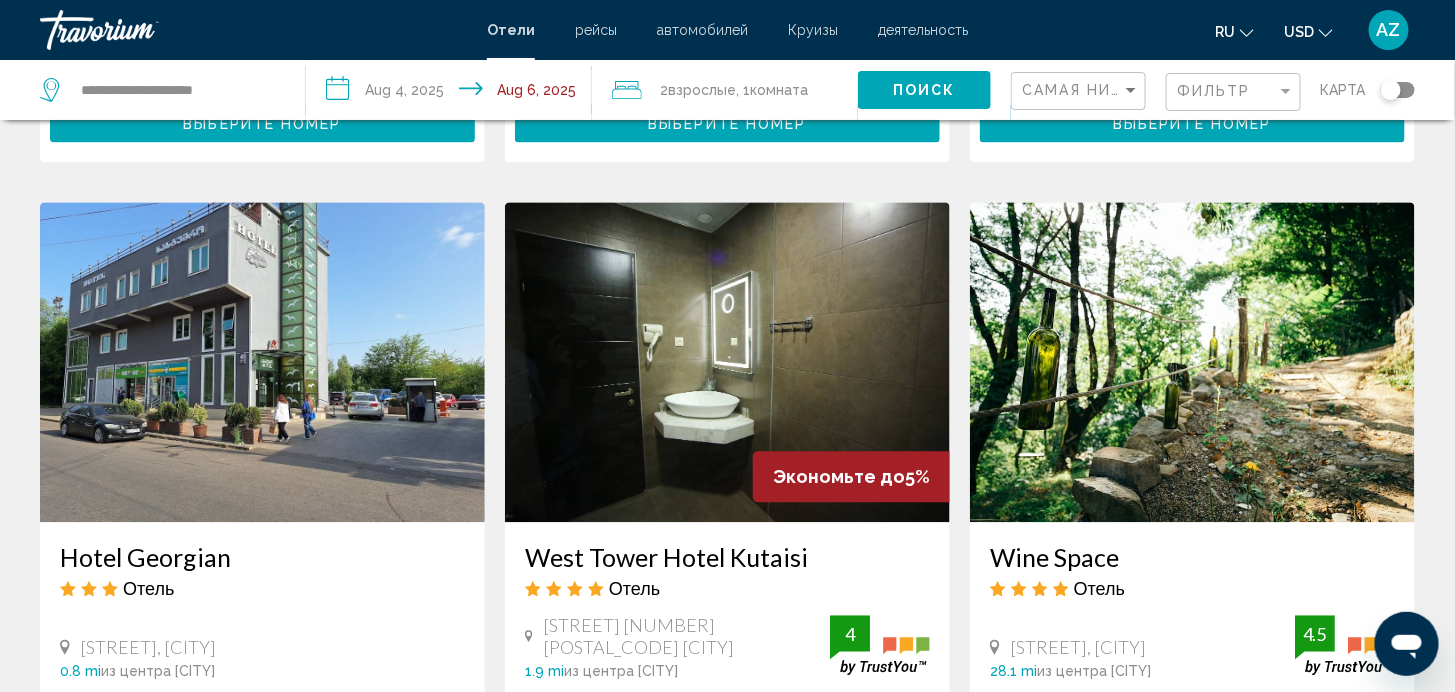 click on "Hotel Georgian" at bounding box center [262, 557] 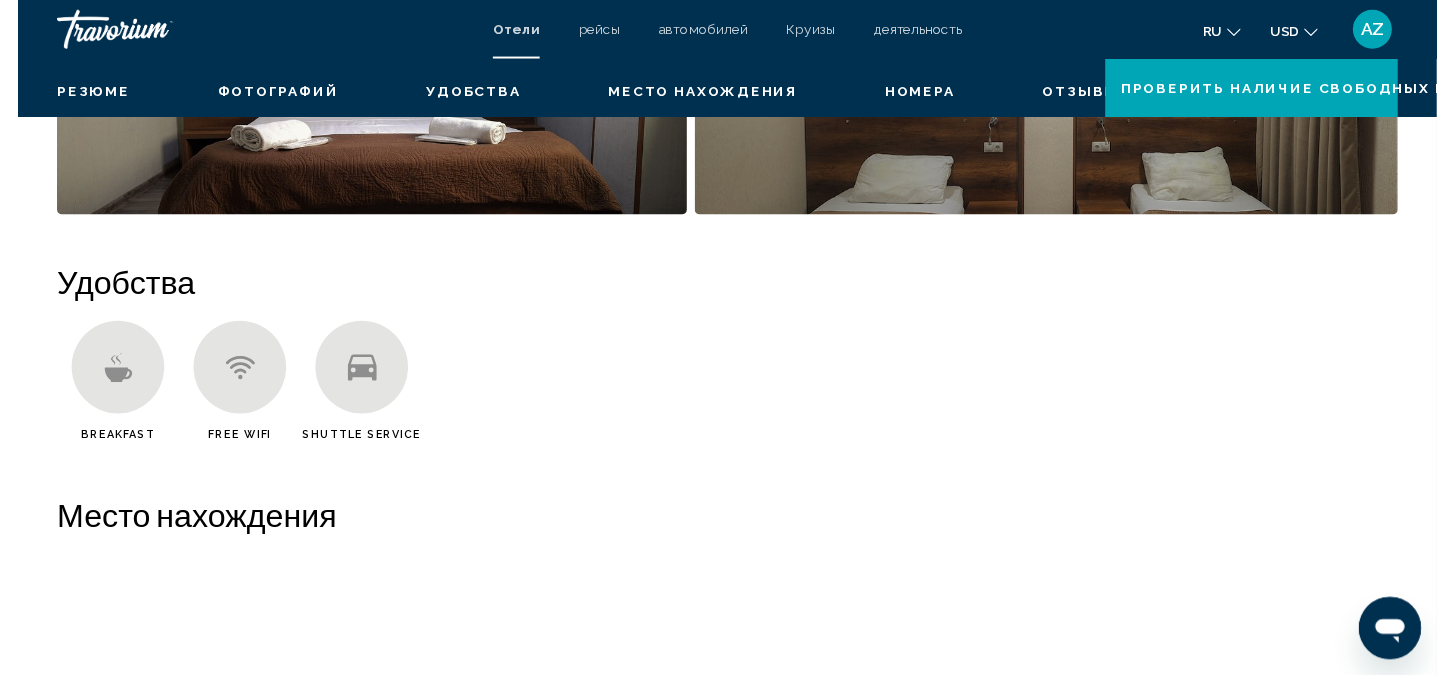 scroll, scrollTop: 14, scrollLeft: 0, axis: vertical 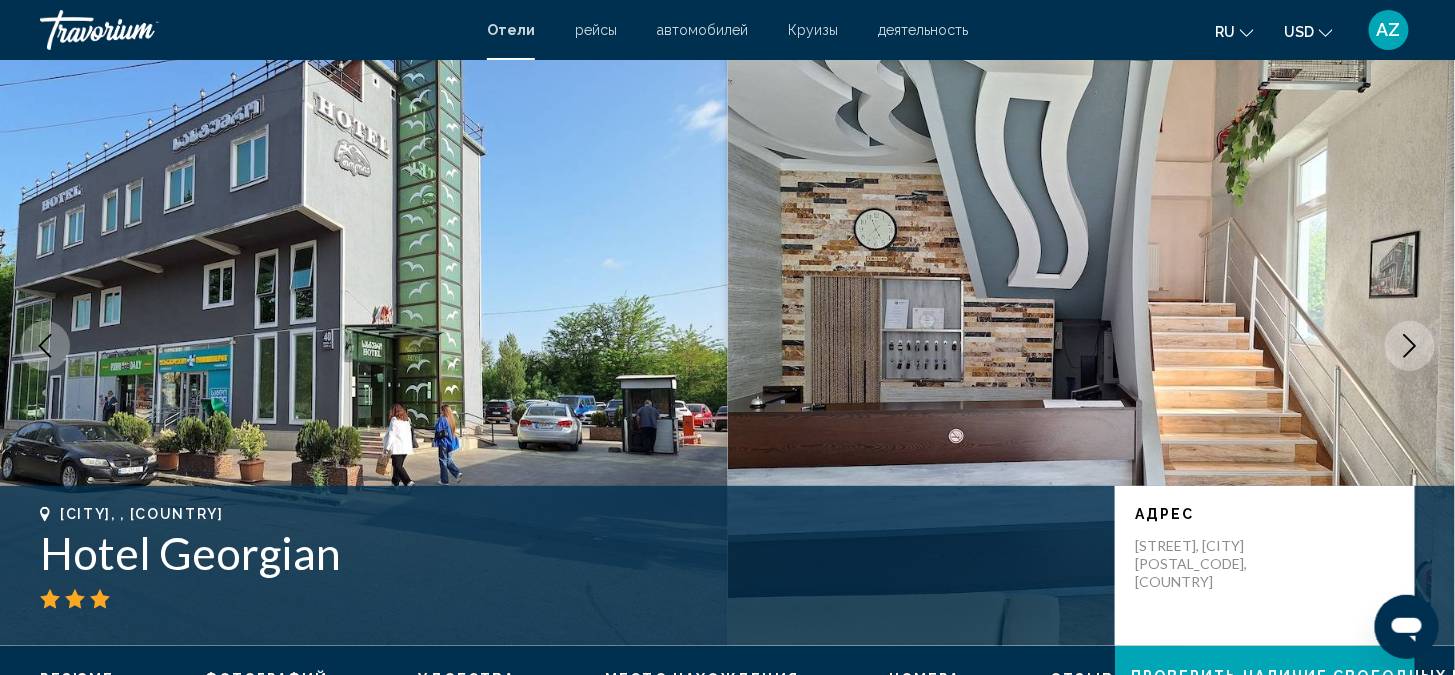 click 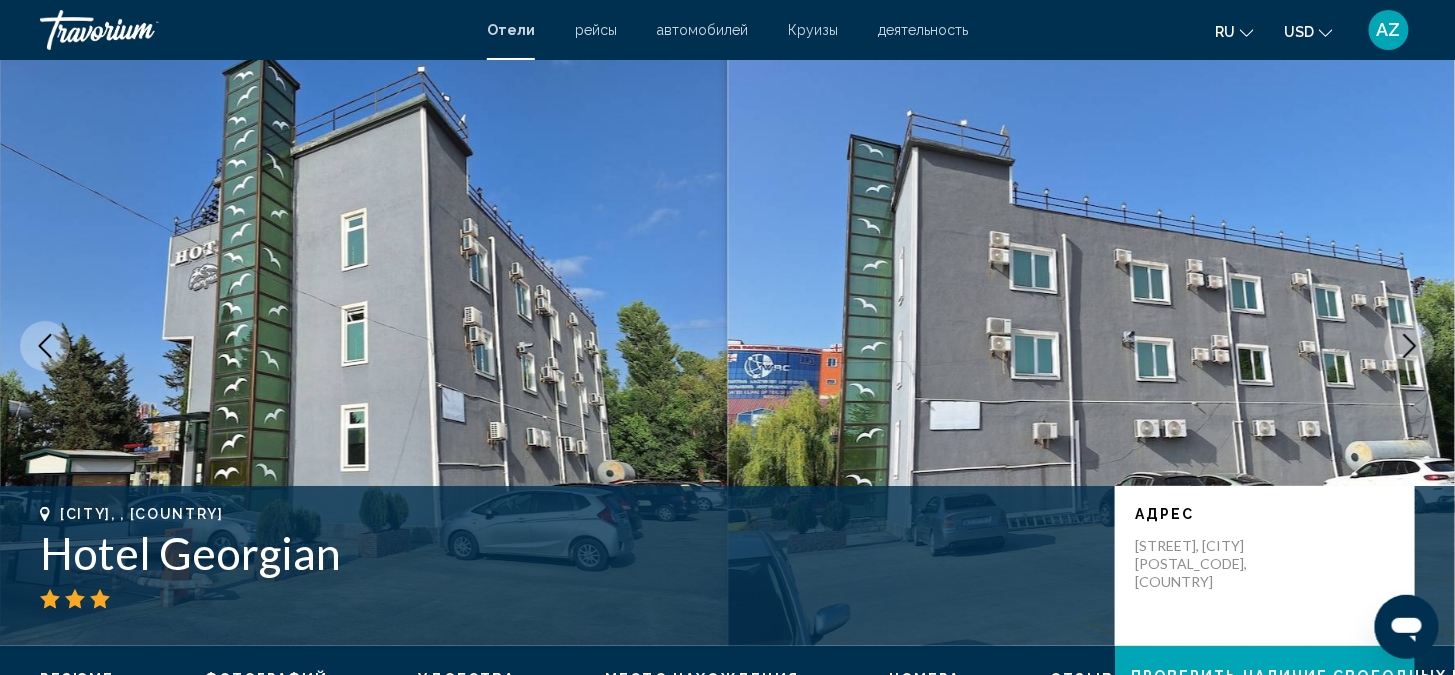 click 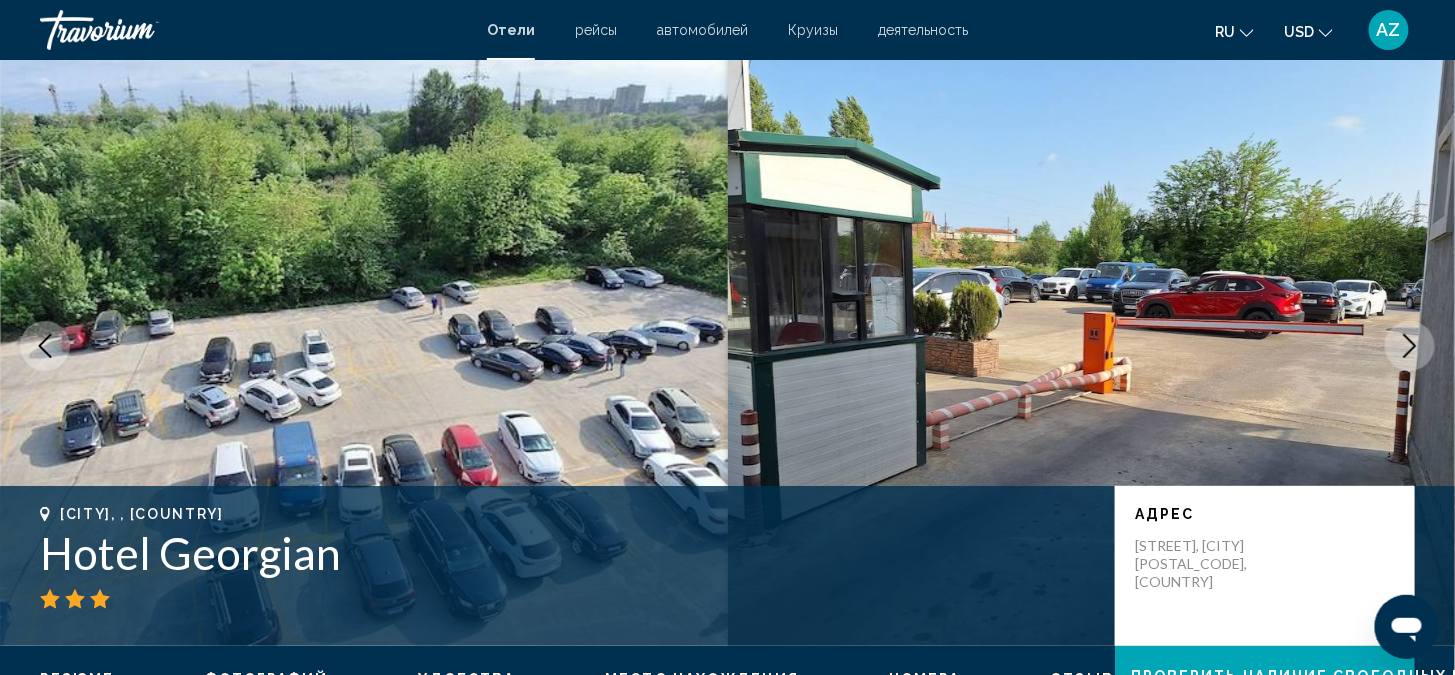 click 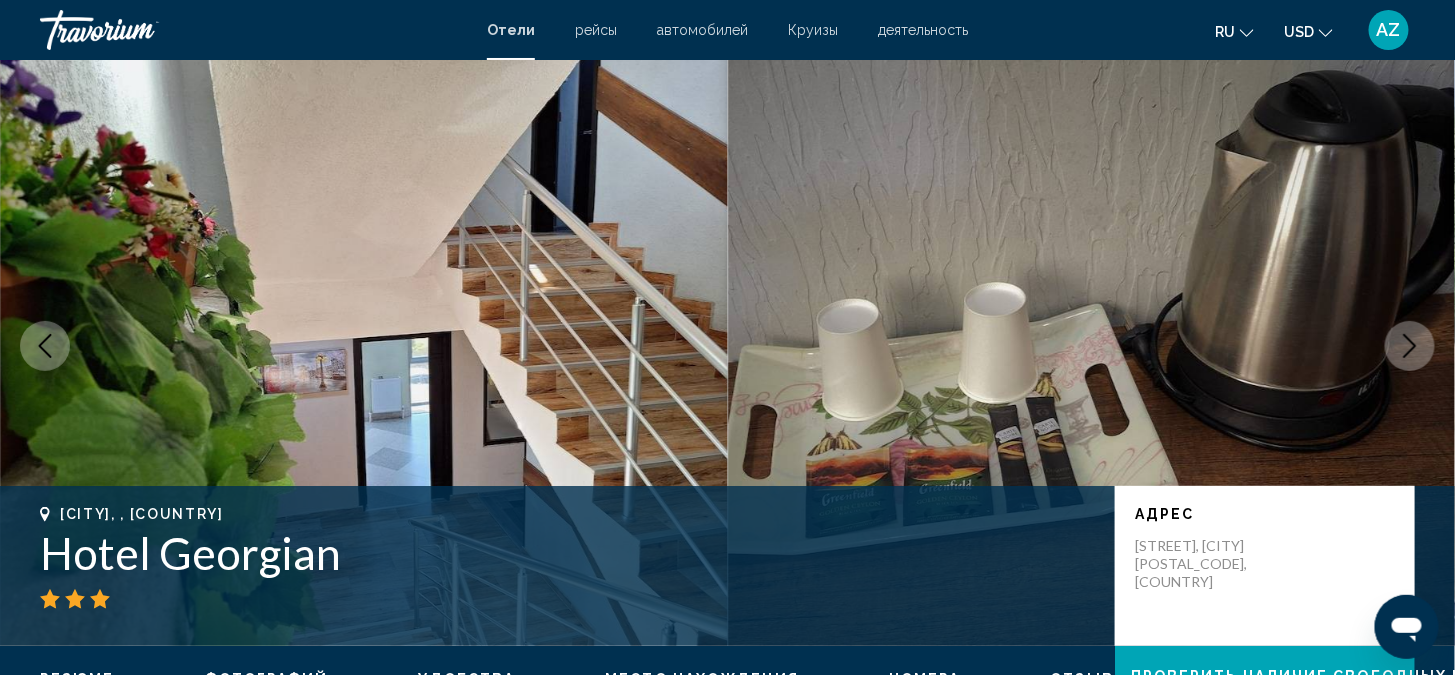 click 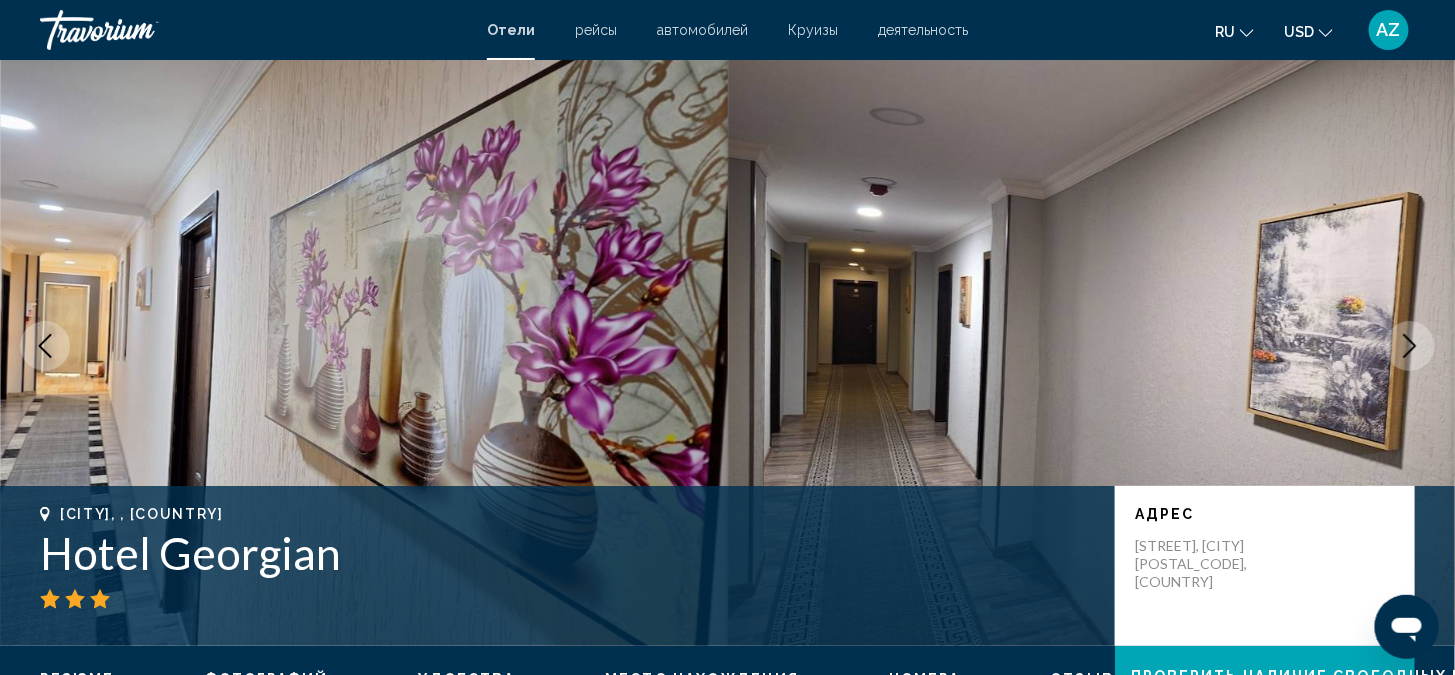 click 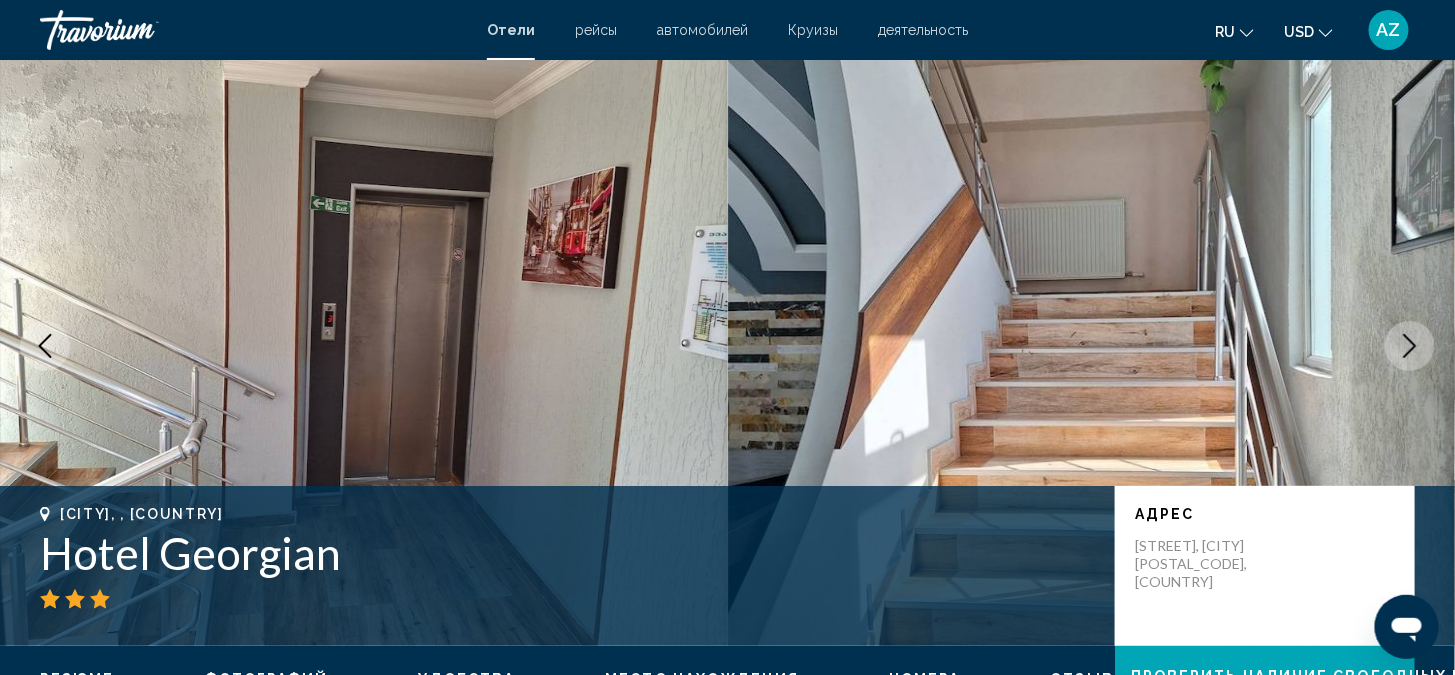 click 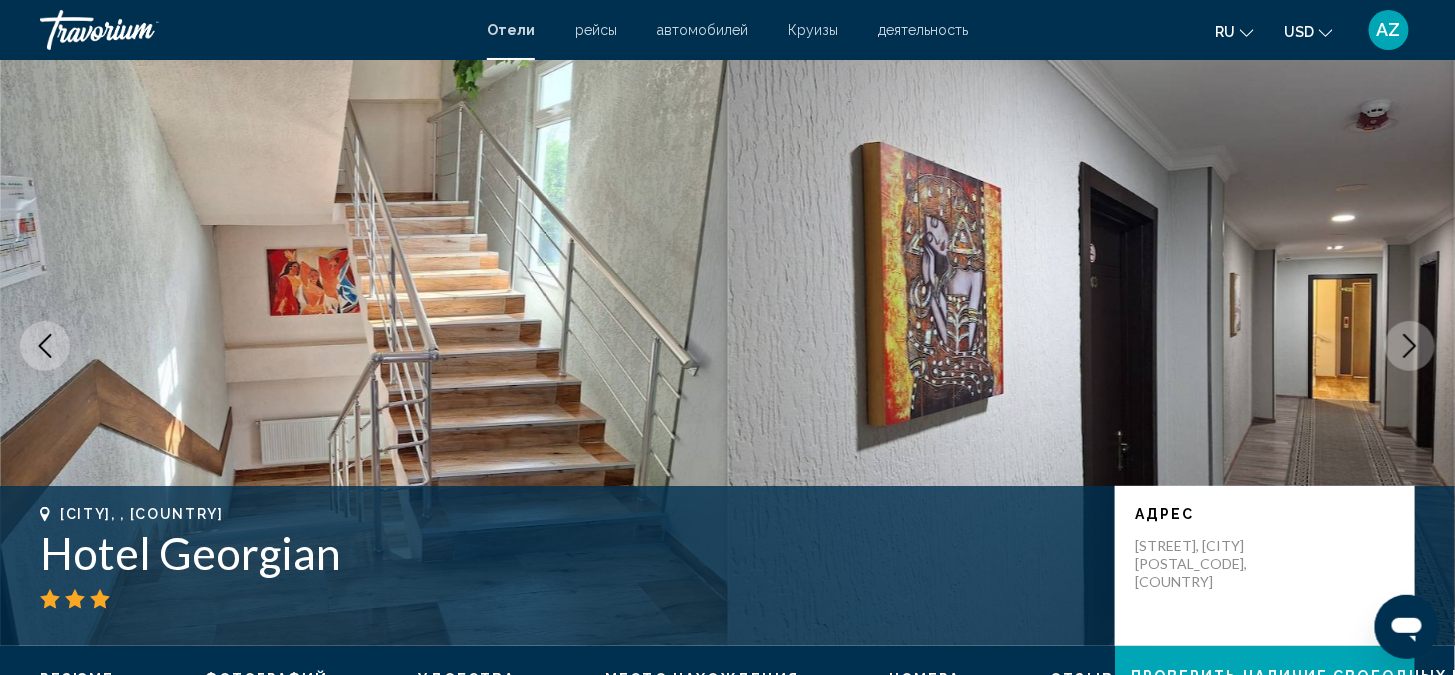 click 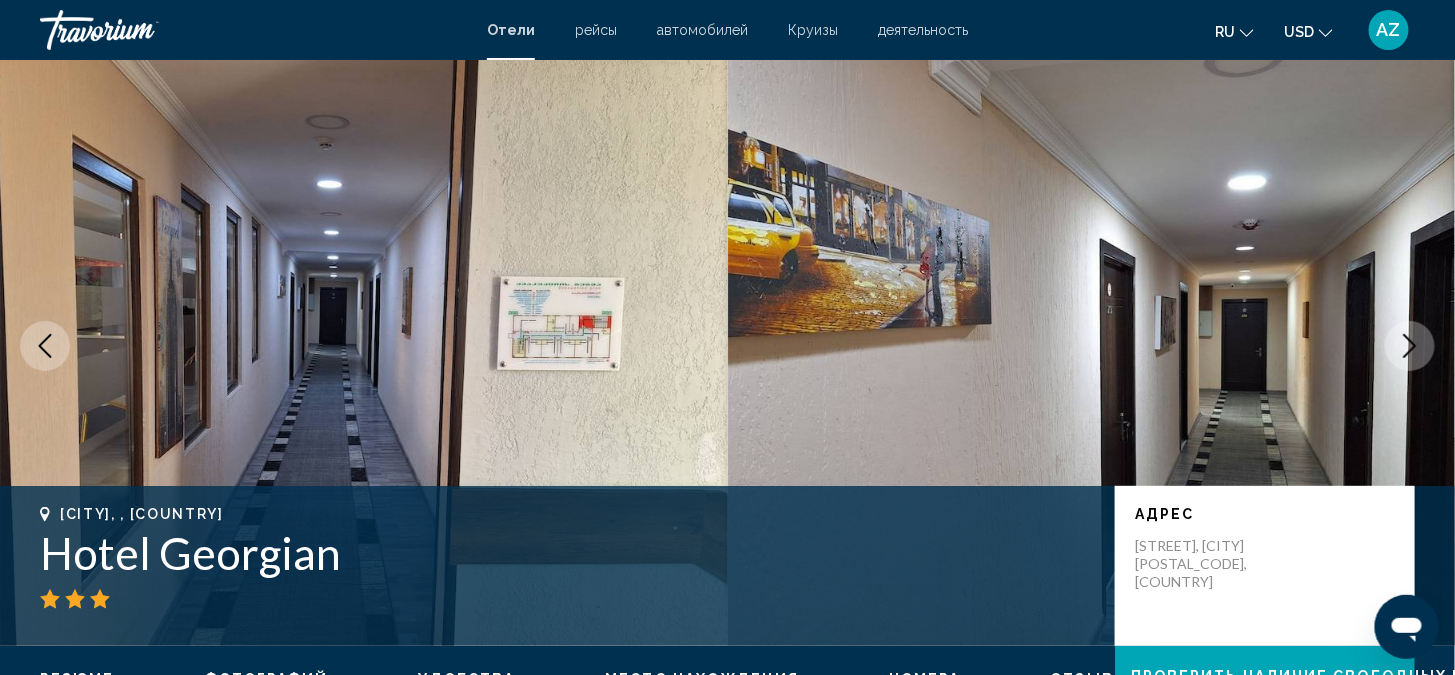 click 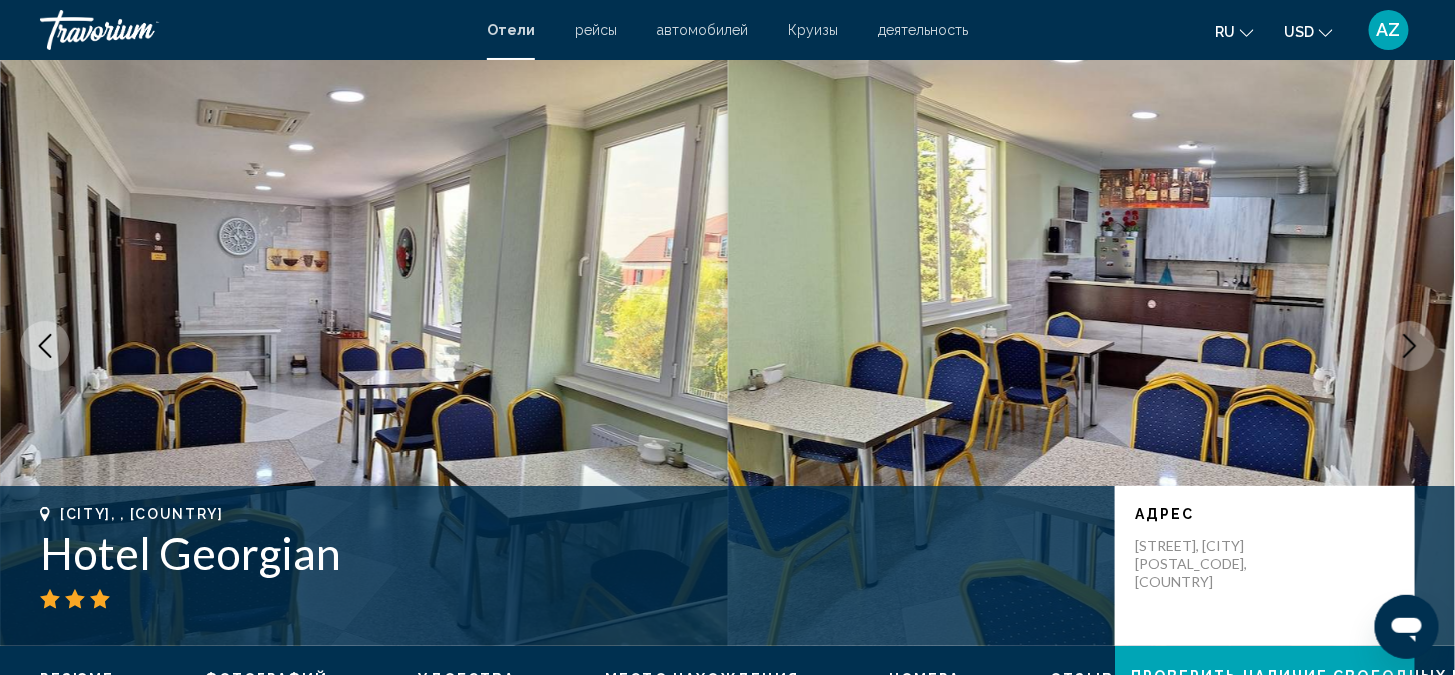 click 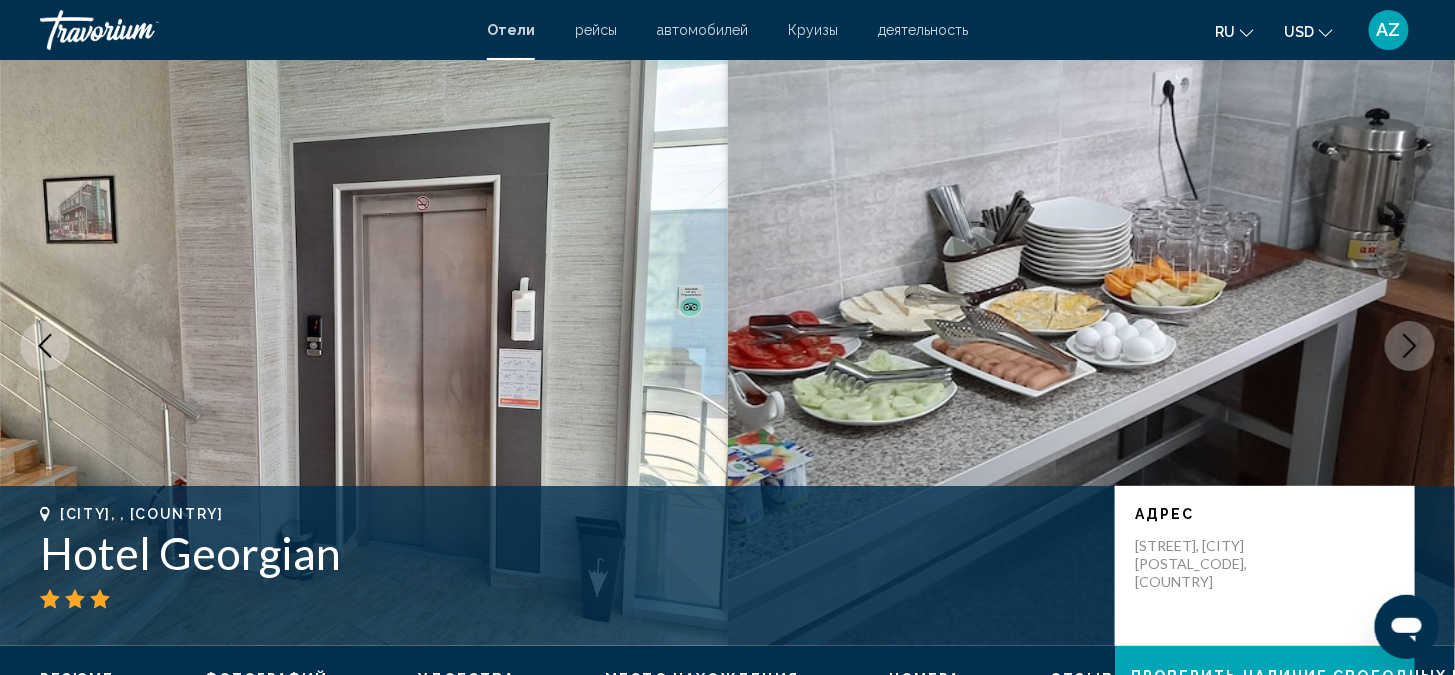 click 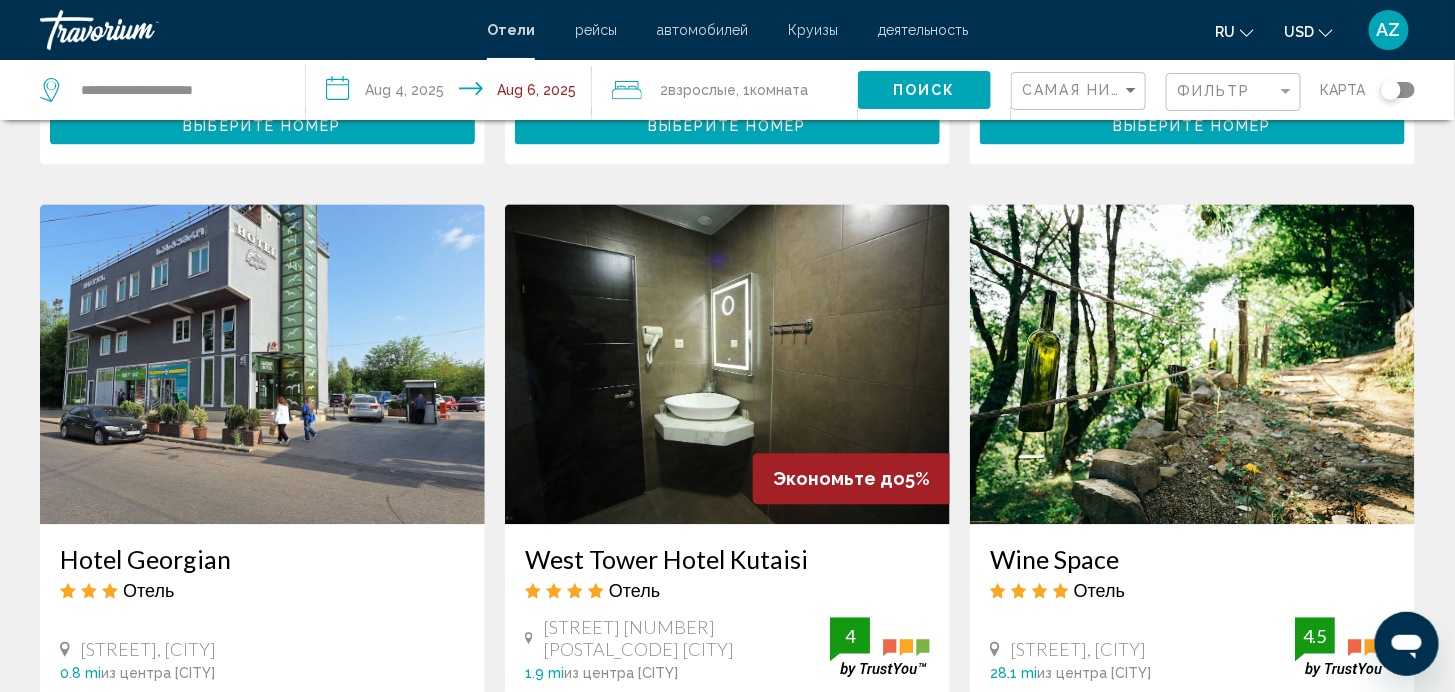 scroll, scrollTop: 1444, scrollLeft: 0, axis: vertical 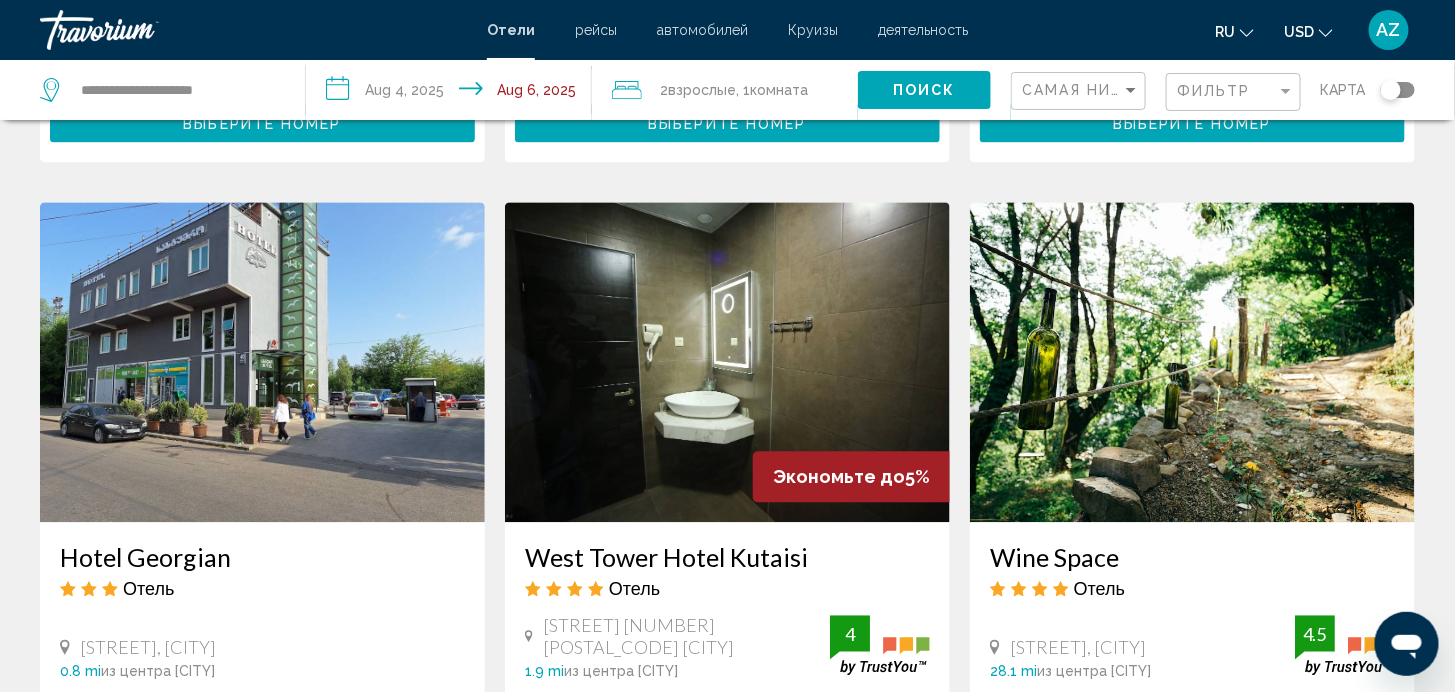 click on "West Tower Hotel Kutaisi" at bounding box center [727, 557] 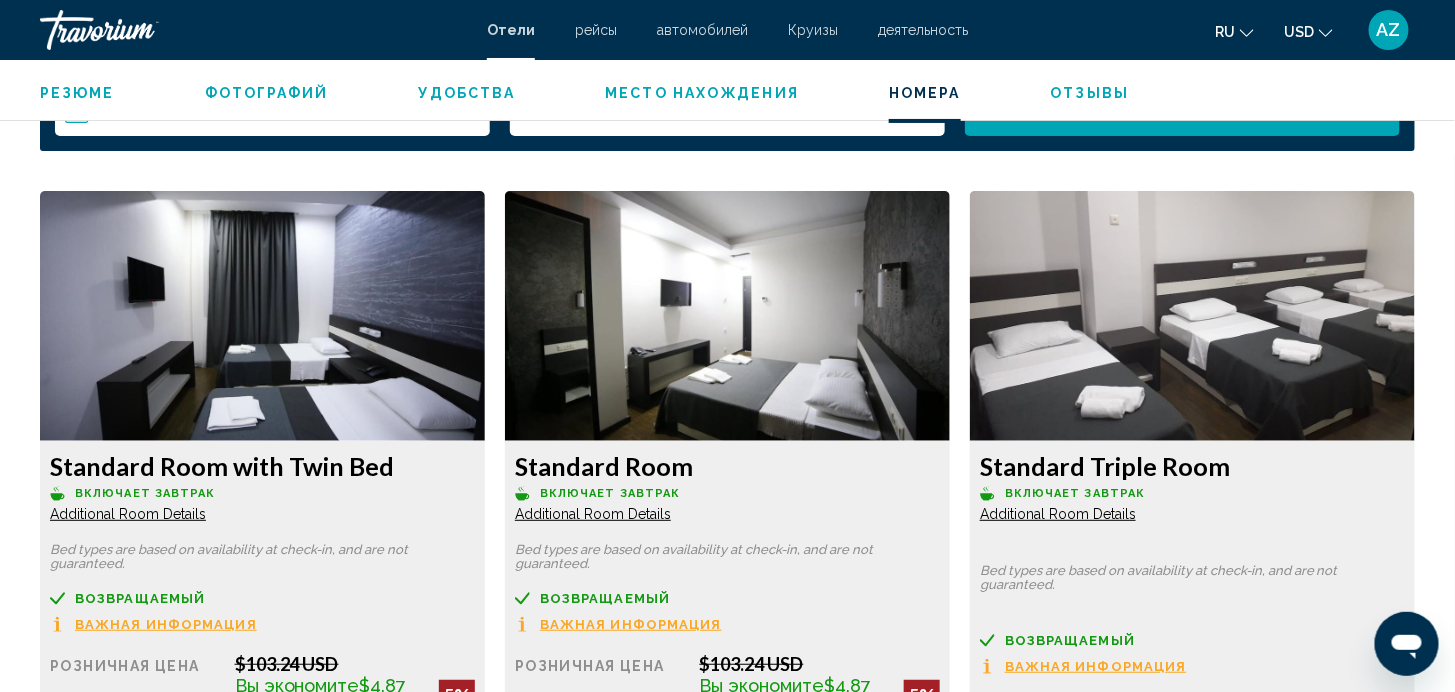 scroll, scrollTop: 2681, scrollLeft: 0, axis: vertical 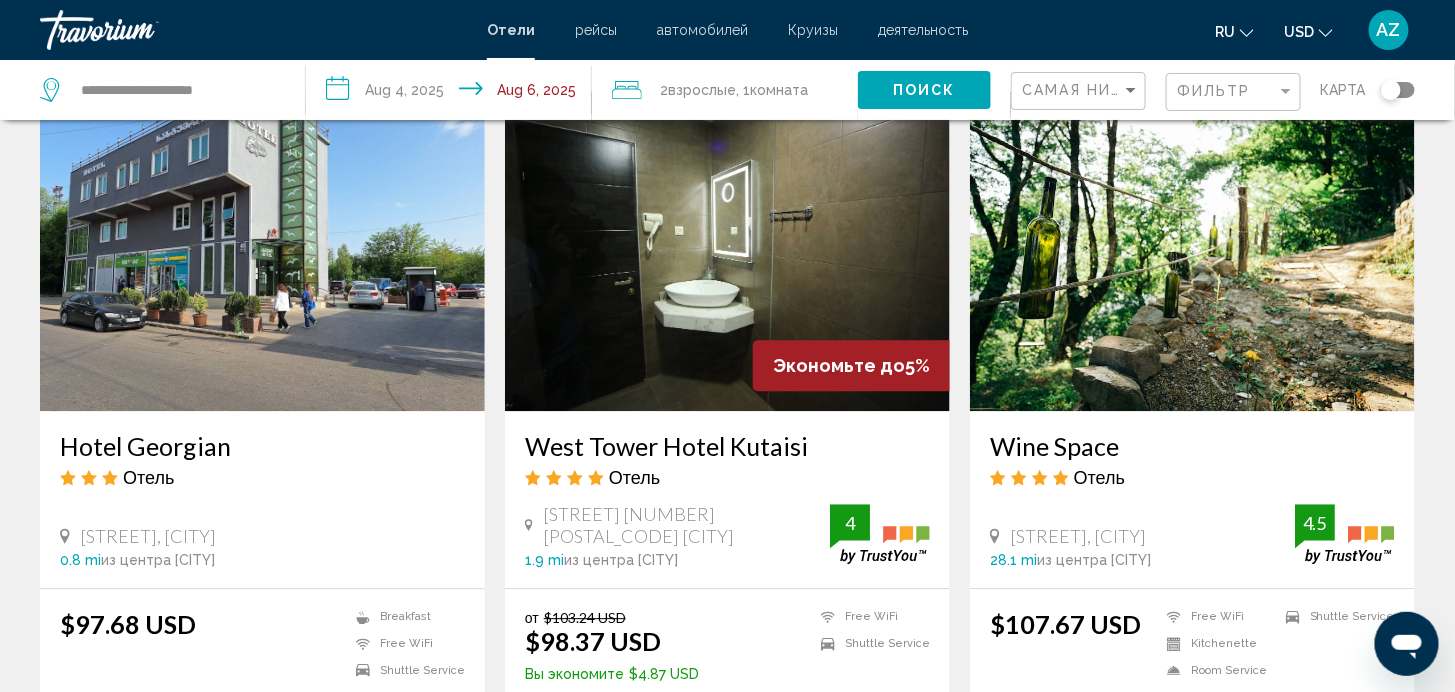 click on "Wine Space" at bounding box center (1192, 446) 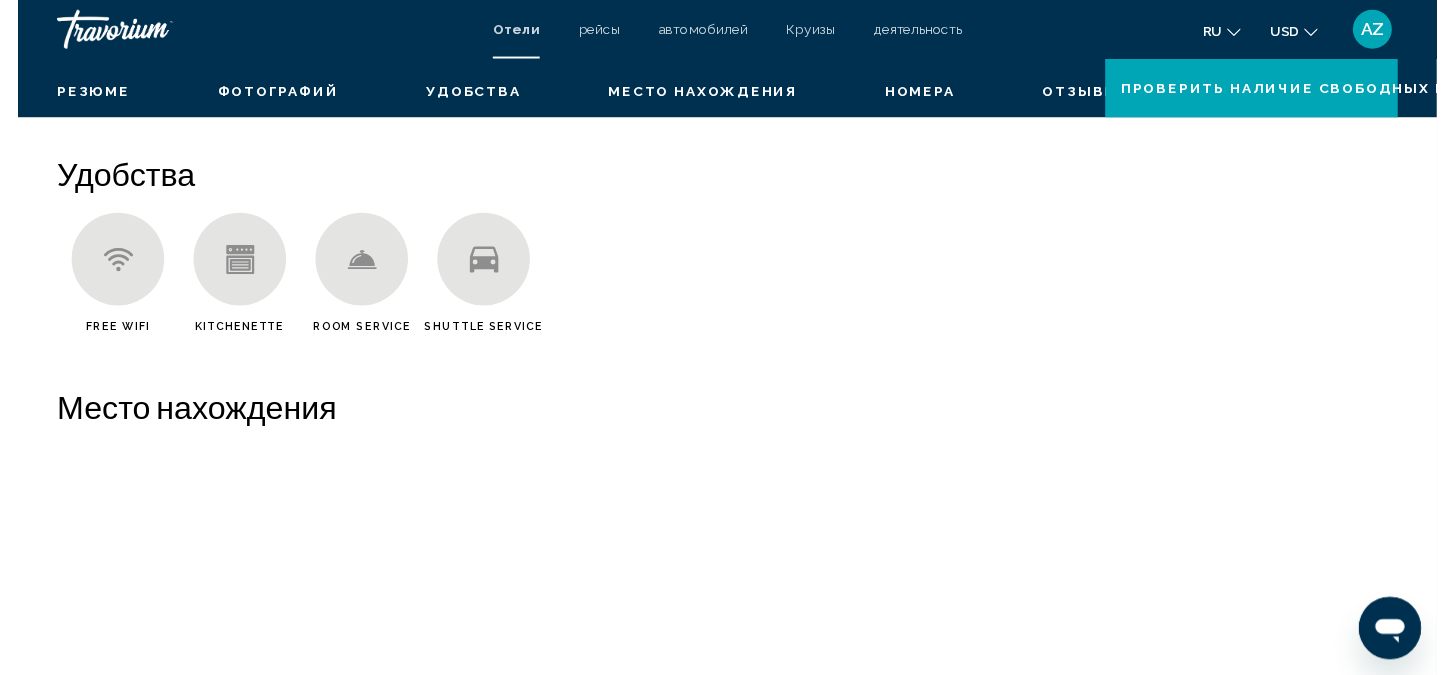 scroll, scrollTop: 14, scrollLeft: 0, axis: vertical 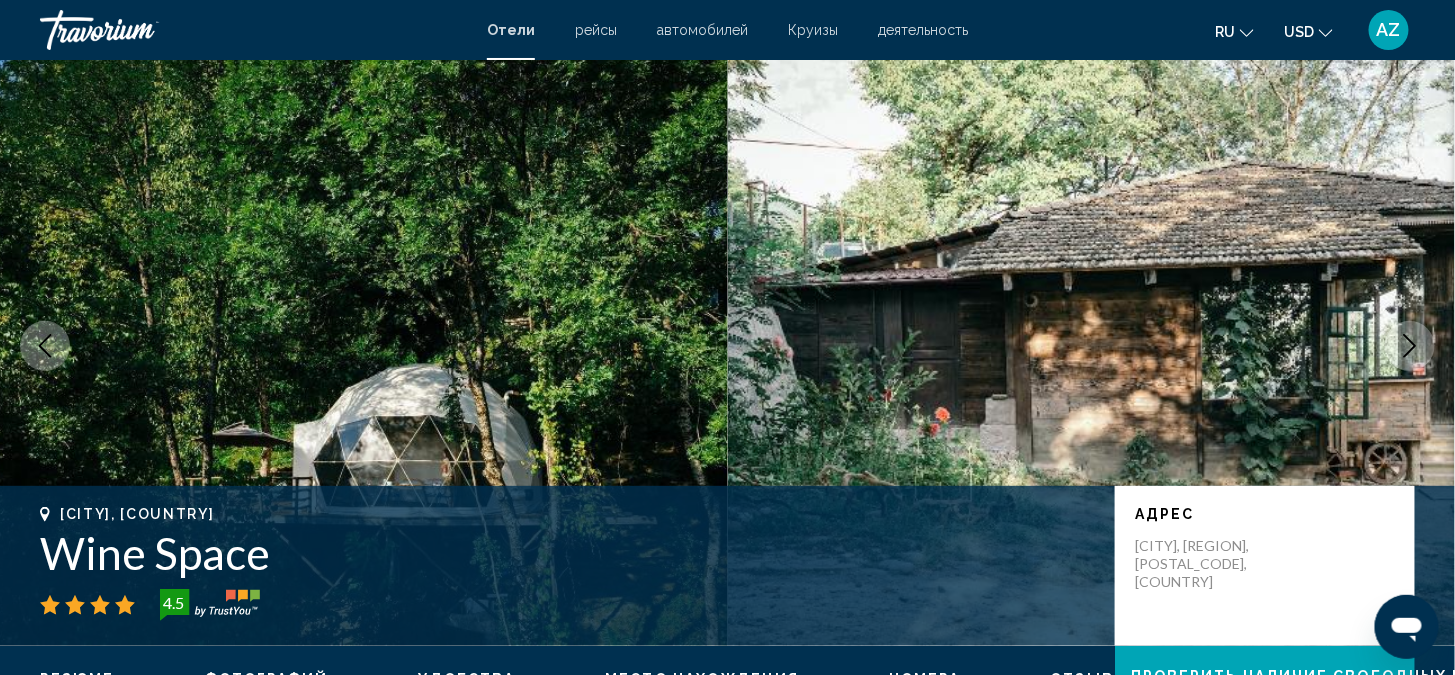 click 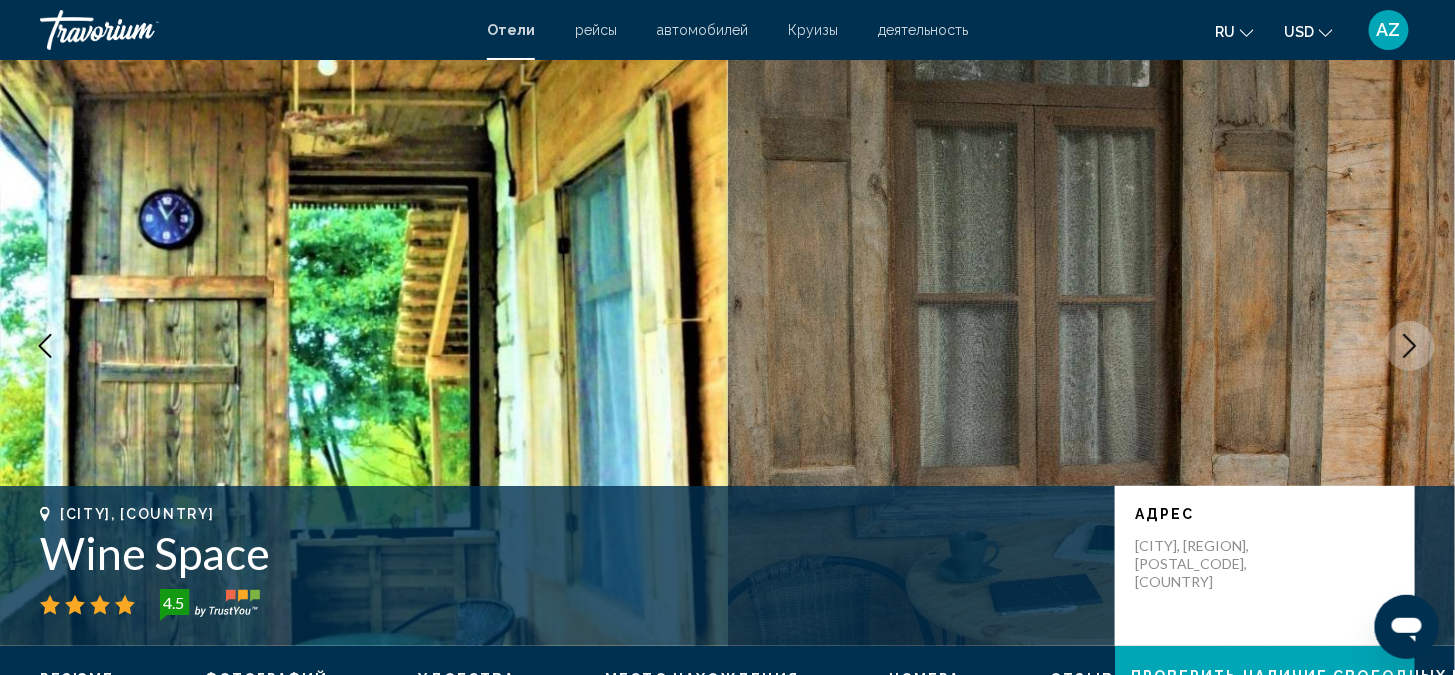 click 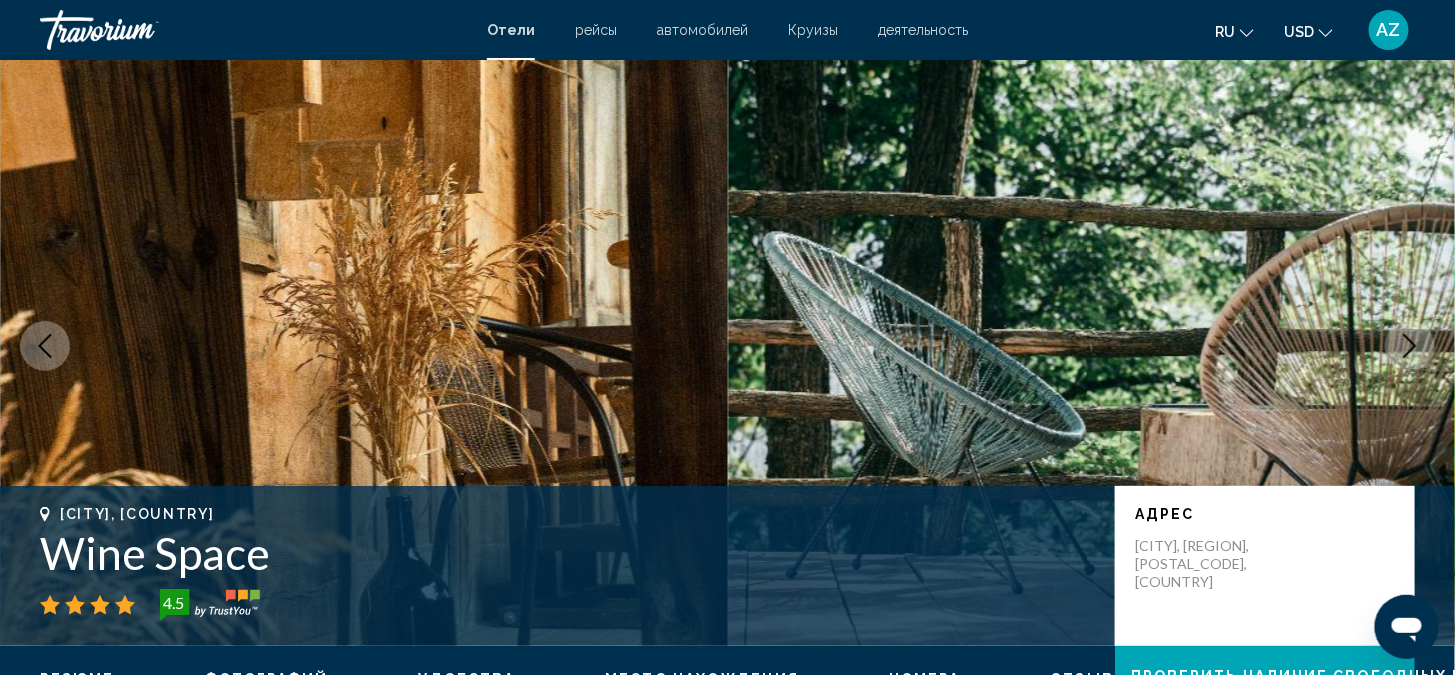click 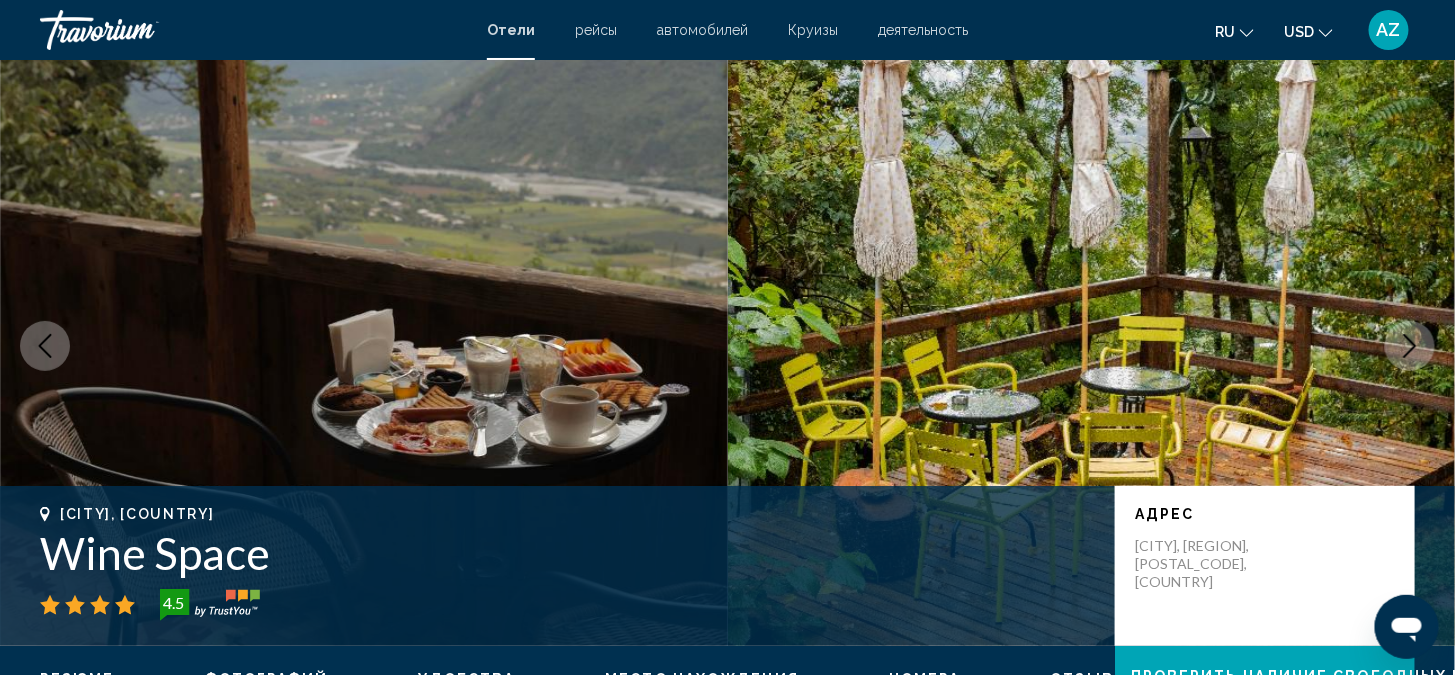 click 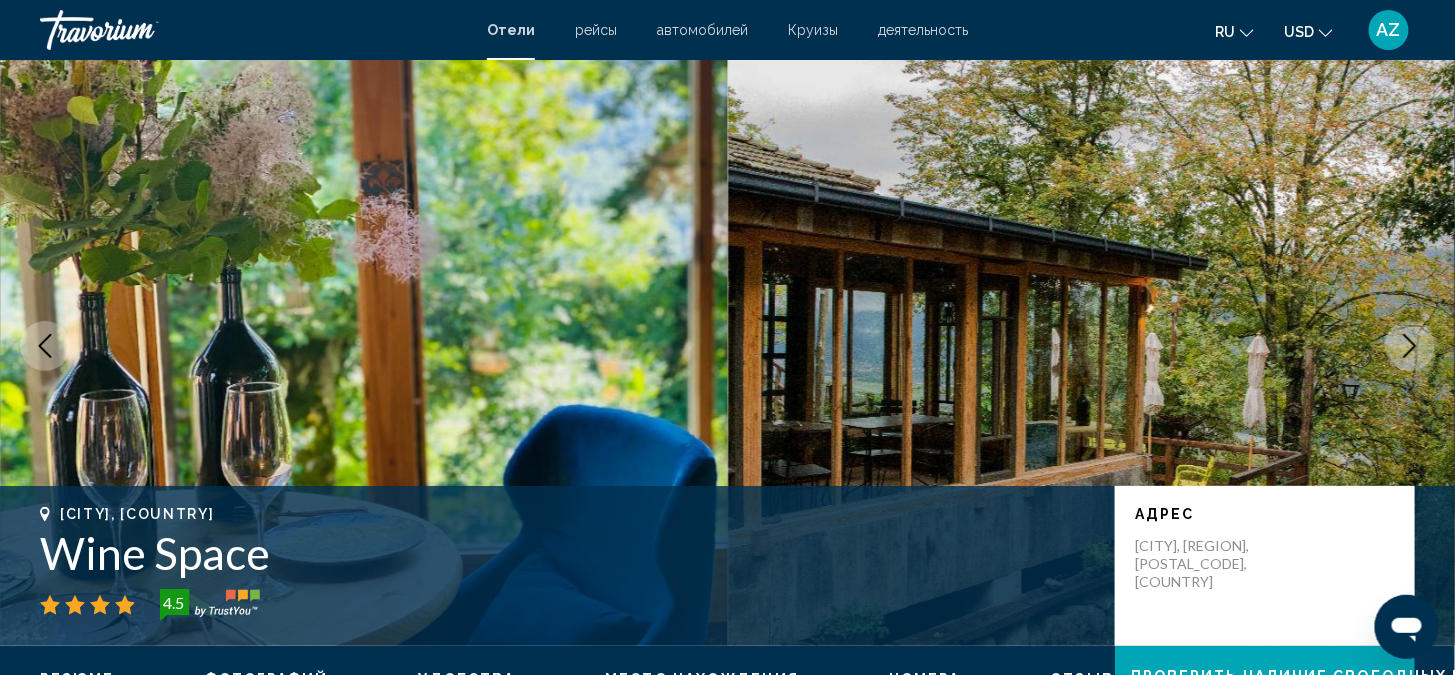 click 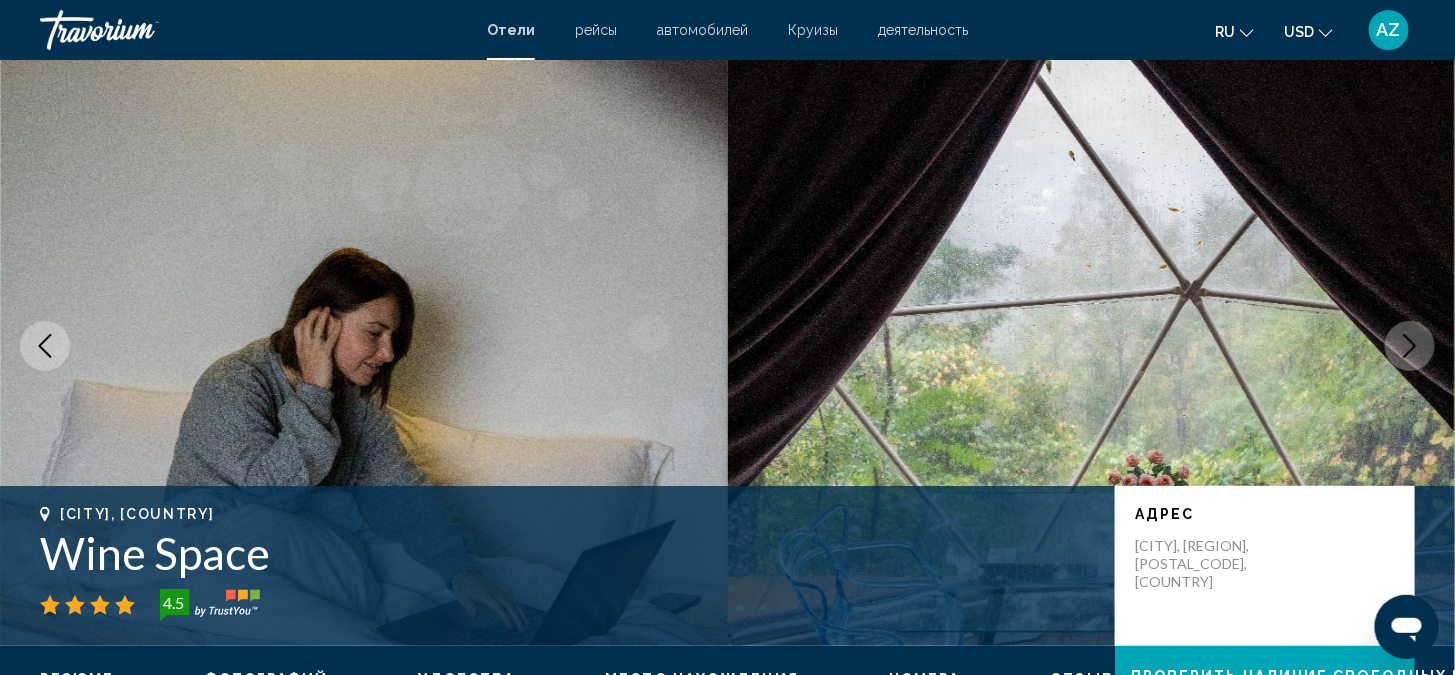click 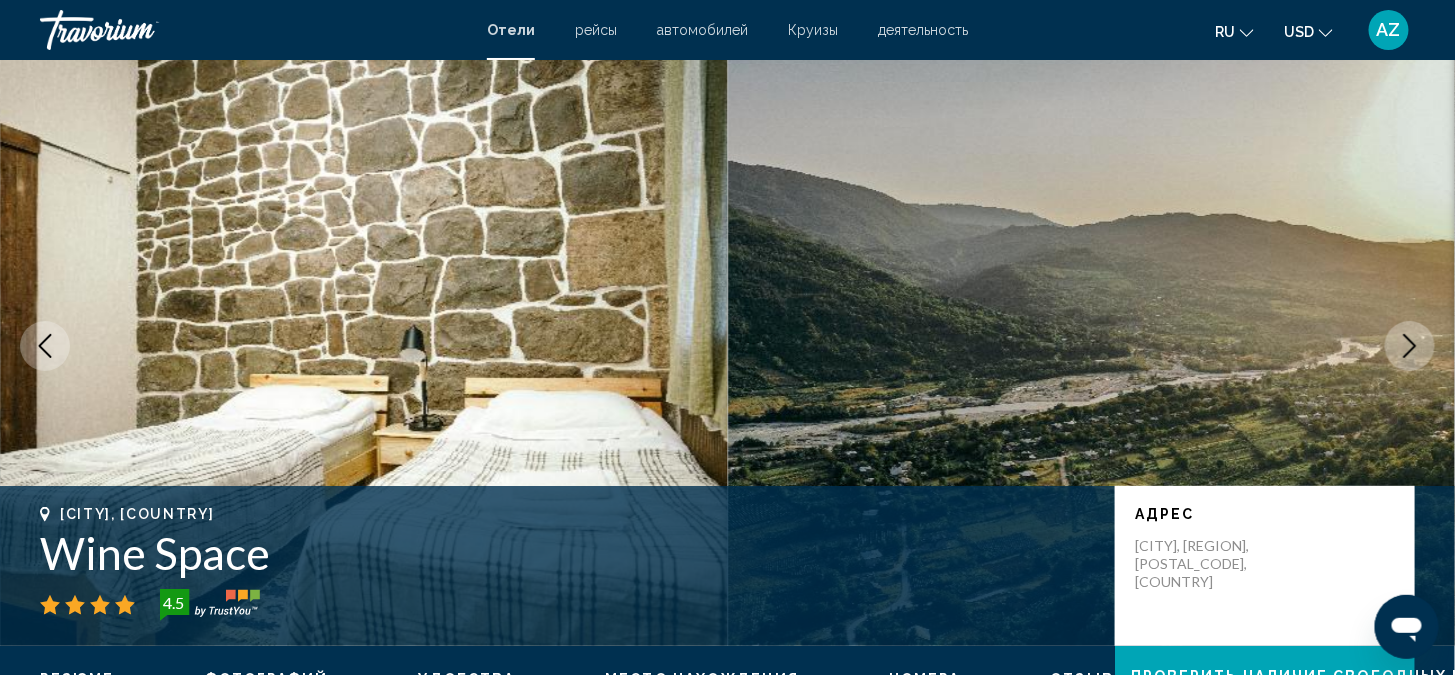 click 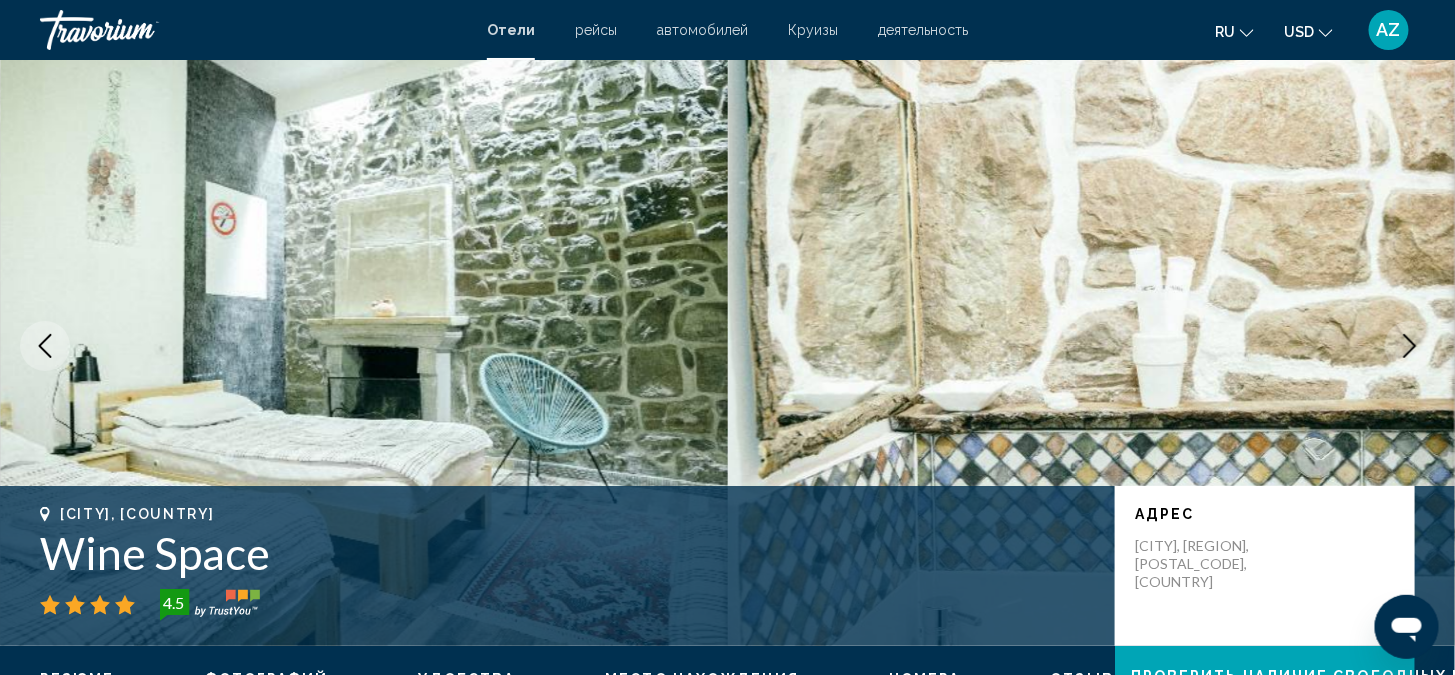 click 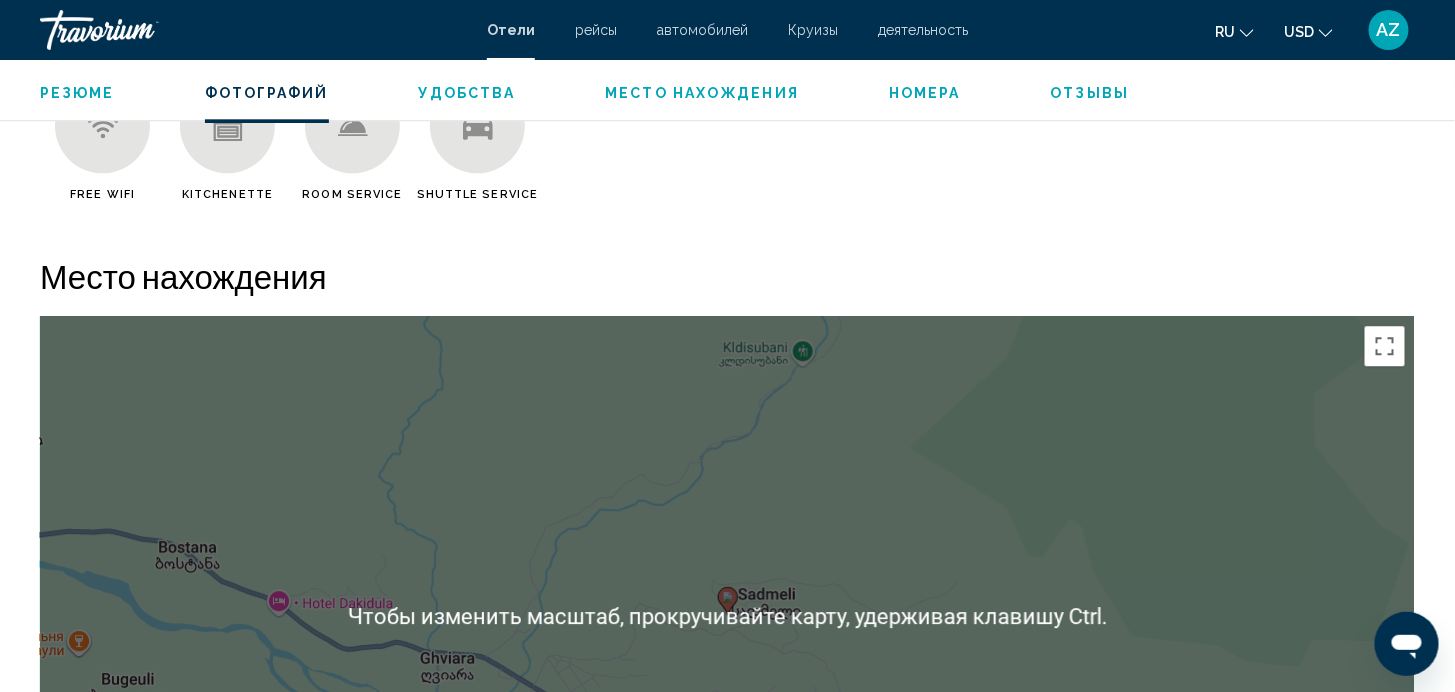 scroll, scrollTop: 1458, scrollLeft: 0, axis: vertical 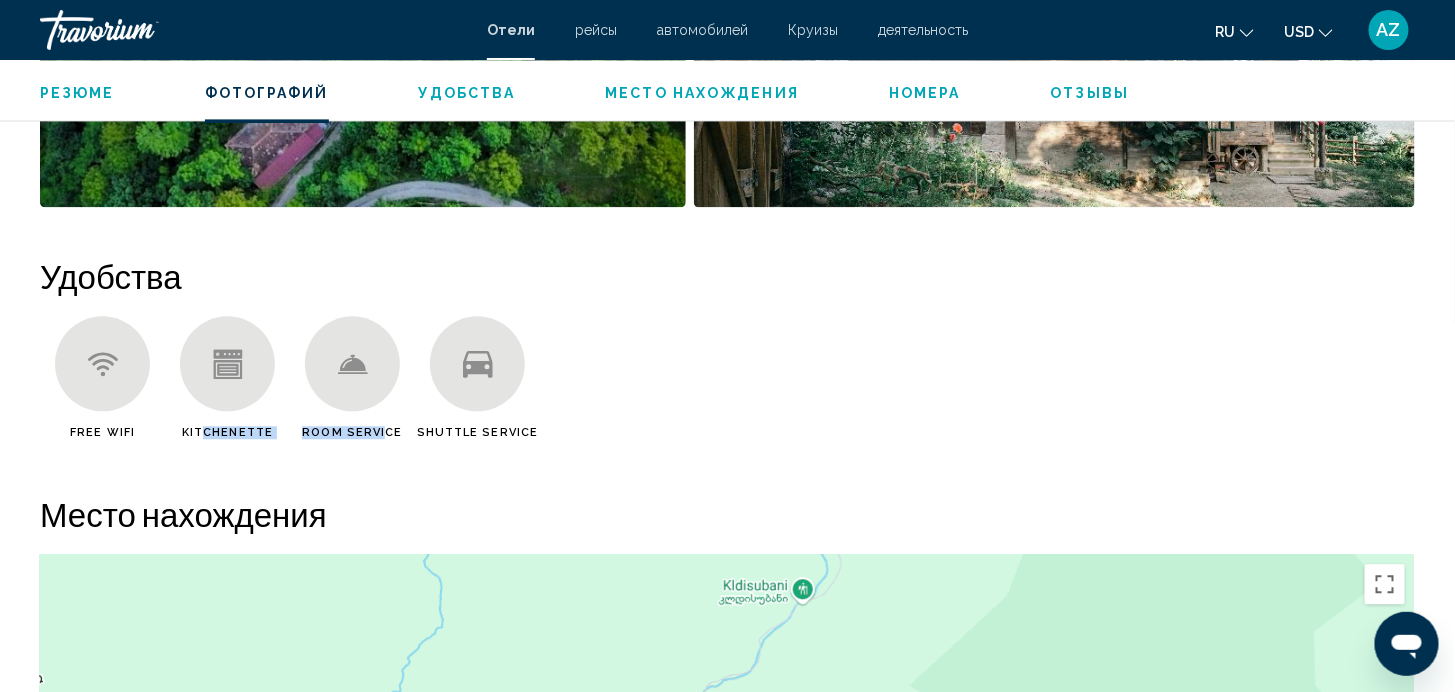 drag, startPoint x: 386, startPoint y: 430, endPoint x: 207, endPoint y: 428, distance: 179.01117 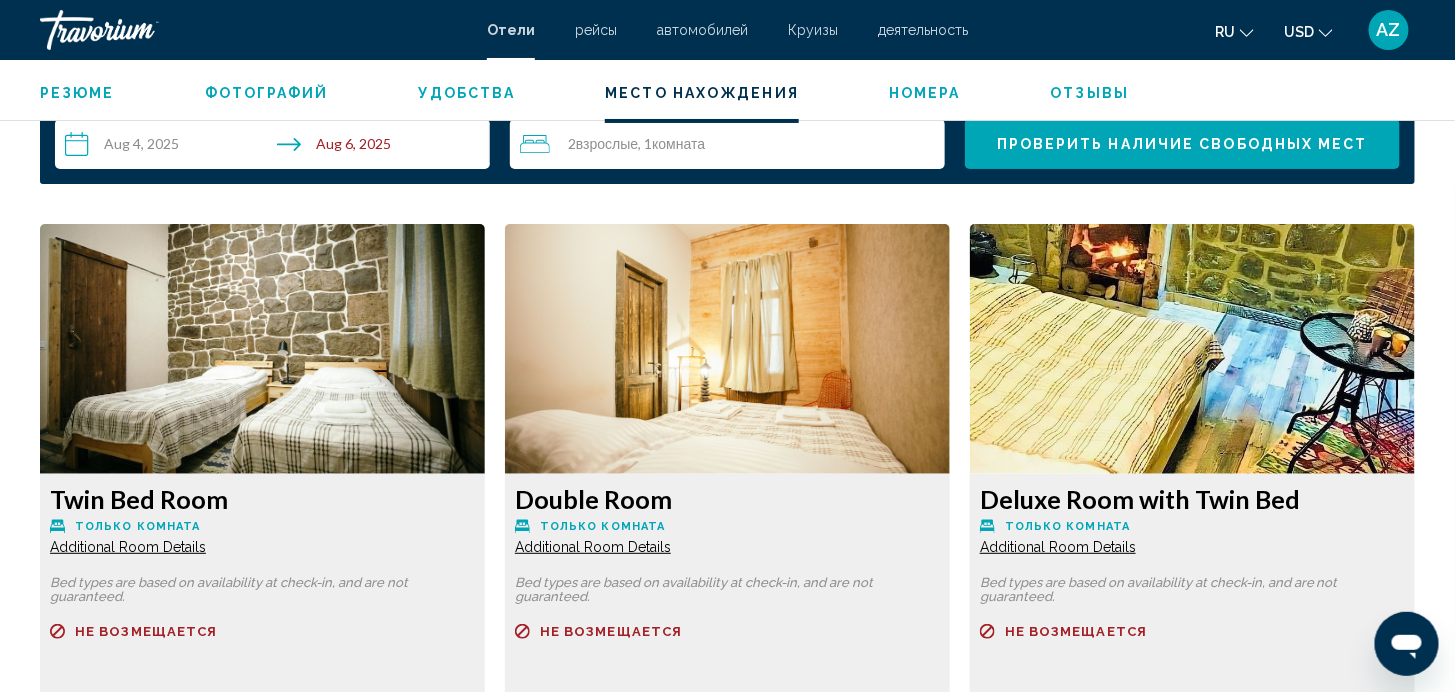 scroll, scrollTop: 2347, scrollLeft: 0, axis: vertical 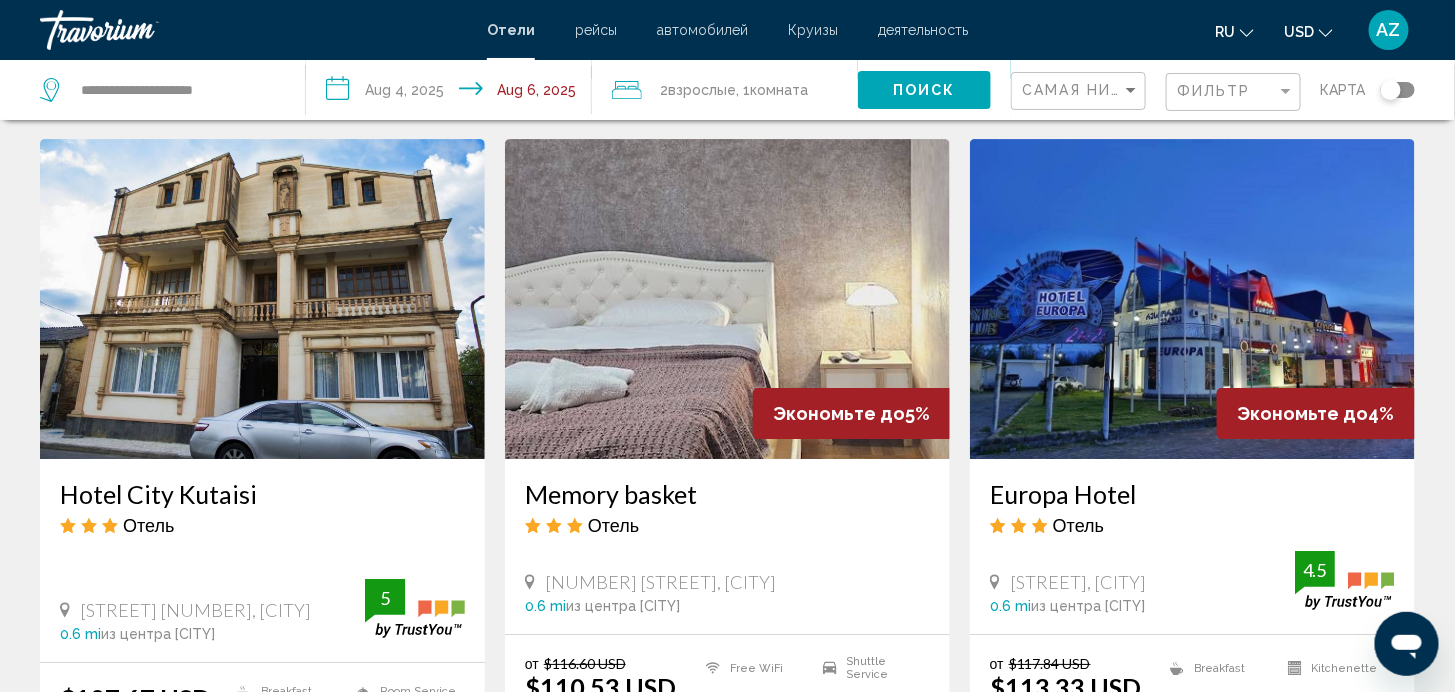click on "Europa Hotel" at bounding box center [1192, 494] 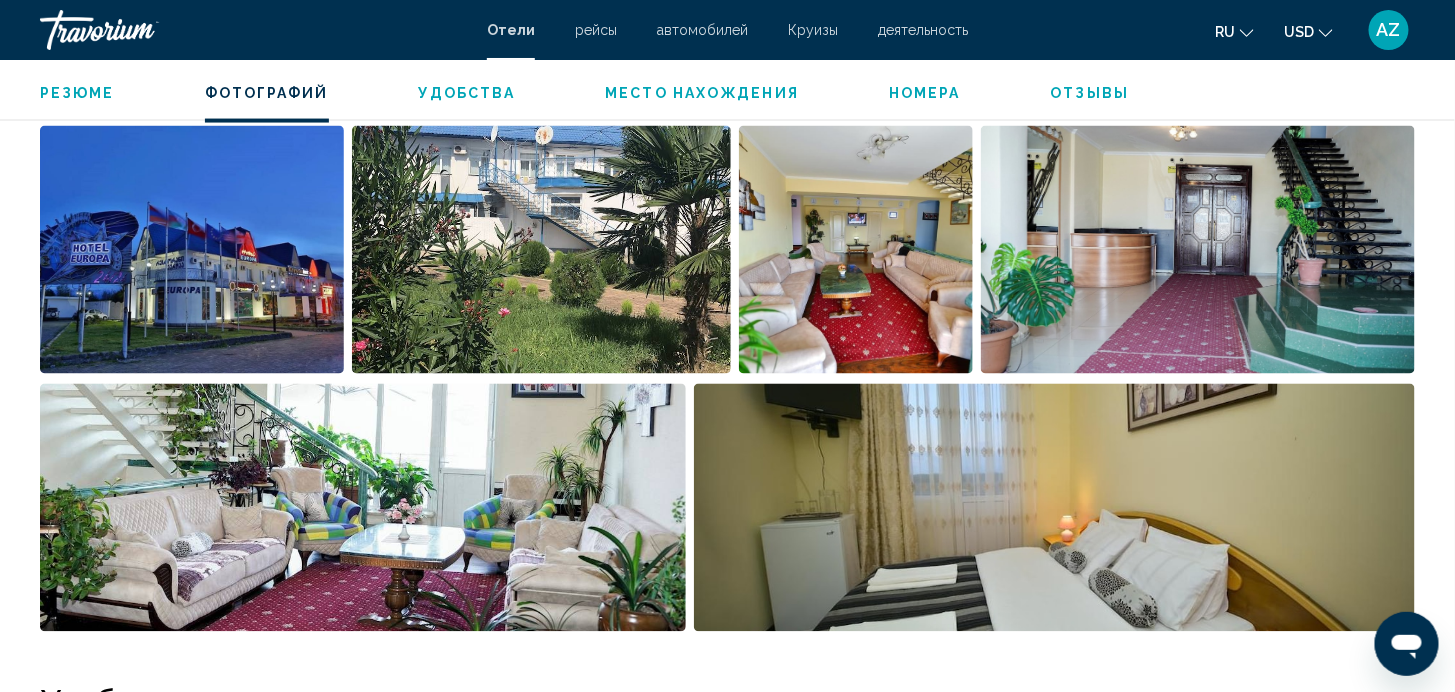 scroll, scrollTop: 1016, scrollLeft: 0, axis: vertical 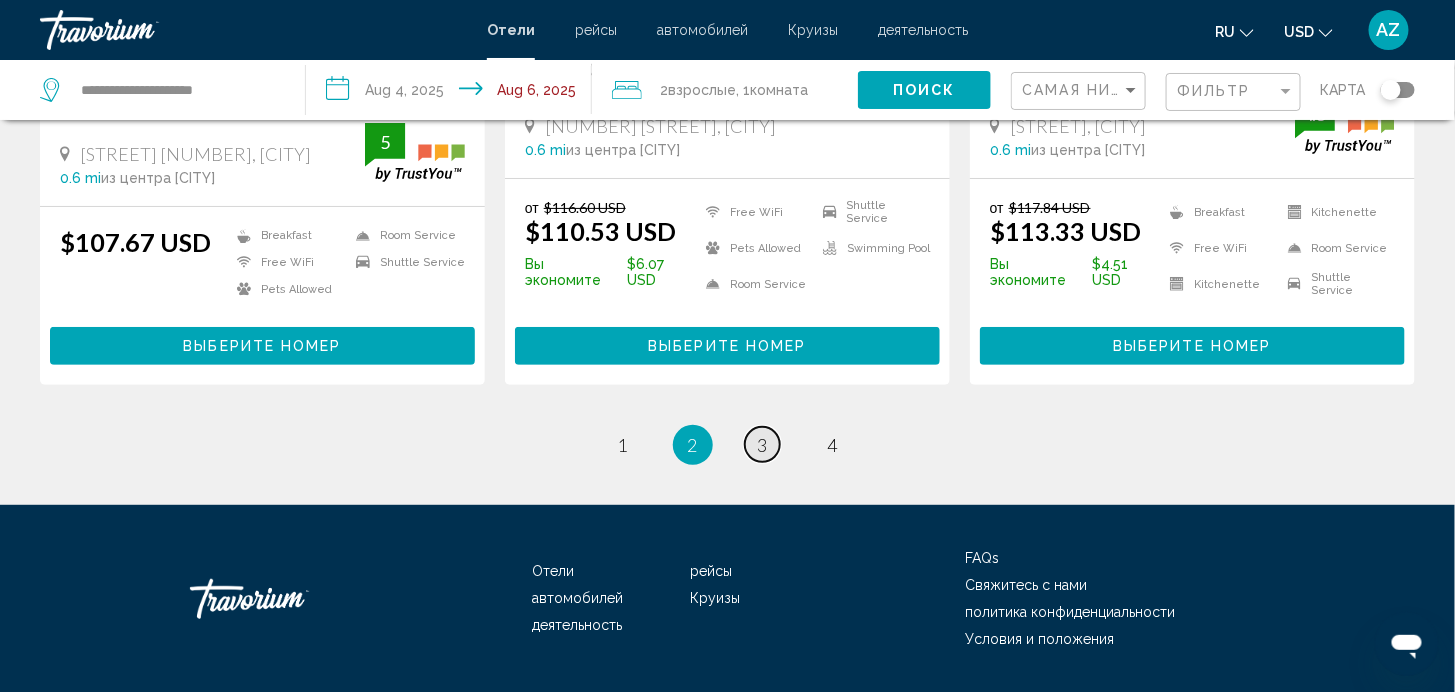 click on "page  3" at bounding box center (762, 444) 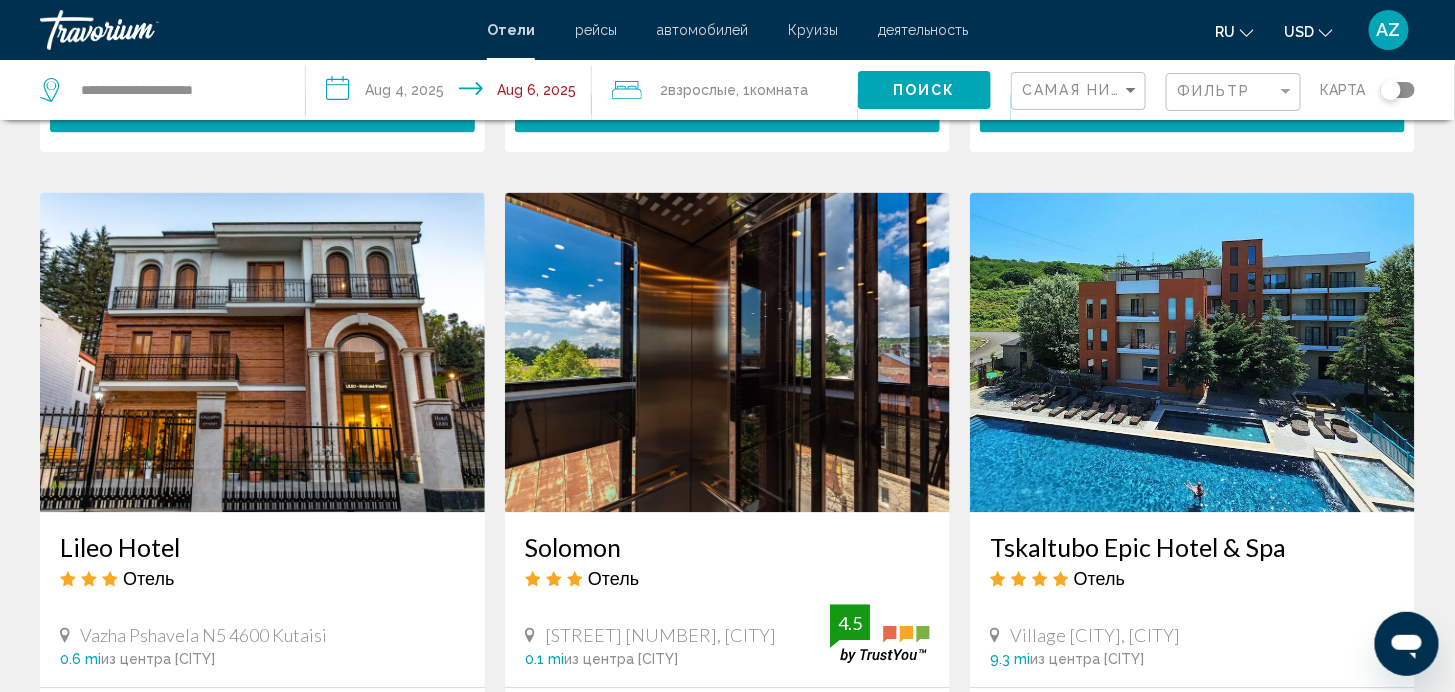 scroll, scrollTop: 1444, scrollLeft: 0, axis: vertical 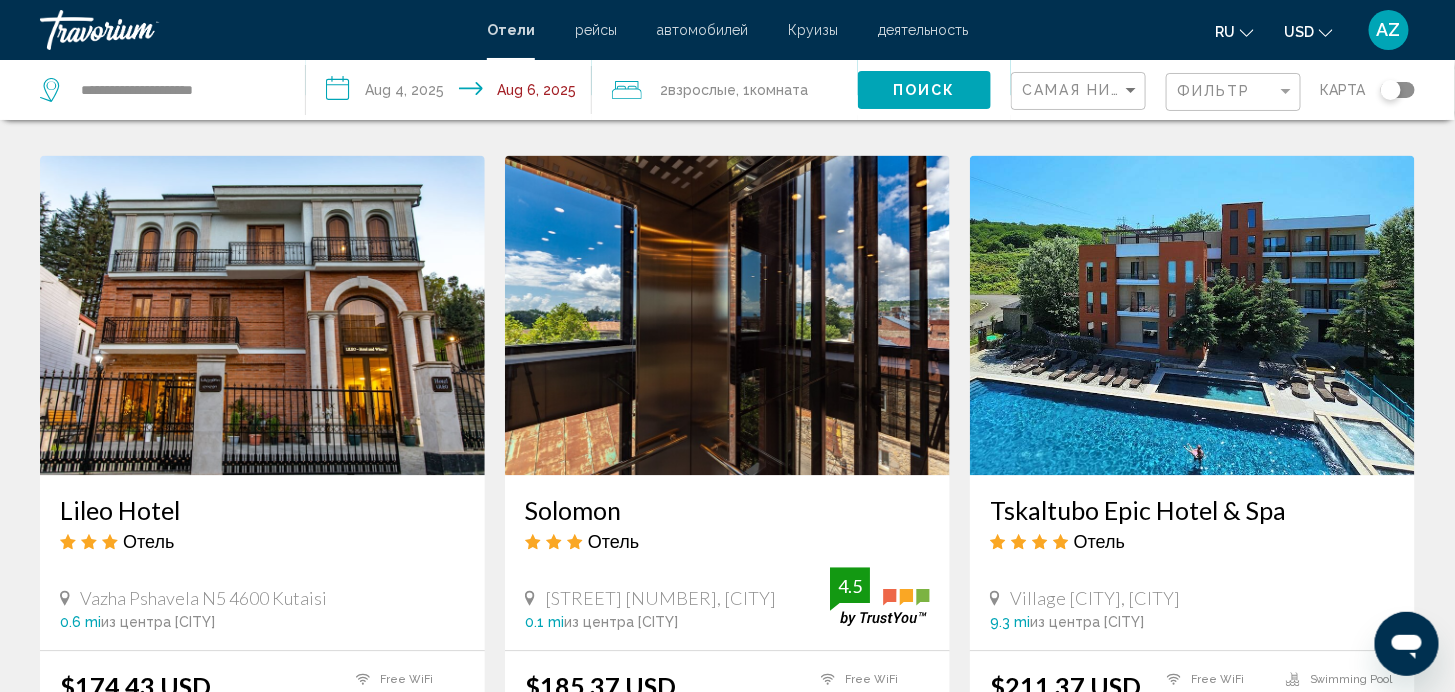 click on "Lileo Hotel" at bounding box center [262, 510] 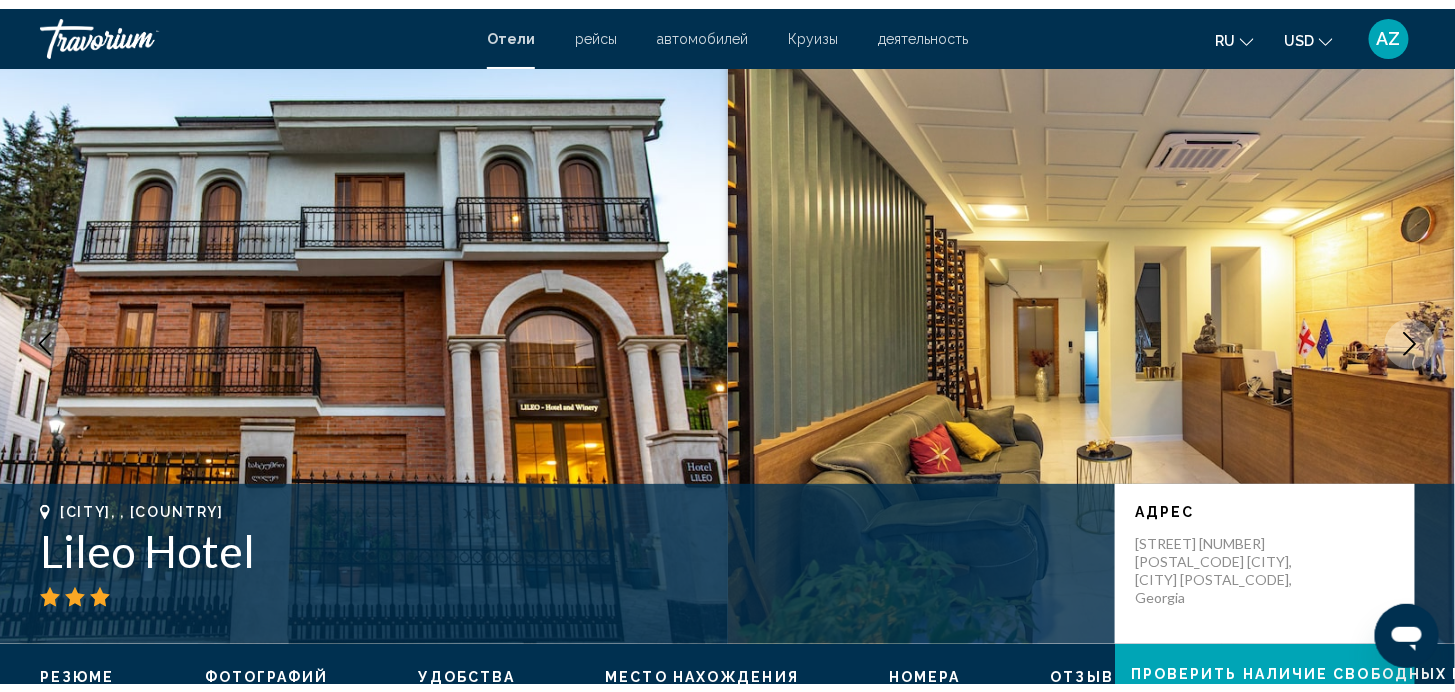 scroll, scrollTop: 0, scrollLeft: 0, axis: both 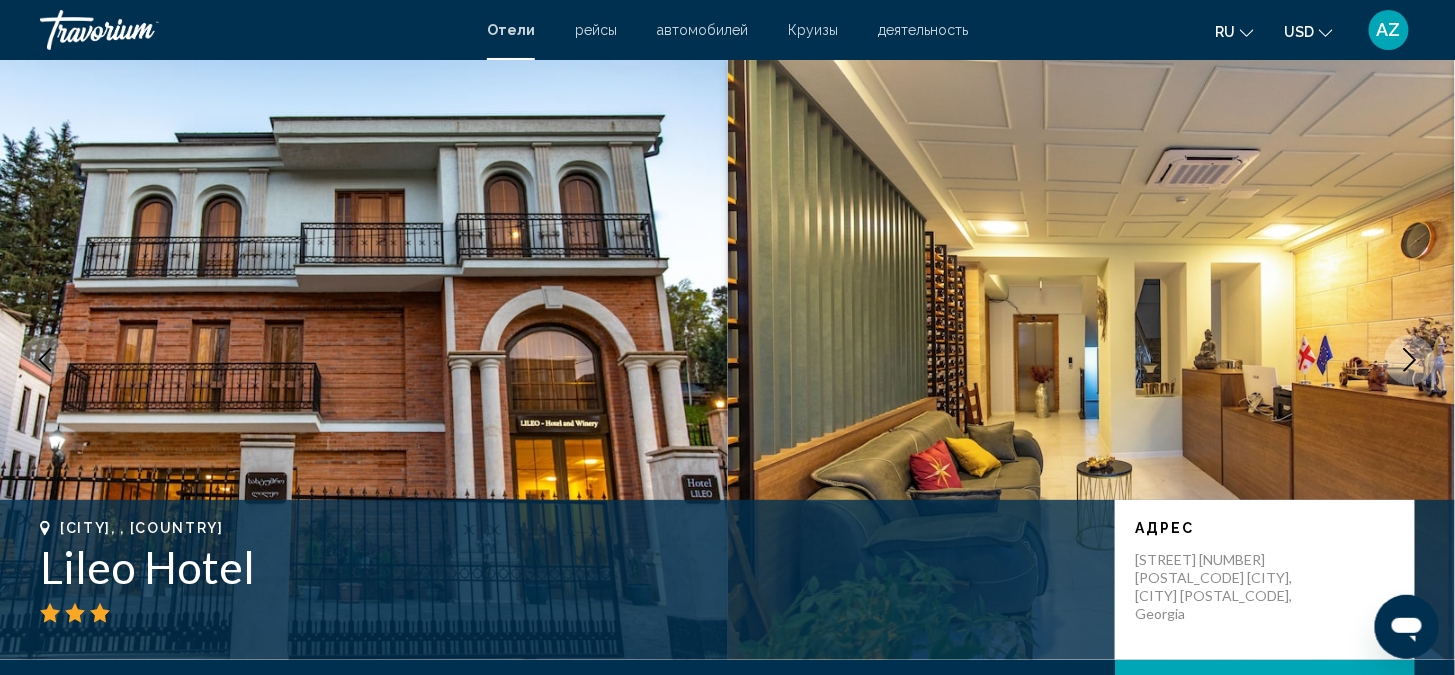 click 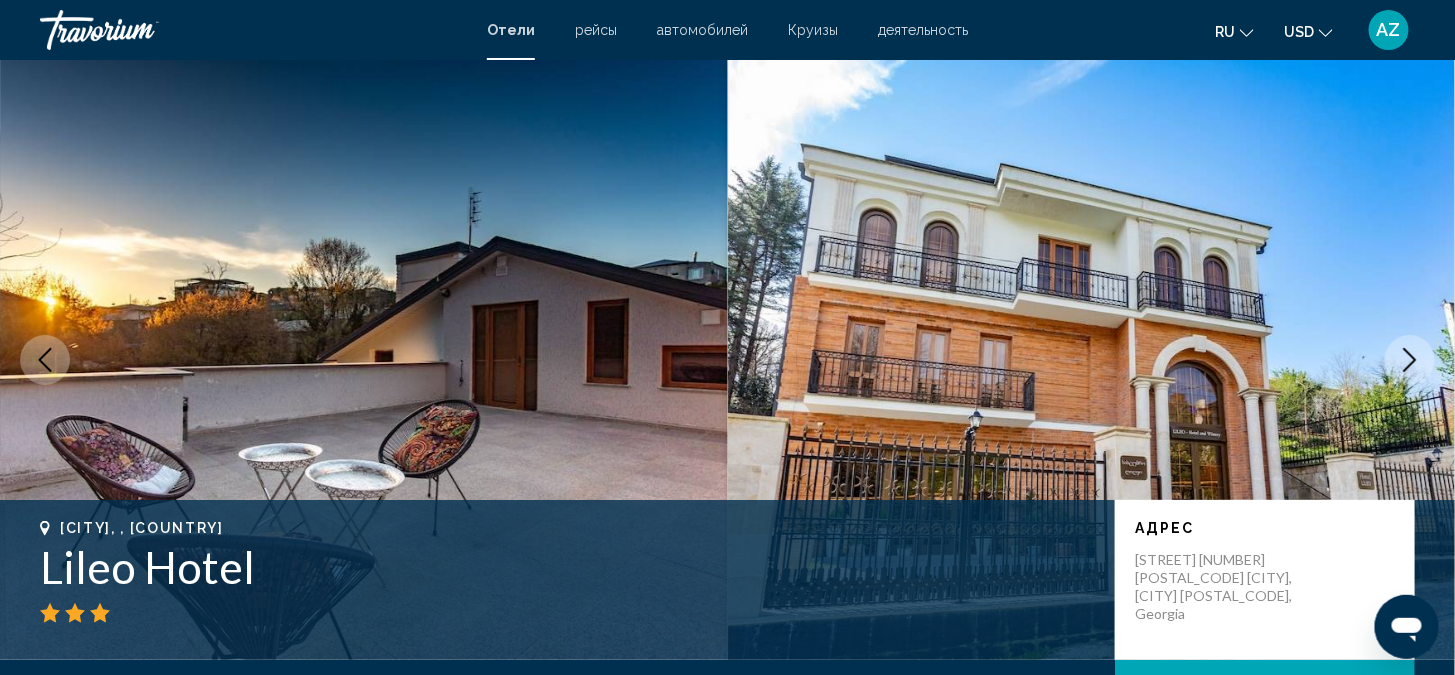 click 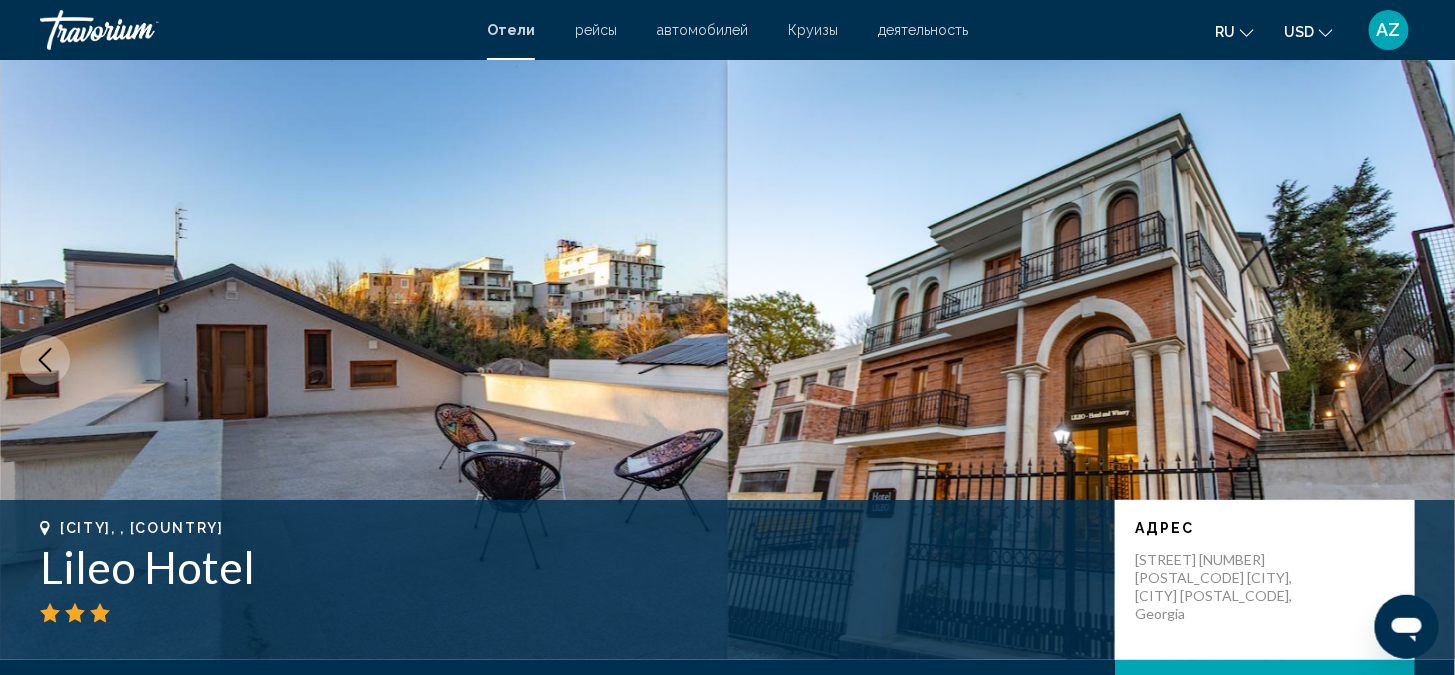 click 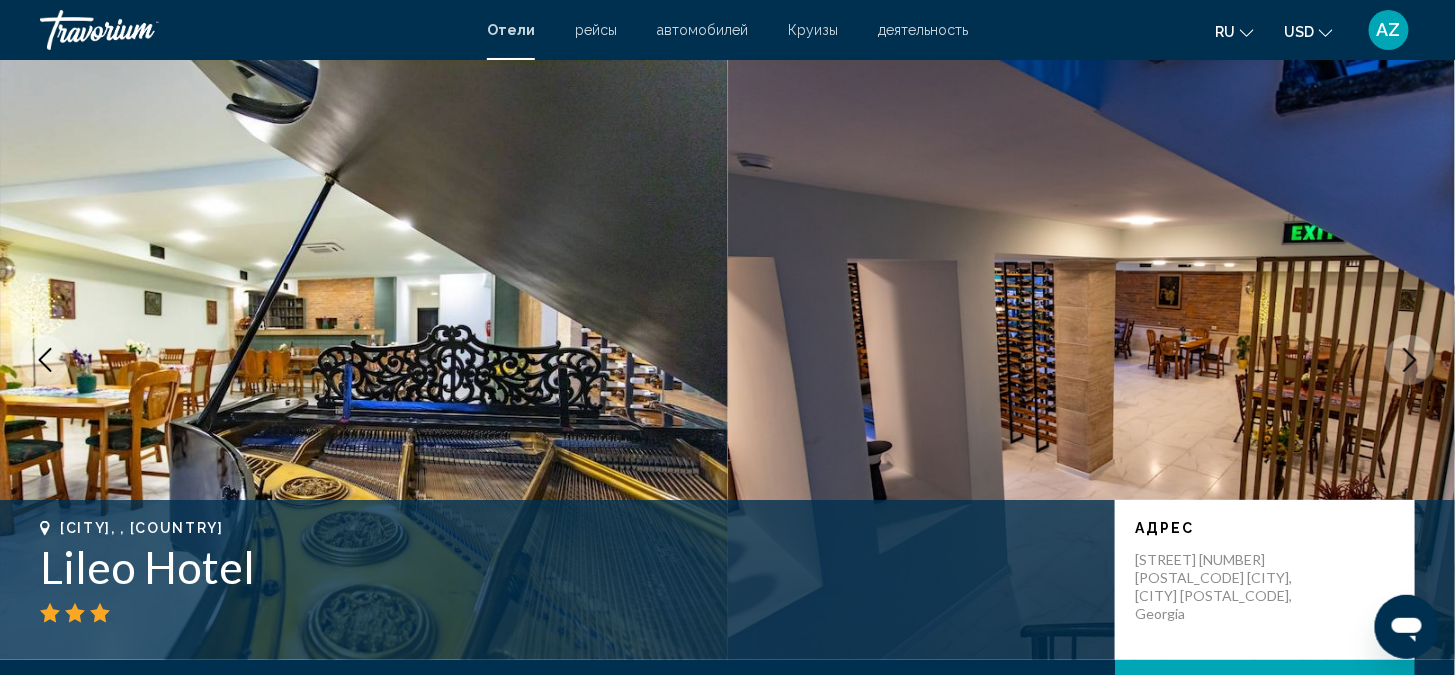 click 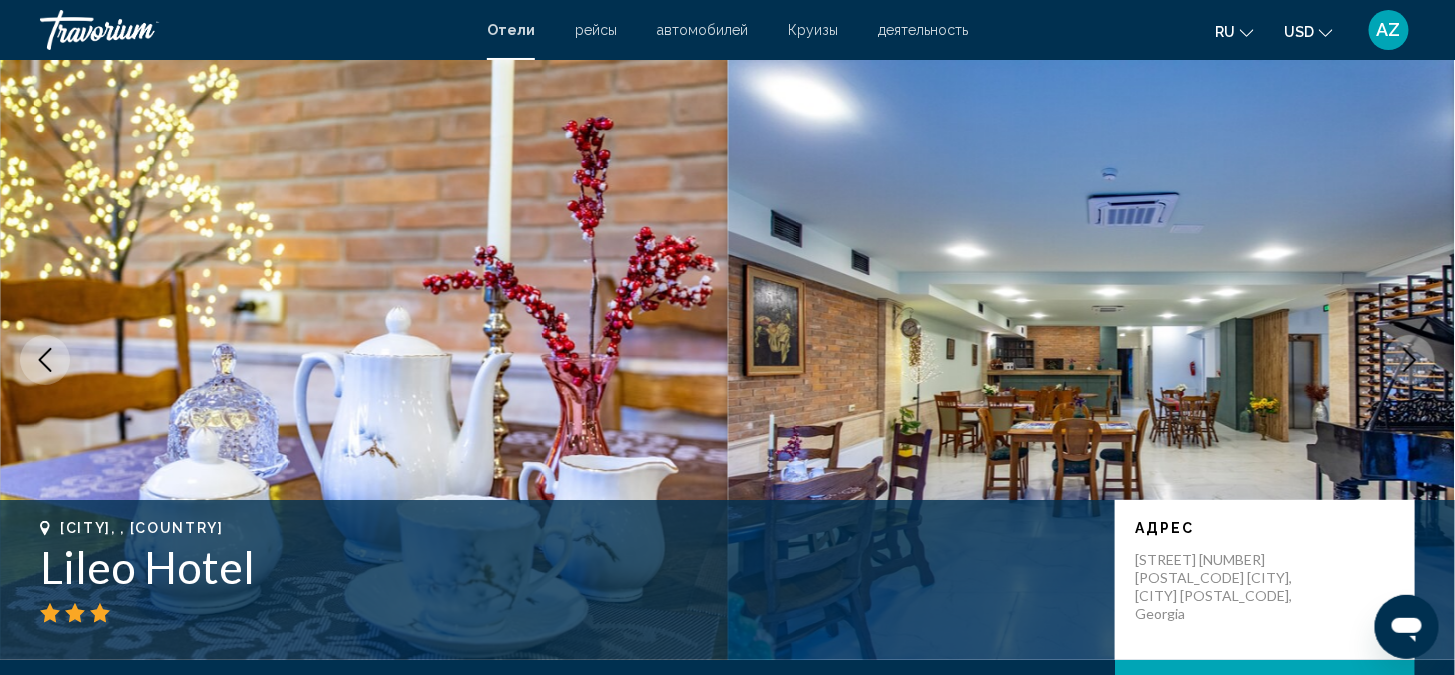 click at bounding box center (45, 360) 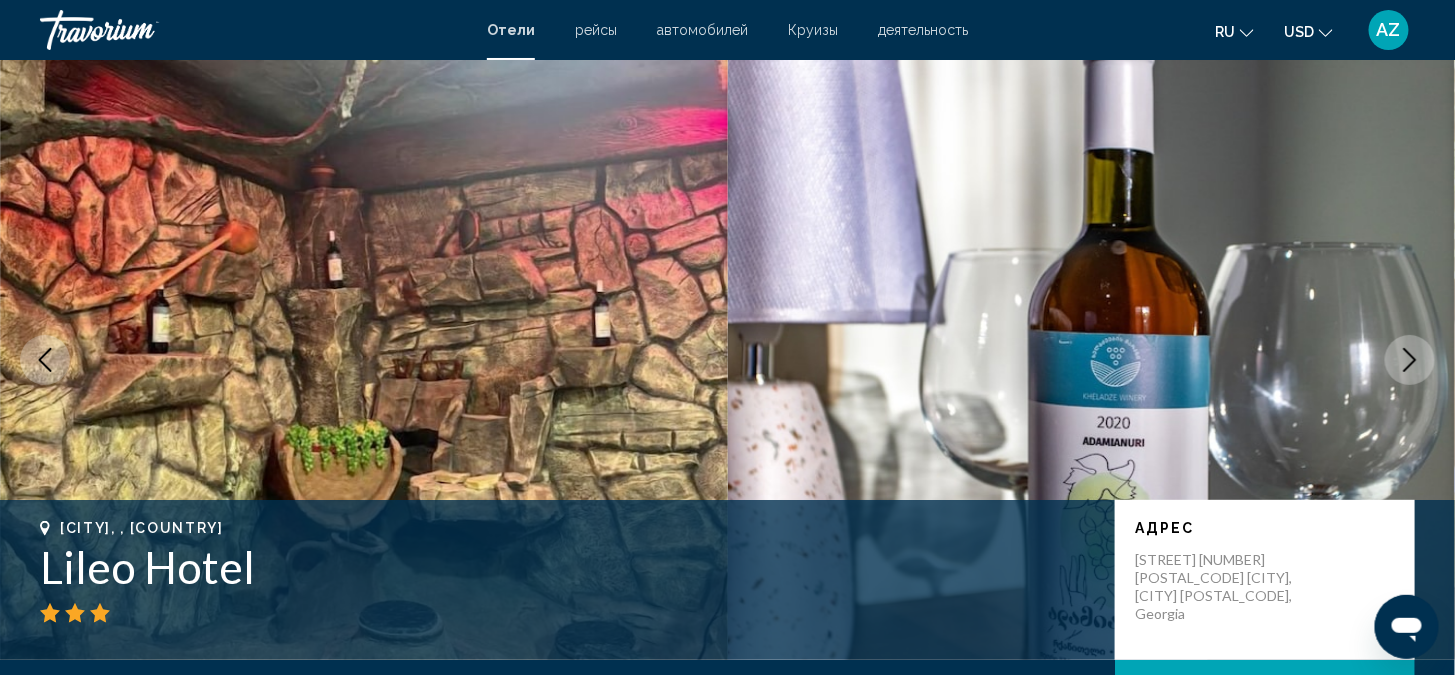click at bounding box center (45, 360) 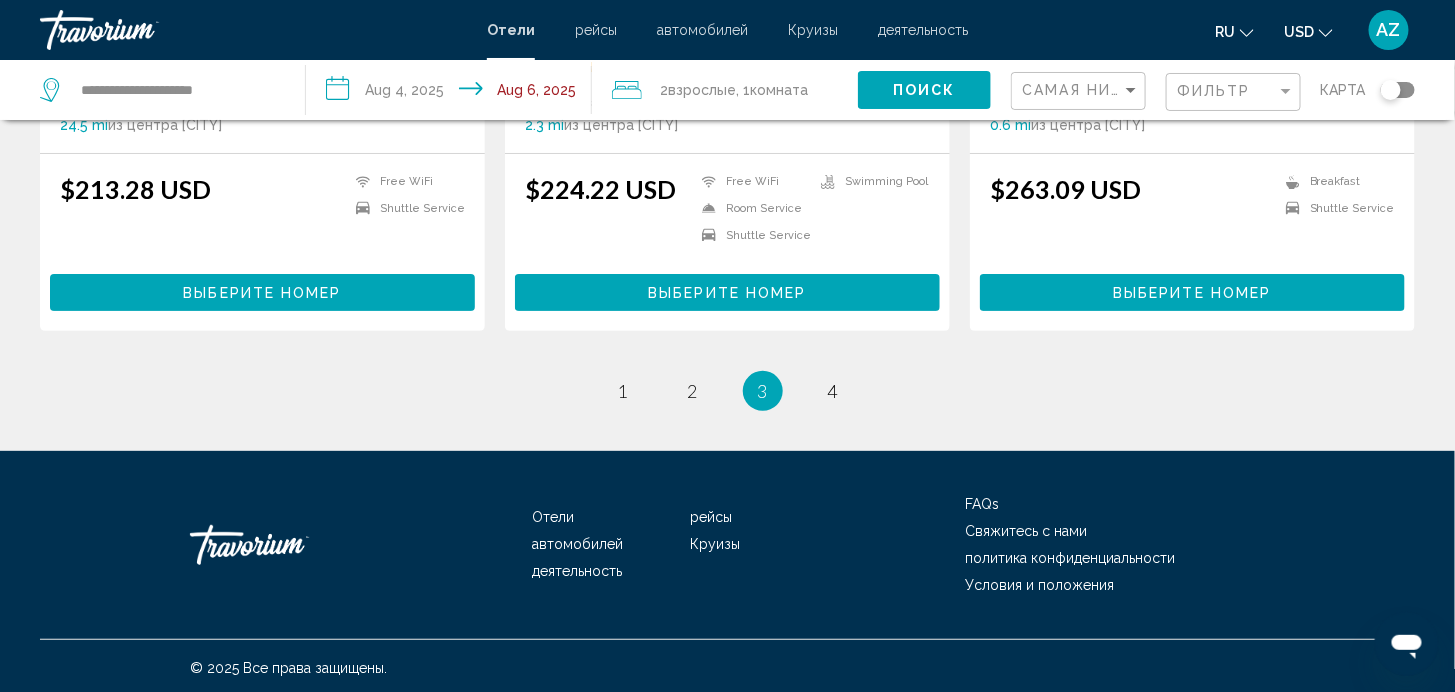 scroll, scrollTop: 2636, scrollLeft: 0, axis: vertical 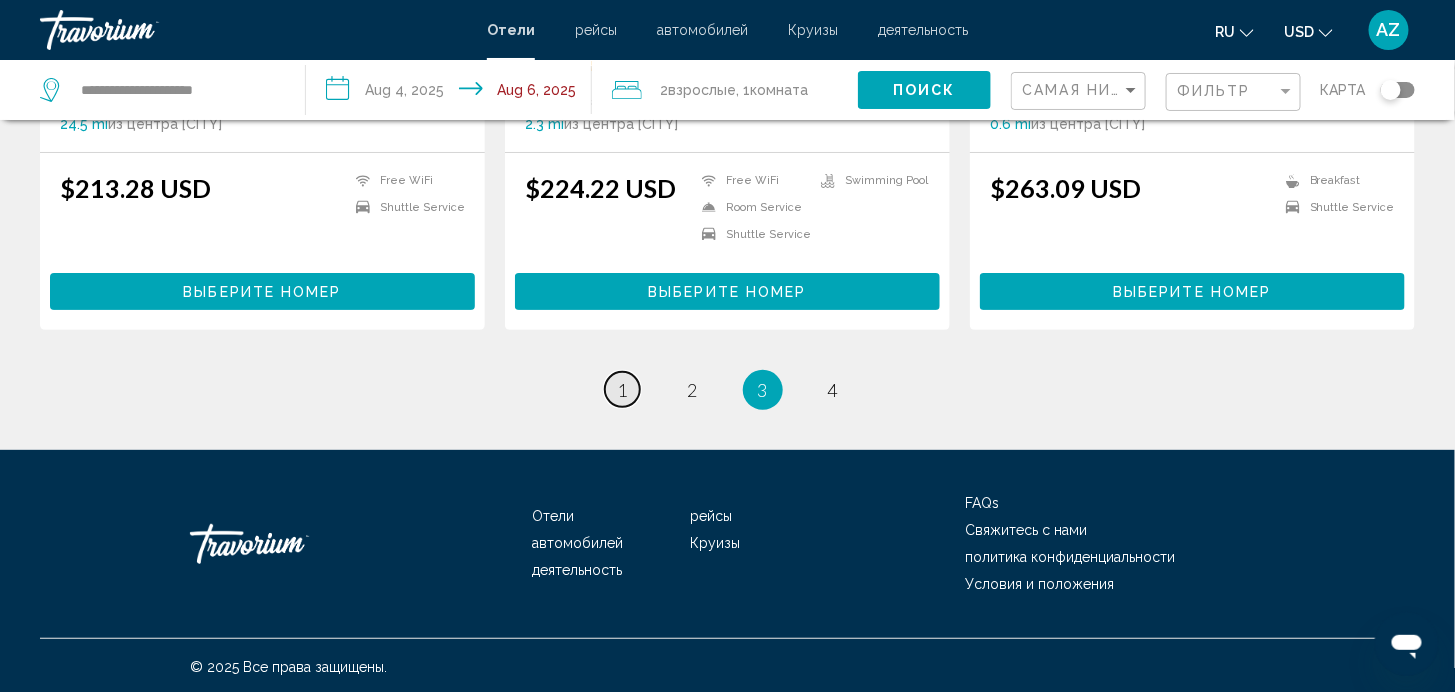 click on "page  1" at bounding box center [622, 389] 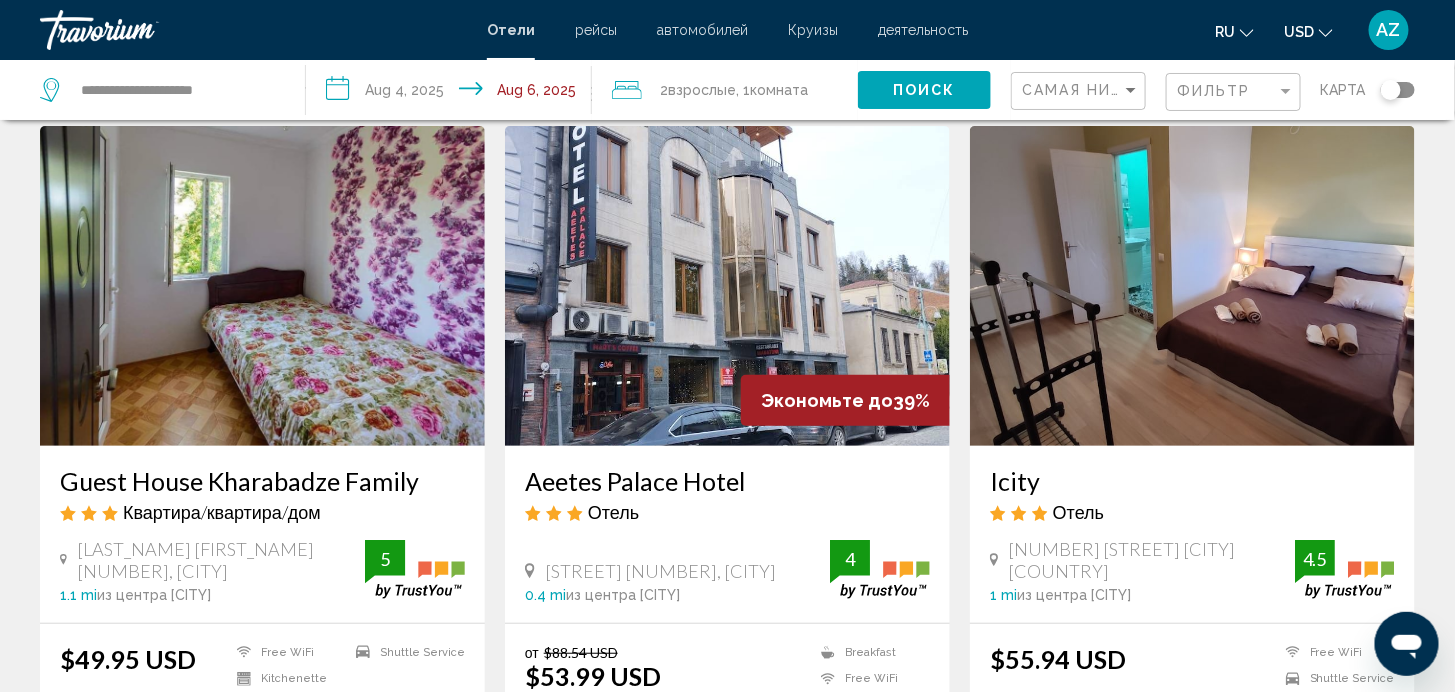 scroll, scrollTop: 222, scrollLeft: 0, axis: vertical 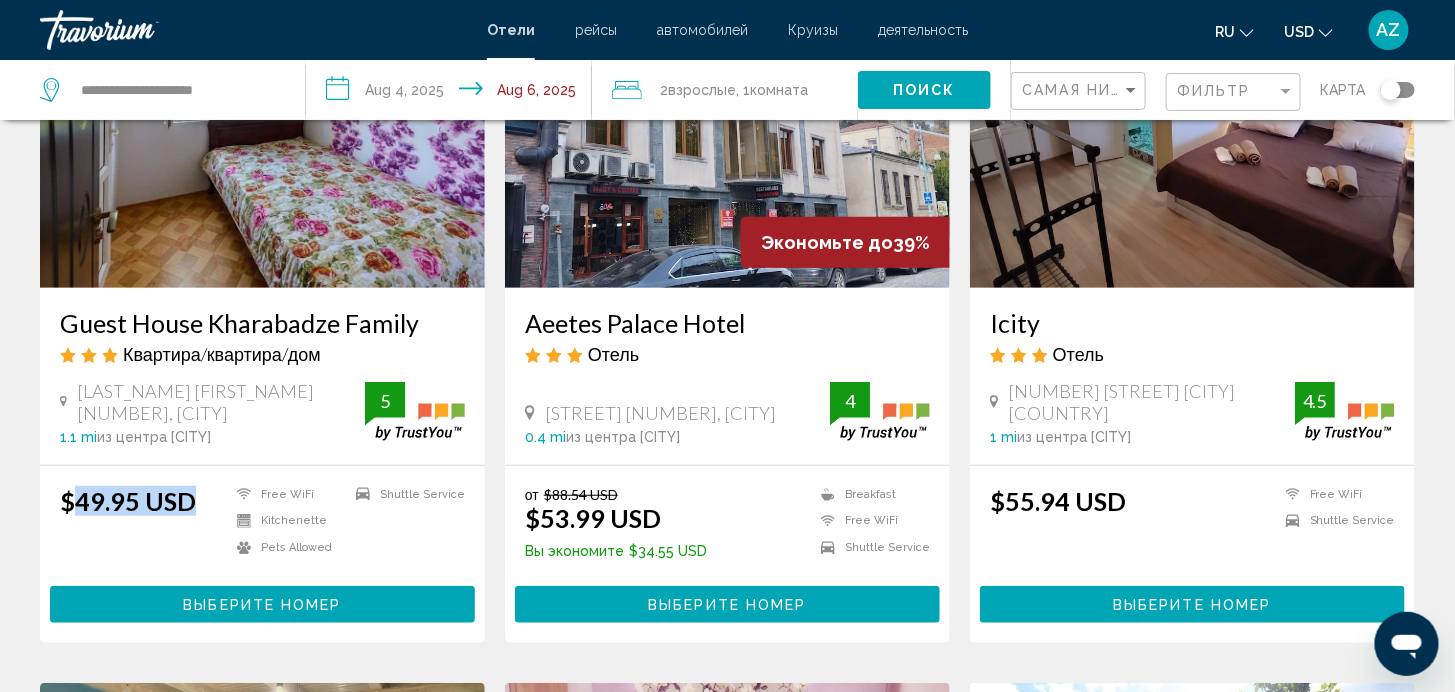 drag, startPoint x: 73, startPoint y: 498, endPoint x: 251, endPoint y: 495, distance: 178.02528 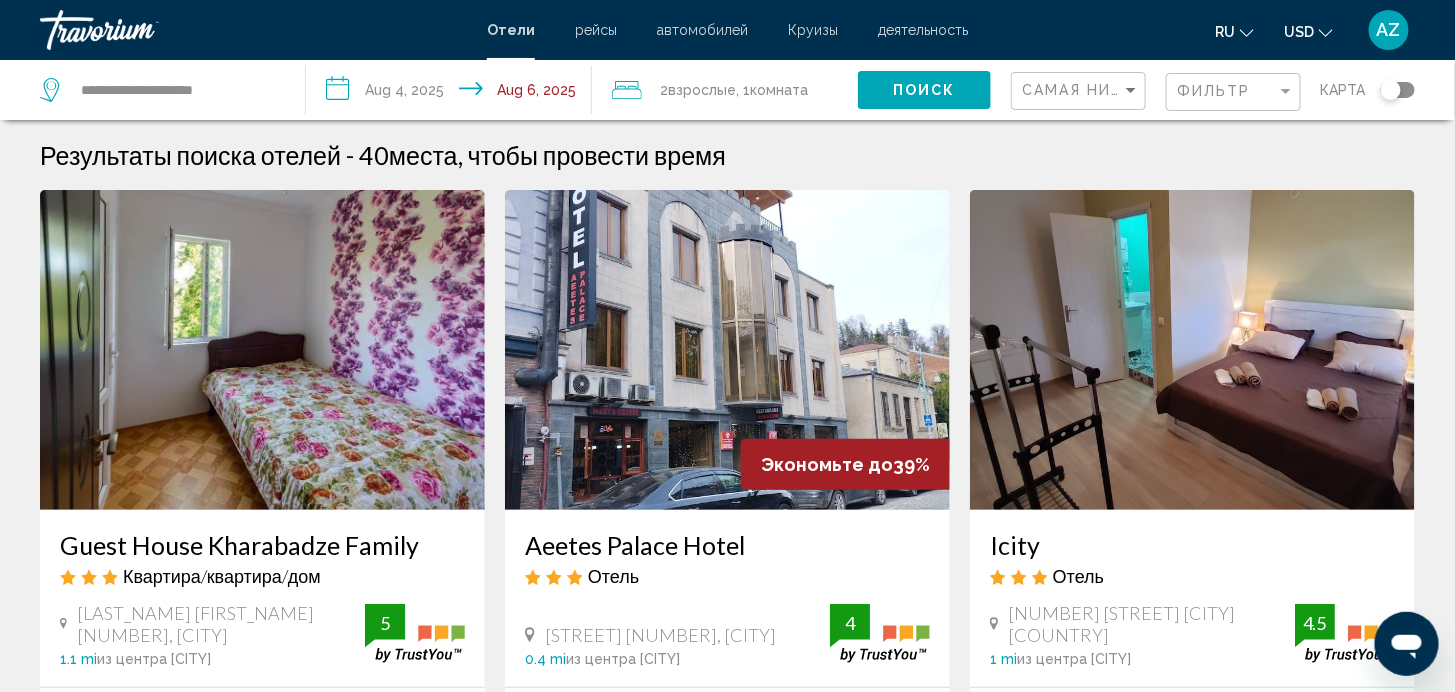 click on "Icity" at bounding box center [1192, 545] 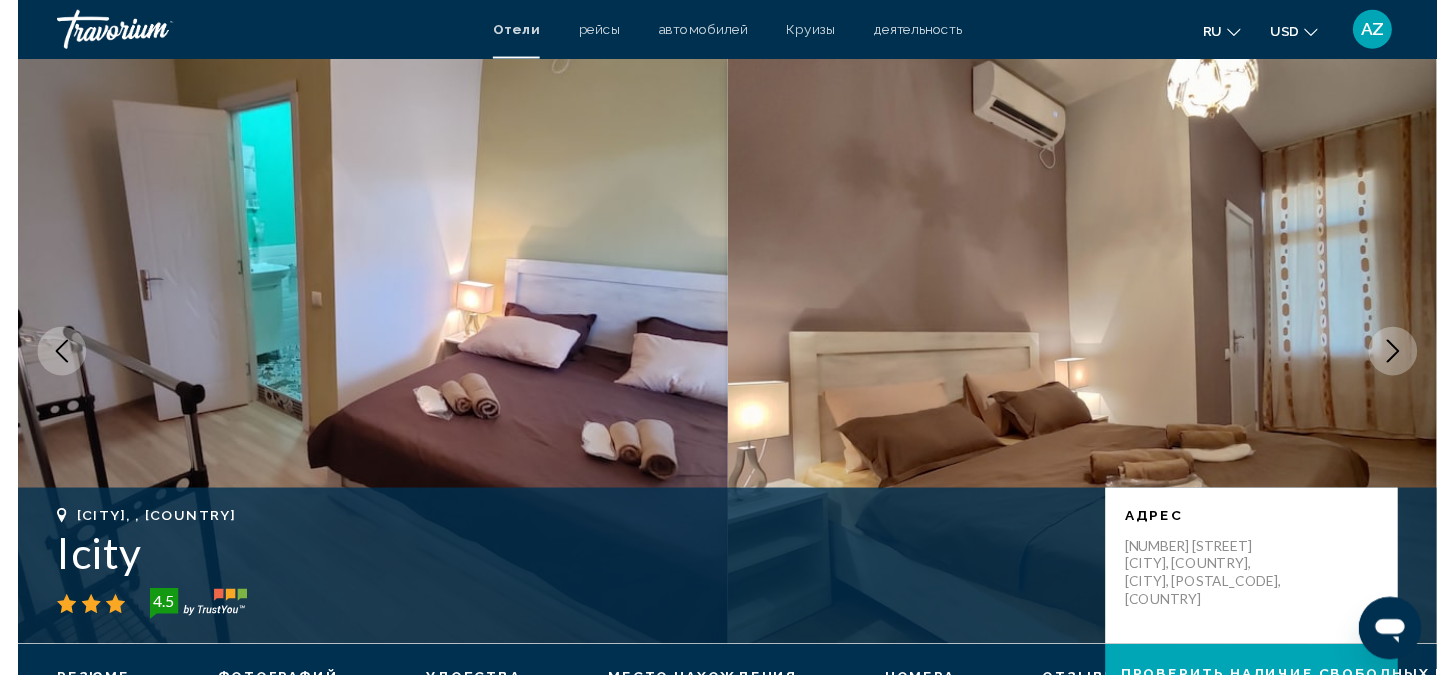 scroll, scrollTop: 14, scrollLeft: 0, axis: vertical 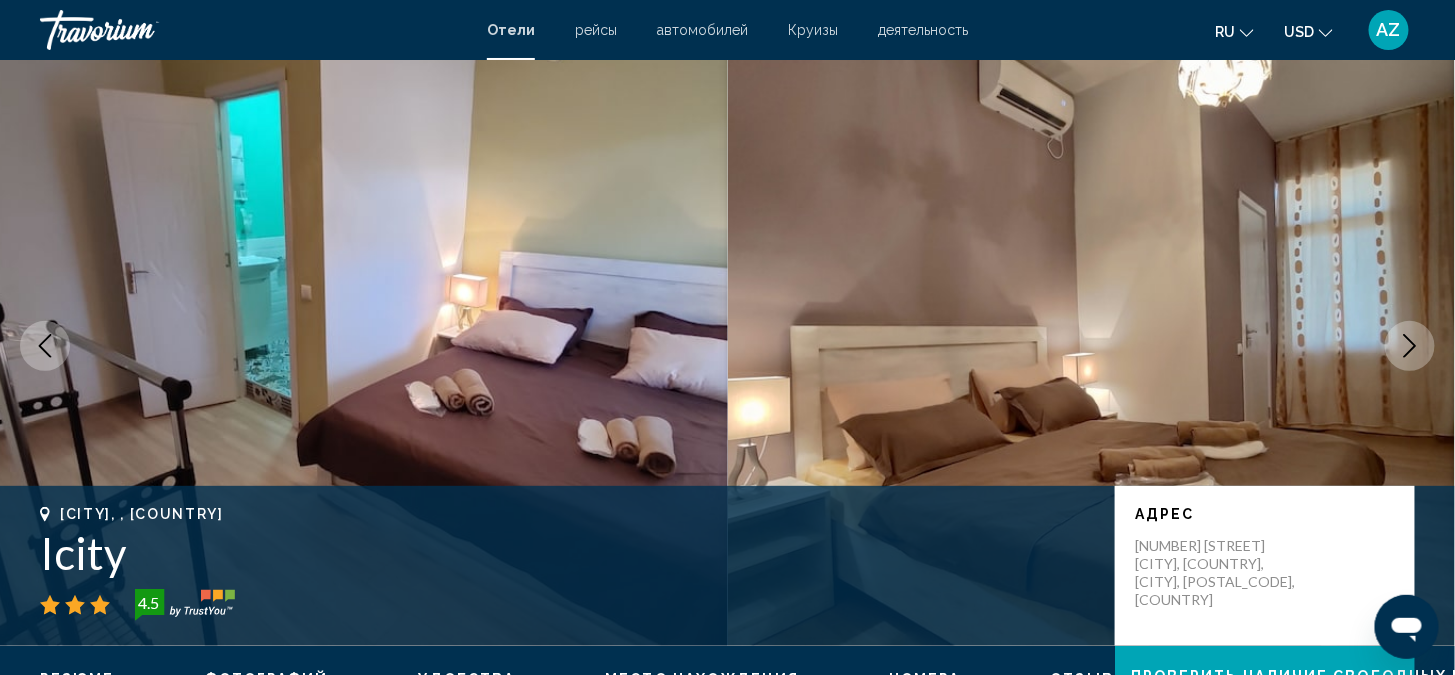 click at bounding box center (45, 346) 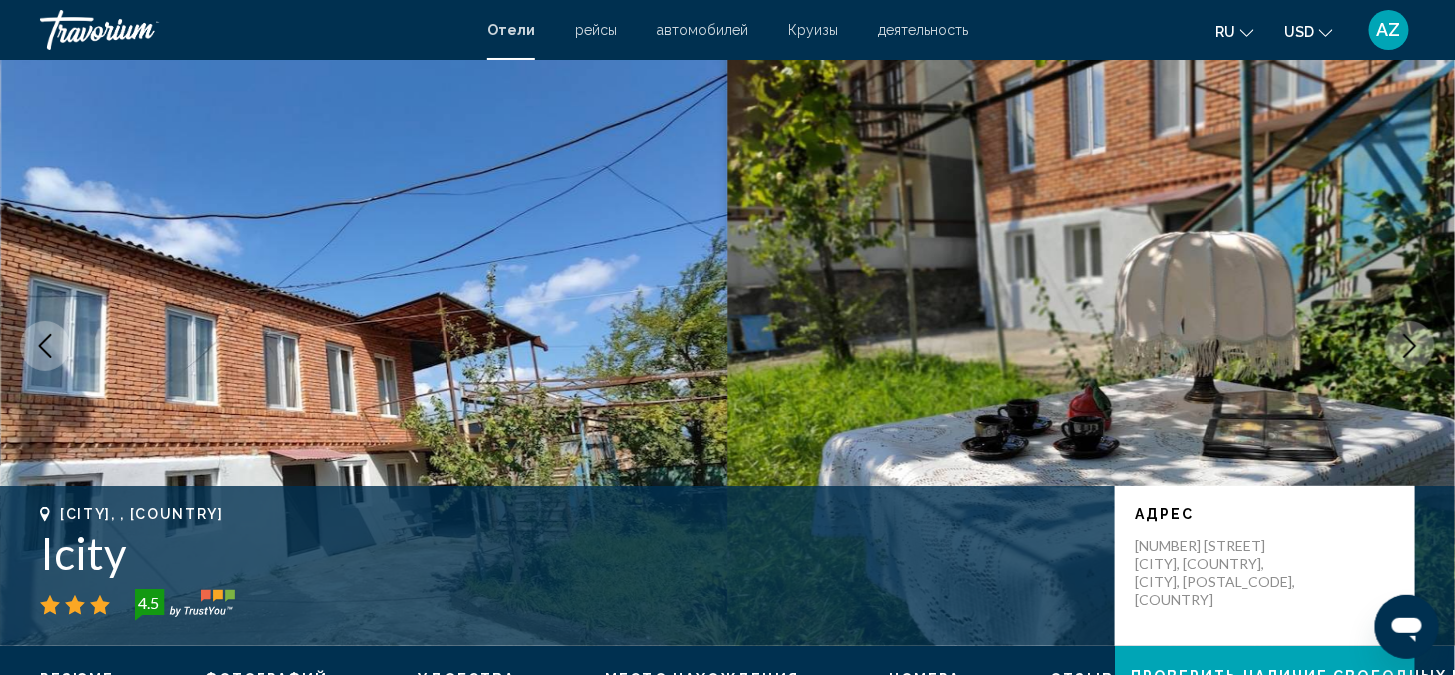 type 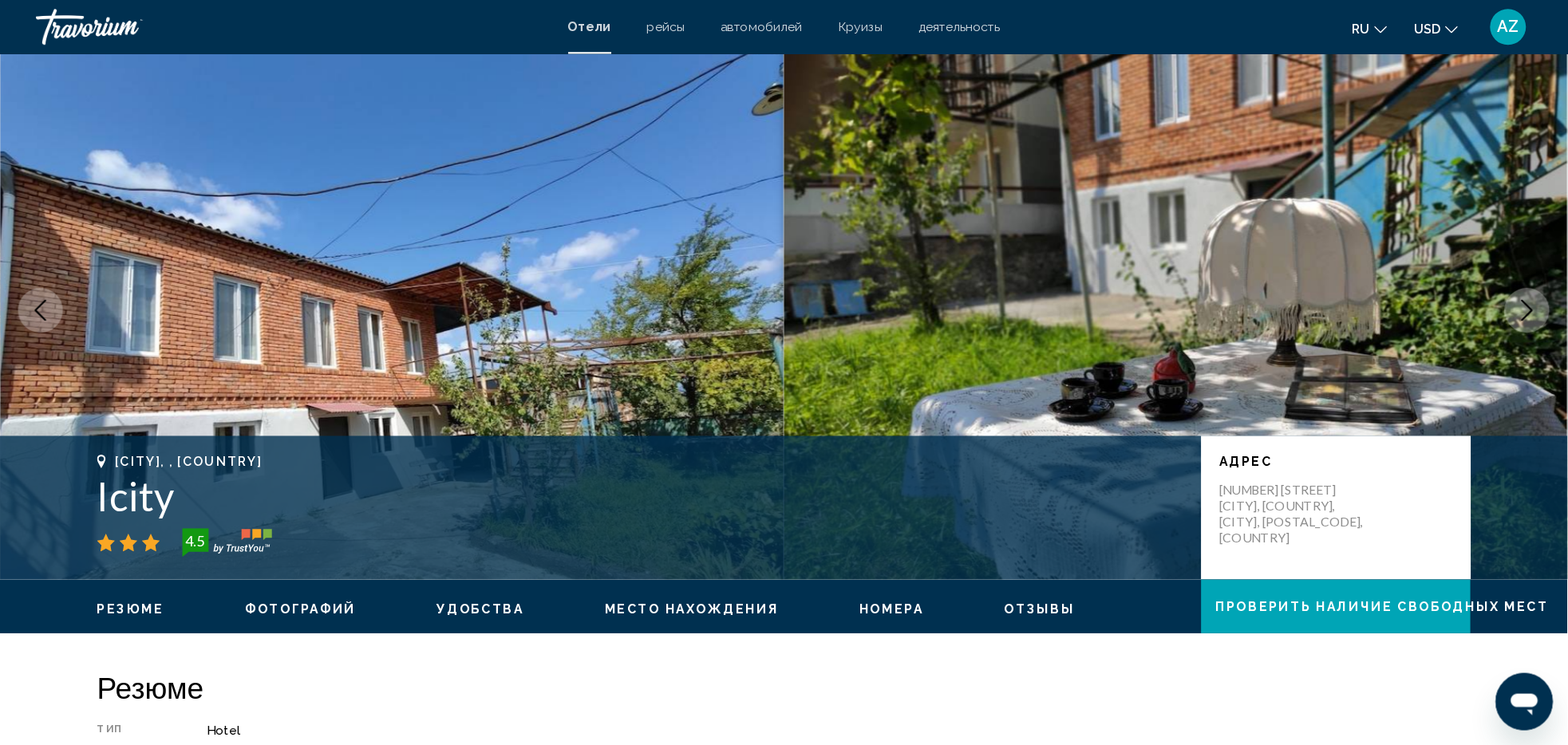scroll, scrollTop: 12, scrollLeft: 0, axis: vertical 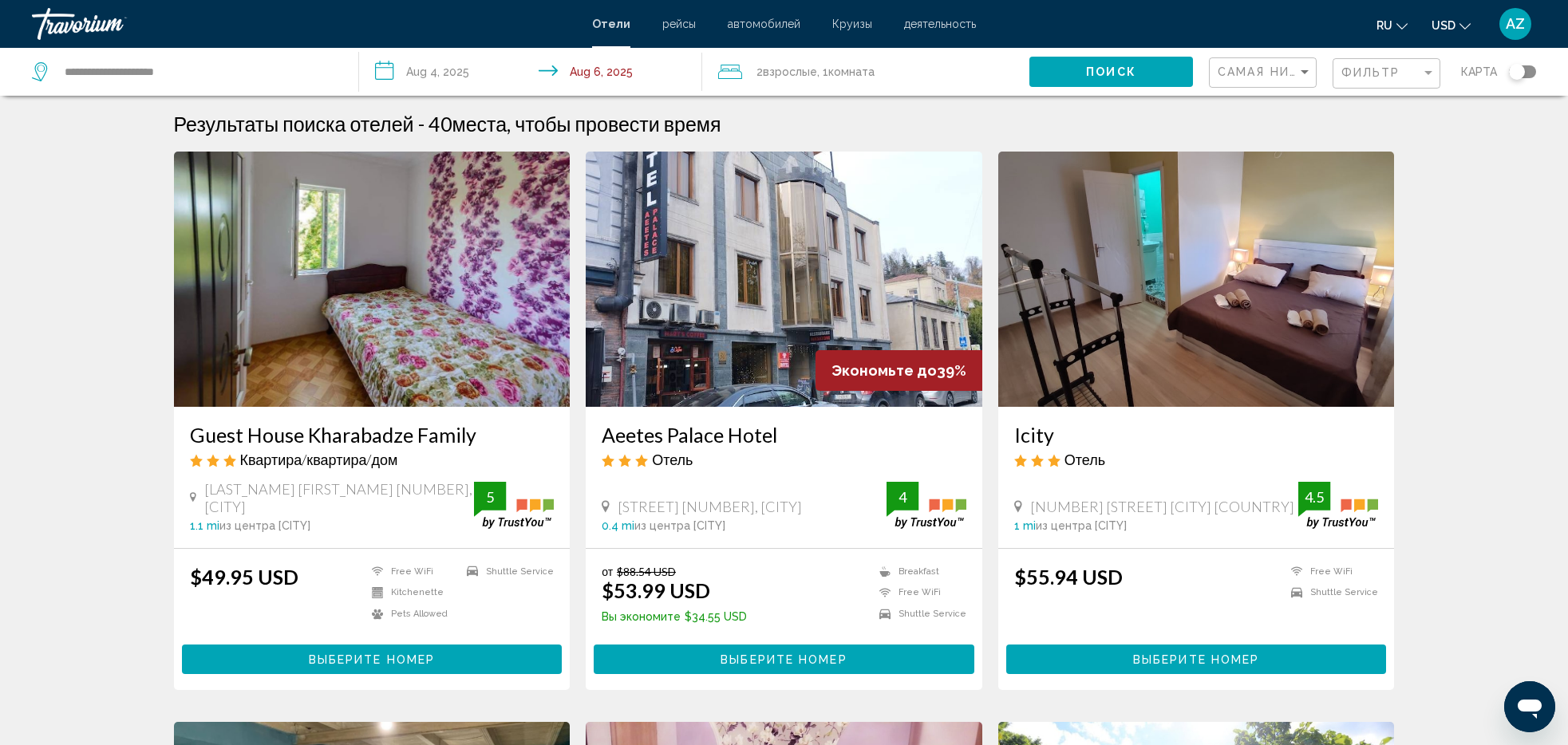 click on "Aeetes Palace Hotel" at bounding box center (784, 435) 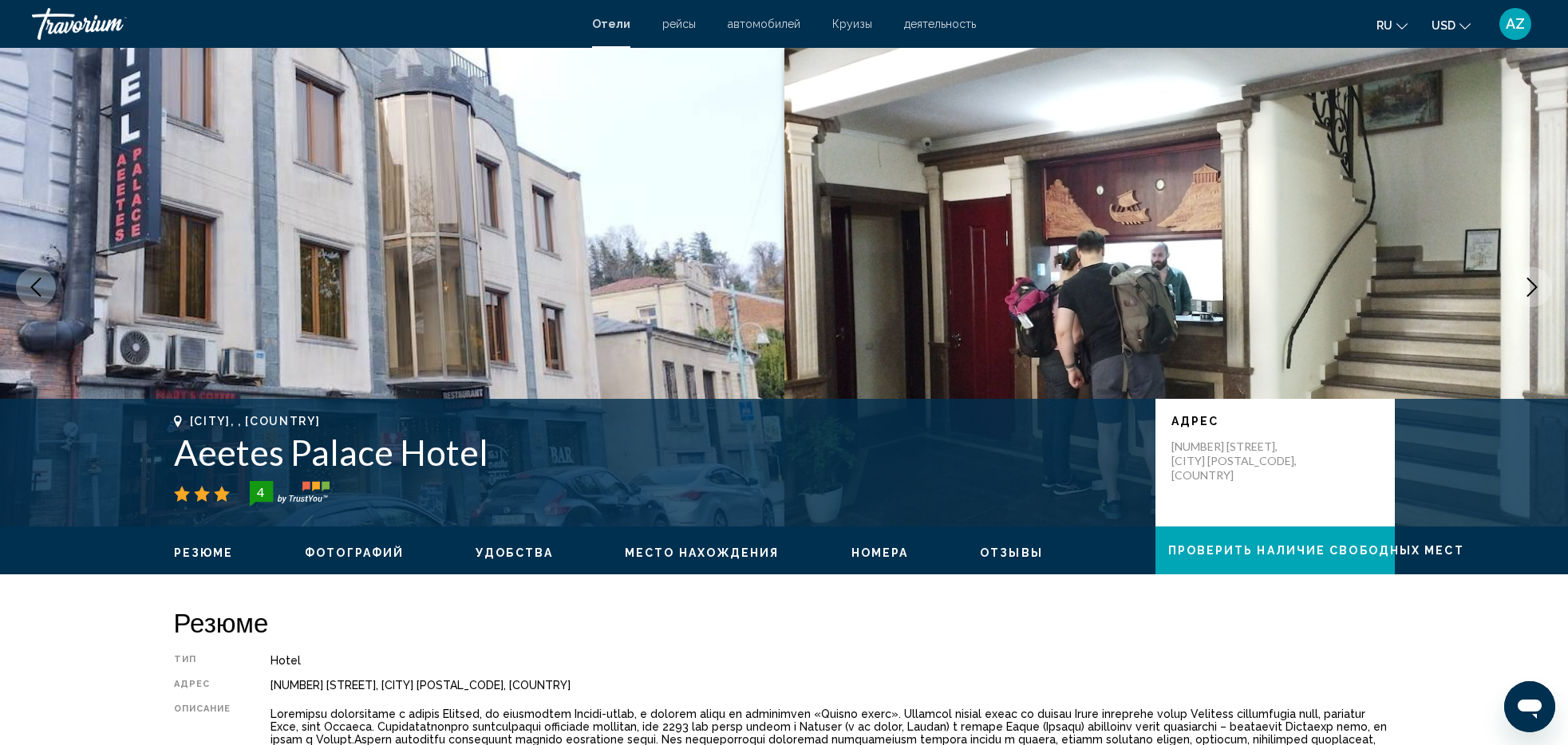 click at bounding box center [36, 287] 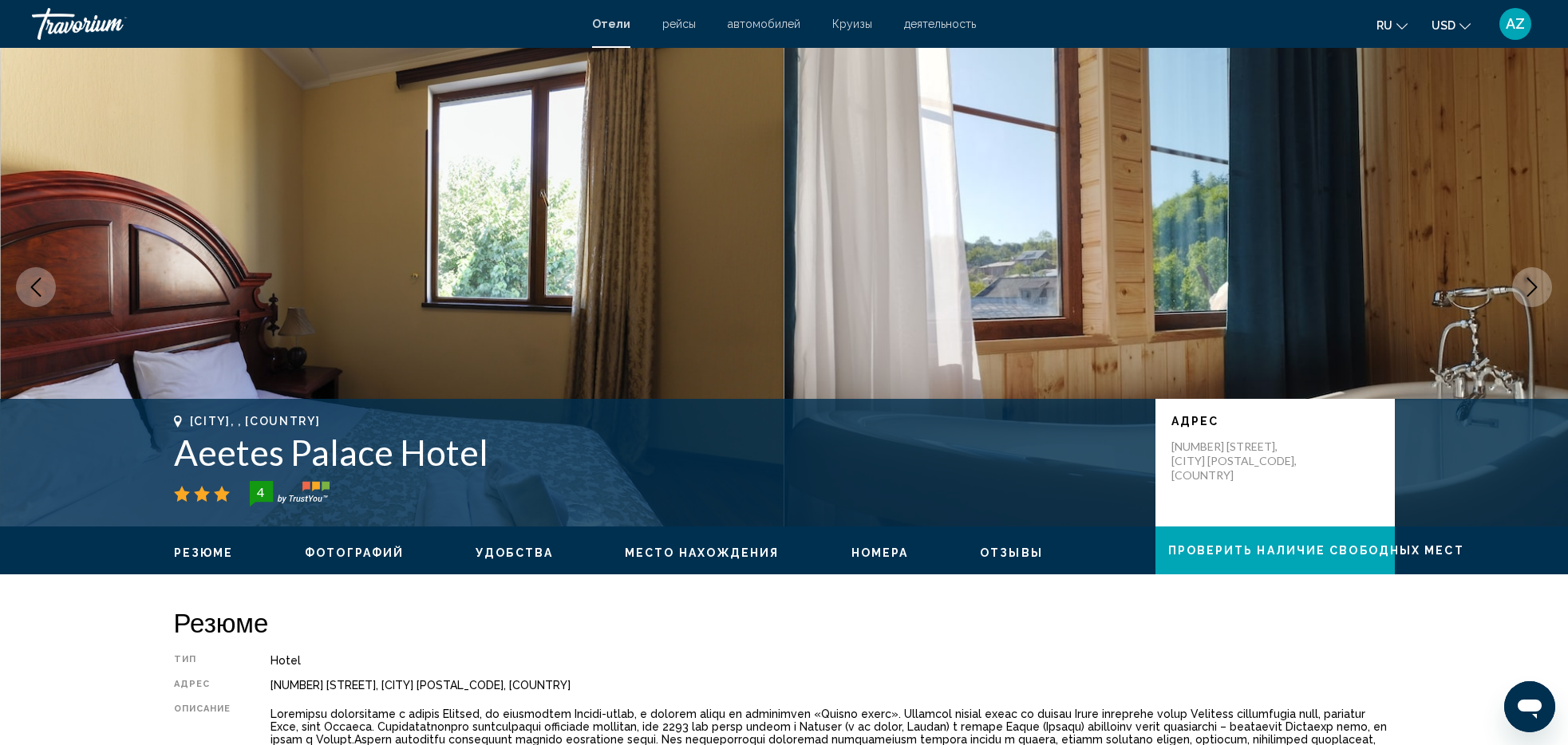 type 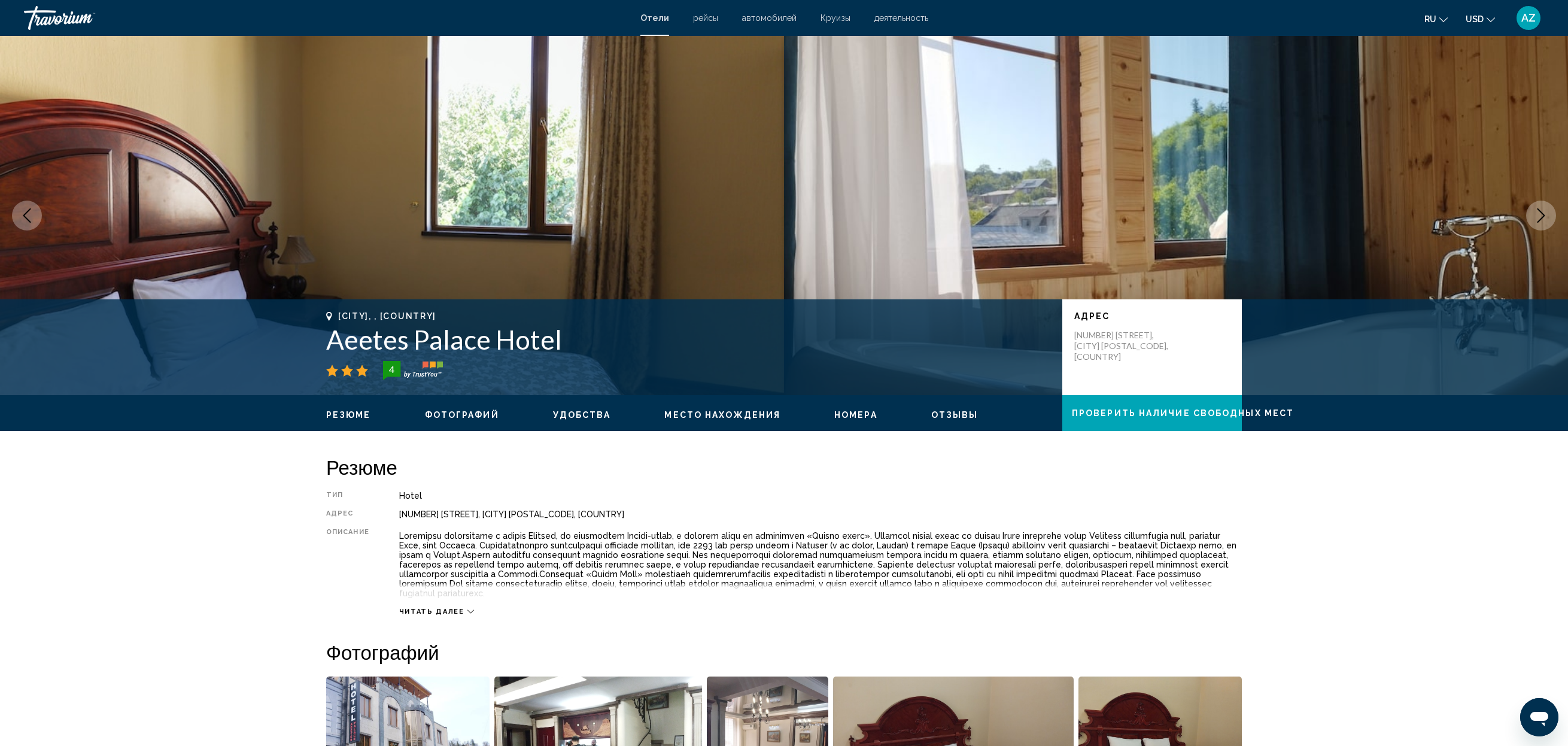 click 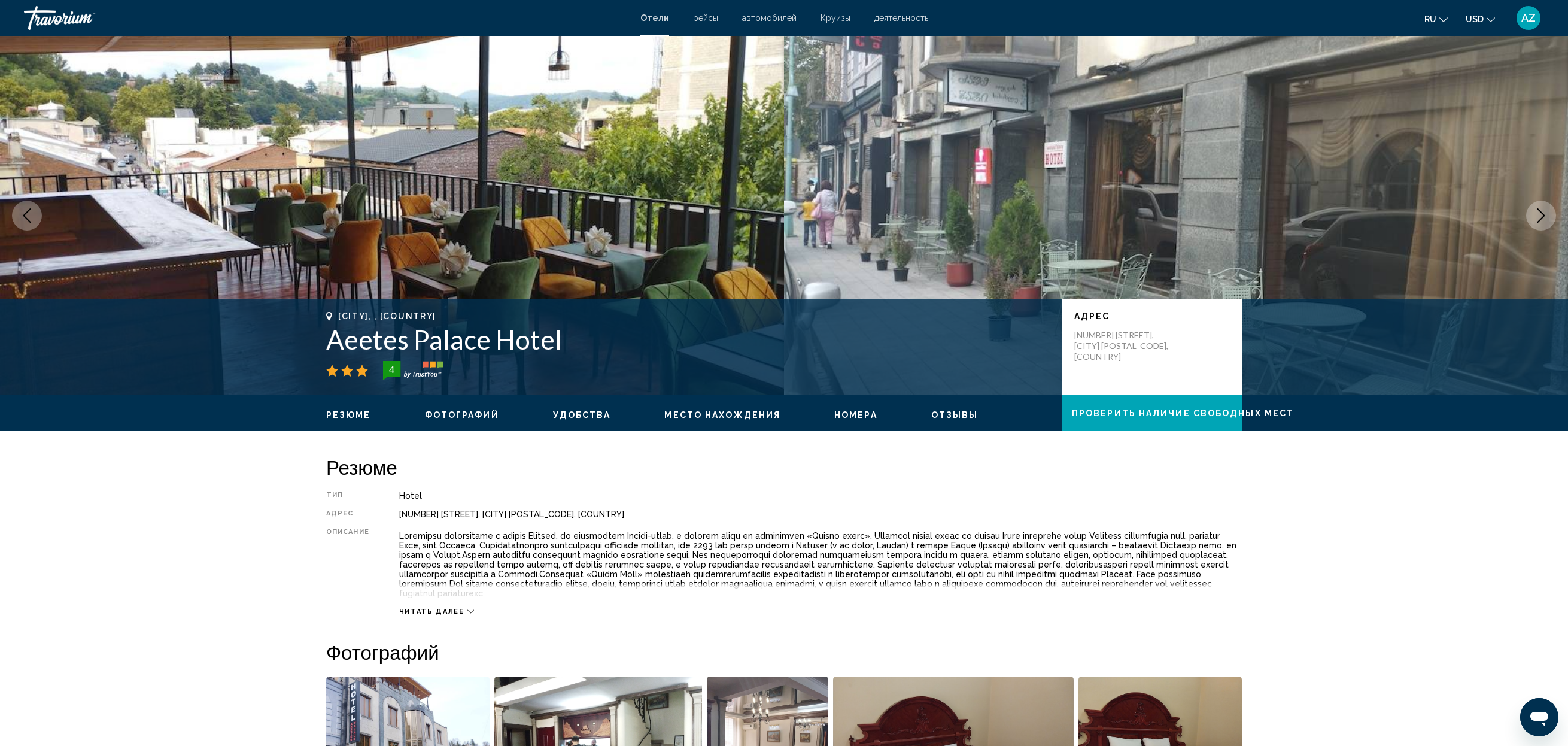 click 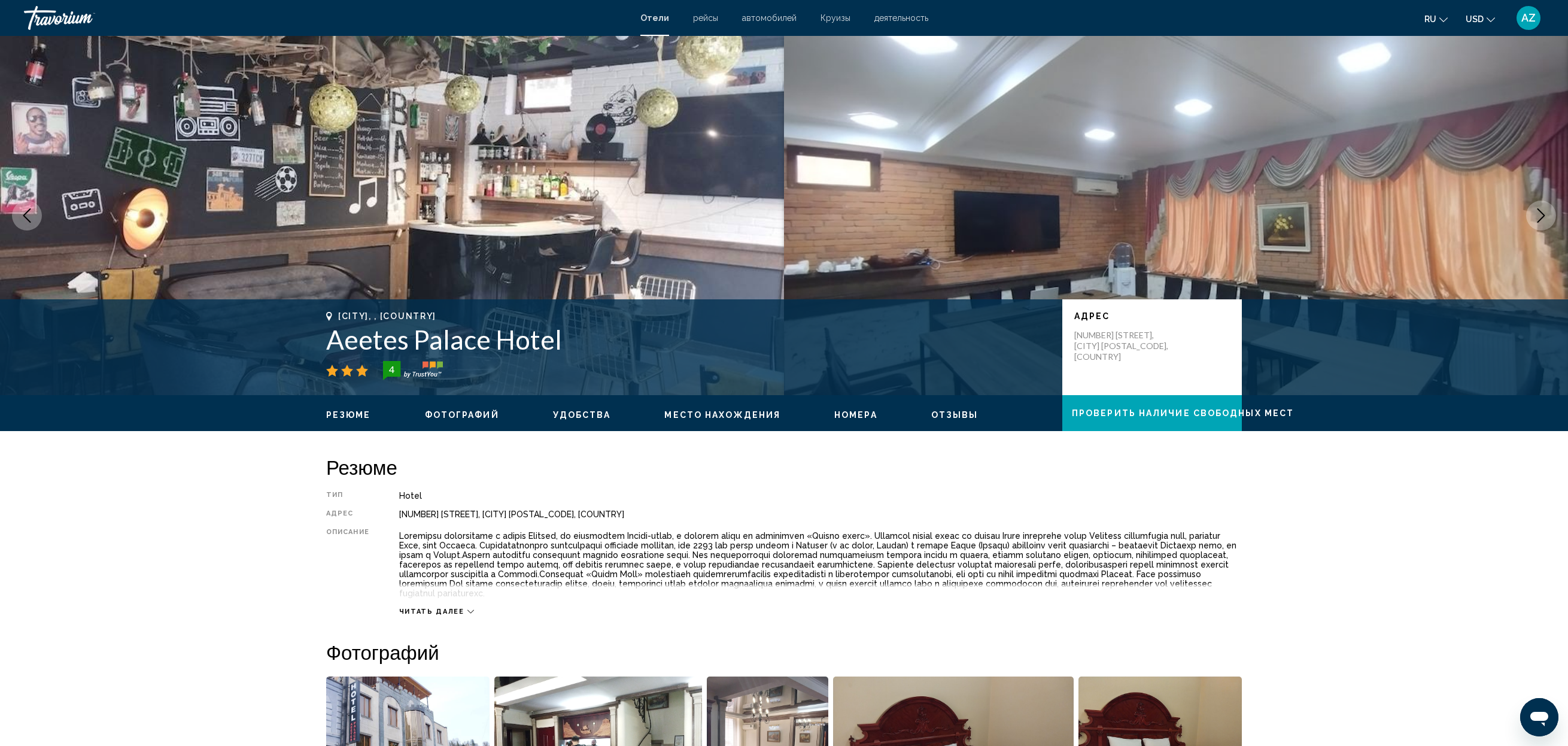 click 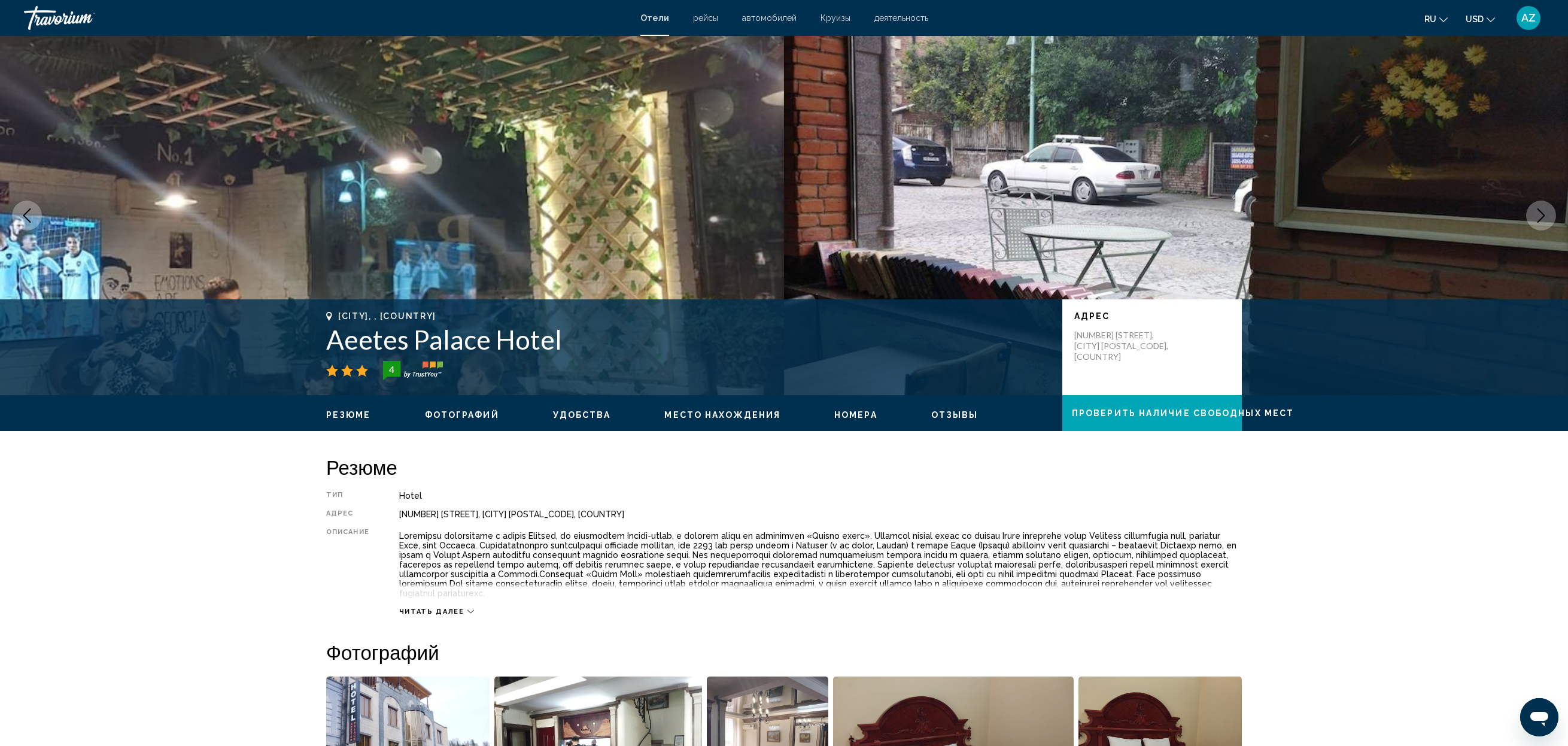 click 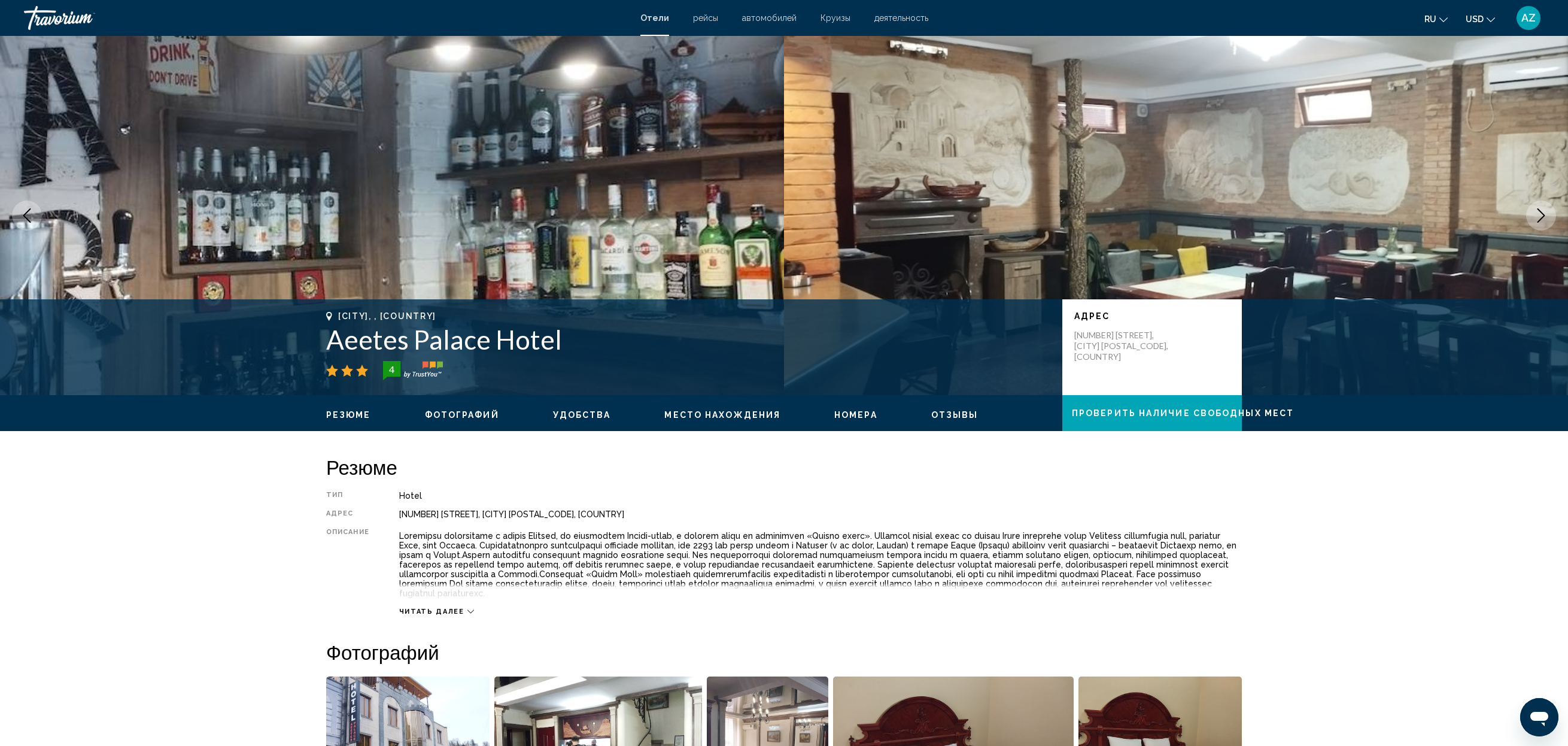 click 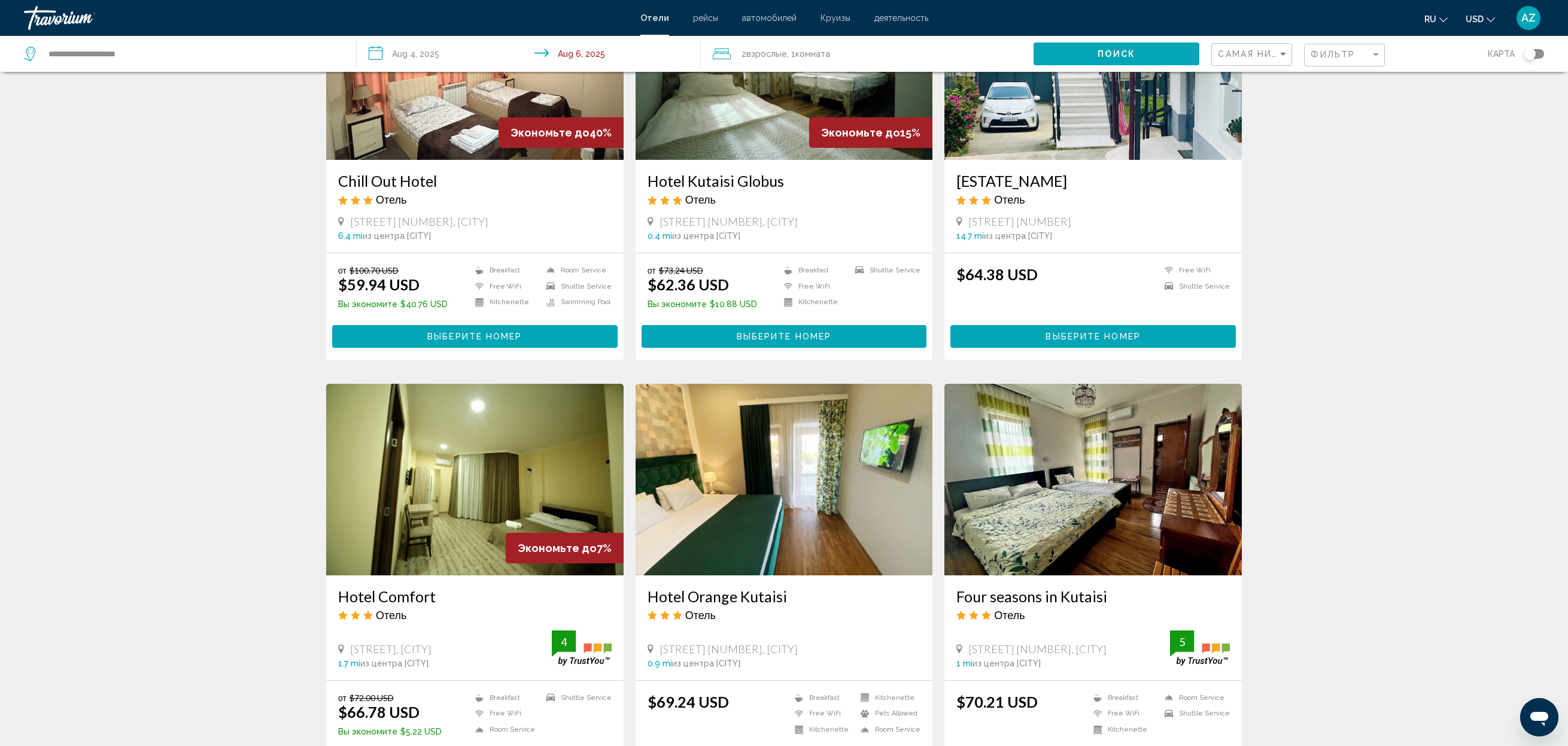 scroll, scrollTop: 1140, scrollLeft: 0, axis: vertical 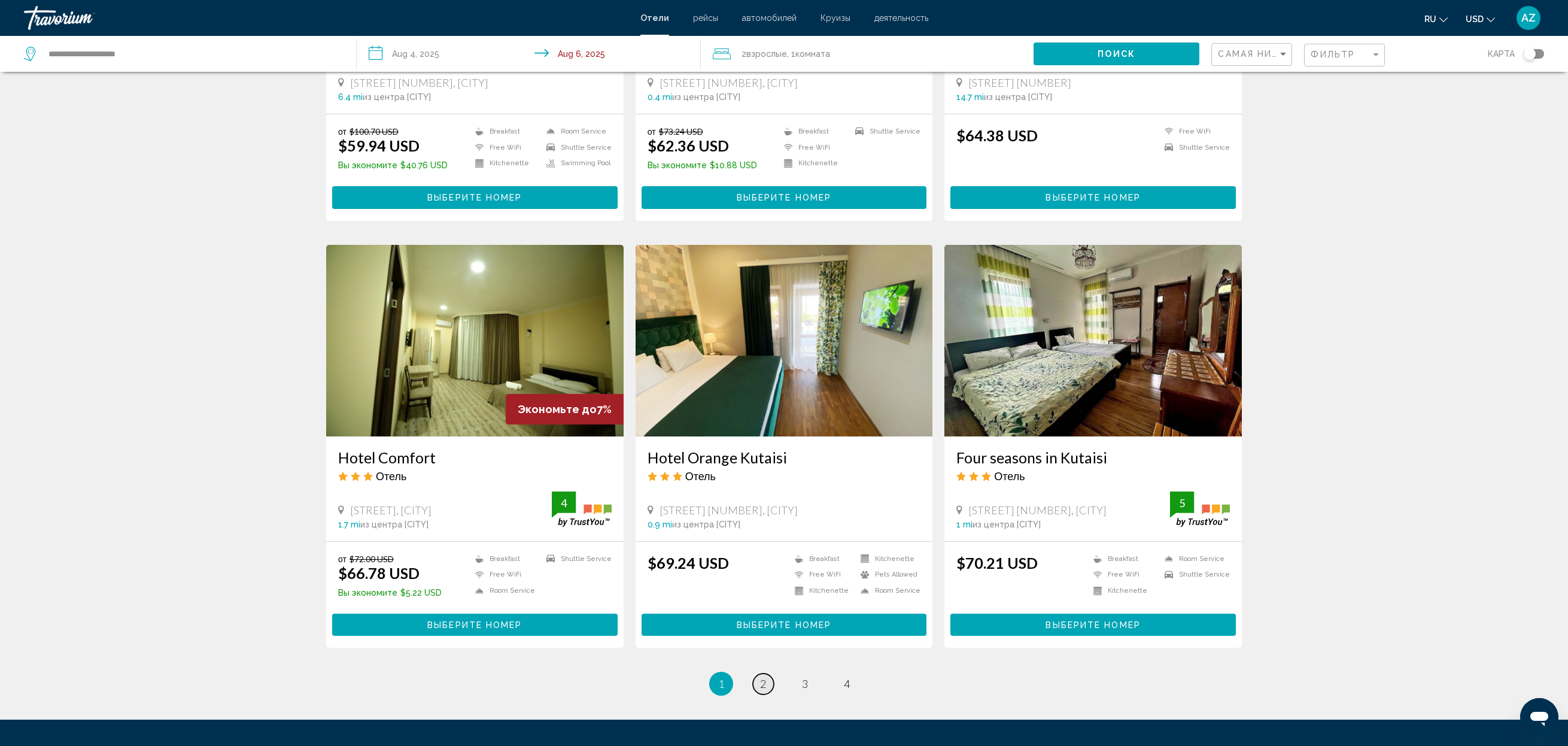 click on "2" at bounding box center [763, 684] 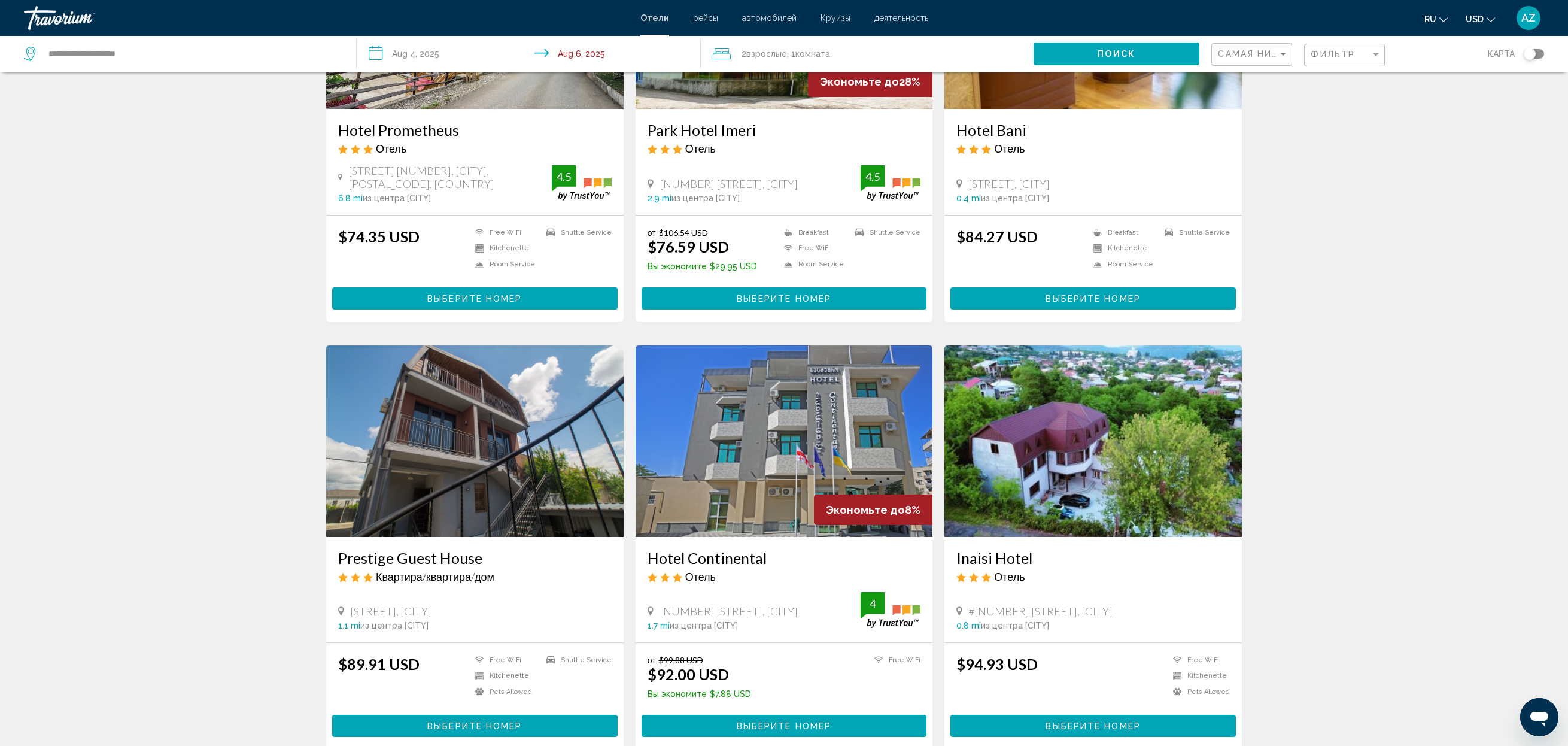scroll, scrollTop: 239, scrollLeft: 0, axis: vertical 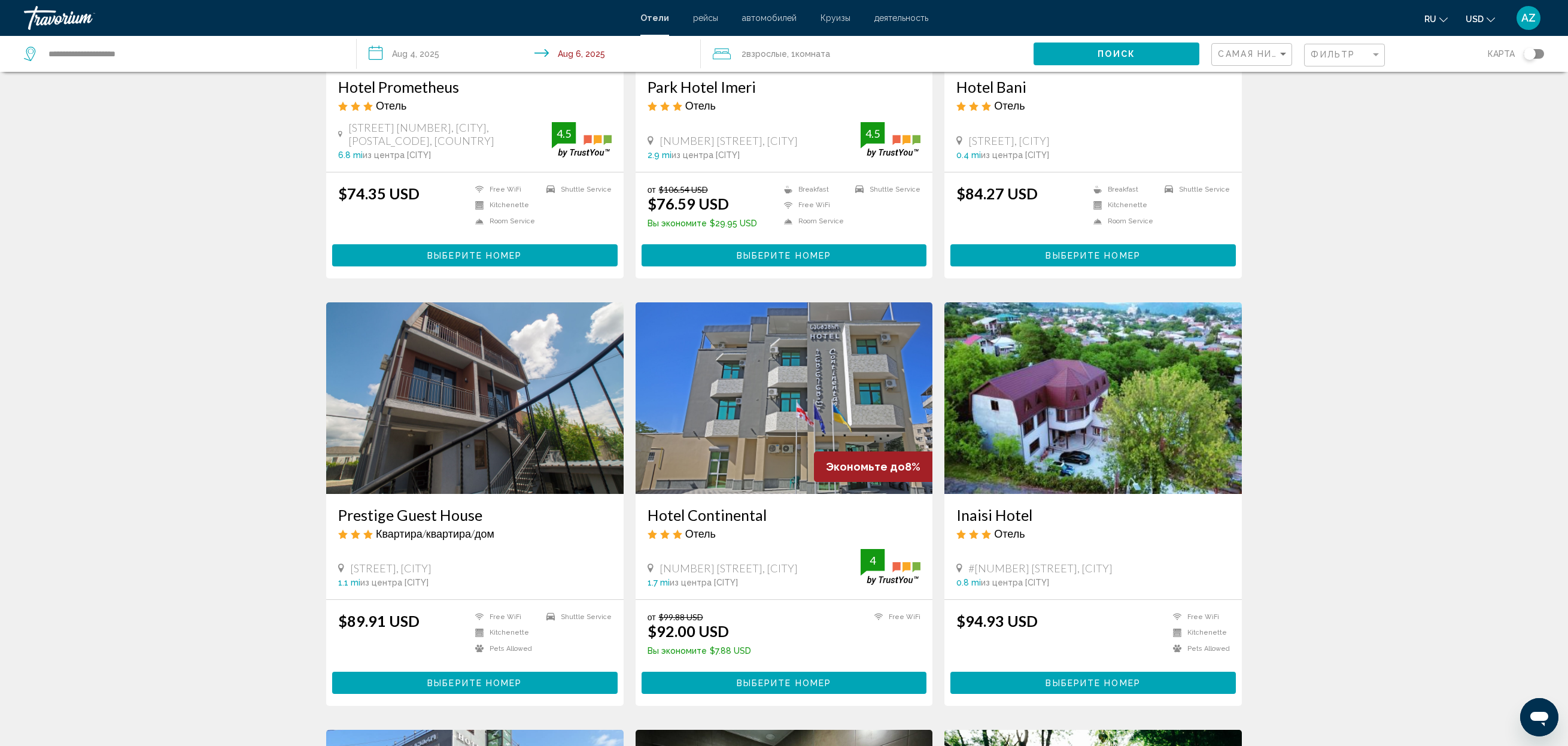 click on "Hotel Continental" at bounding box center [784, 515] 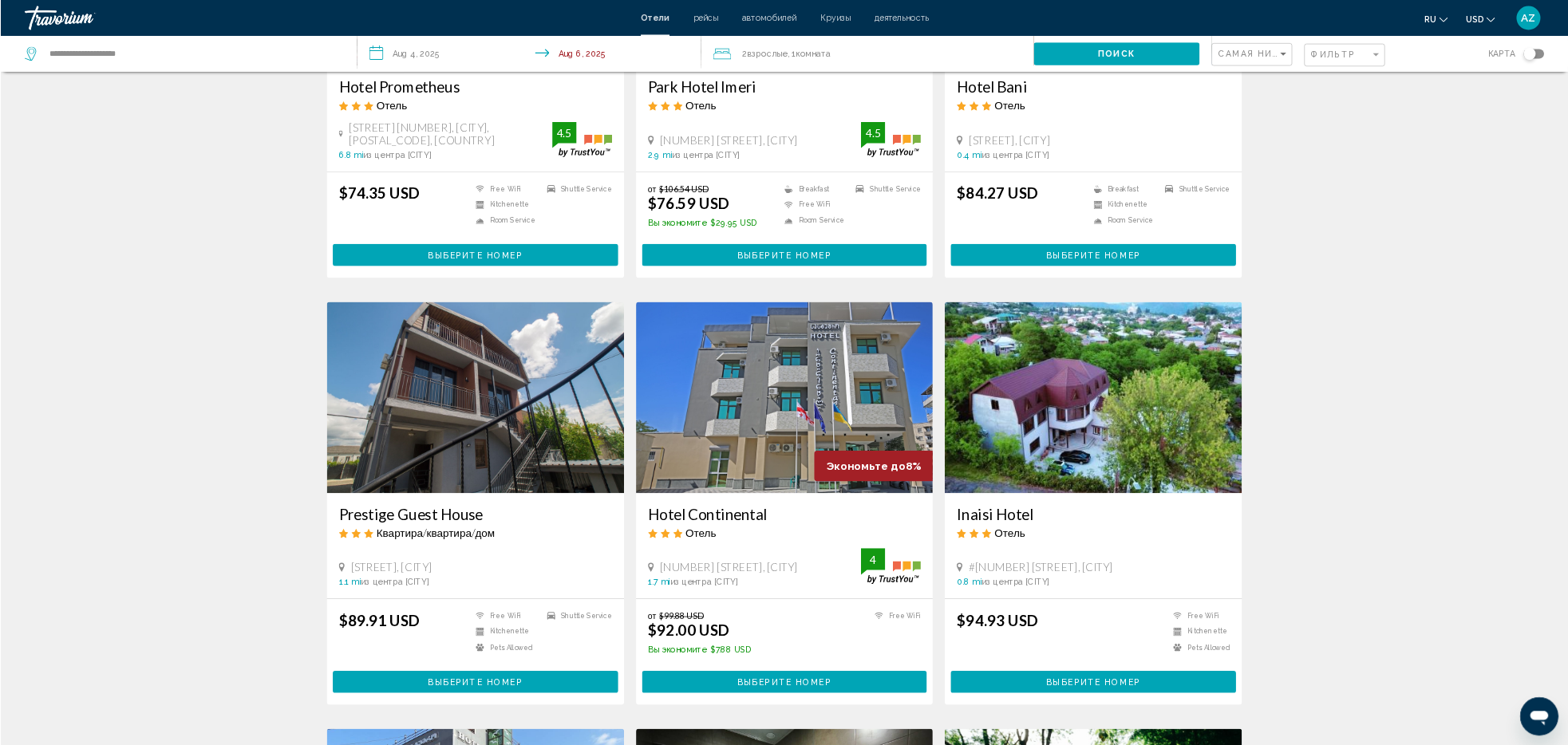 scroll, scrollTop: 0, scrollLeft: 0, axis: both 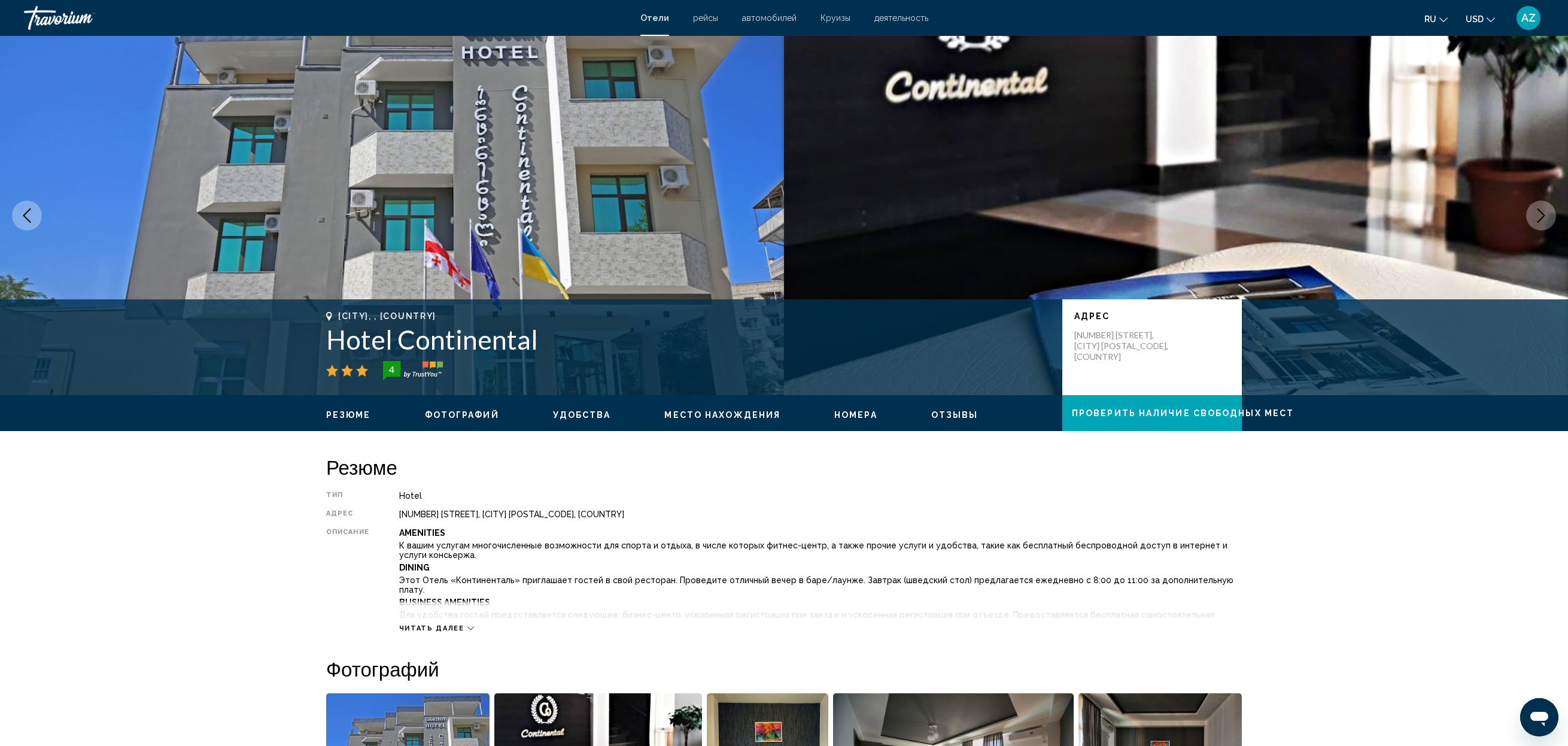 type 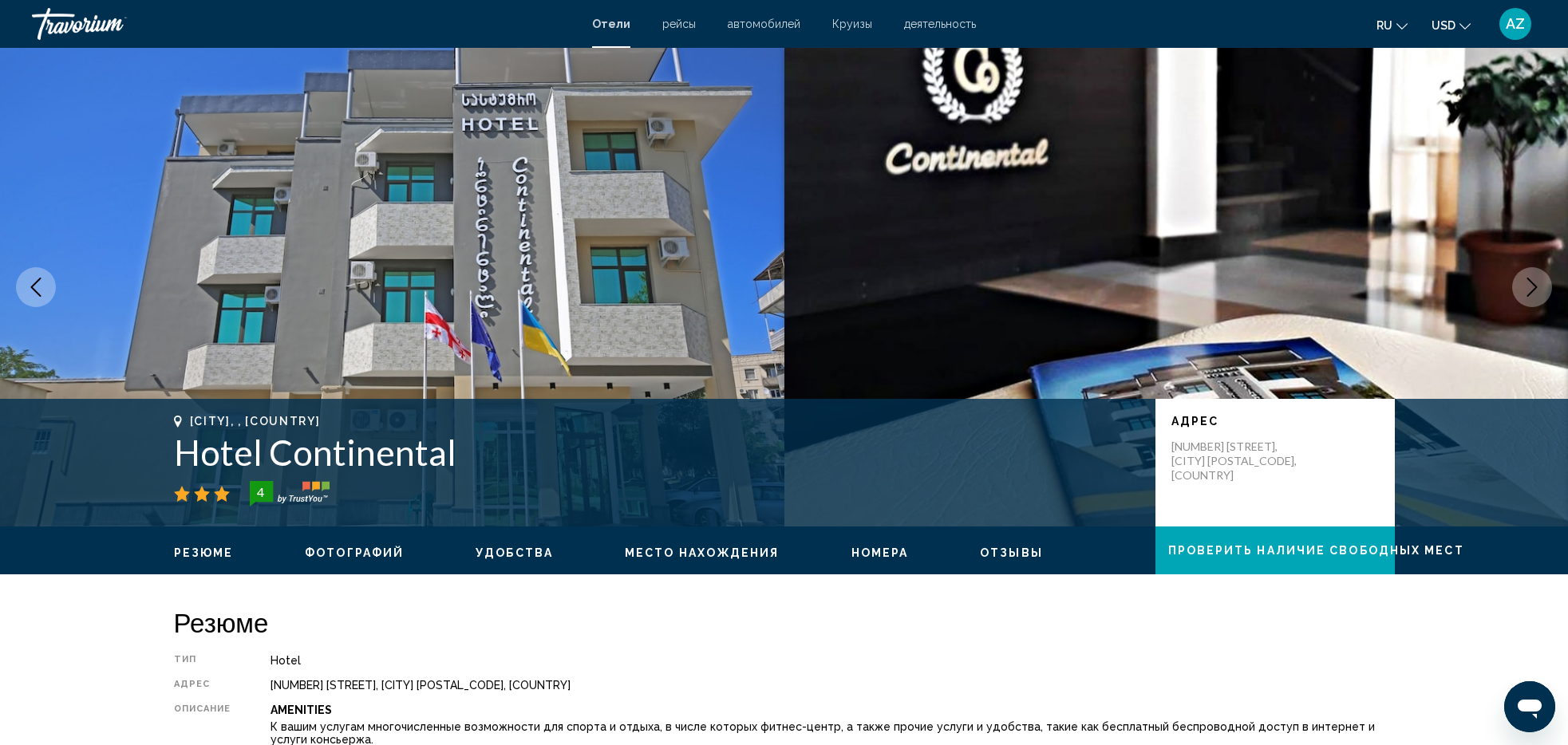 click at bounding box center [36, 287] 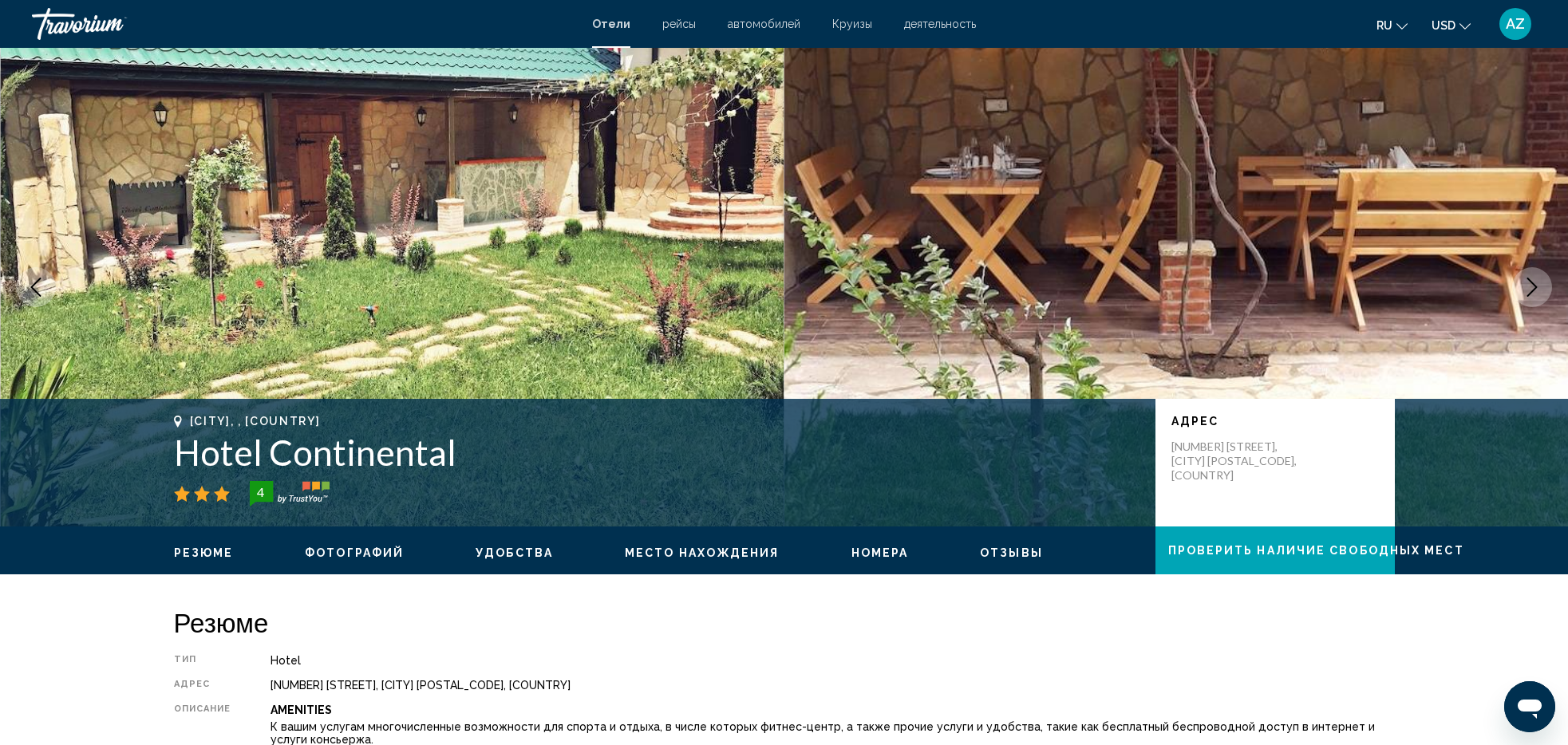 click 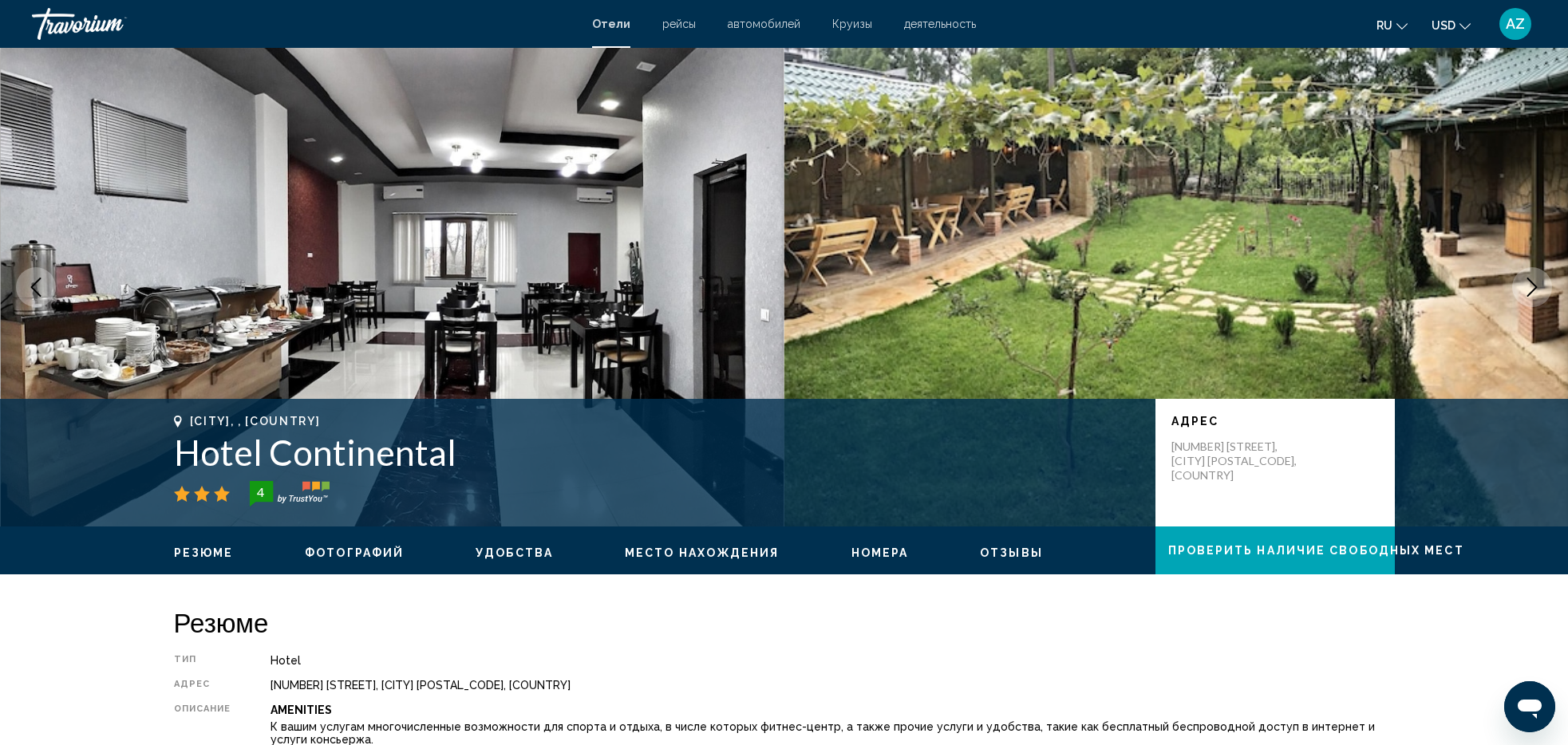 click 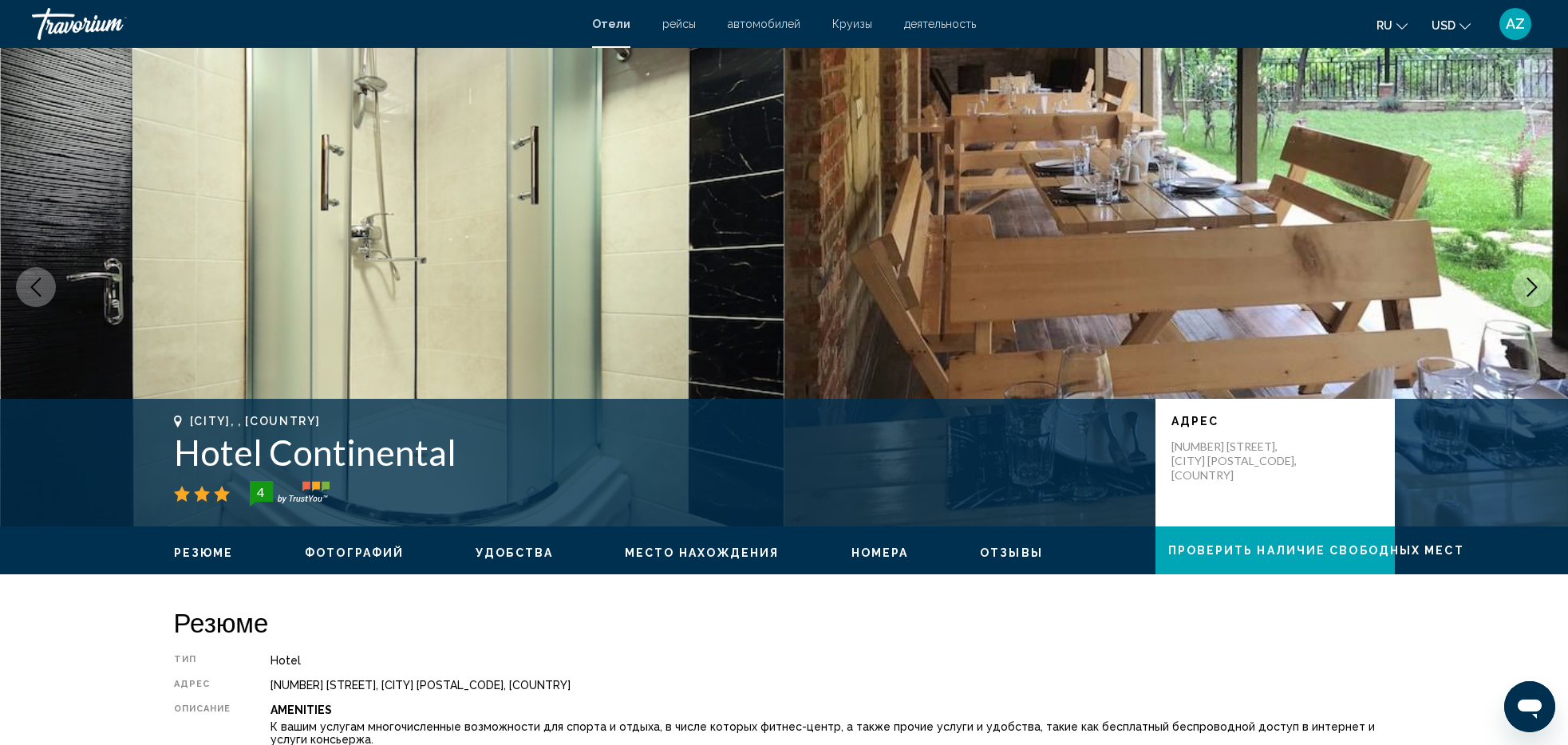 click 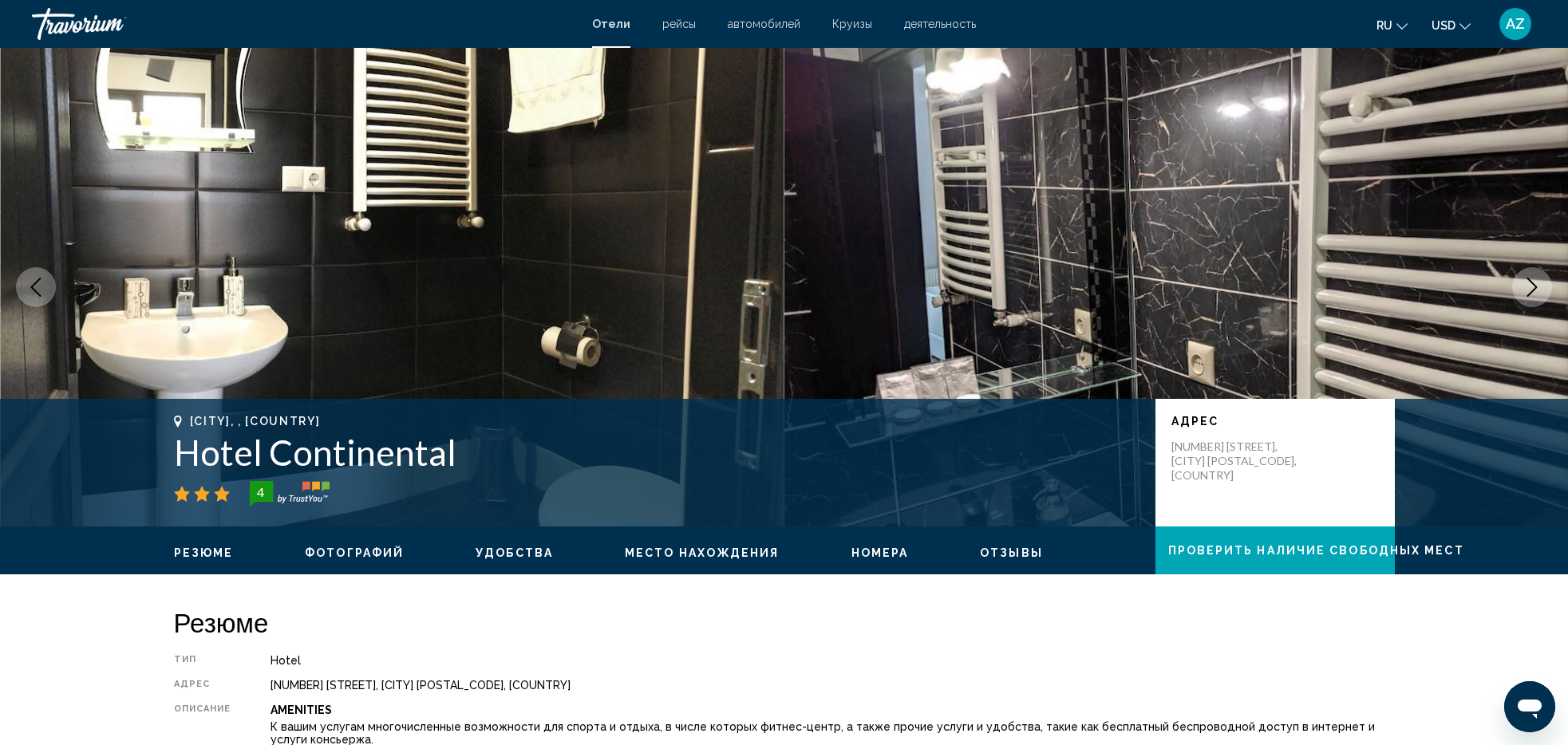 click 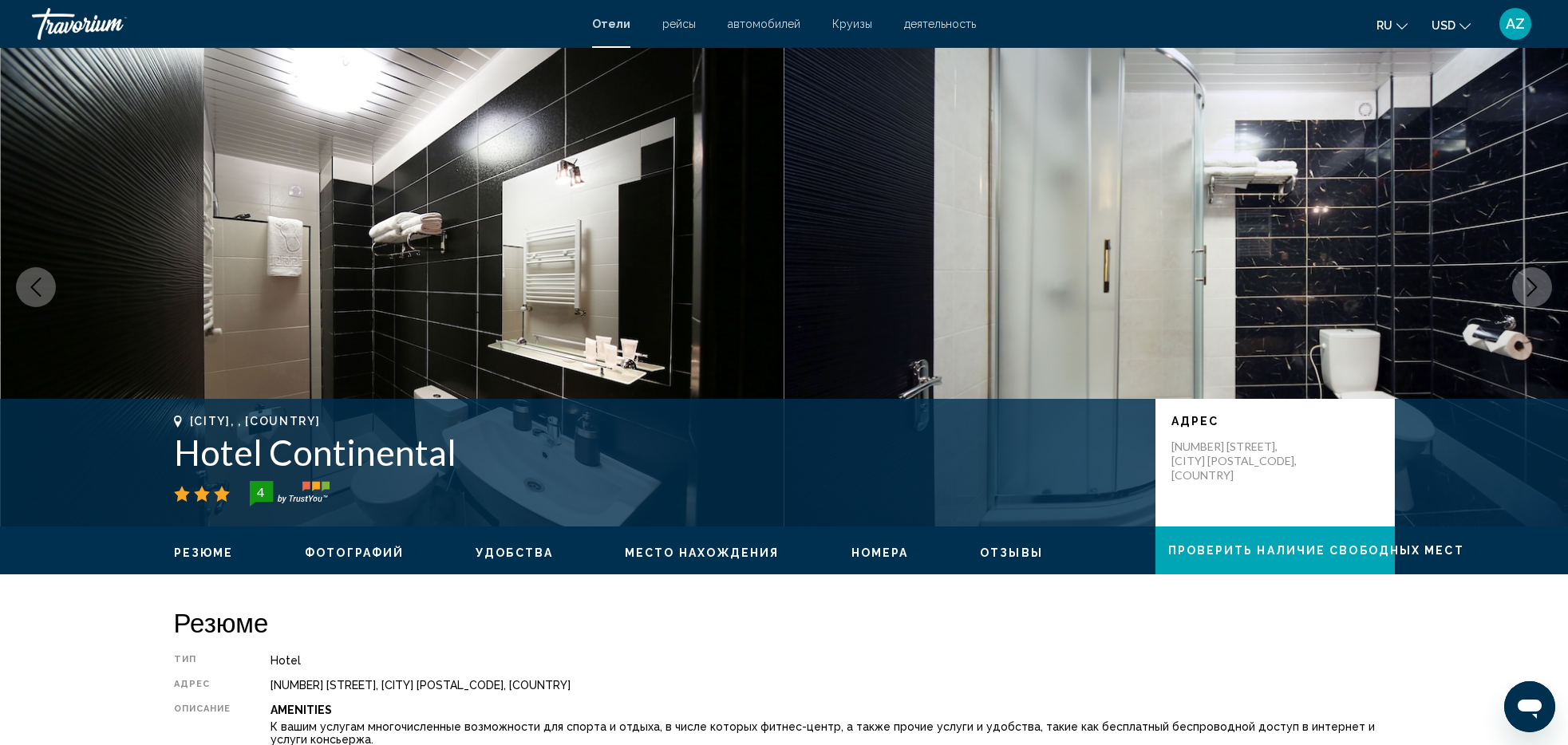click 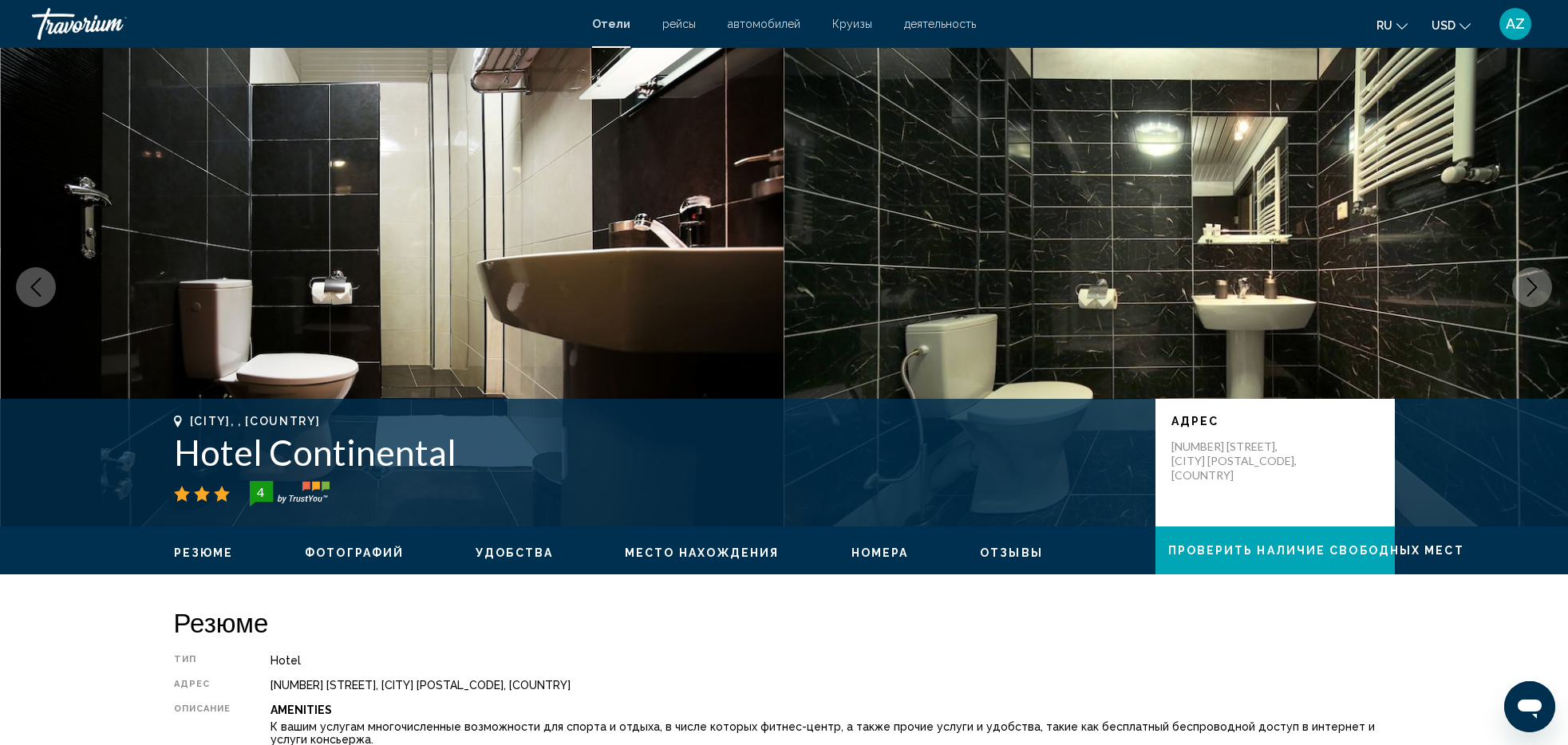 click 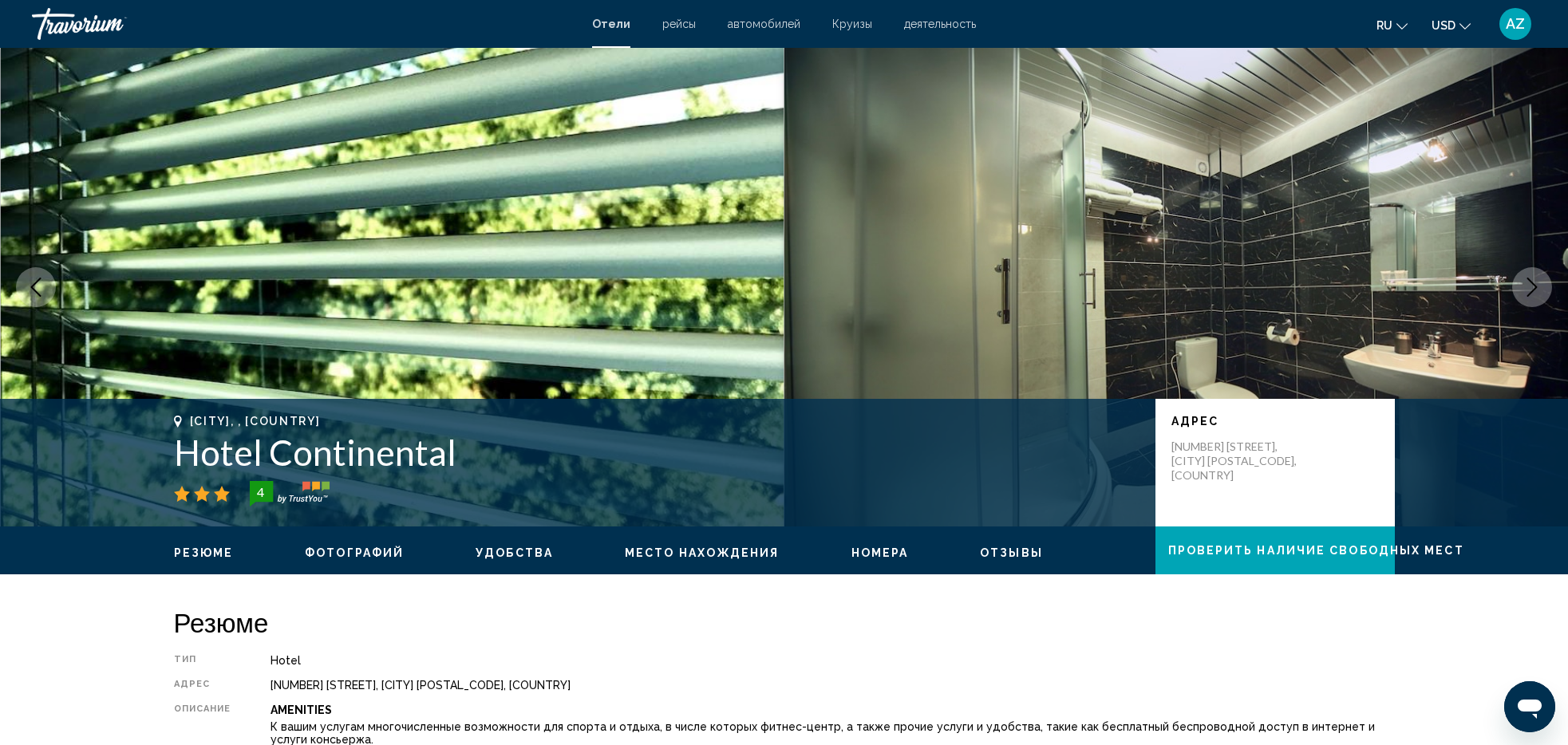 click 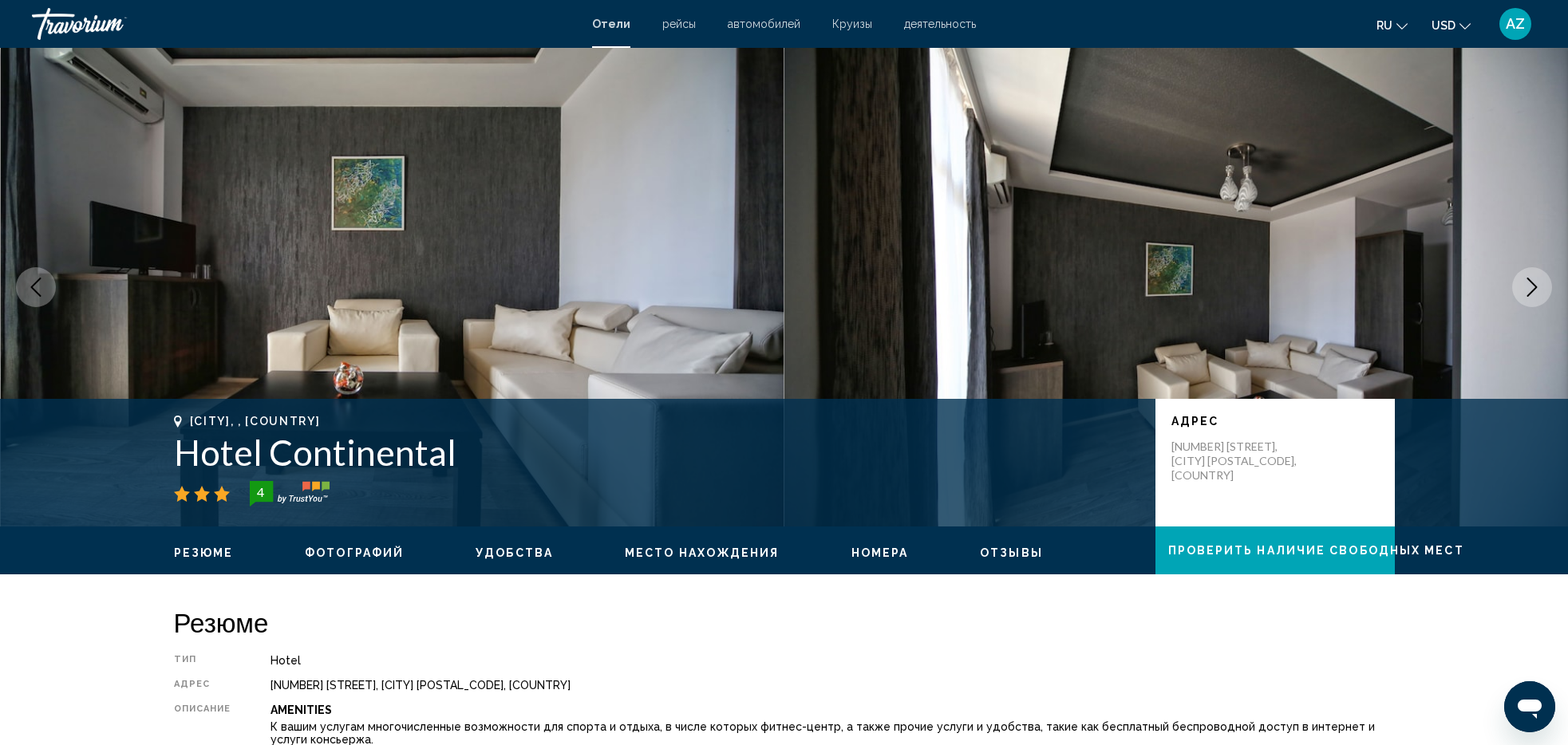 click 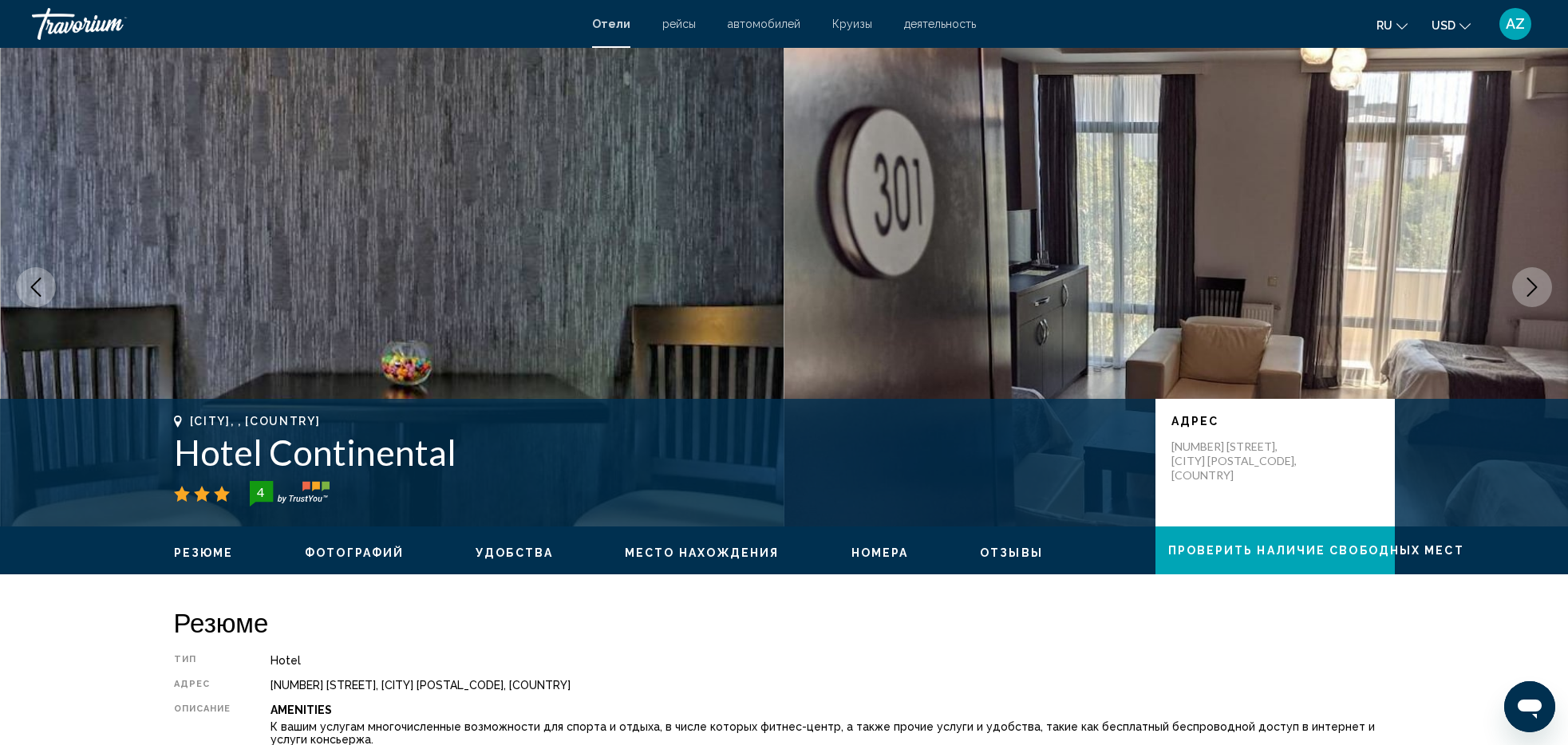 click at bounding box center [36, 287] 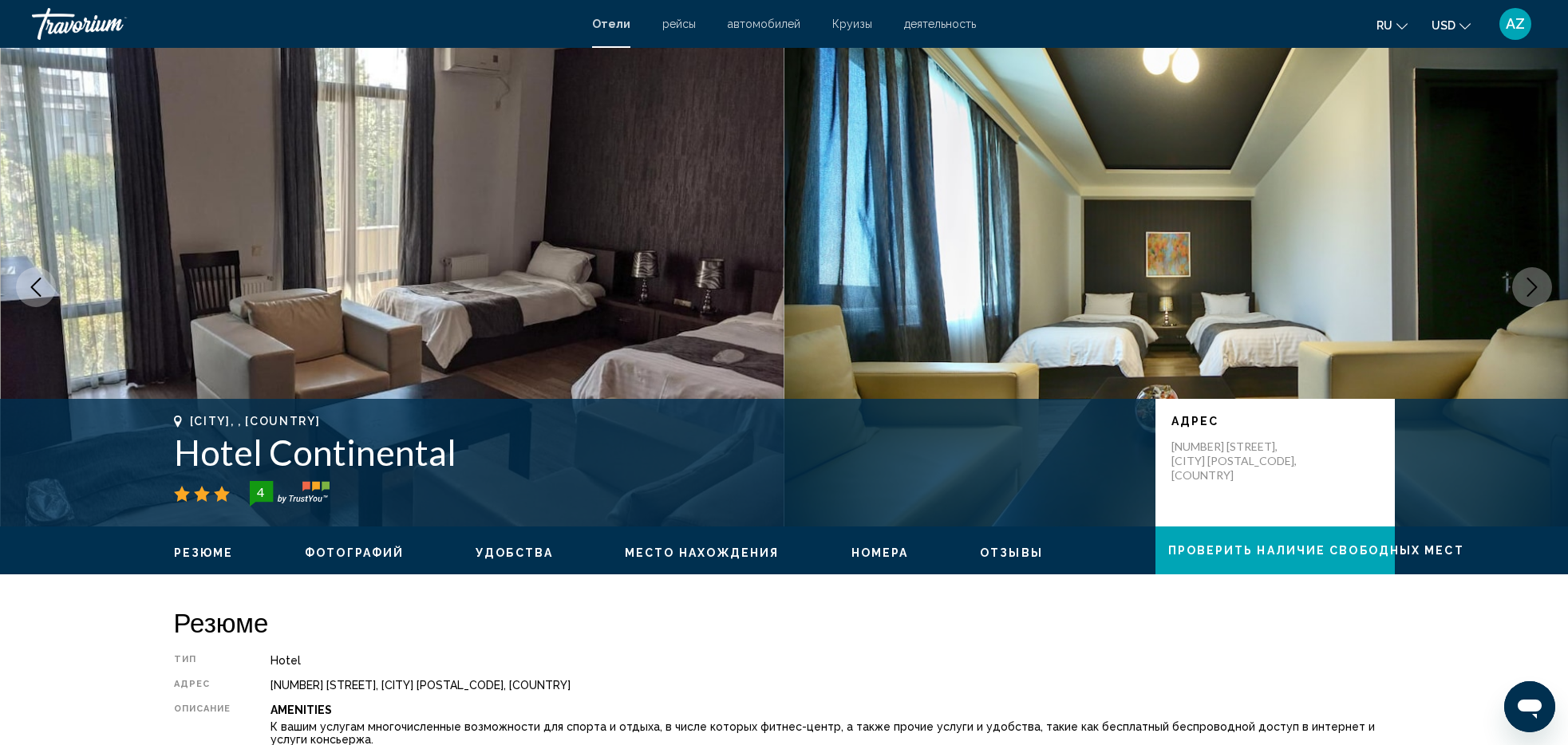 click at bounding box center [36, 287] 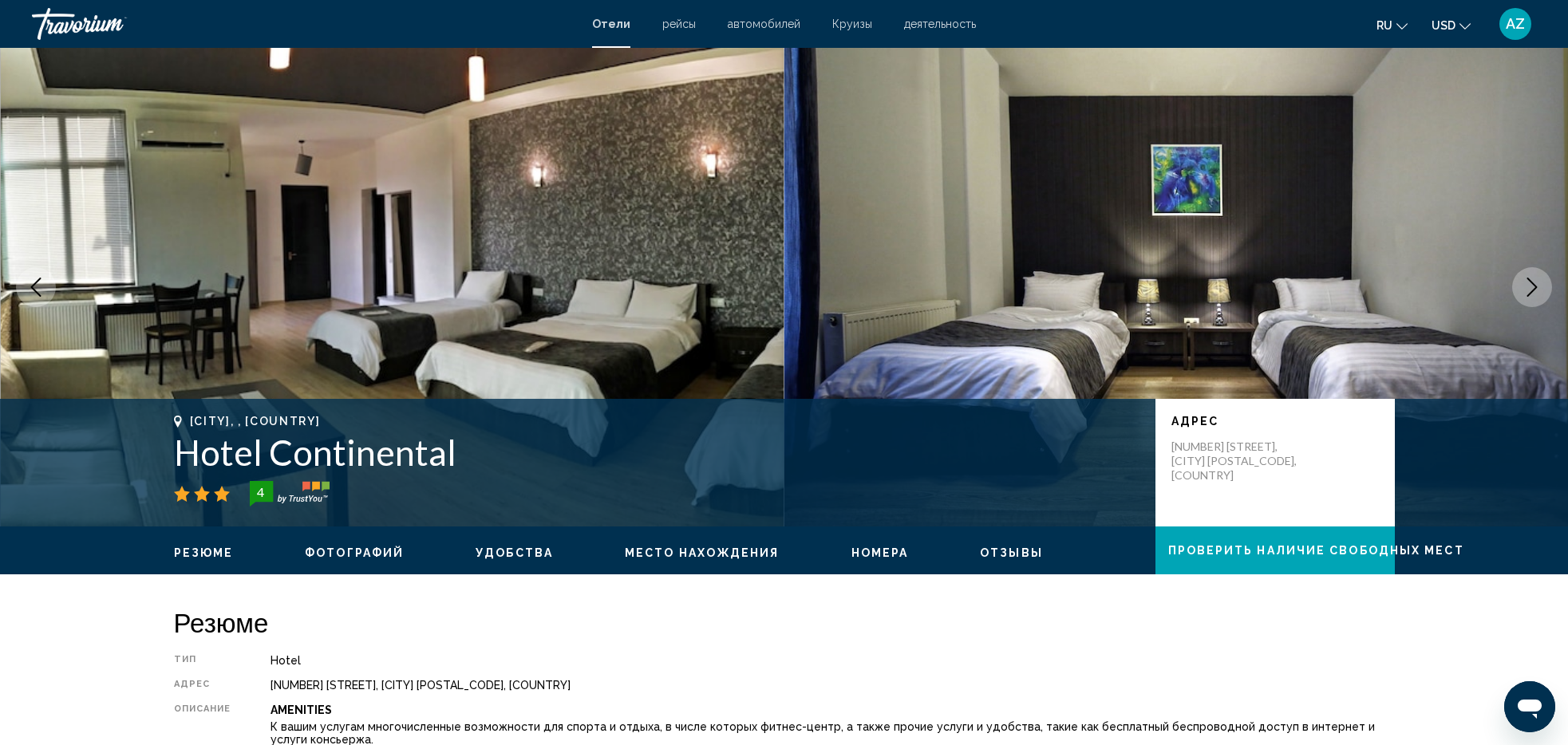 click at bounding box center (36, 287) 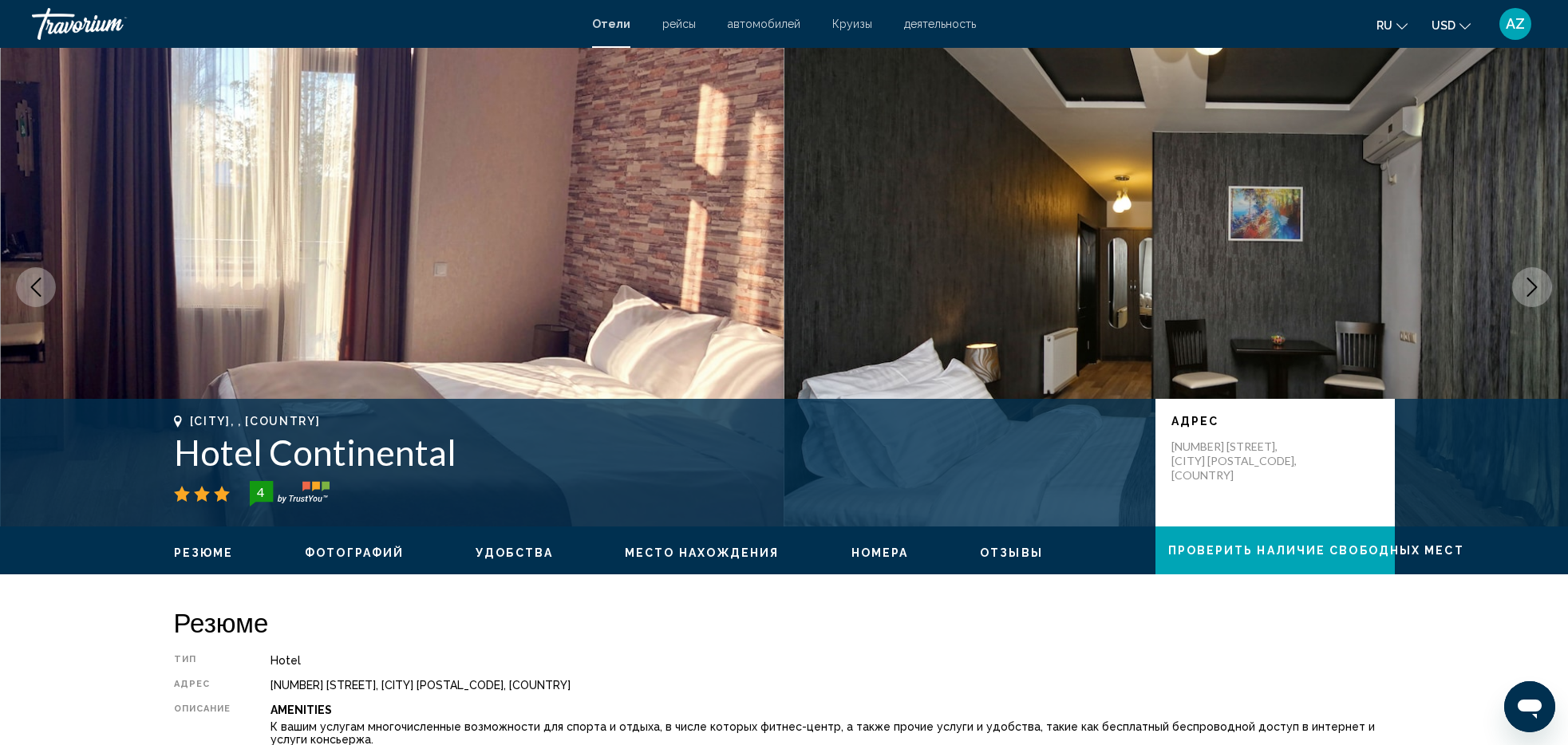 click at bounding box center [36, 287] 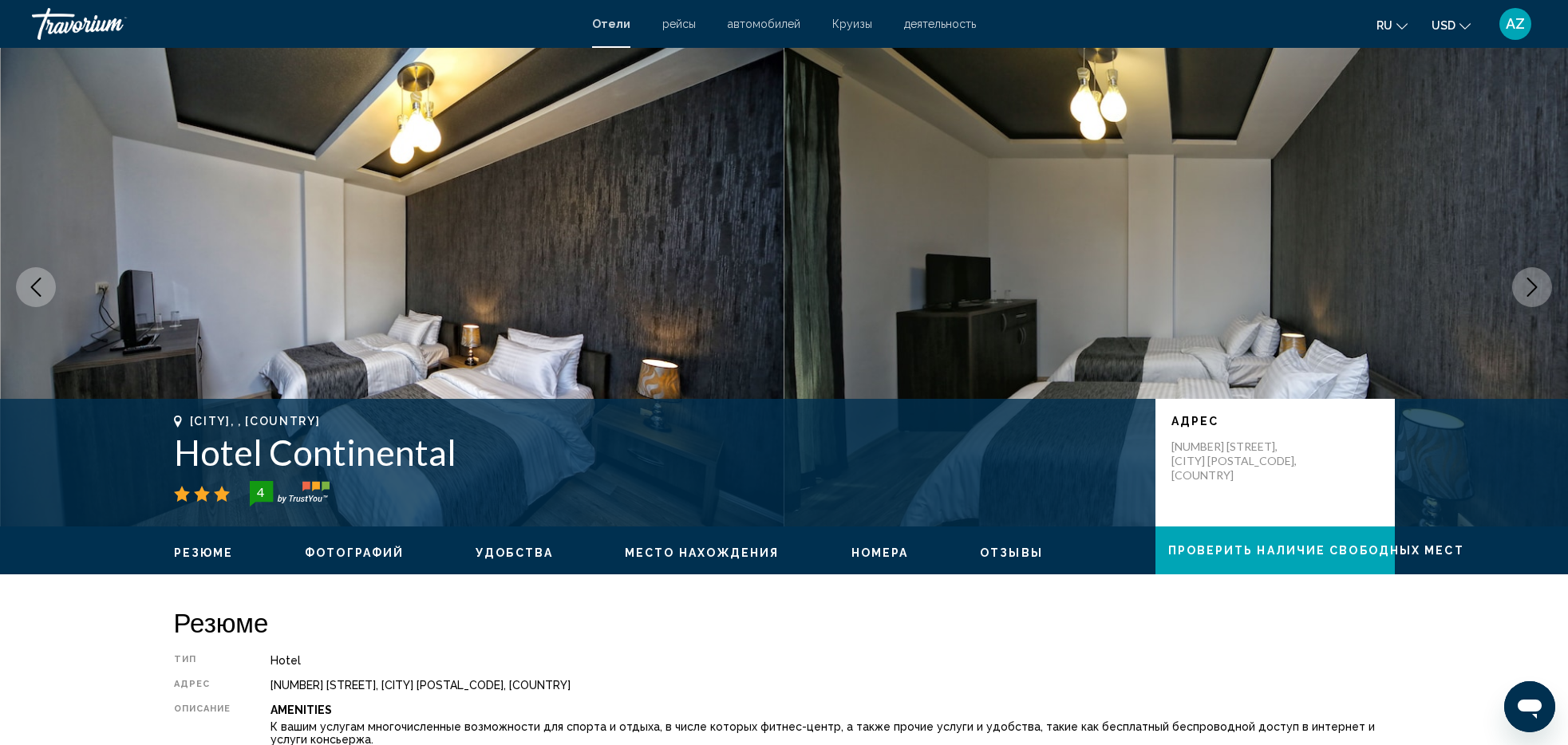 click at bounding box center [36, 287] 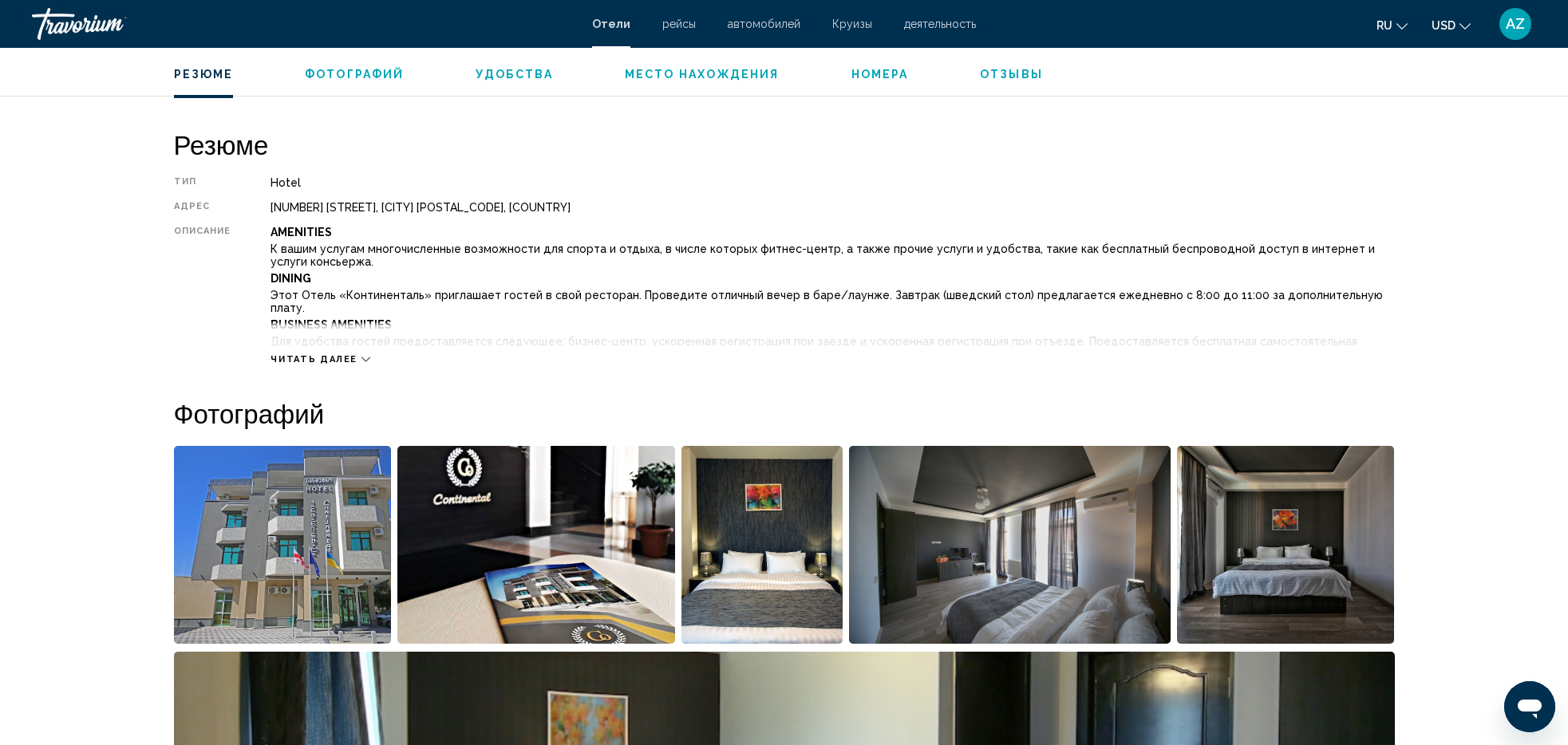 scroll, scrollTop: 718, scrollLeft: 0, axis: vertical 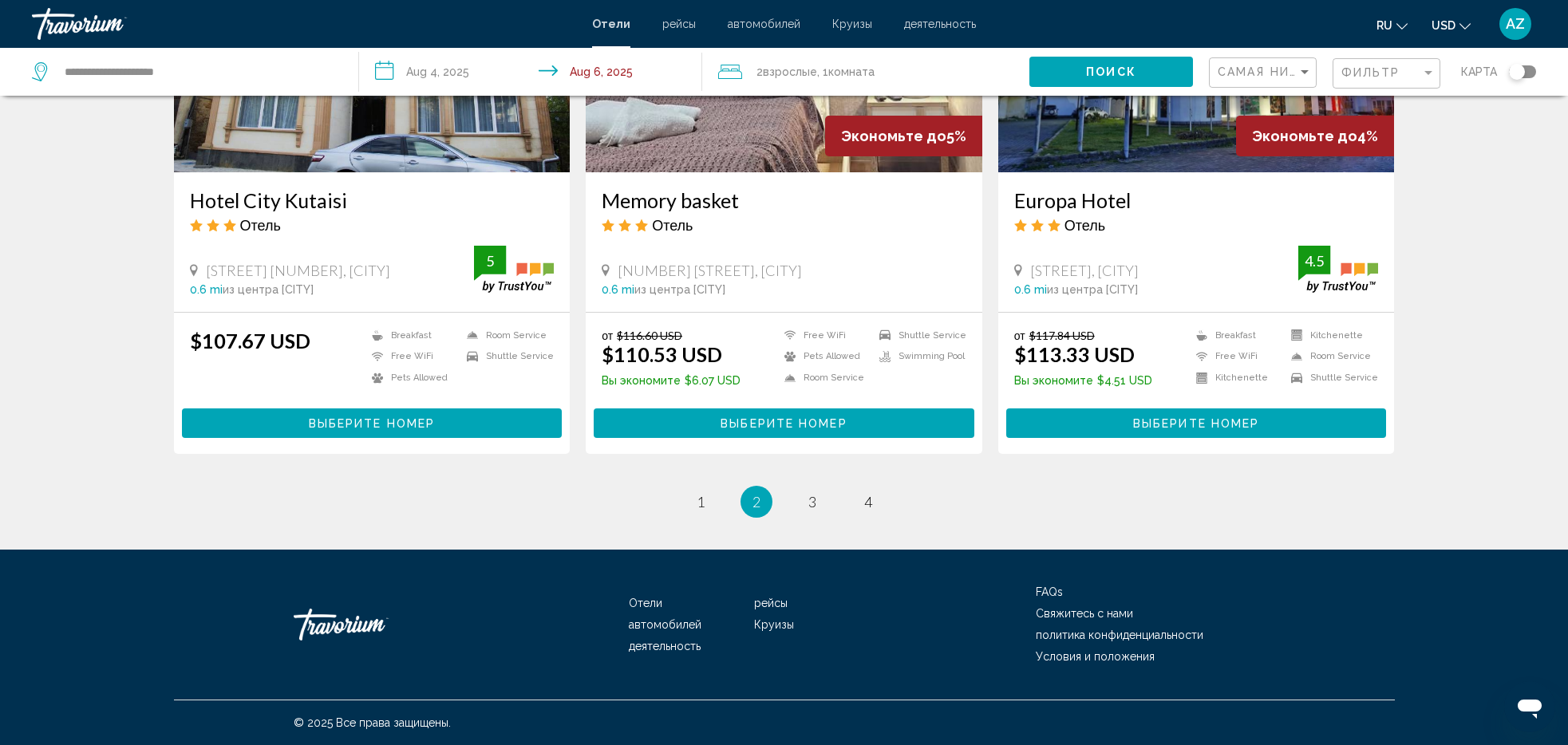 click on "Hotel Prometheus
Отель
[STREET] [NUMBER], [CITY], [CITY] 6.8 mi  из центра  [CITY] от отеля 4.5 $74.35 USD
Free WiFi
Kitchenette
Room Service
Shuttle Service  4.5 Выберите номер Экономьте до  28%   Park Hotel Imeri
Отель
[NUMBER] [STREET], [CITY] 2.9 mi  из центра  [CITY] от отеля 4.5 от $106.54 USD $76.59 USD  Вы экономите  $29.95 USD
Breakfast
Free WiFi" at bounding box center [784, -654] 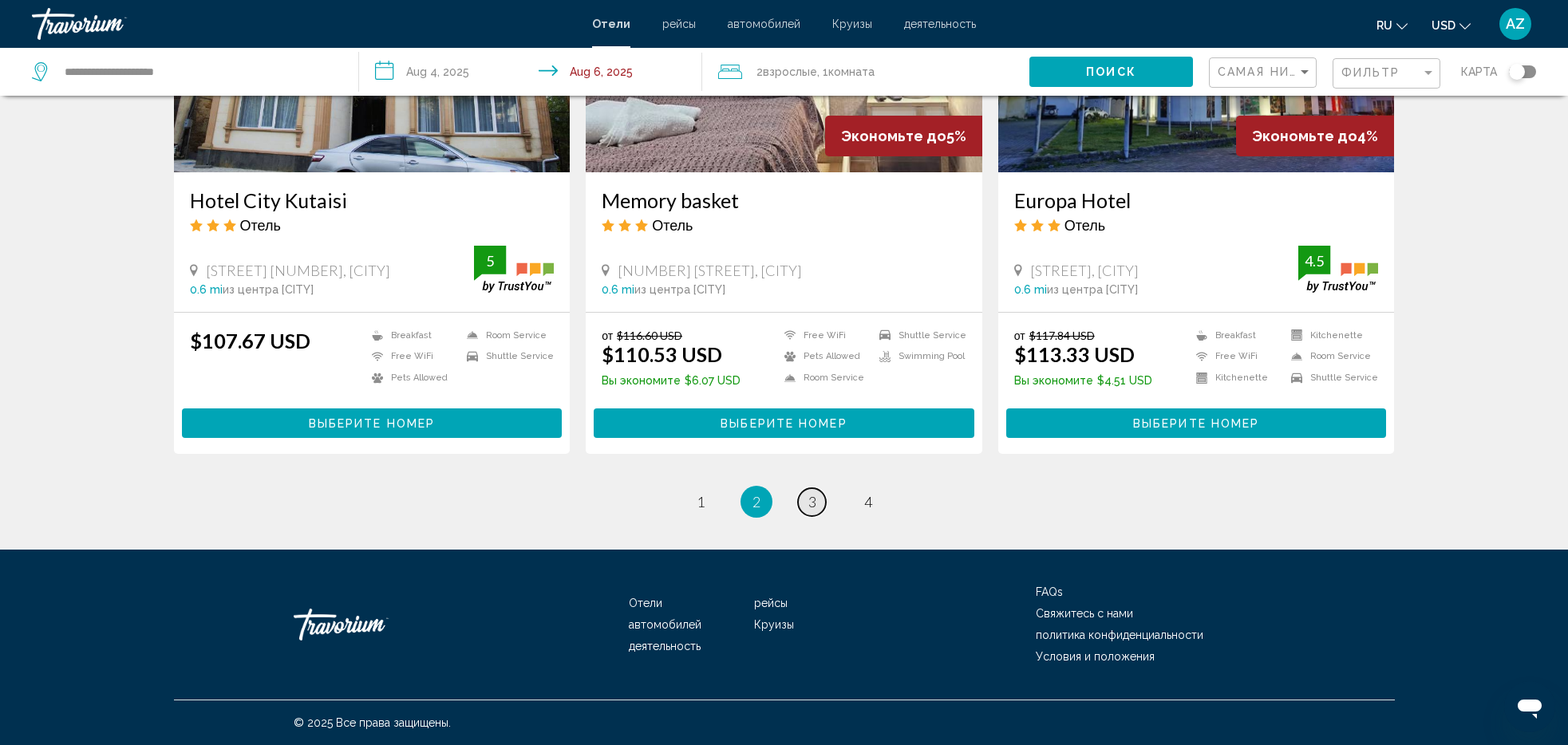 click on "3" at bounding box center (812, 502) 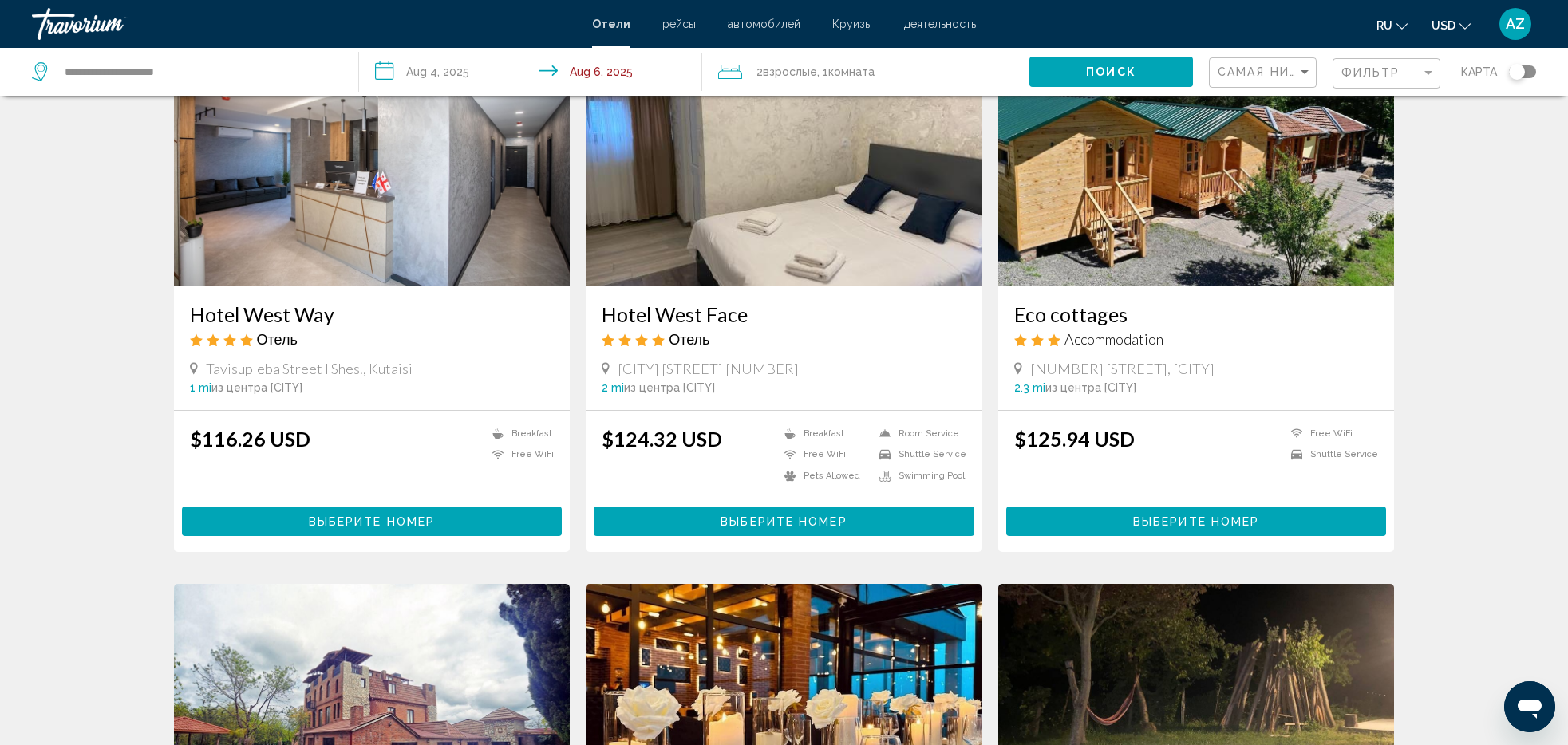 scroll, scrollTop: 0, scrollLeft: 0, axis: both 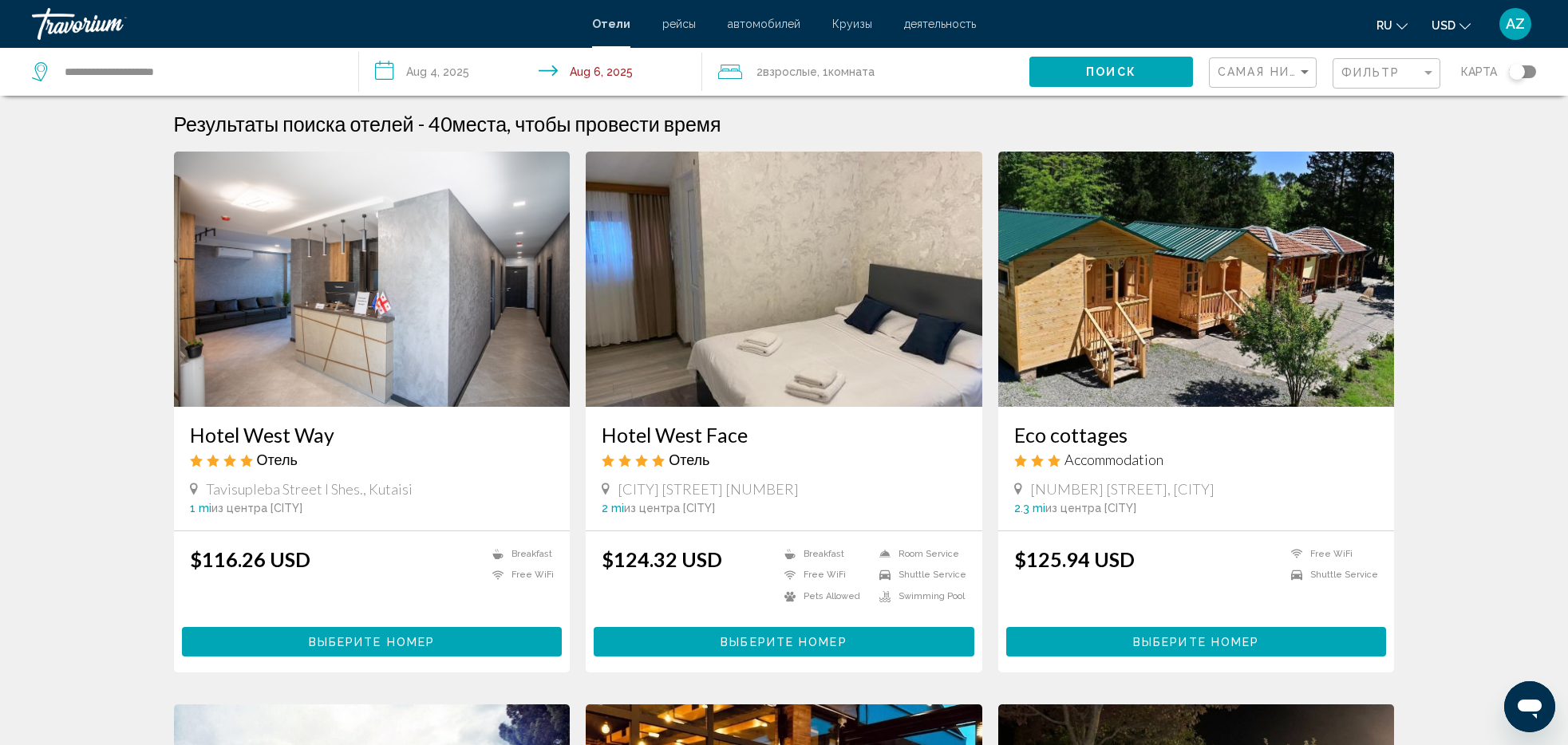 click on "Hotel West Way" at bounding box center (372, 435) 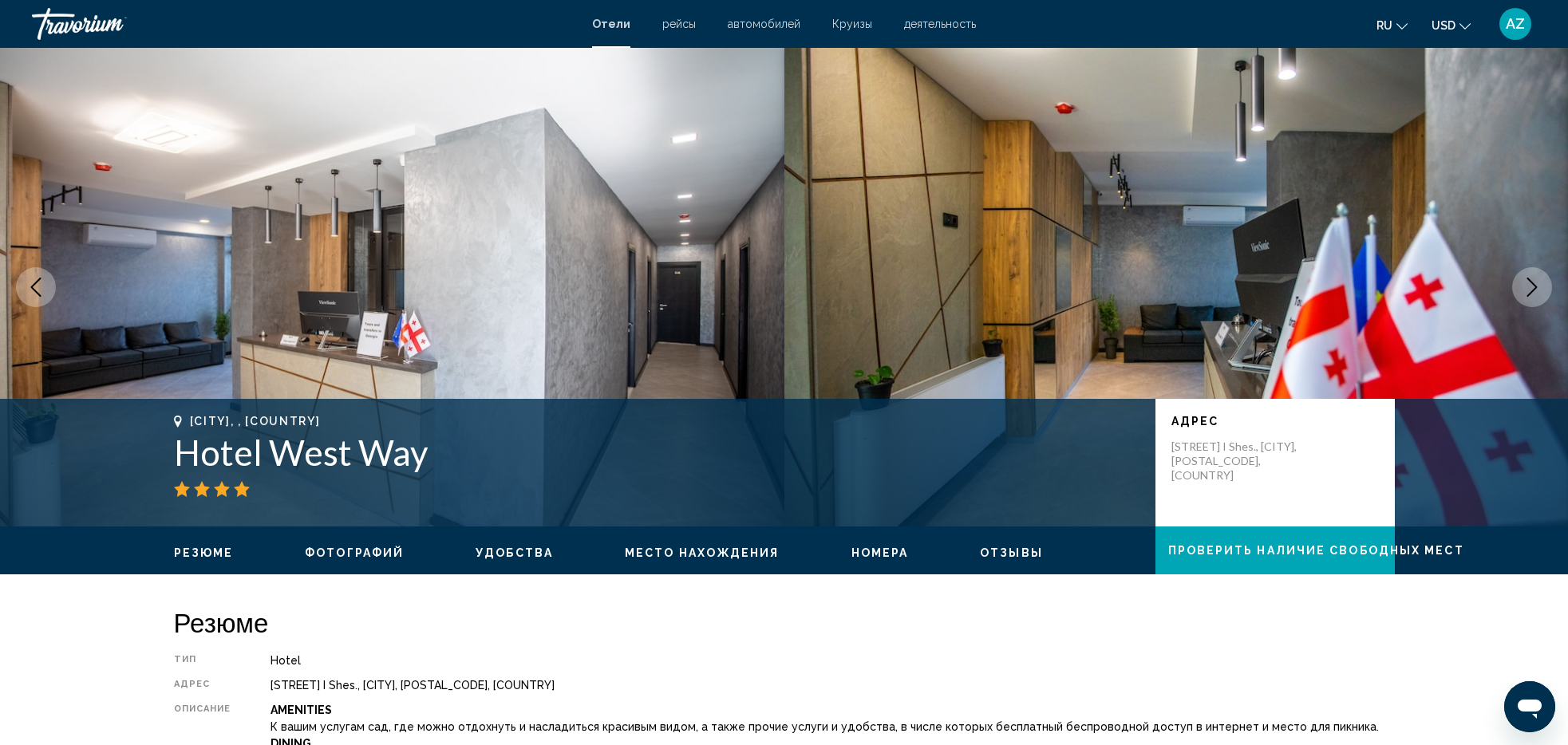 click at bounding box center [36, 287] 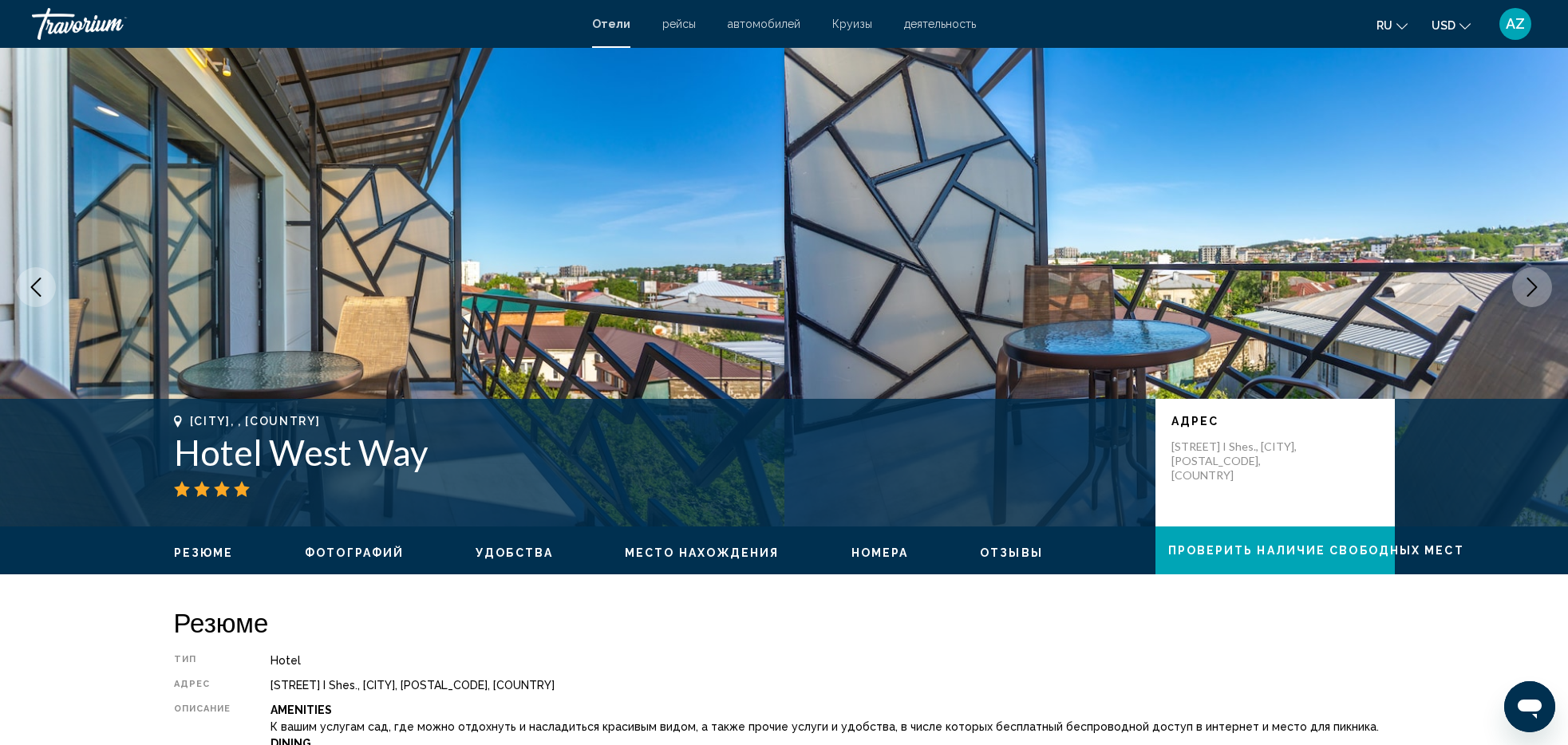 click at bounding box center (36, 287) 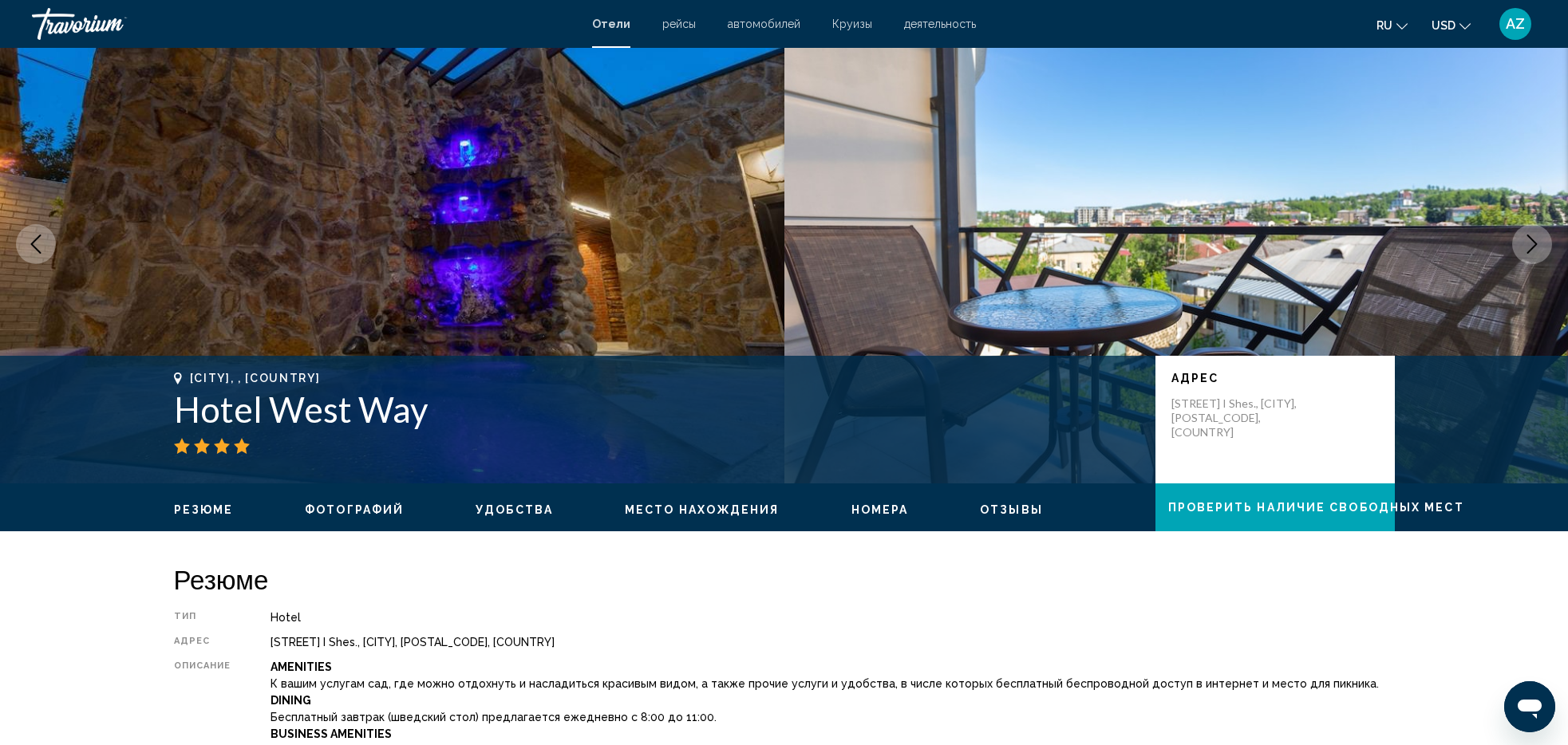 scroll, scrollTop: 0, scrollLeft: 0, axis: both 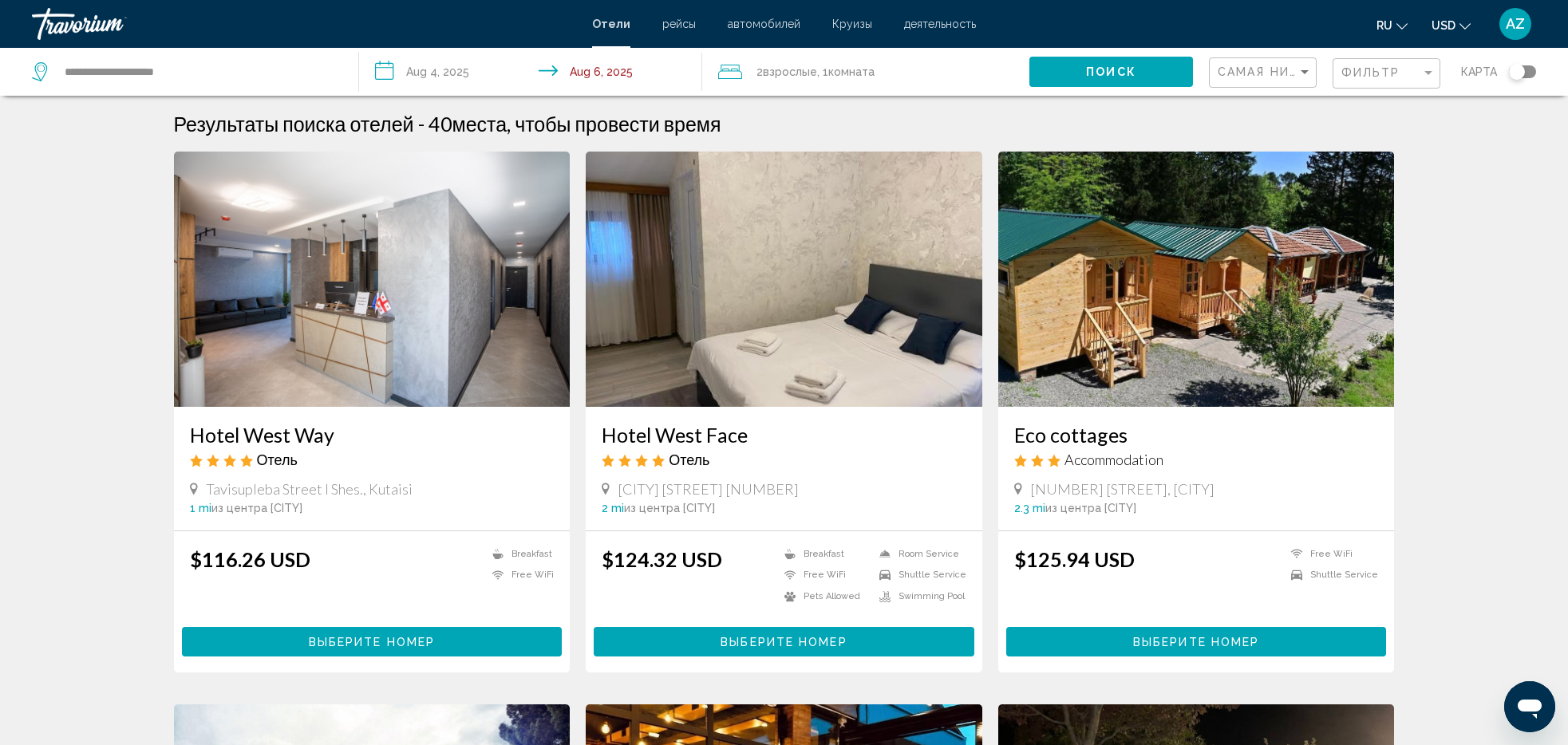 click on "Hotel West Face" at bounding box center (784, 435) 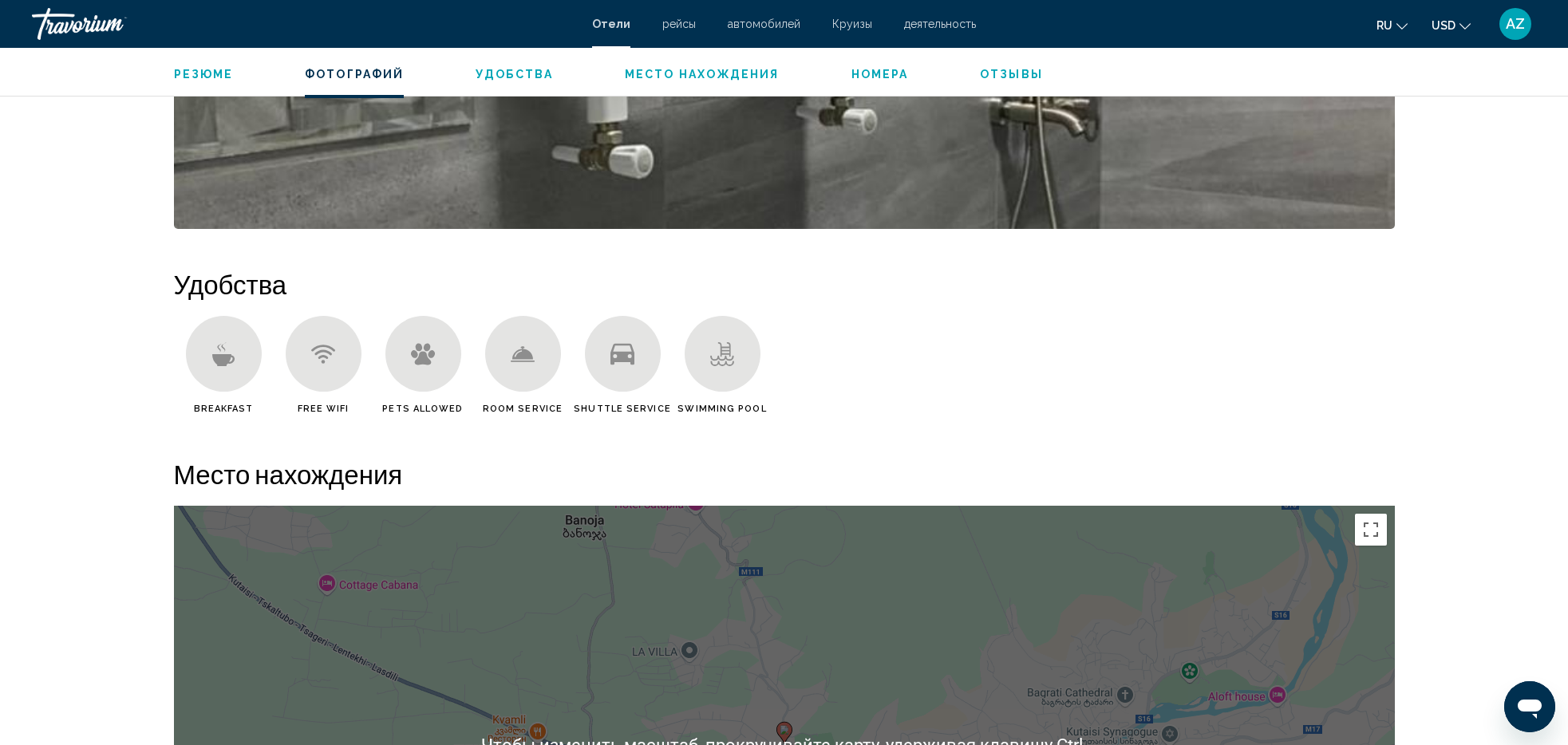 scroll, scrollTop: 838, scrollLeft: 0, axis: vertical 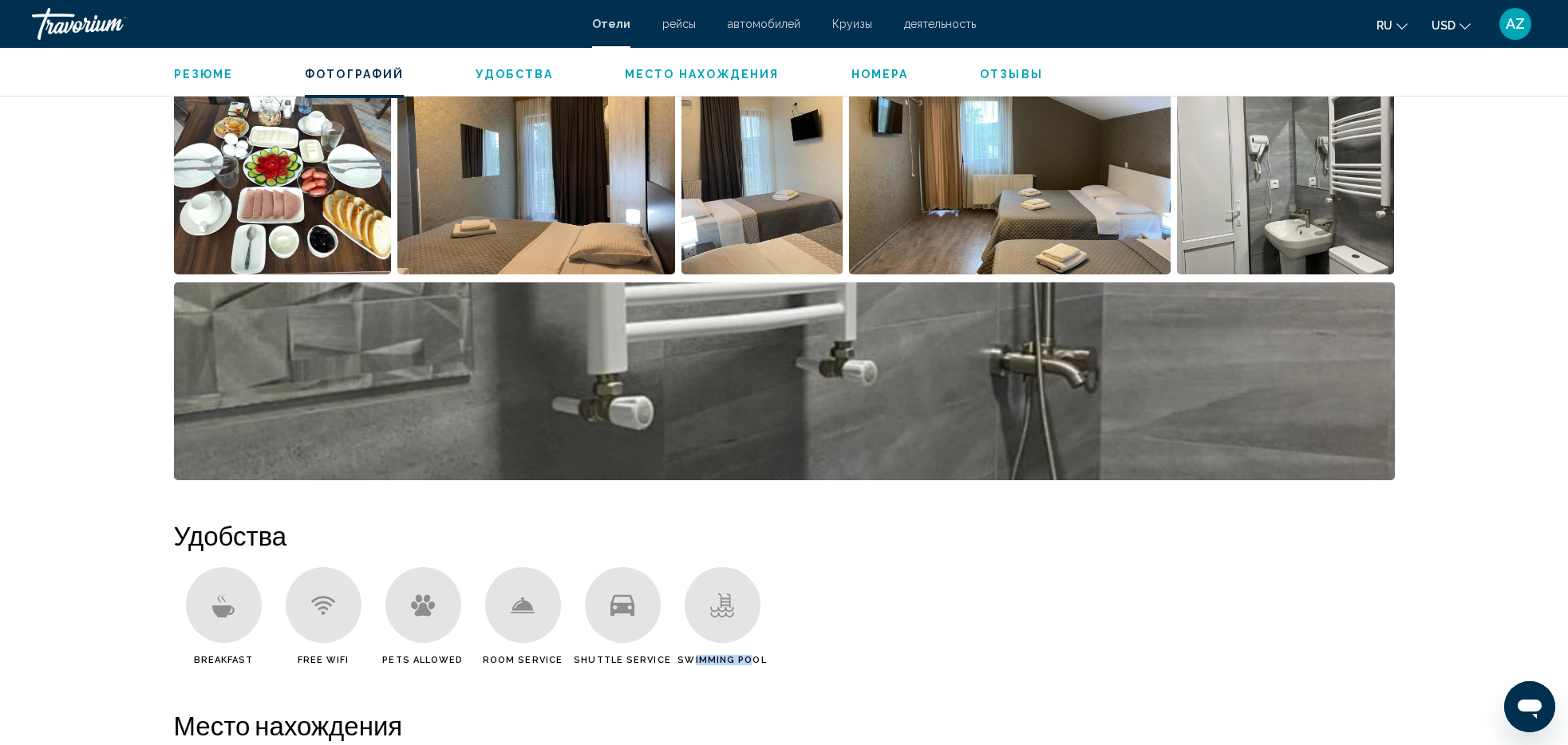 drag, startPoint x: 694, startPoint y: 652, endPoint x: 754, endPoint y: 675, distance: 64.257295 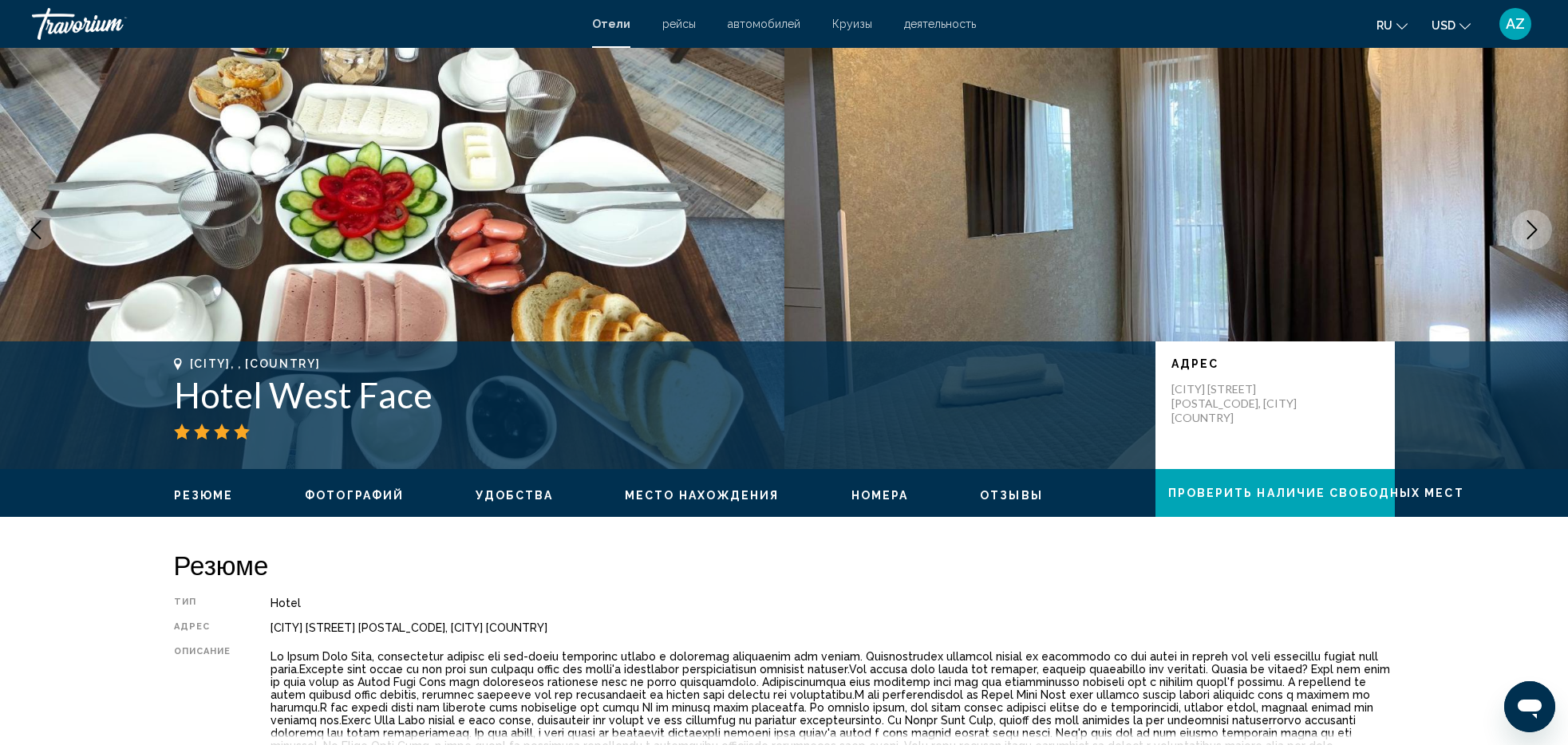 scroll, scrollTop: 0, scrollLeft: 0, axis: both 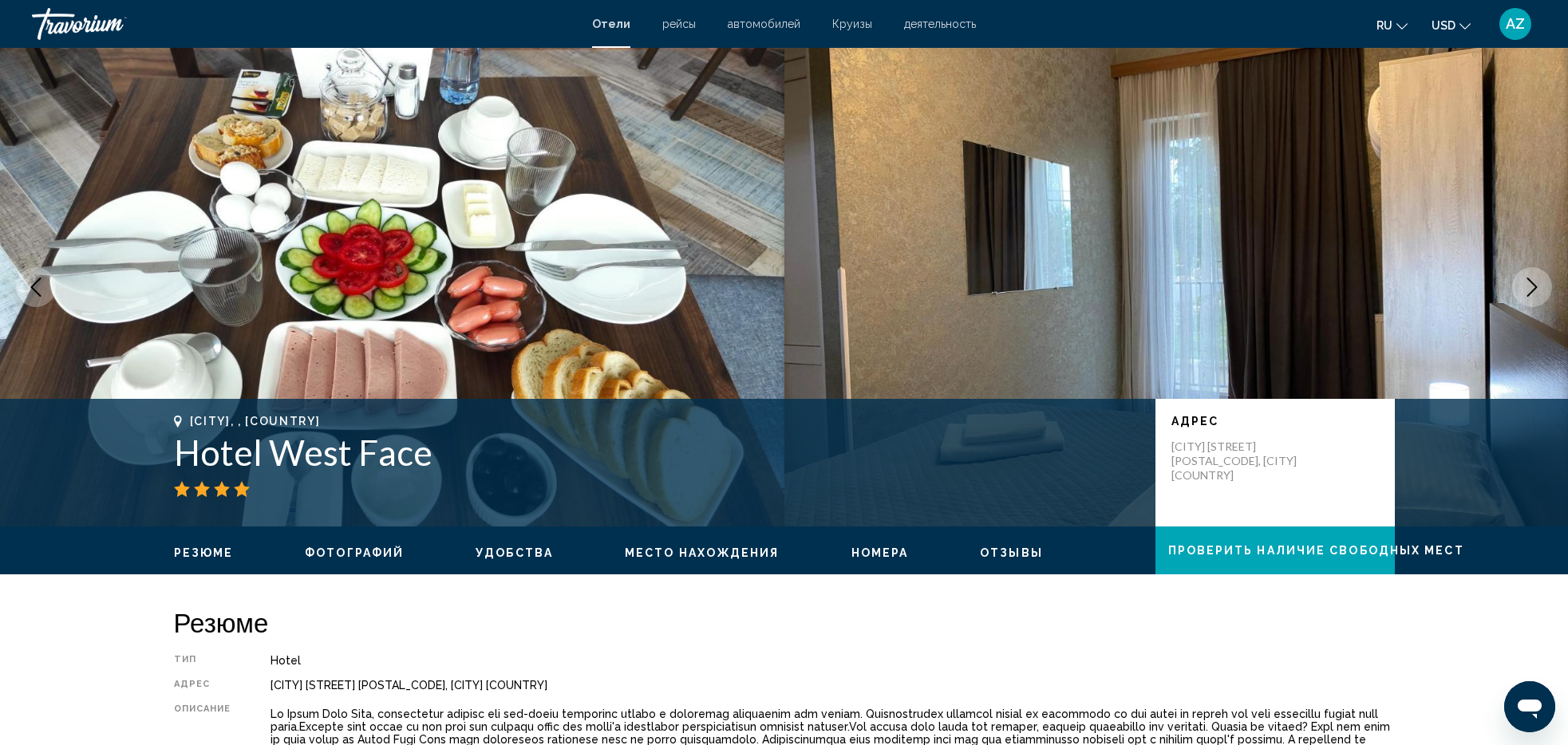 click at bounding box center [36, 287] 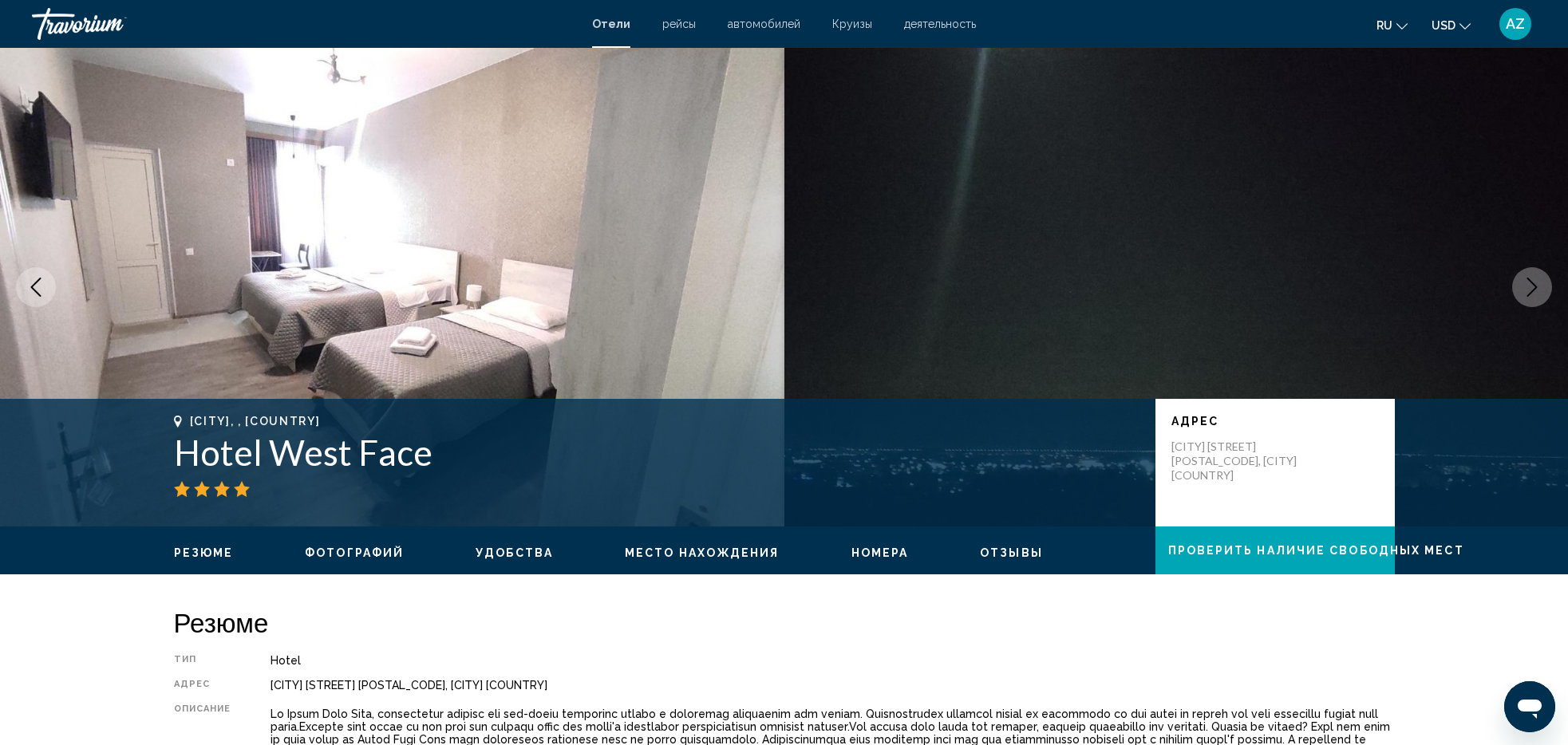 click 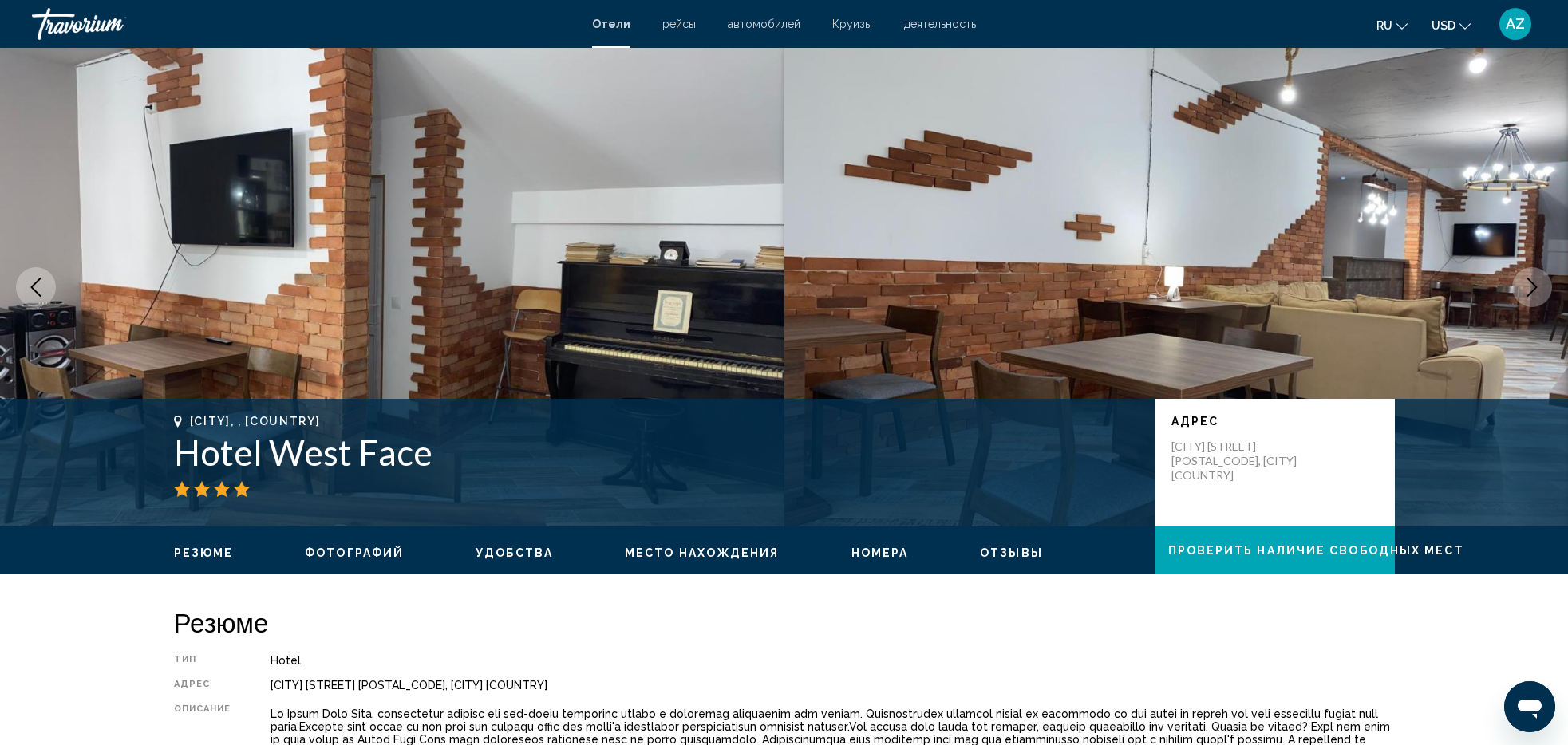 click 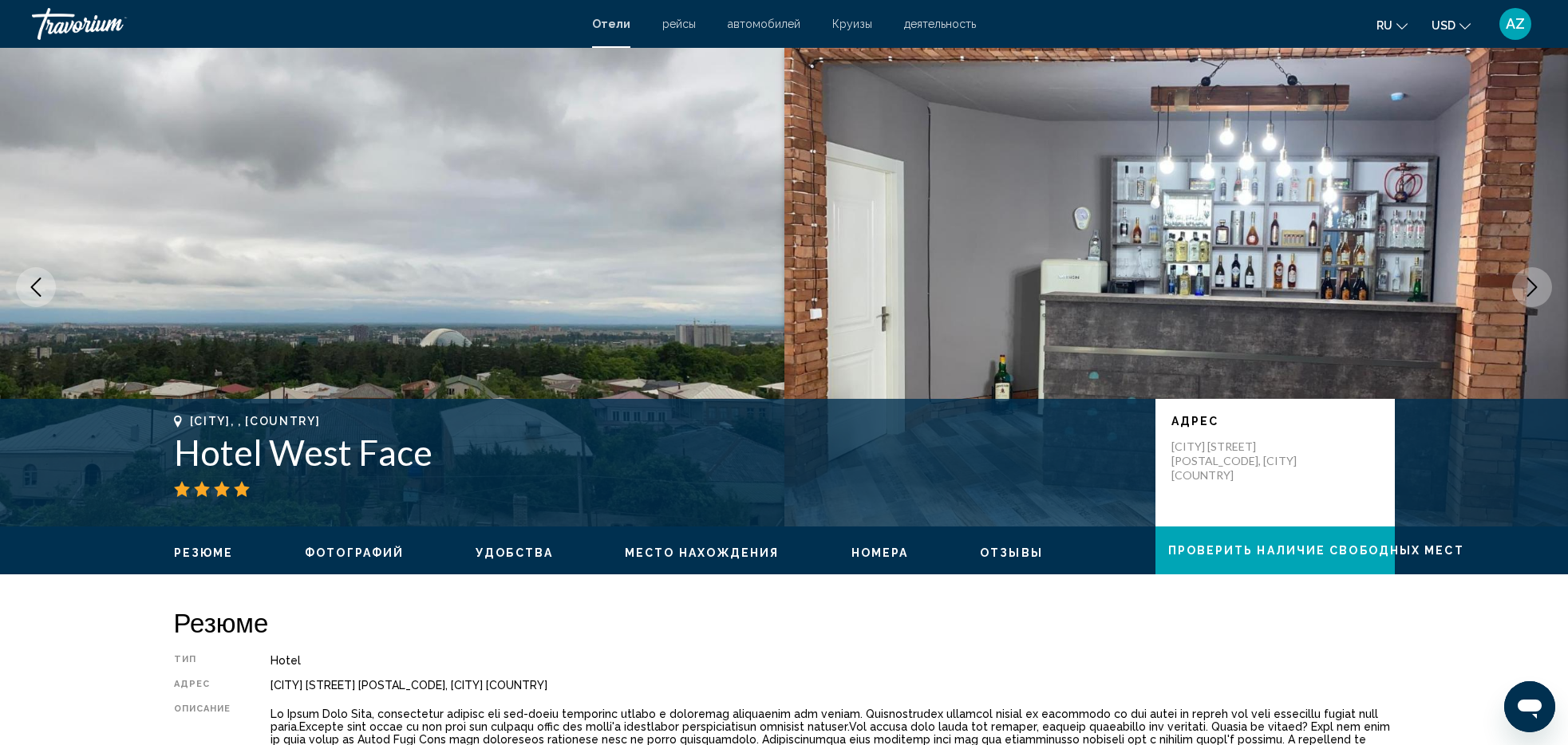 click 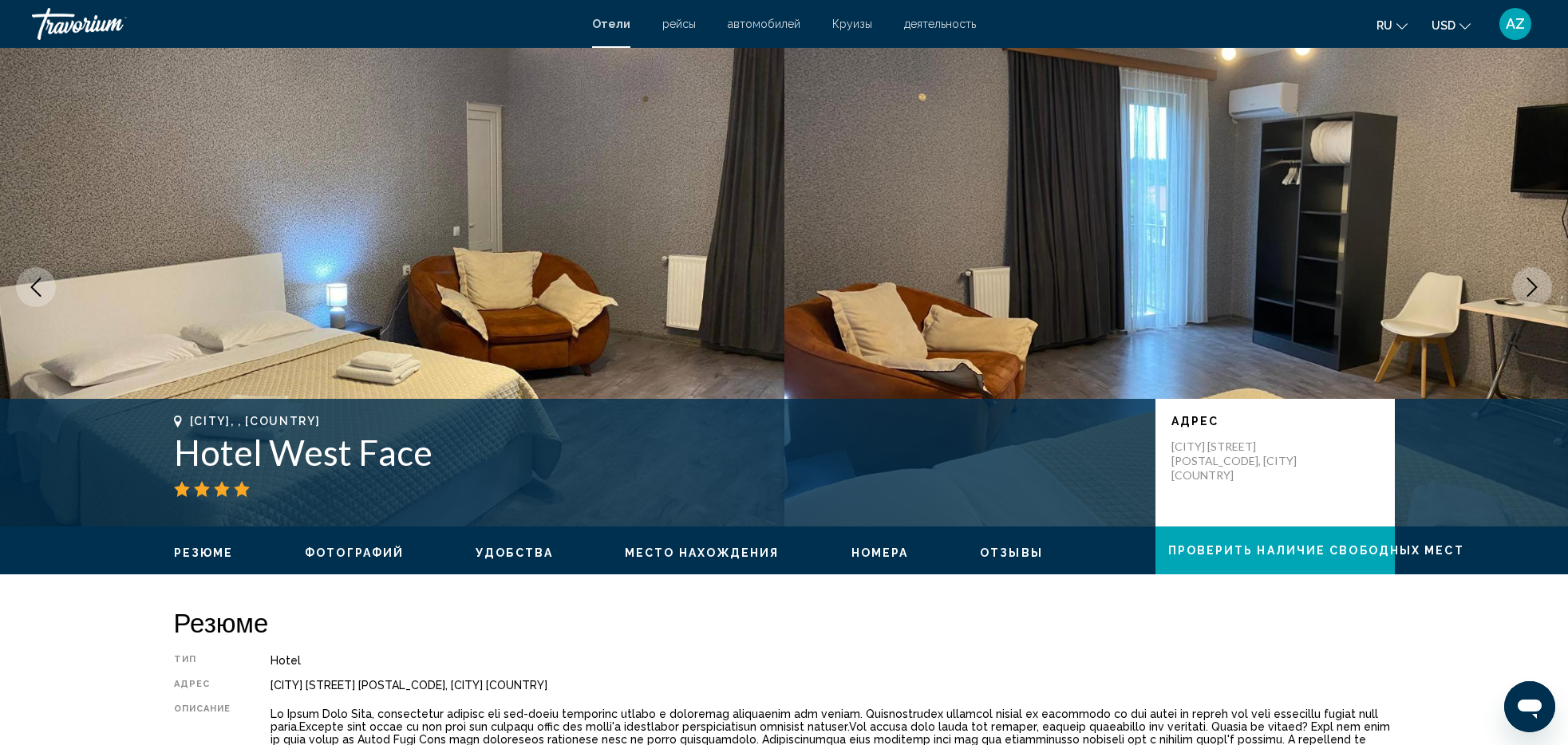 click 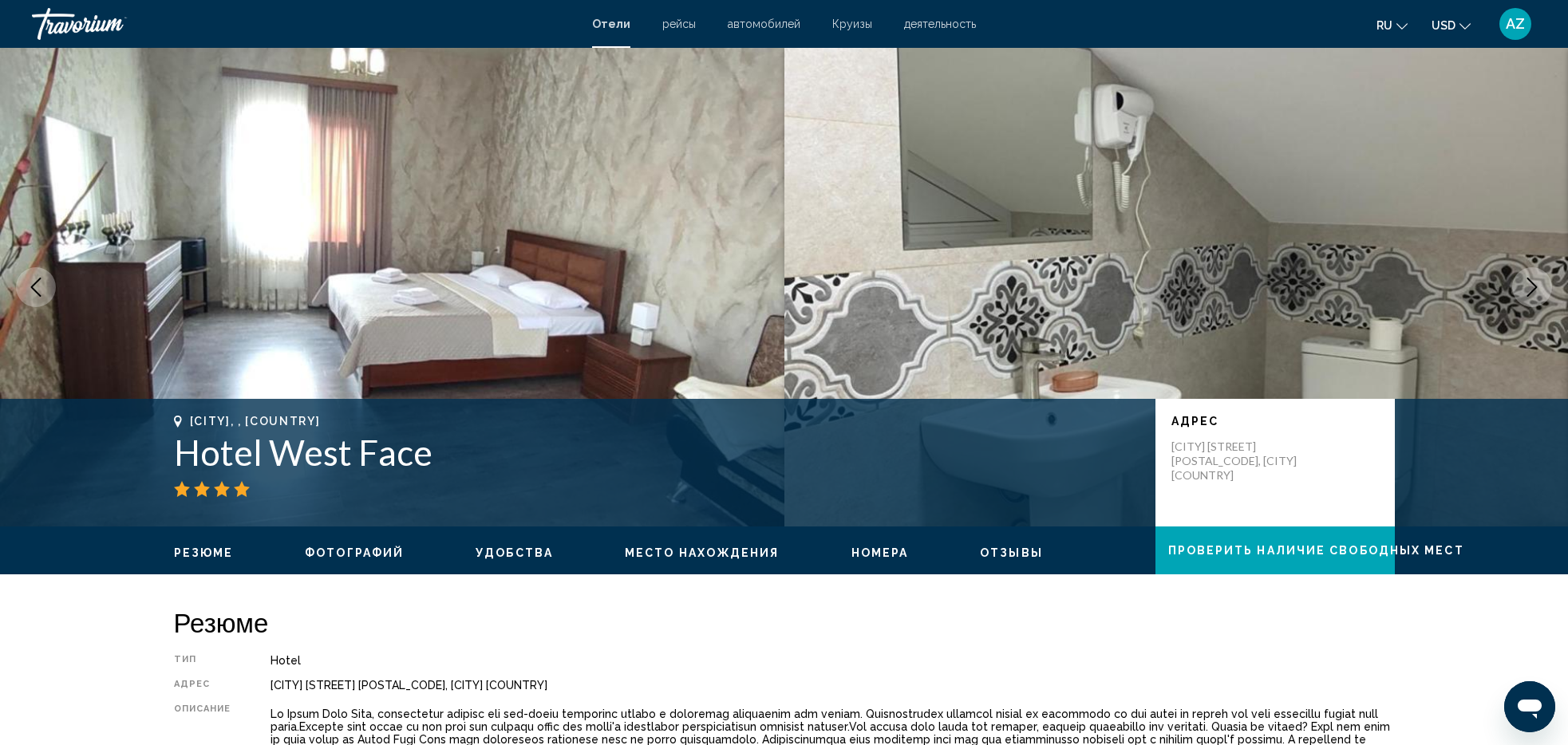 click 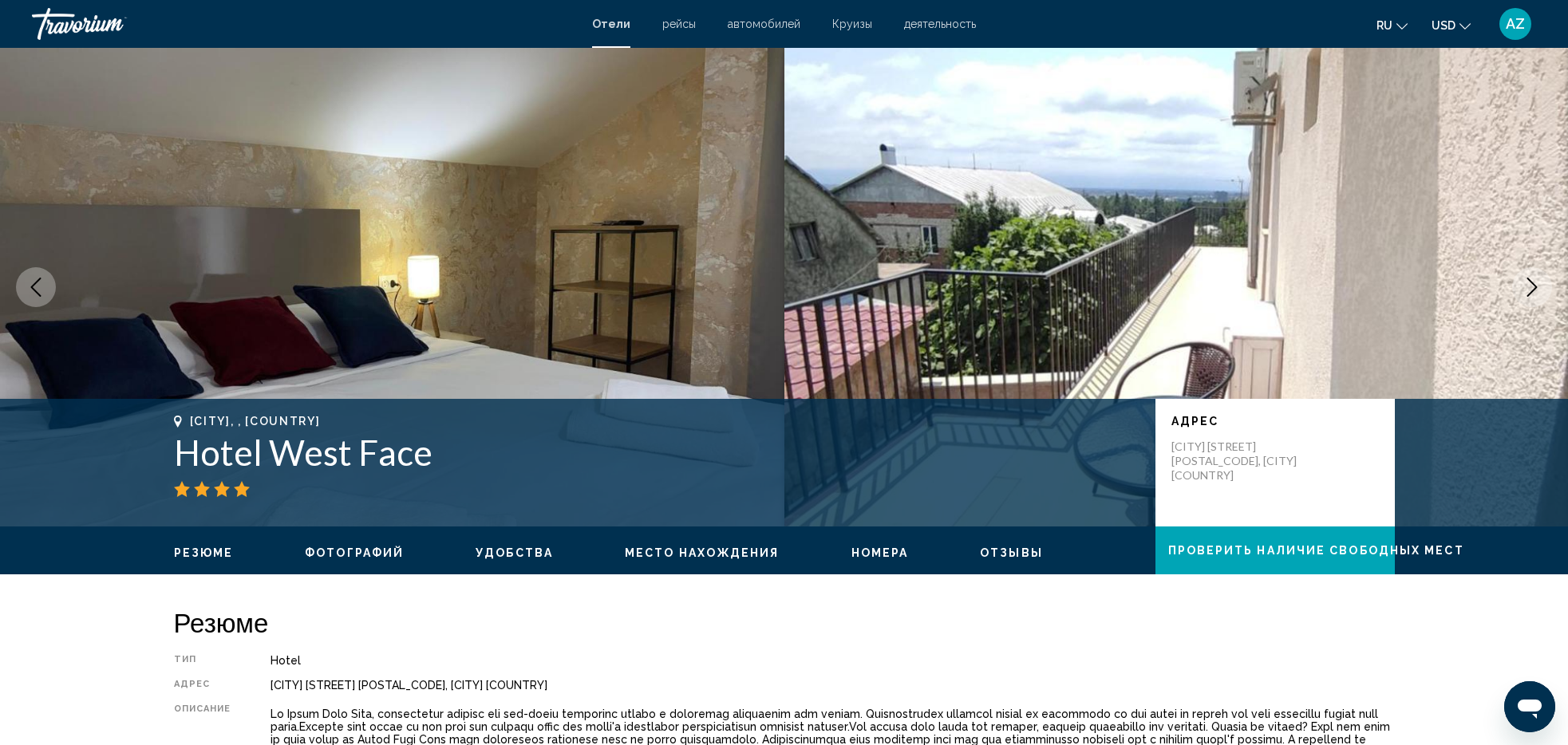 click 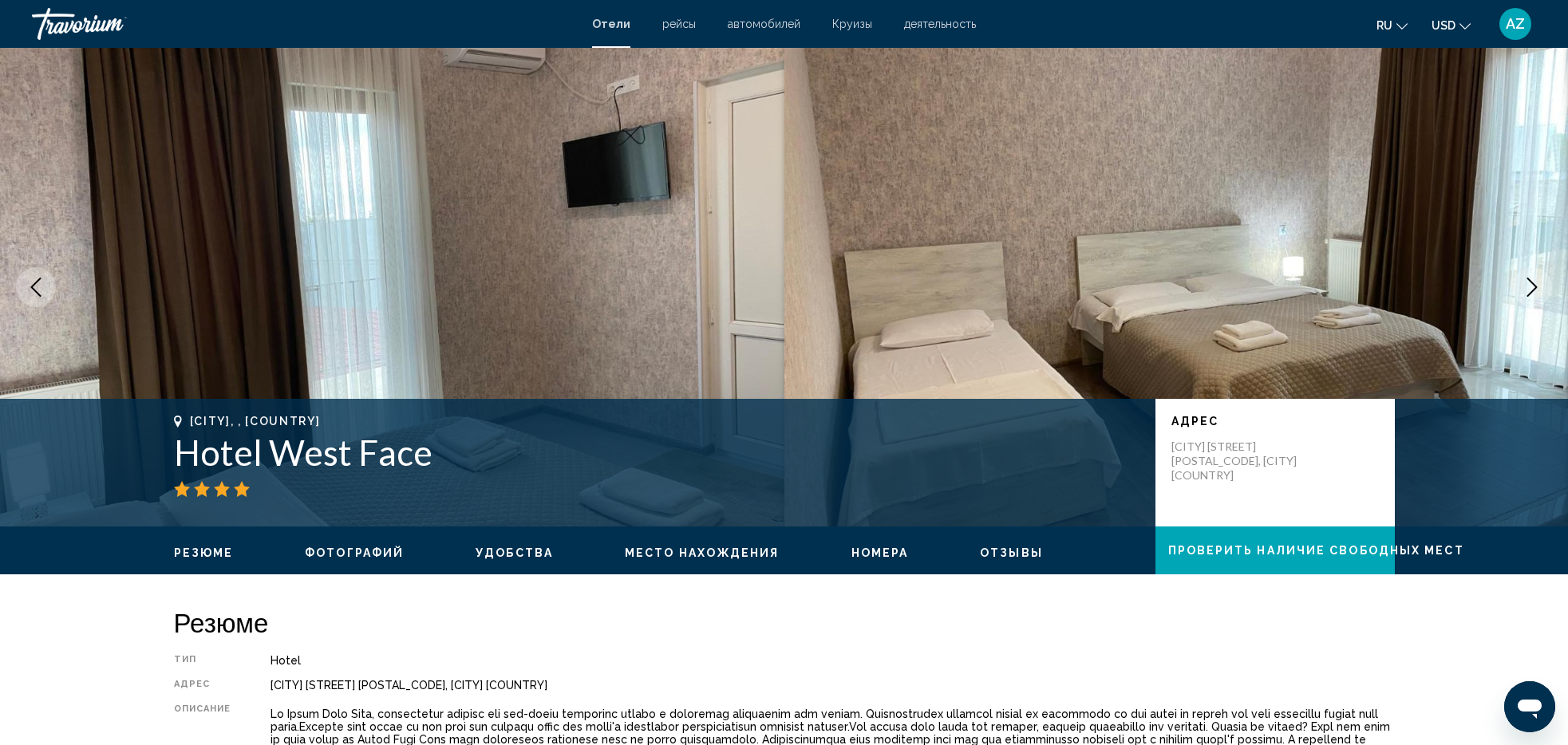 click 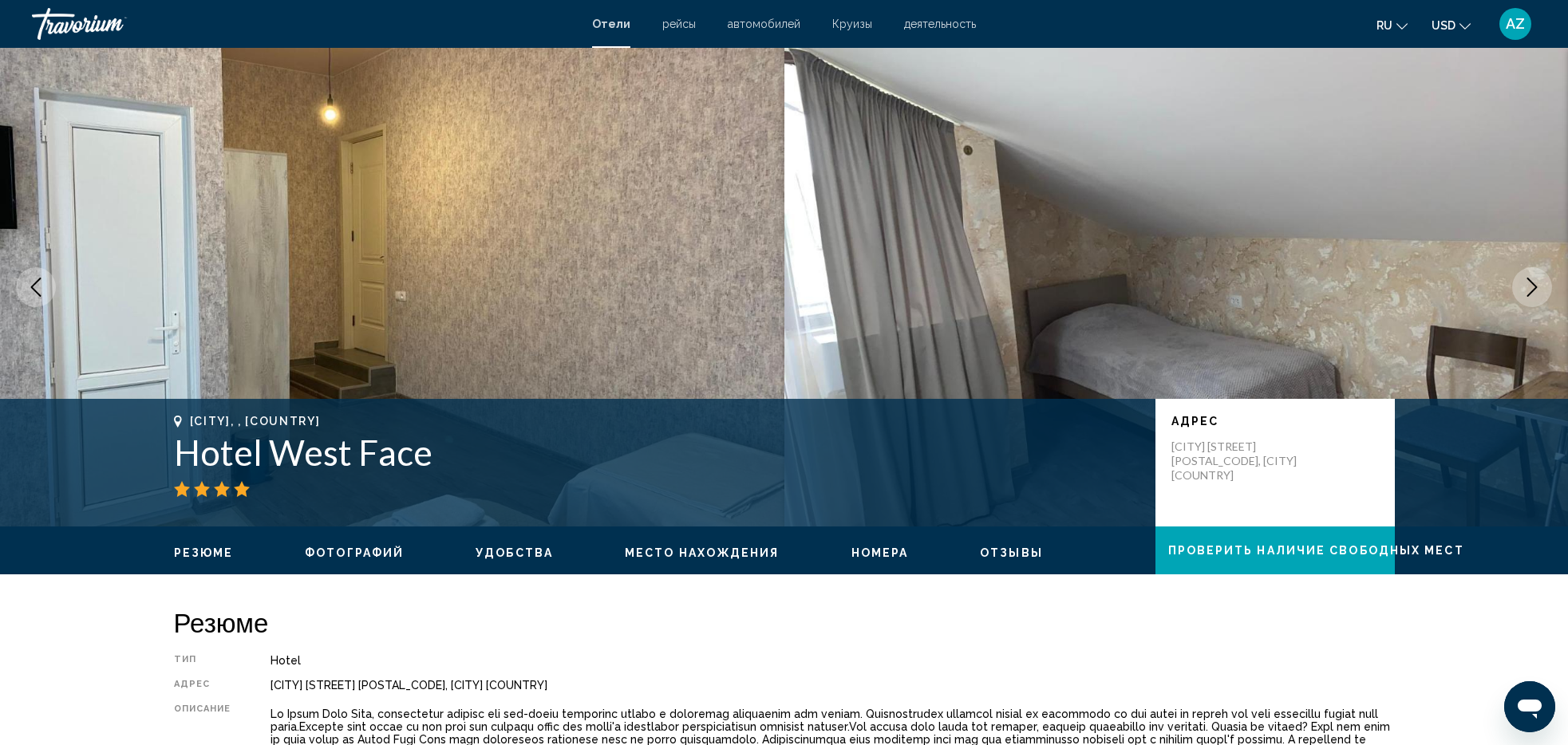 click 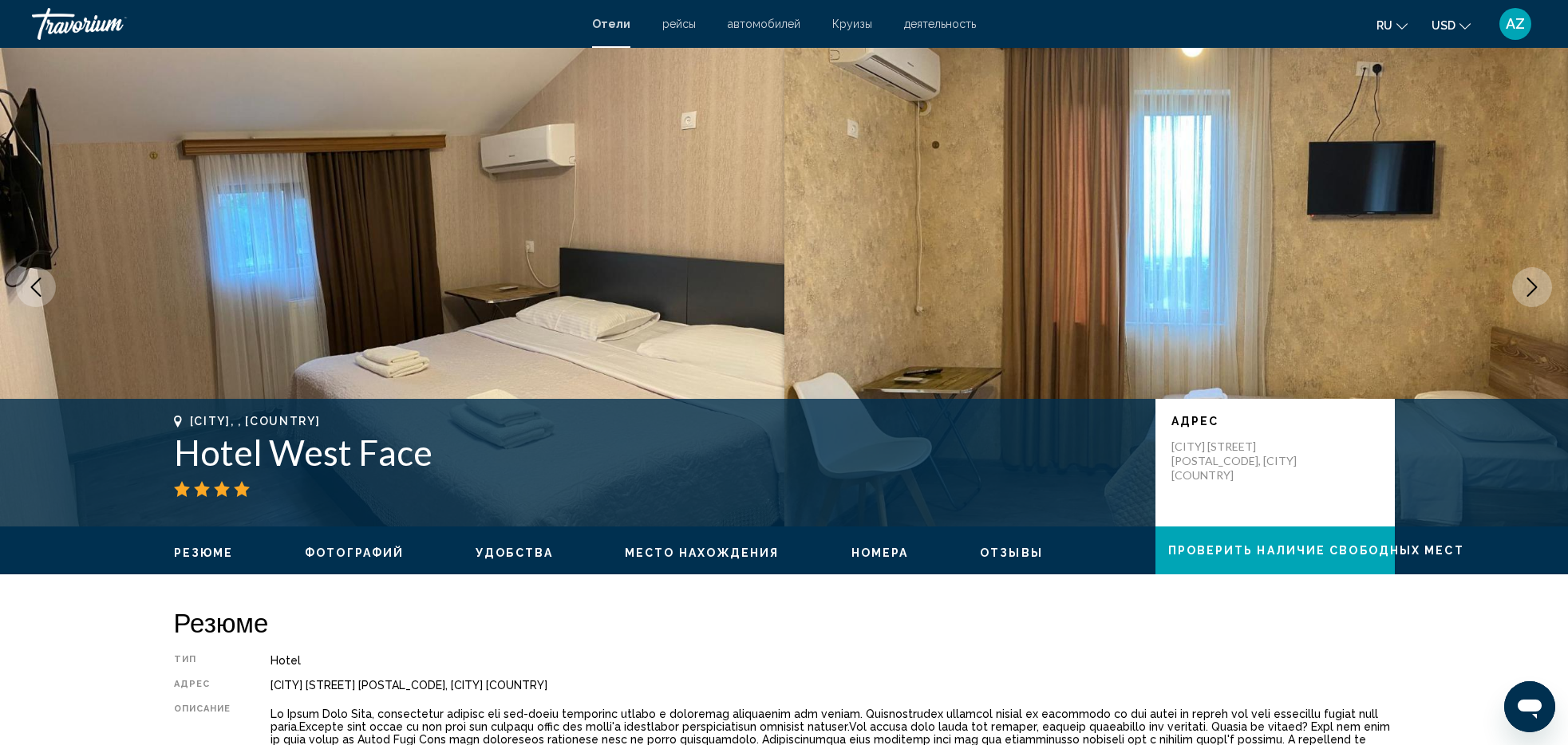 click 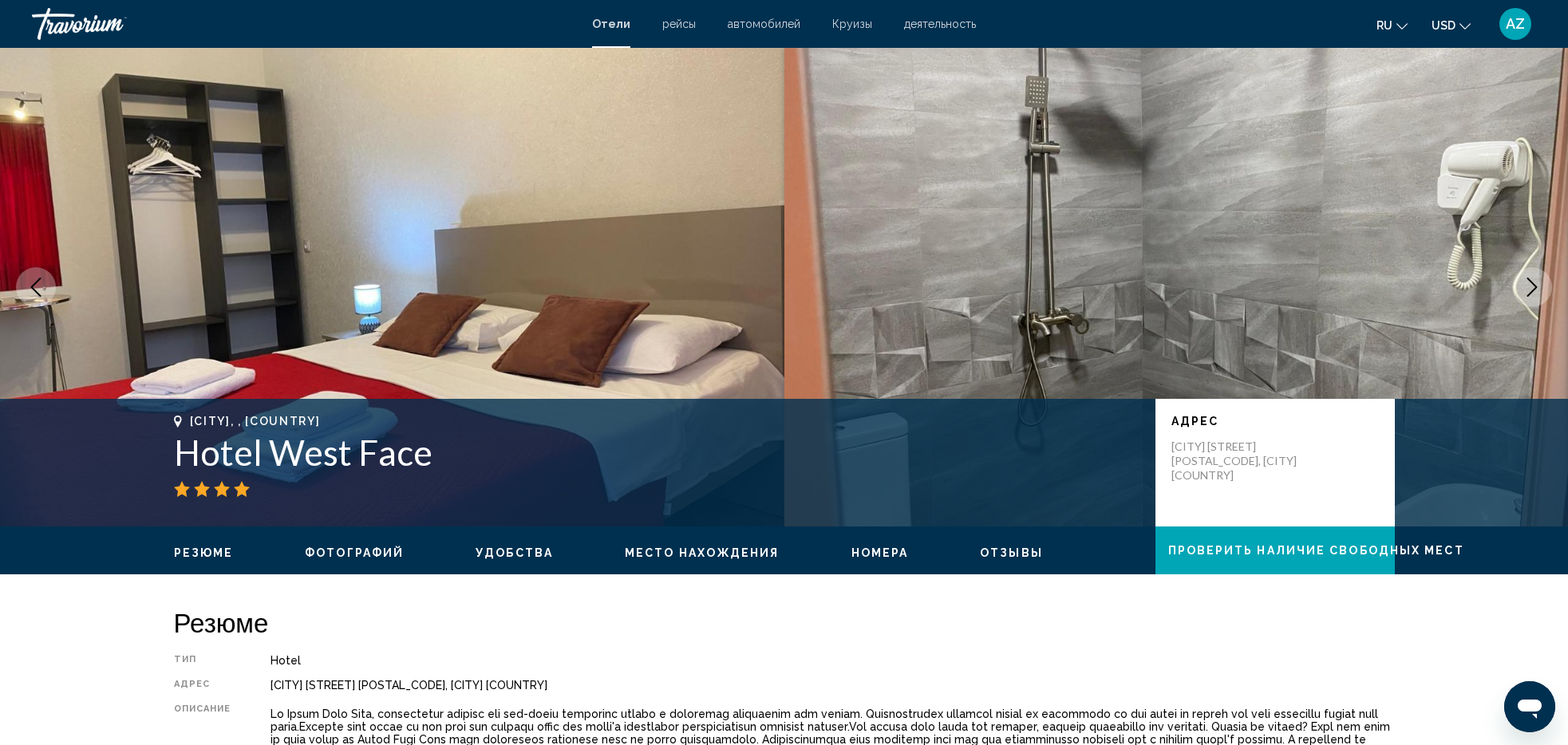 click 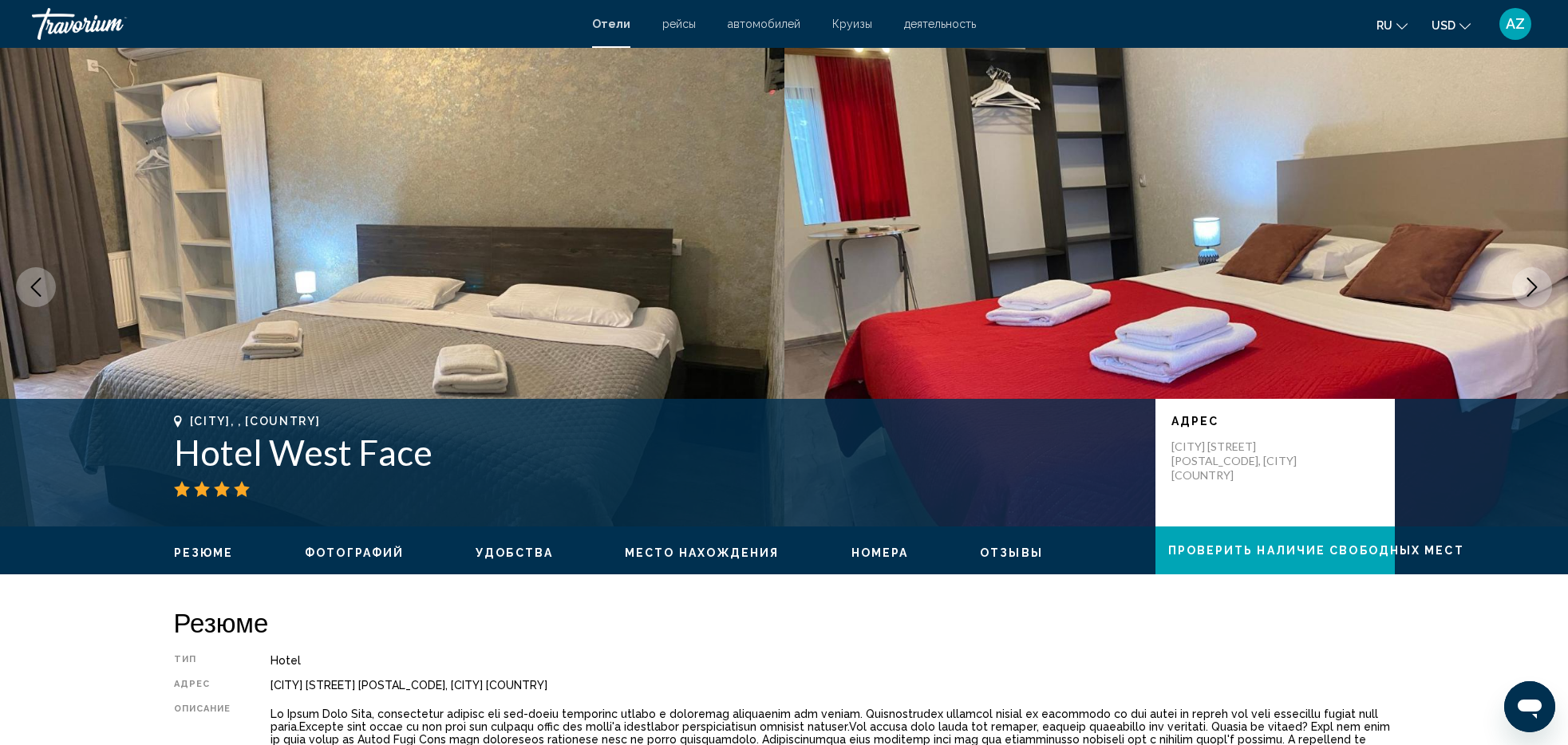 click 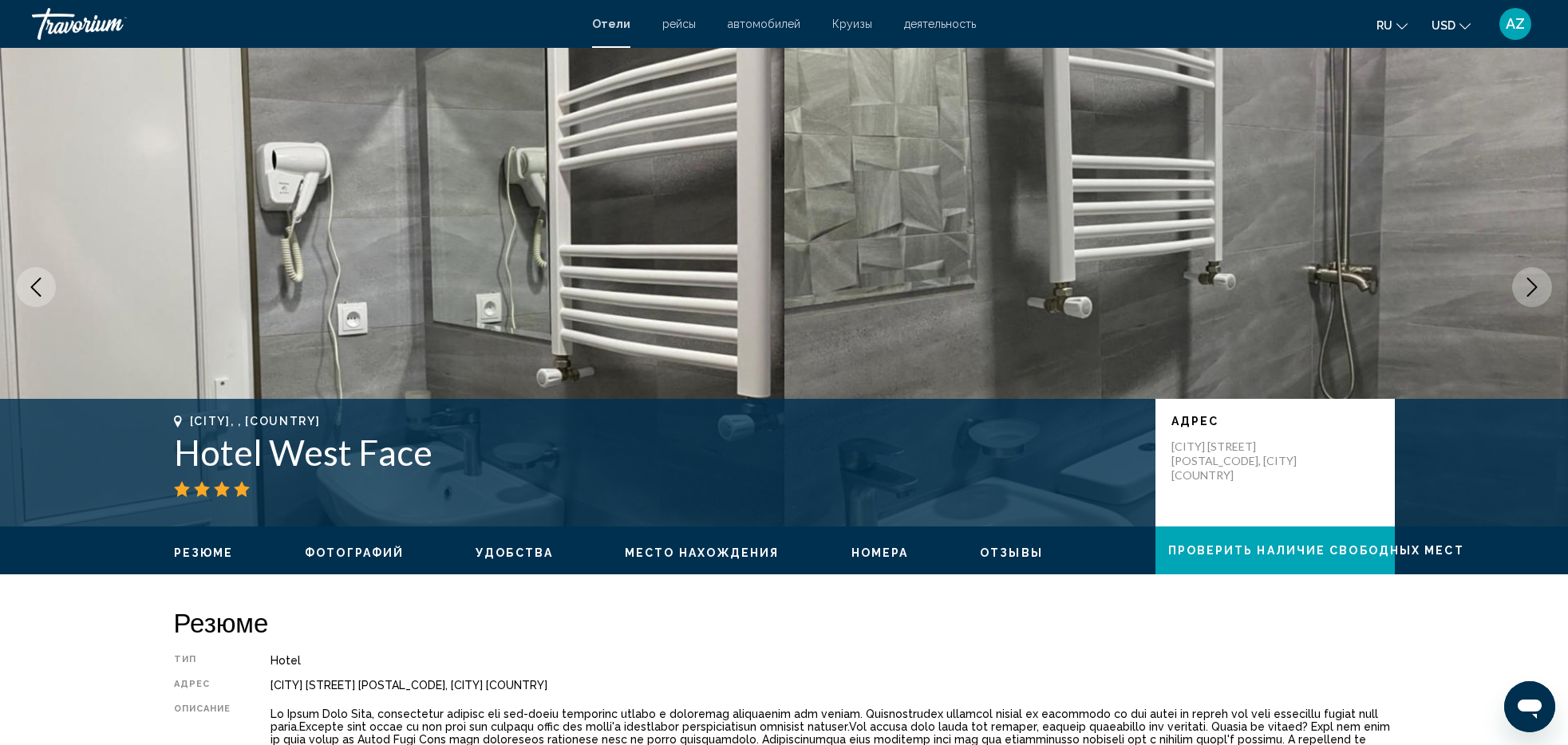 click 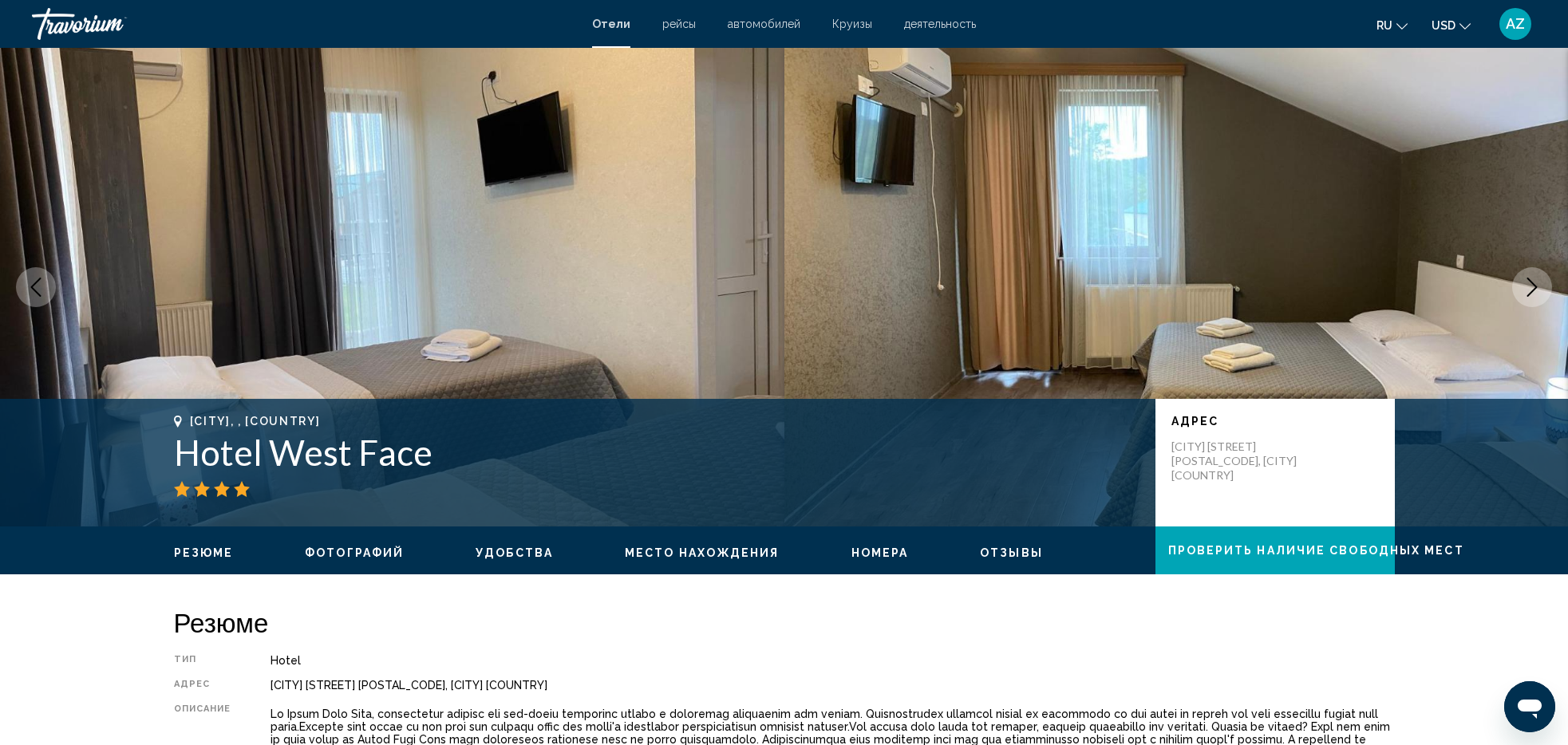 click 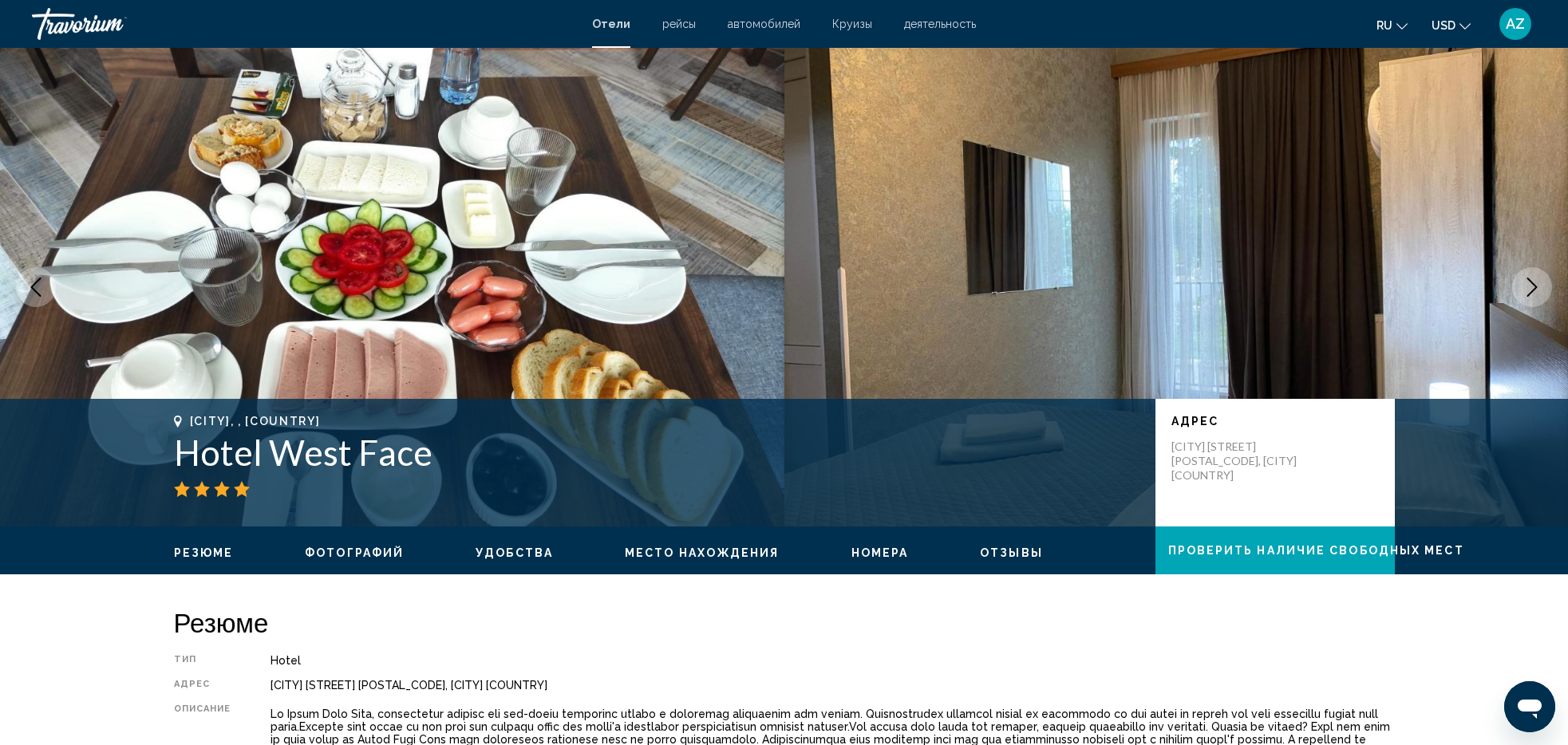 click 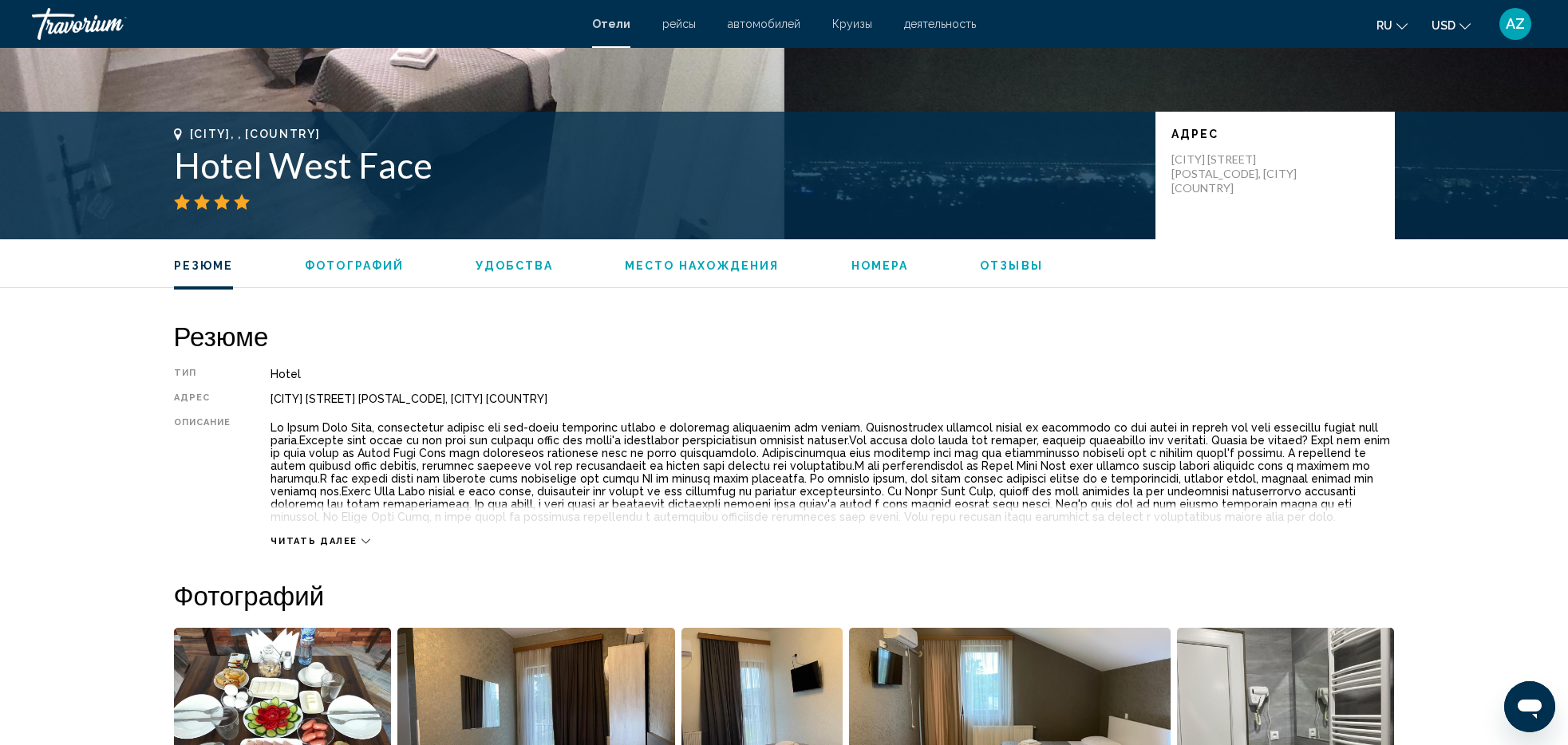 scroll, scrollTop: 719, scrollLeft: 0, axis: vertical 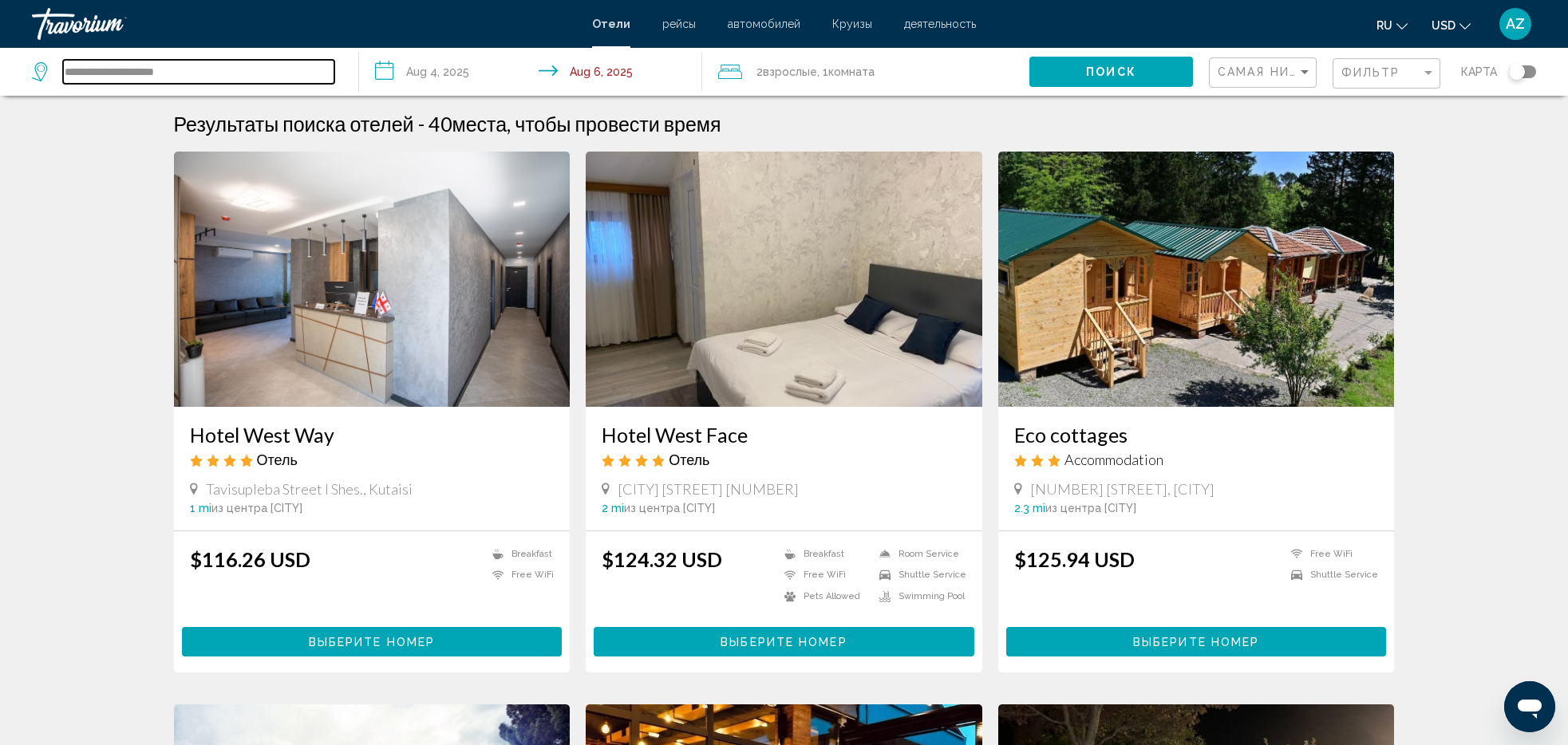click on "**********" at bounding box center [199, 72] 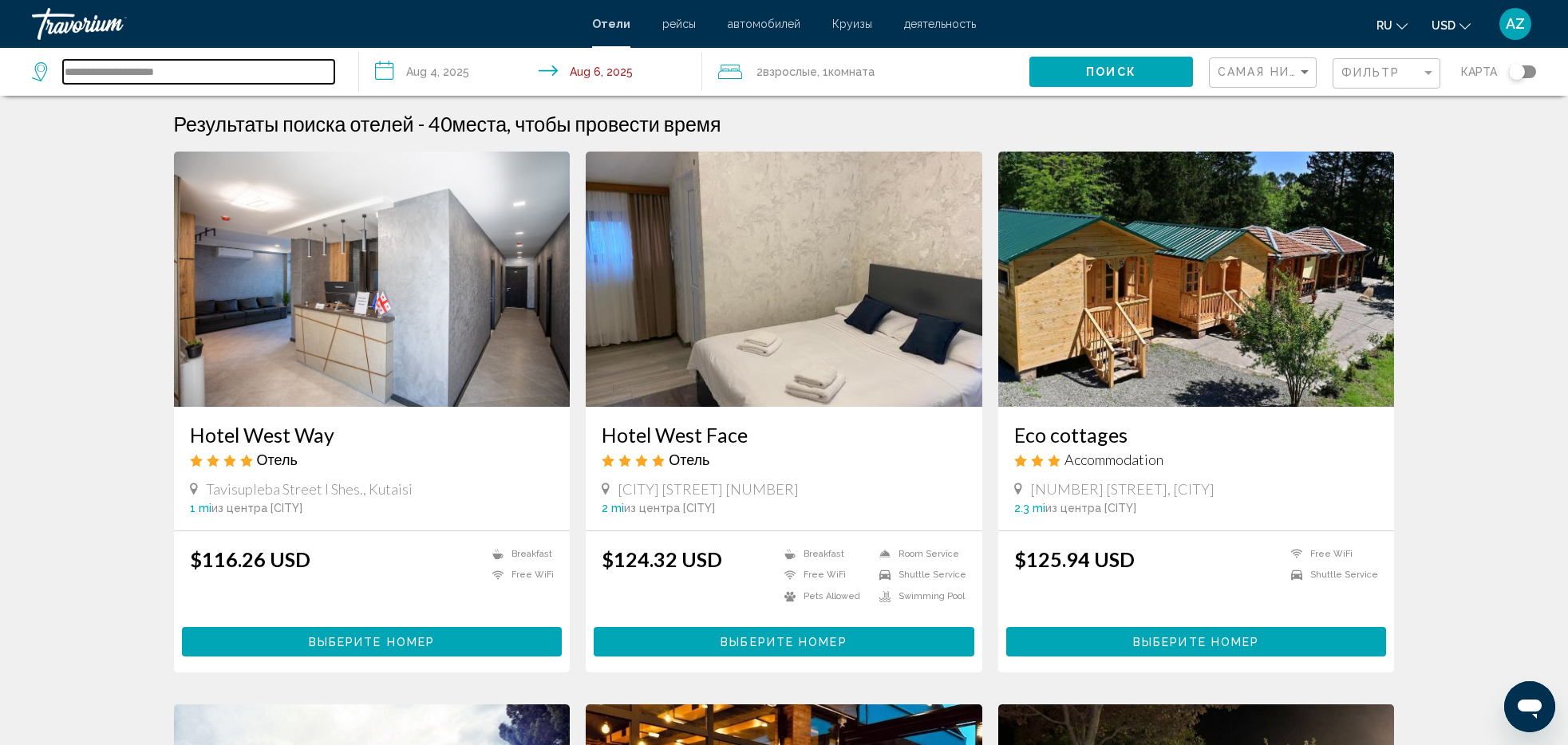 drag, startPoint x: 192, startPoint y: 72, endPoint x: 51, endPoint y: 53, distance: 142.27438 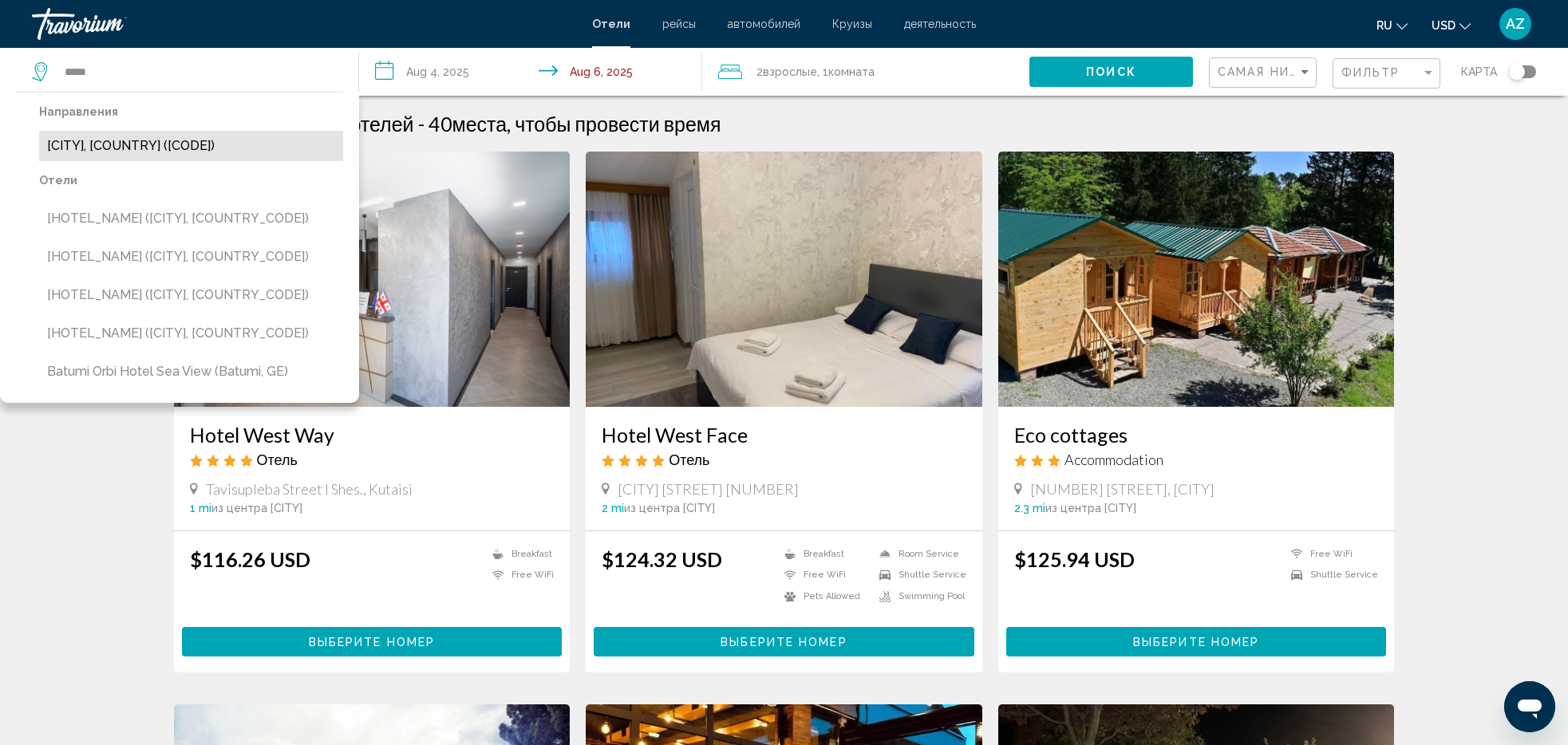 click on "[CITY], [COUNTRY] ([CODE])" at bounding box center [191, 146] 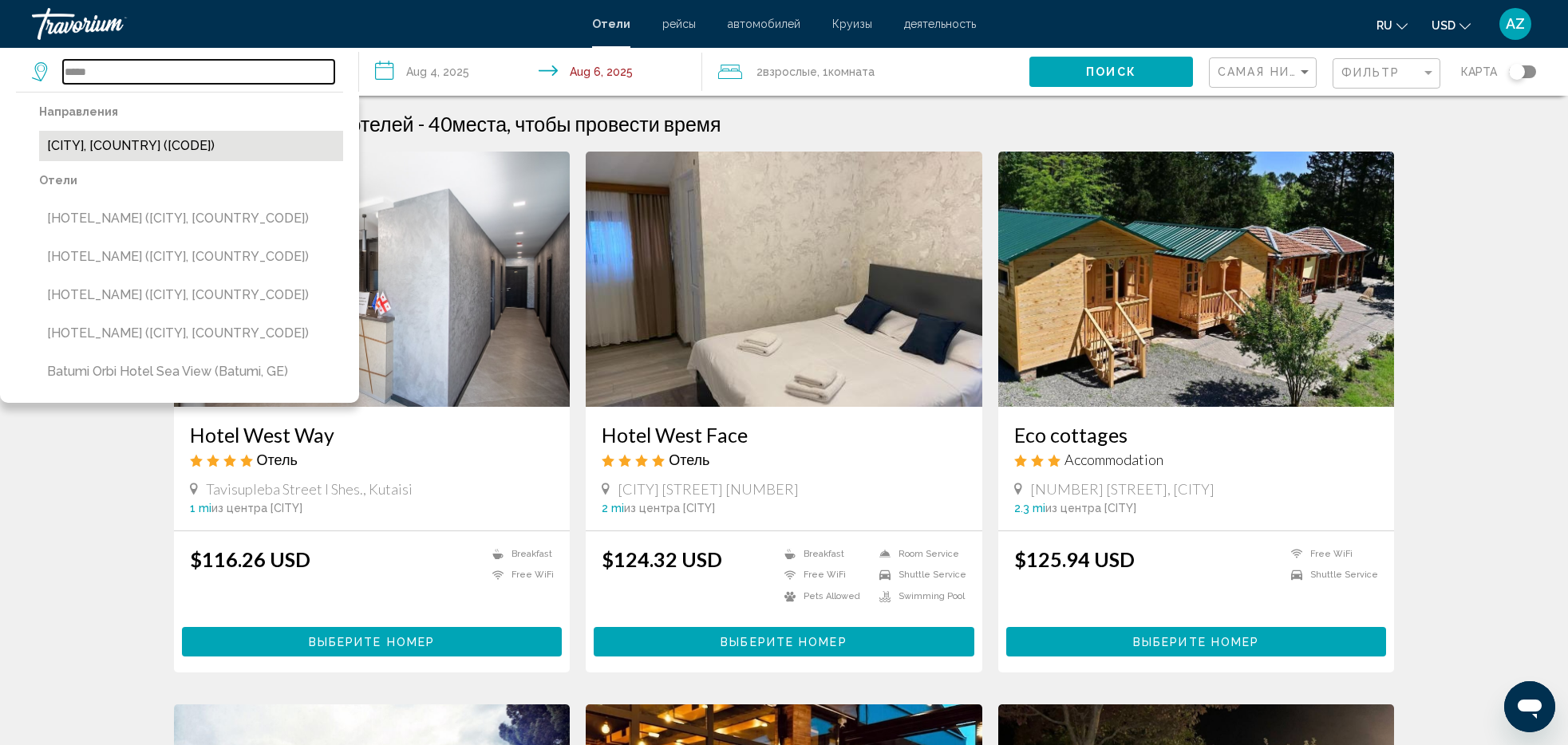 type on "**********" 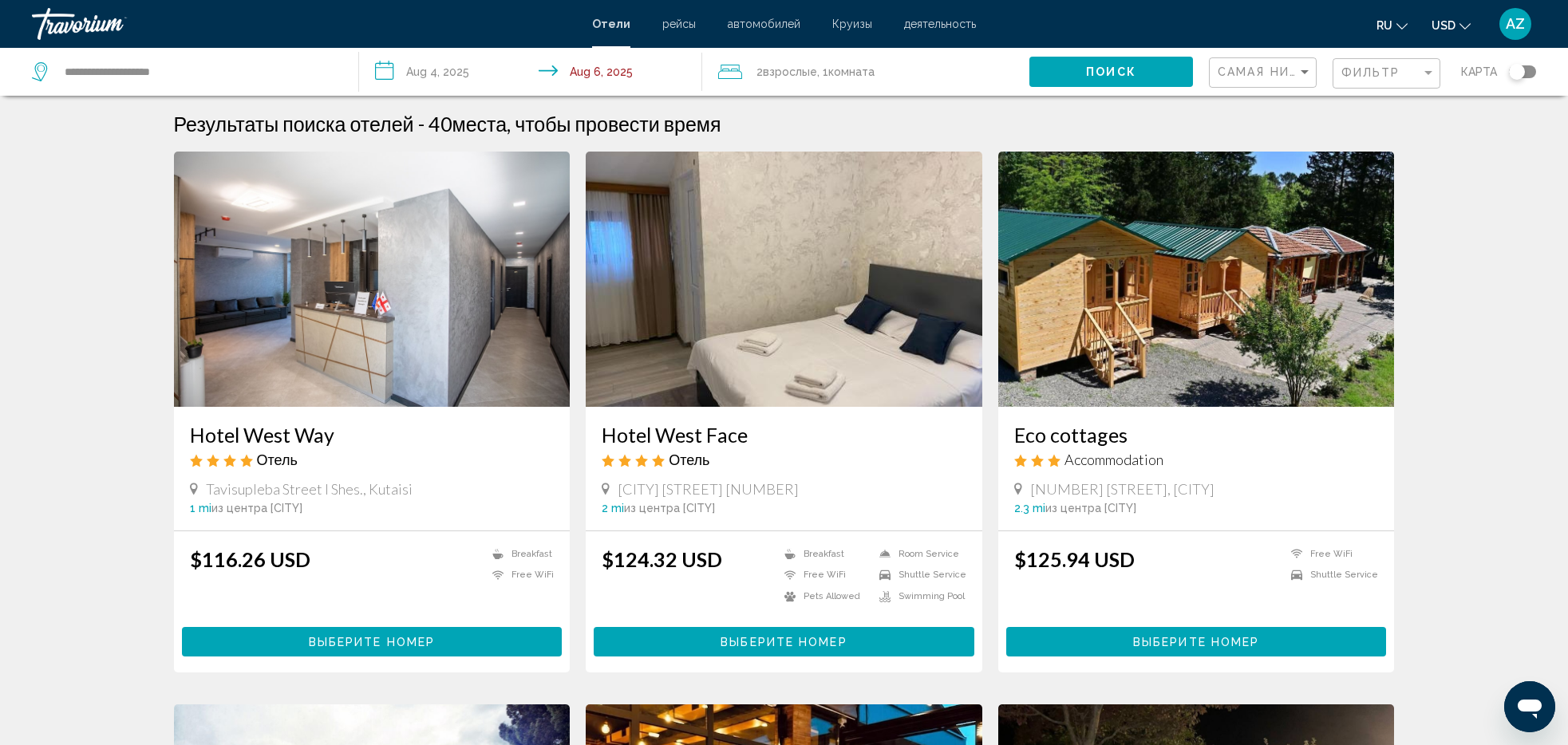 click on "**********" at bounding box center (534, 74) 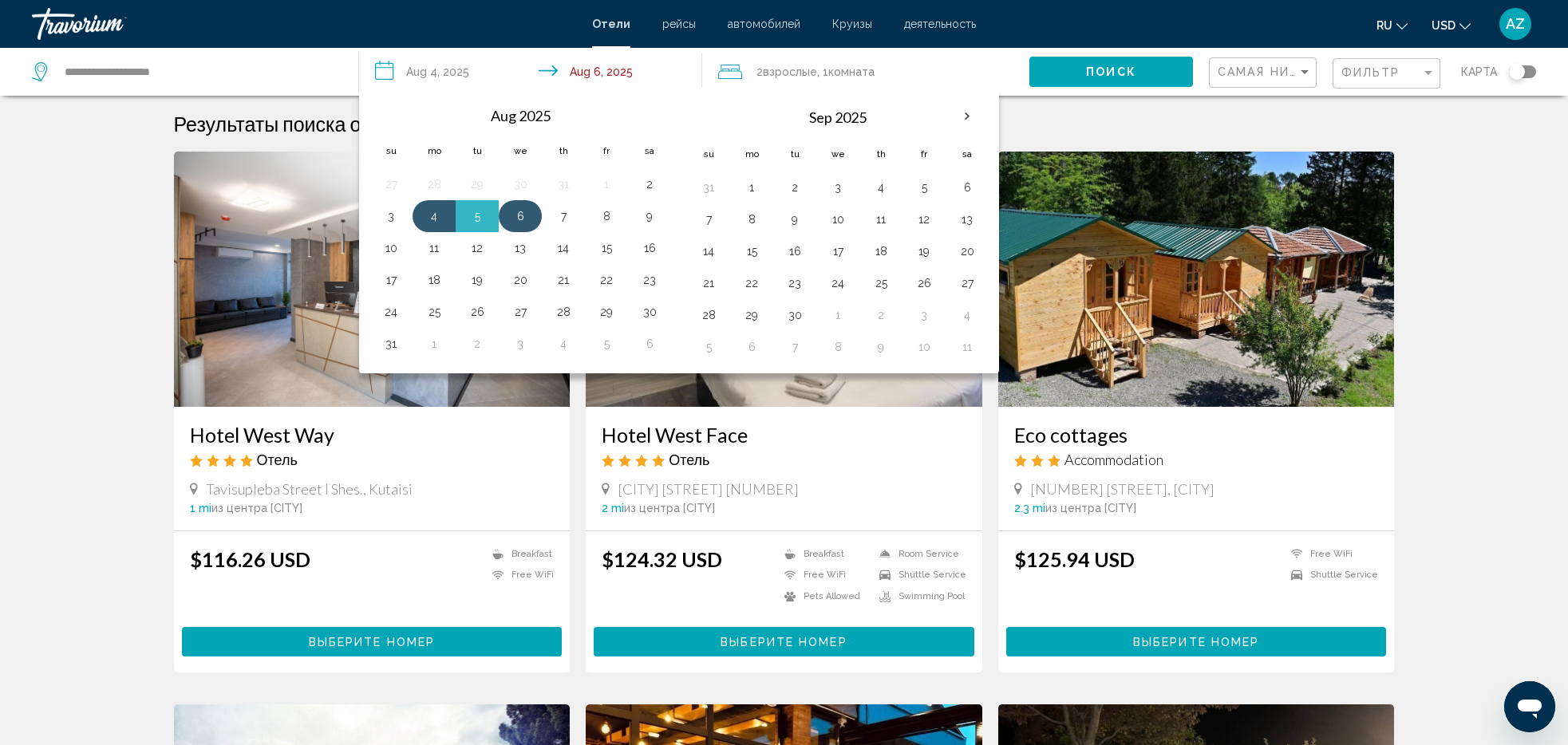 click on "6" at bounding box center (520, 216) 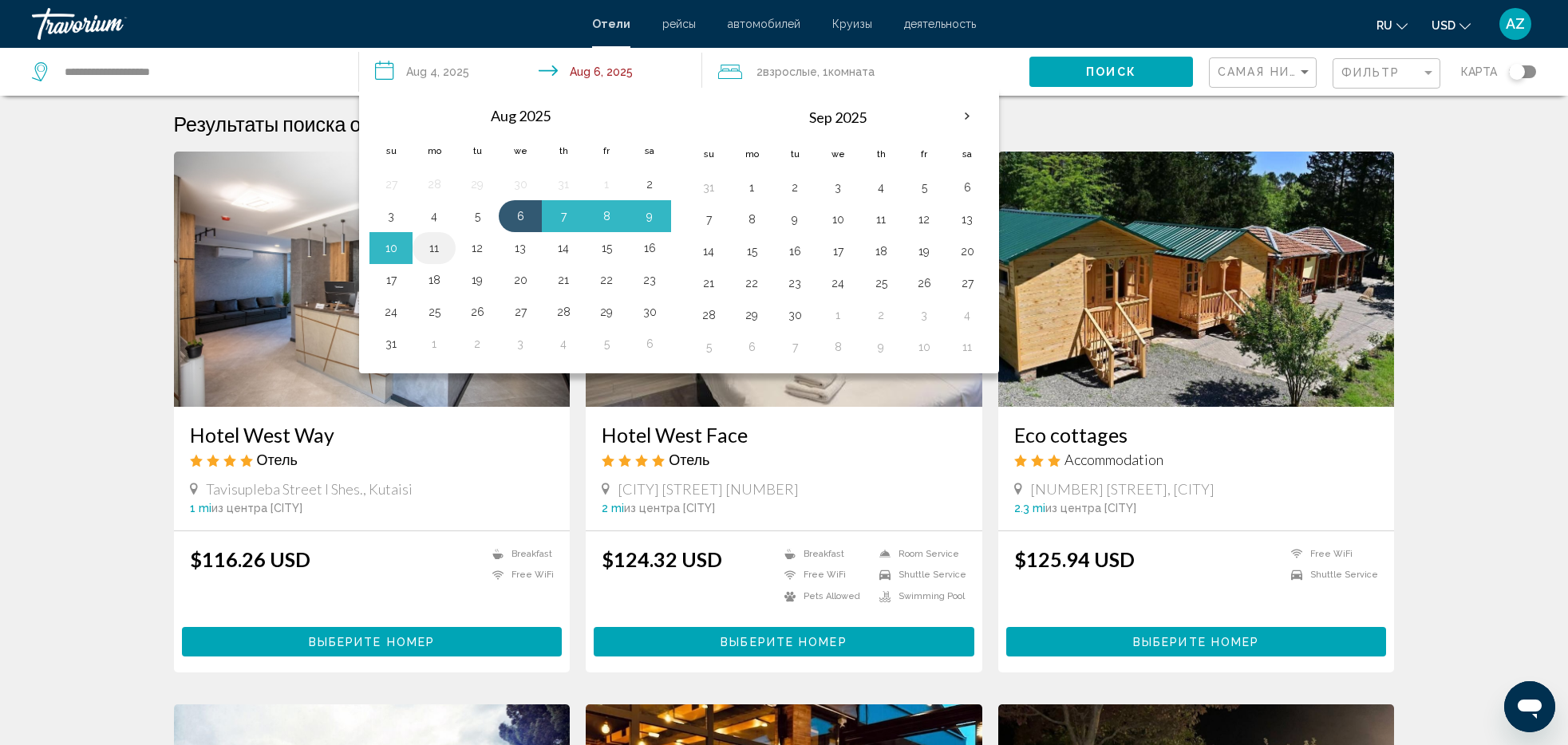 click on "11" at bounding box center [434, 248] 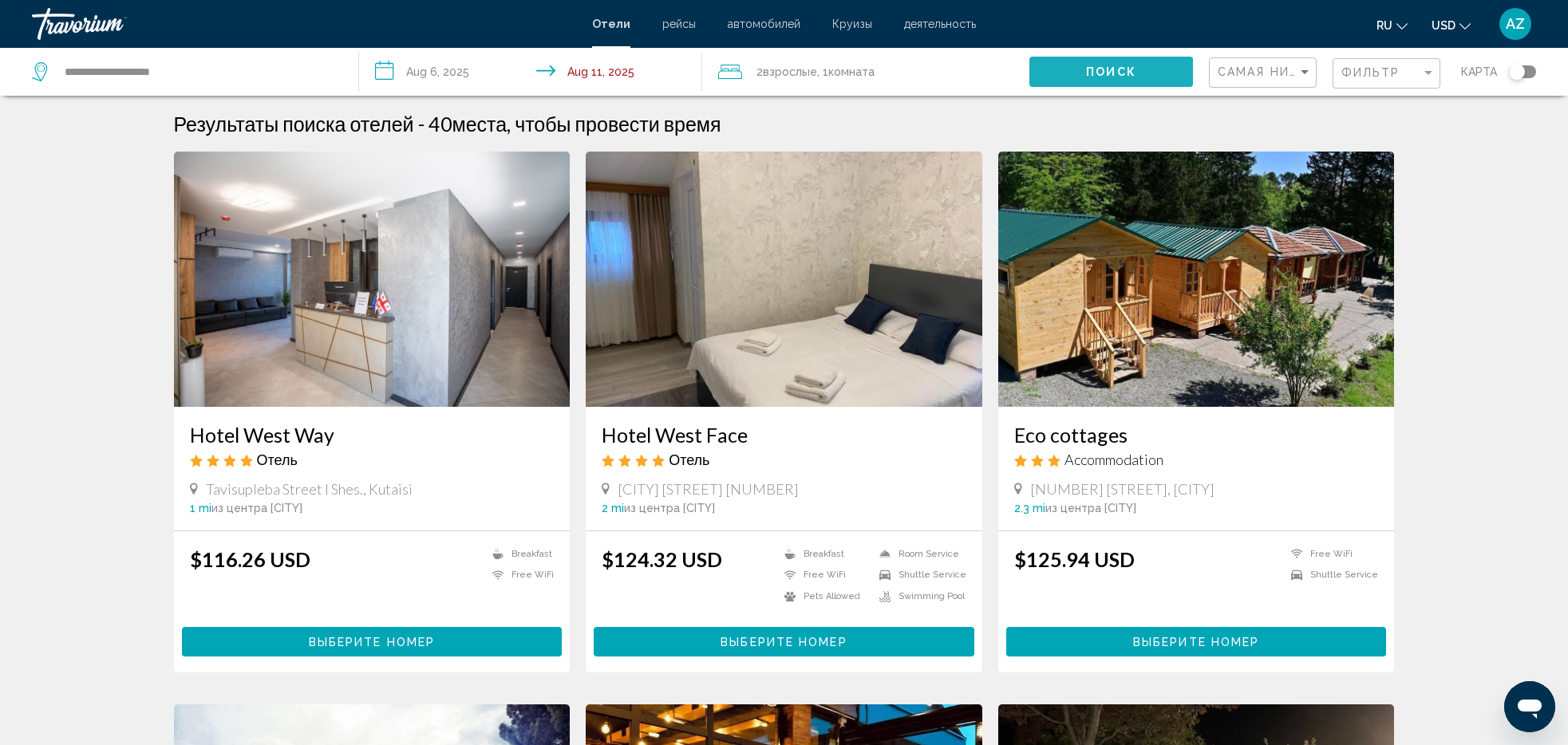 click on "Поиск" 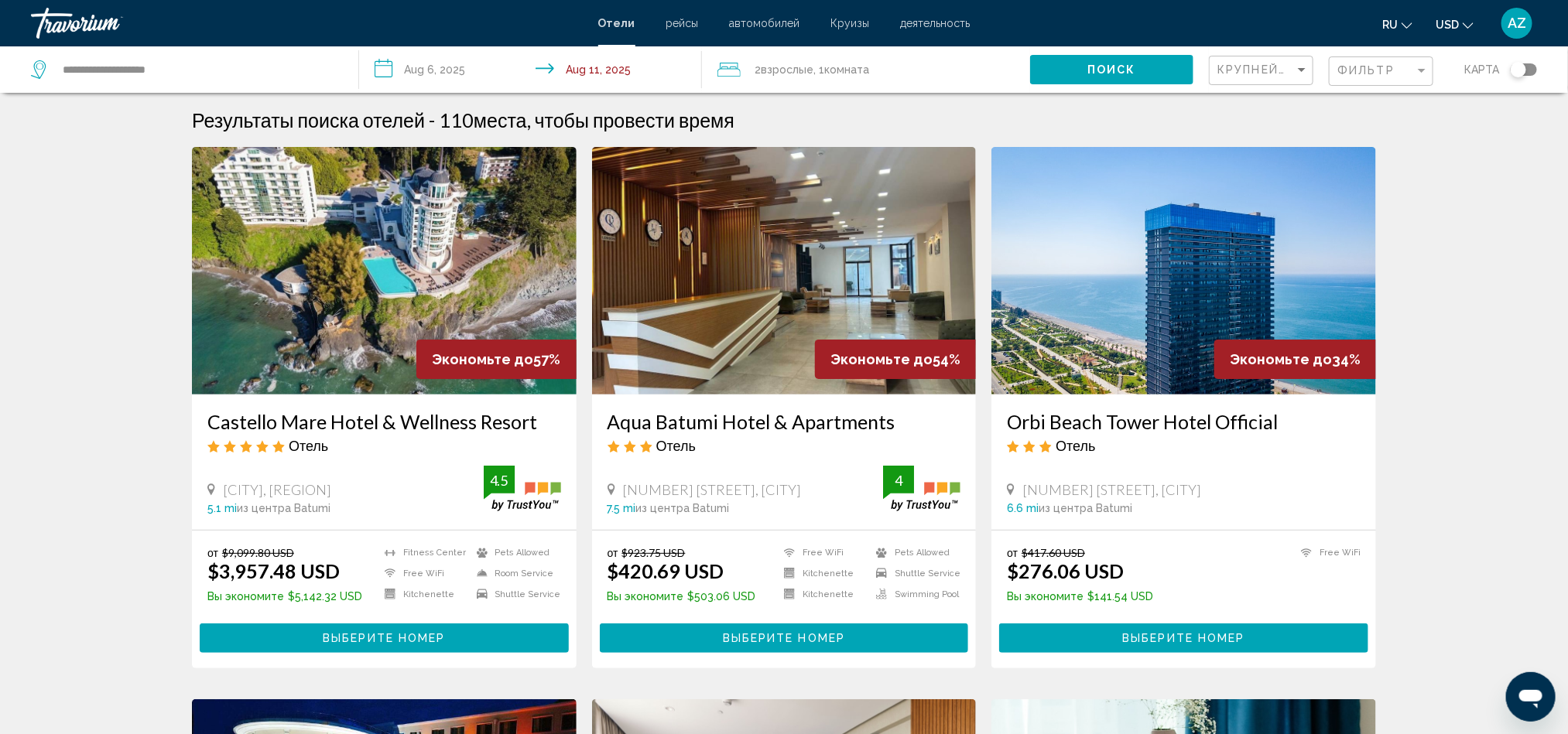 click on "Крупнейшие сбережения" 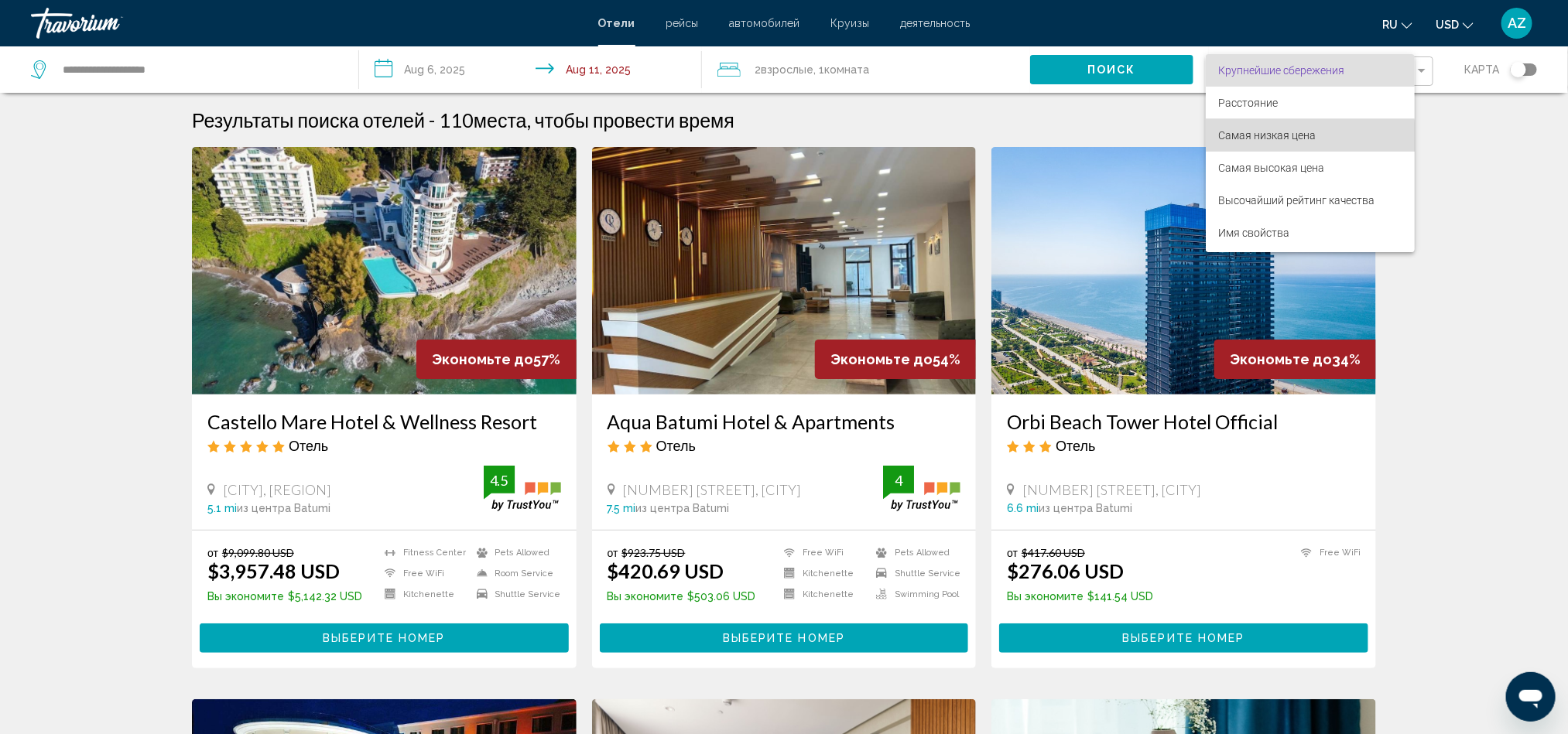click on "Самая низкая цена" at bounding box center [1267, 135] 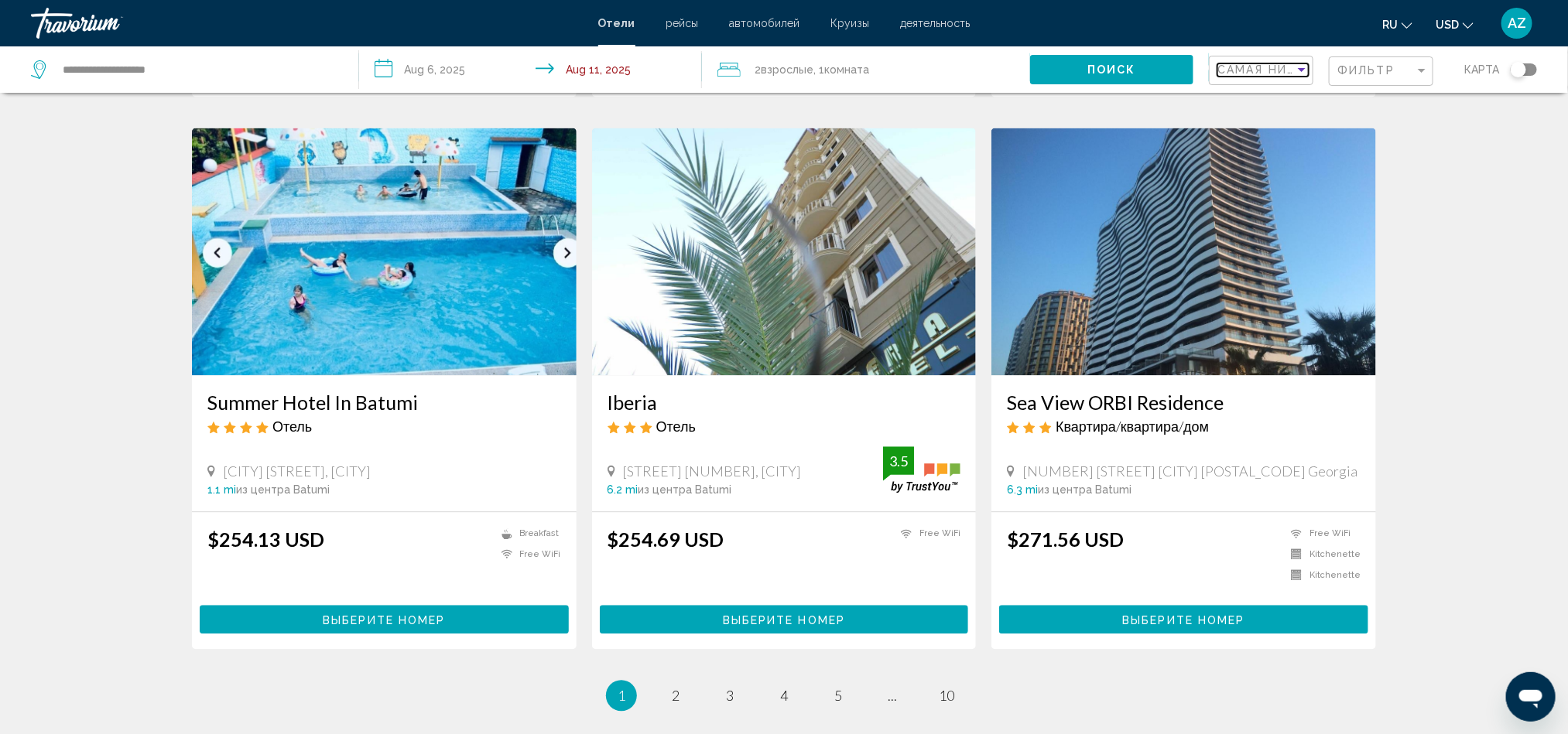scroll, scrollTop: 1843, scrollLeft: 0, axis: vertical 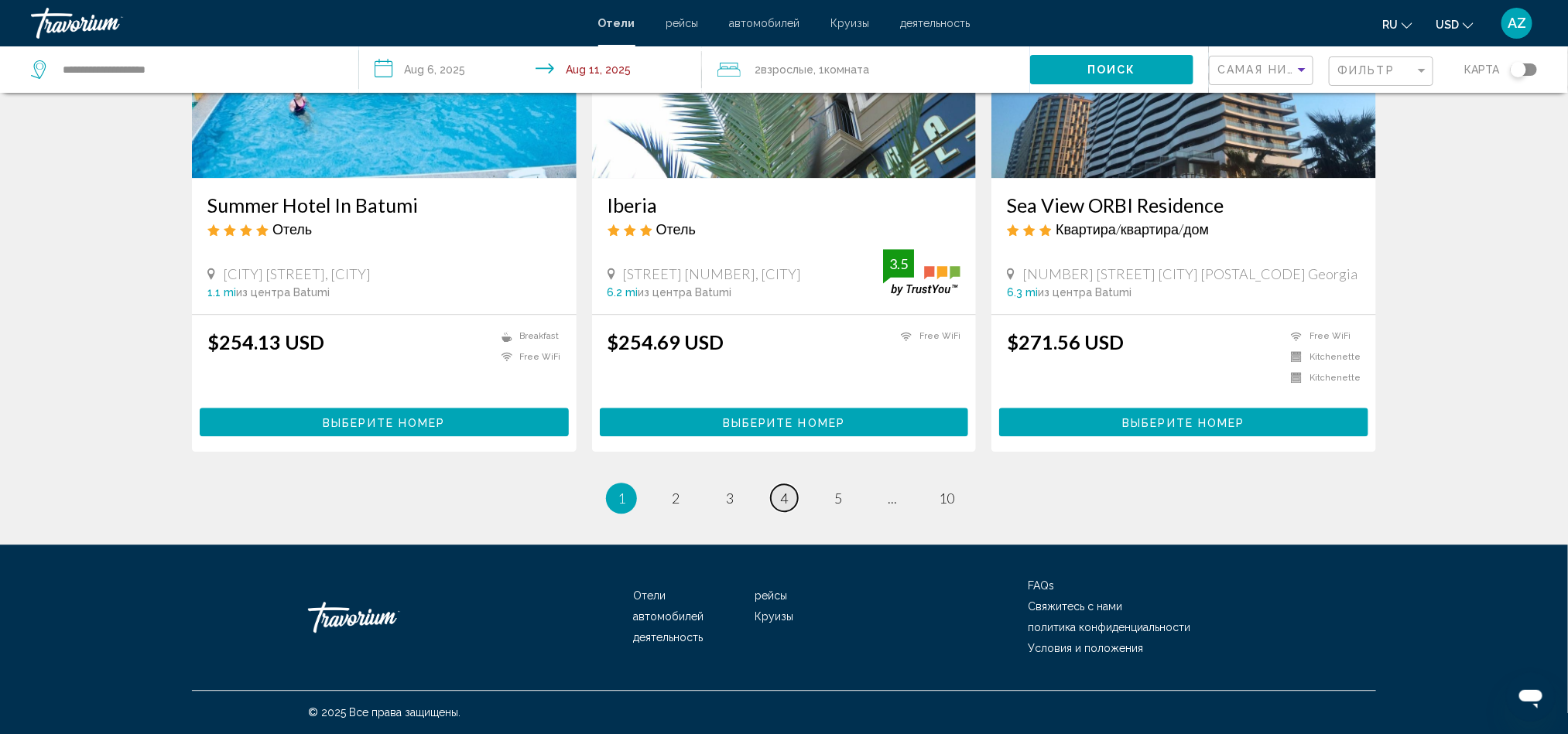 click on "page  4" at bounding box center (784, 497) 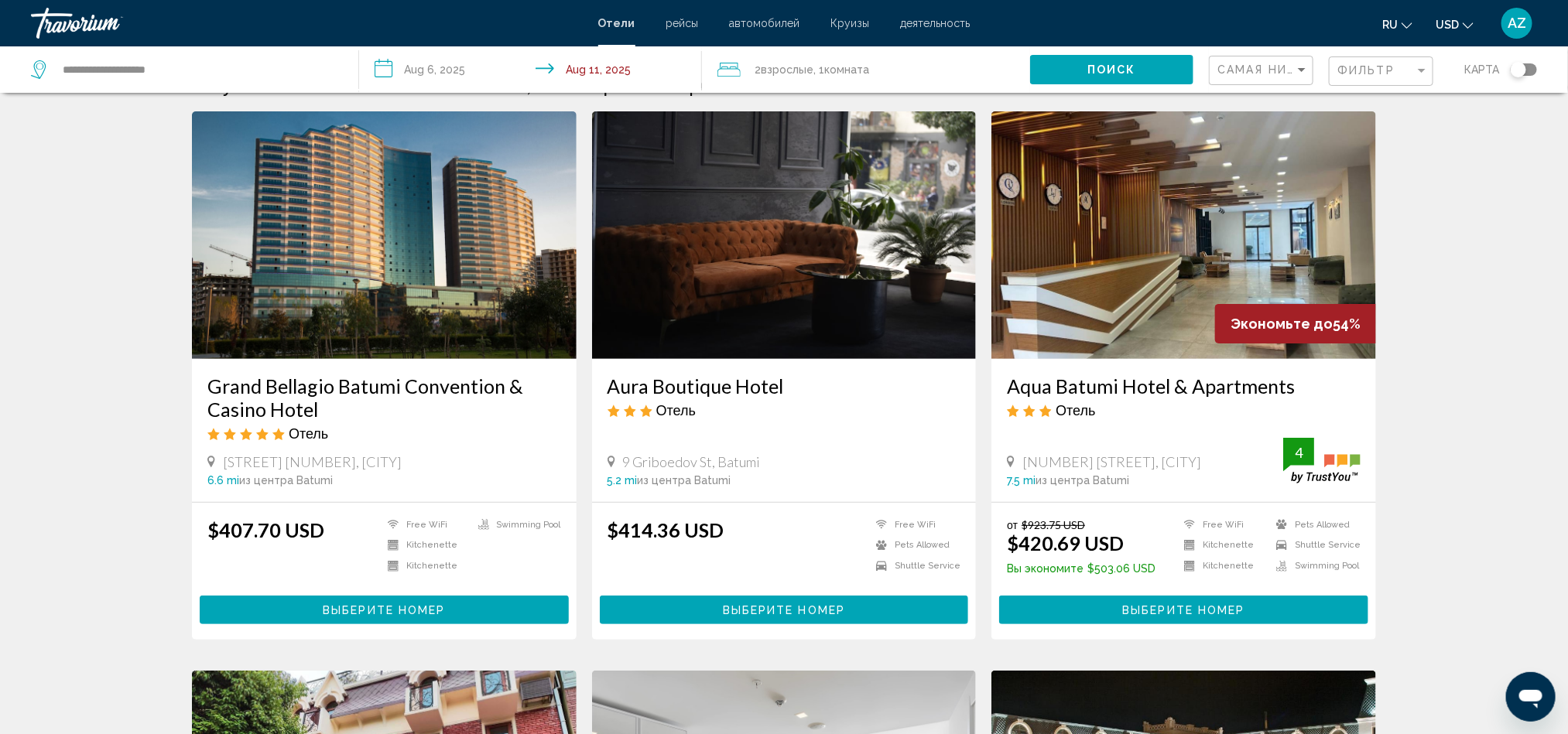 scroll, scrollTop: 0, scrollLeft: 0, axis: both 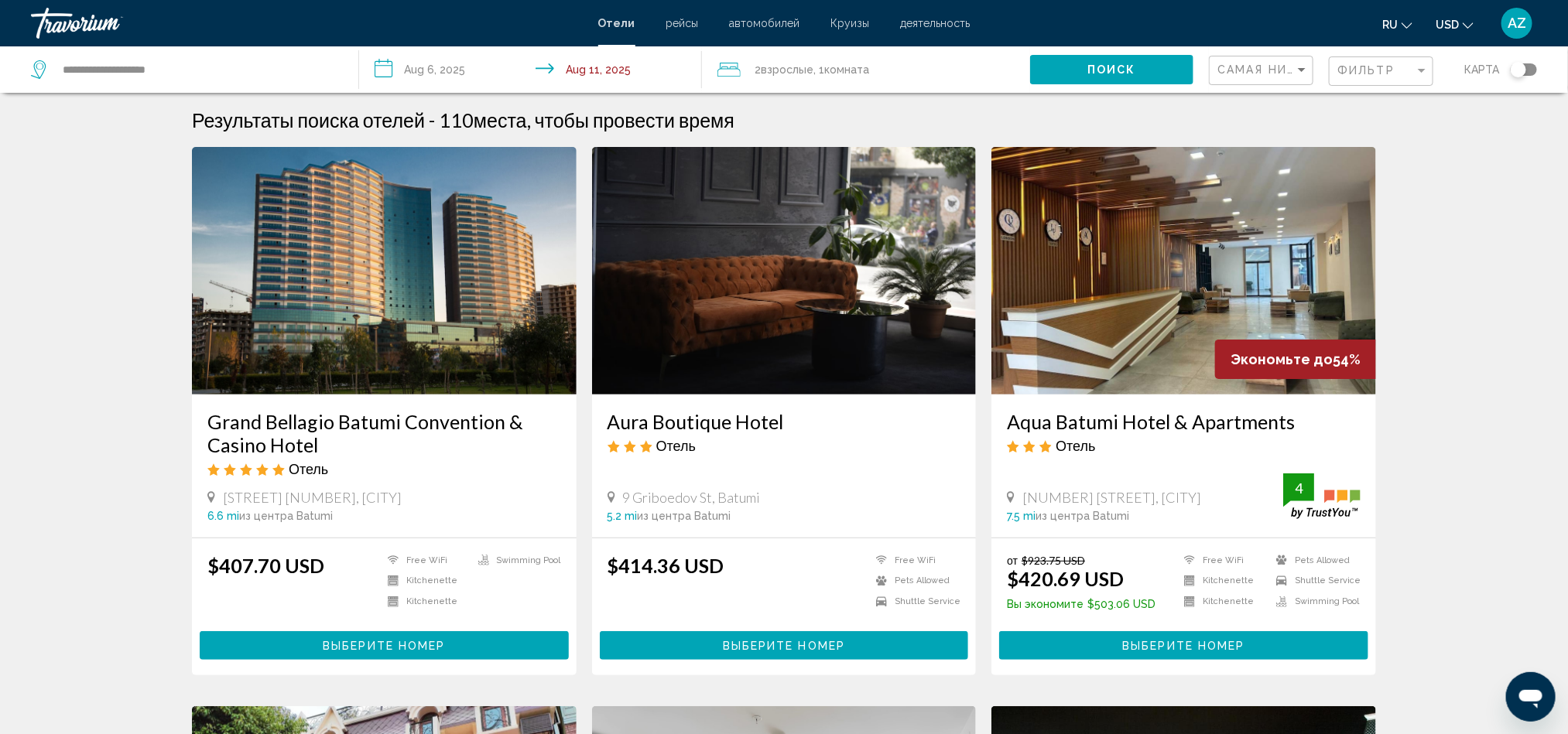 click on "Aqua Batumi Hotel & Apartments" at bounding box center [1183, 422] 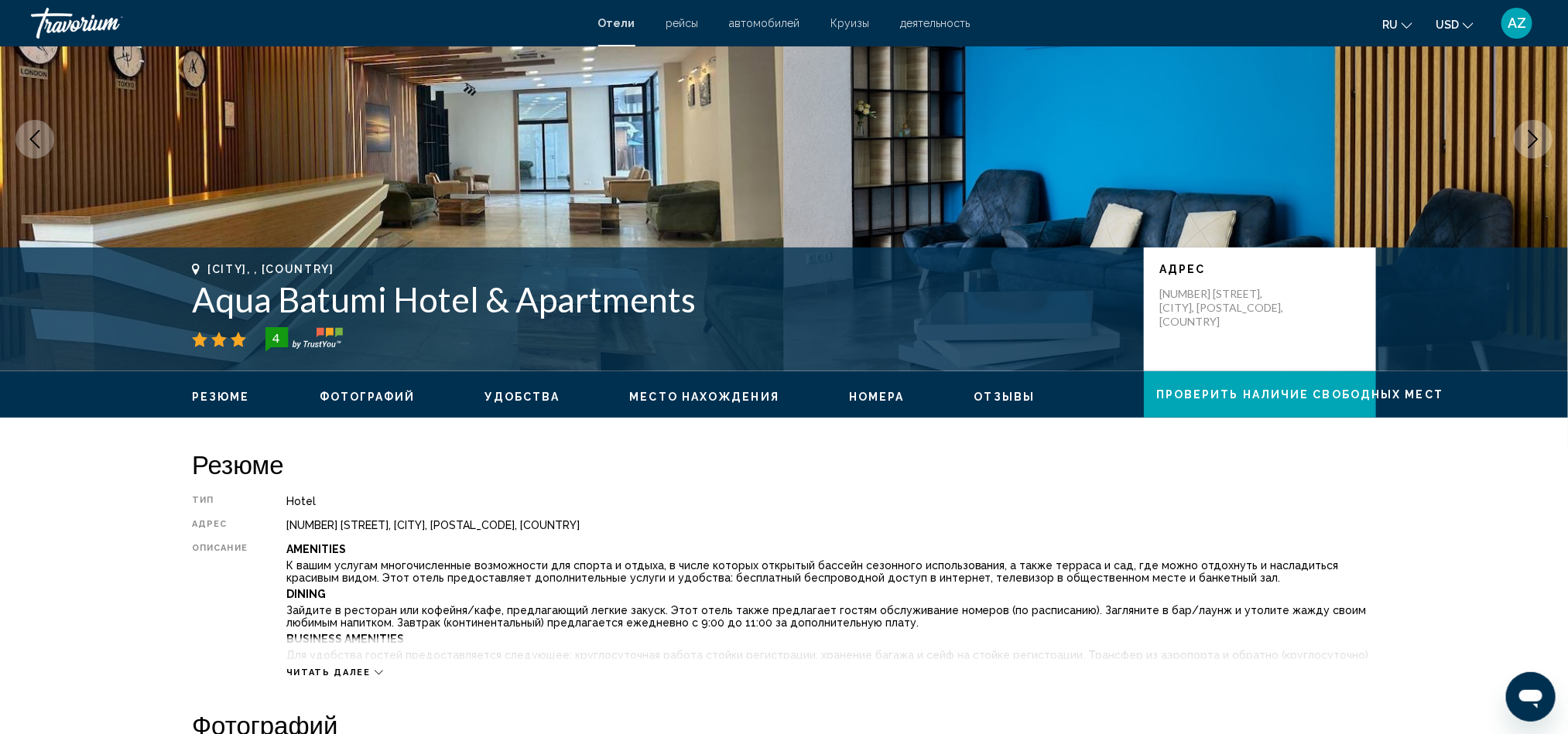 scroll, scrollTop: 0, scrollLeft: 0, axis: both 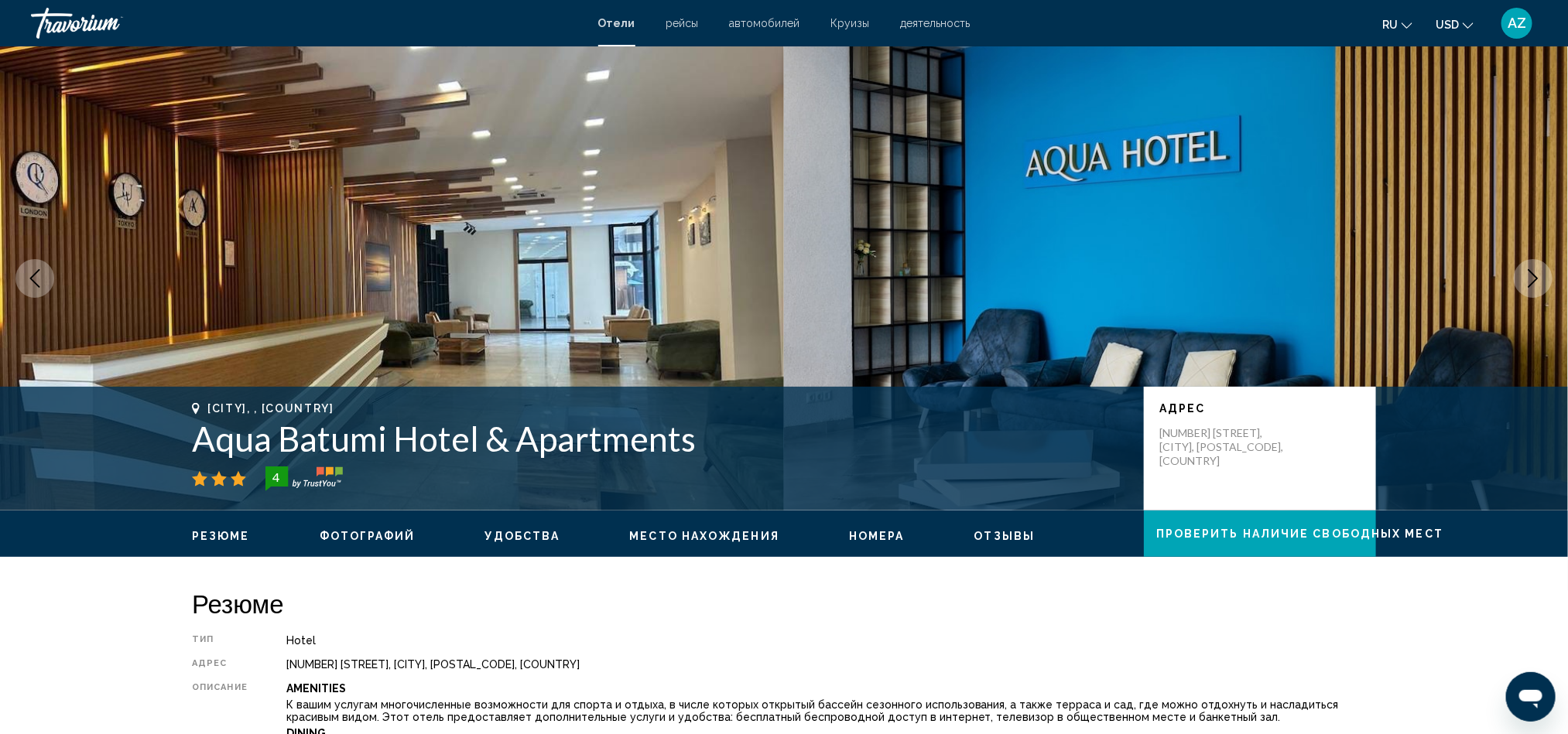 click at bounding box center (35, 278) 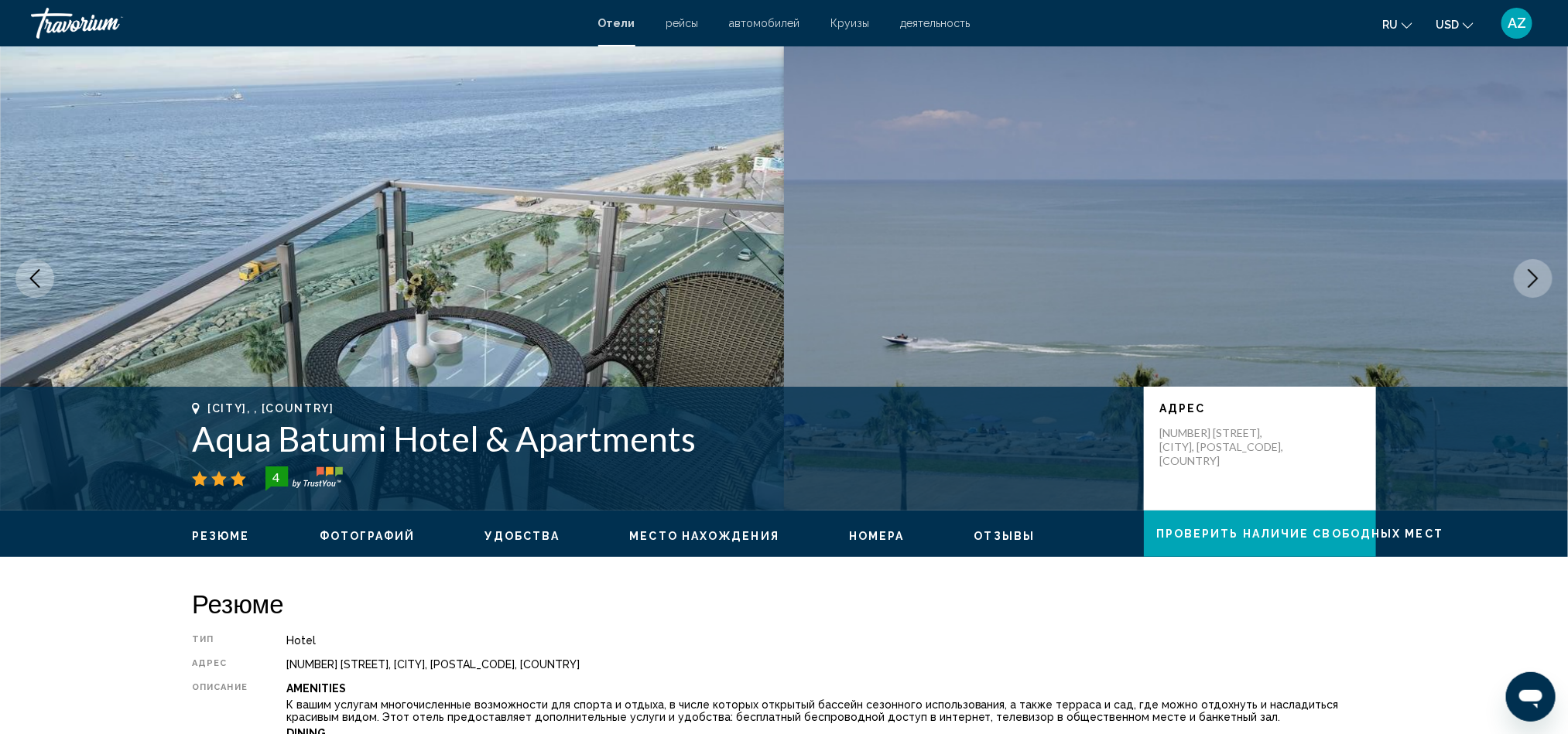 click at bounding box center [35, 278] 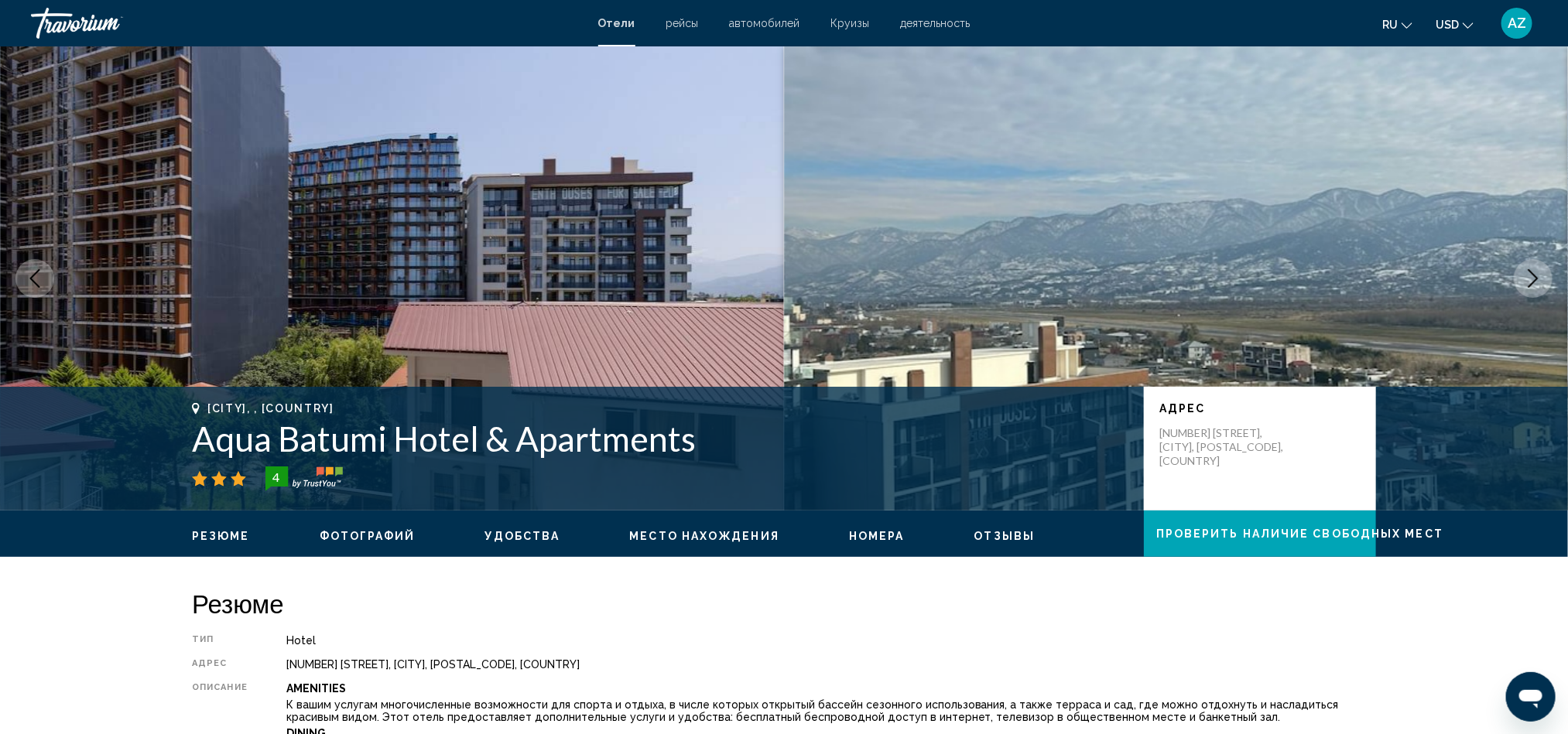 click at bounding box center [35, 278] 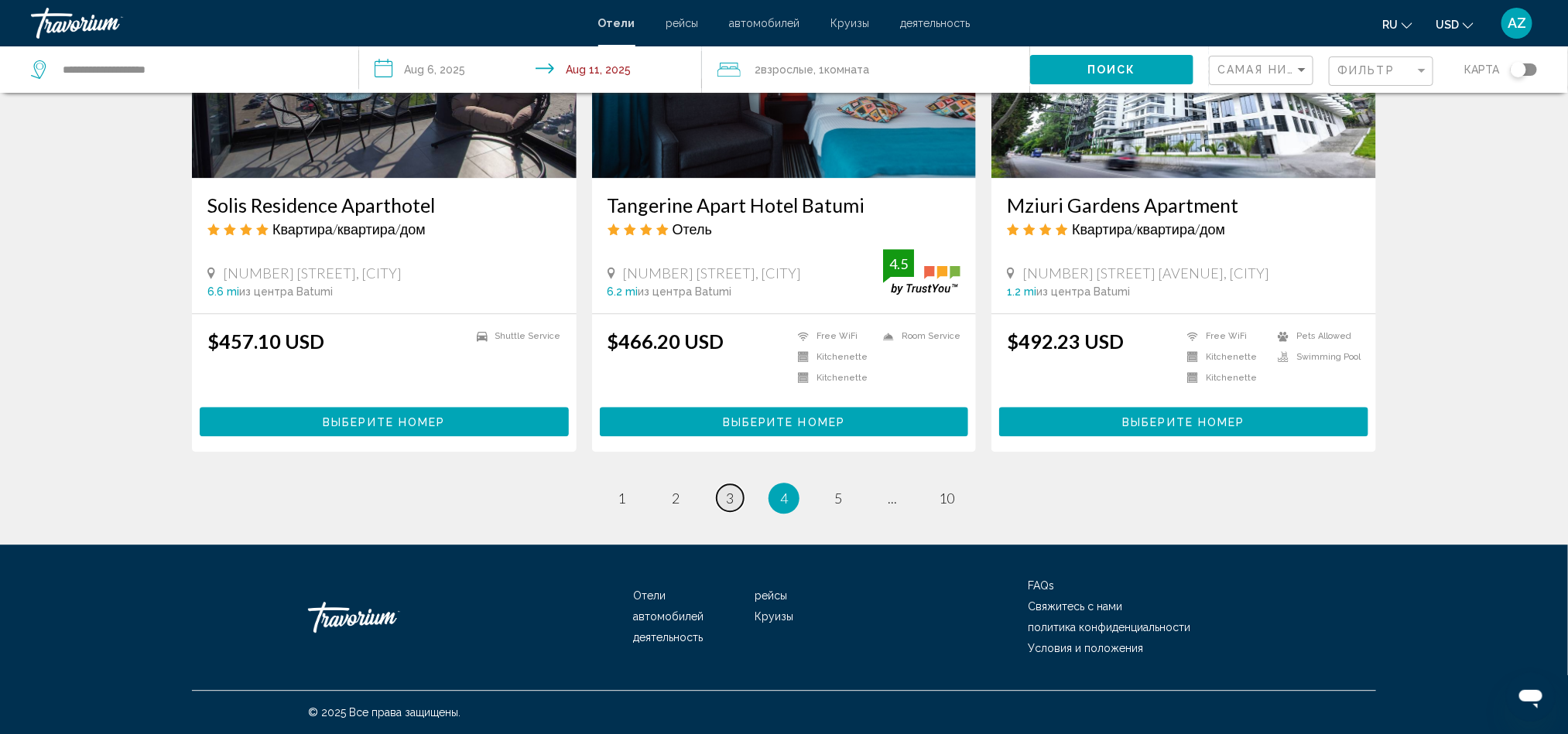 click on "page  3" at bounding box center [730, 497] 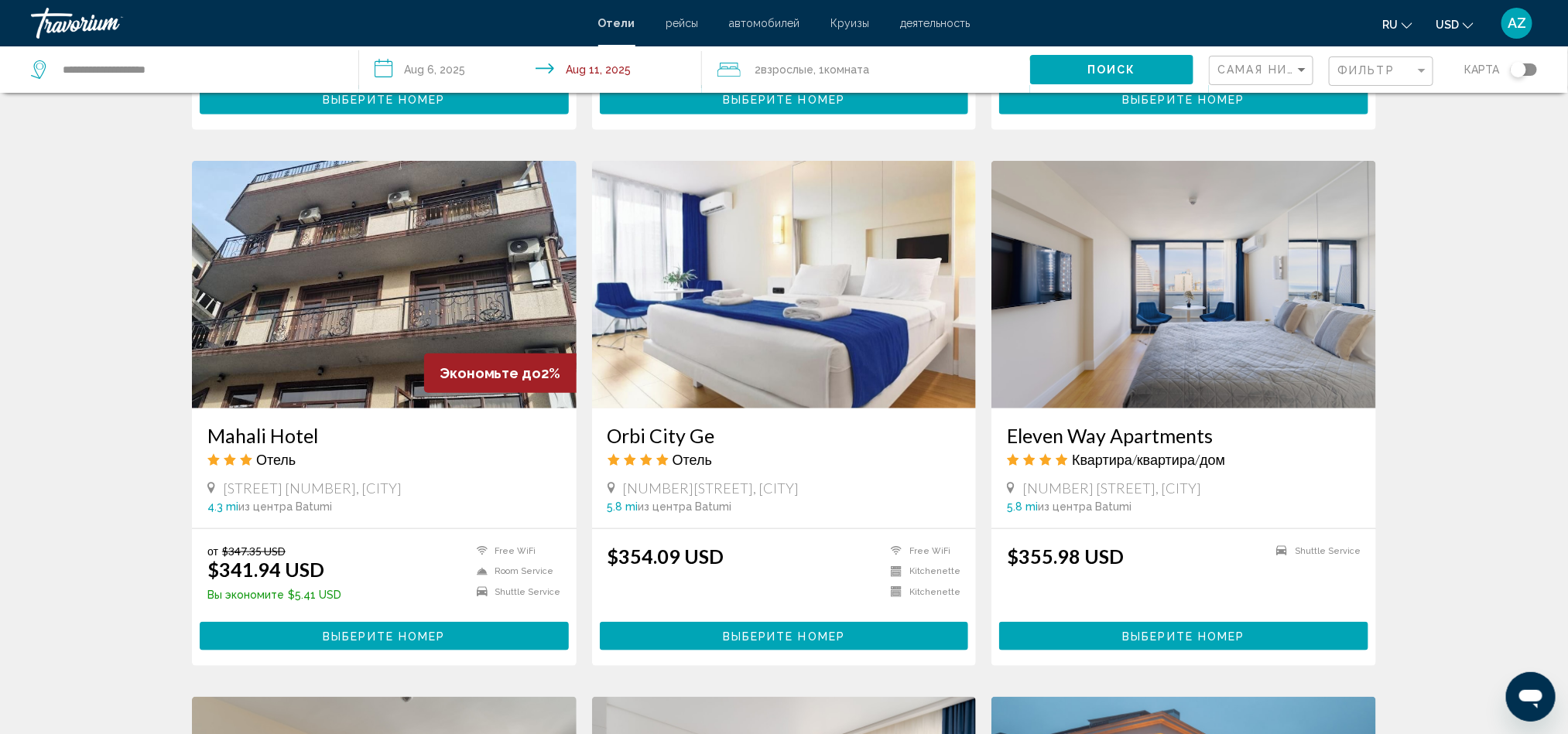 scroll, scrollTop: 580, scrollLeft: 0, axis: vertical 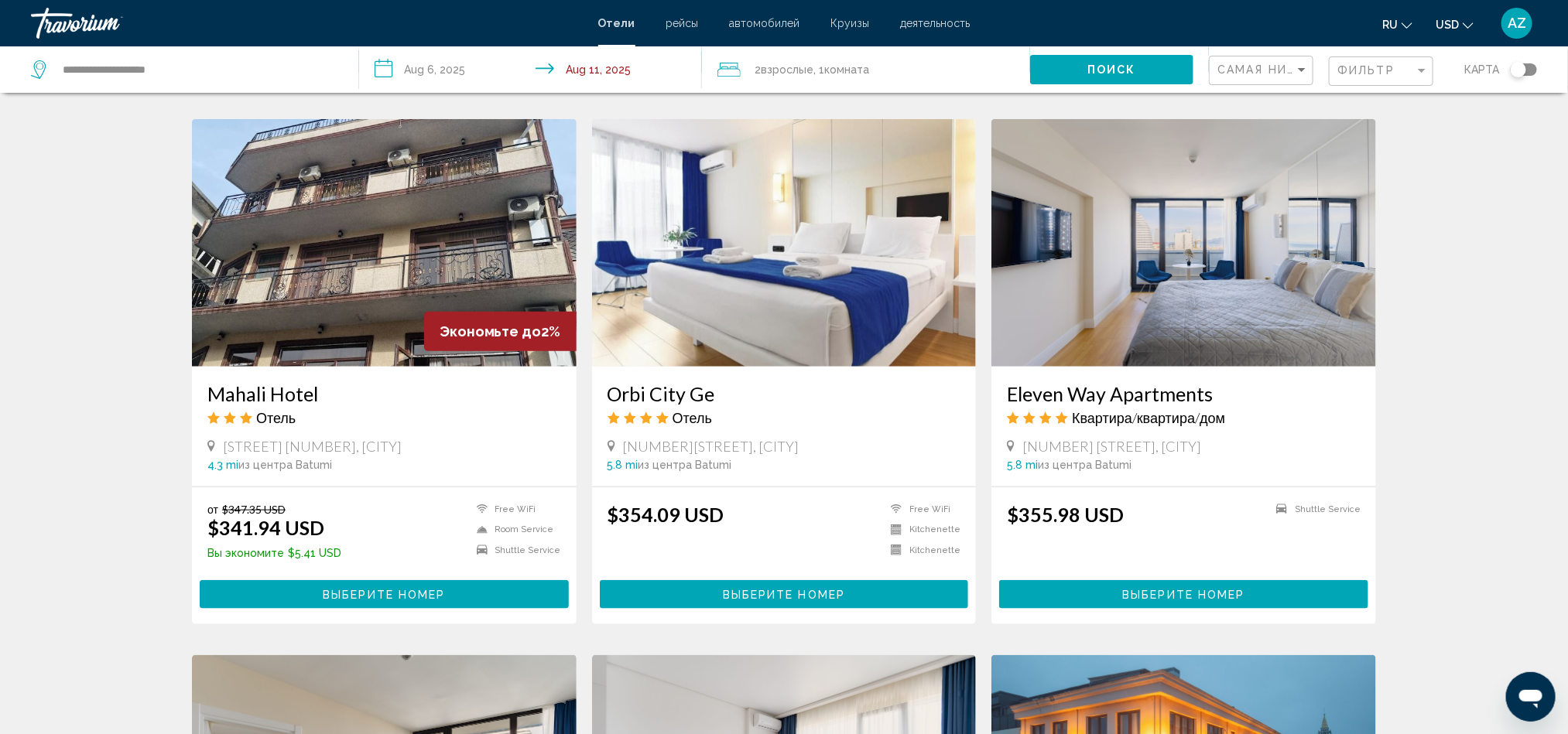 click on "Mahali Hotel" at bounding box center [384, 394] 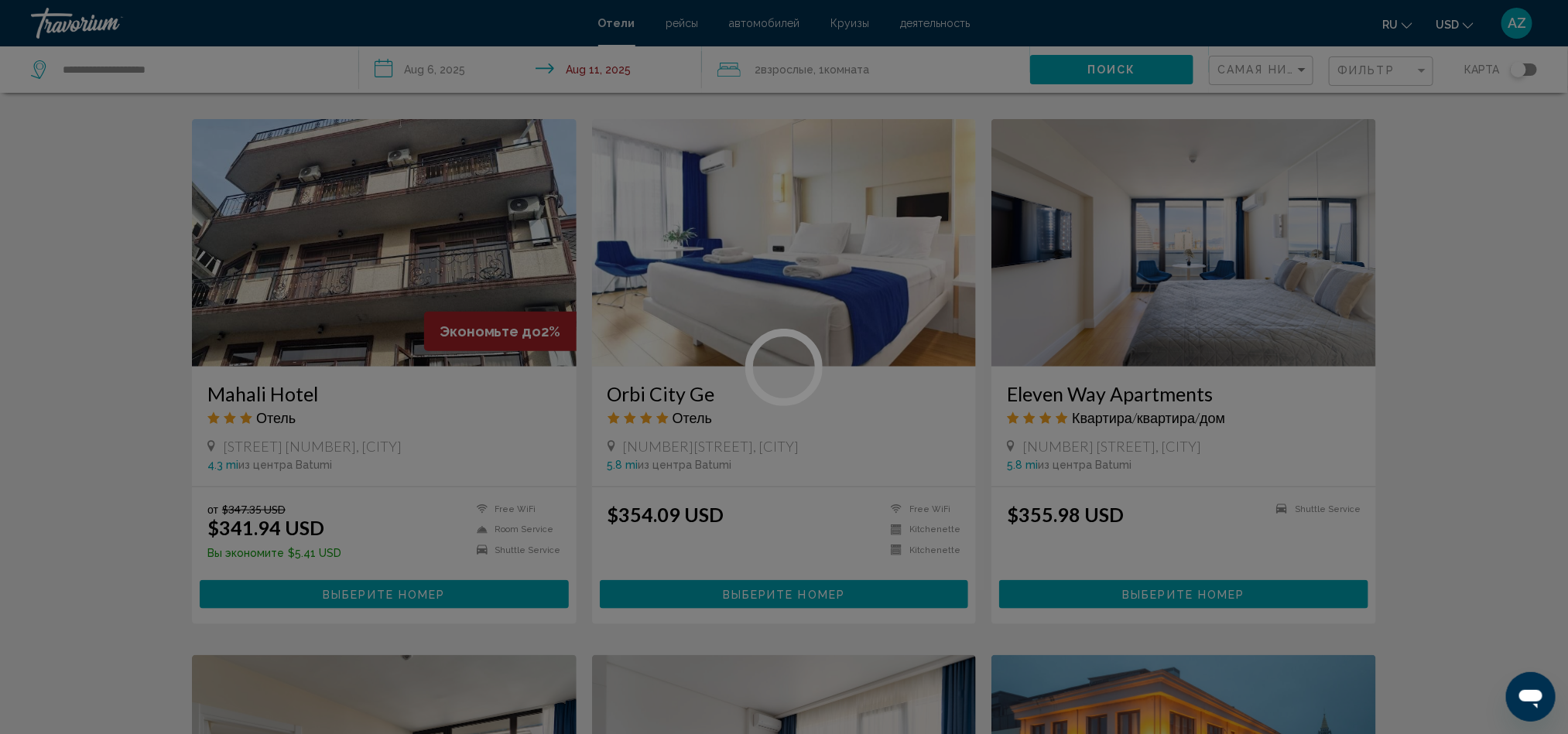 scroll, scrollTop: 0, scrollLeft: 0, axis: both 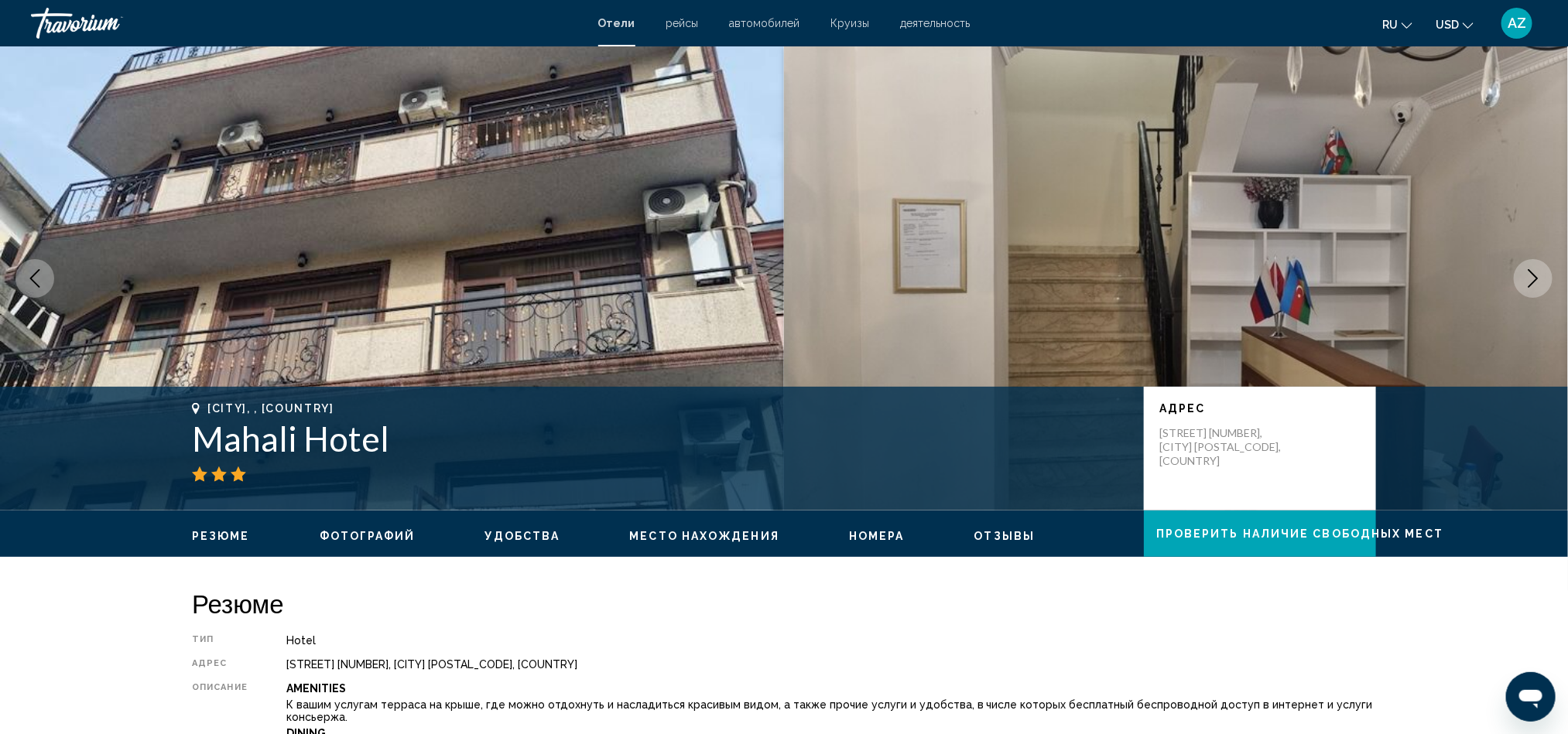 click at bounding box center (35, 278) 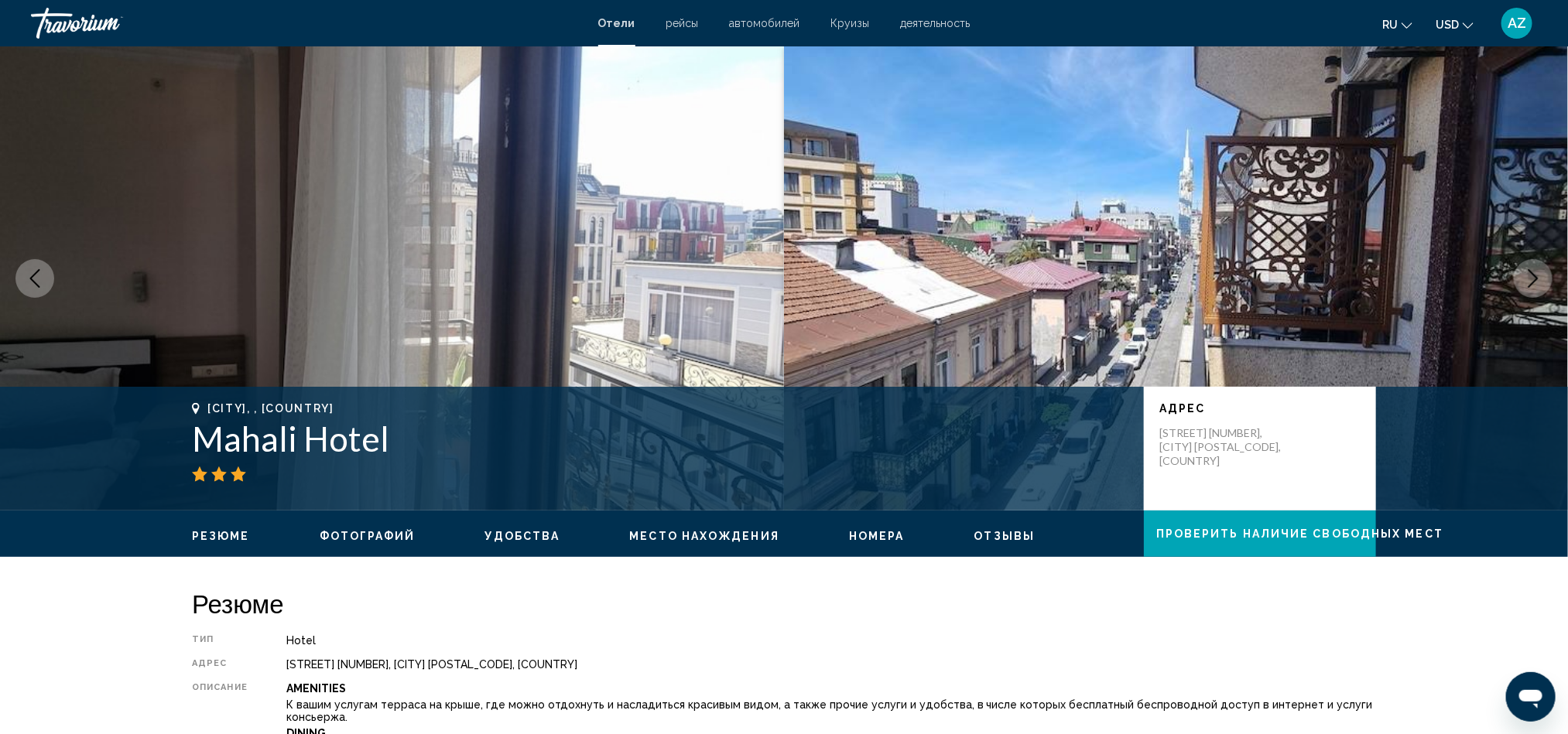 click at bounding box center (35, 278) 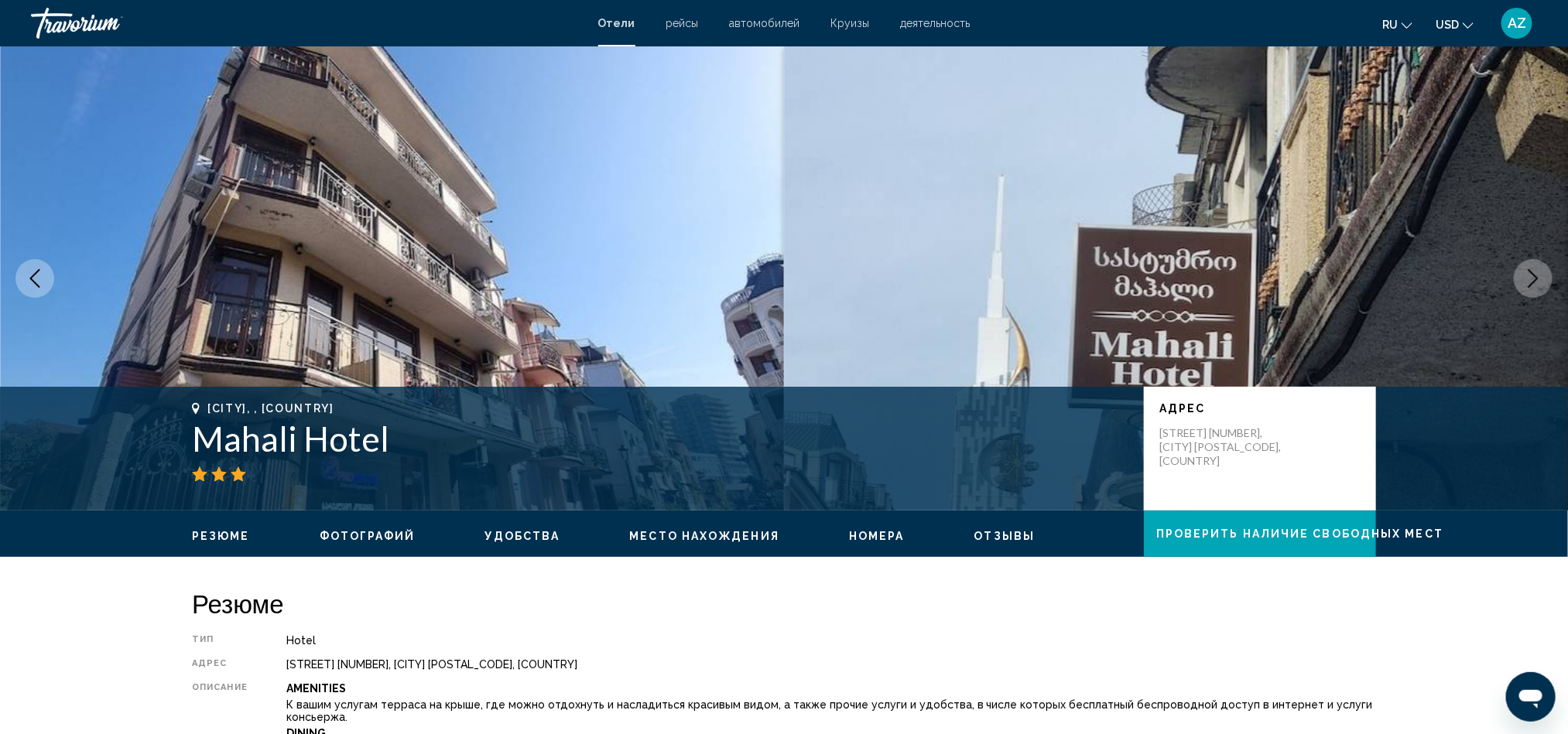 click 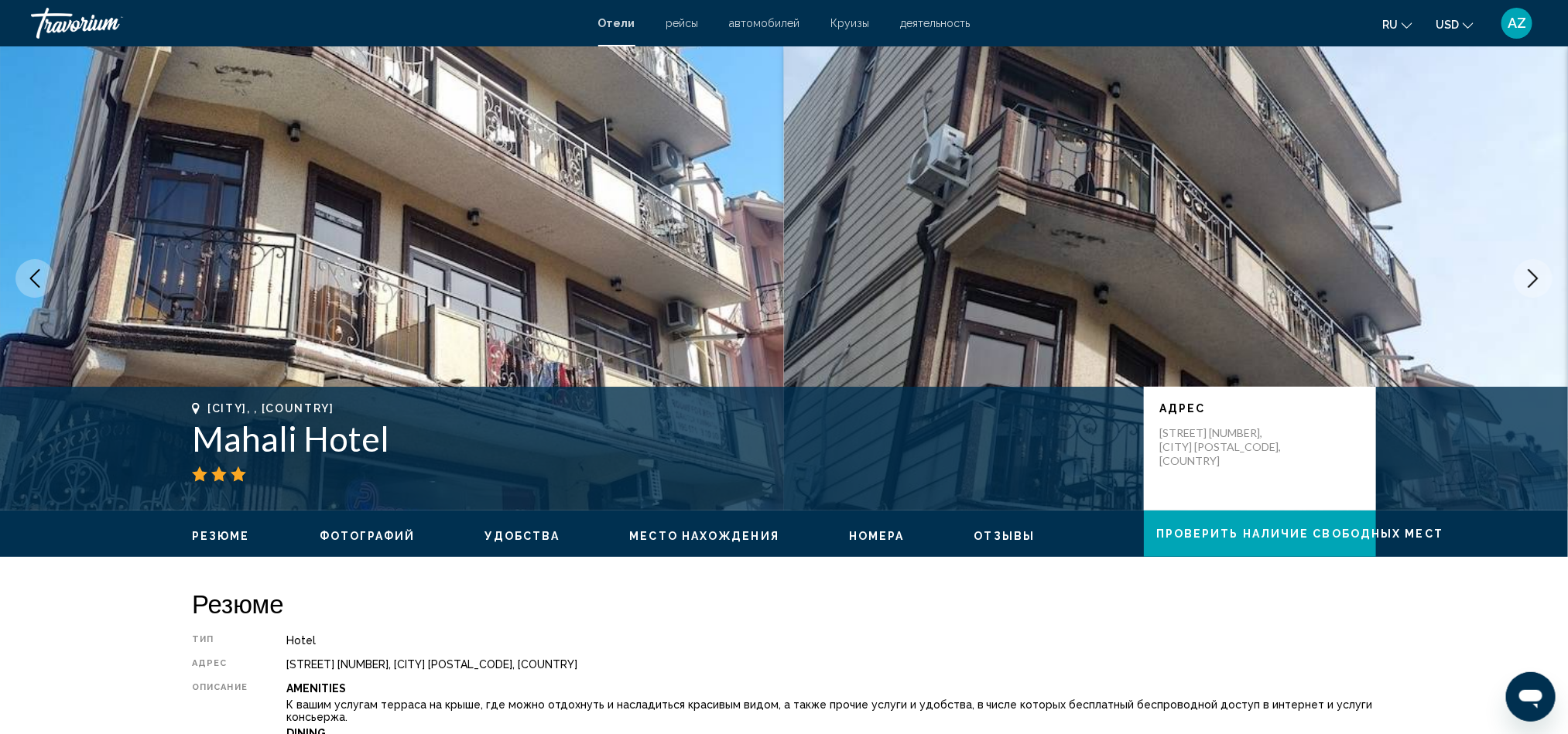 click 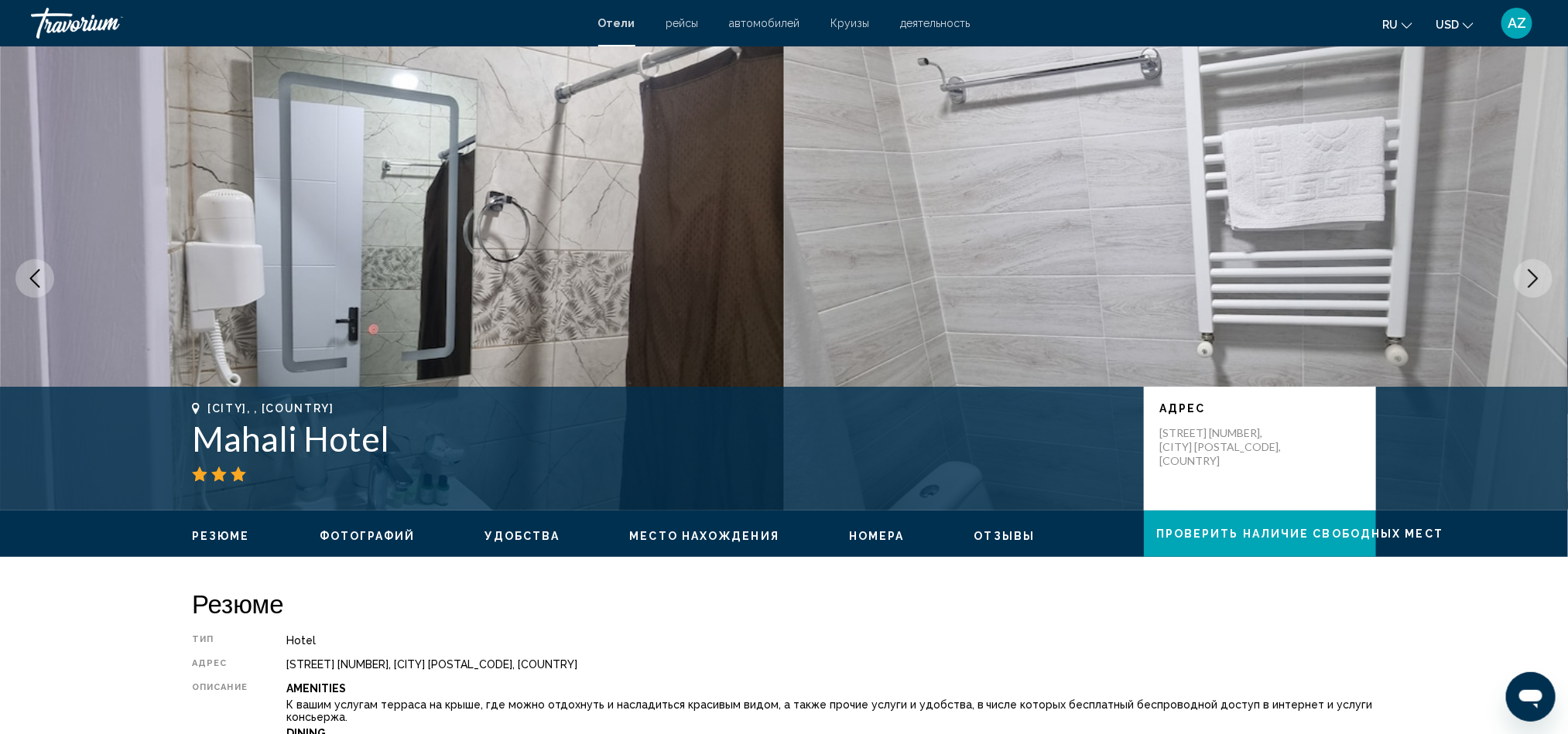 click 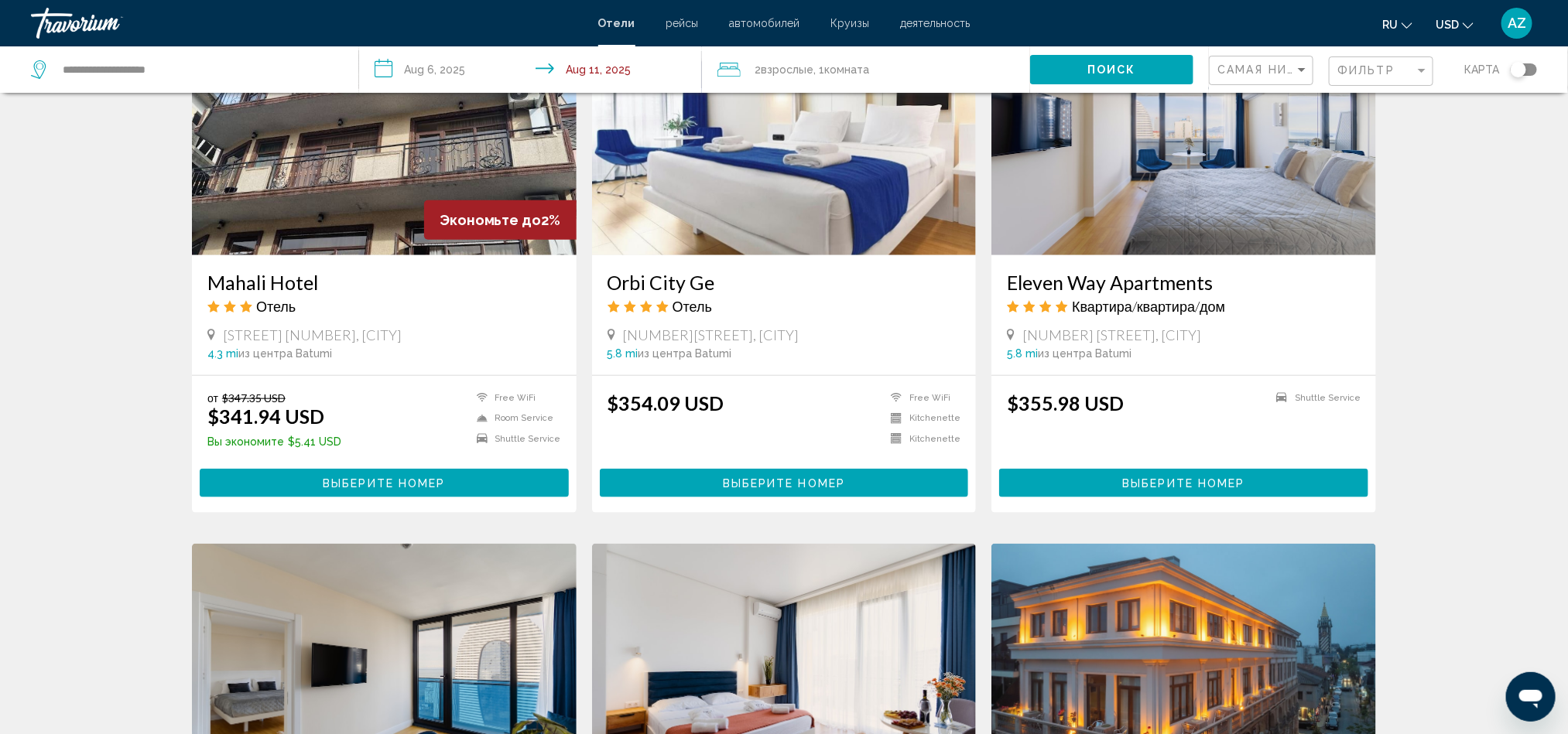 scroll, scrollTop: 580, scrollLeft: 0, axis: vertical 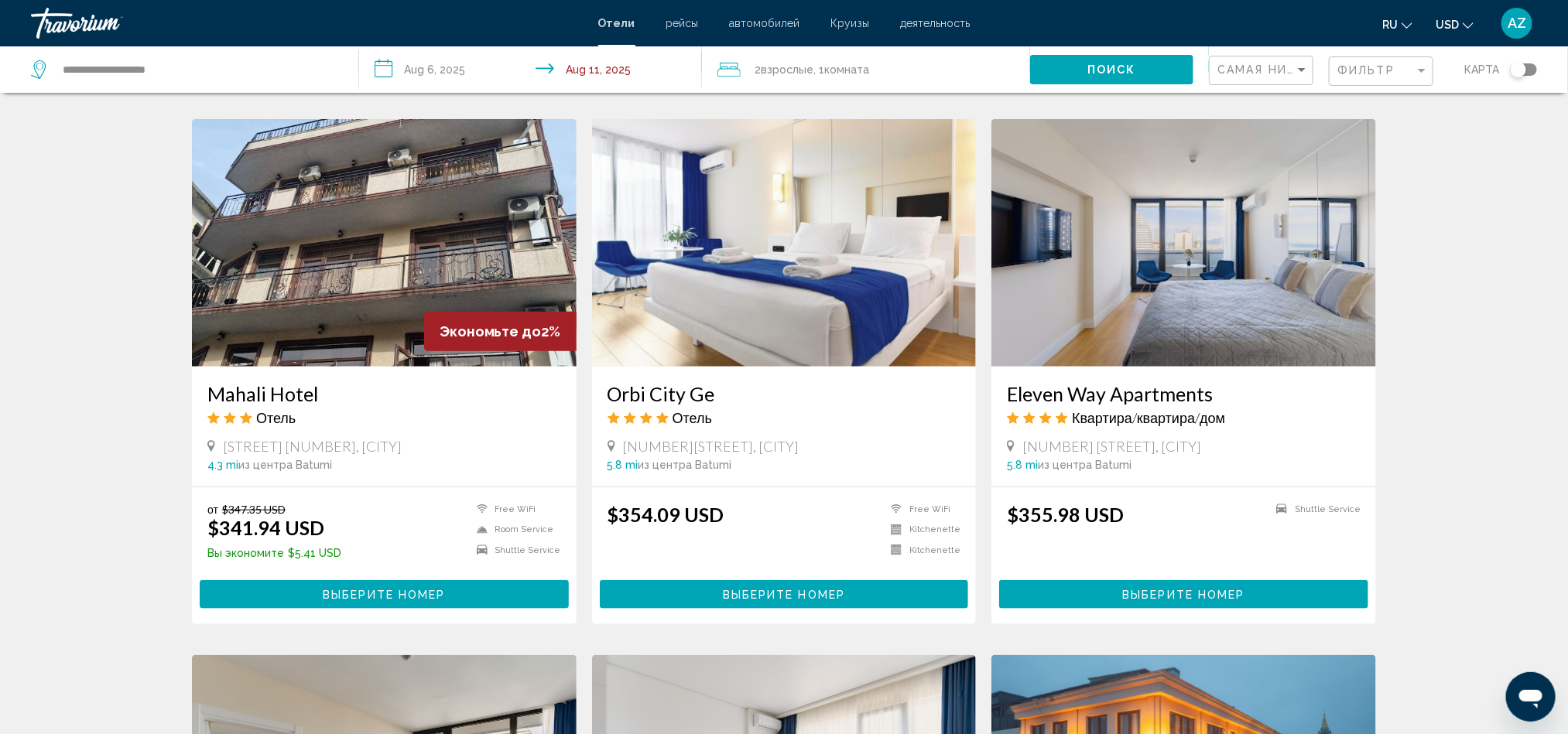 drag, startPoint x: 643, startPoint y: 439, endPoint x: 1056, endPoint y: 435, distance: 413.0194 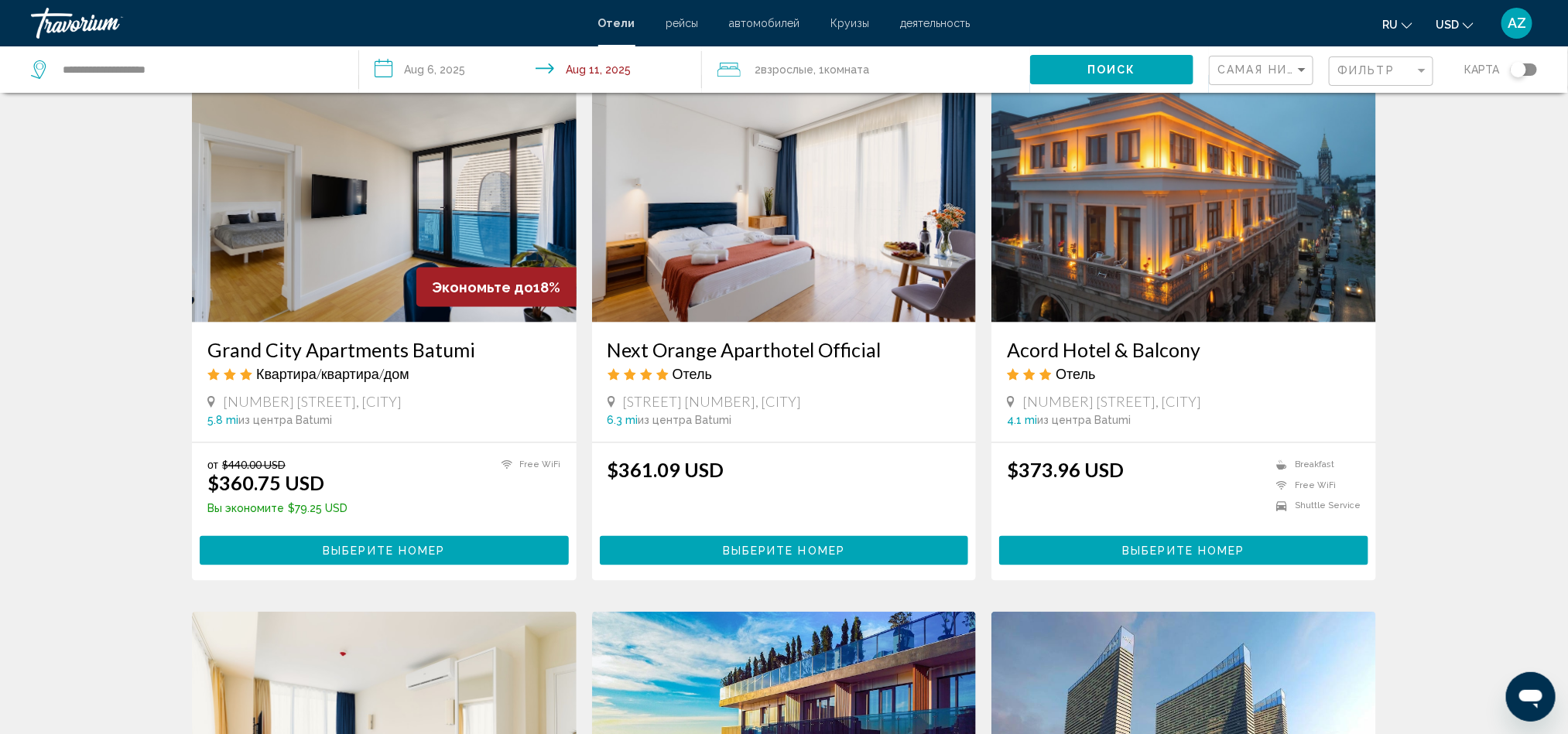 drag, startPoint x: 276, startPoint y: 401, endPoint x: 455, endPoint y: 402, distance: 179.00279 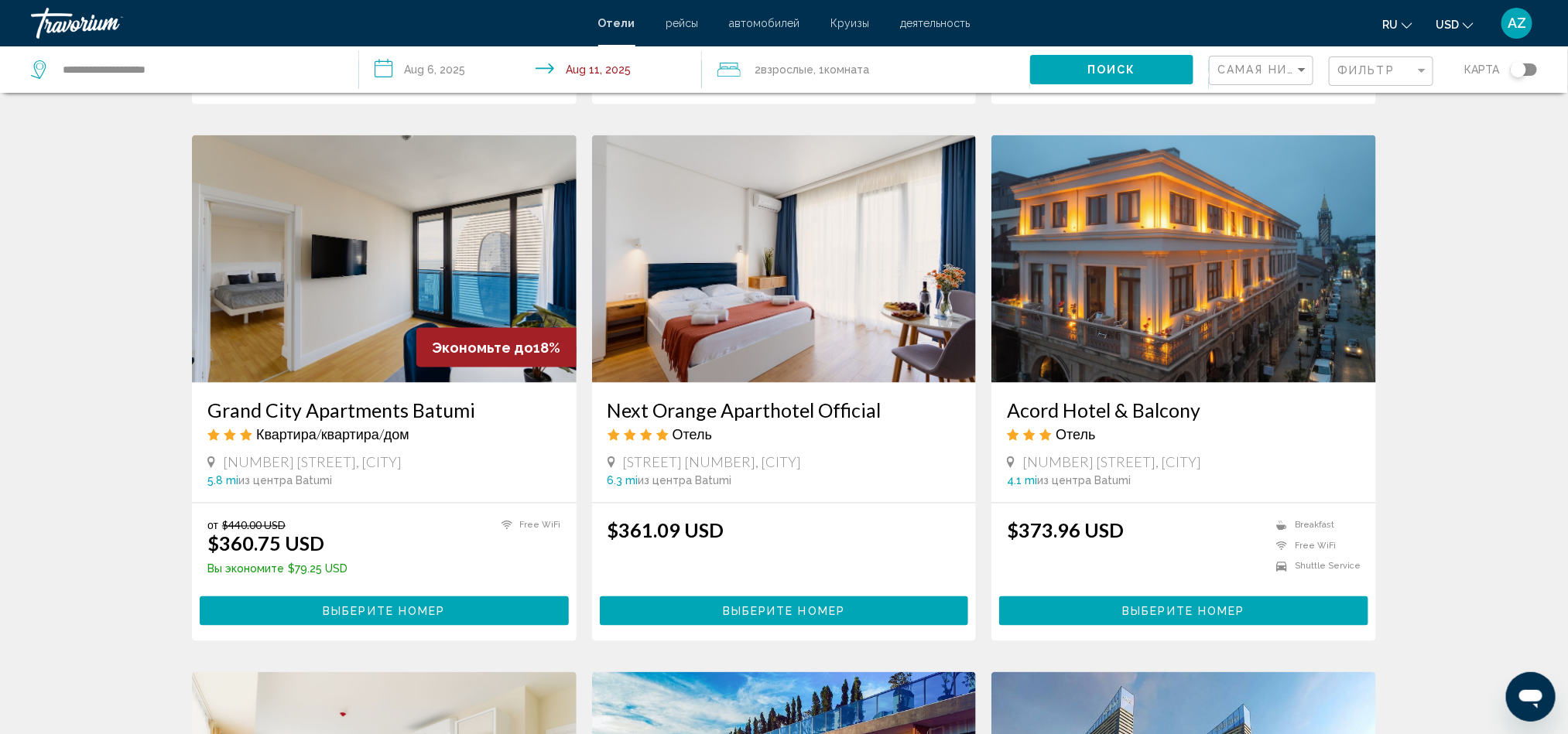 scroll, scrollTop: 1044, scrollLeft: 0, axis: vertical 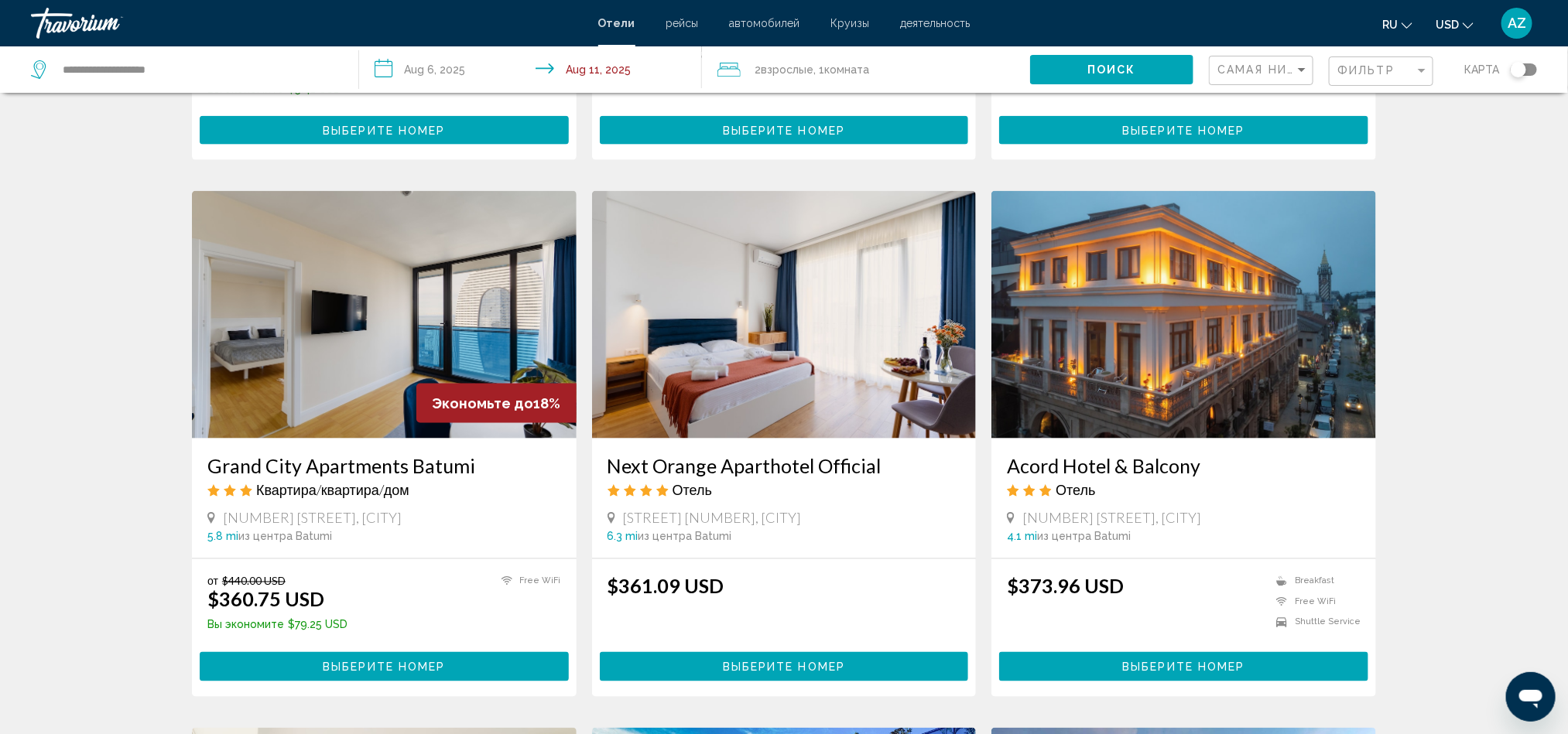 click on "Next Orange Aparthotel Official" at bounding box center (784, 466) 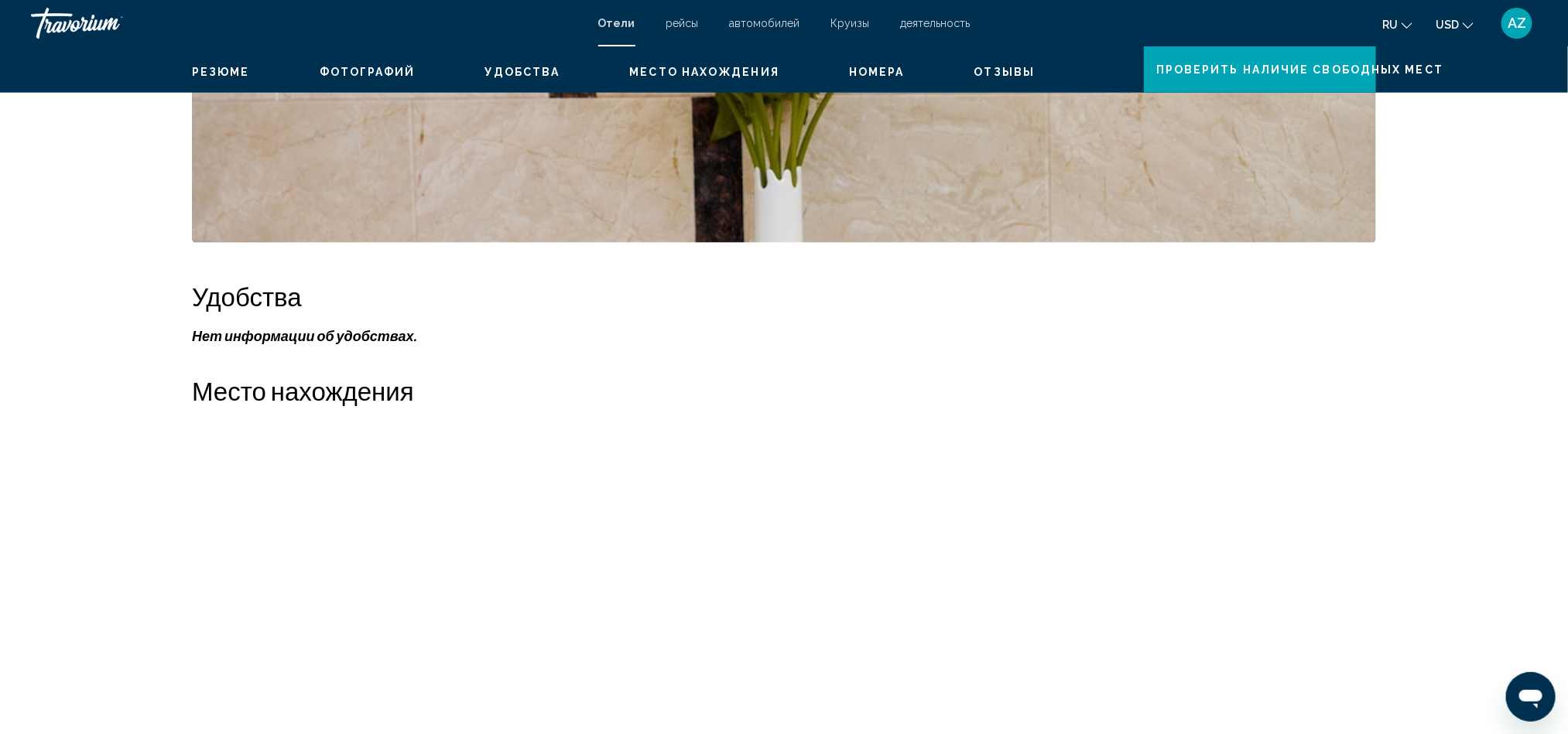scroll, scrollTop: 0, scrollLeft: 0, axis: both 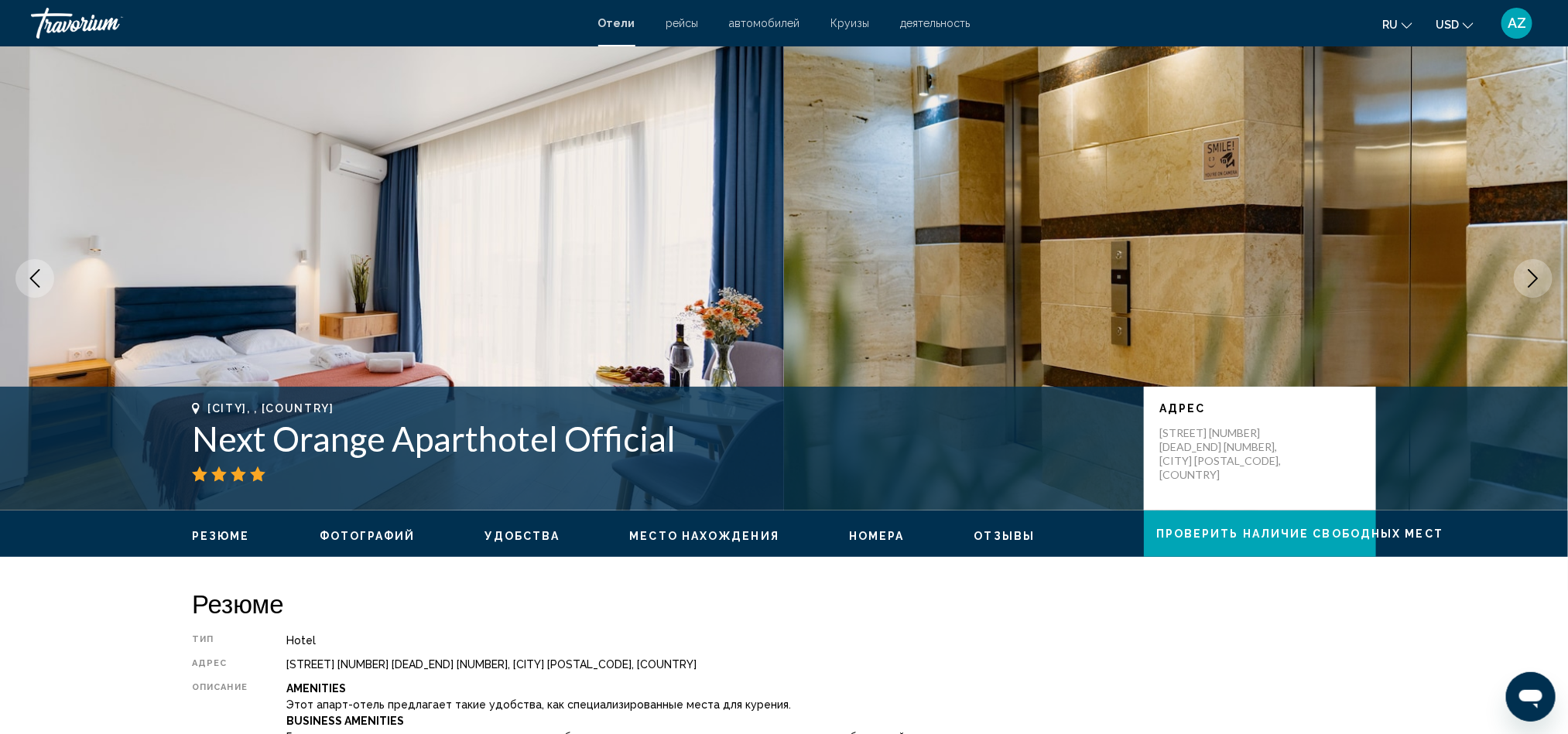 click 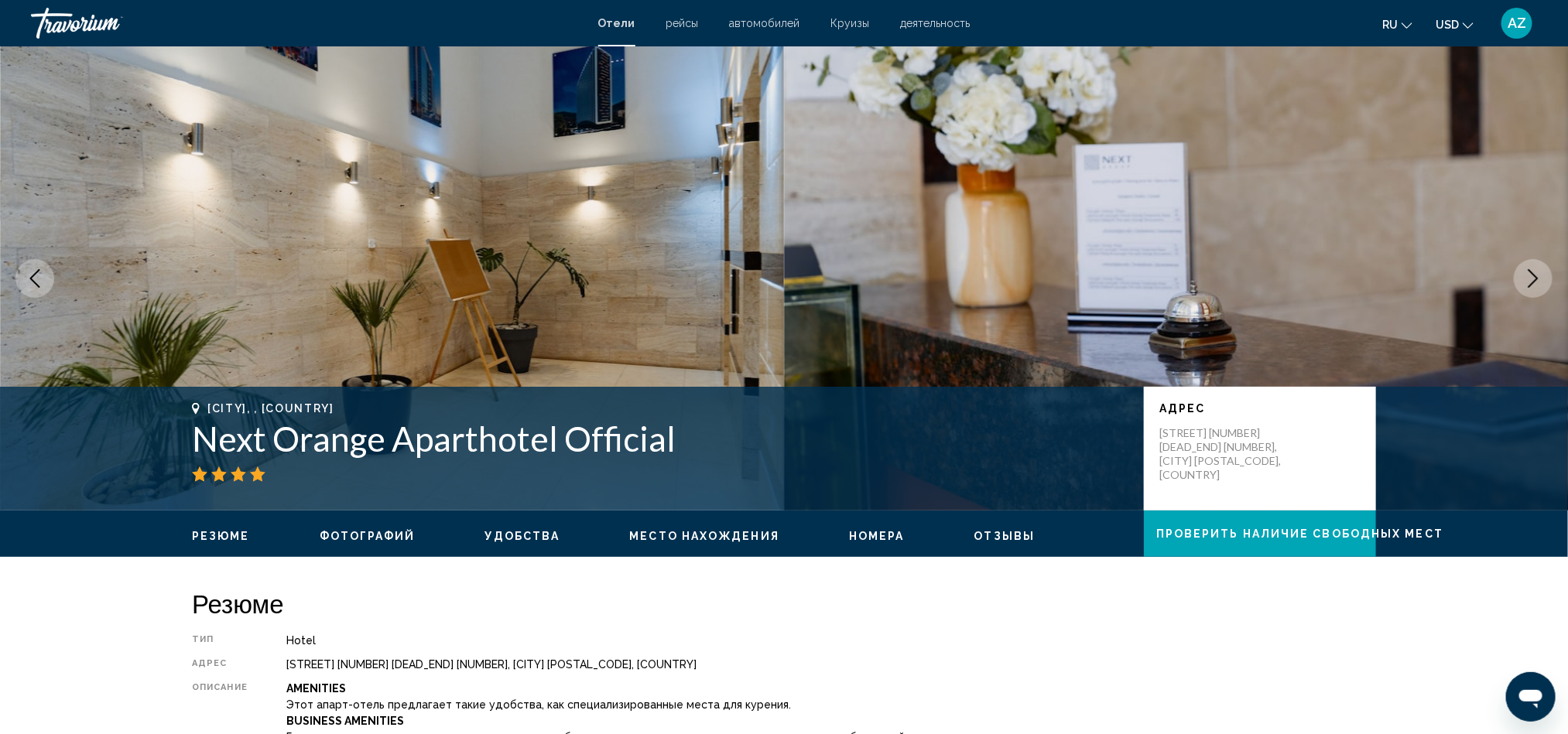 click 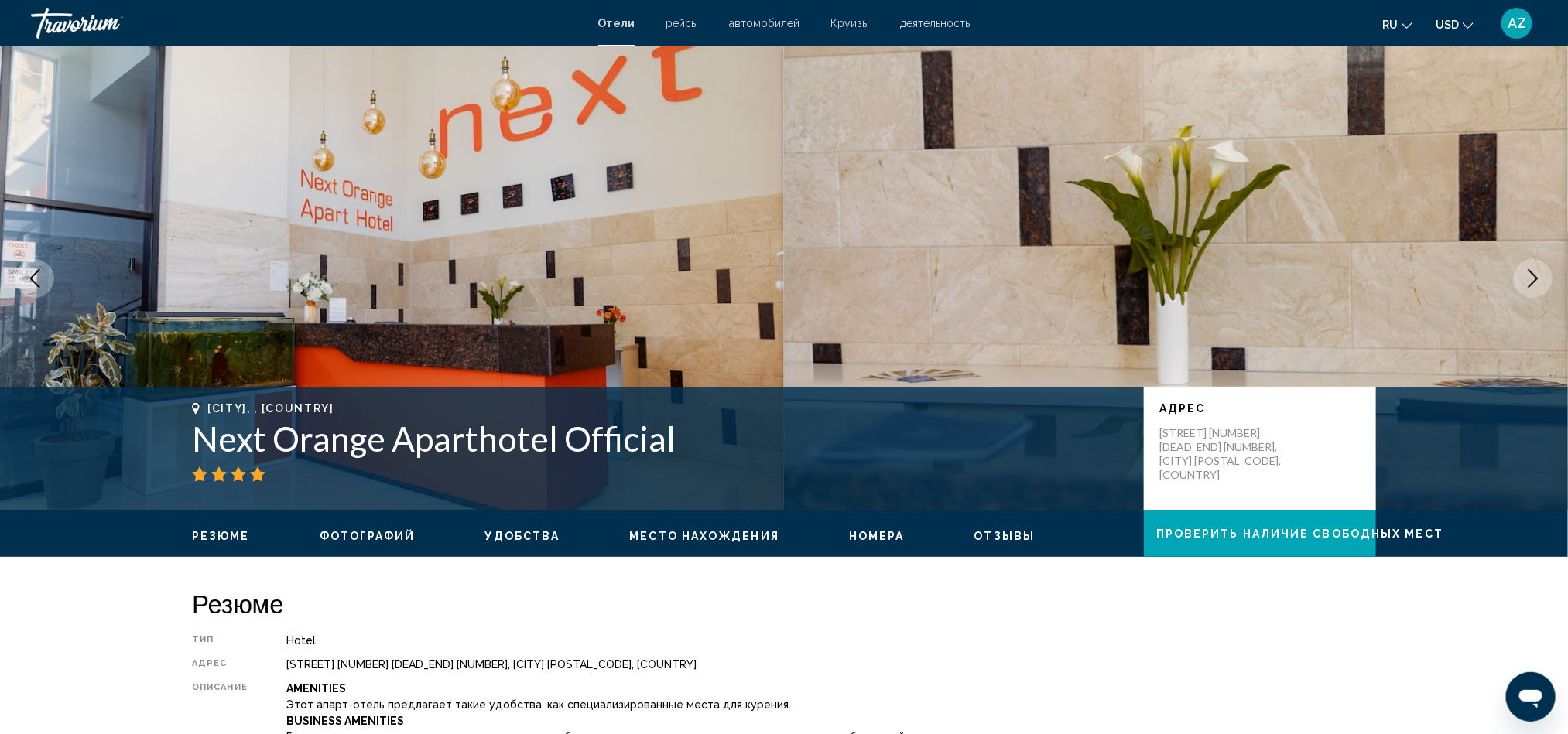 click 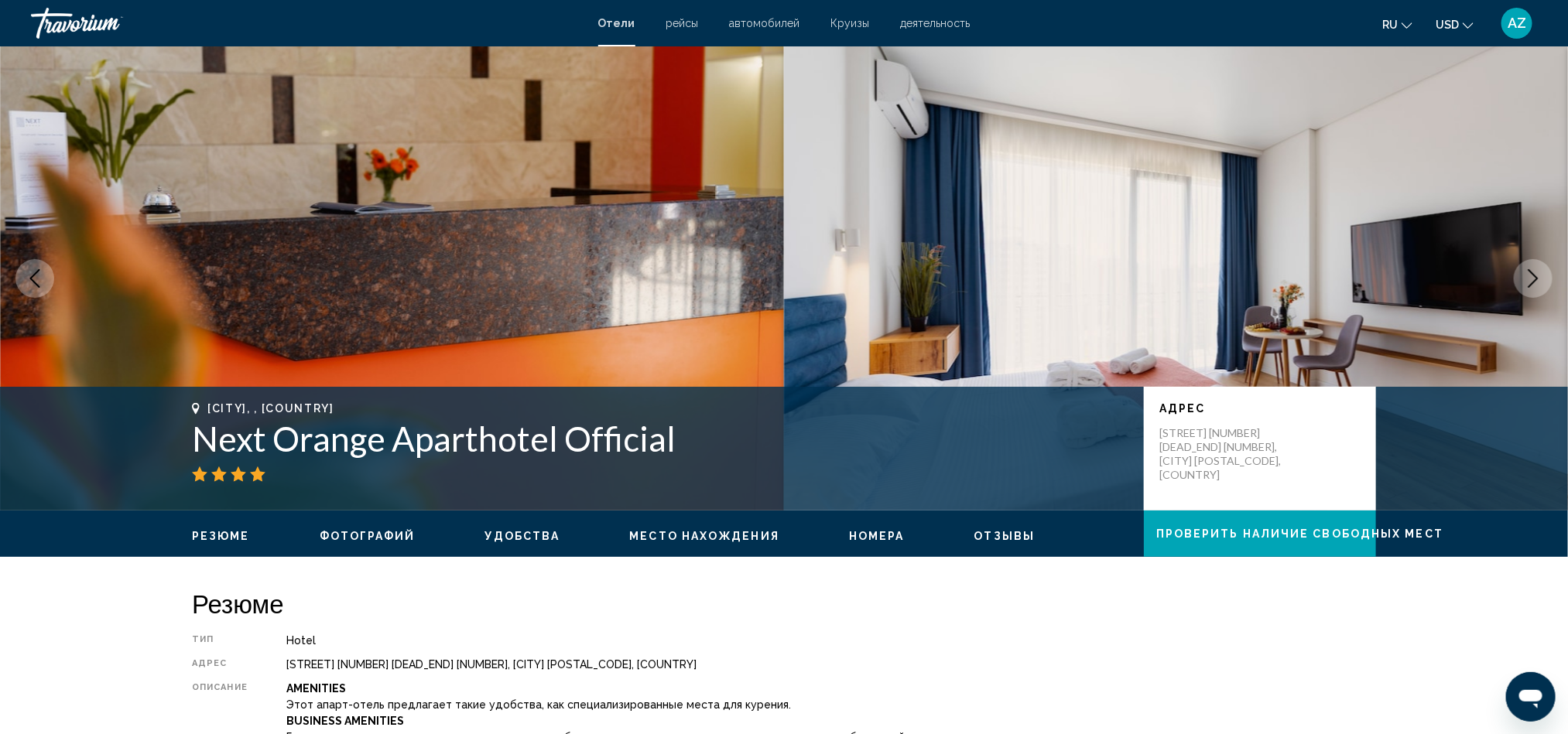 click 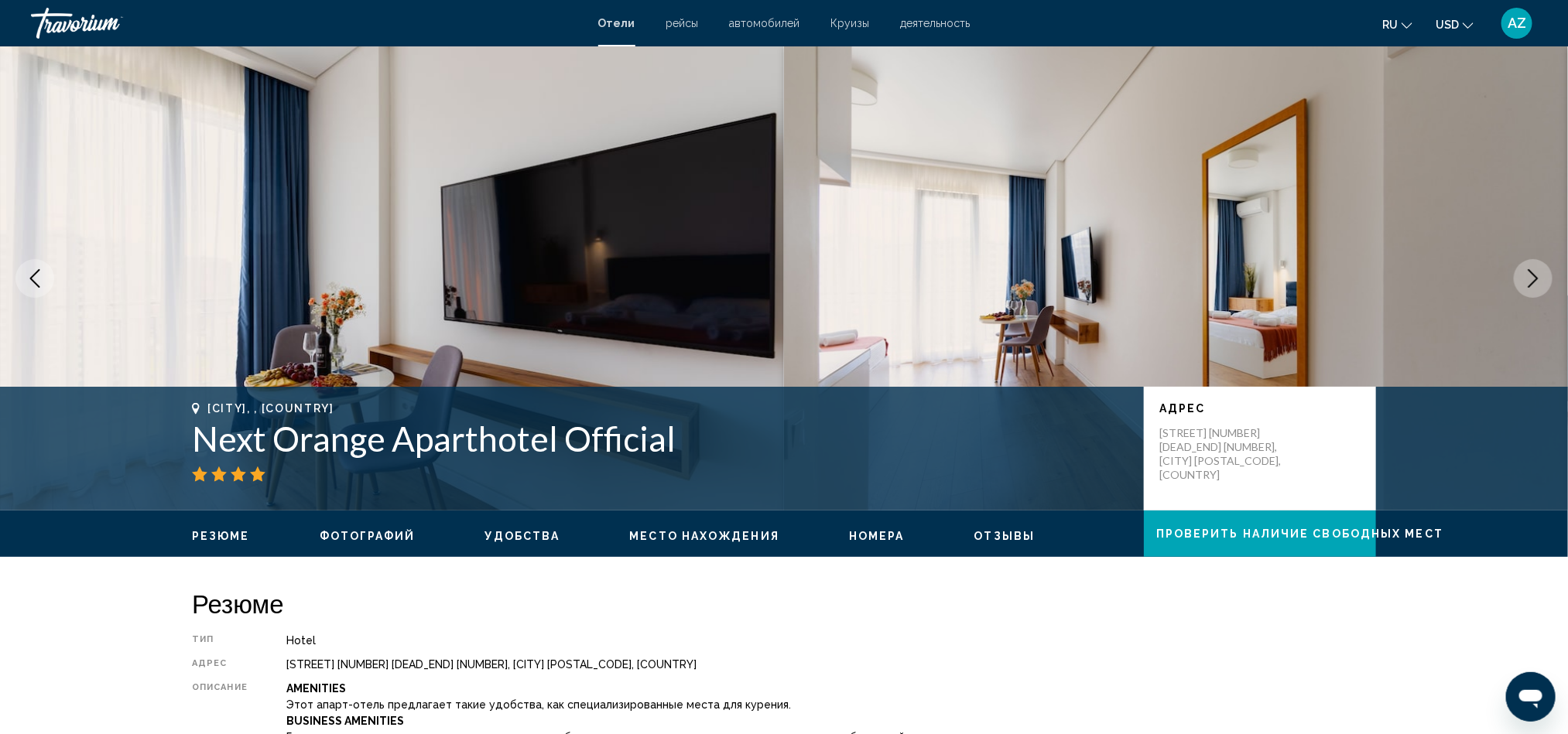 click 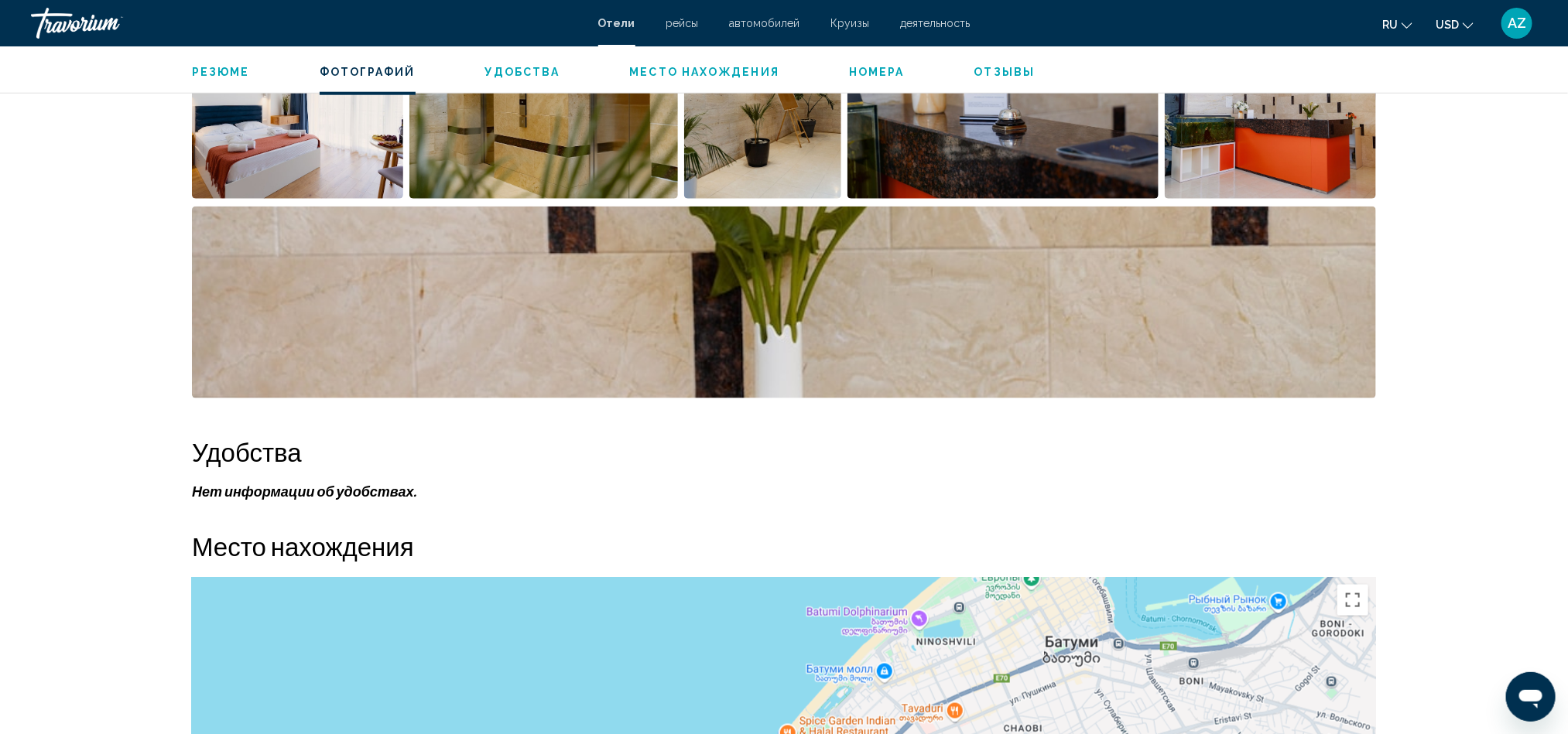scroll, scrollTop: 813, scrollLeft: 0, axis: vertical 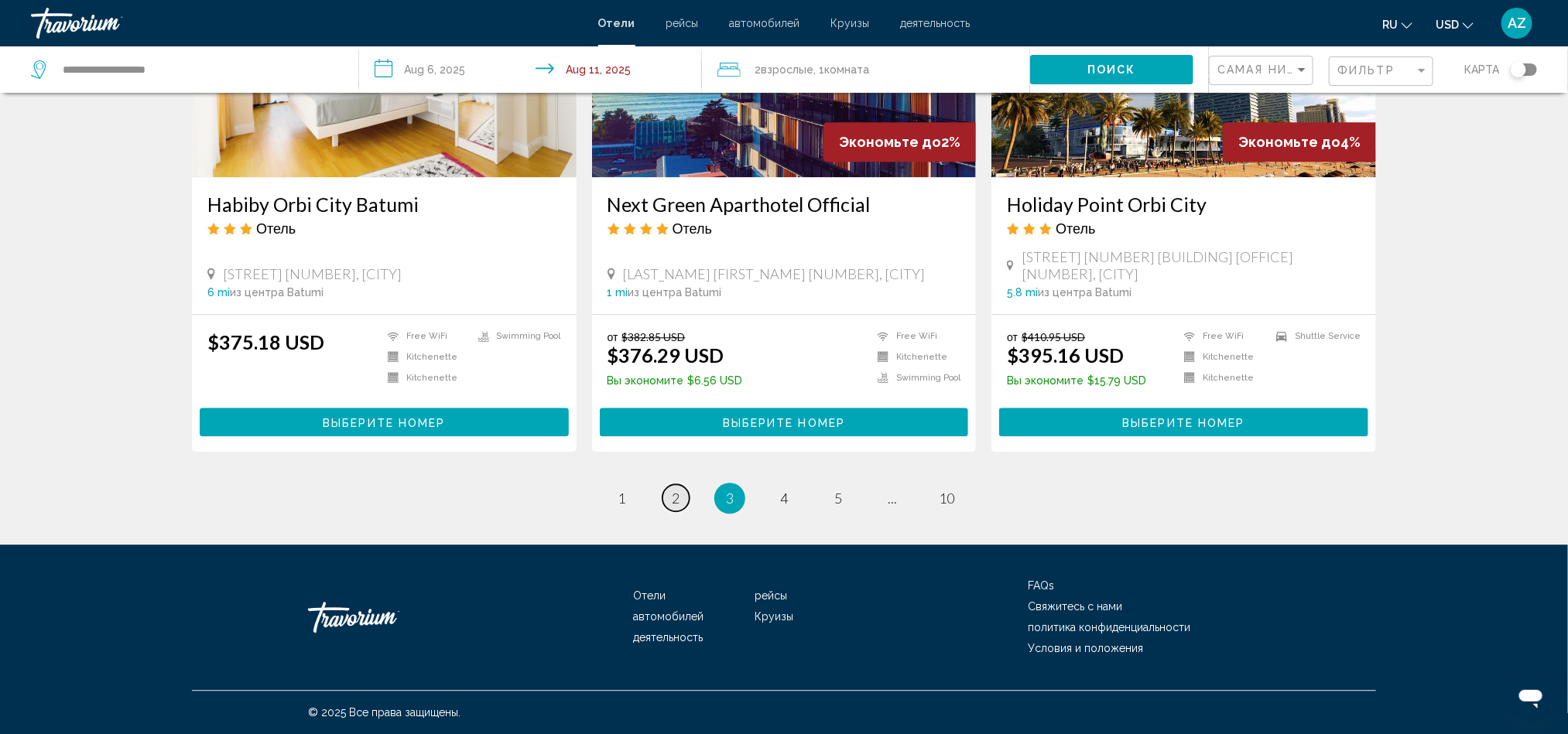 click on "page  2" at bounding box center (676, 497) 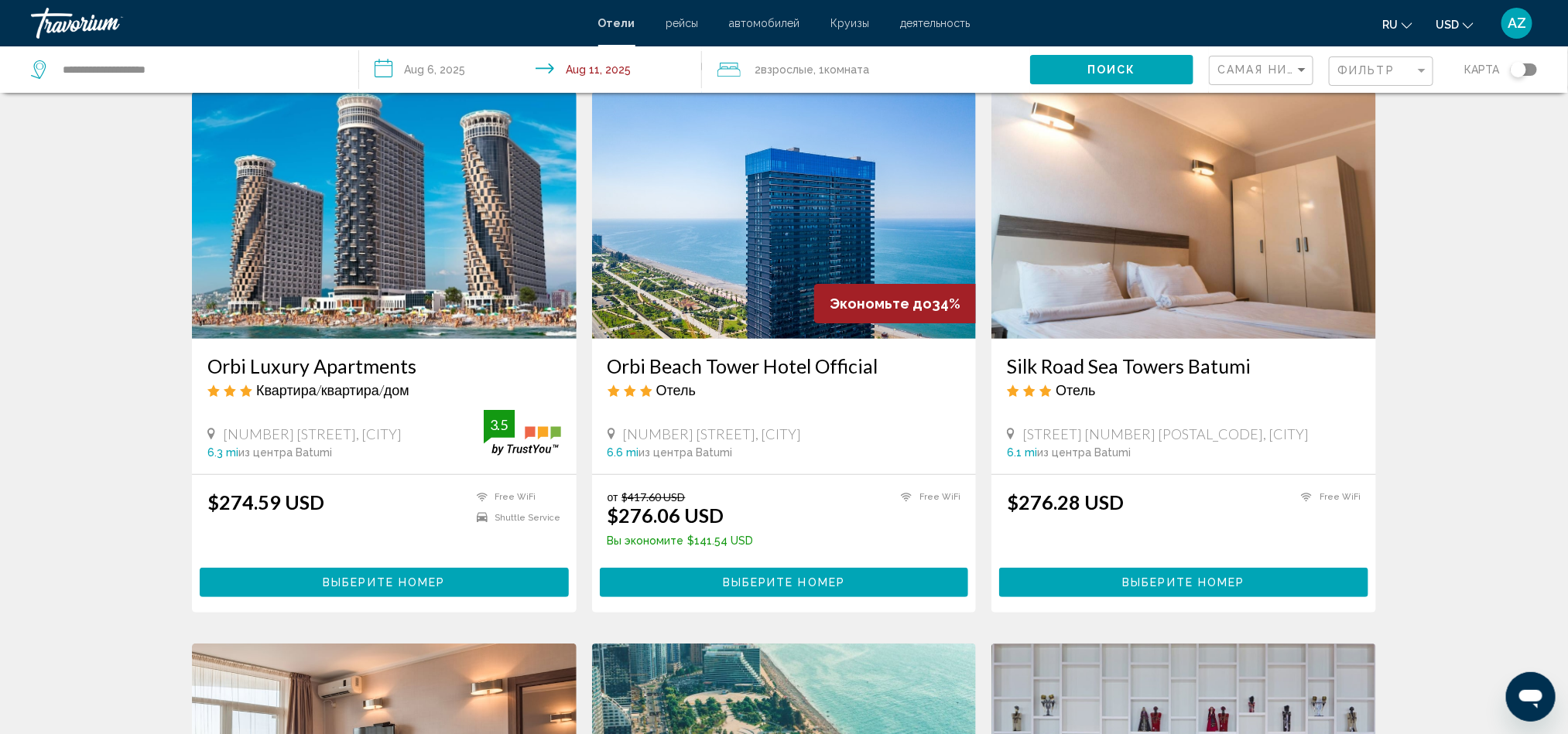 scroll, scrollTop: 0, scrollLeft: 0, axis: both 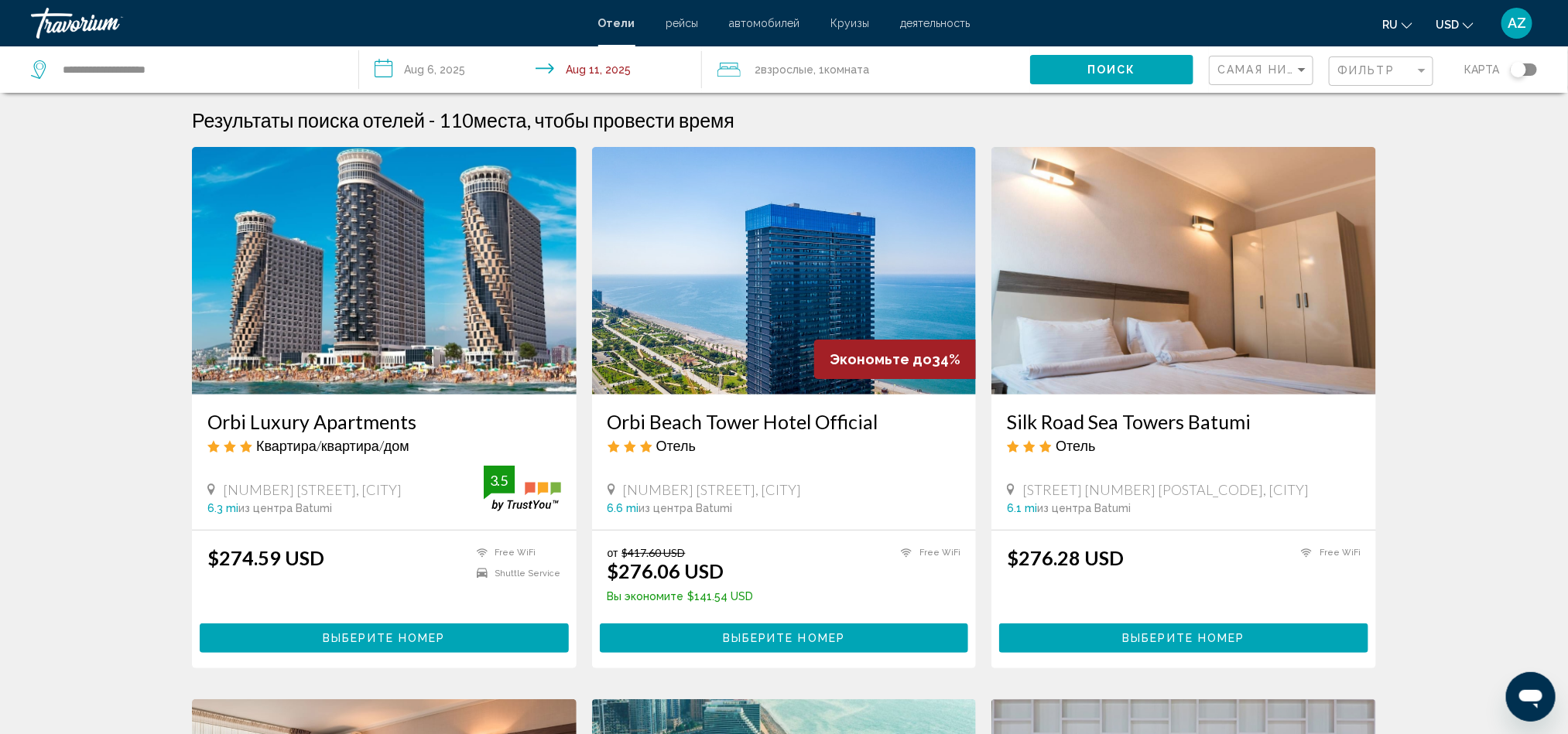 click on "Silk Road Sea Towers Batumi" at bounding box center (1183, 422) 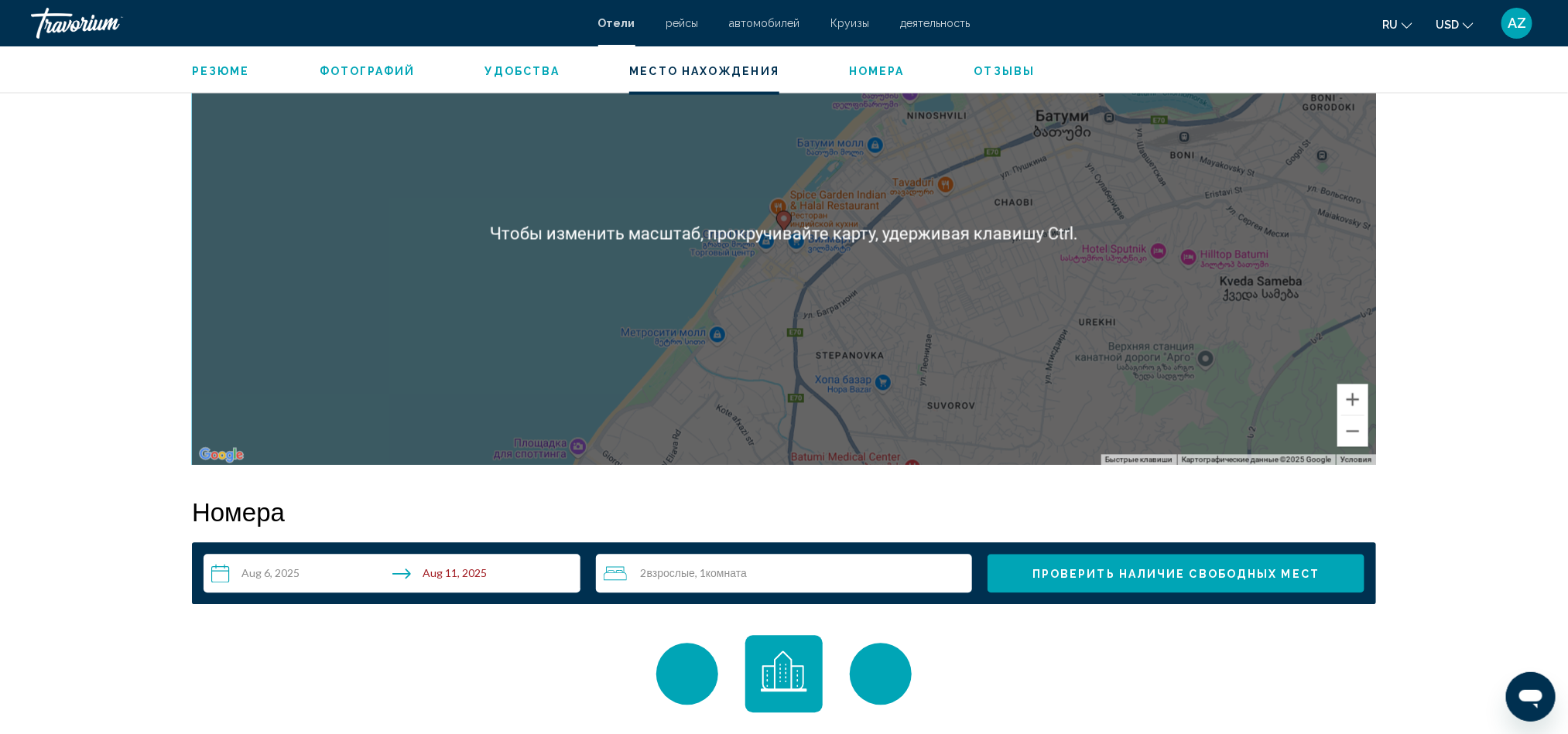 scroll, scrollTop: 928, scrollLeft: 0, axis: vertical 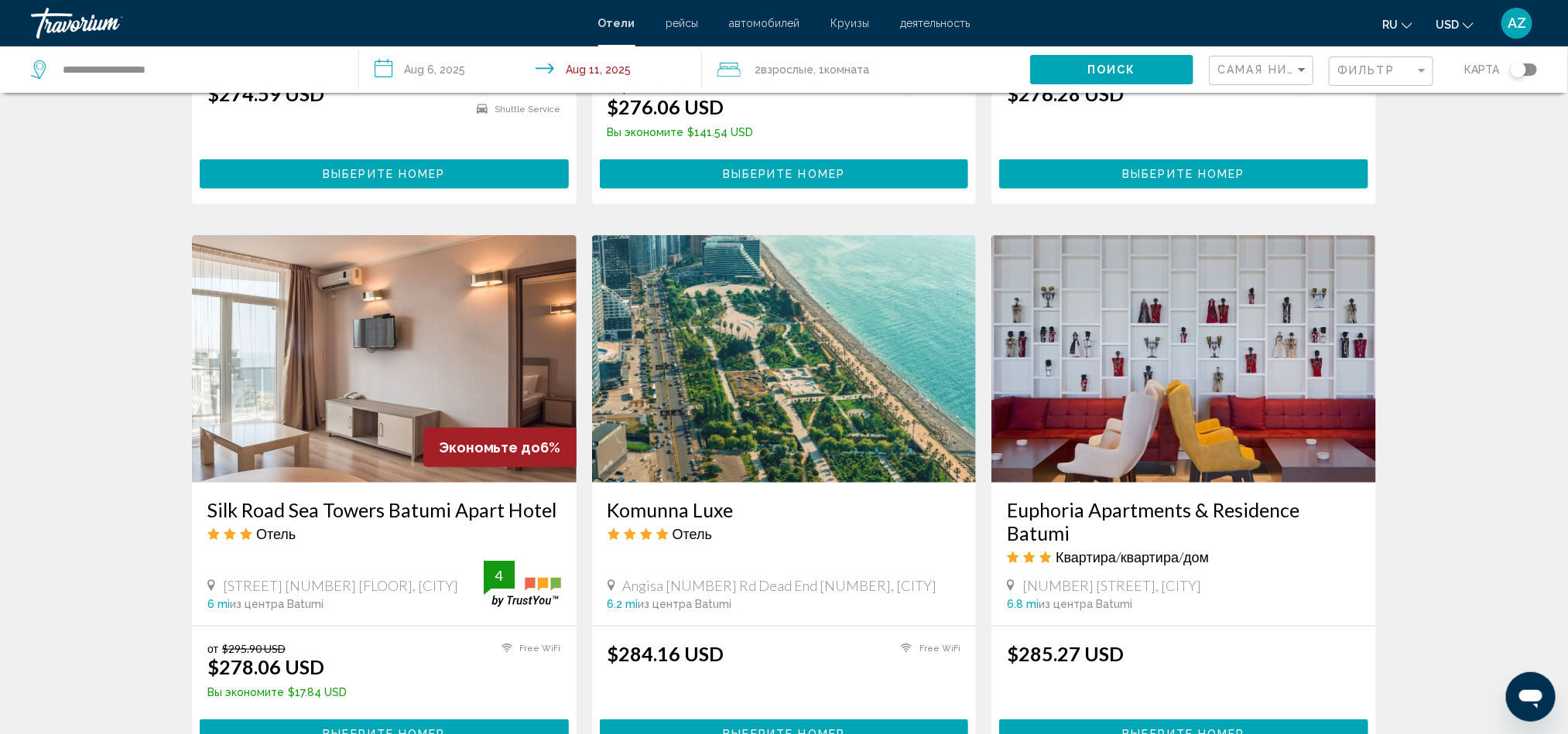click on "Silk Road Sea Towers Batumi Apart Hotel" at bounding box center [384, 510] 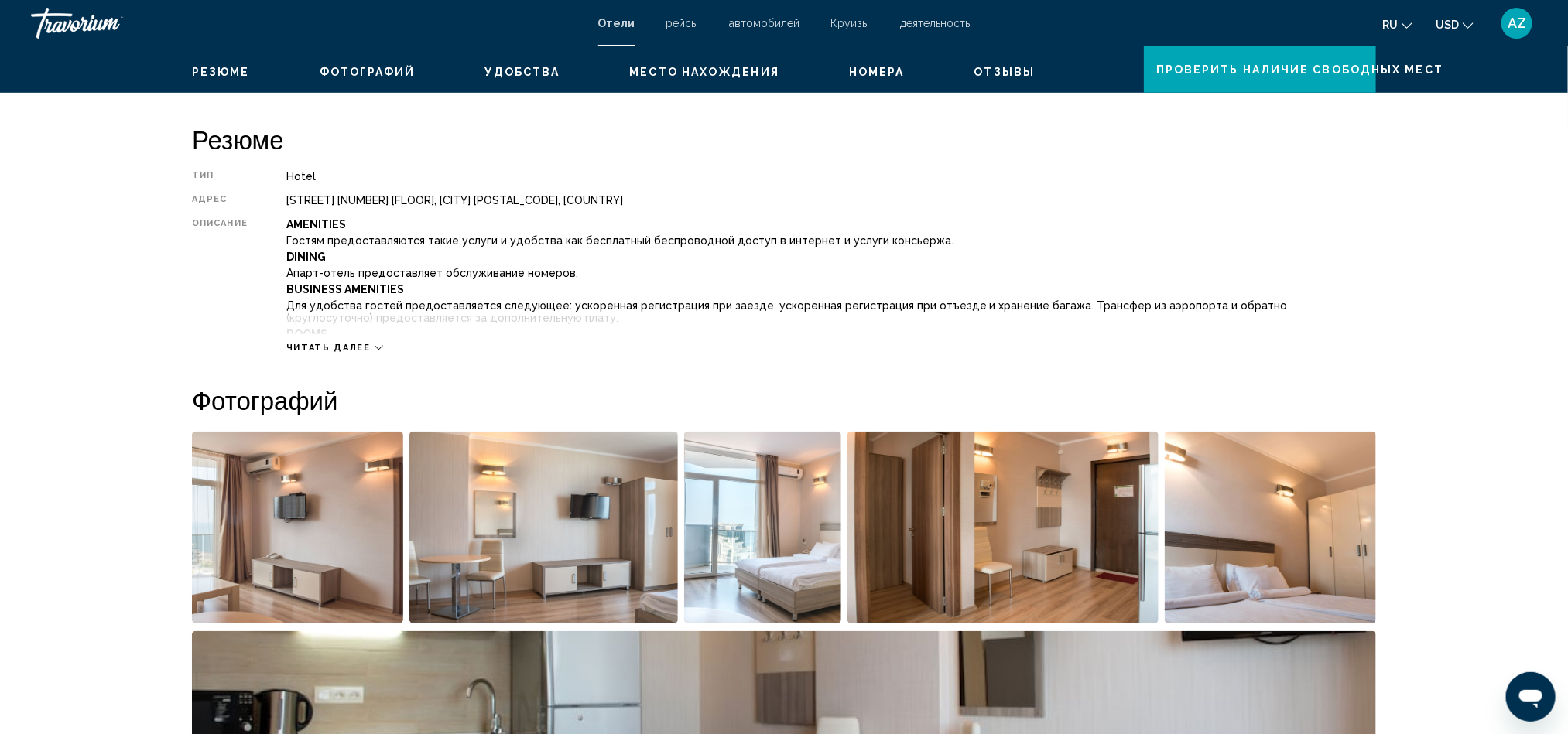 scroll, scrollTop: 0, scrollLeft: 0, axis: both 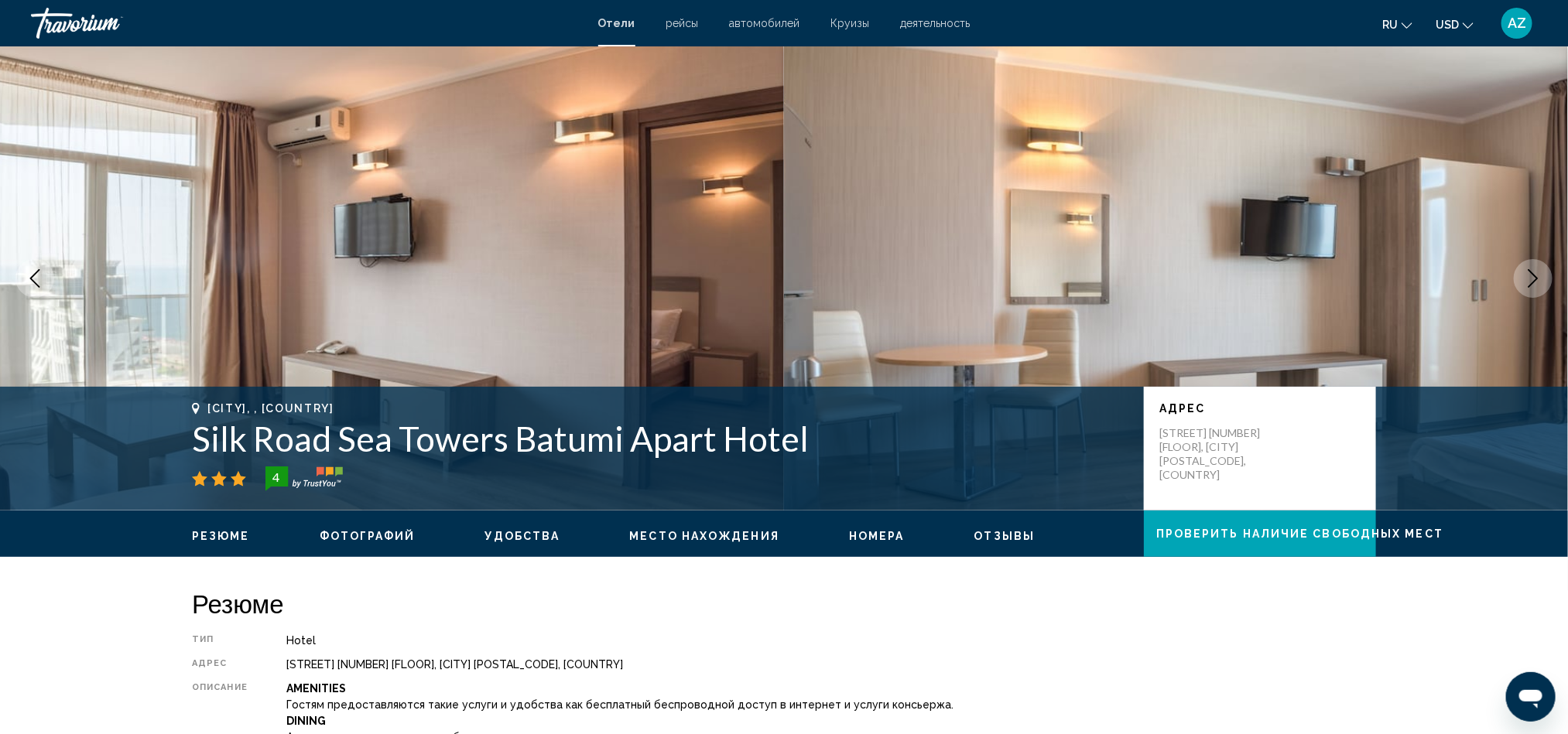 click at bounding box center (1533, 278) 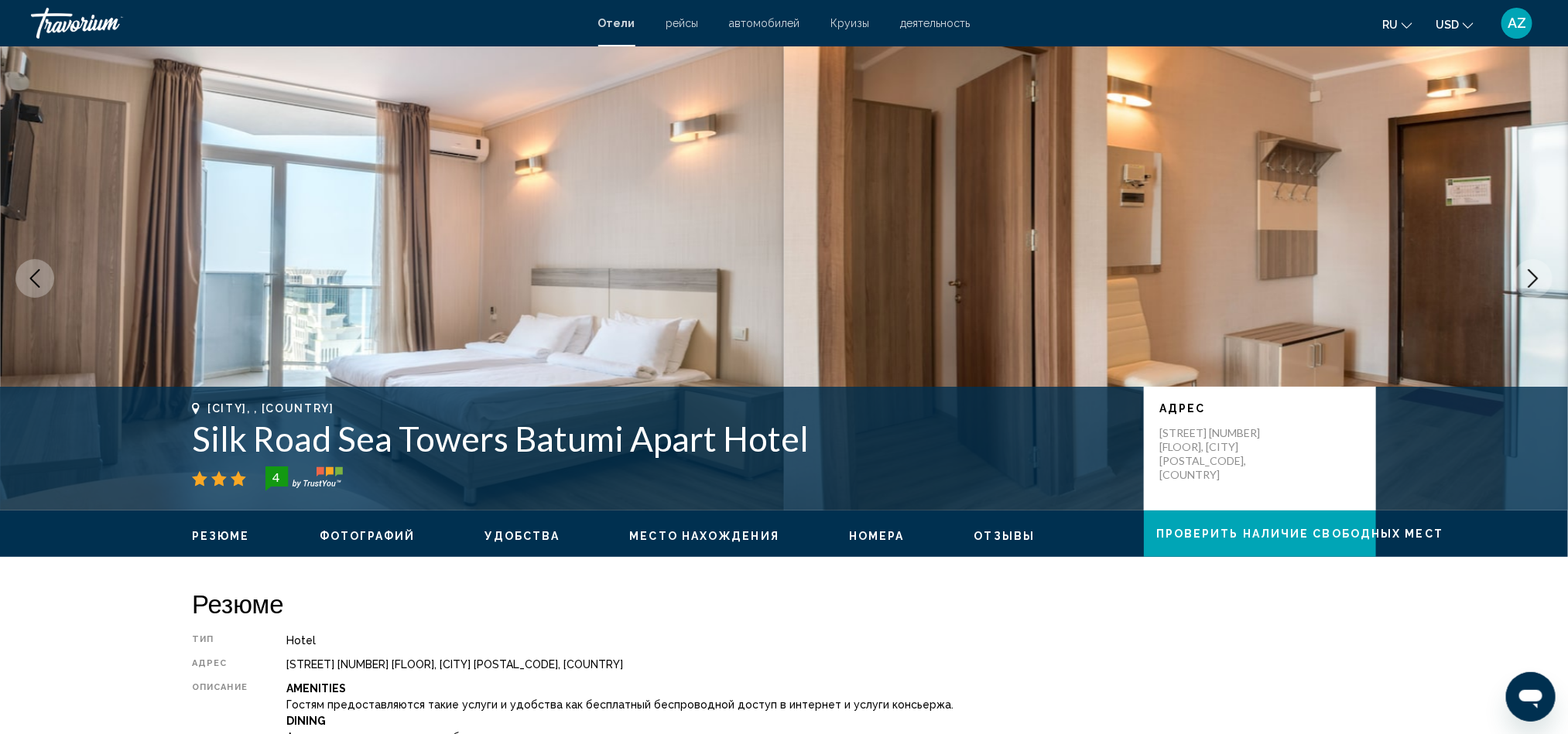 click at bounding box center (1533, 278) 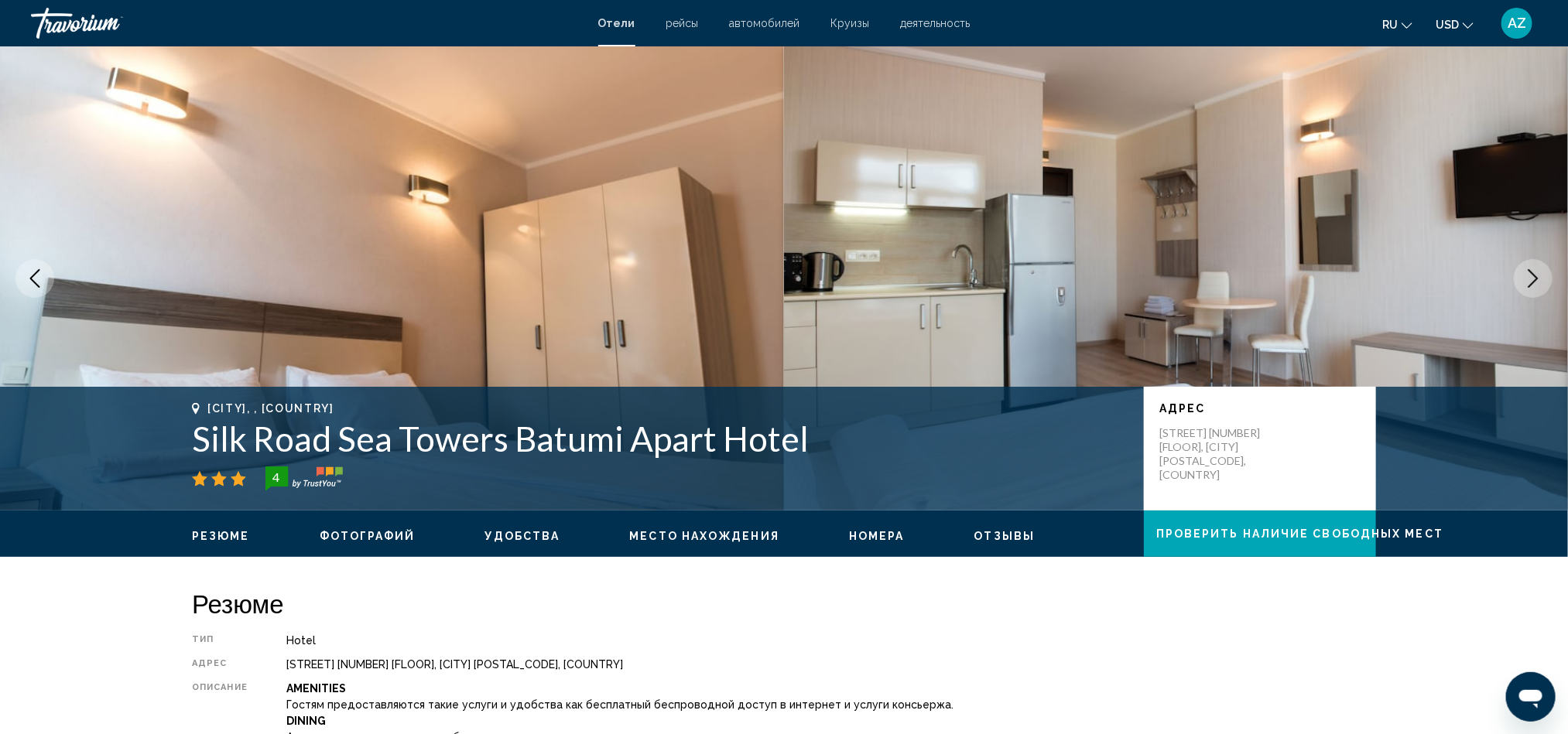 click 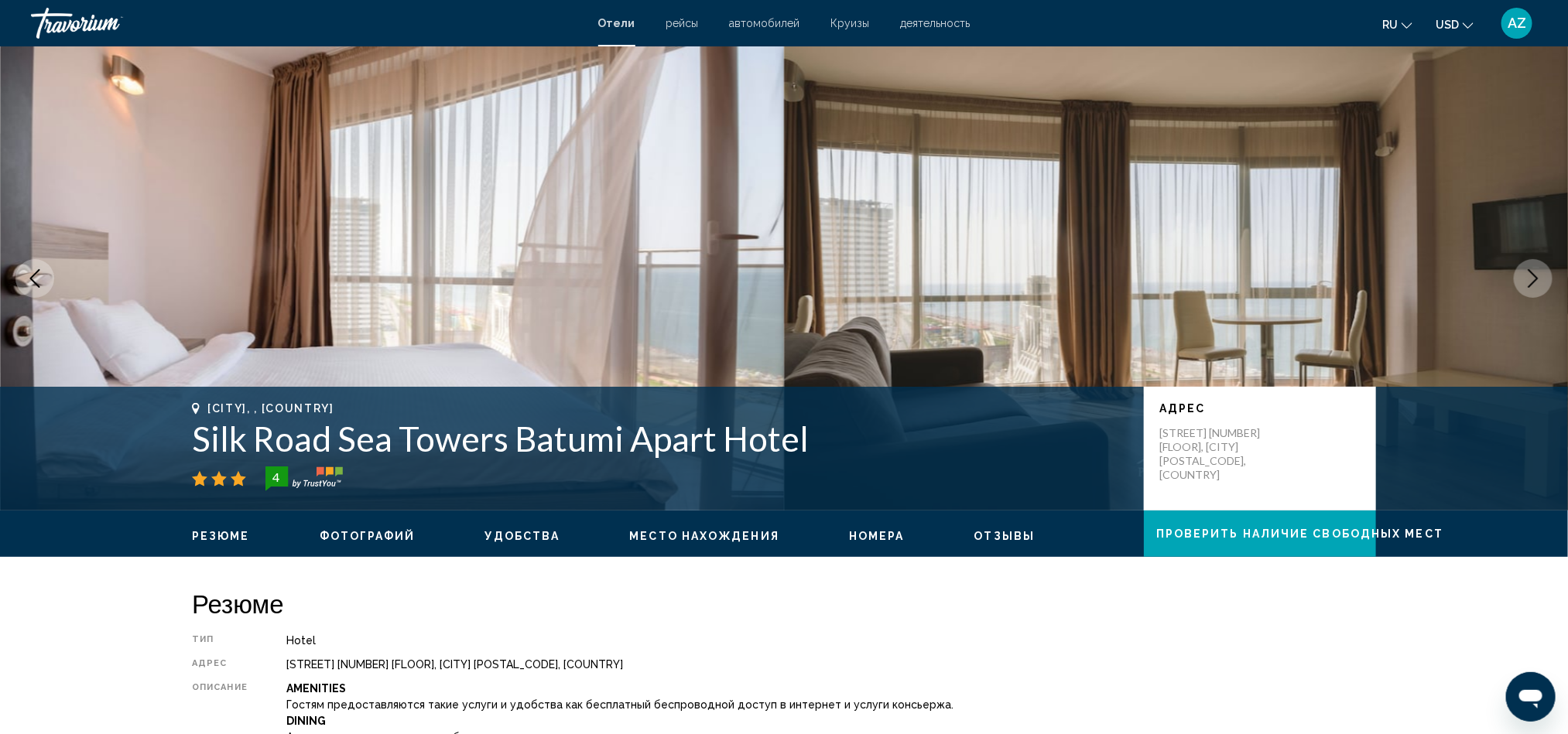 click 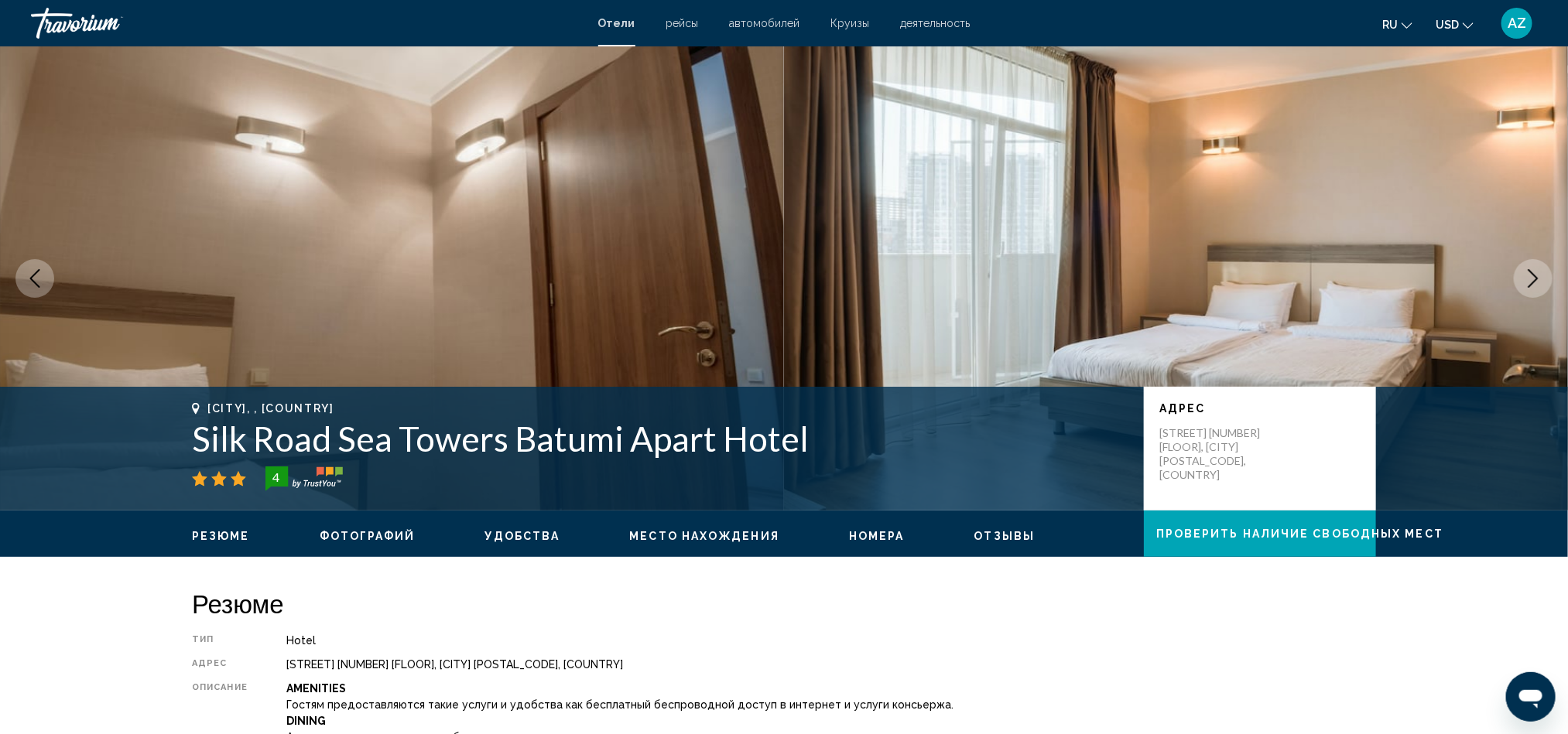 click 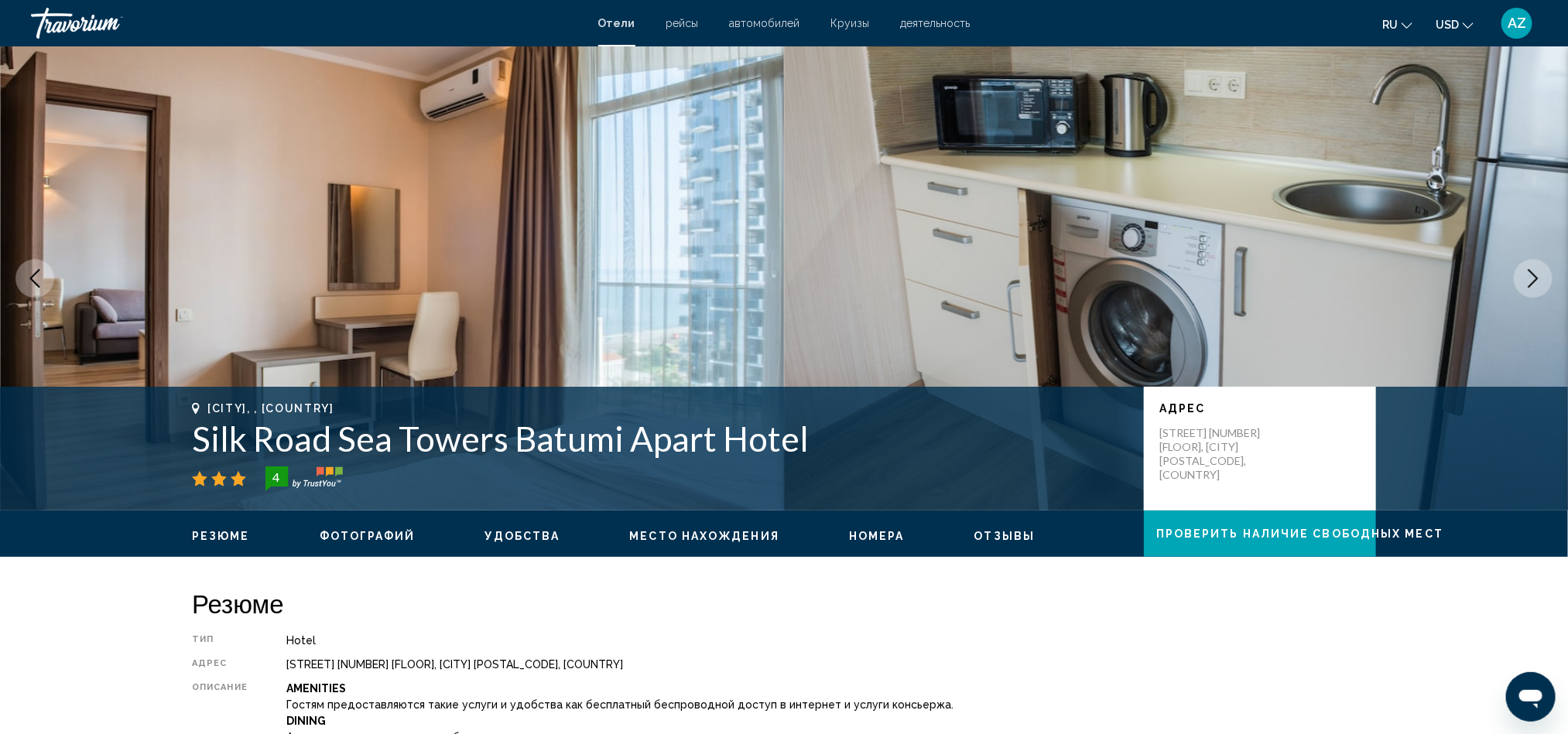 click 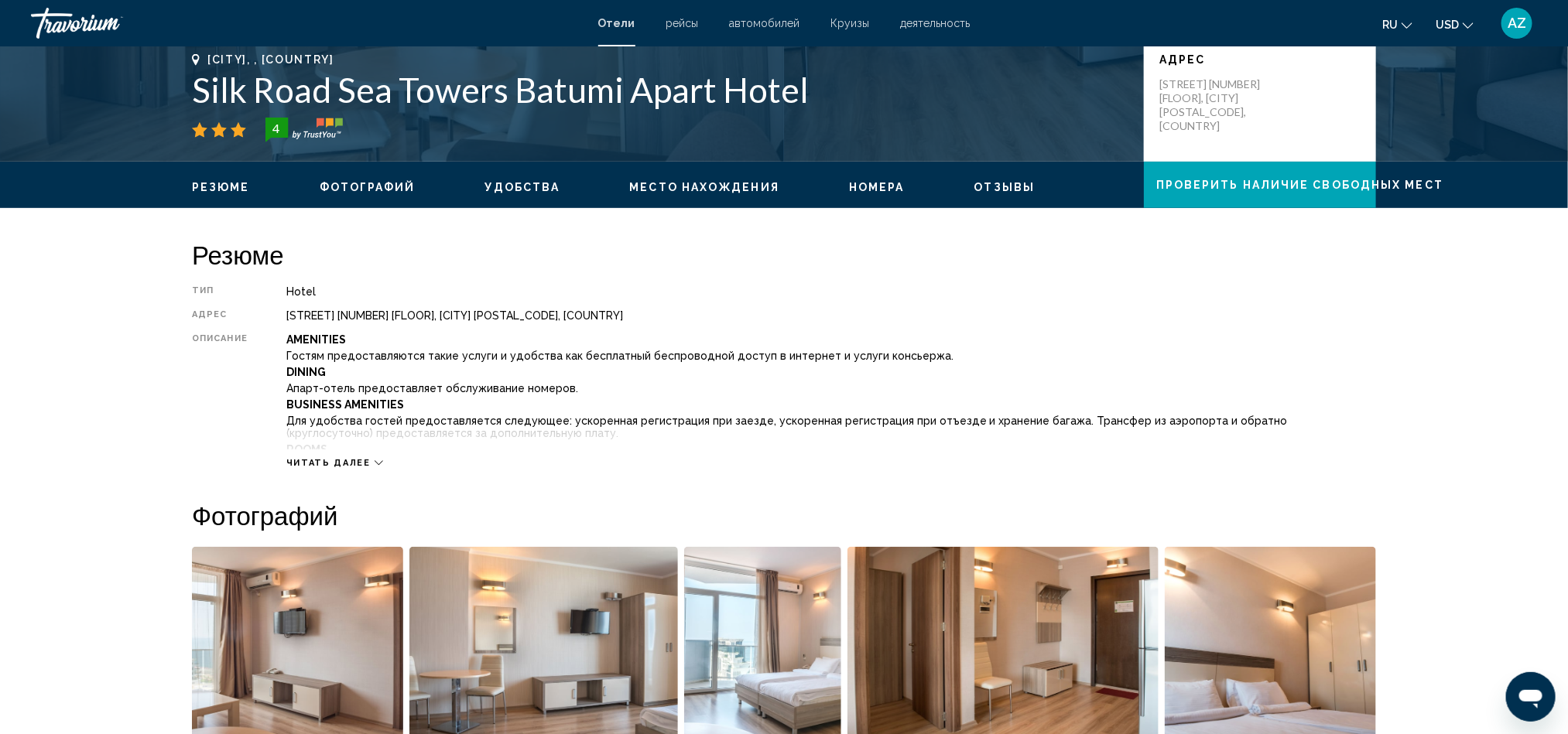 scroll, scrollTop: 0, scrollLeft: 0, axis: both 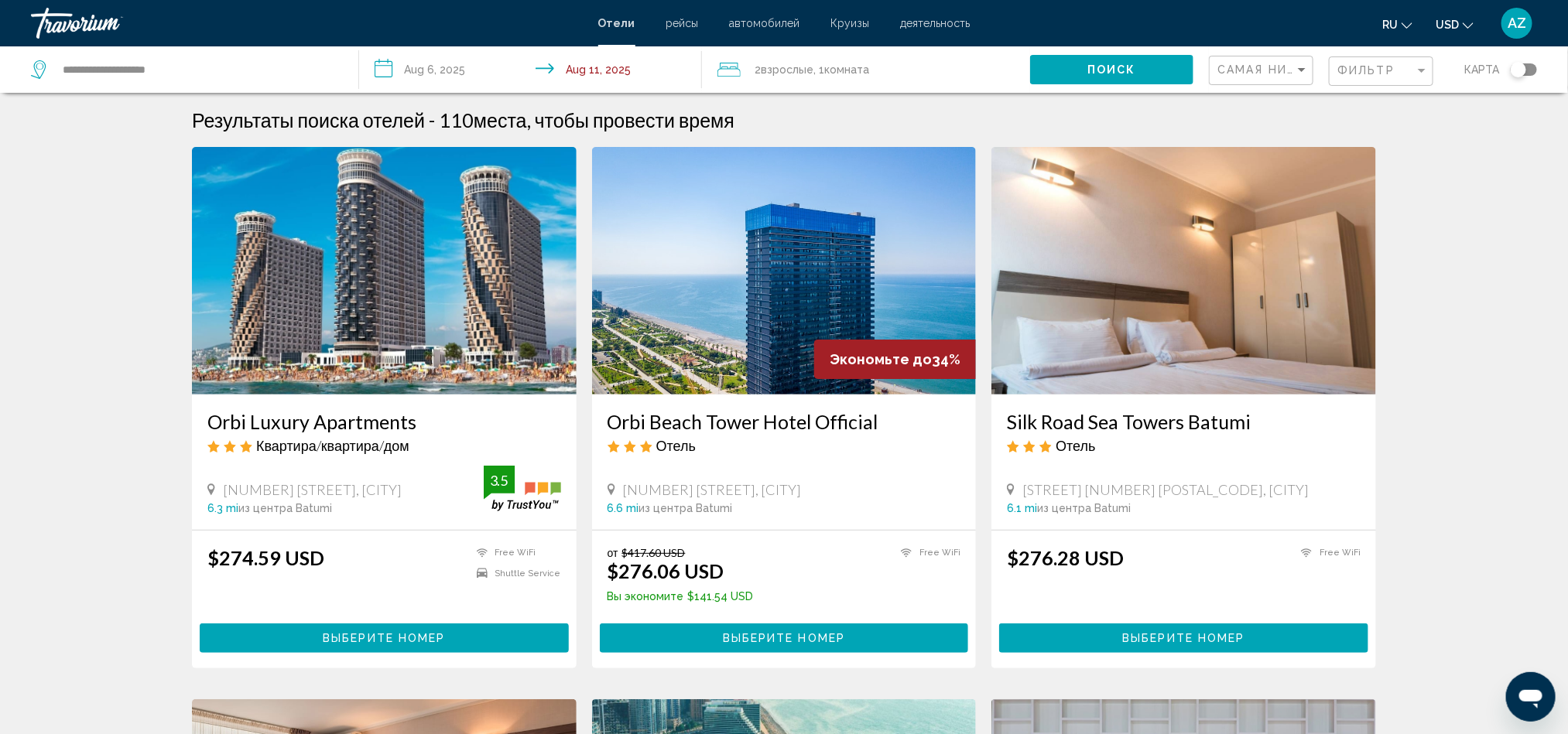 click on "**********" at bounding box center [534, 72] 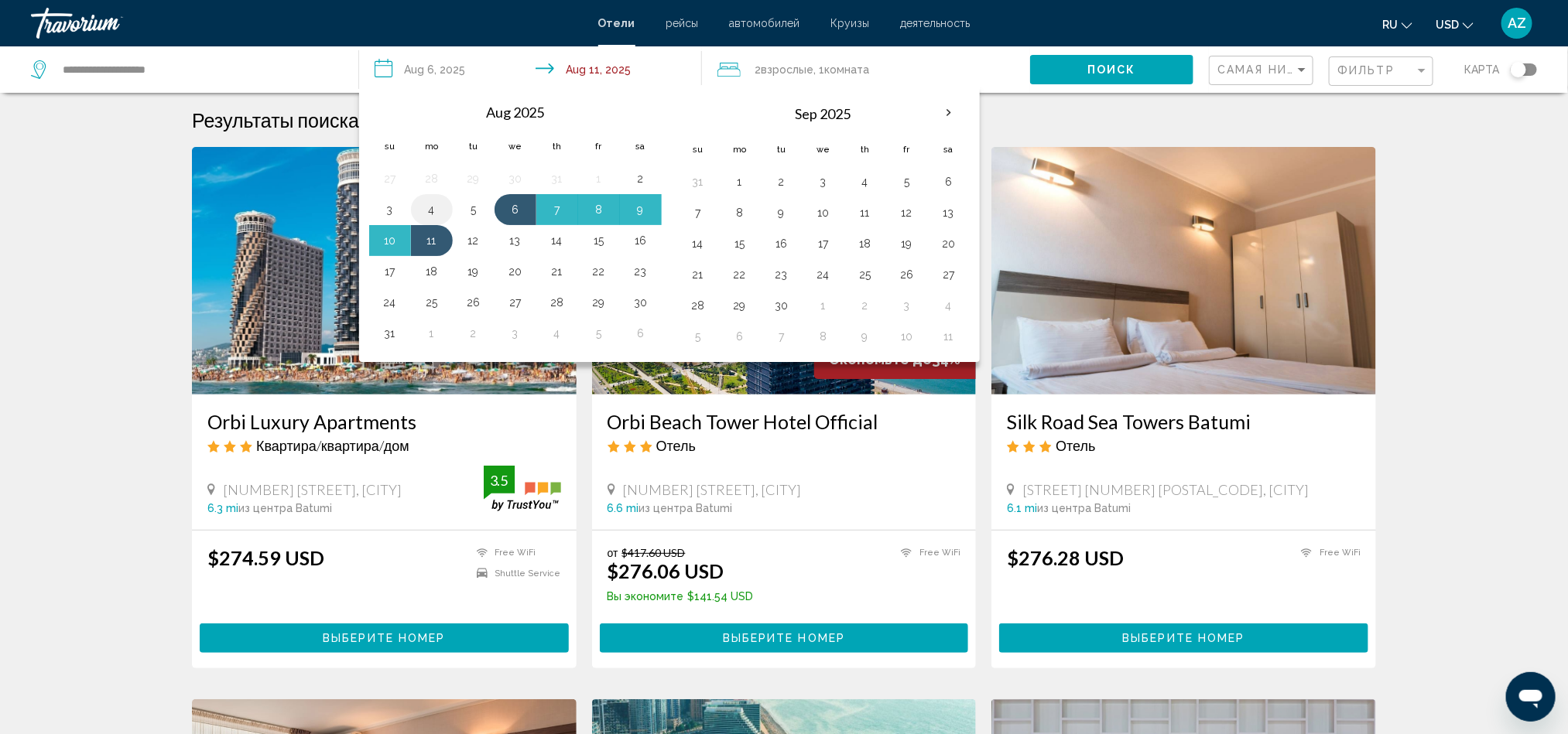 click on "4" at bounding box center [432, 210] 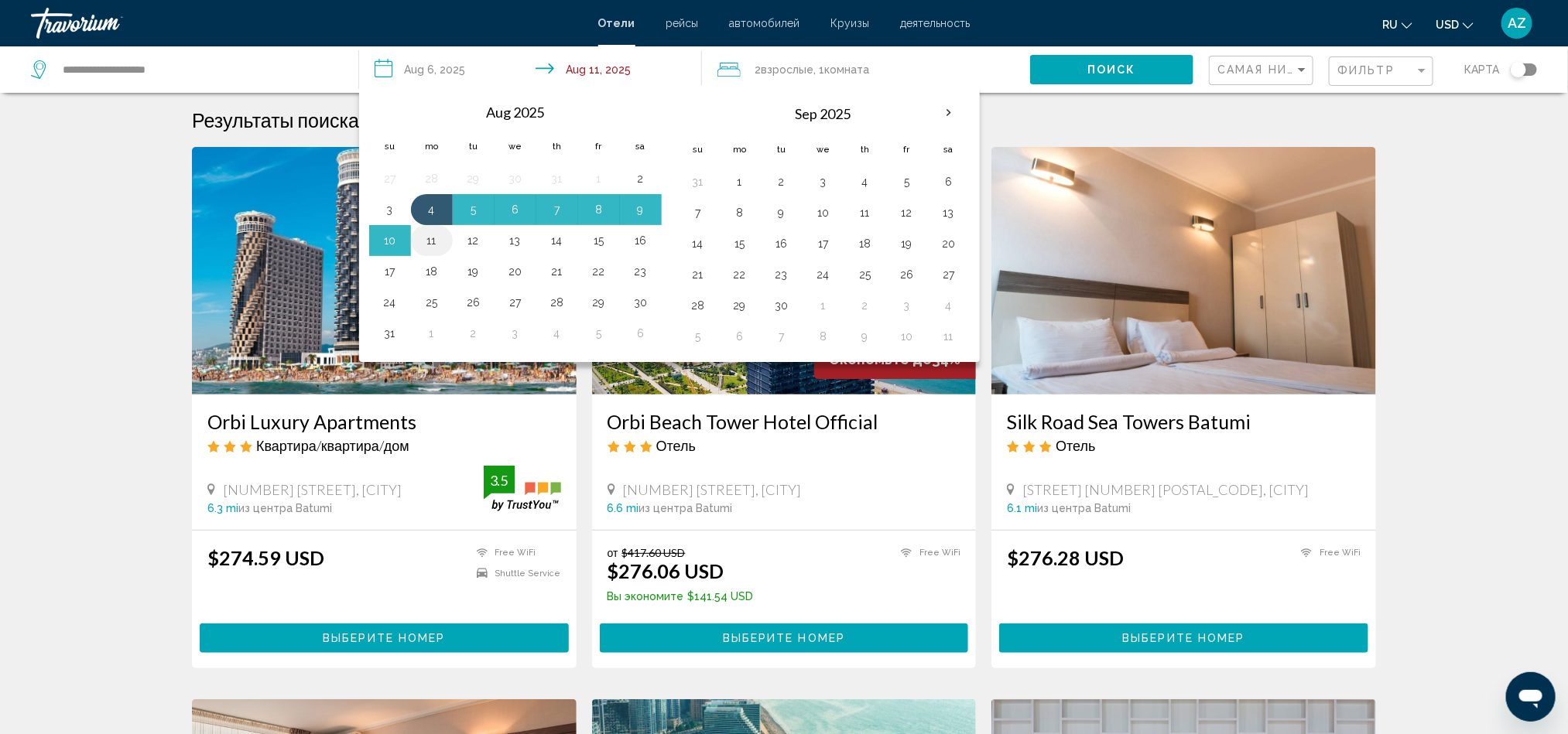 click on "11" at bounding box center [432, 241] 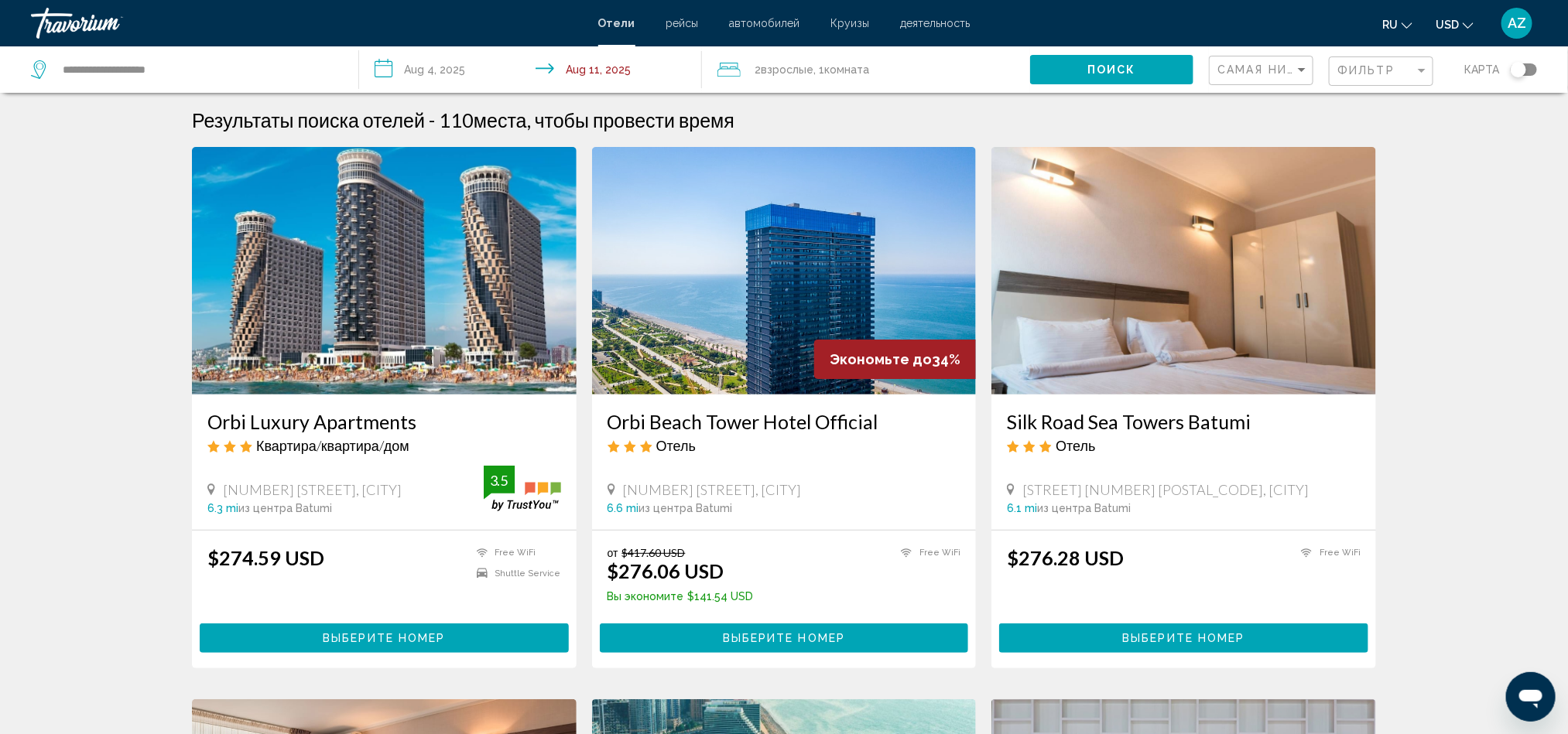 click on "Поиск" 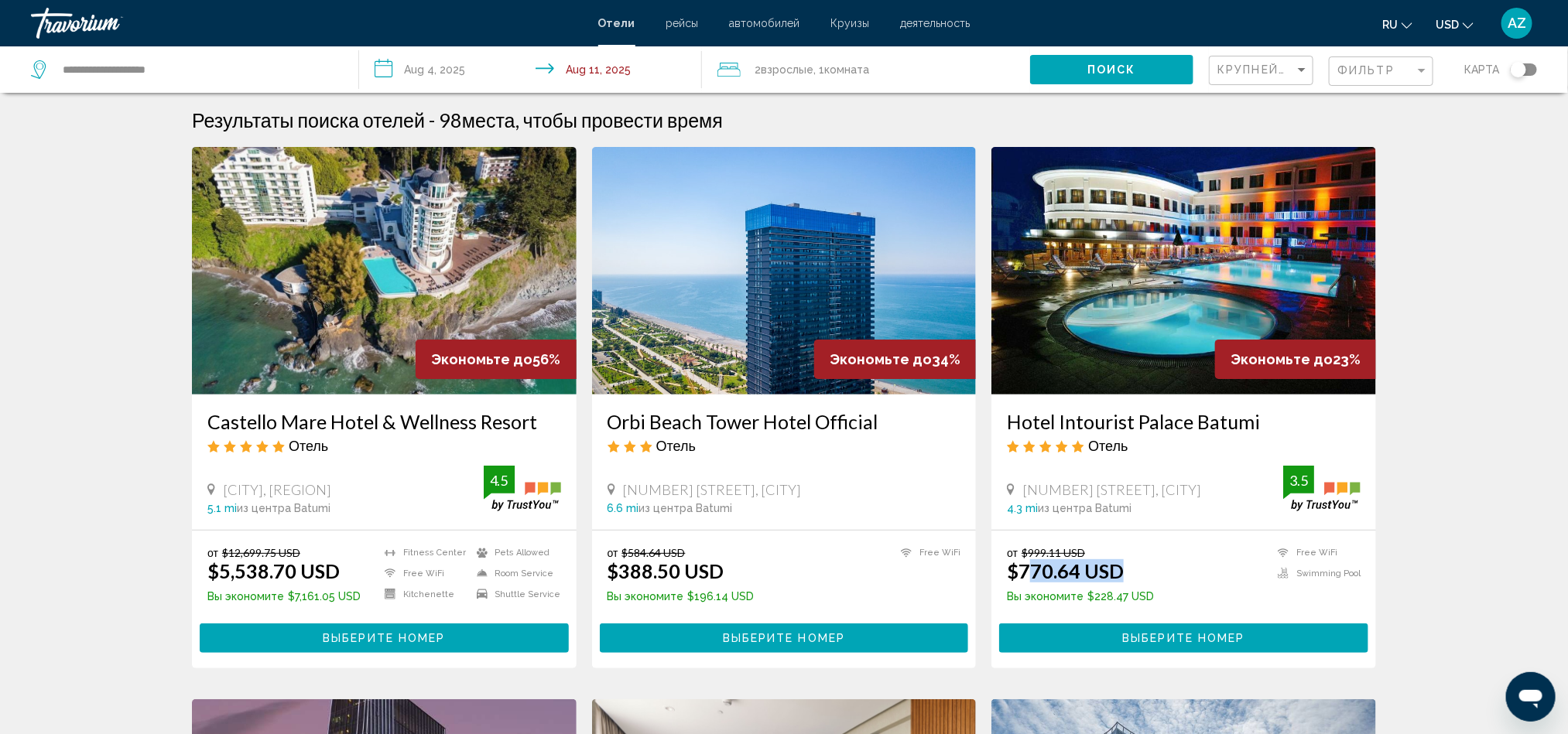 drag, startPoint x: 1026, startPoint y: 581, endPoint x: 1155, endPoint y: 566, distance: 129.86916 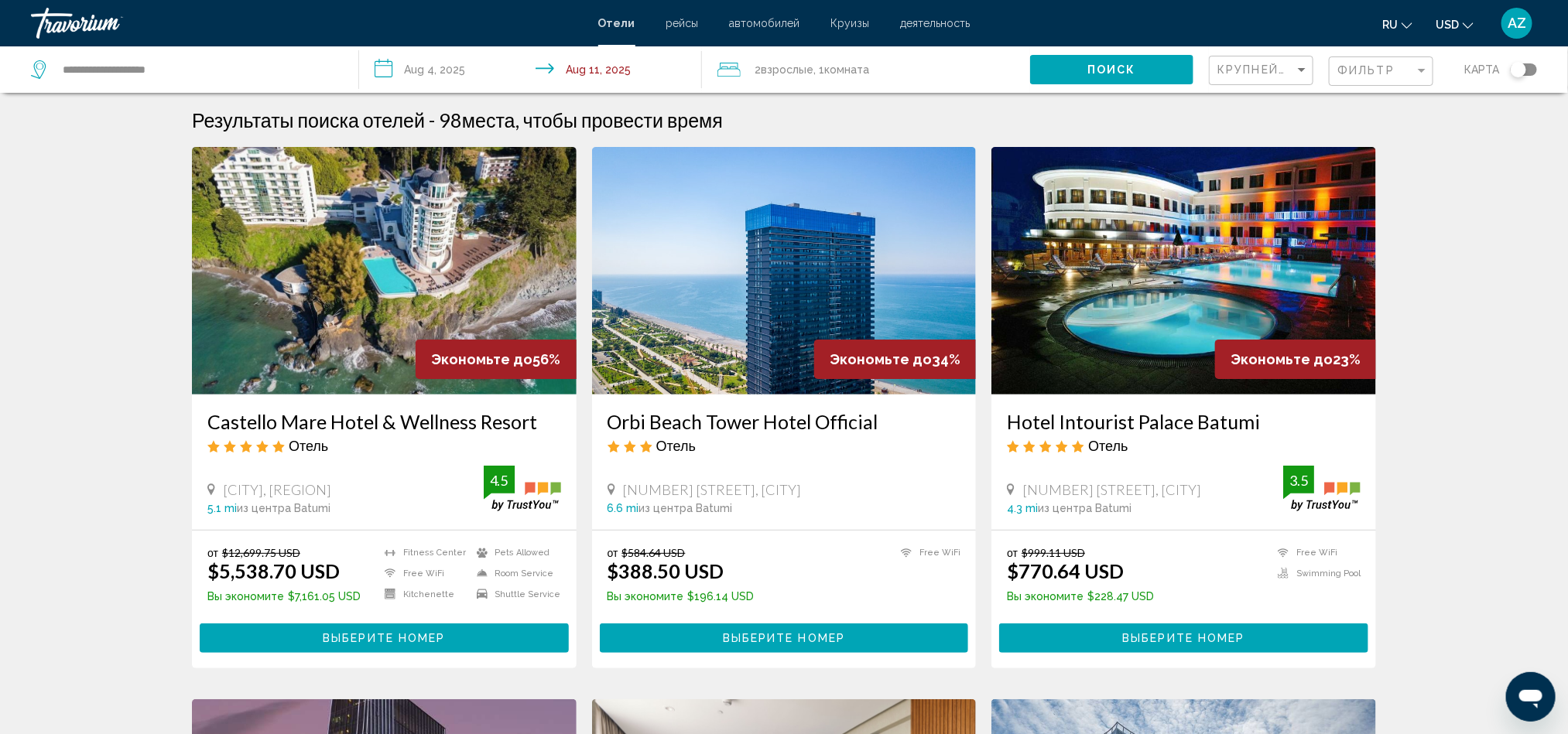click on "Результаты поиска отелей  -   98  места, чтобы провести время Экономьте до  56%   Castello Mare Hotel & Wellness Resort
Отель
[CITY], [REGION] 5.1 mi  из центра  [CITY] от отеля 4.5 от $12,699.75 USD $5,538.70 USD  Вы экономите  $7,161.05 USD
Fitness Center
Free WiFi
Kitchenette
Pets Allowed
Room Service
Shuttle Service  4.5 Выберите номер Экономьте до  34%   Orbi Beach Tower Hotel Official
4" at bounding box center (784, 1247) 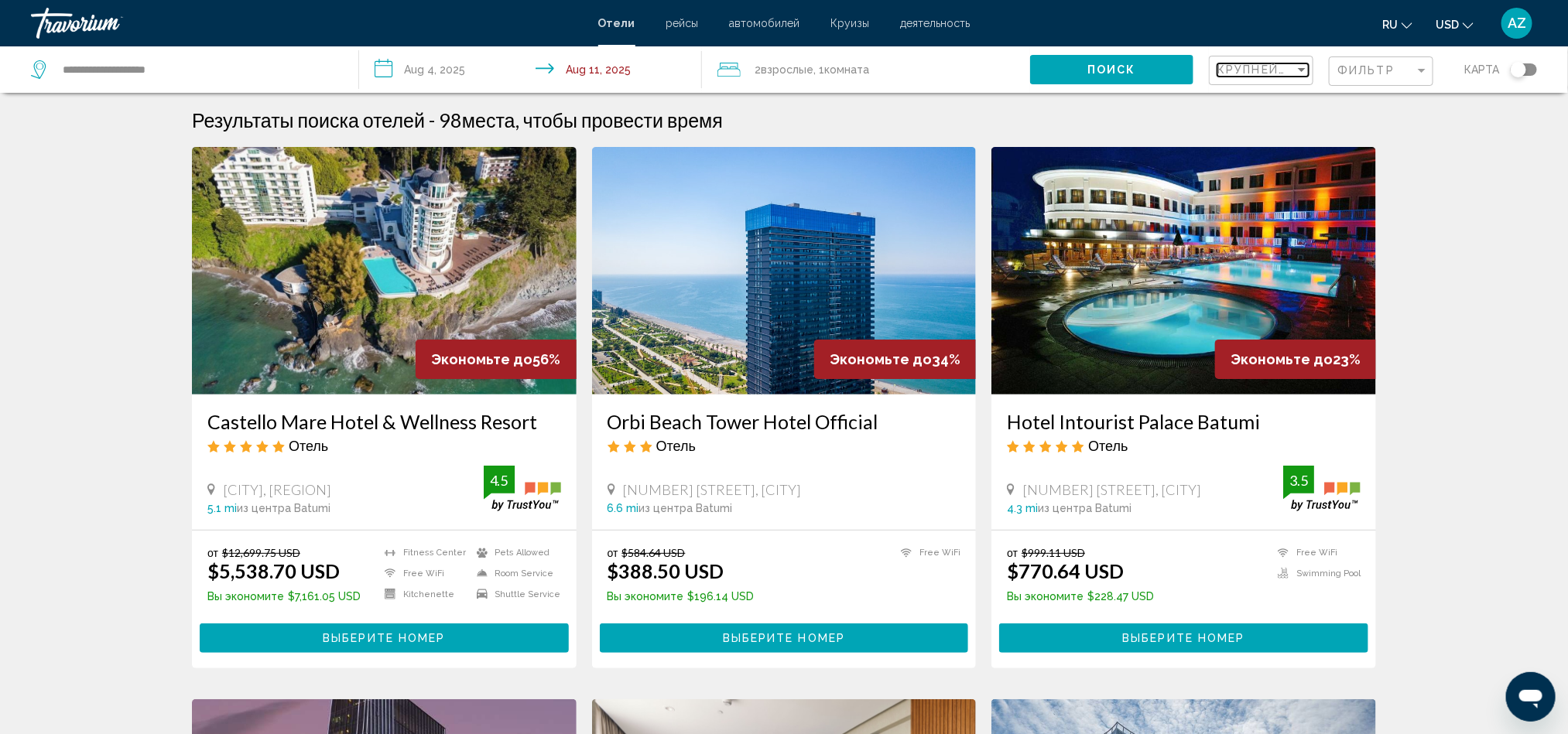 click on "Крупнейшие сбережения" at bounding box center (1310, 70) 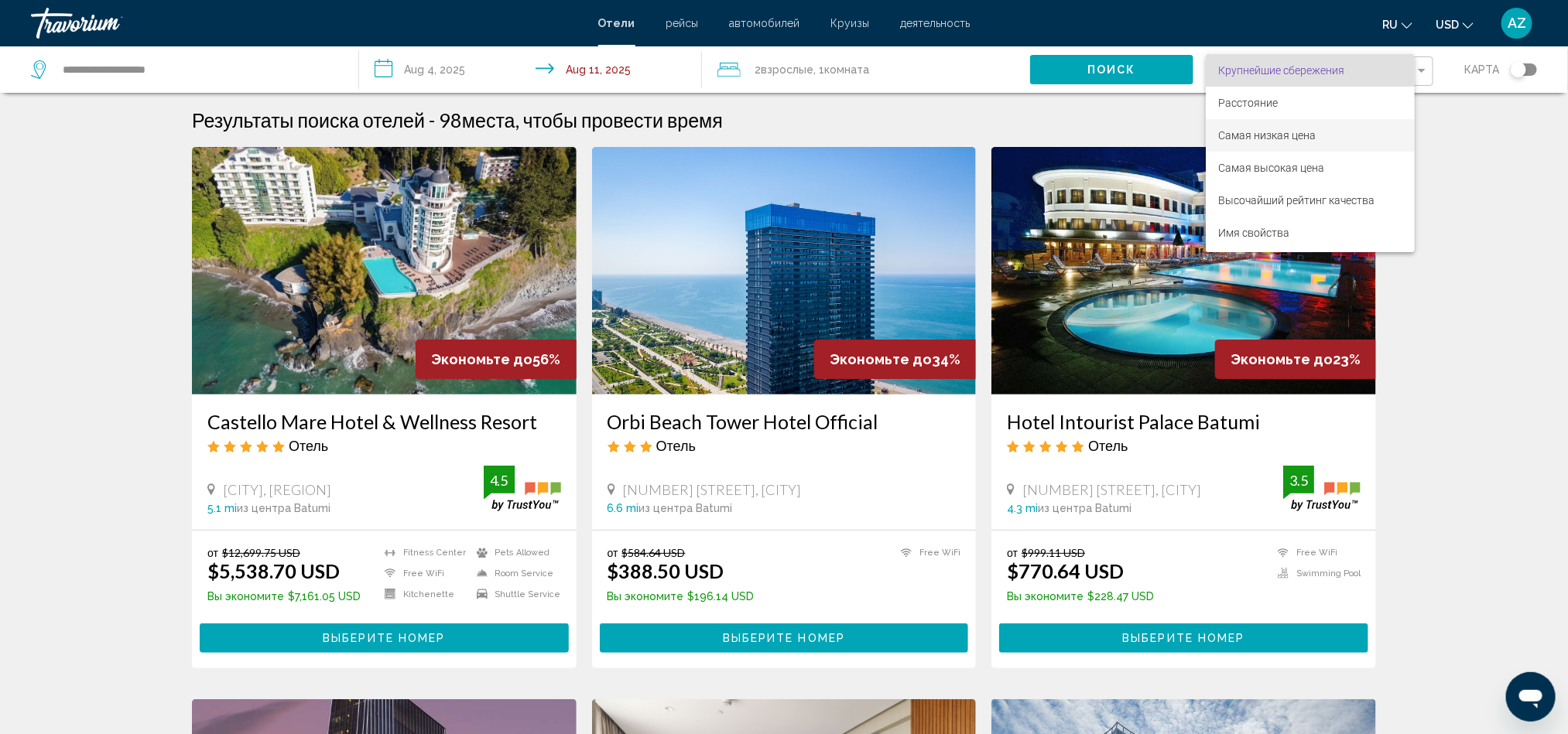 click on "Самая низкая цена" at bounding box center (1267, 135) 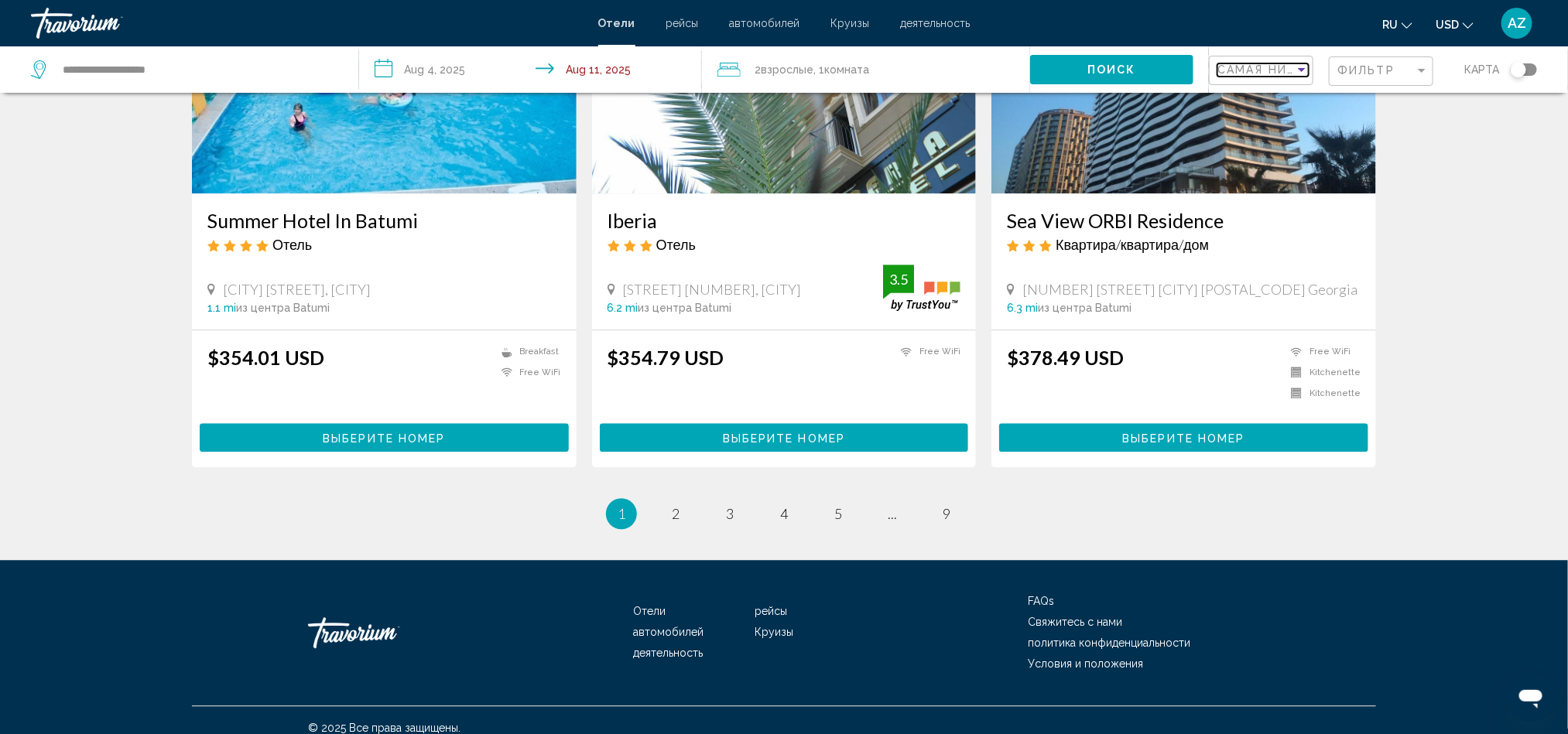 scroll, scrollTop: 1843, scrollLeft: 0, axis: vertical 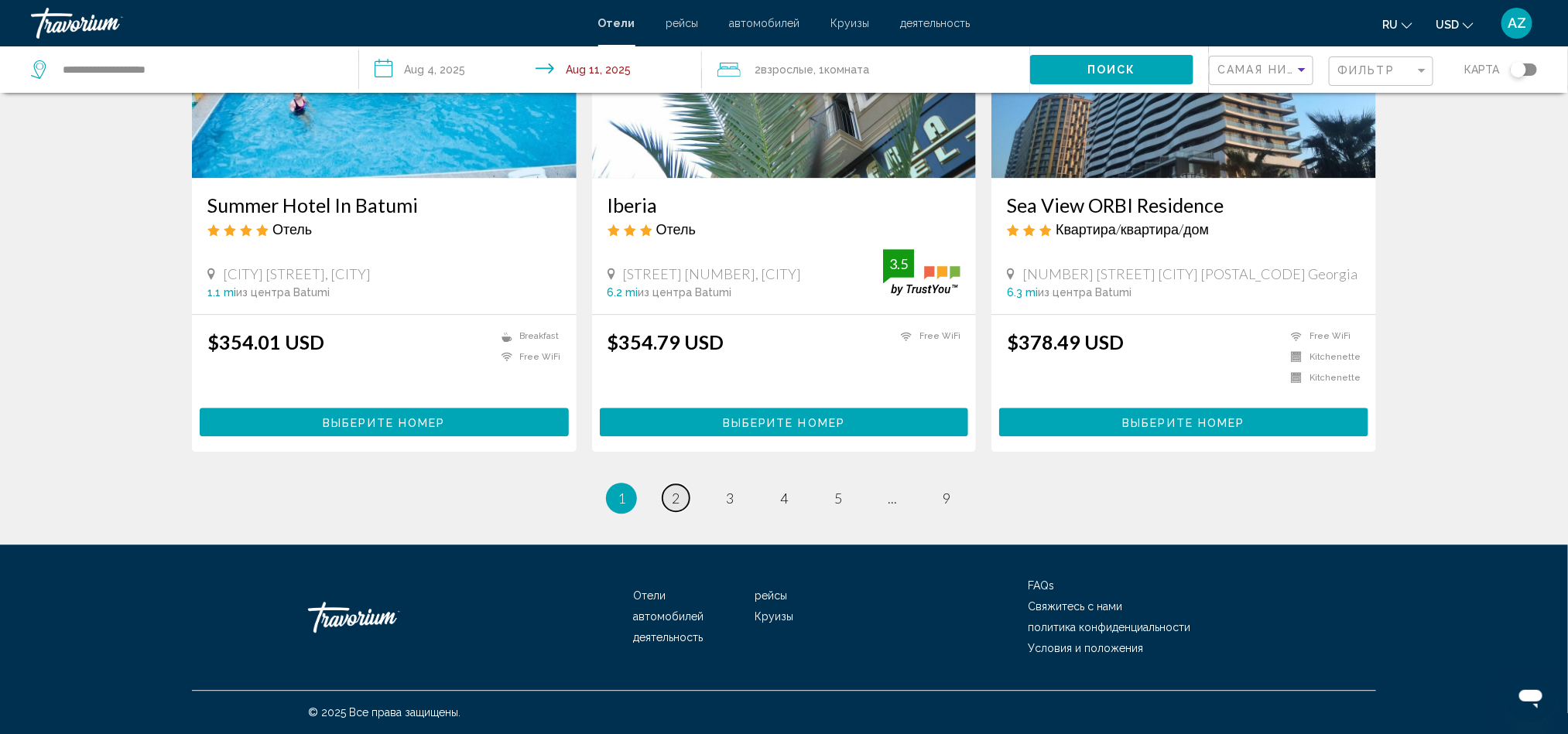 click on "2" at bounding box center (676, 498) 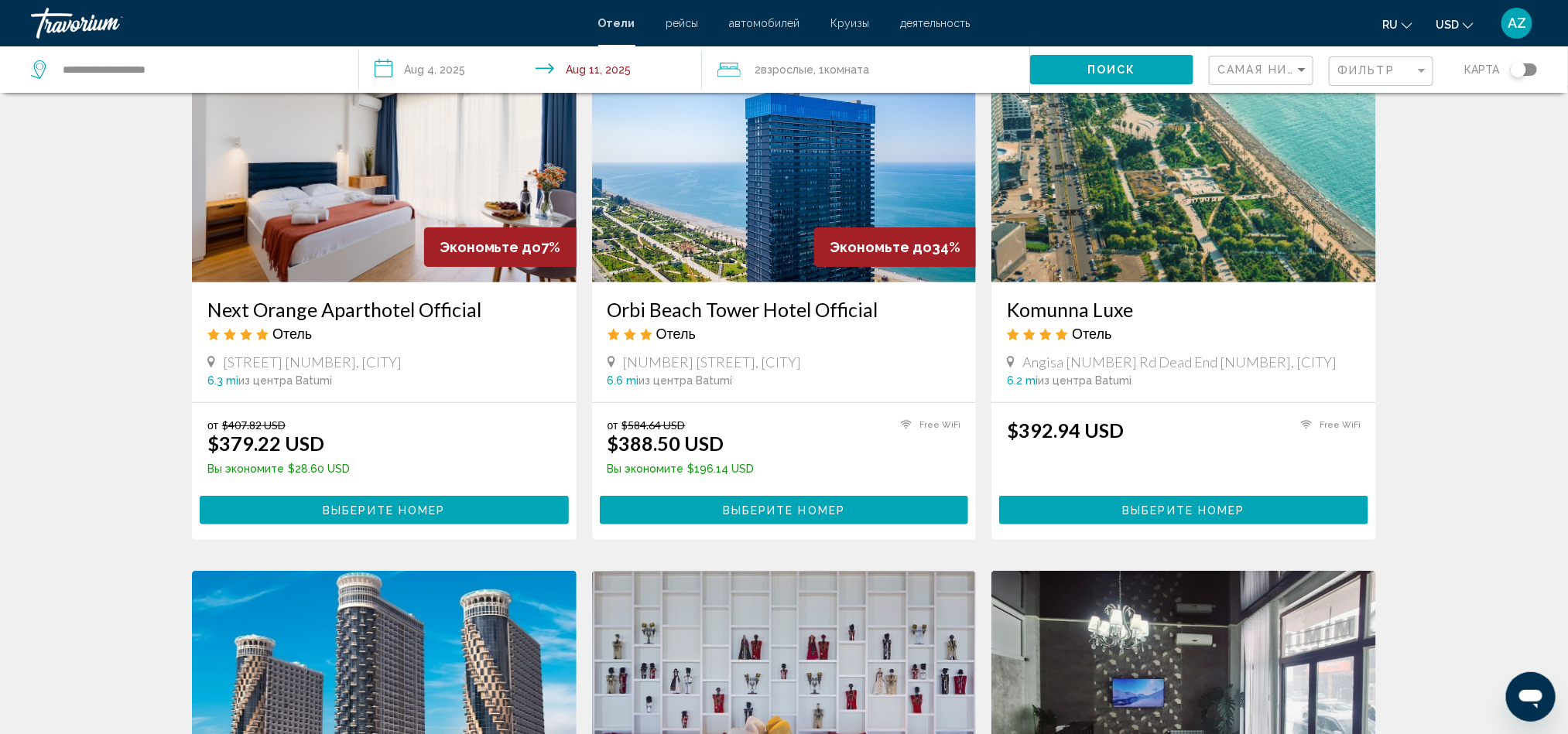 scroll, scrollTop: 0, scrollLeft: 0, axis: both 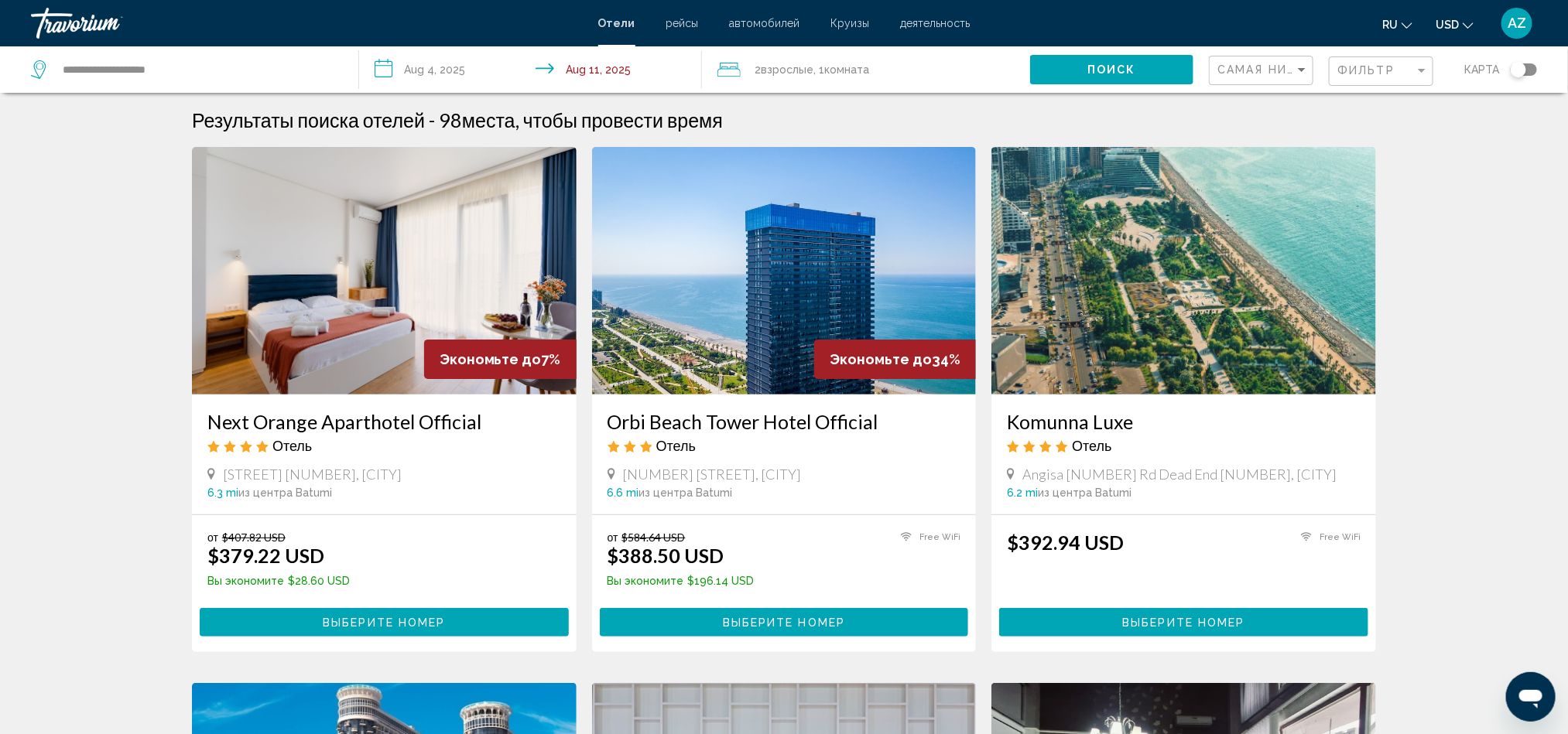 click on "Komunna Luxe" at bounding box center [1183, 422] 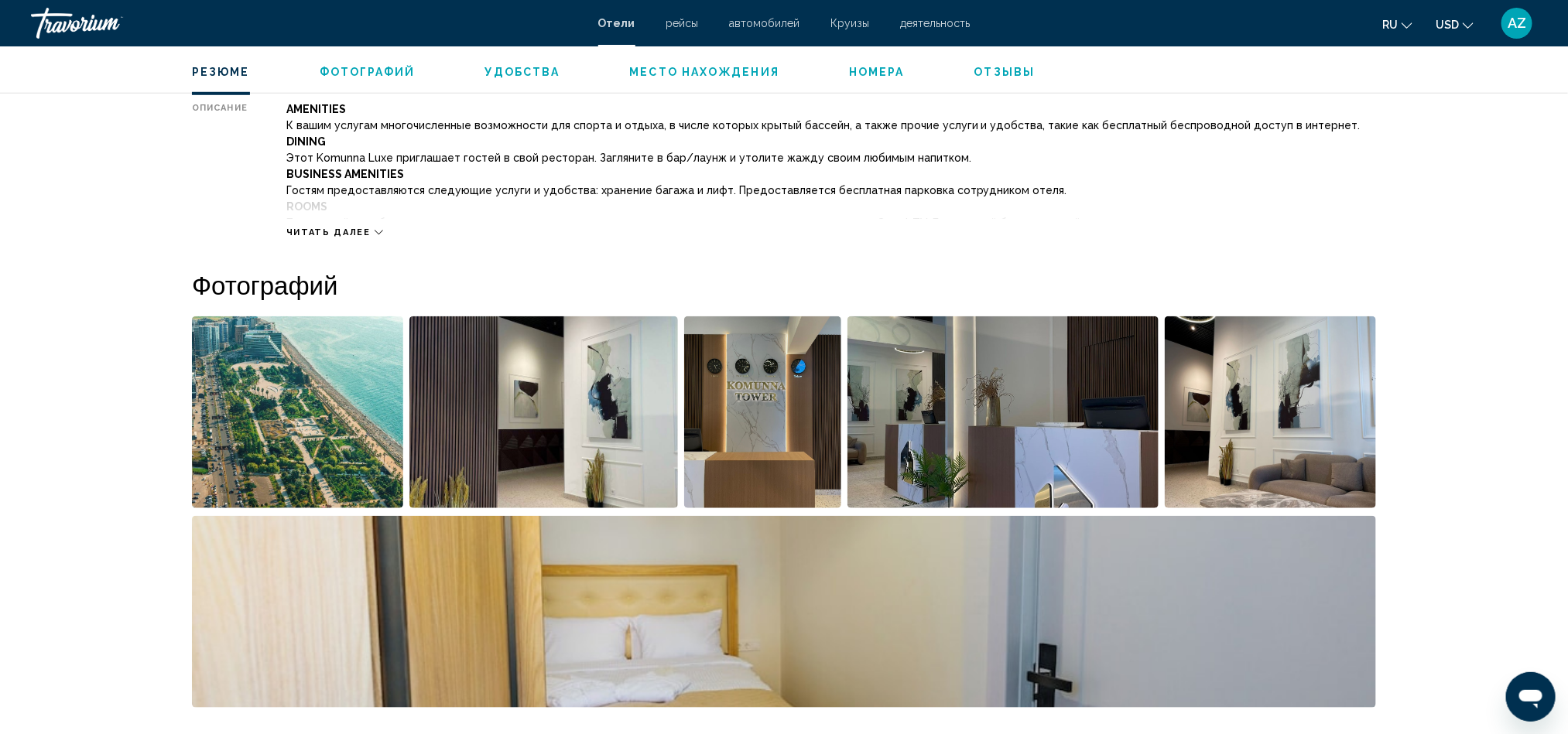 scroll, scrollTop: 116, scrollLeft: 0, axis: vertical 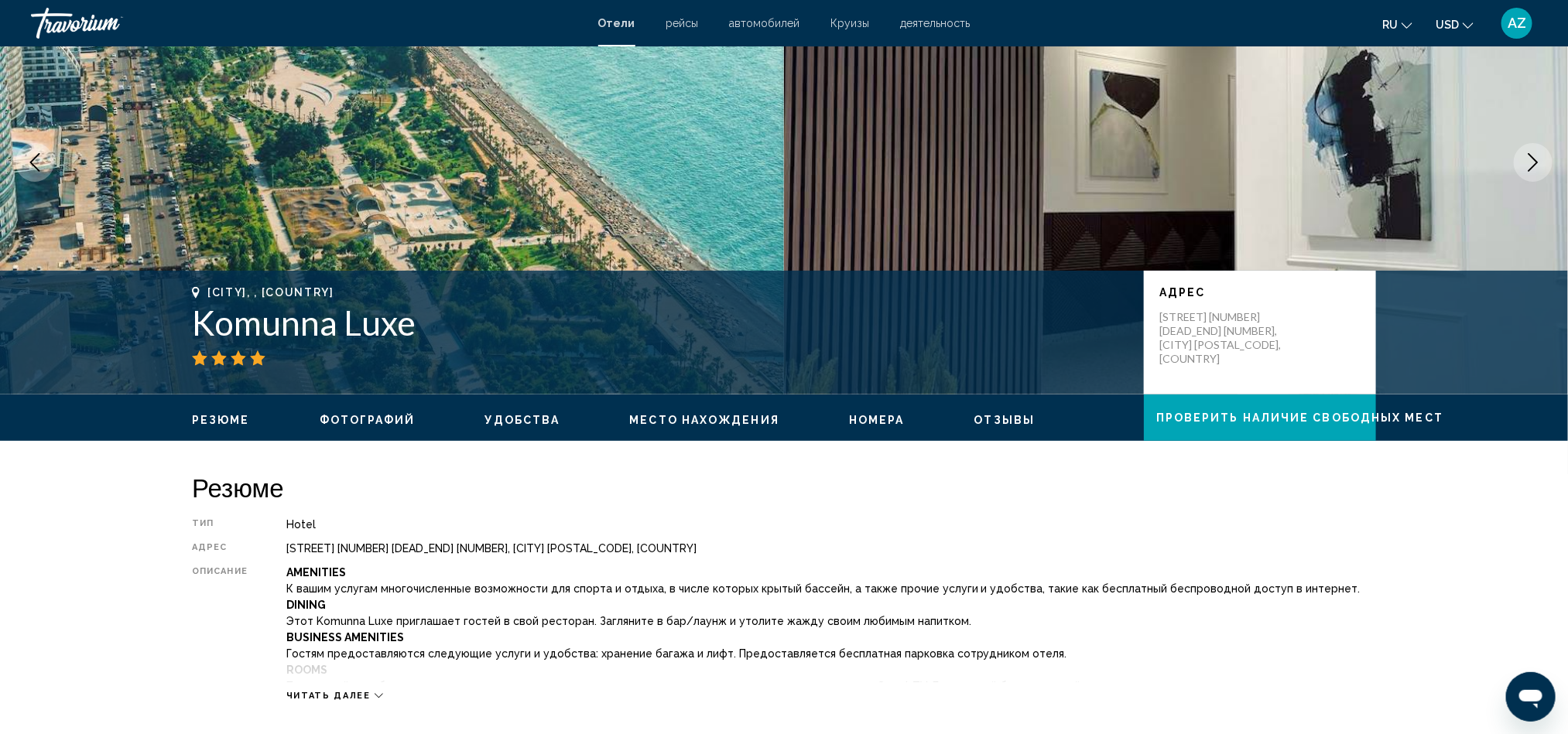 click at bounding box center (35, 162) 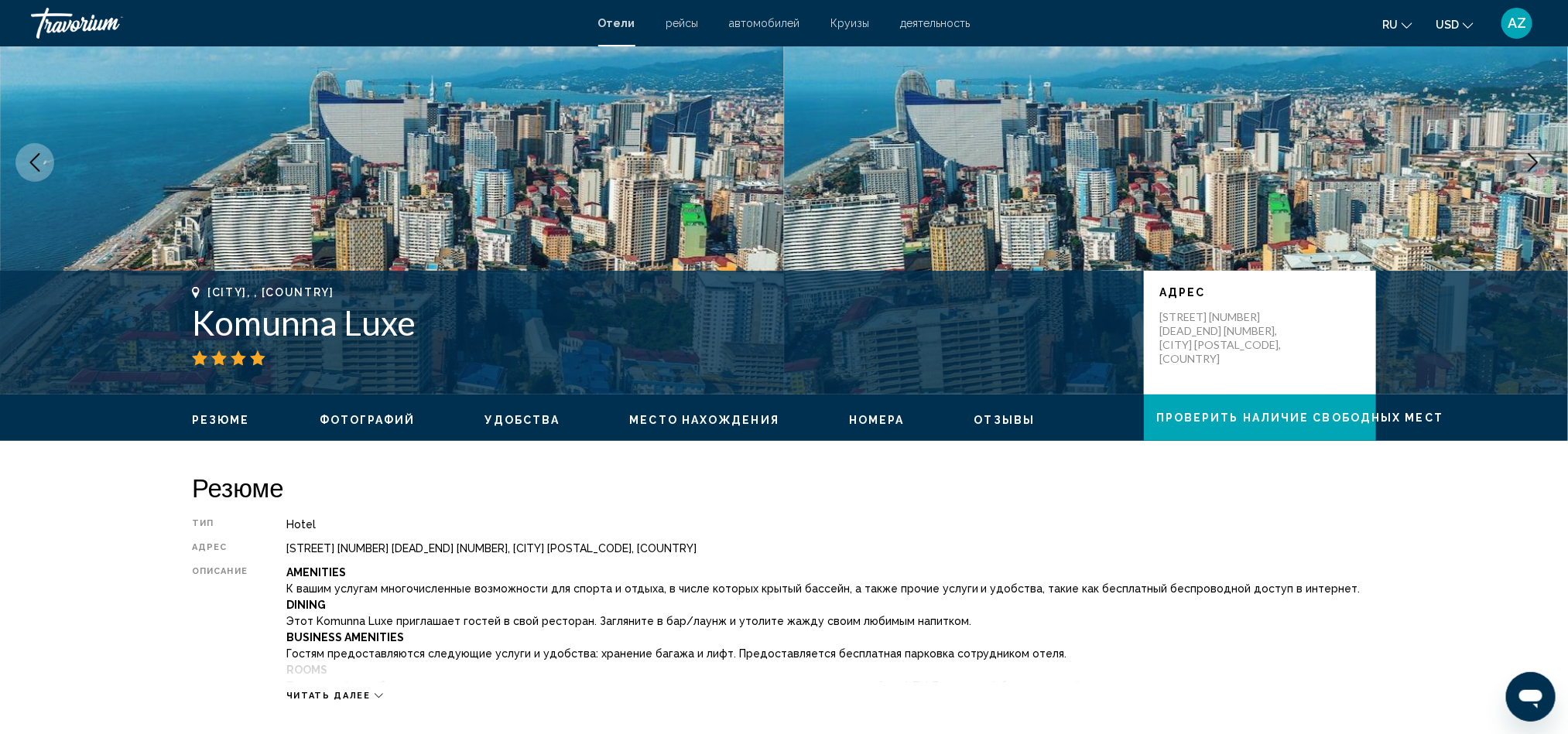 click 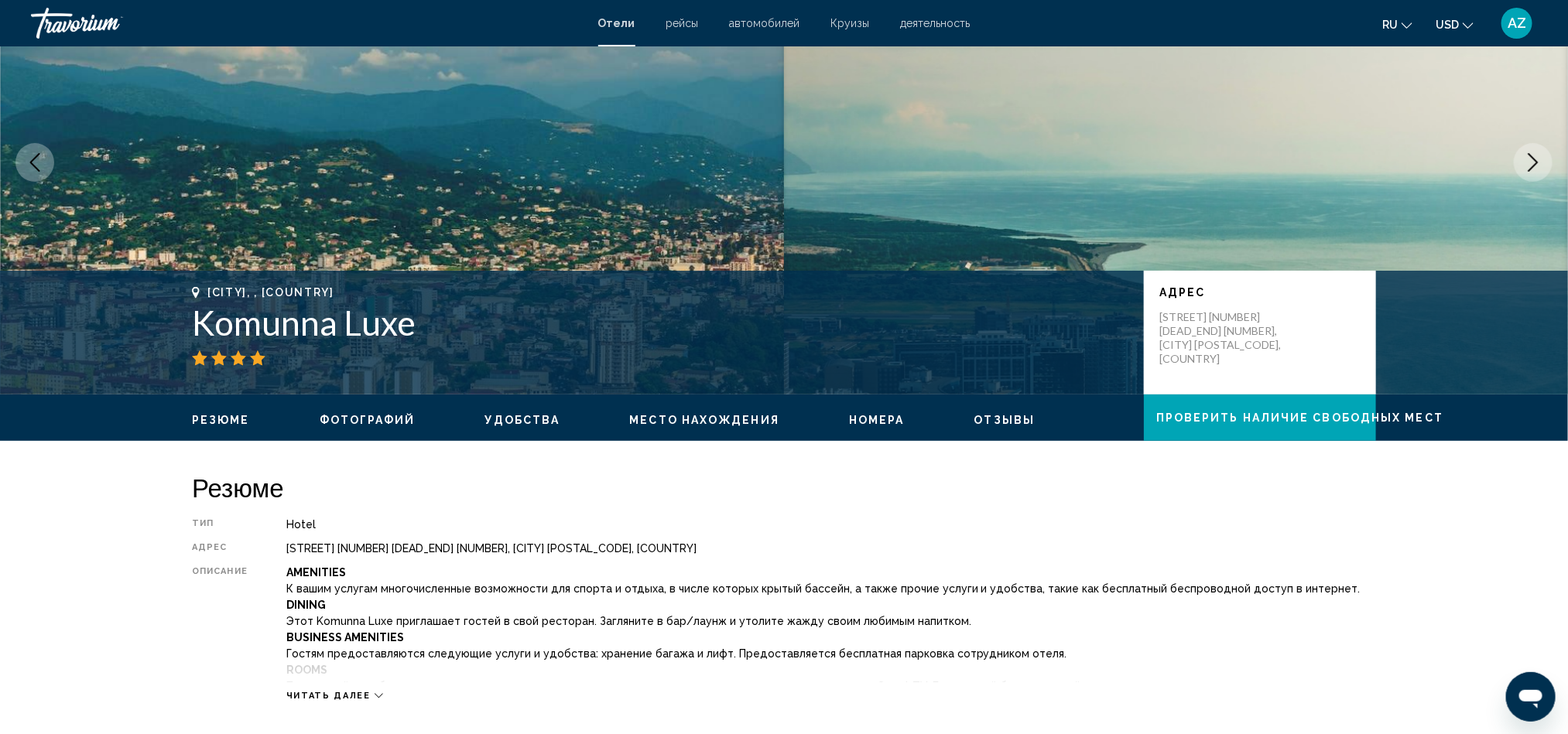 click 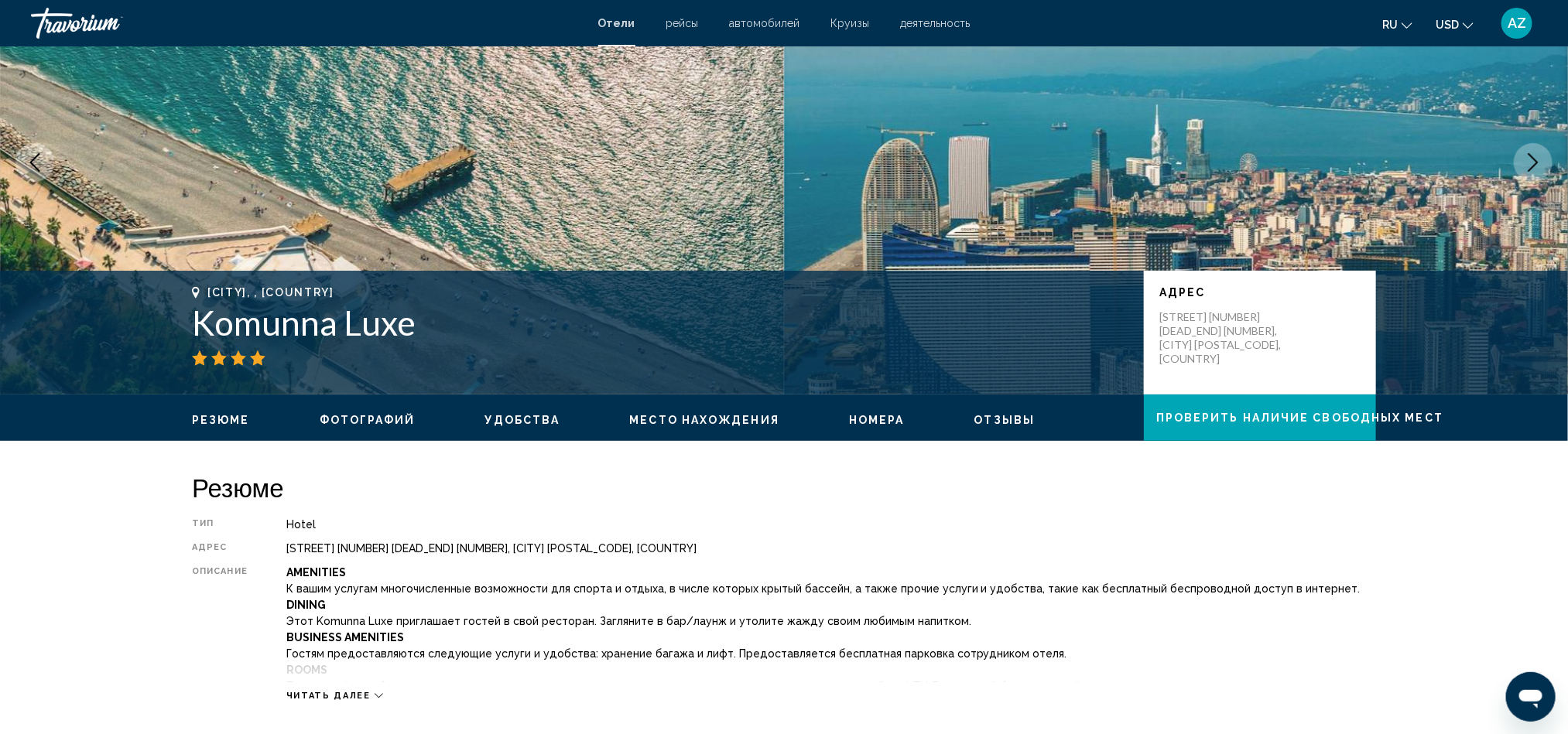 click 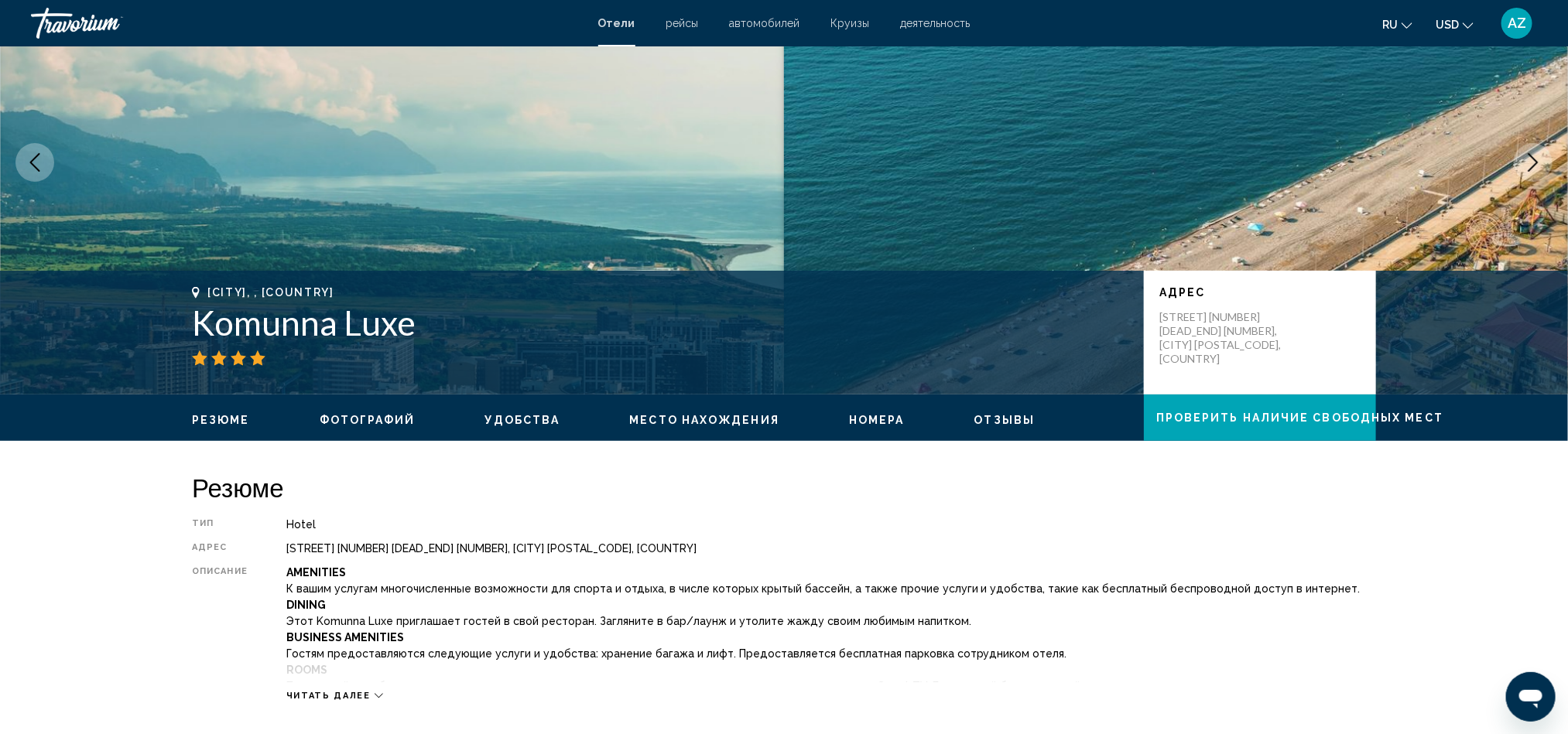 click 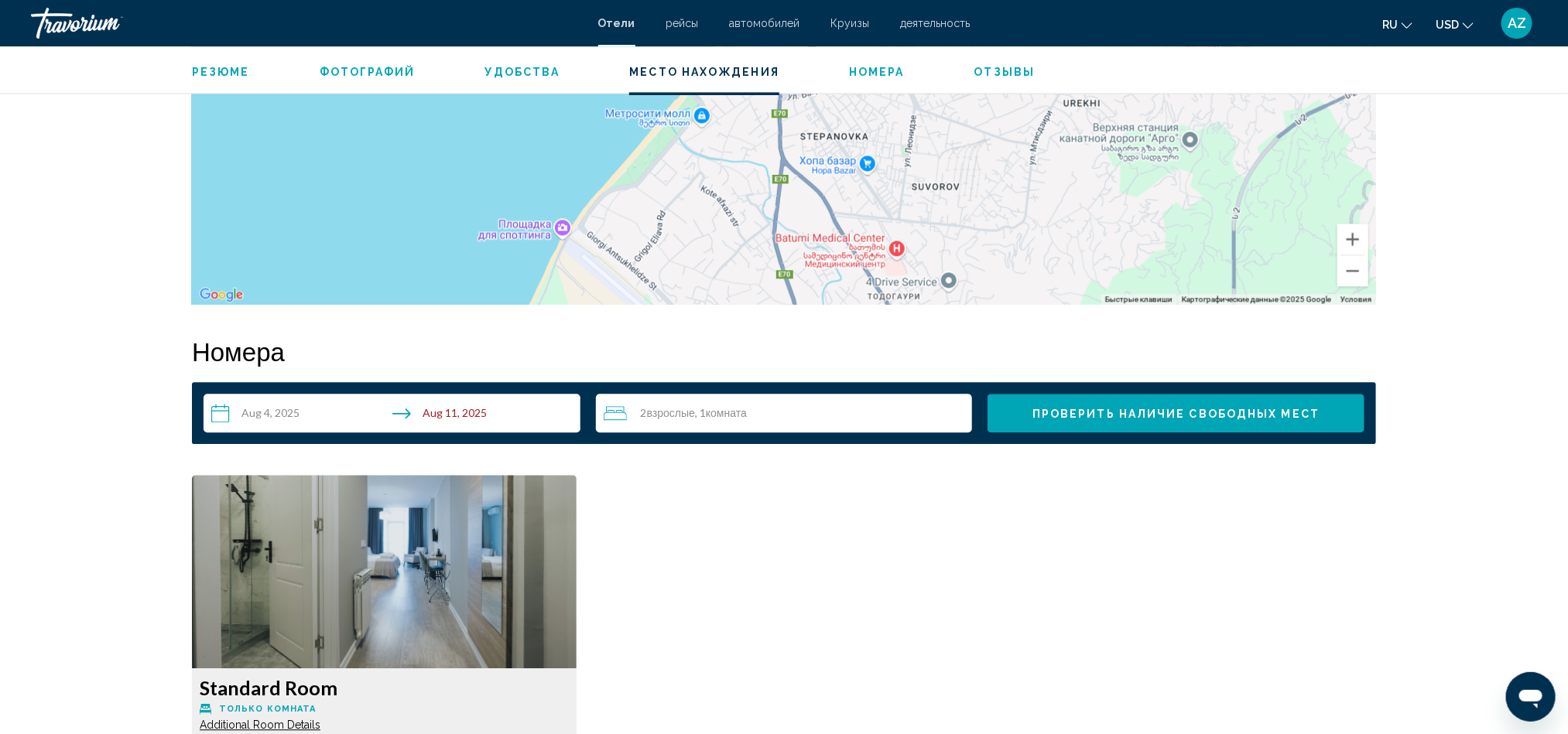 scroll, scrollTop: 1856, scrollLeft: 0, axis: vertical 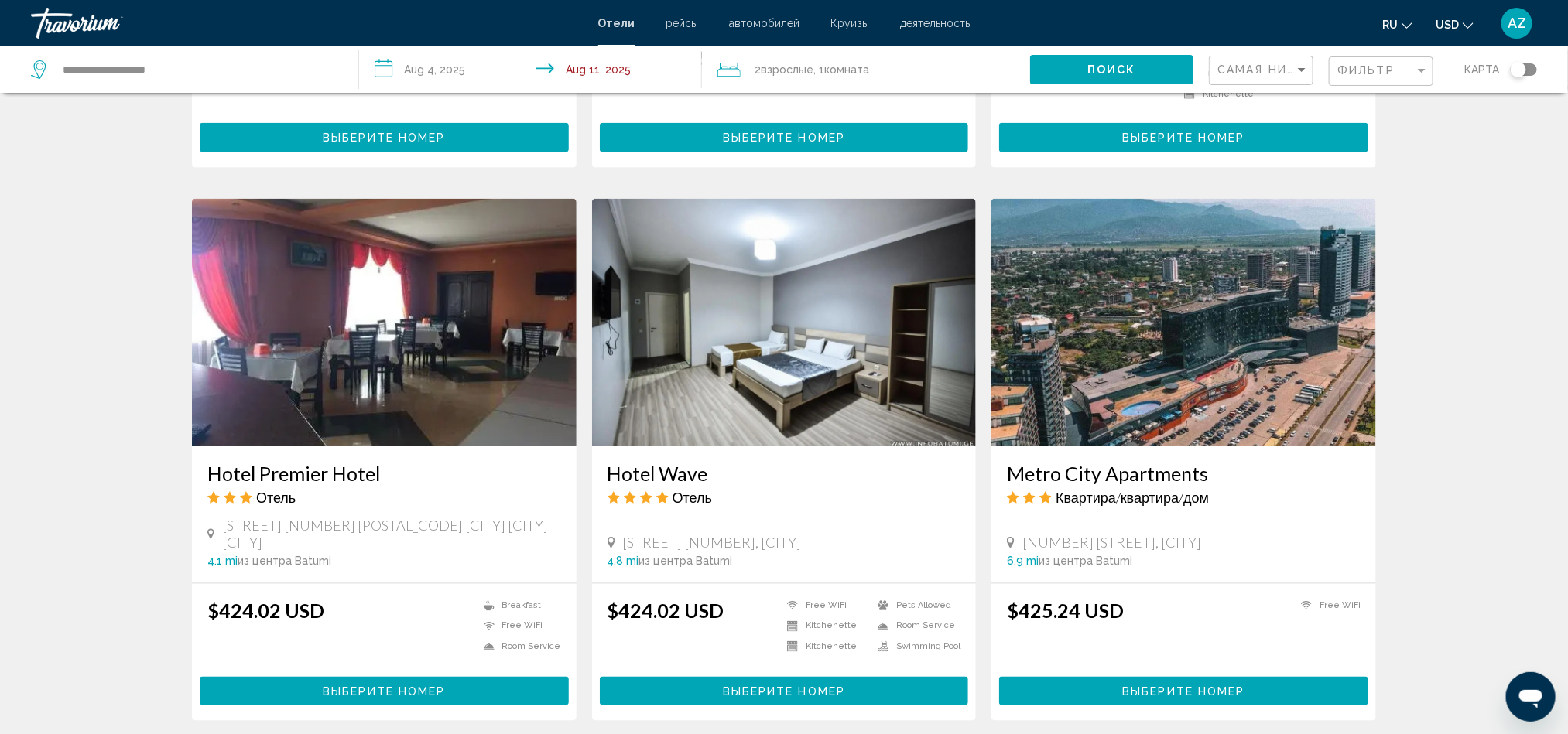 click on "Metro City Apartments" at bounding box center (1183, 473) 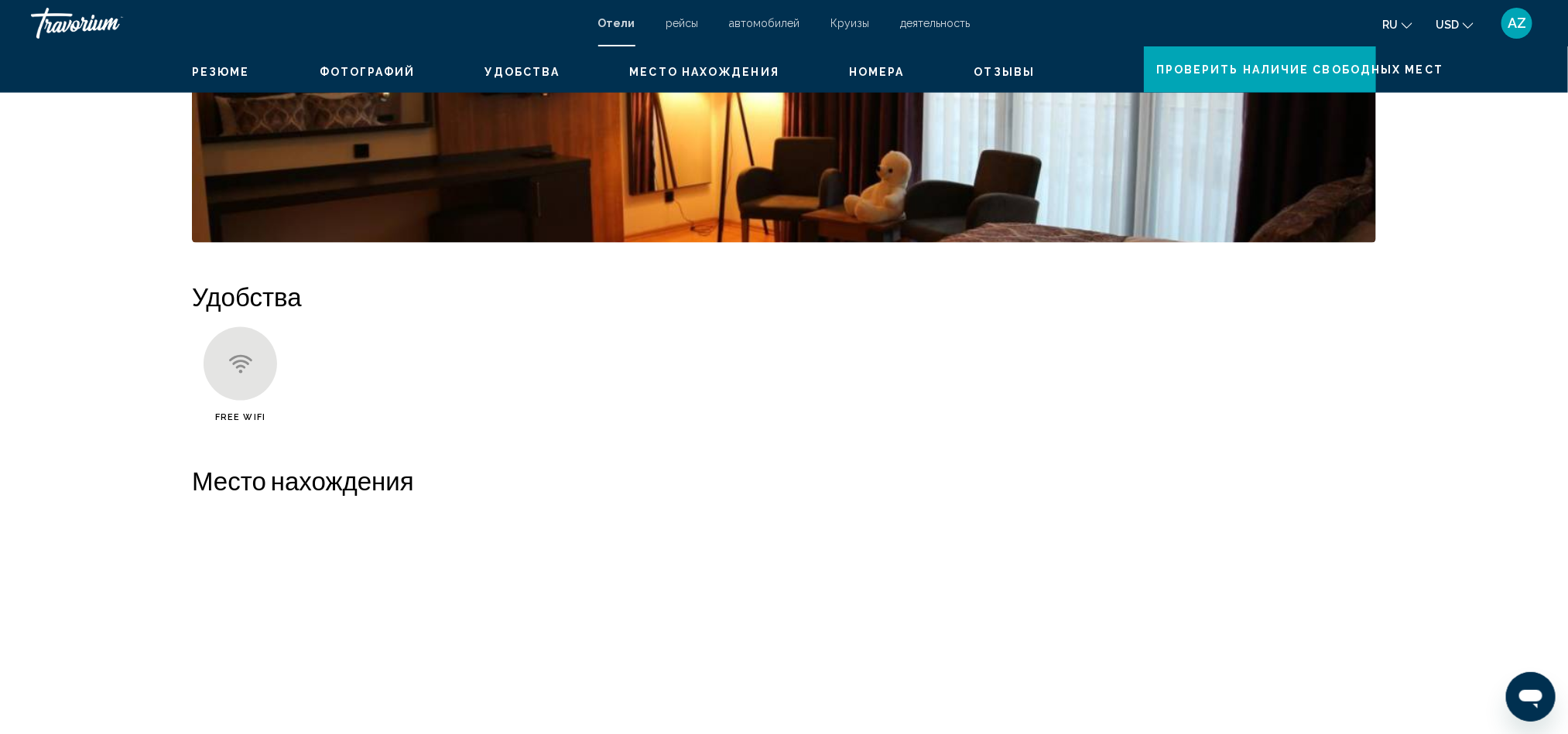 scroll, scrollTop: 0, scrollLeft: 0, axis: both 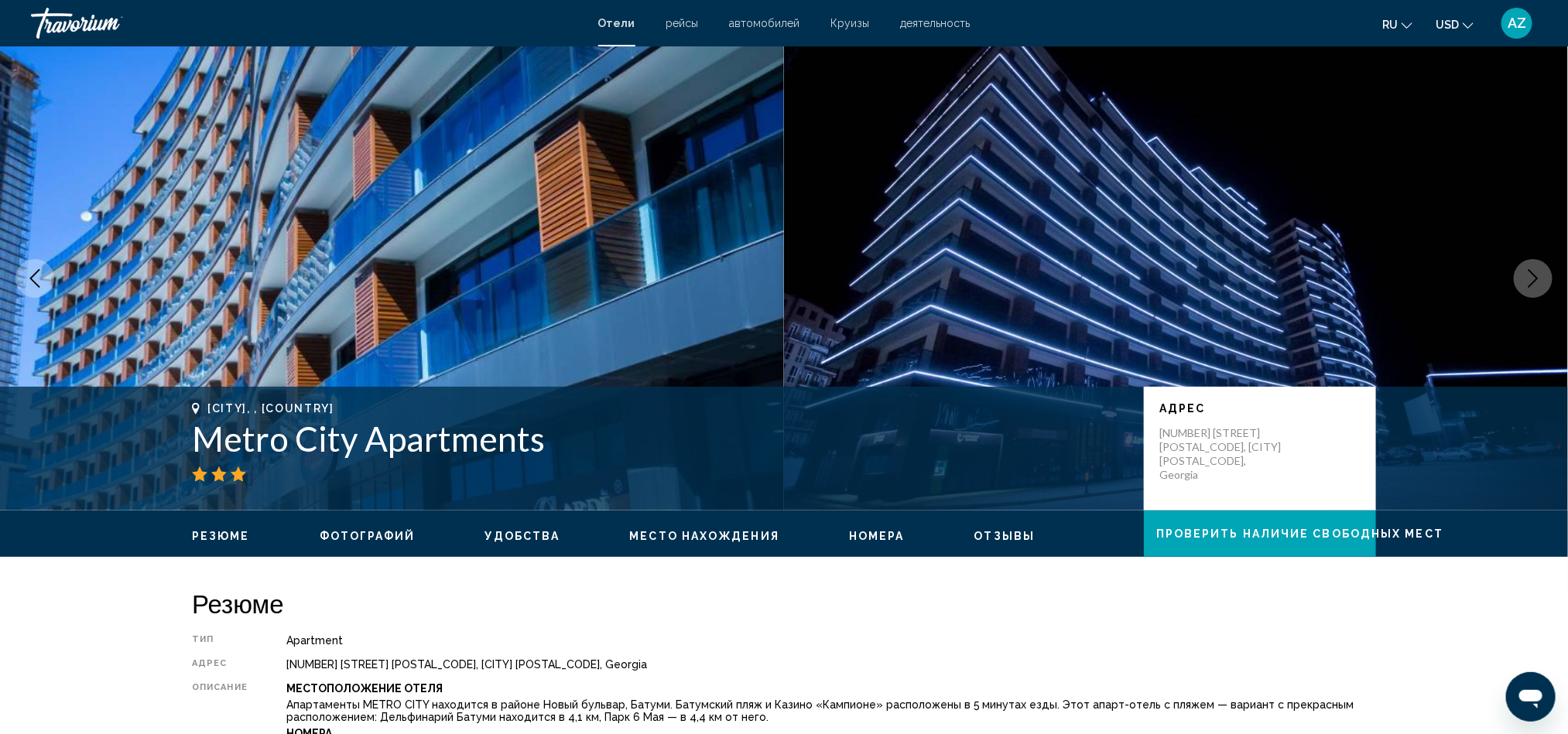 click 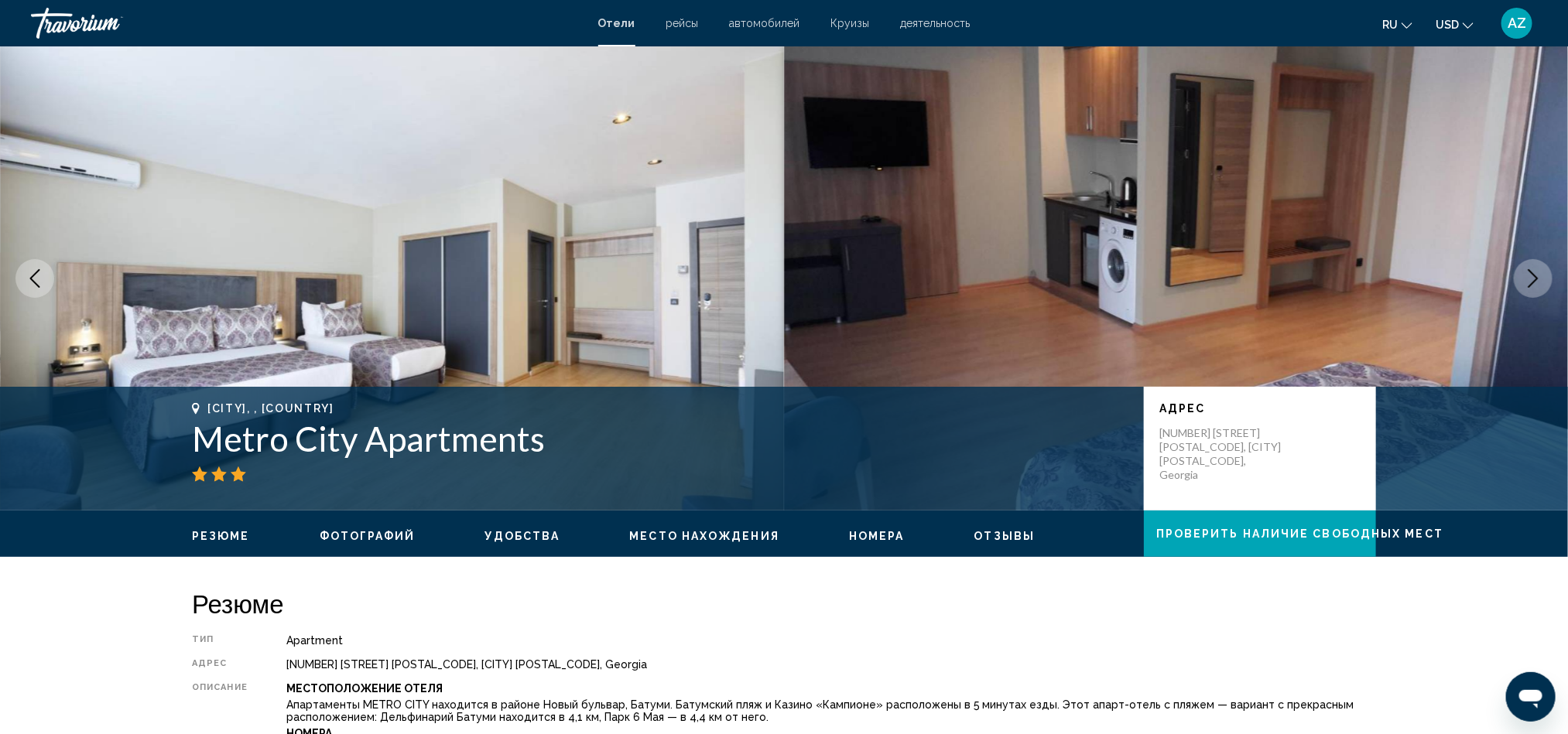 click 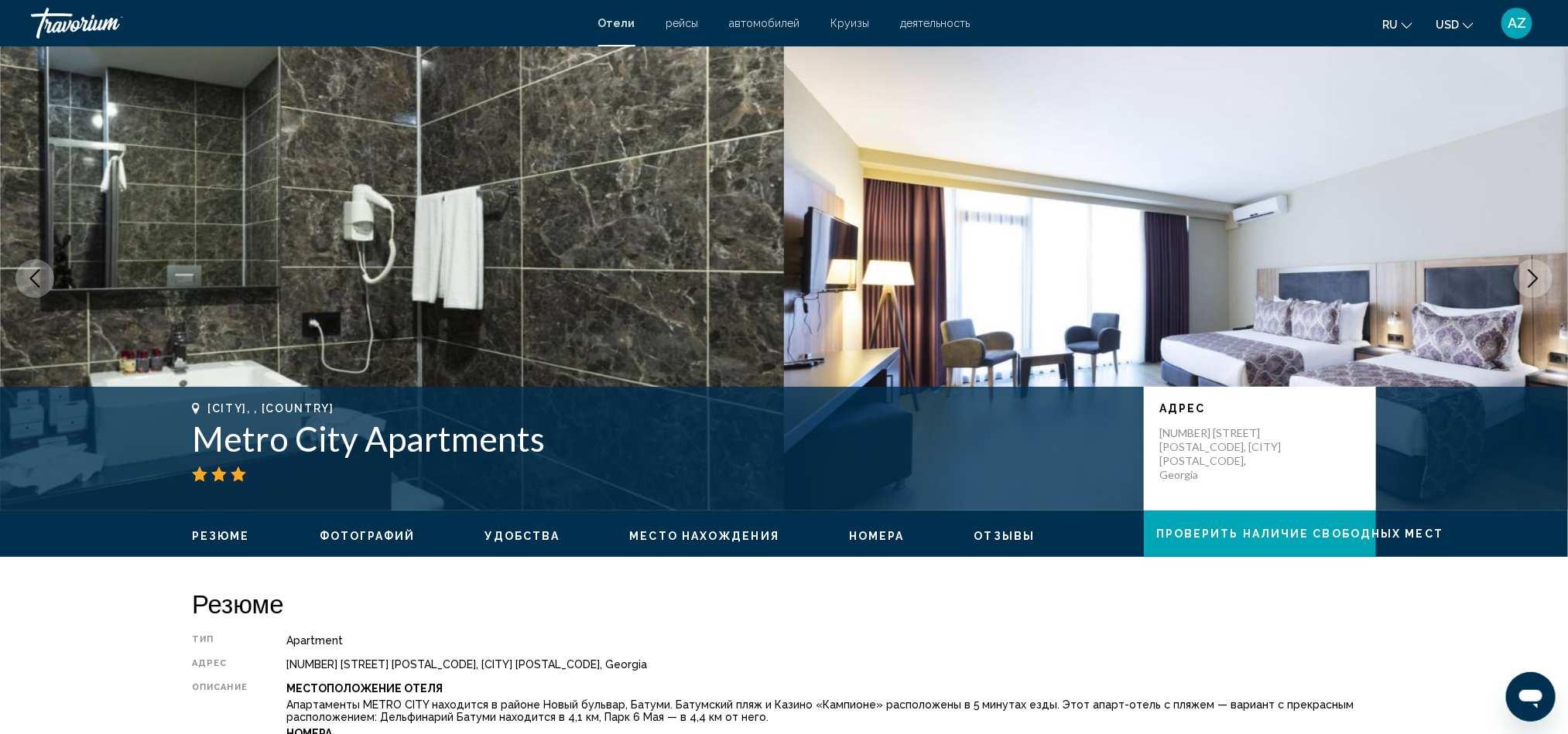 click 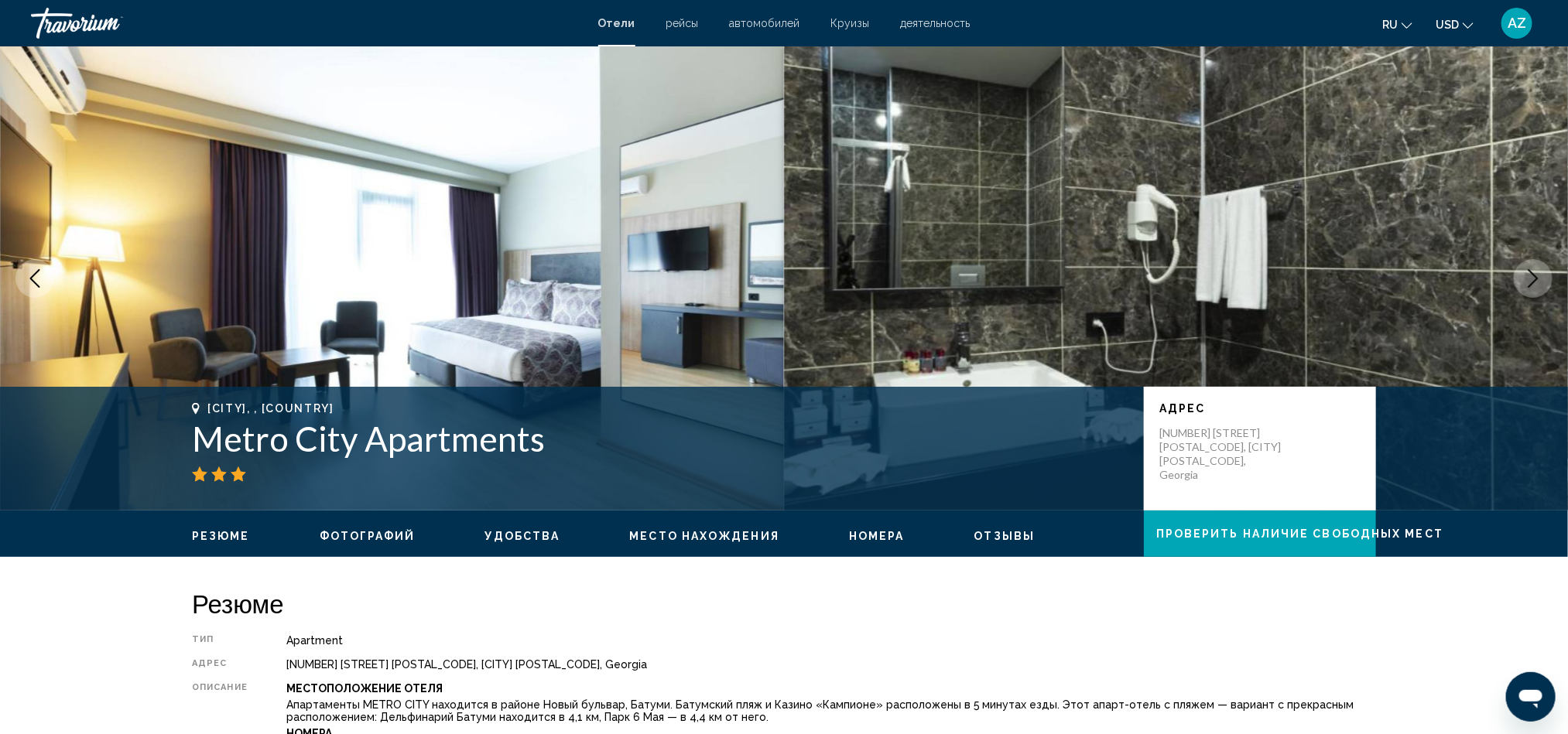 click at bounding box center (35, 278) 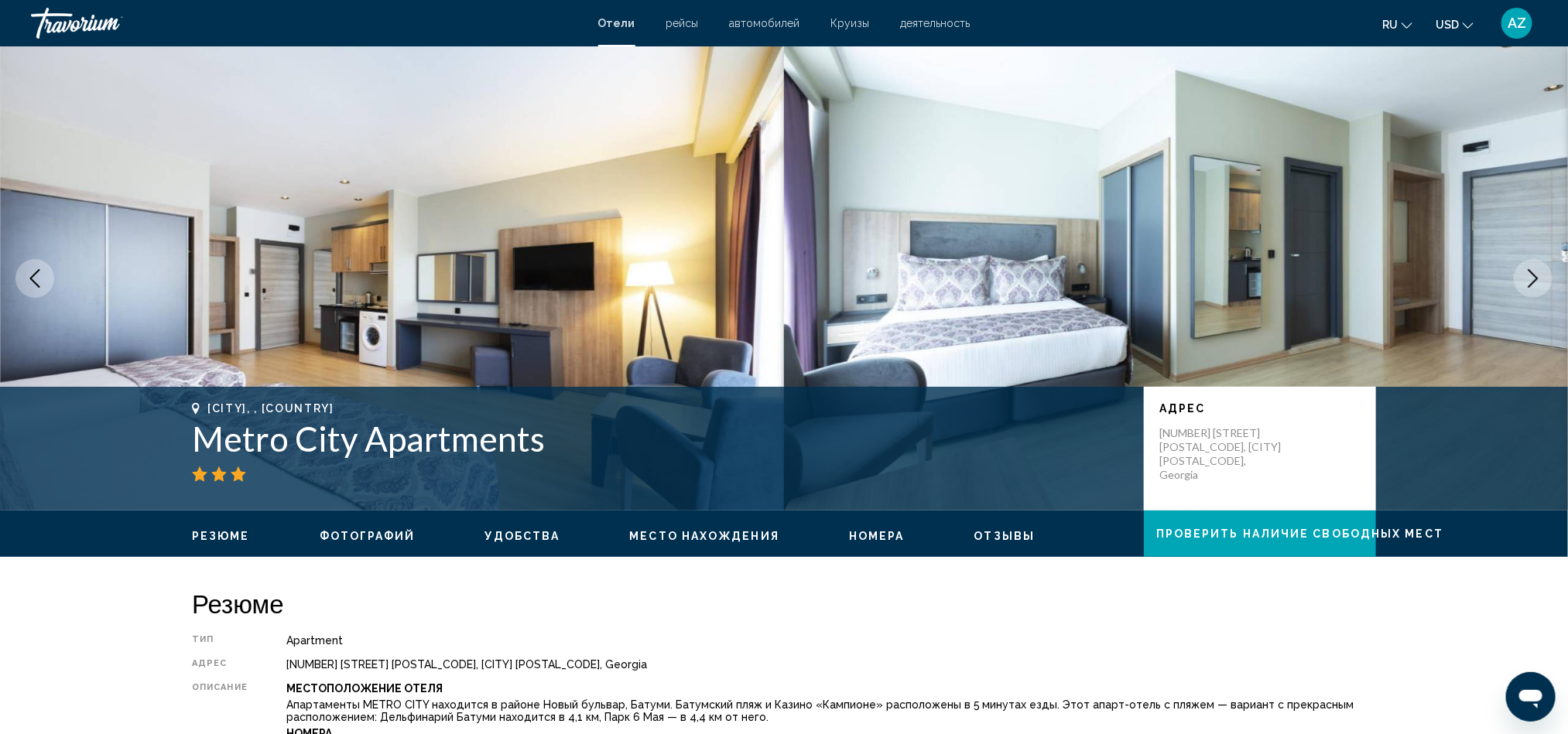 click at bounding box center [35, 278] 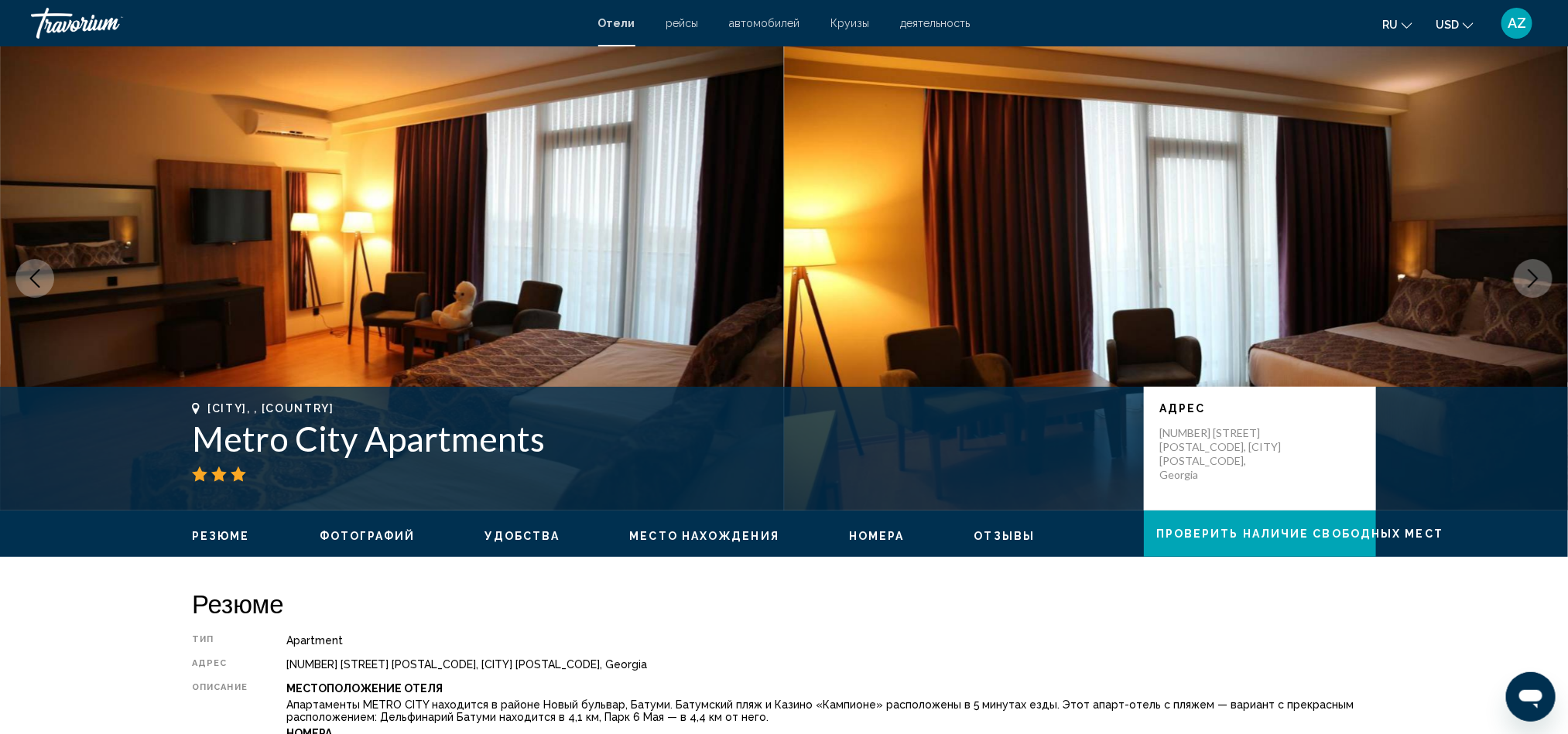click at bounding box center [35, 278] 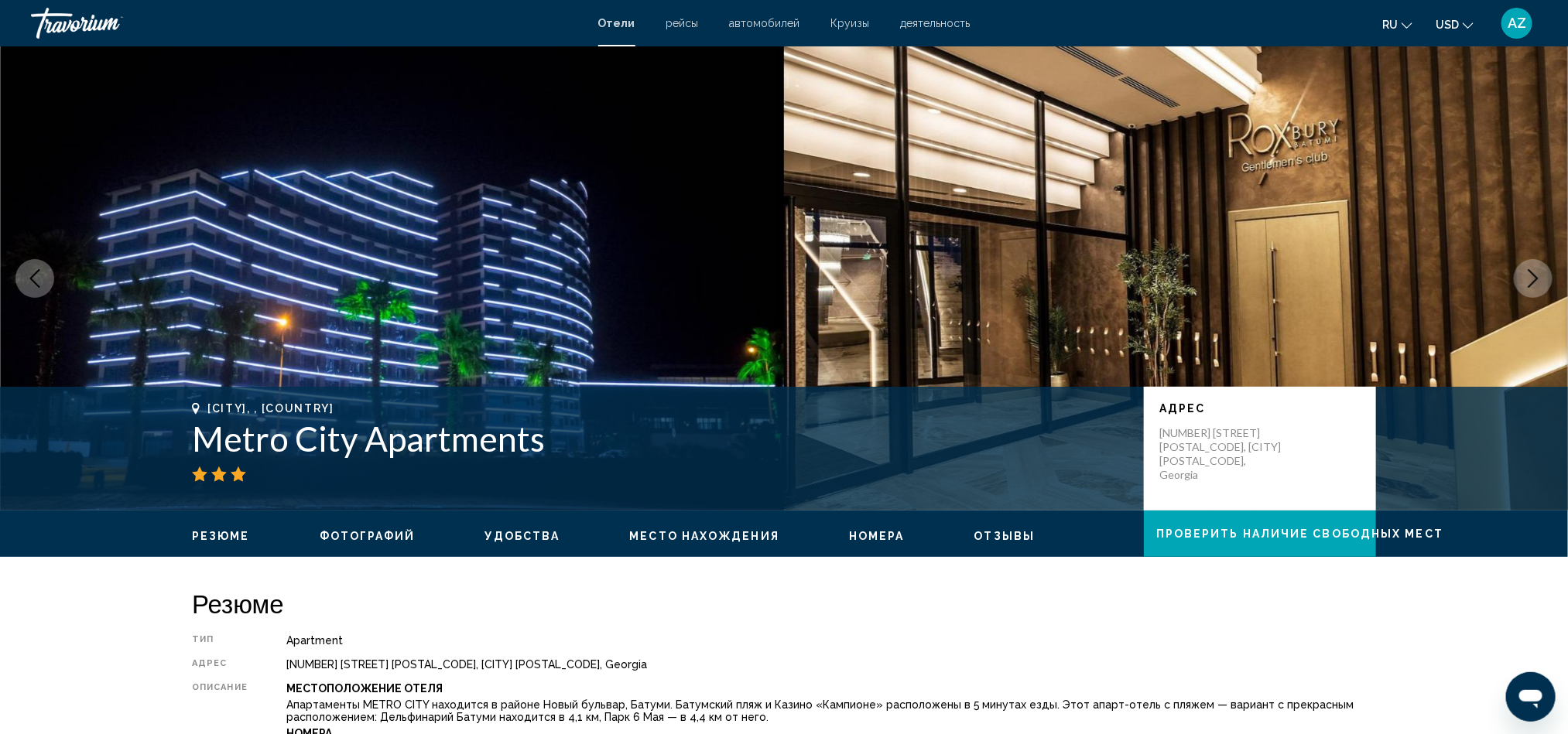 click at bounding box center [35, 278] 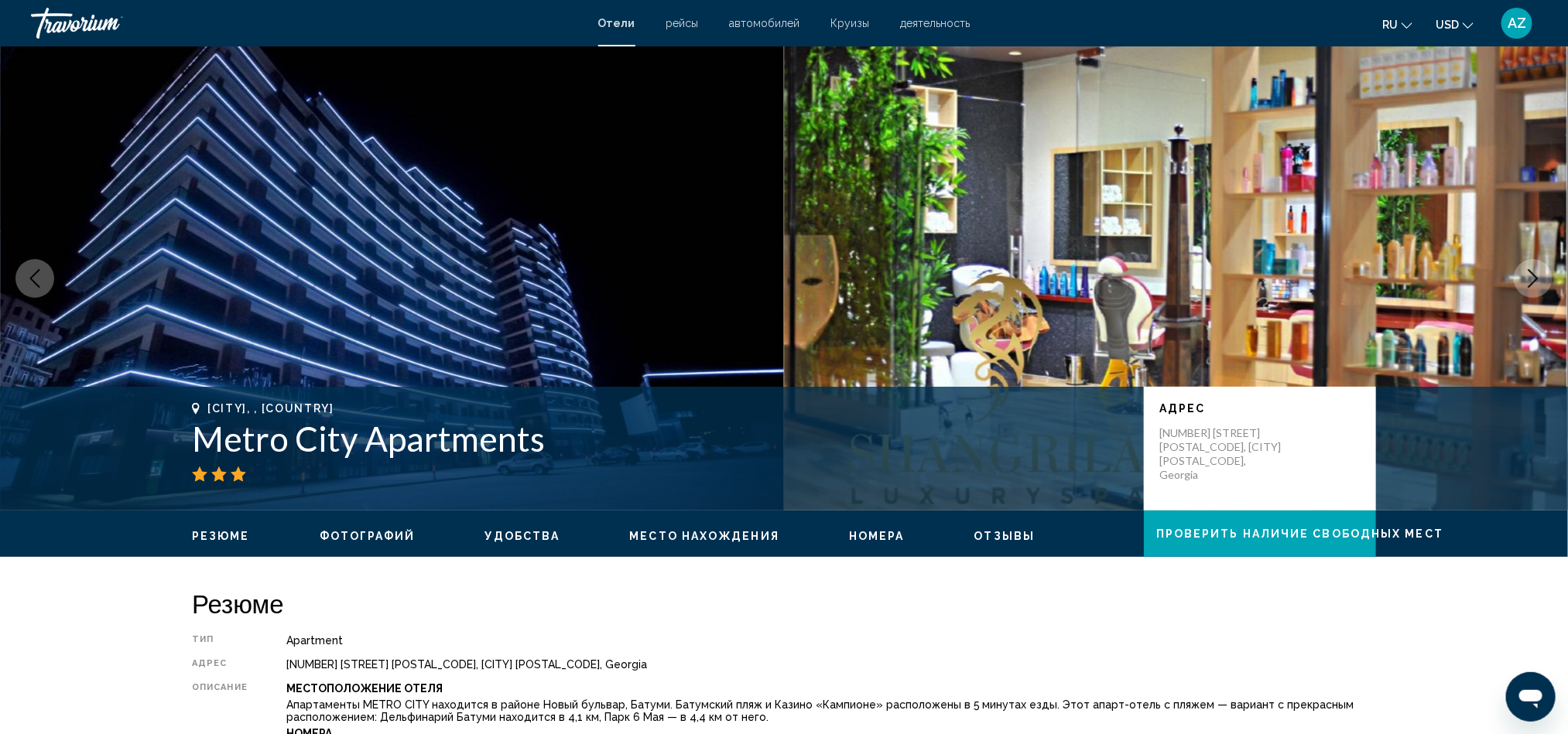 click at bounding box center (35, 278) 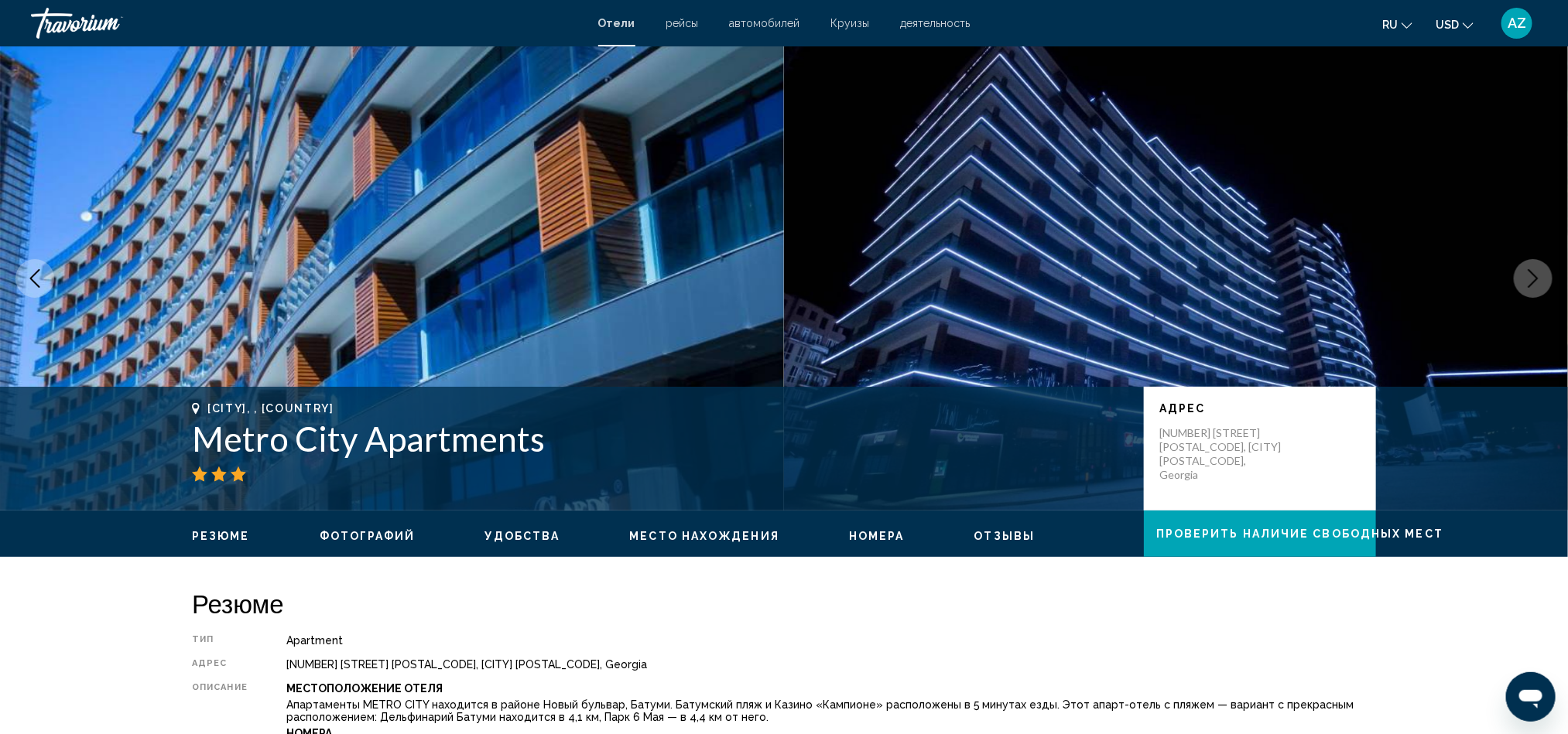 click at bounding box center (35, 278) 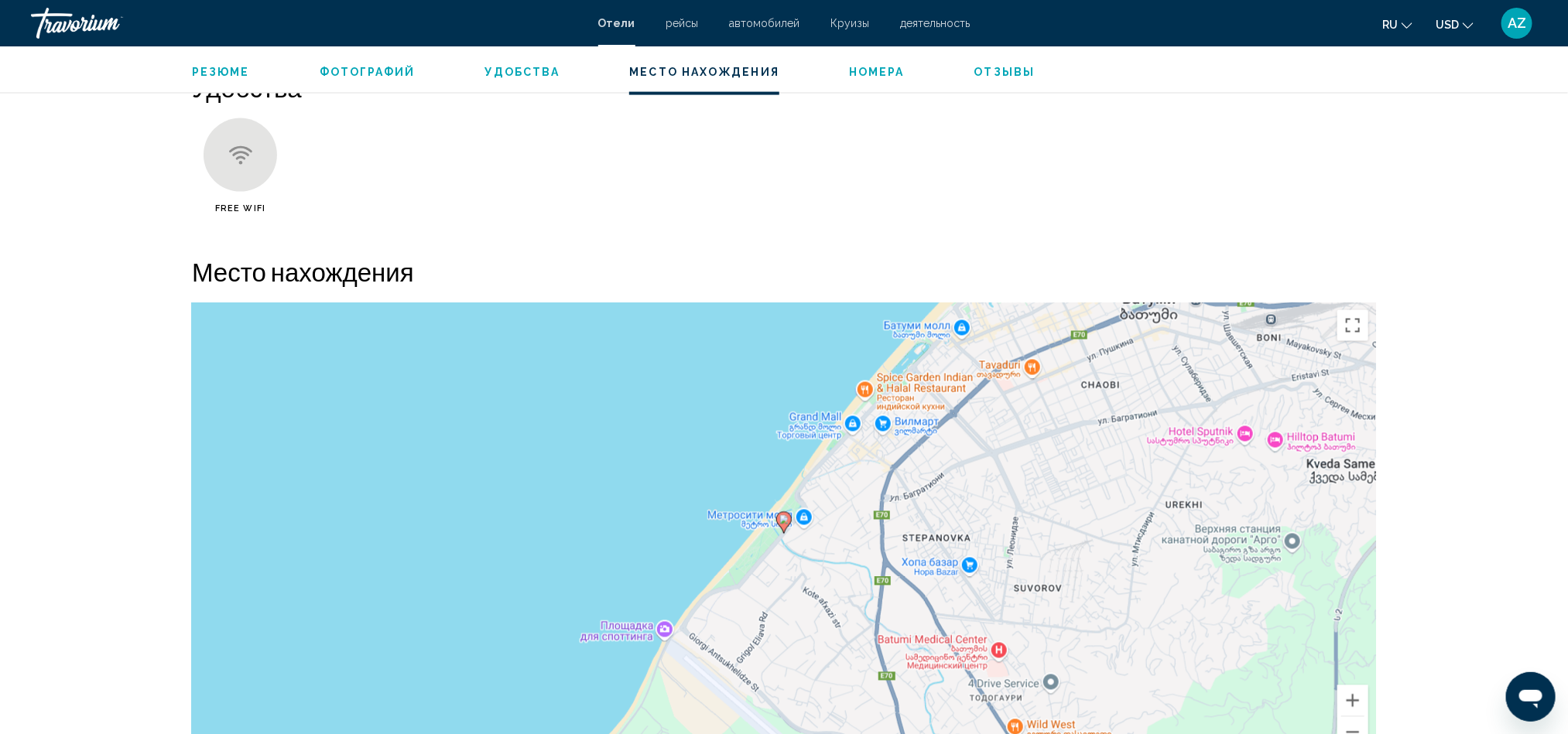 scroll, scrollTop: 1508, scrollLeft: 0, axis: vertical 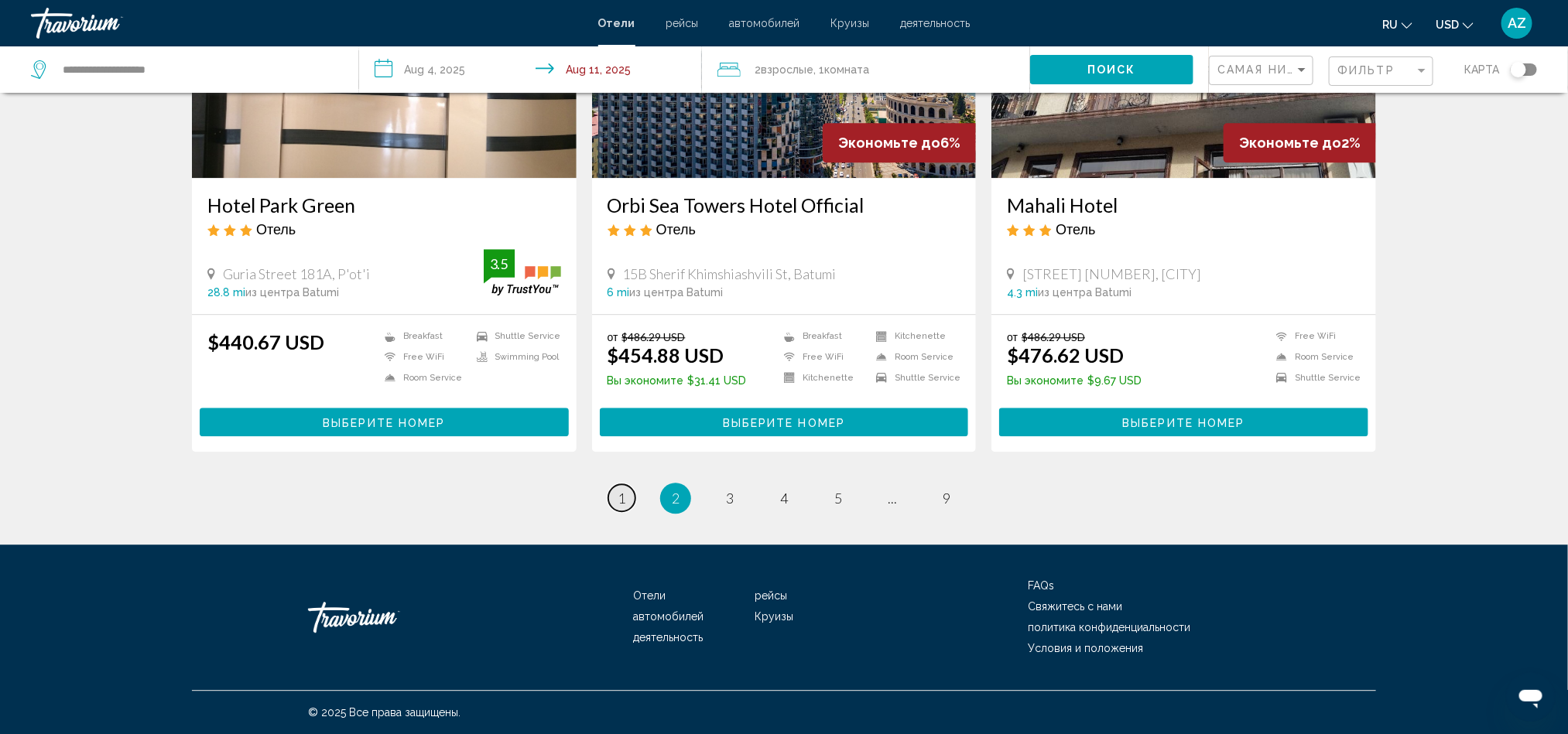 click on "page  1" at bounding box center [621, 497] 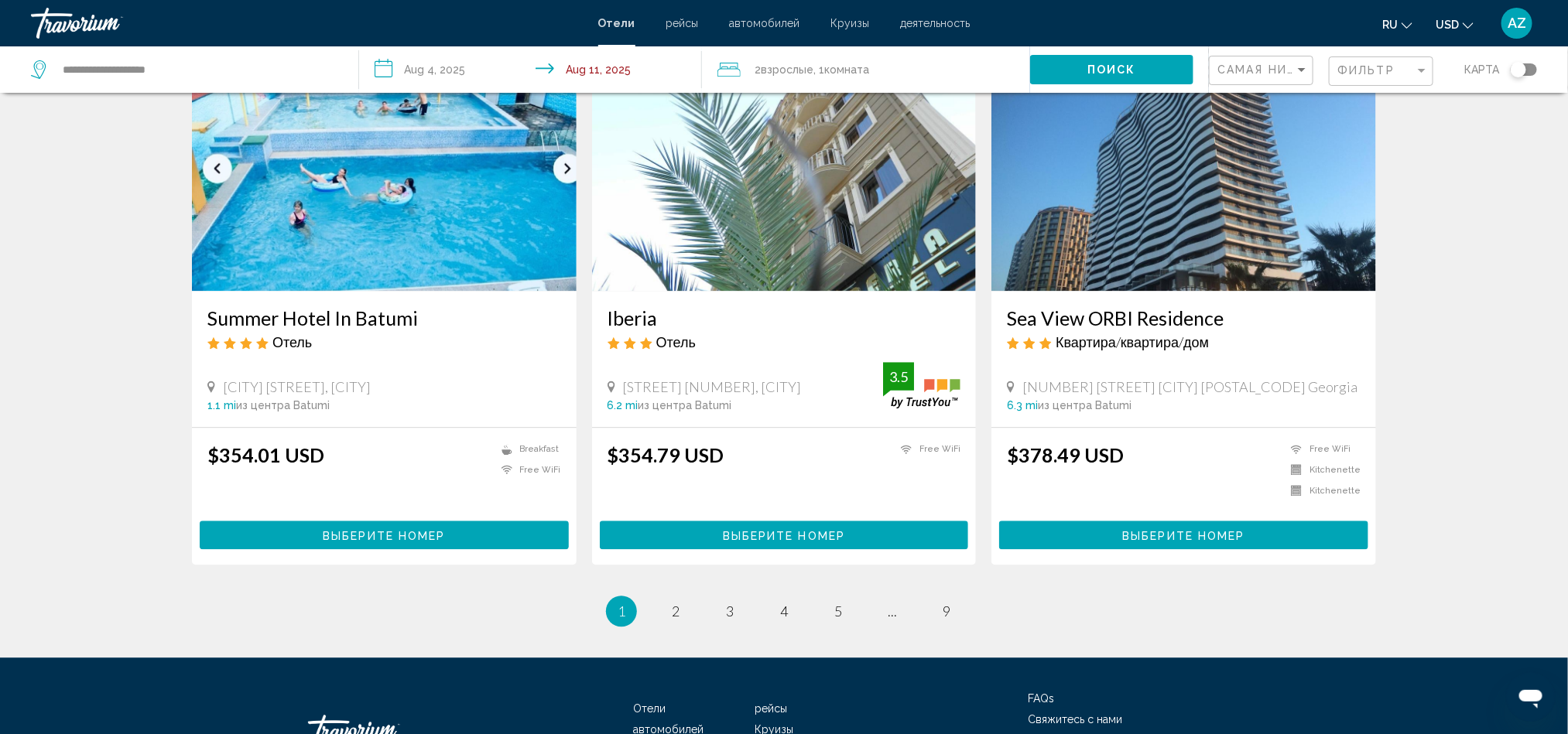 scroll, scrollTop: 1843, scrollLeft: 0, axis: vertical 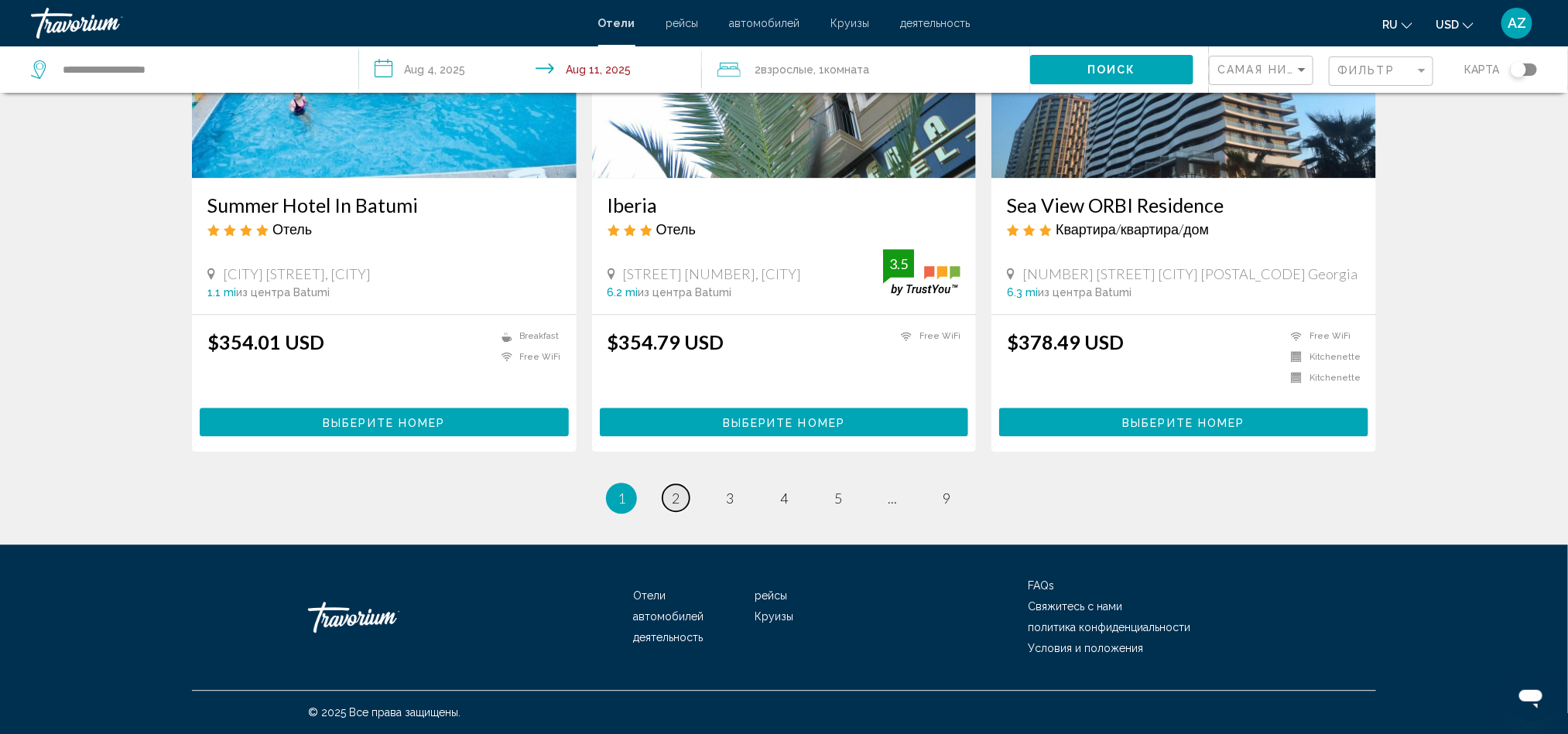 click on "2" at bounding box center (676, 498) 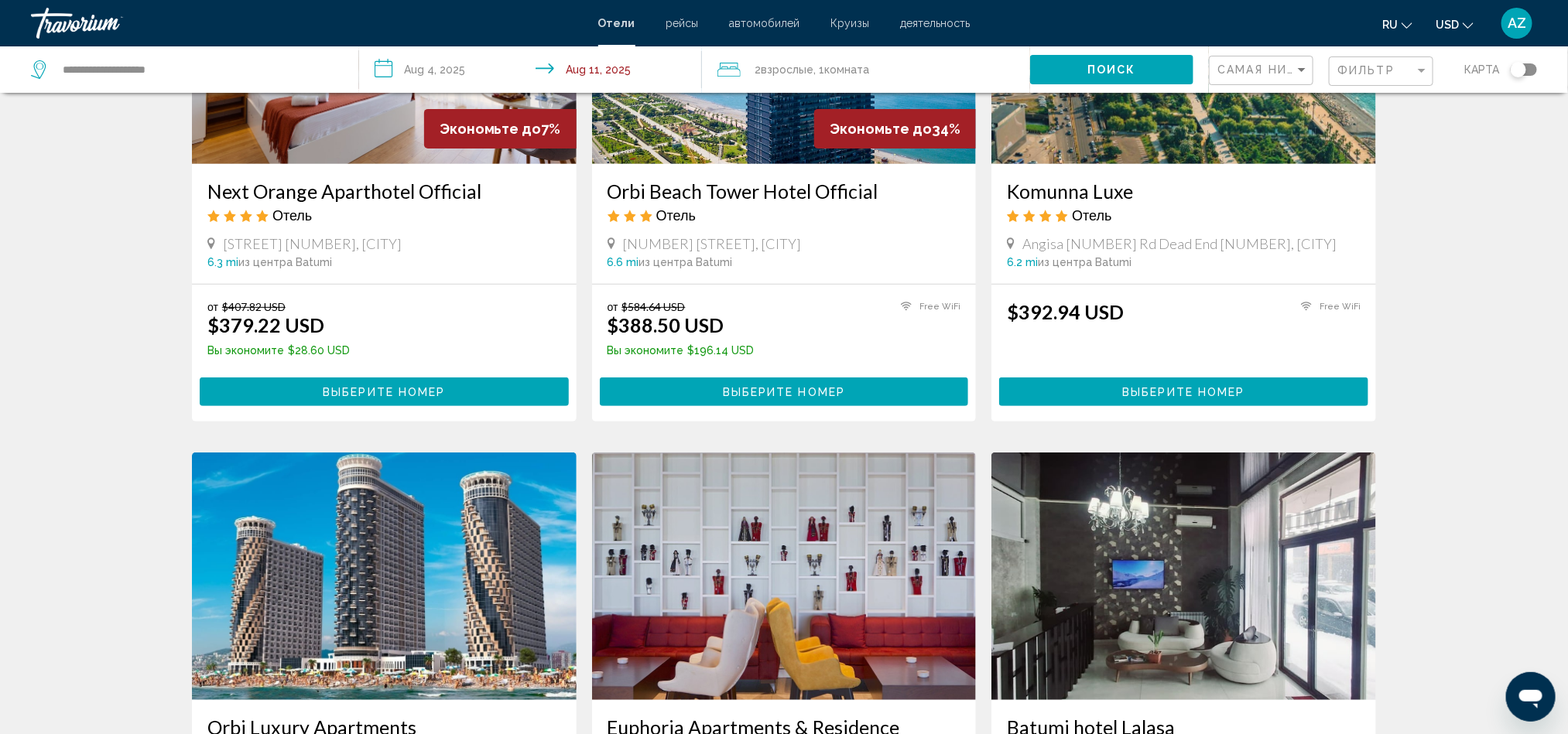 scroll, scrollTop: 232, scrollLeft: 0, axis: vertical 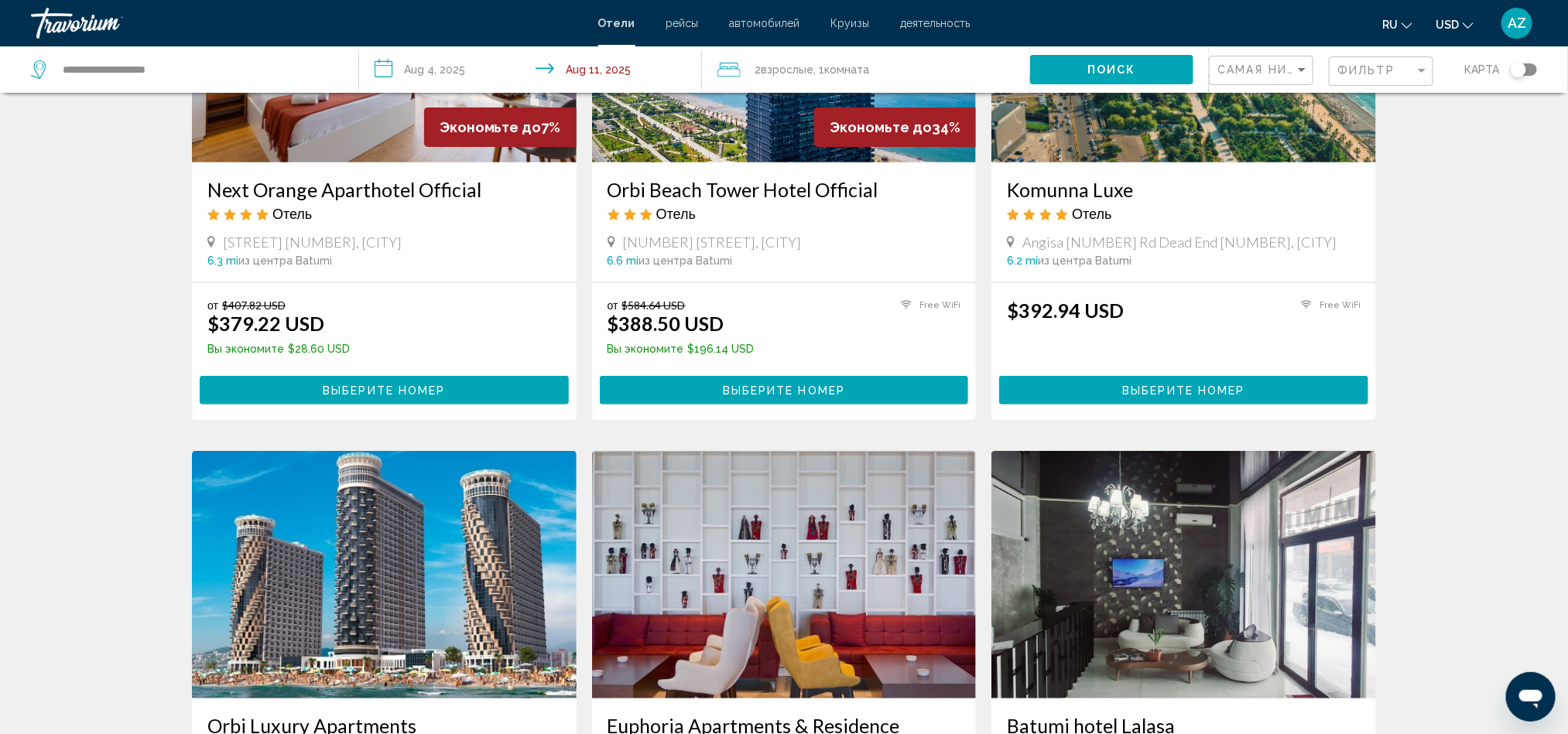 click on "Next Orange Aparthotel Official" at bounding box center (384, 189) 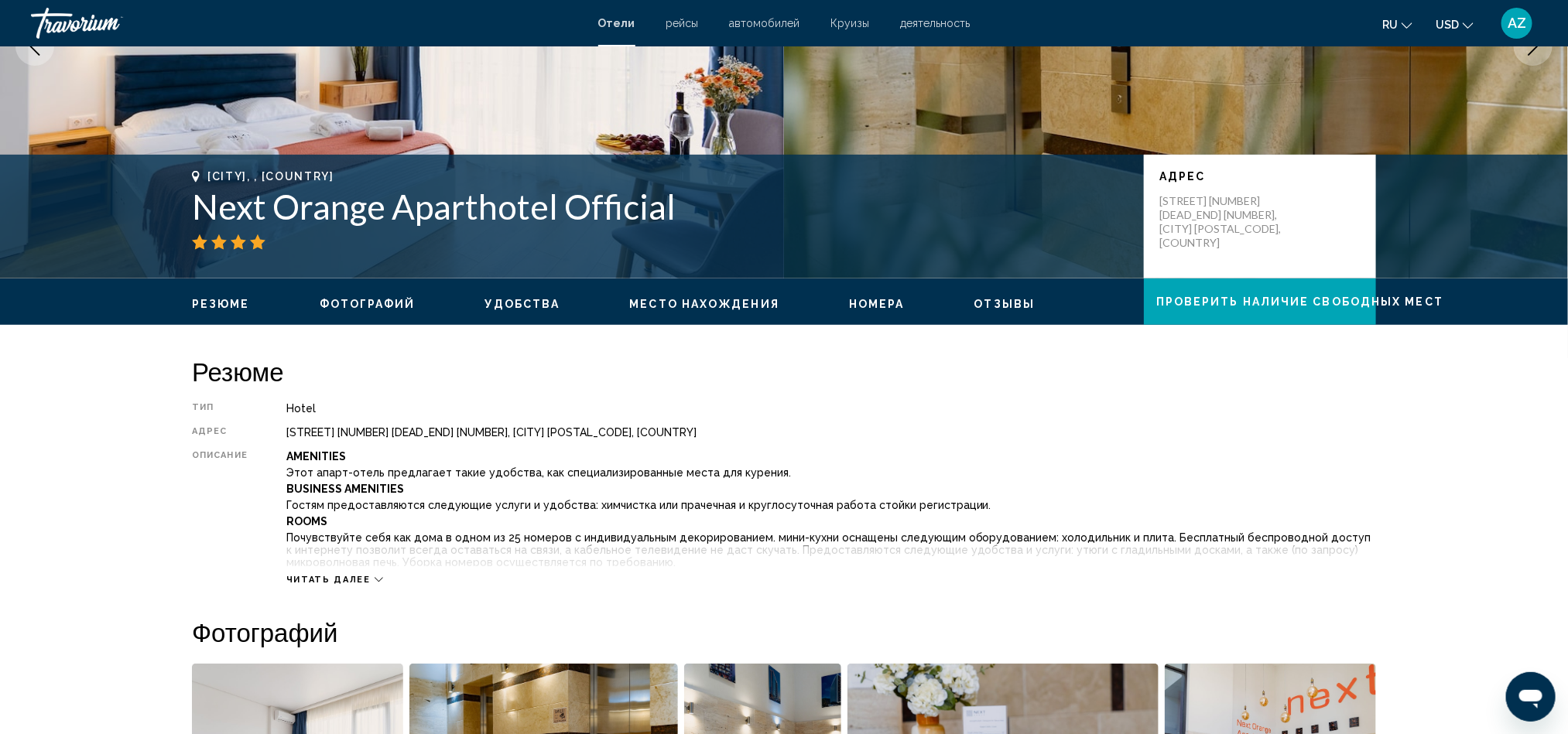 scroll, scrollTop: 0, scrollLeft: 0, axis: both 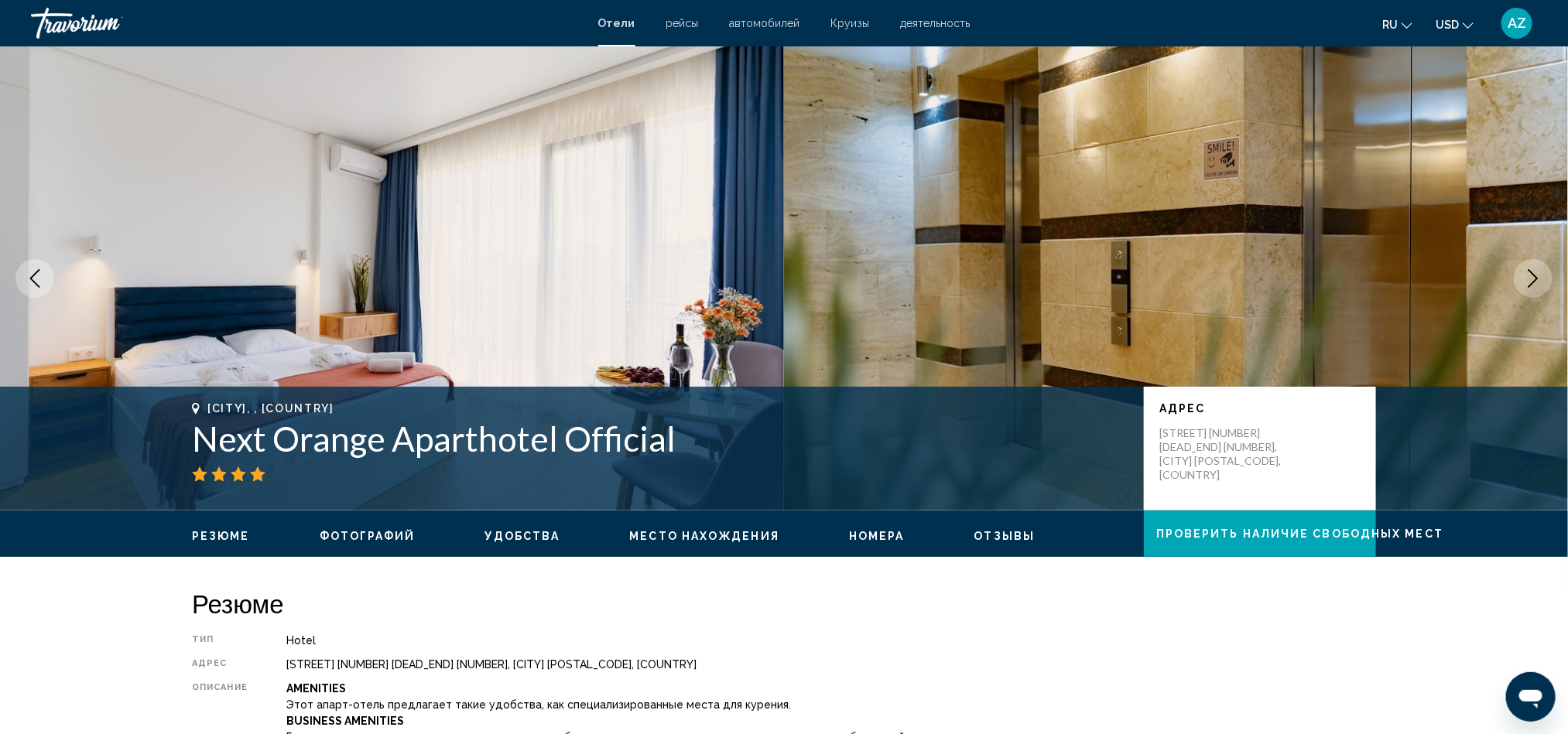 click at bounding box center (35, 278) 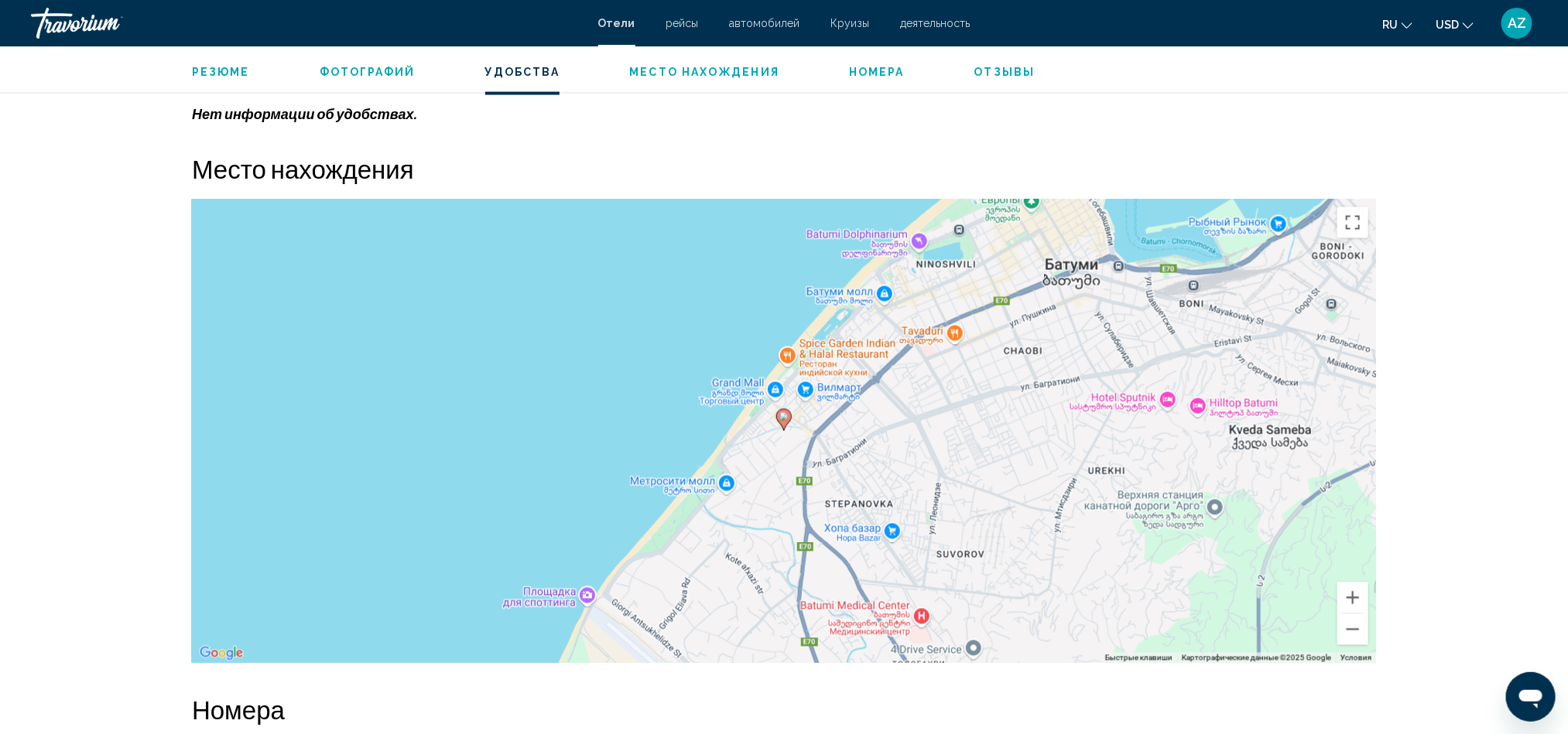 scroll, scrollTop: 919, scrollLeft: 0, axis: vertical 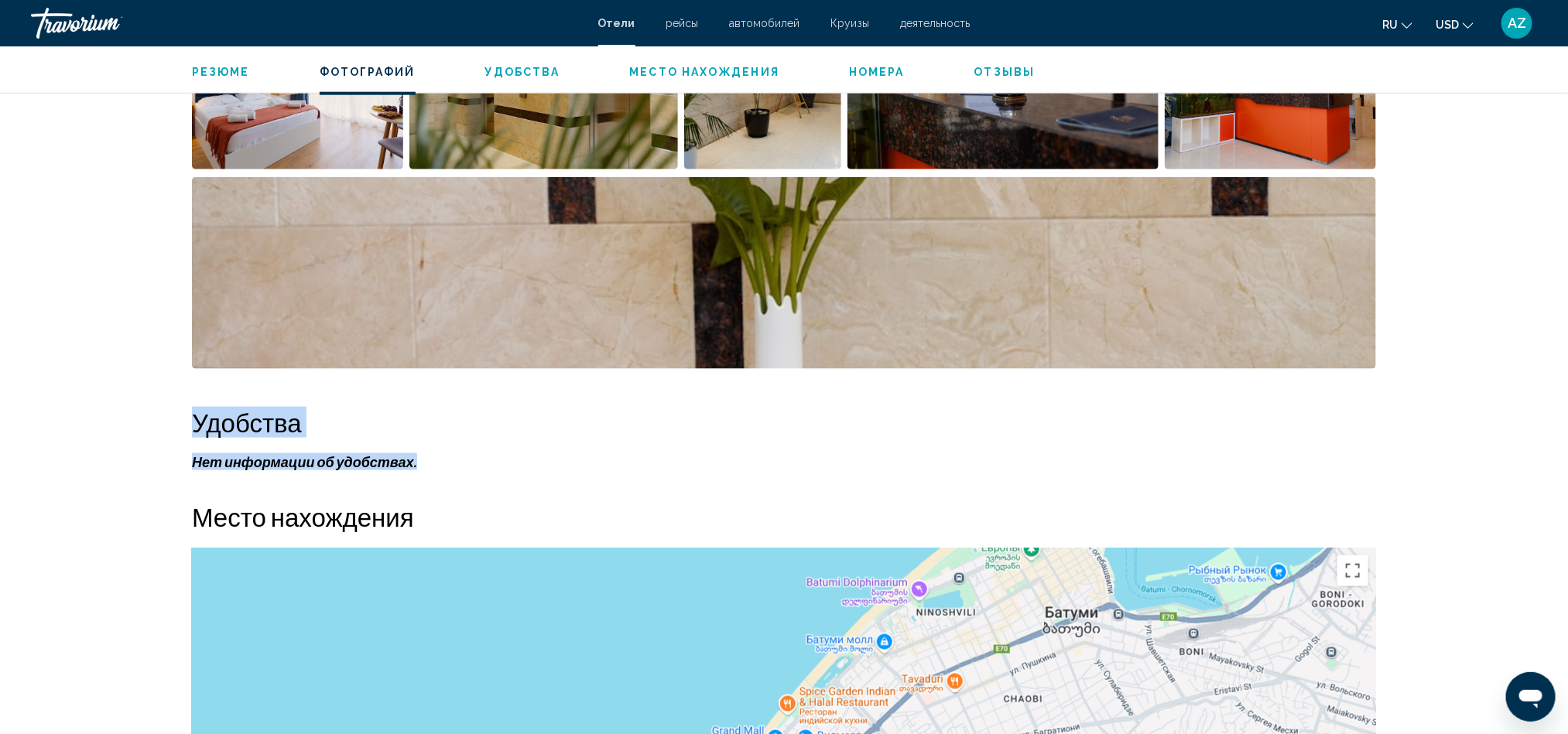 drag, startPoint x: 161, startPoint y: 430, endPoint x: 491, endPoint y: 444, distance: 330.29684 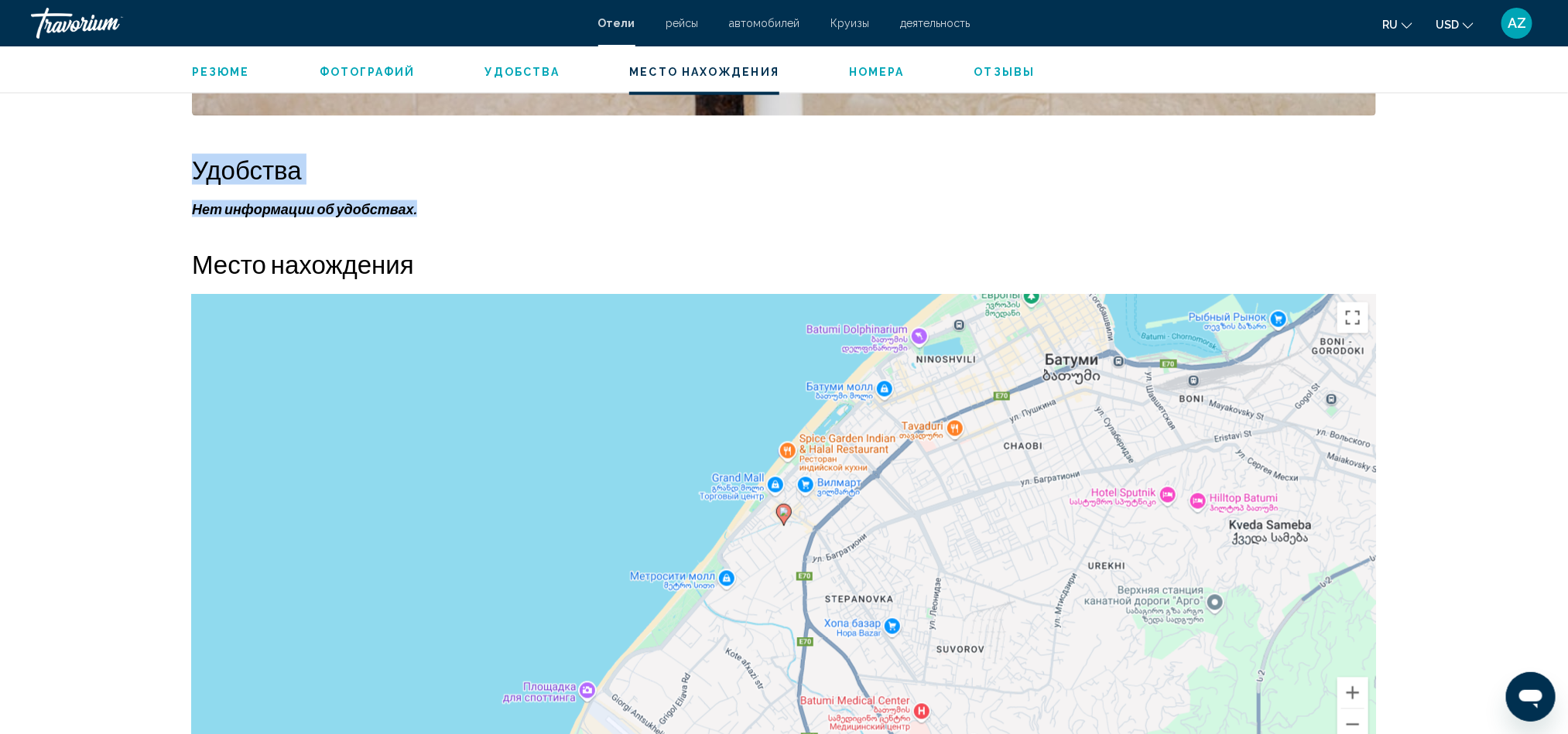 scroll, scrollTop: 1383, scrollLeft: 0, axis: vertical 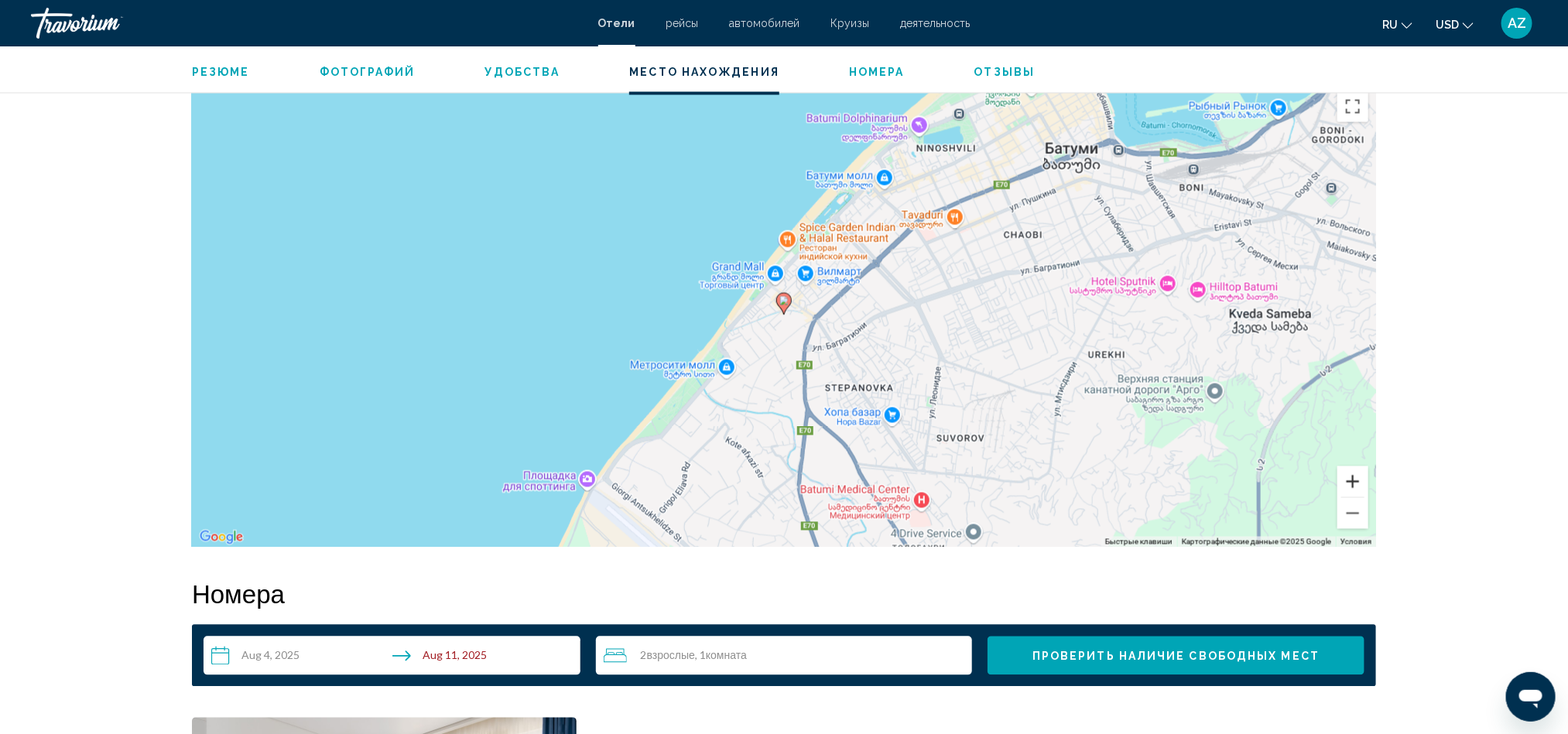 click at bounding box center [1353, 482] 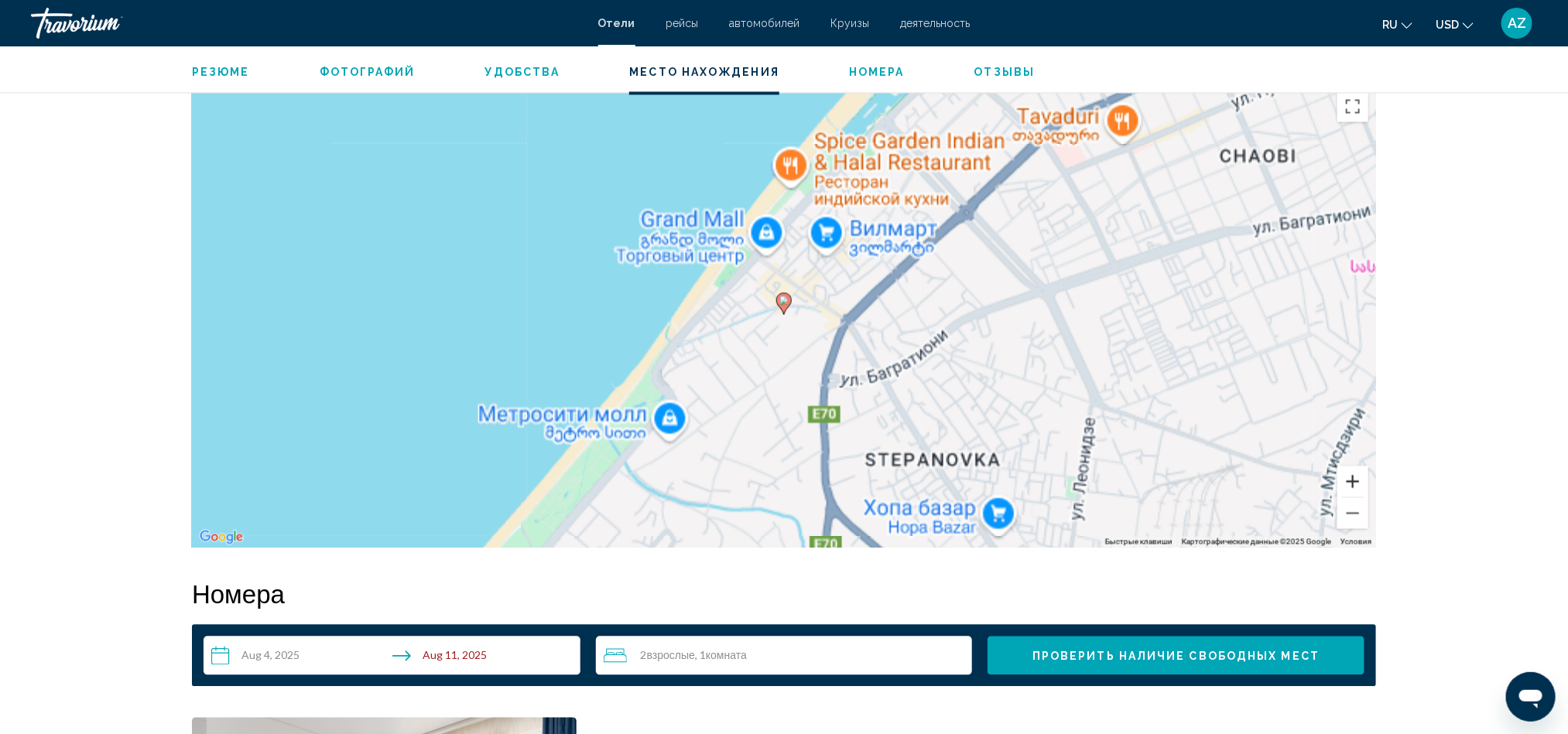 click at bounding box center [1353, 482] 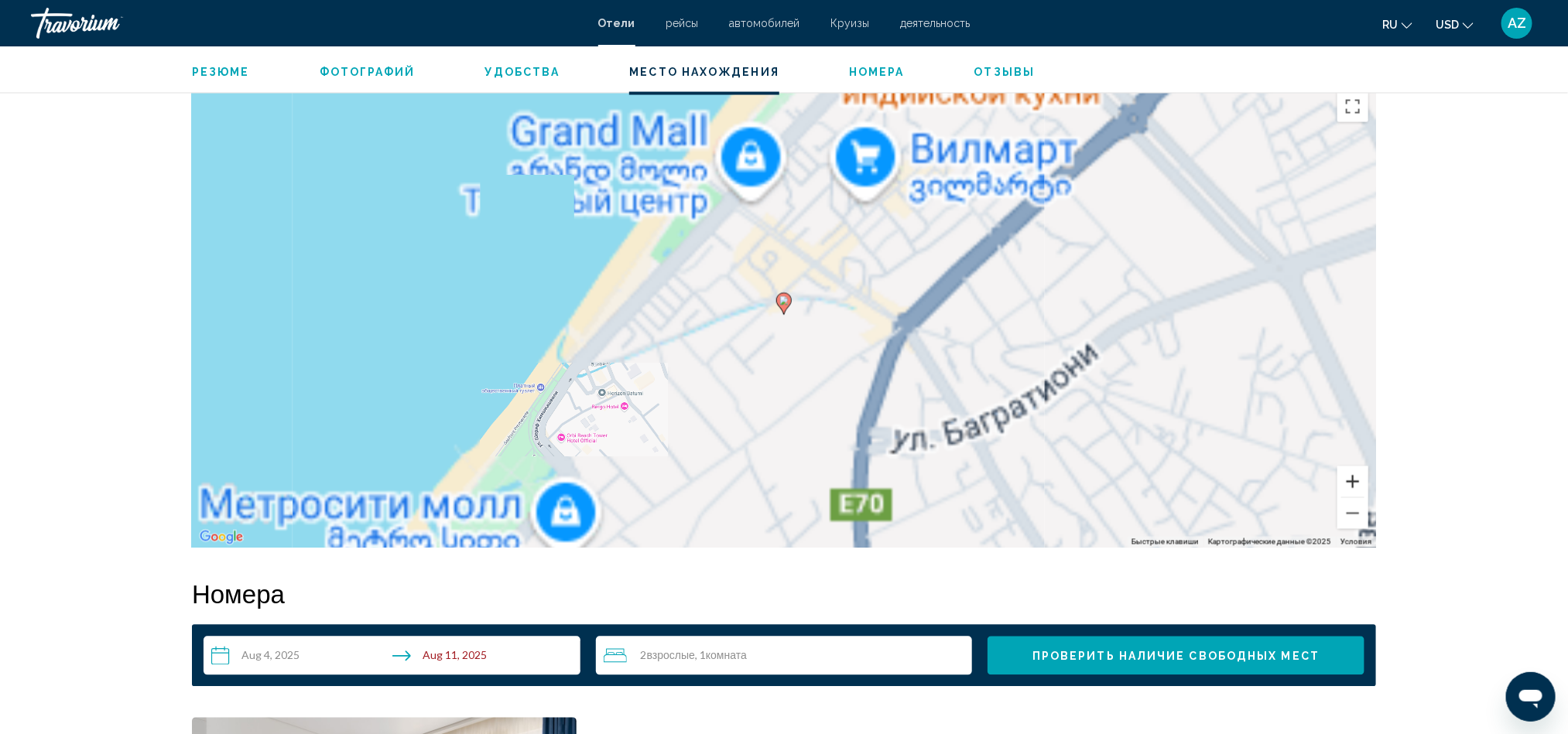 click at bounding box center [1353, 482] 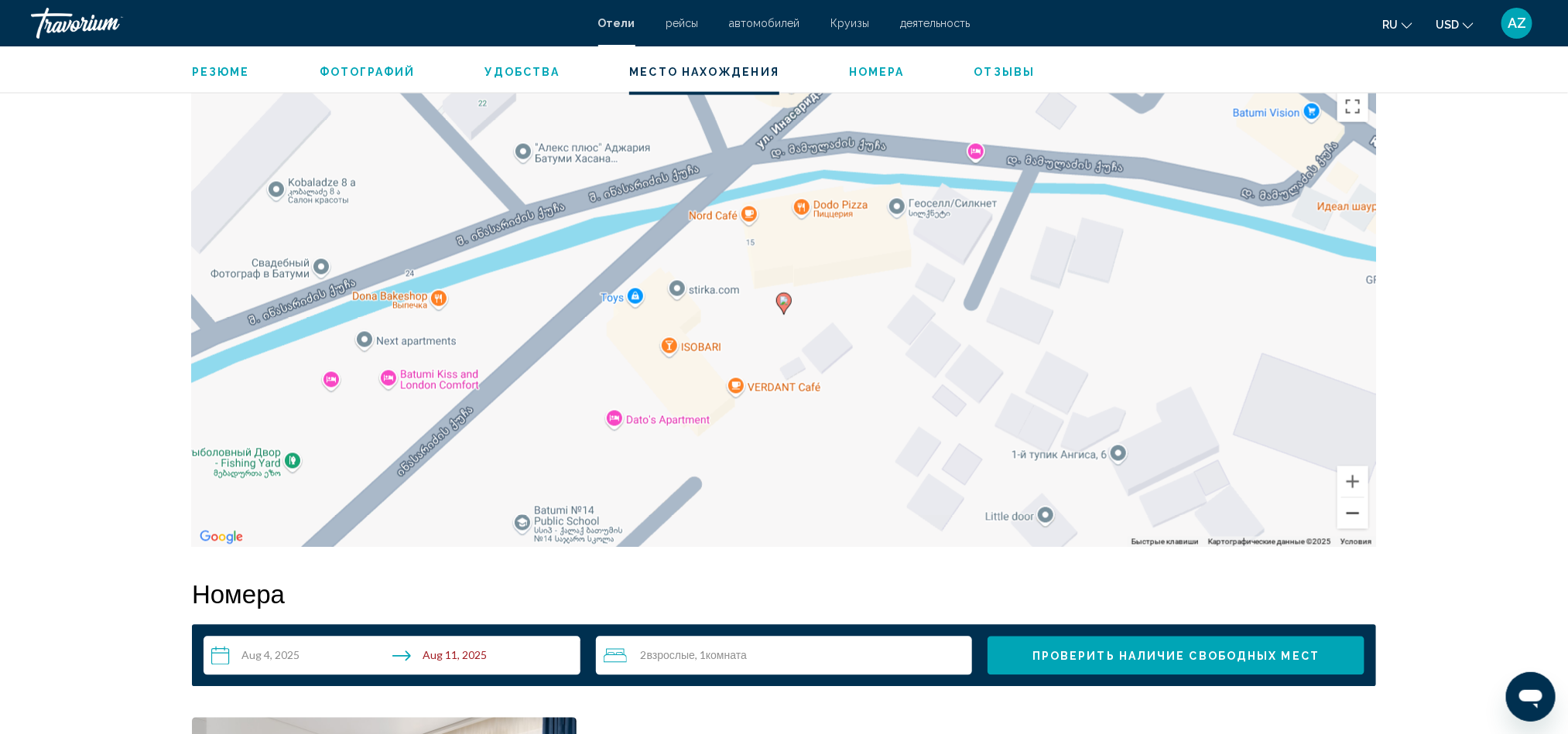 click at bounding box center [1353, 514] 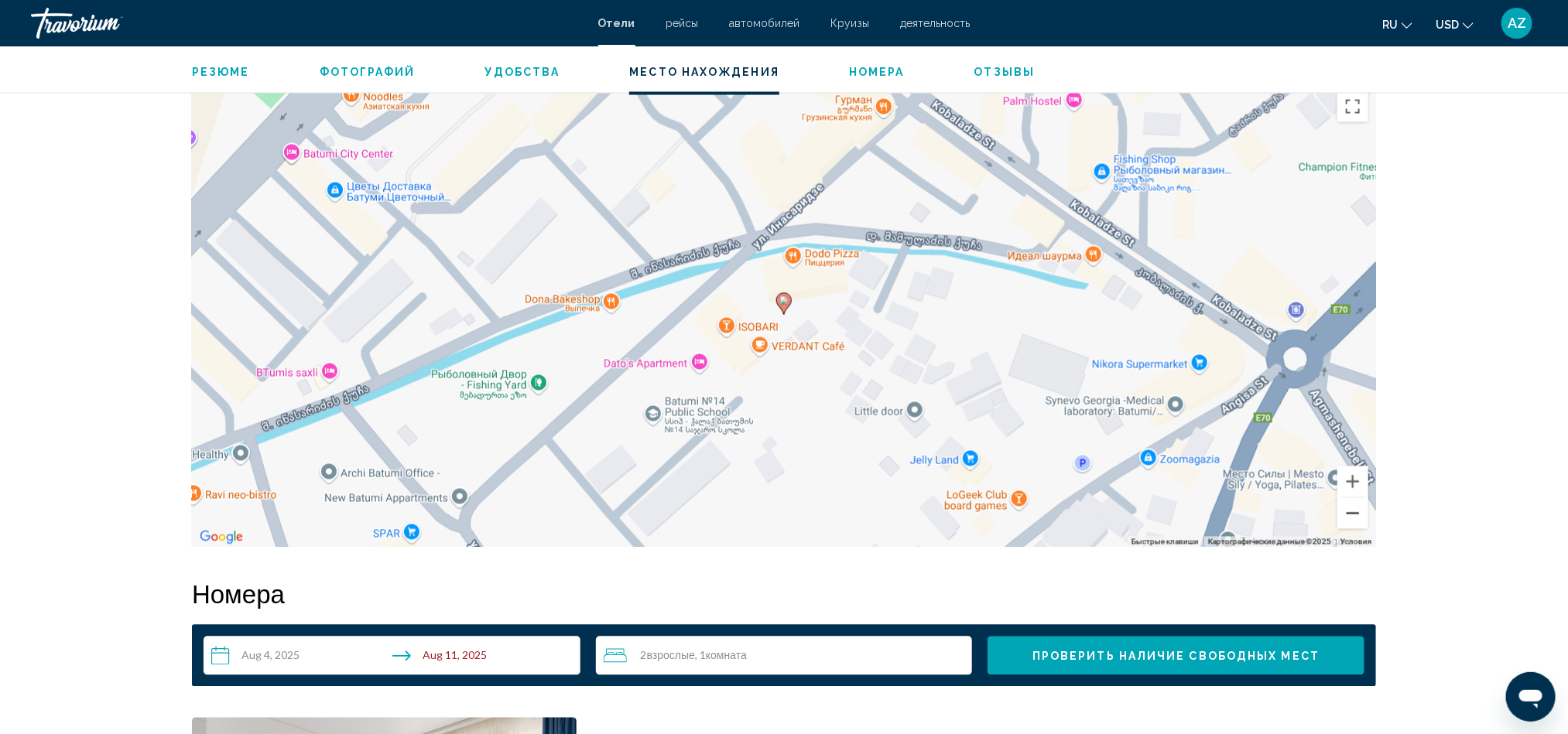 click at bounding box center [1353, 514] 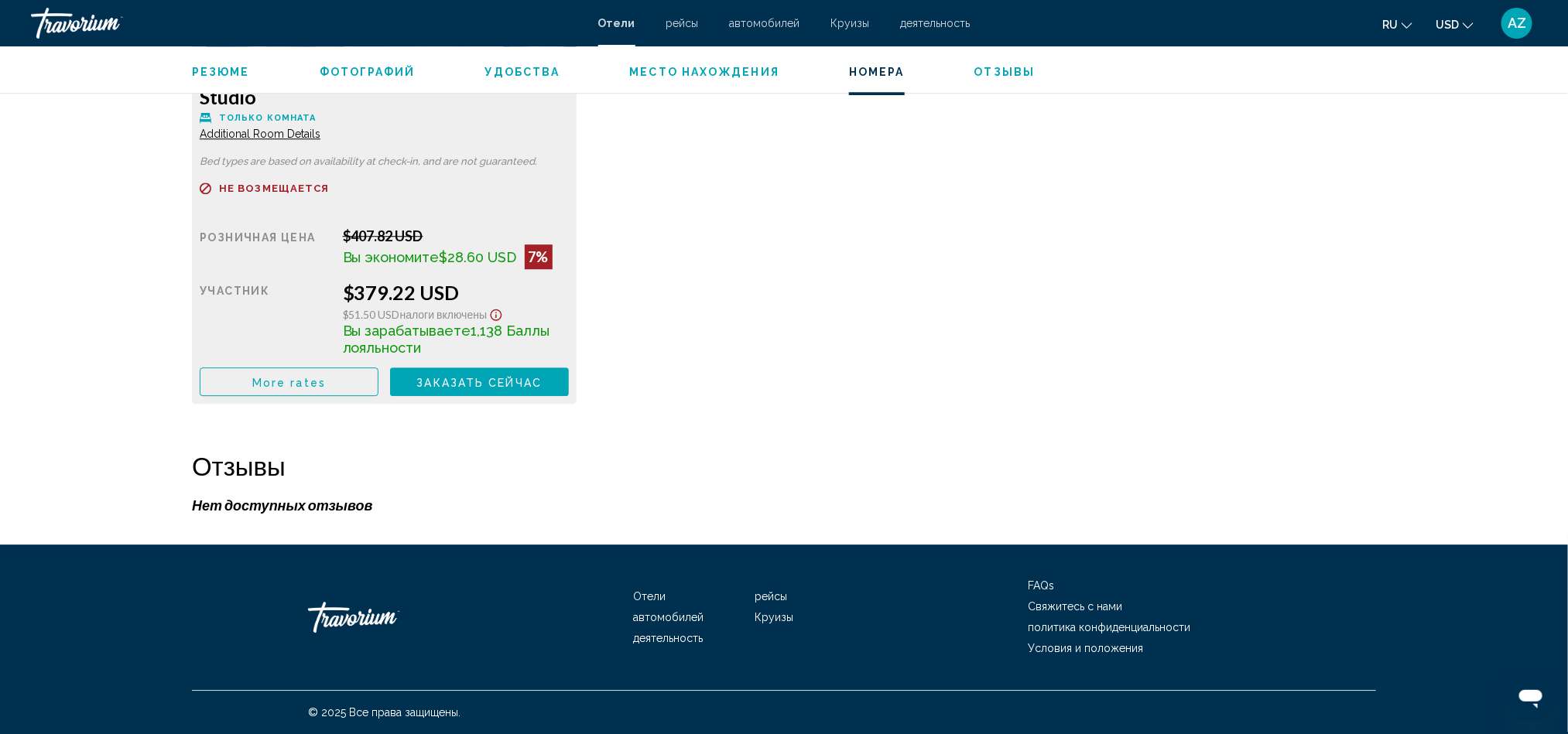 scroll, scrollTop: 1985, scrollLeft: 0, axis: vertical 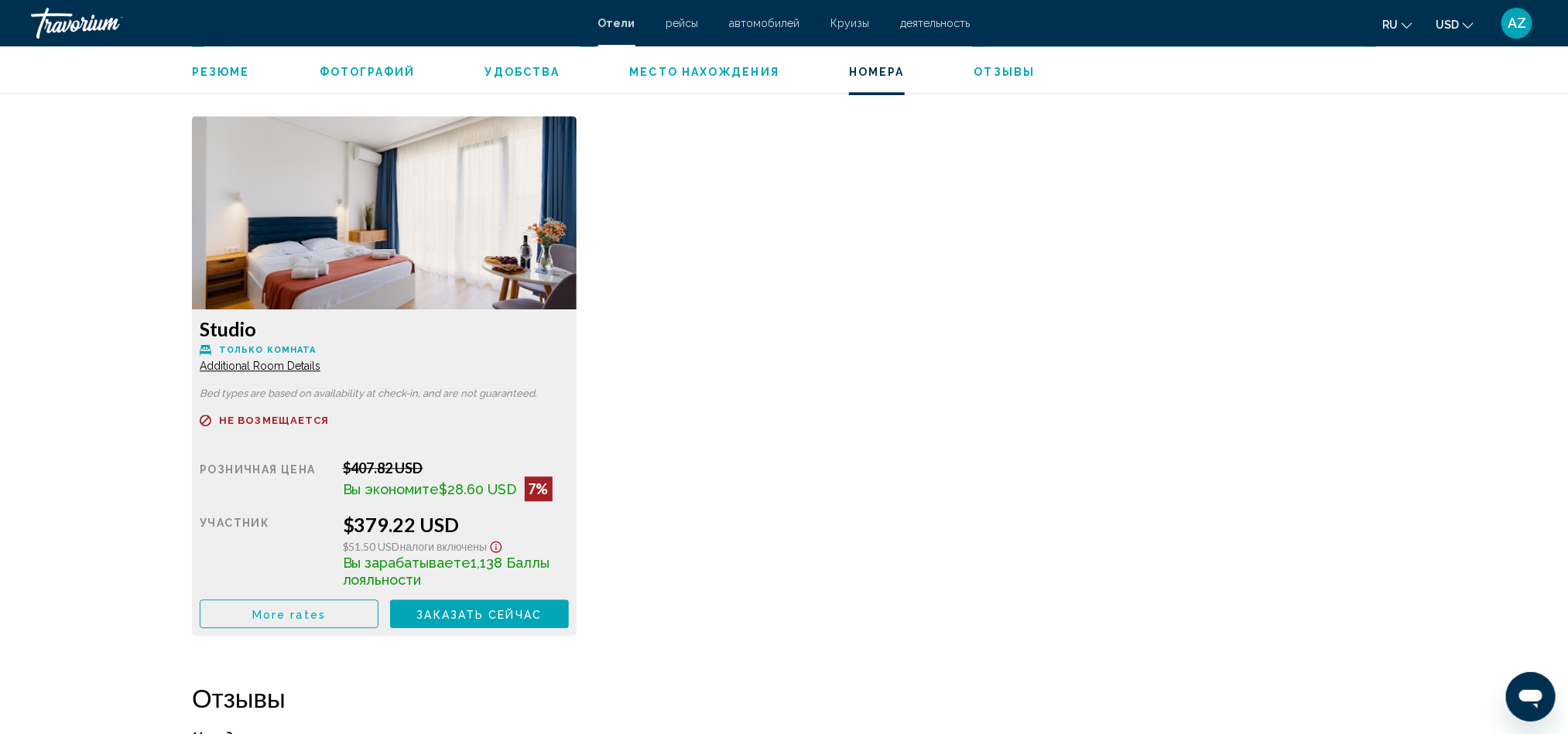 click on "Additional Room Details" at bounding box center [260, 366] 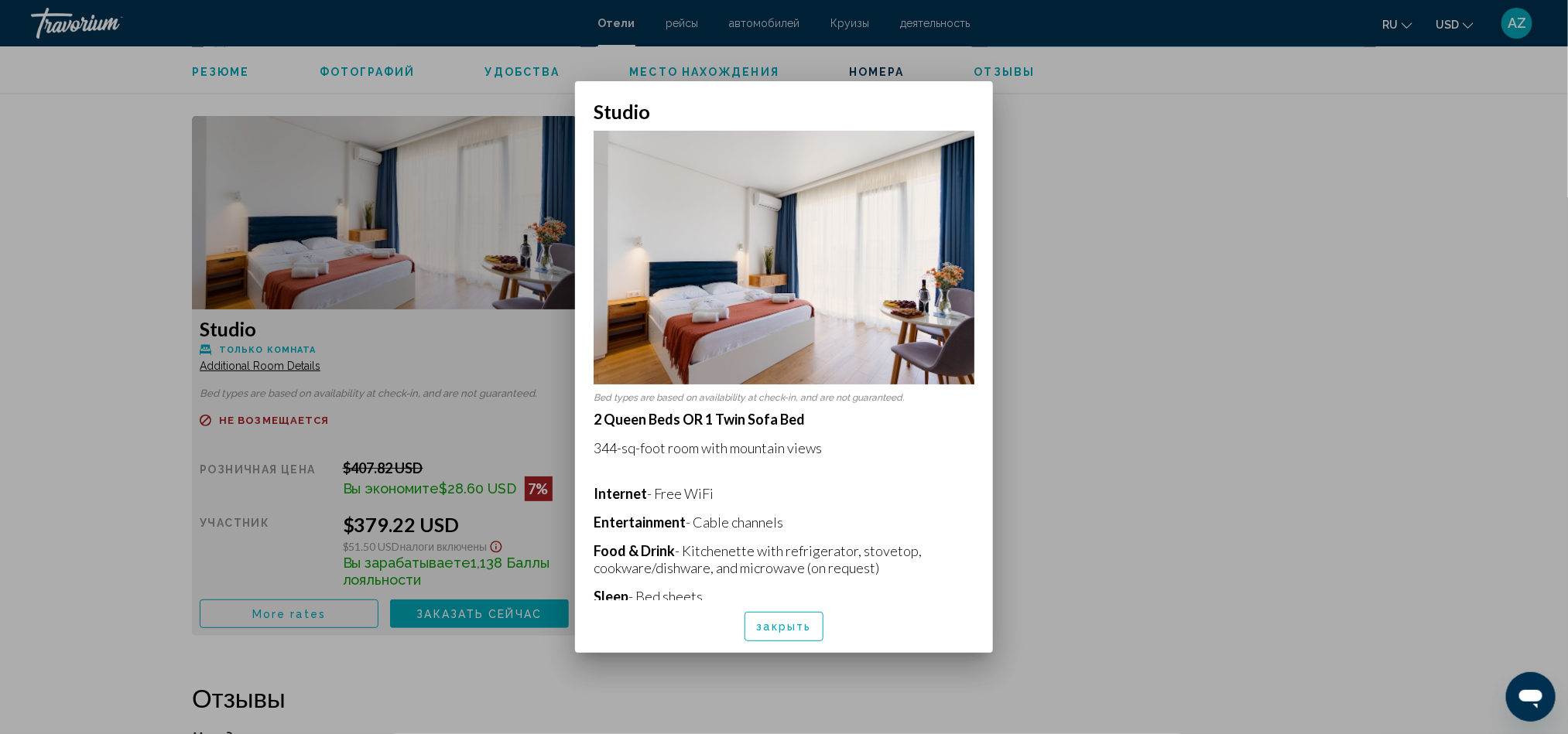 scroll, scrollTop: 0, scrollLeft: 0, axis: both 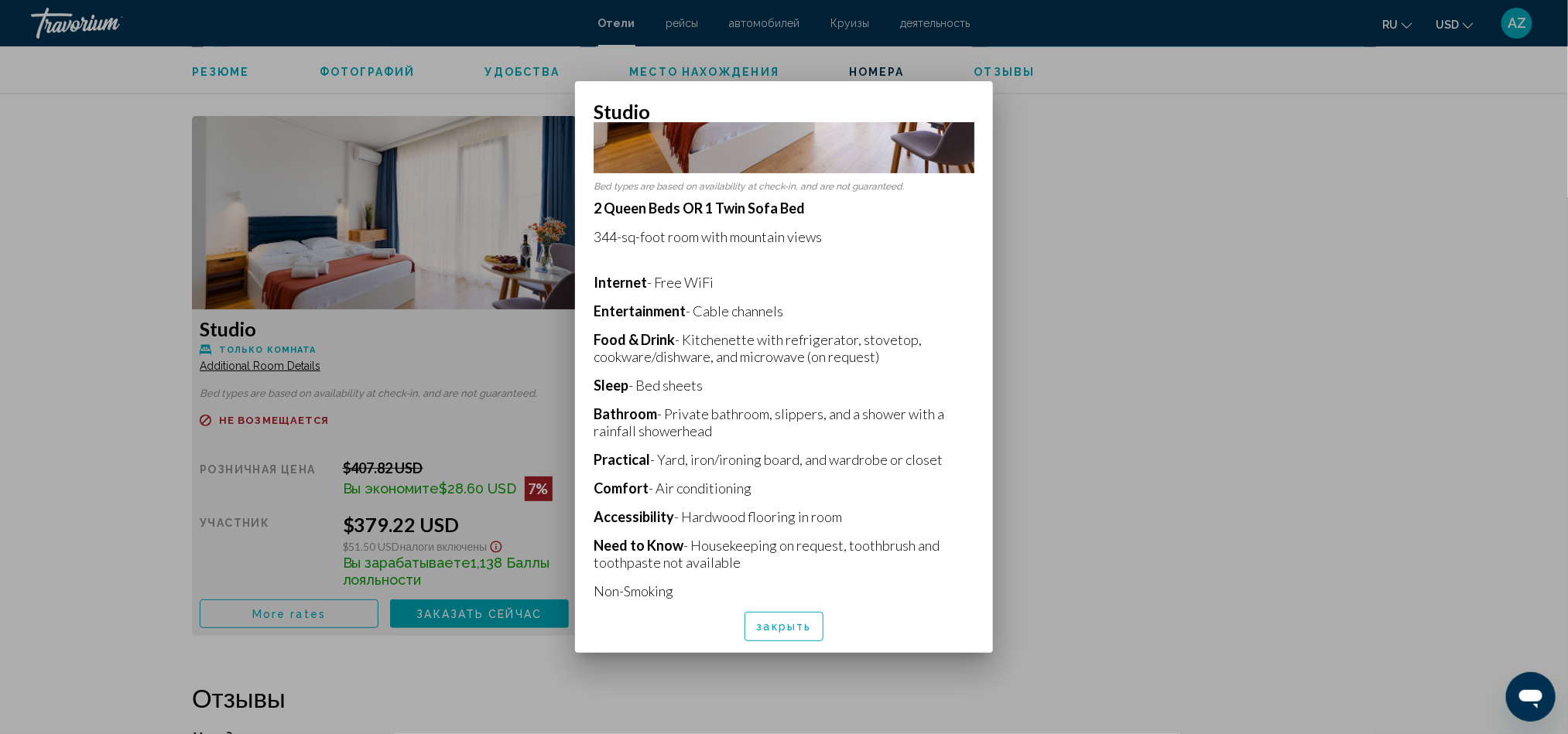 drag, startPoint x: 597, startPoint y: 288, endPoint x: 850, endPoint y: 579, distance: 385.60342 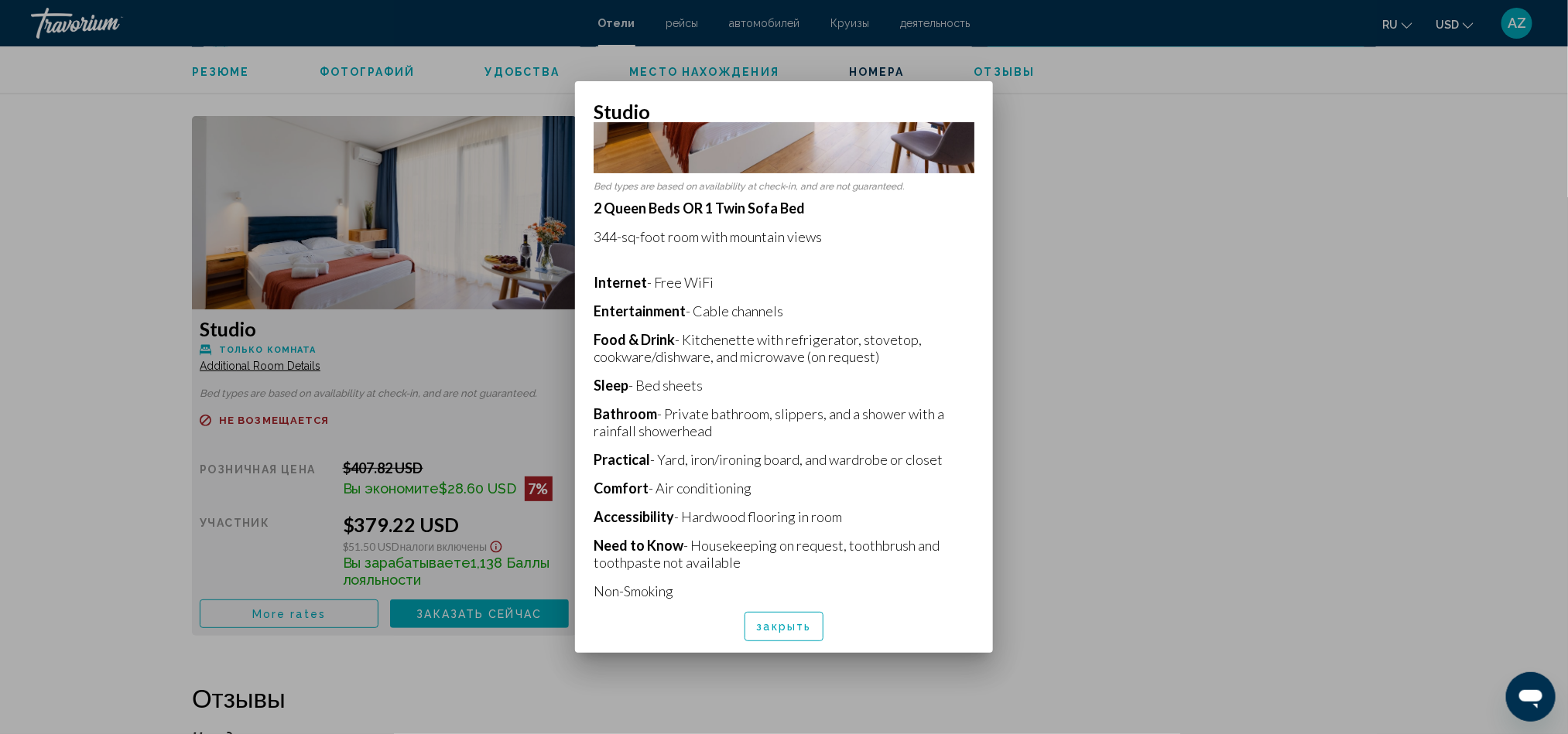 copy on "2 Queen Beds OR 1 Twin Sofa Bed 344-sq-foot room with mountain views  Internet  - Free WiFi  Entertainment  - Cable channels  Food & Drink  - Kitchenette with refrigerator, stovetop, cookware/dishware, and microwave (on request) Sleep  - Bed sheets  Bathroom  - Private bathroom, slippers, and a shower with a rainfall showerhead Practical  - Yard, iron/ironing board, and wardrobe or closet Comfort  - Air conditioning Accessibility  - Hardwood flooring in room Need to Know  - Housekeeping on request, toothbrush and toothpaste not available Non-Smoking" 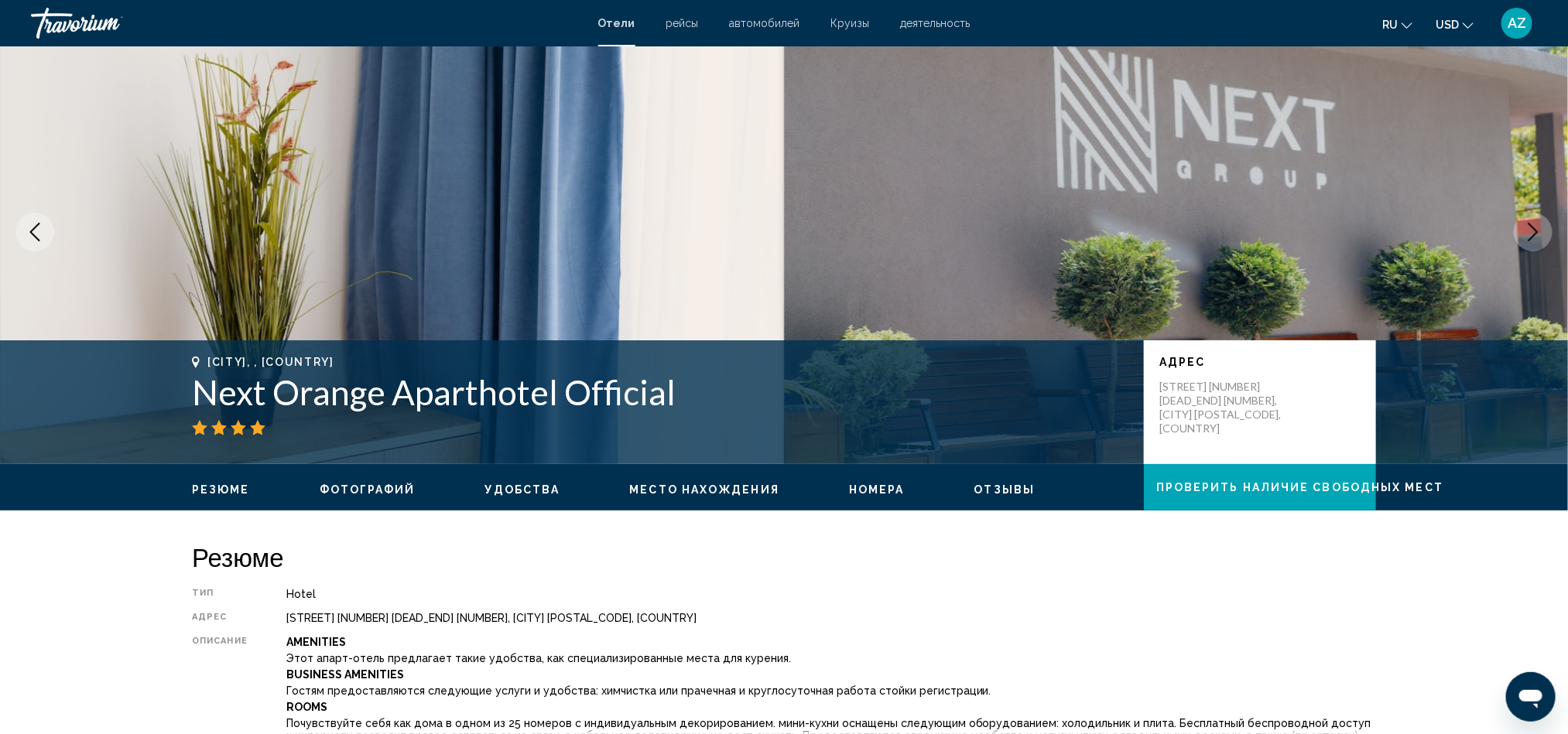 scroll, scrollTop: 0, scrollLeft: 0, axis: both 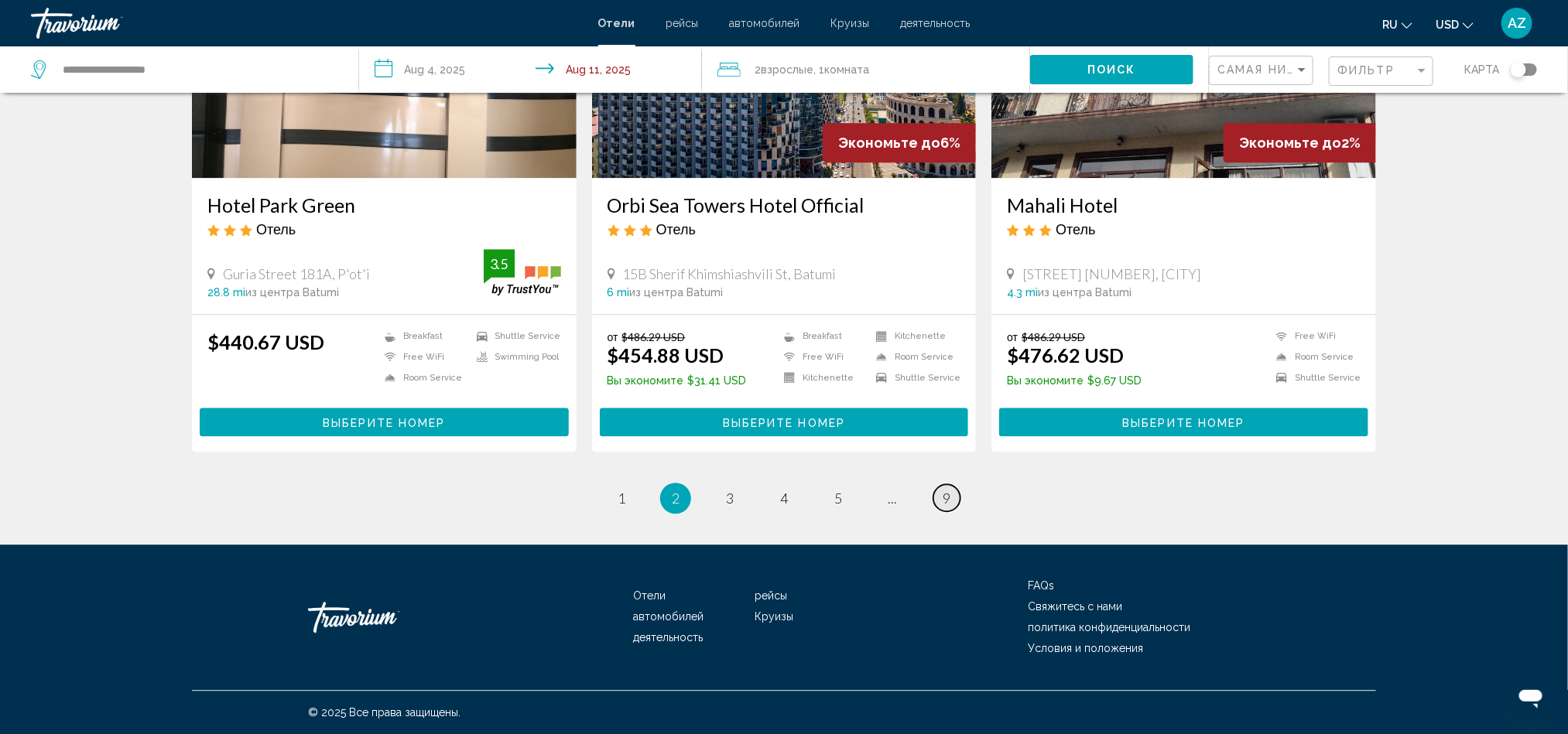 click on "9" at bounding box center [947, 498] 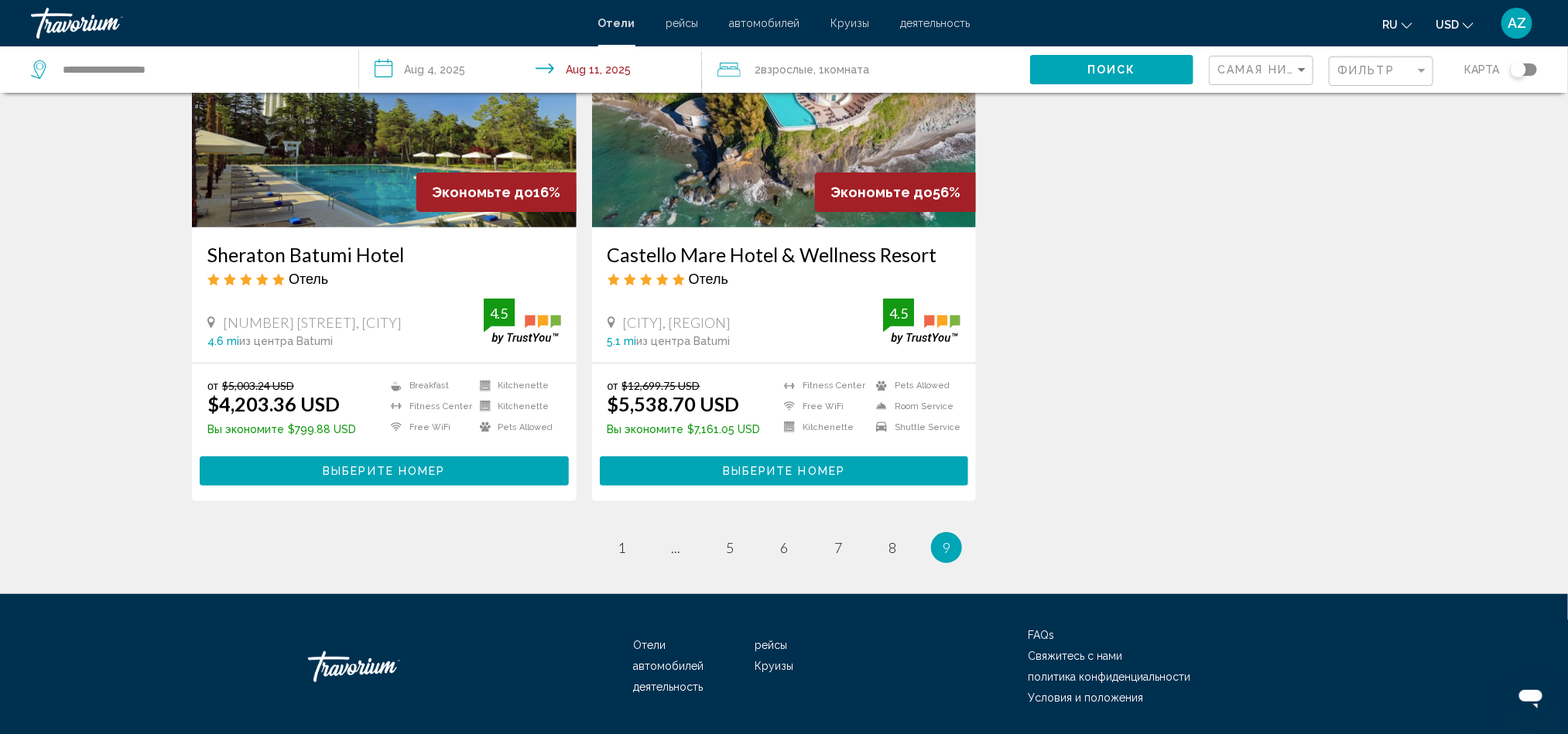 scroll, scrollTop: 217, scrollLeft: 0, axis: vertical 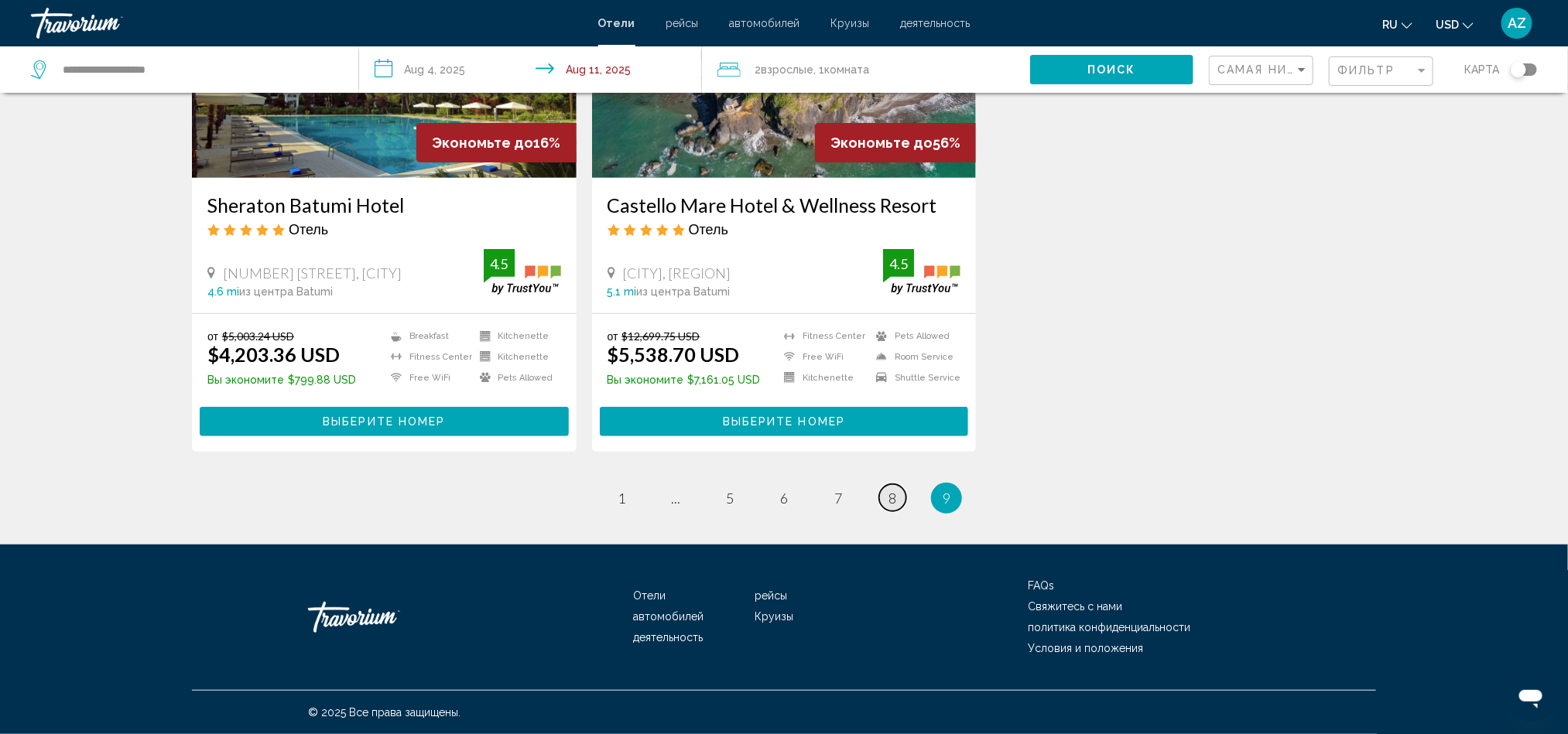 click on "8" at bounding box center [892, 498] 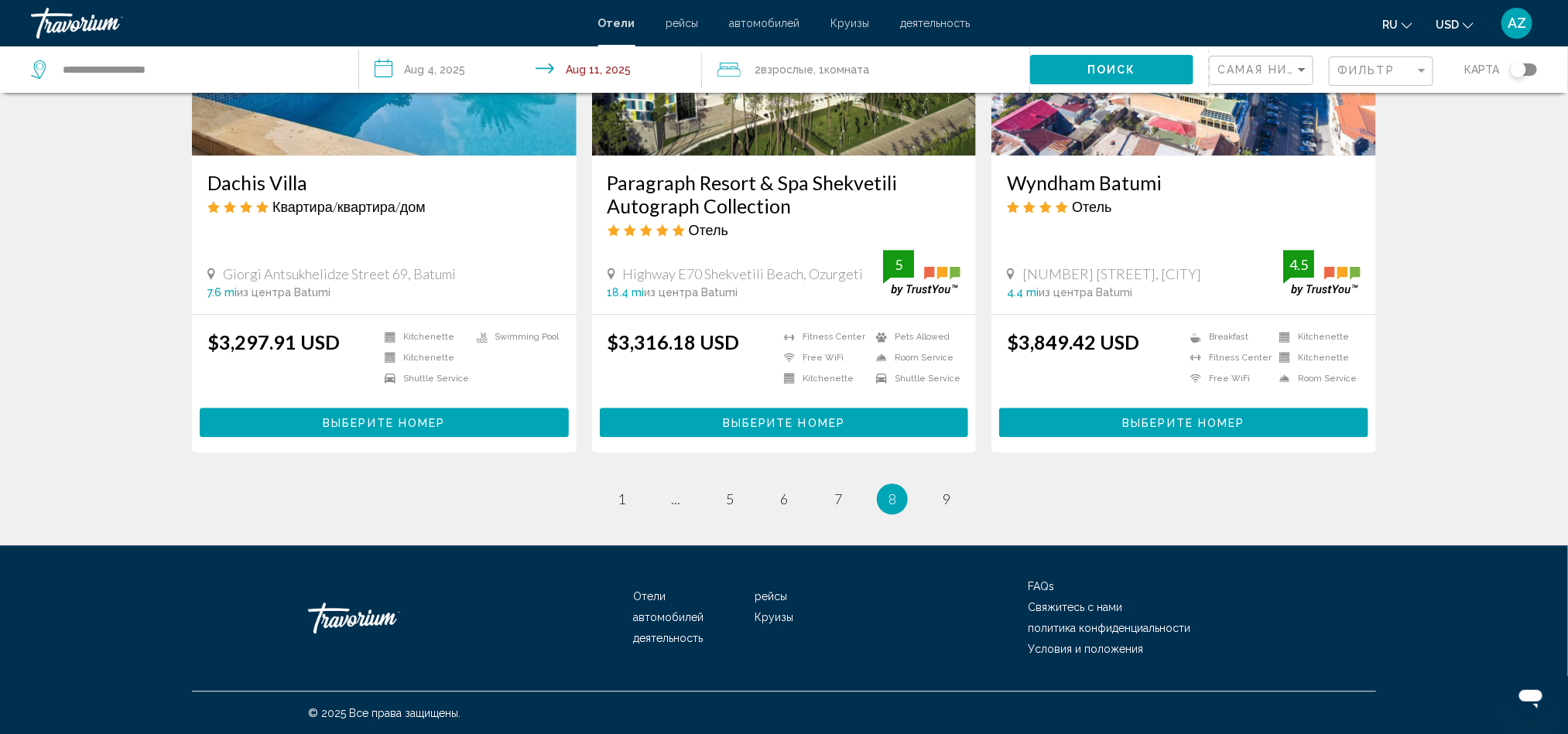 scroll, scrollTop: 1883, scrollLeft: 0, axis: vertical 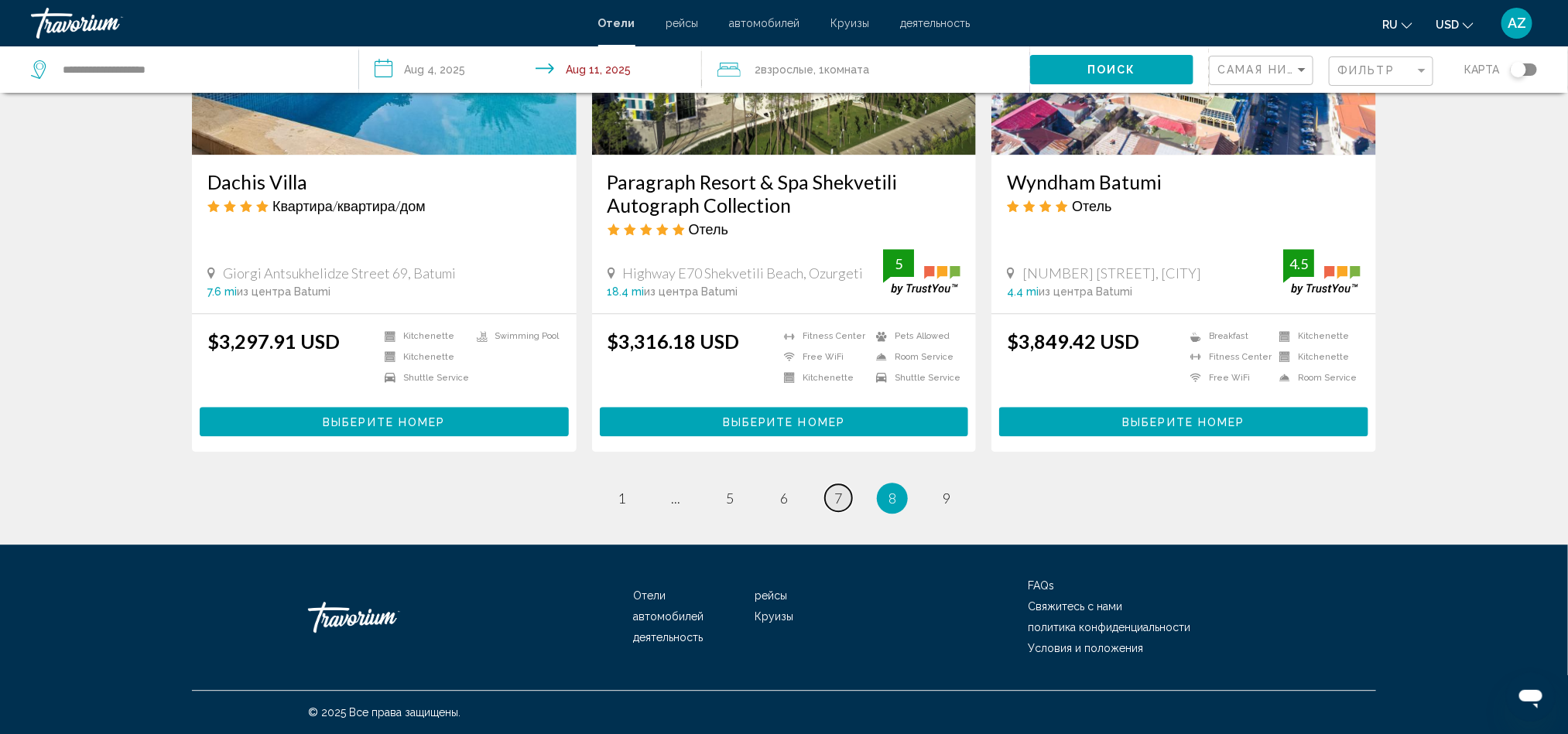 click on "7" at bounding box center [838, 498] 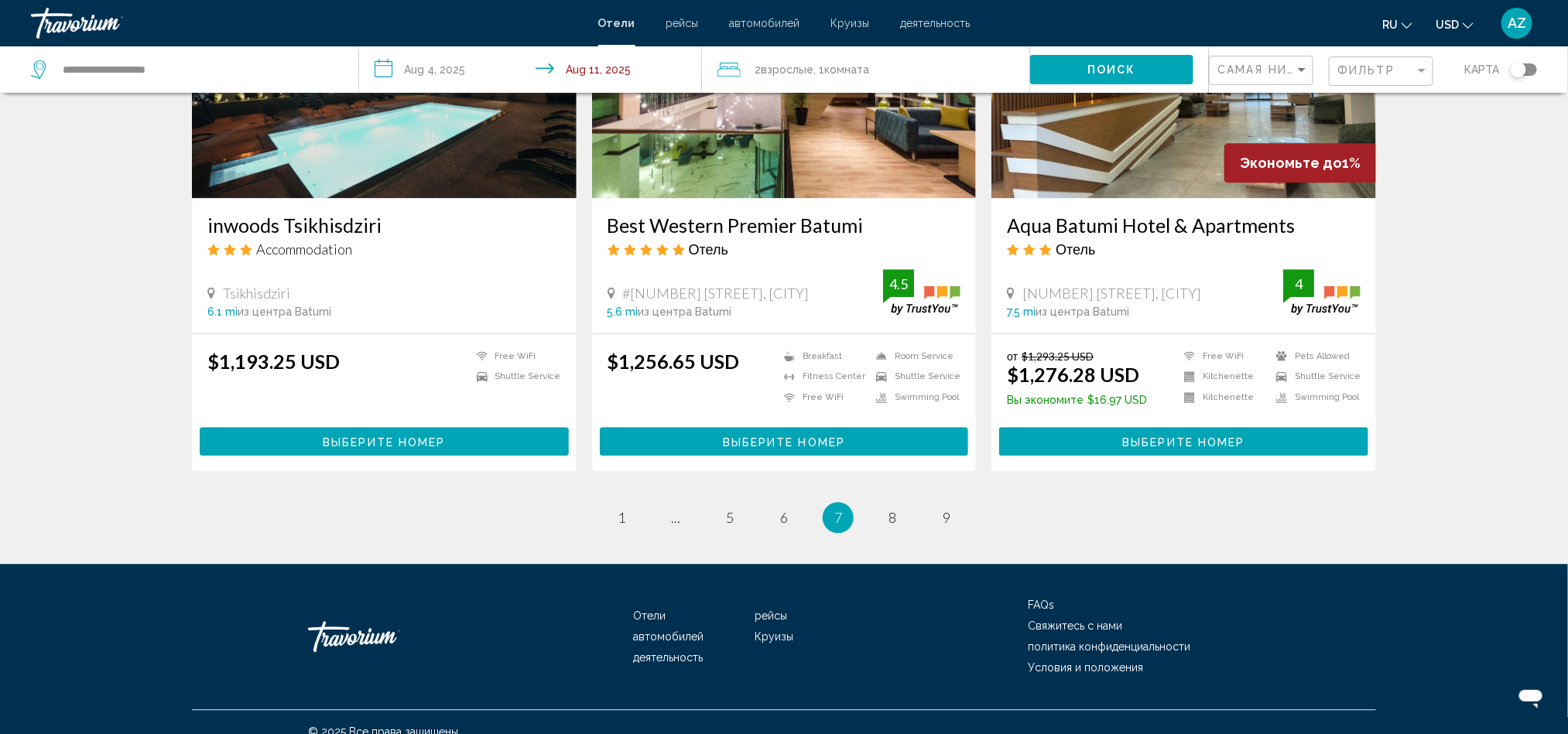 scroll, scrollTop: 1843, scrollLeft: 0, axis: vertical 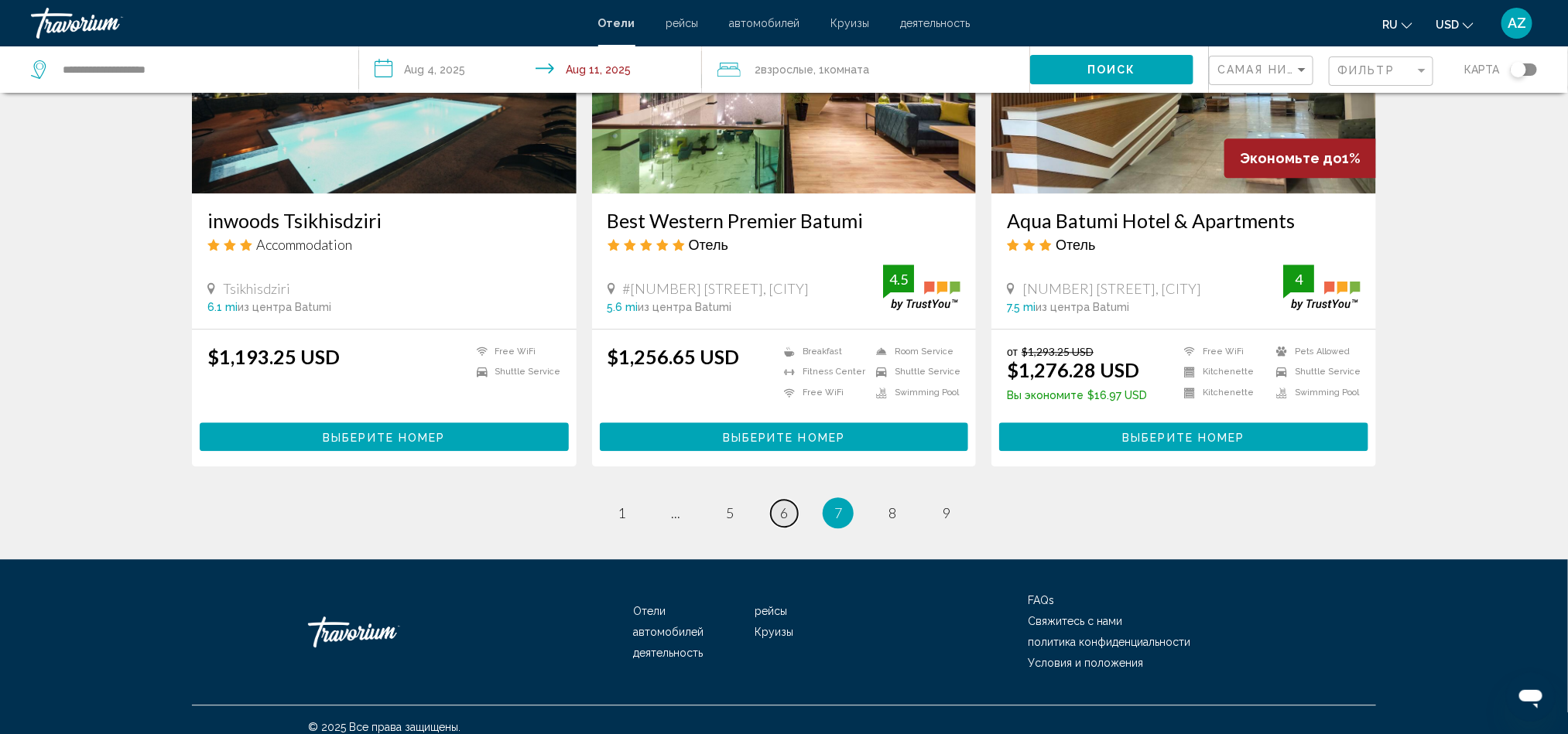 click on "page  6" at bounding box center [784, 513] 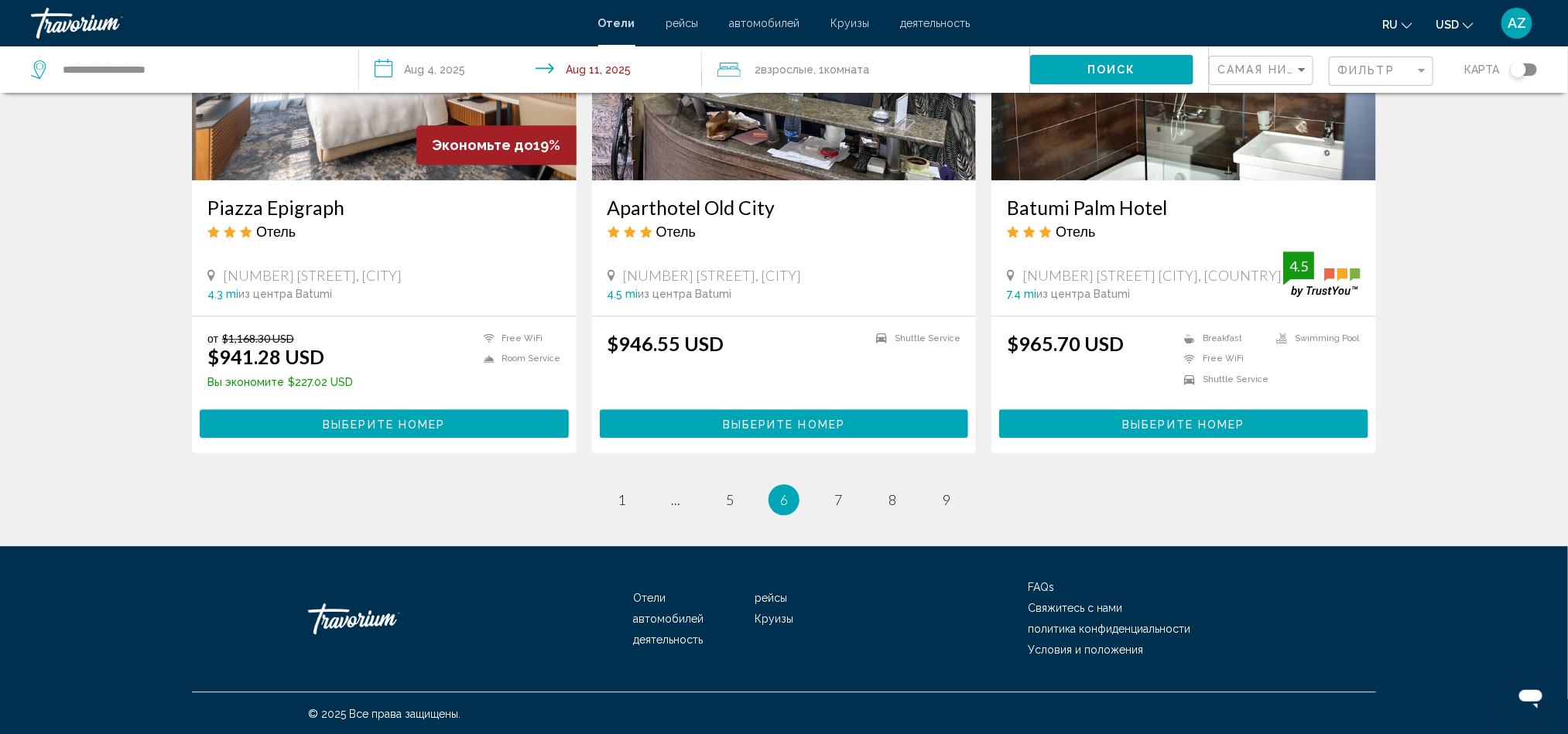 scroll, scrollTop: 1859, scrollLeft: 0, axis: vertical 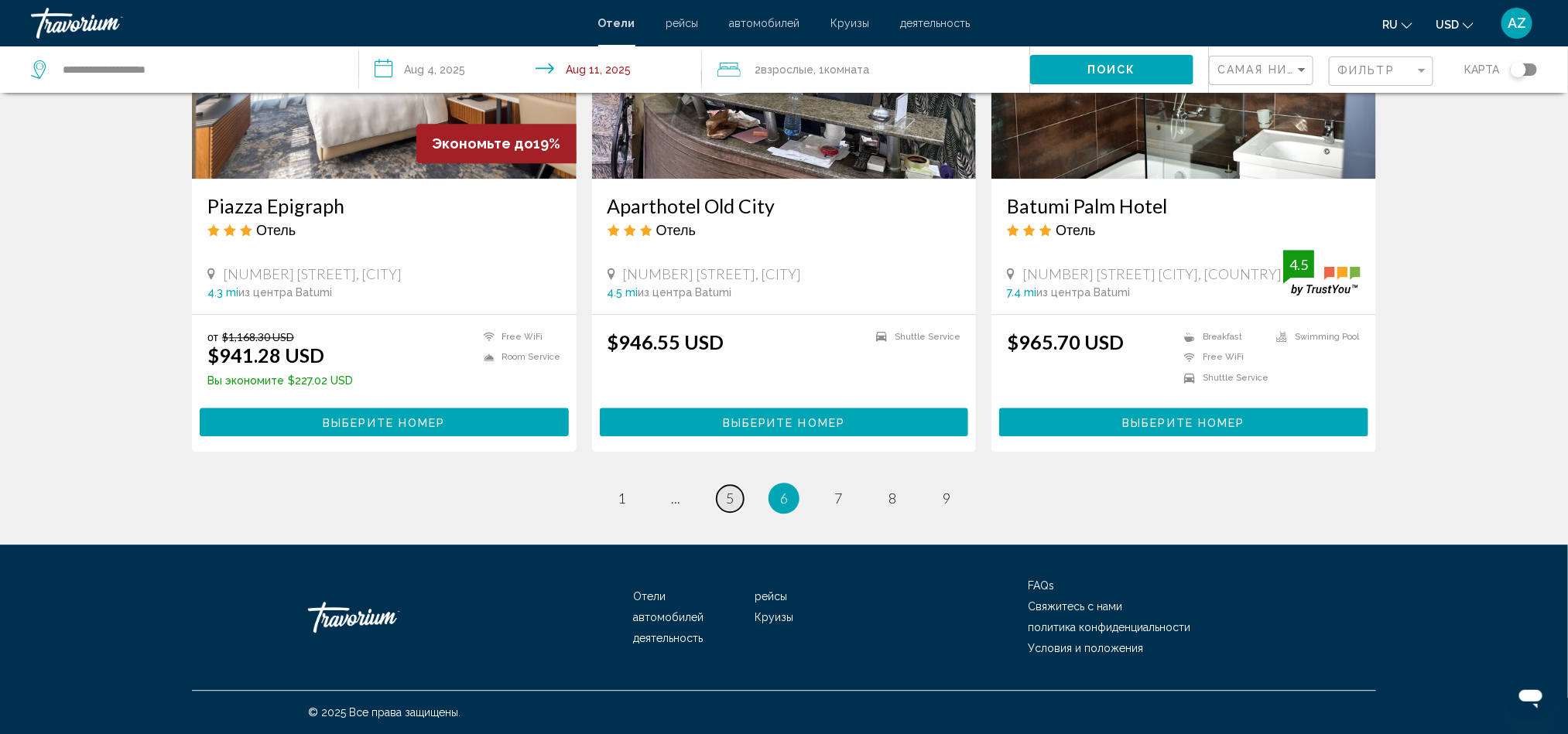 click on "5" at bounding box center [730, 498] 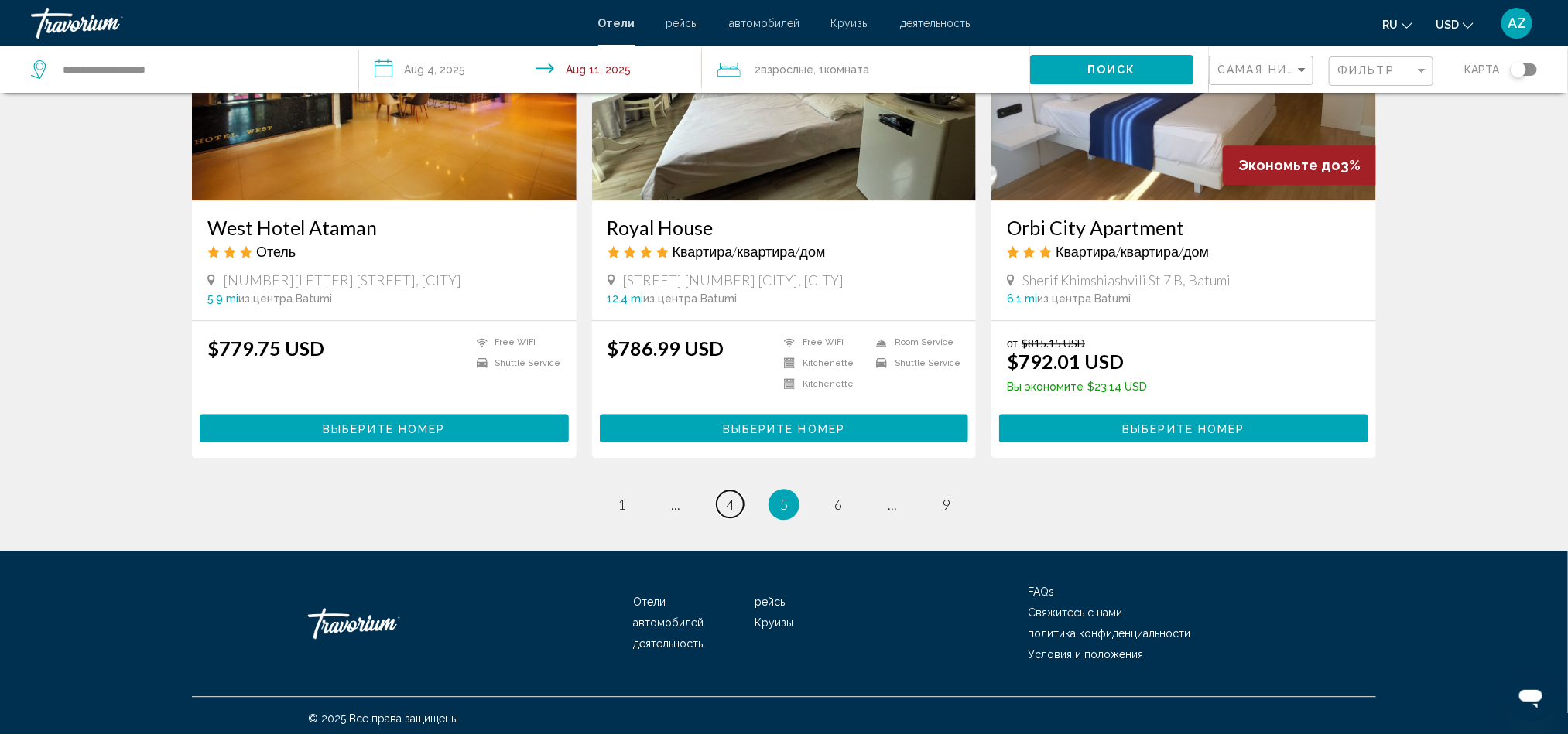 scroll, scrollTop: 1849, scrollLeft: 0, axis: vertical 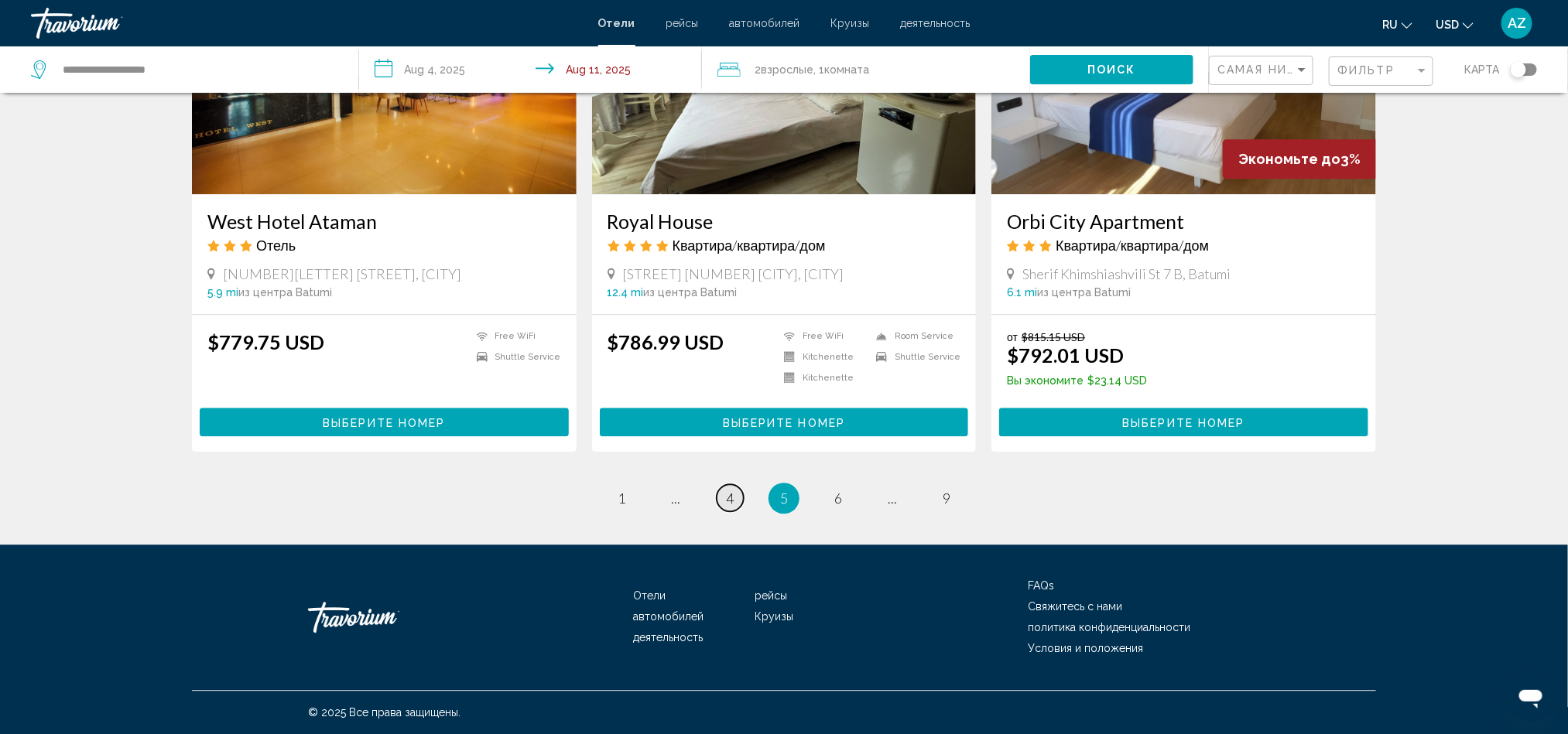 click on "page  4" at bounding box center (730, 497) 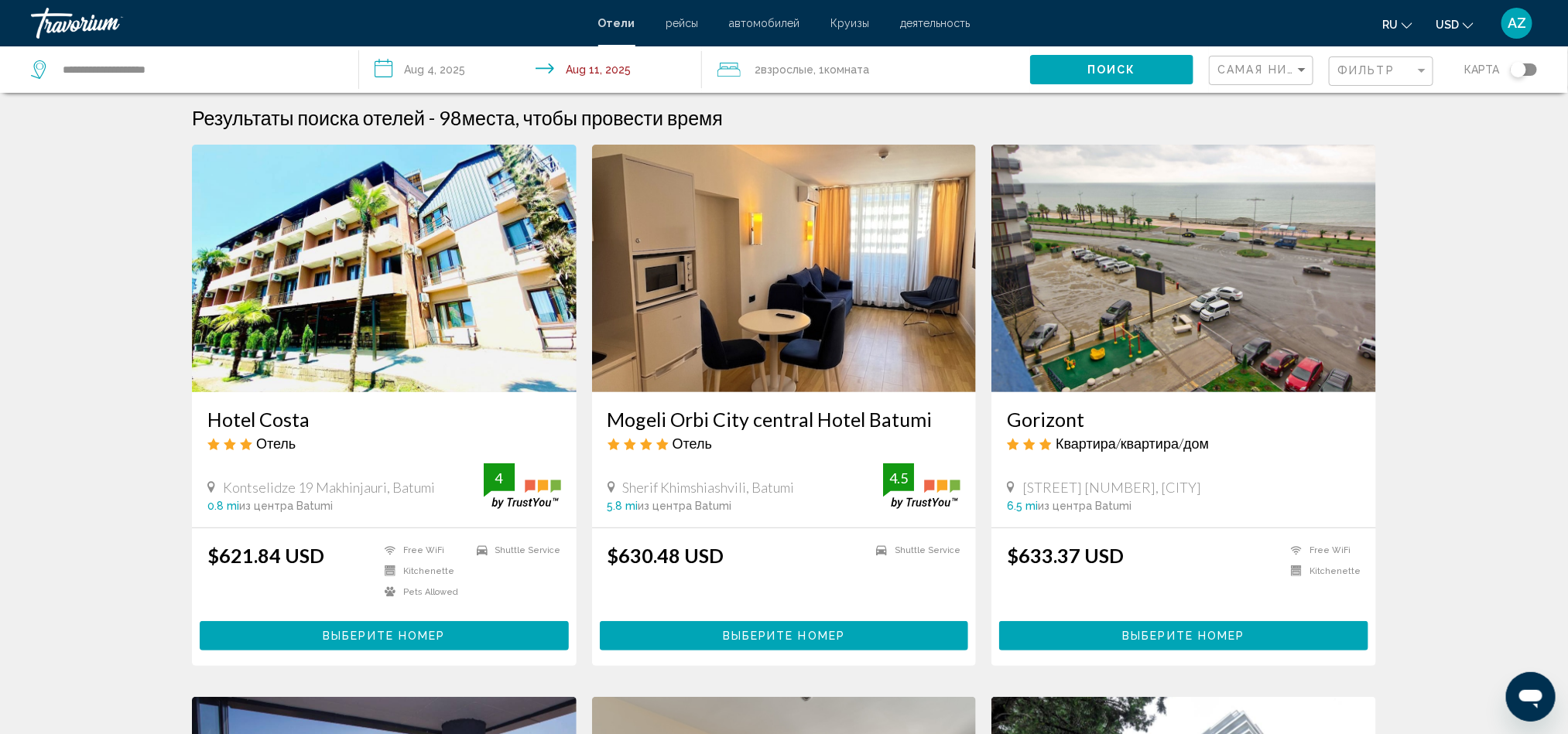 scroll, scrollTop: 0, scrollLeft: 0, axis: both 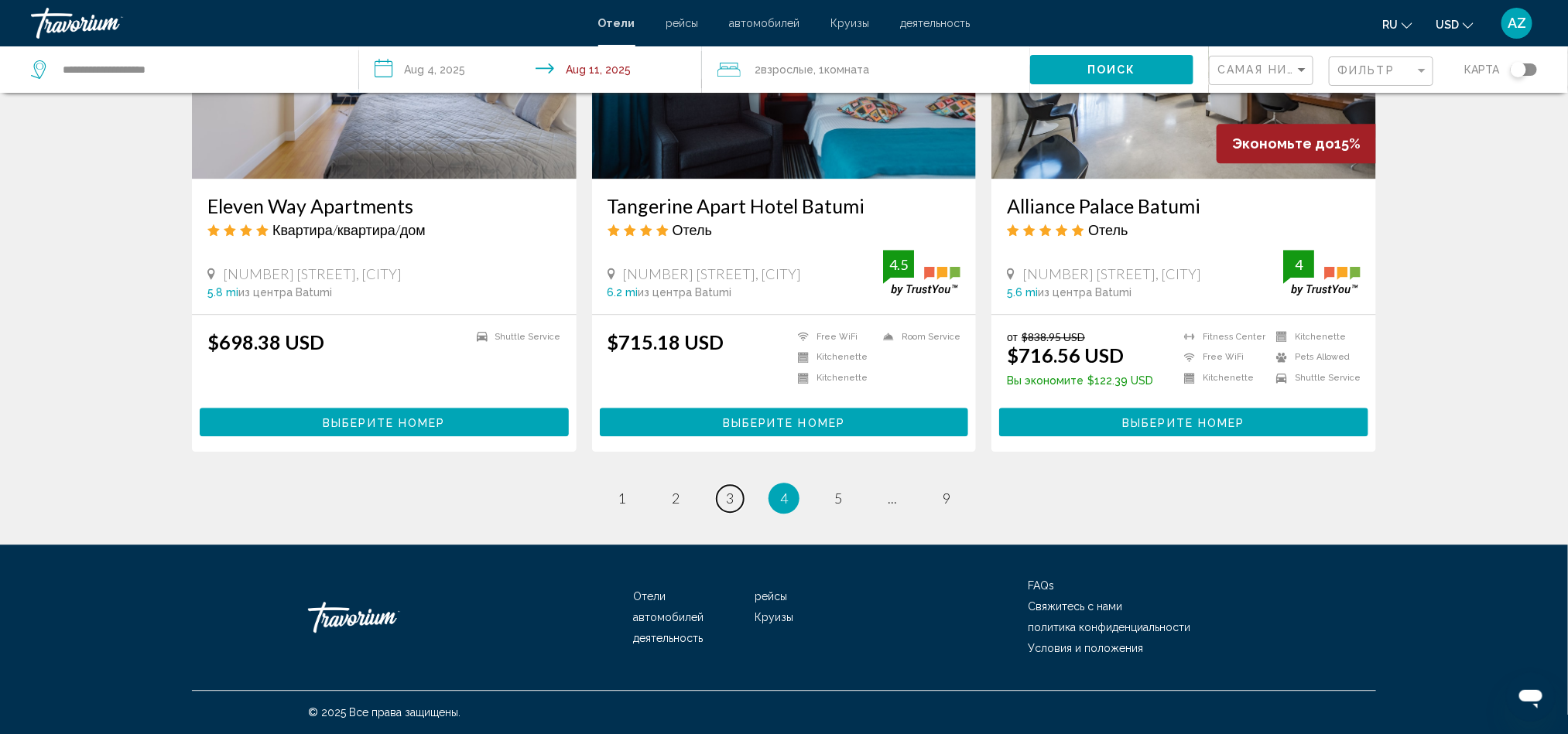 click on "page  3" at bounding box center [730, 498] 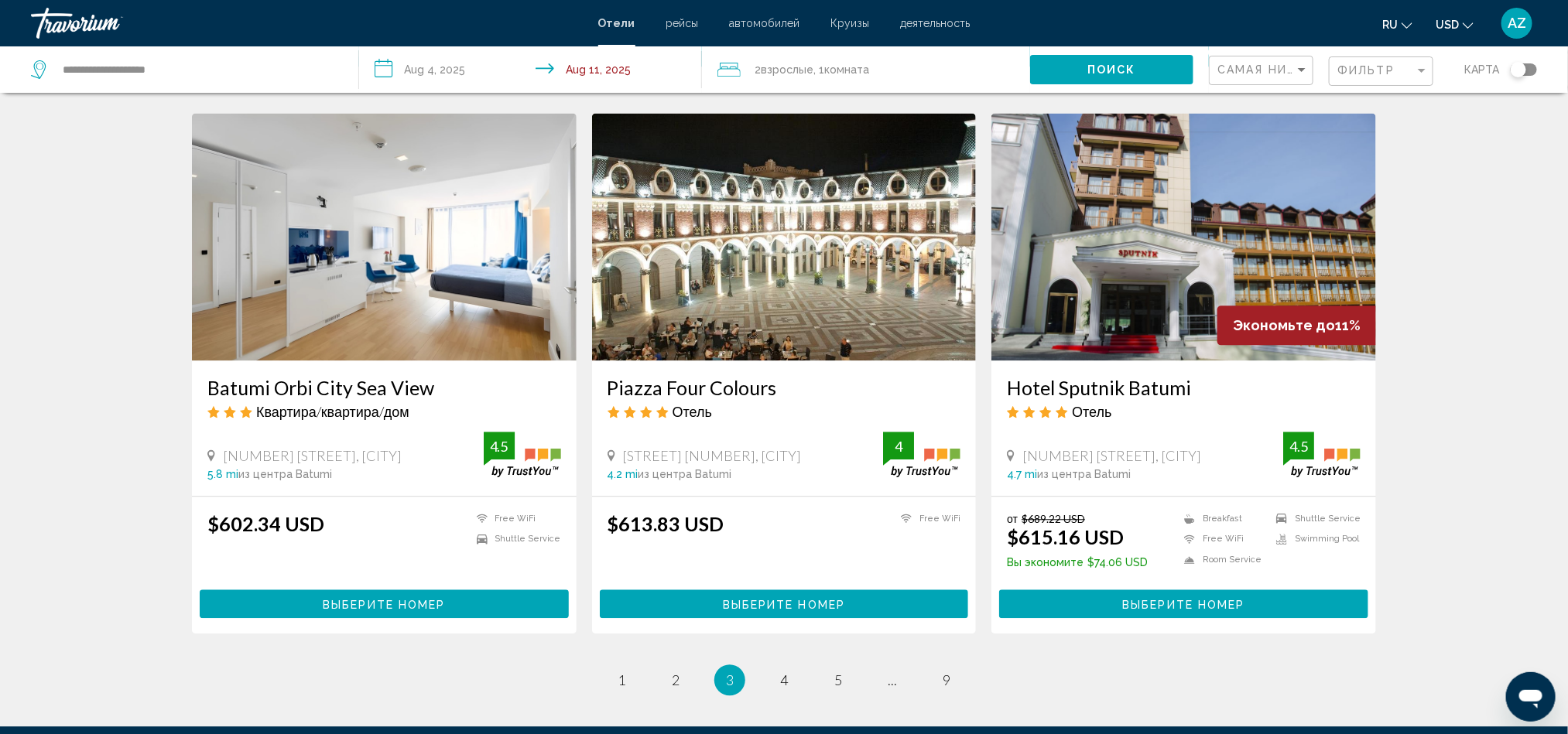 scroll, scrollTop: 1883, scrollLeft: 0, axis: vertical 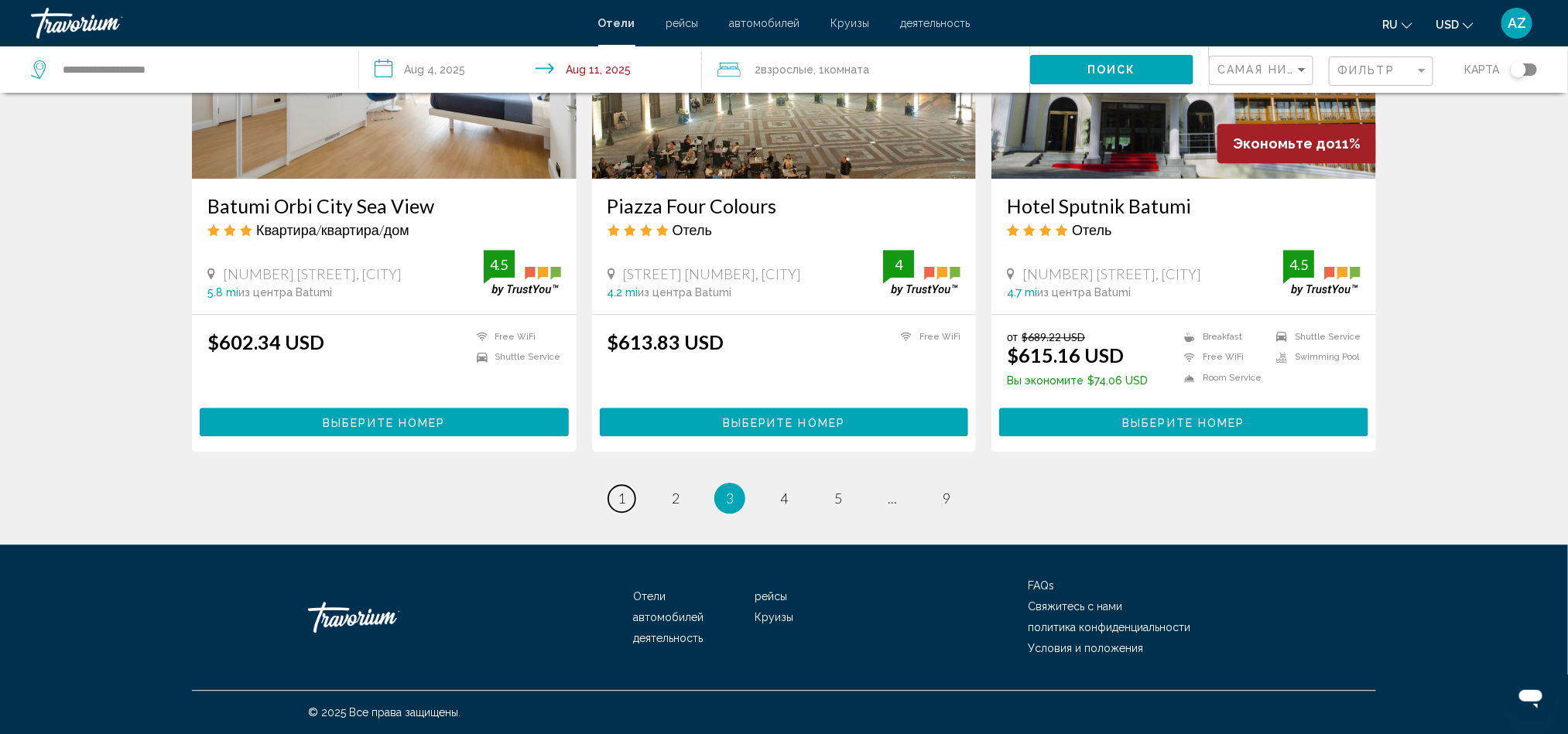 click on "page  1" at bounding box center [621, 498] 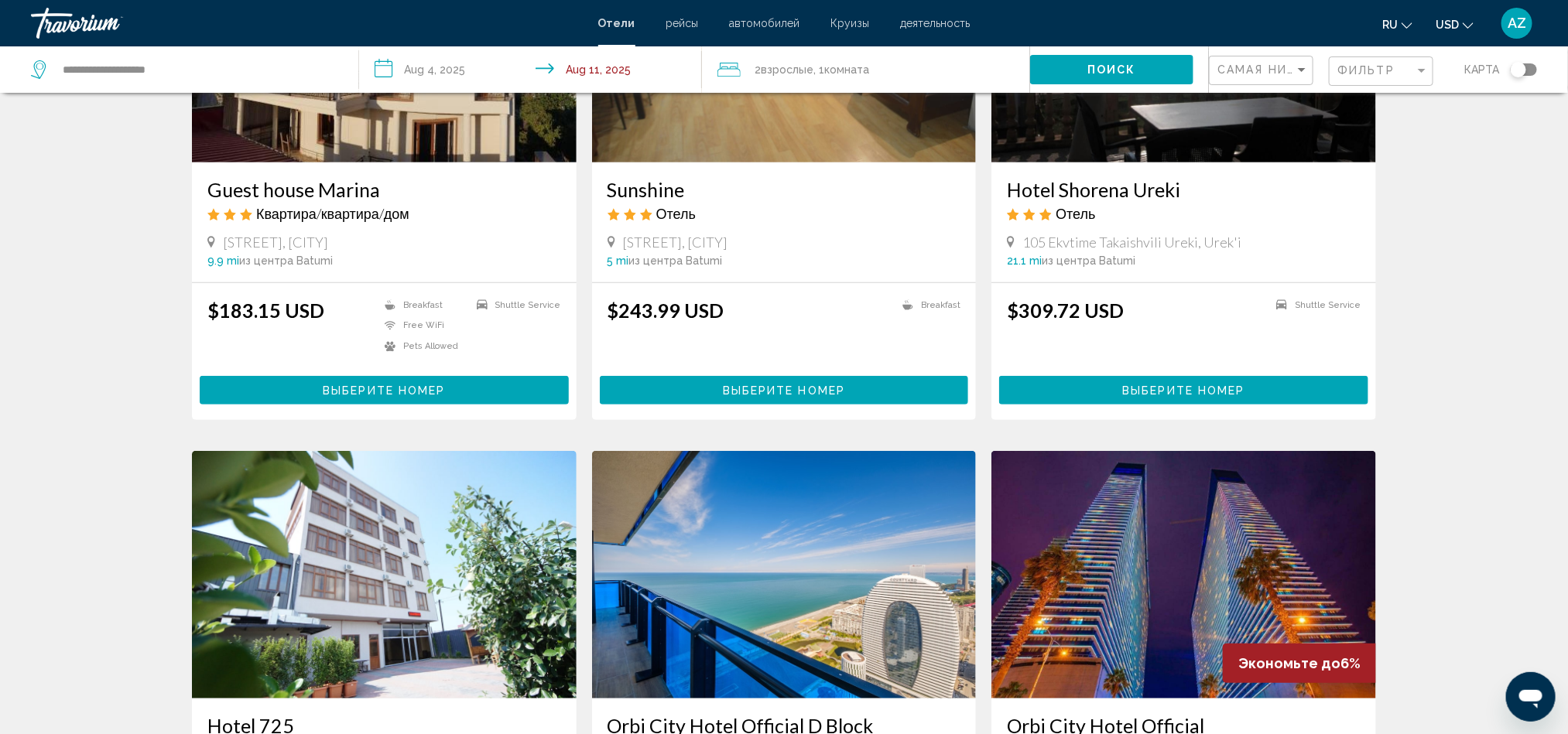 scroll, scrollTop: 0, scrollLeft: 0, axis: both 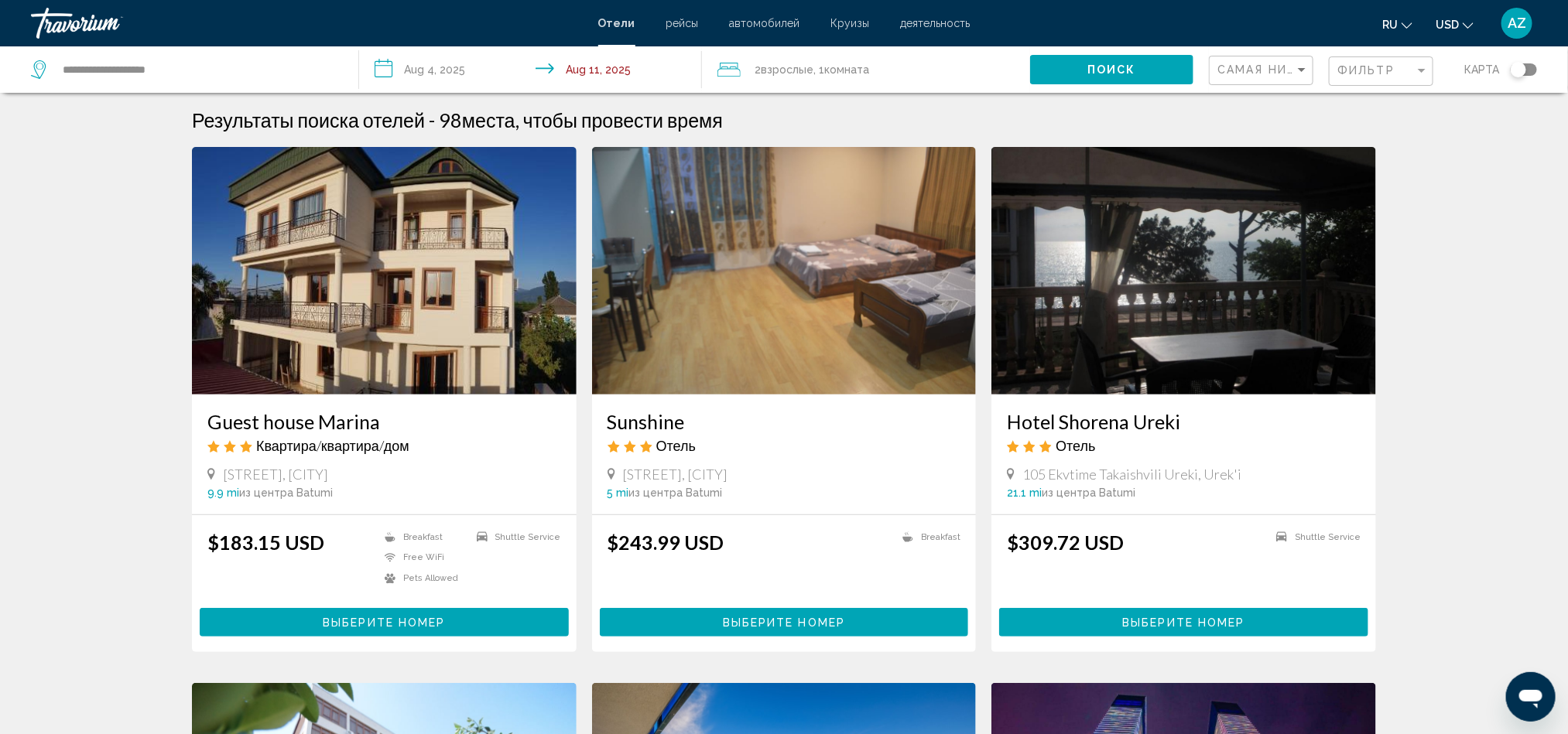 click on "Hotel Shorena Ureki" at bounding box center (1183, 422) 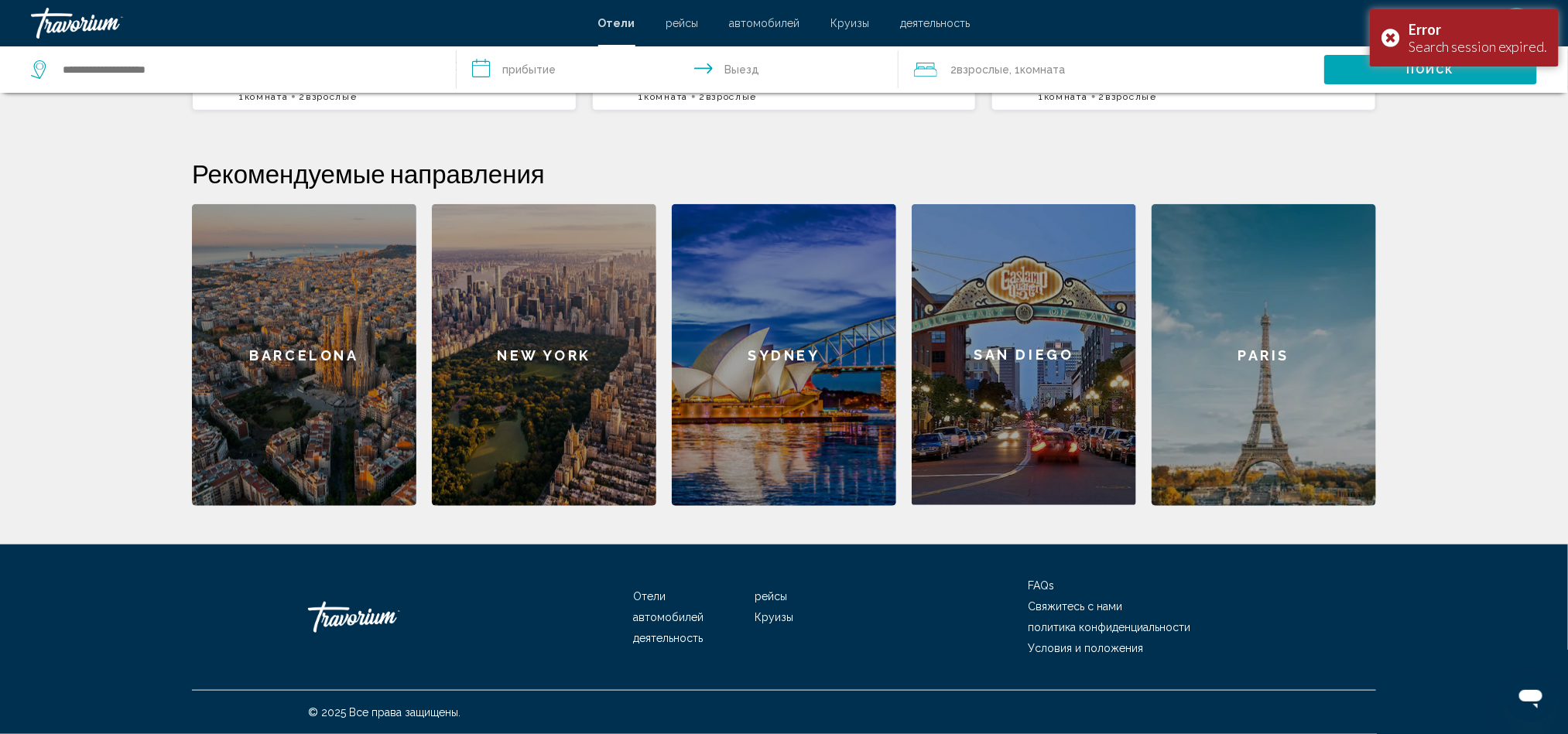 scroll, scrollTop: 66, scrollLeft: 0, axis: vertical 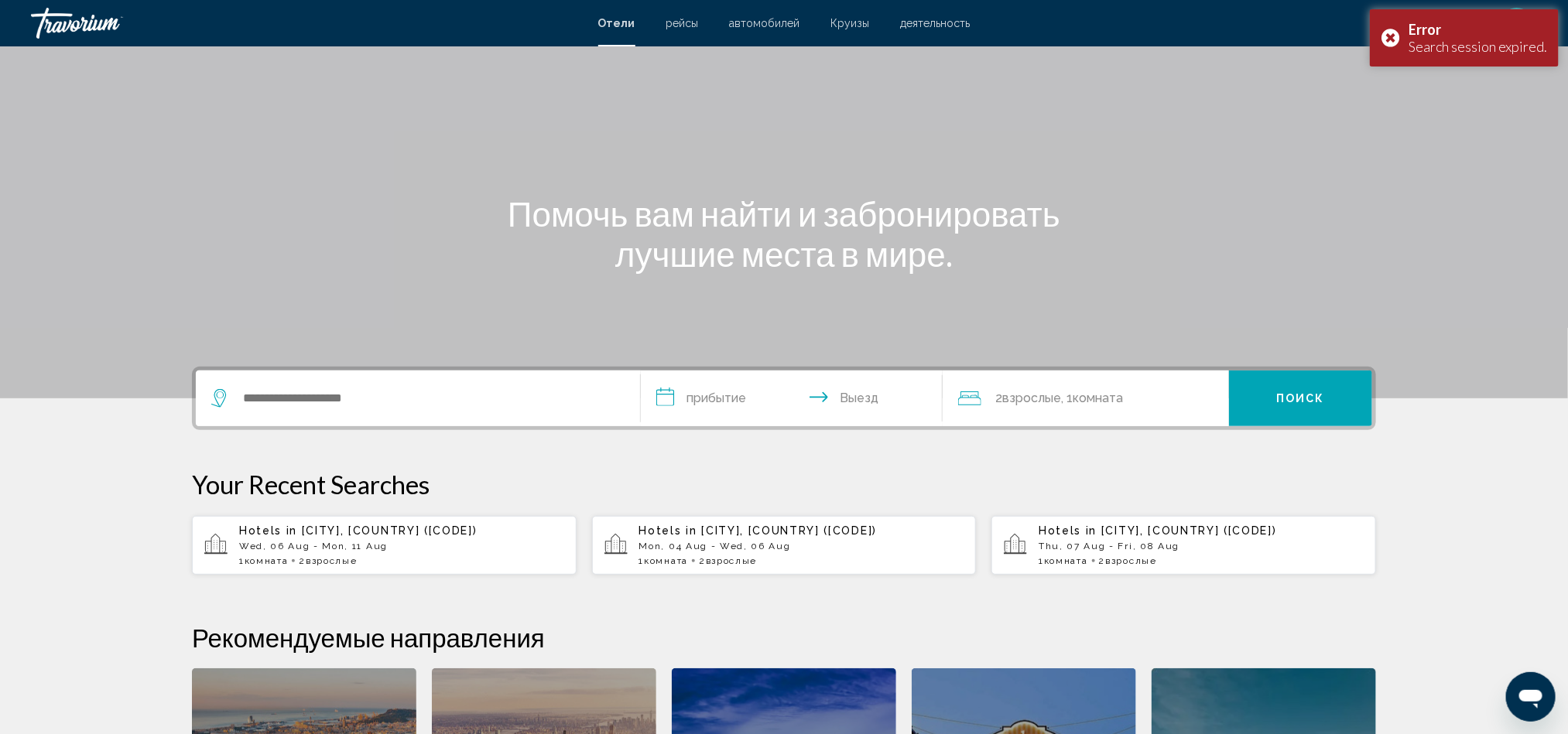 click at bounding box center (418, 398) 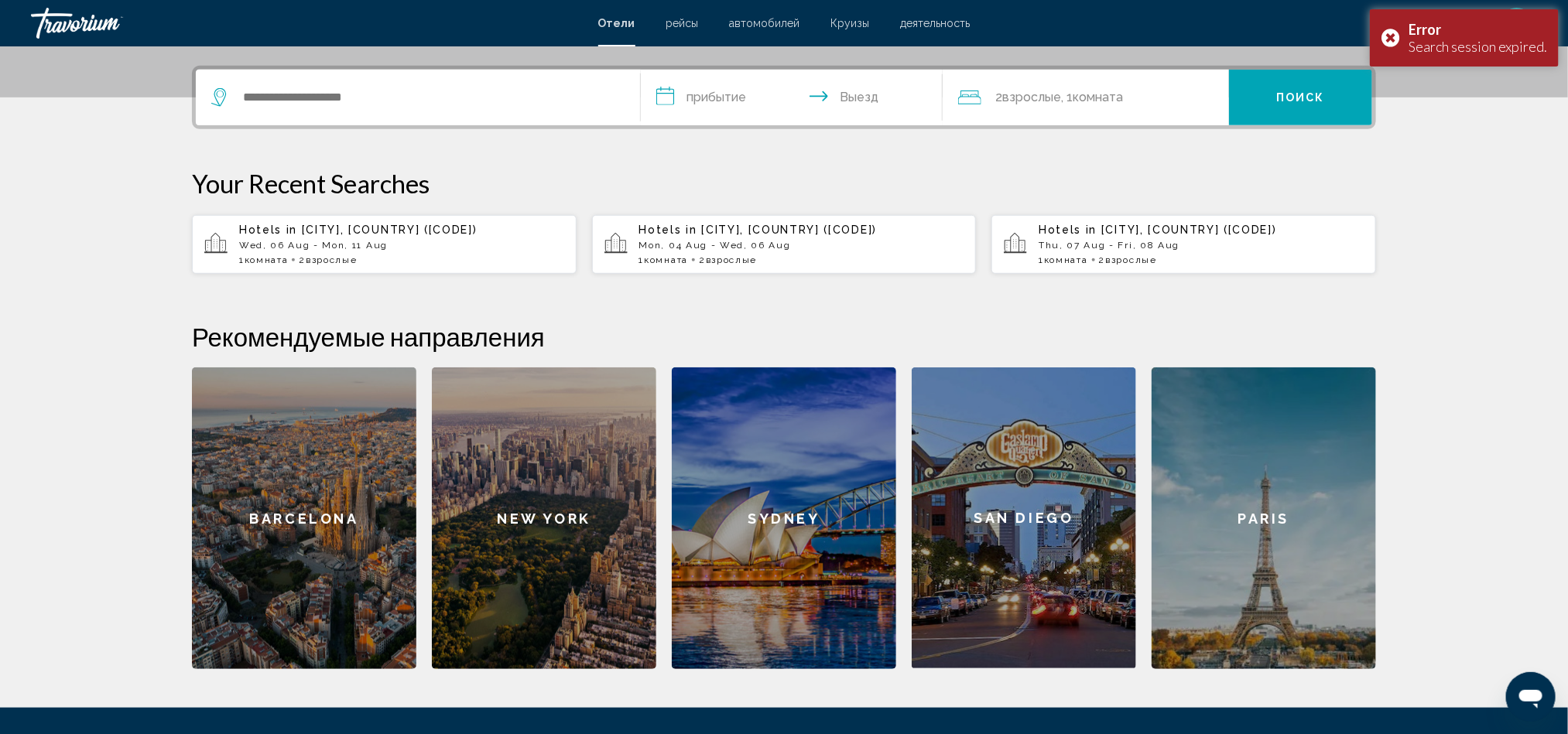 scroll, scrollTop: 381, scrollLeft: 0, axis: vertical 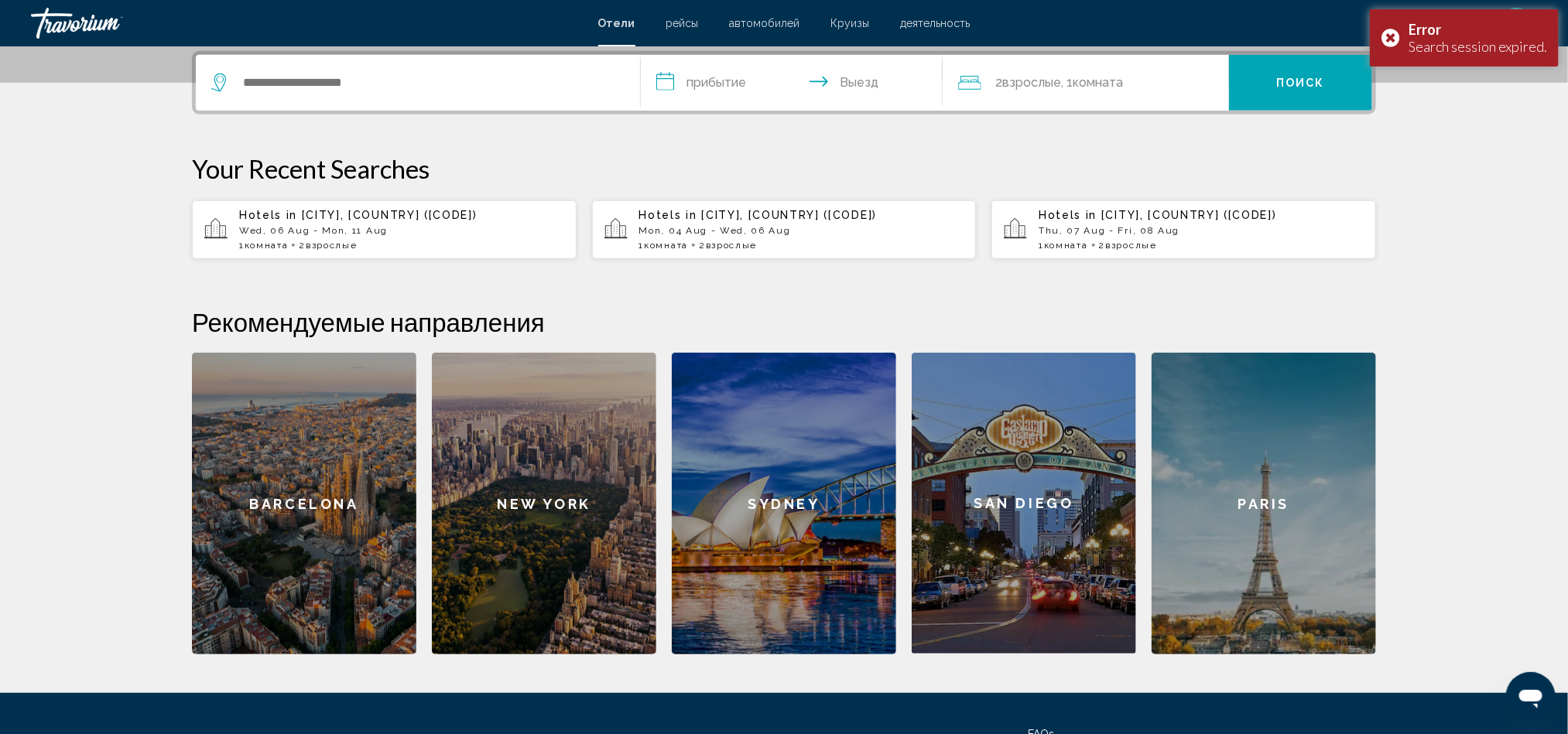 click at bounding box center [418, 83] 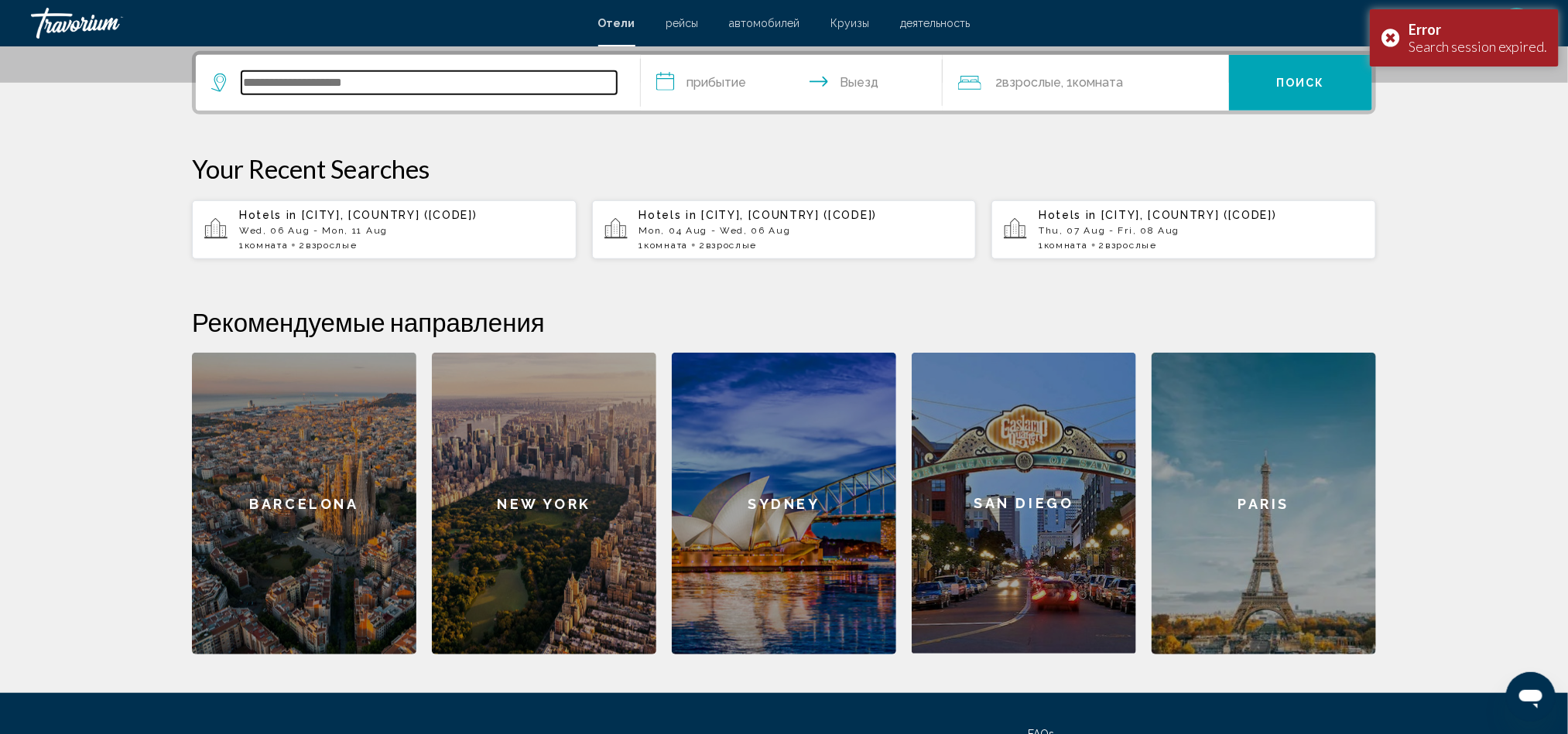click at bounding box center (429, 83) 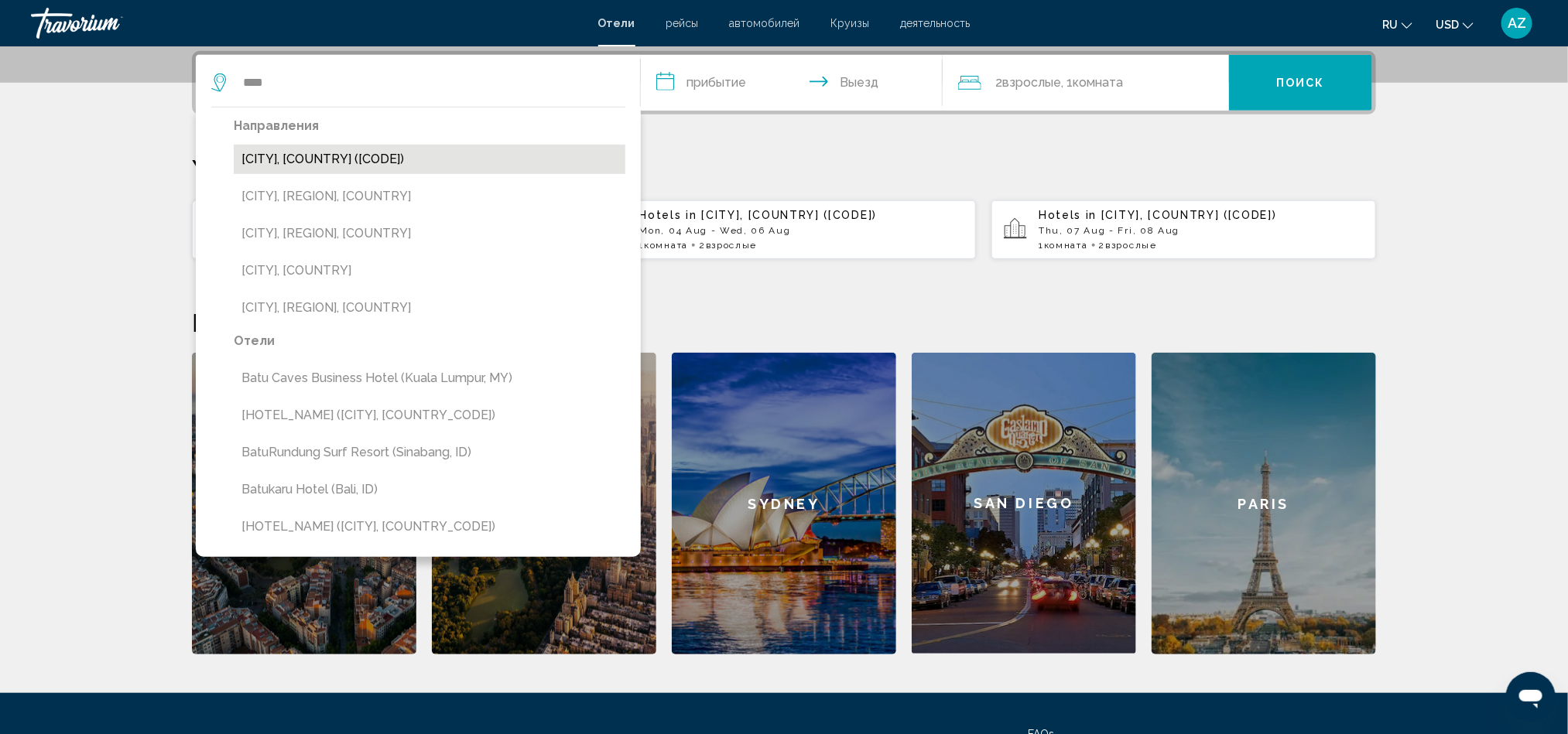 click on "[CITY], [COUNTRY] ([CODE])" at bounding box center [430, 159] 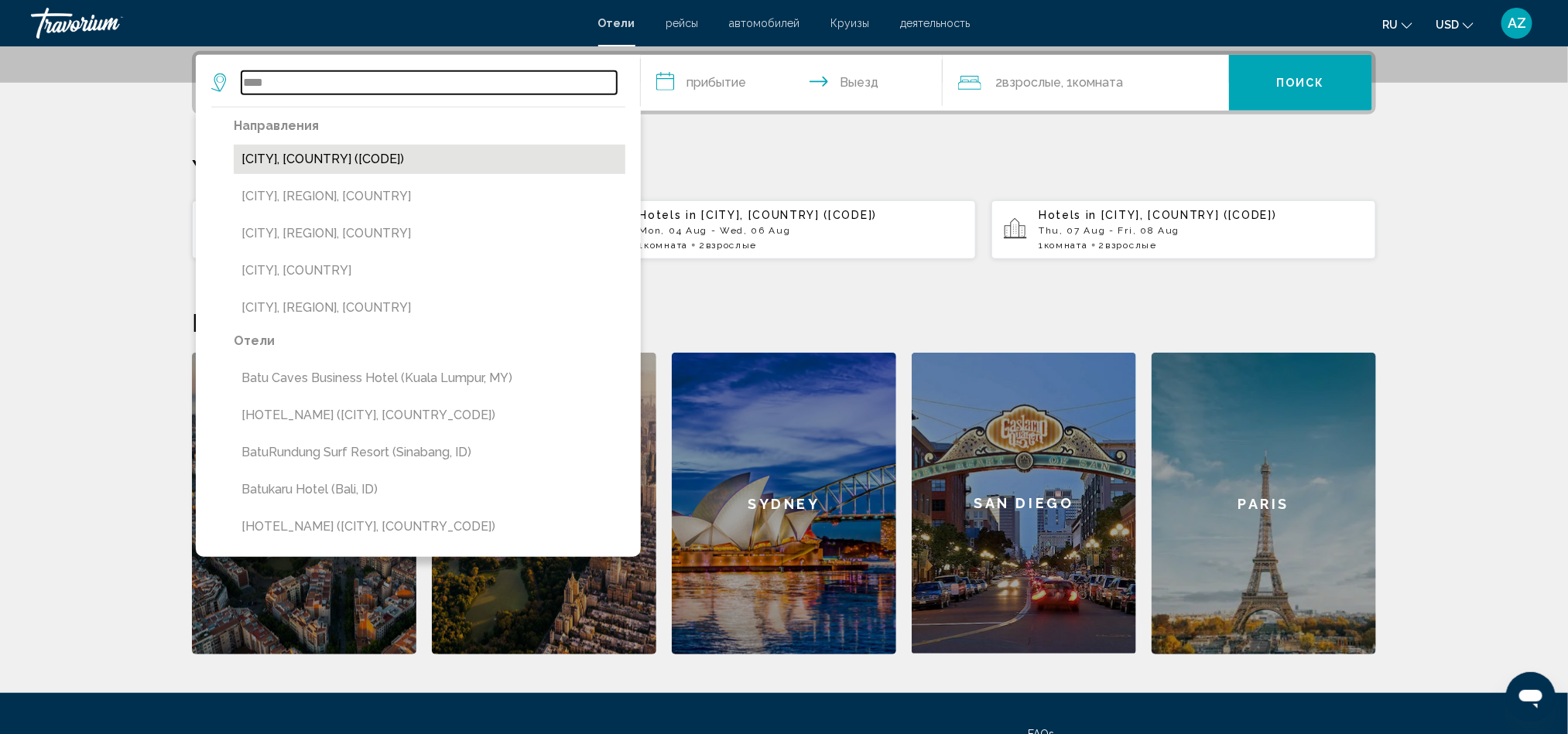 type on "**********" 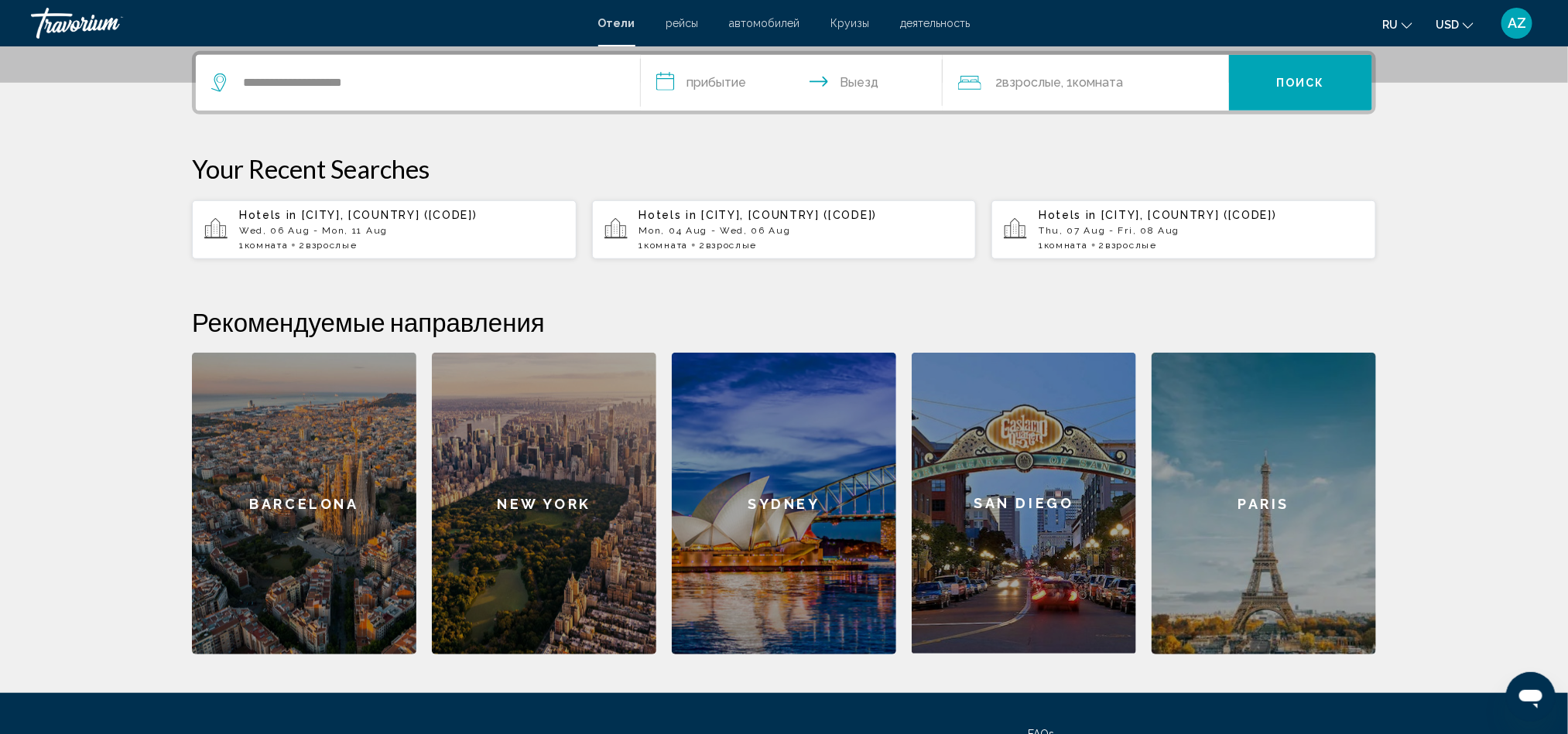 click on "**********" at bounding box center [795, 85] 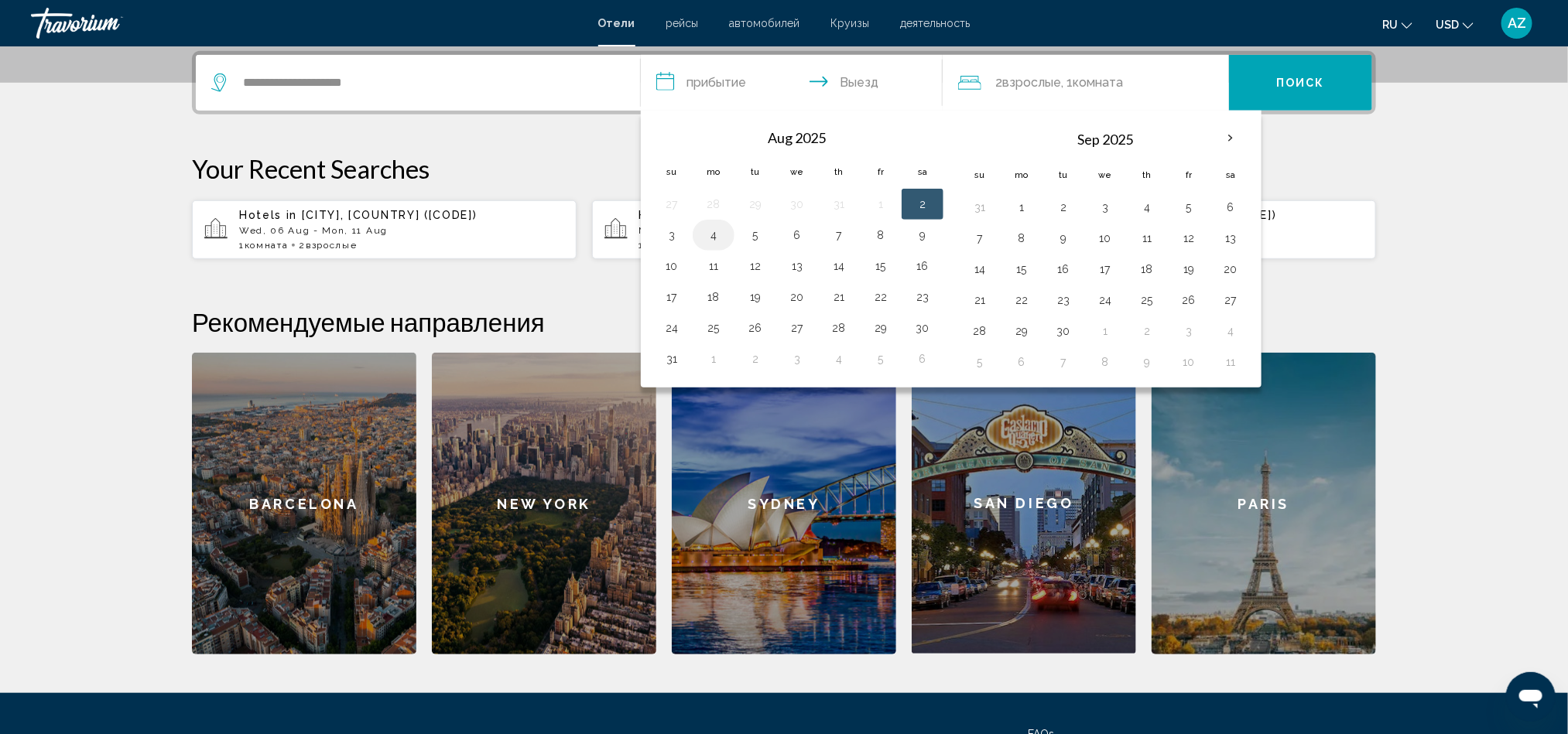 click on "4" at bounding box center [714, 235] 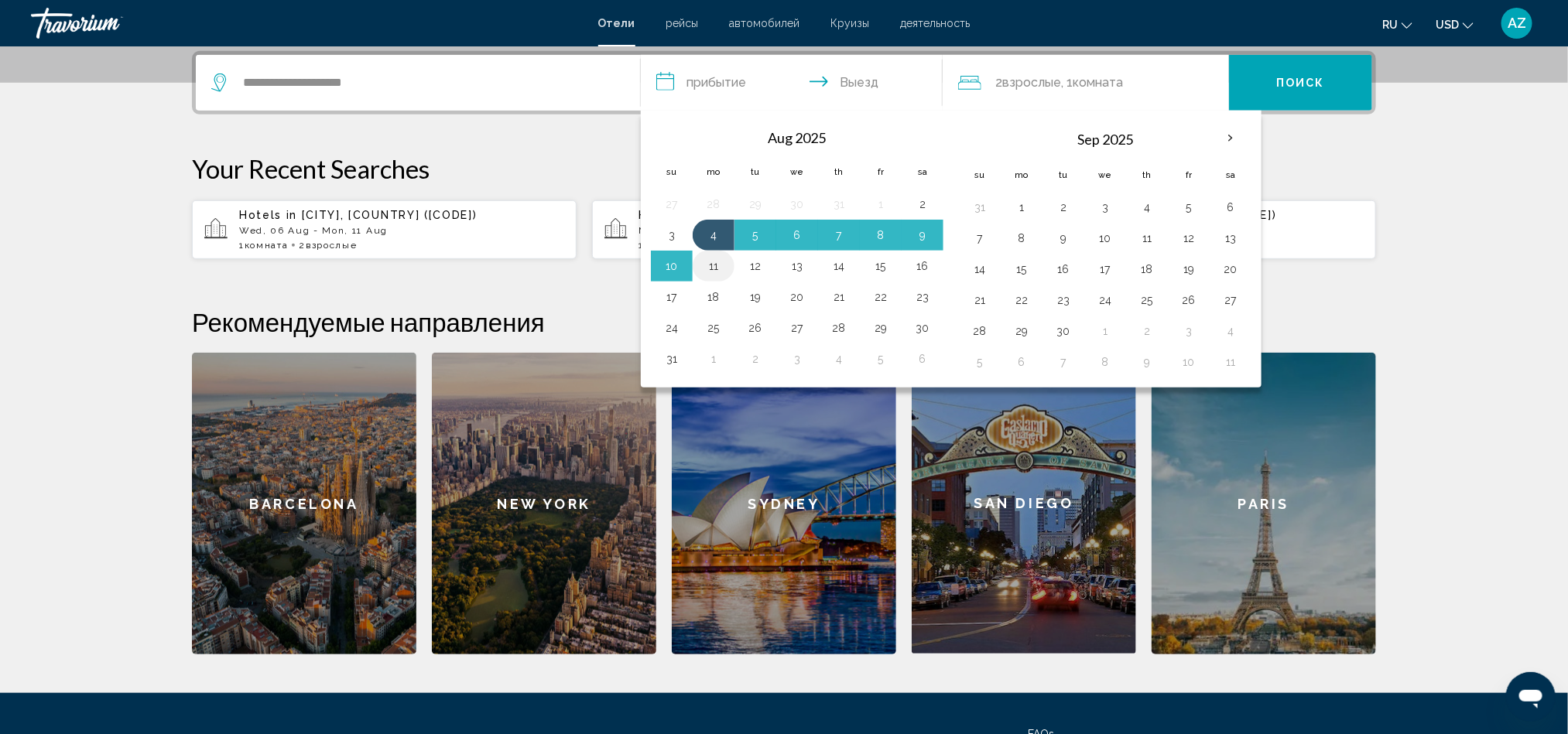 click on "11" at bounding box center (714, 266) 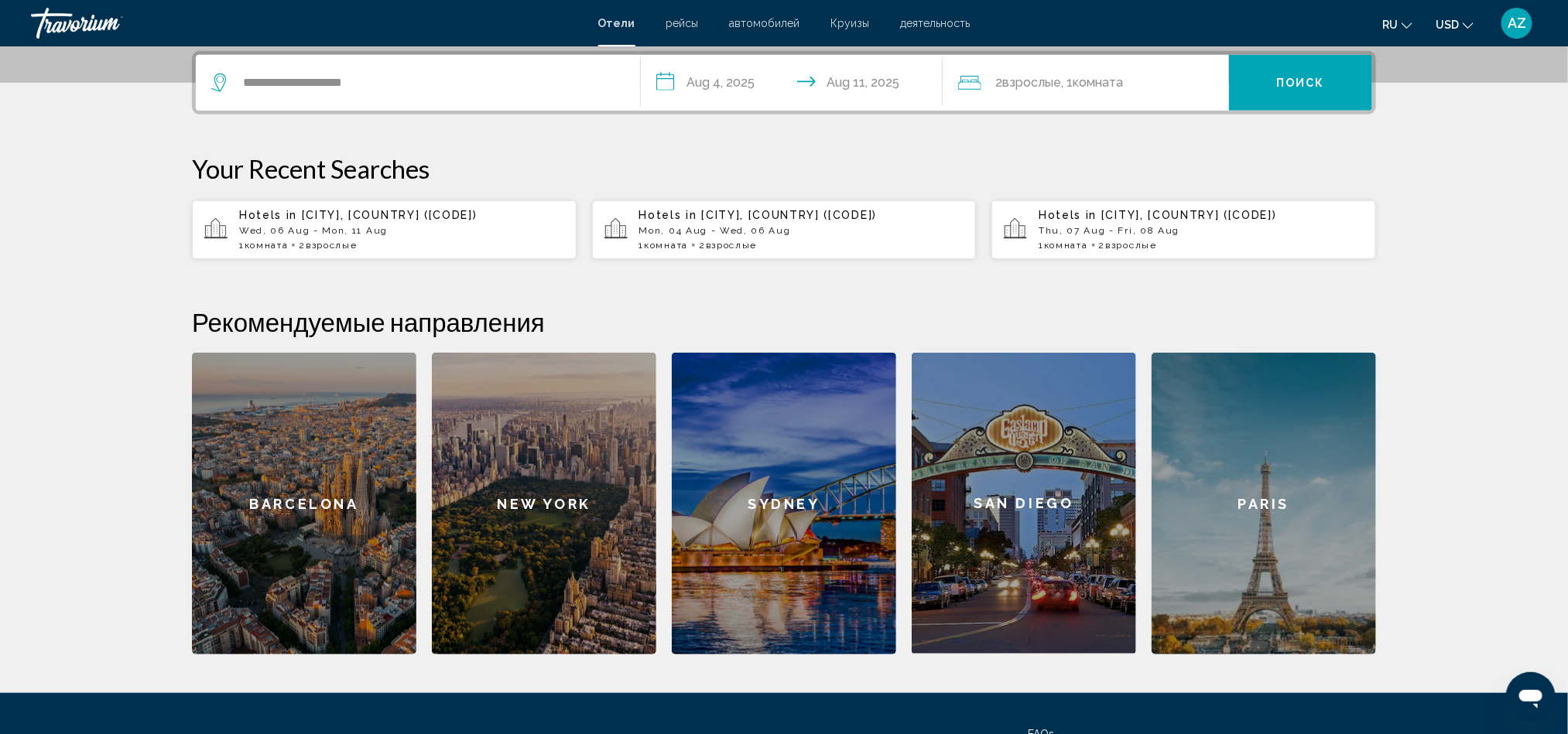 click on "Поиск" at bounding box center (1300, 83) 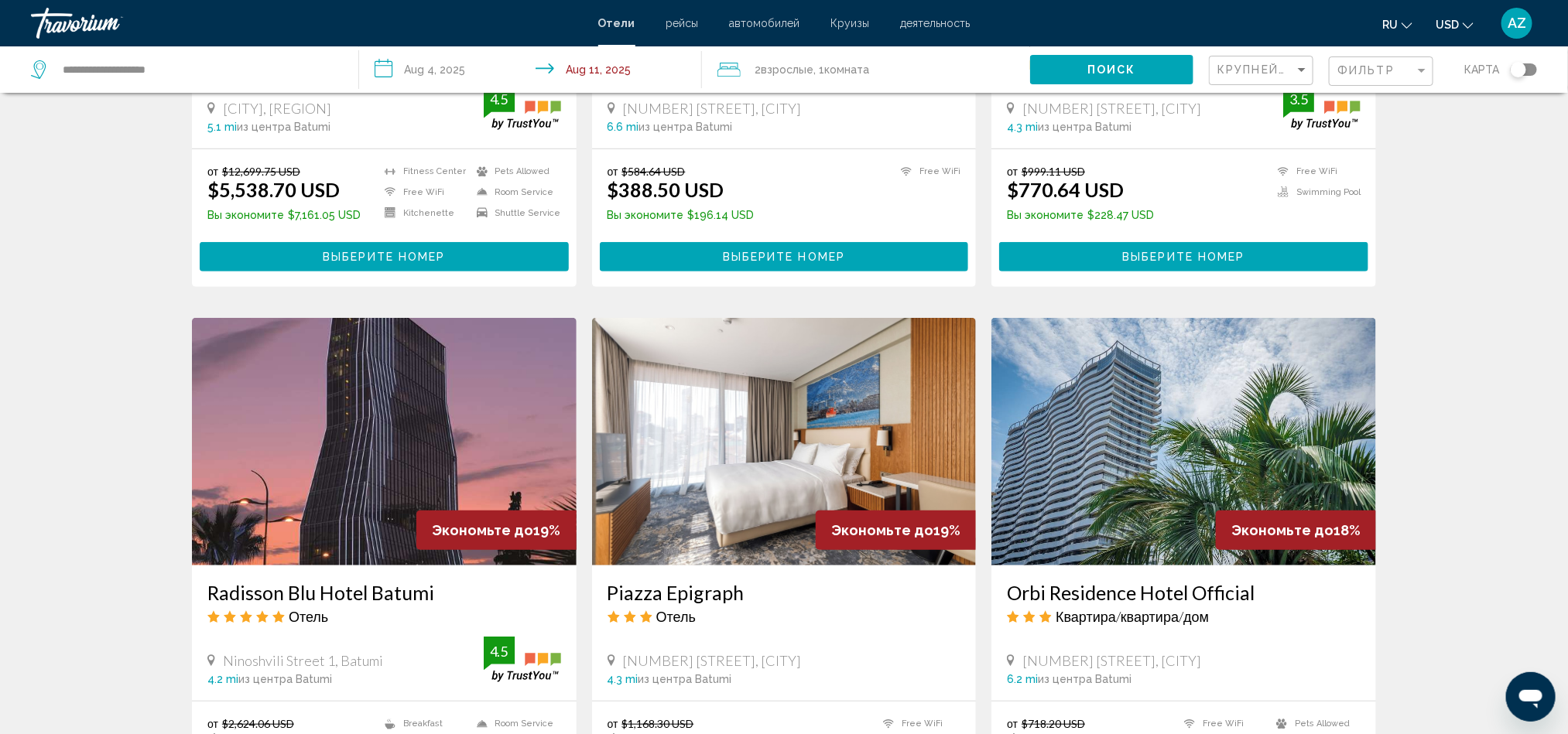 scroll, scrollTop: 0, scrollLeft: 0, axis: both 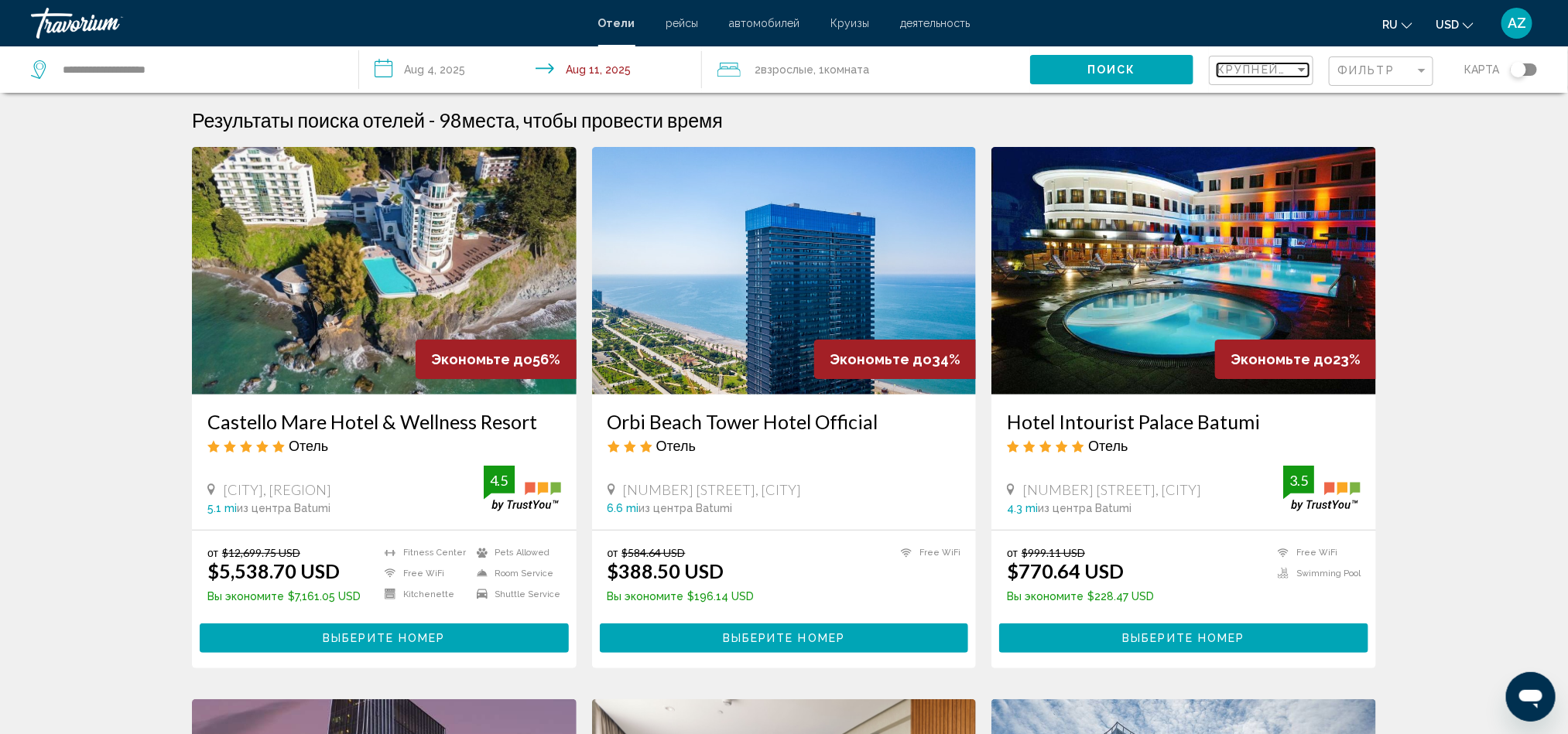 click on "Крупнейшие сбережения" at bounding box center [1310, 70] 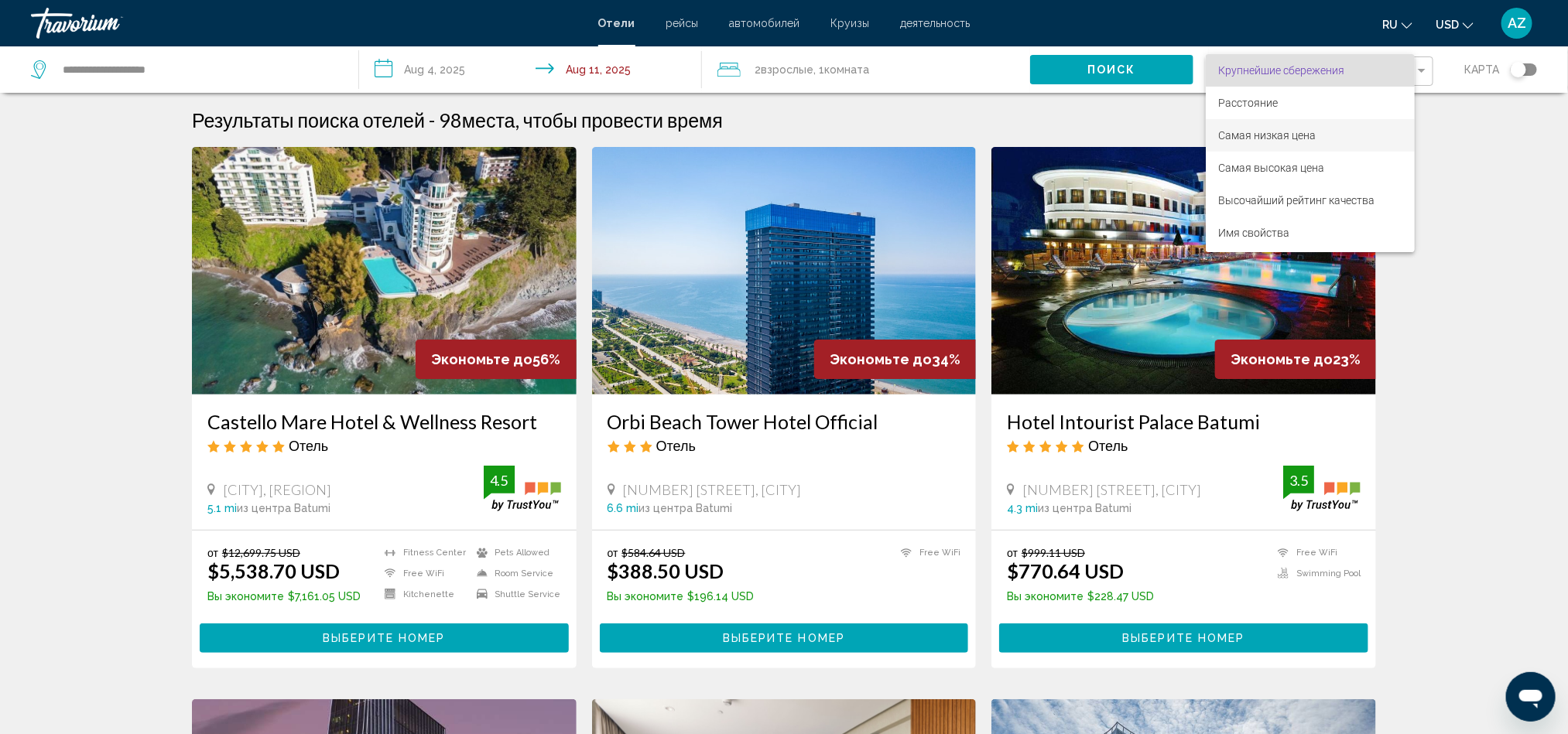 click on "Самая низкая цена" at bounding box center [1267, 135] 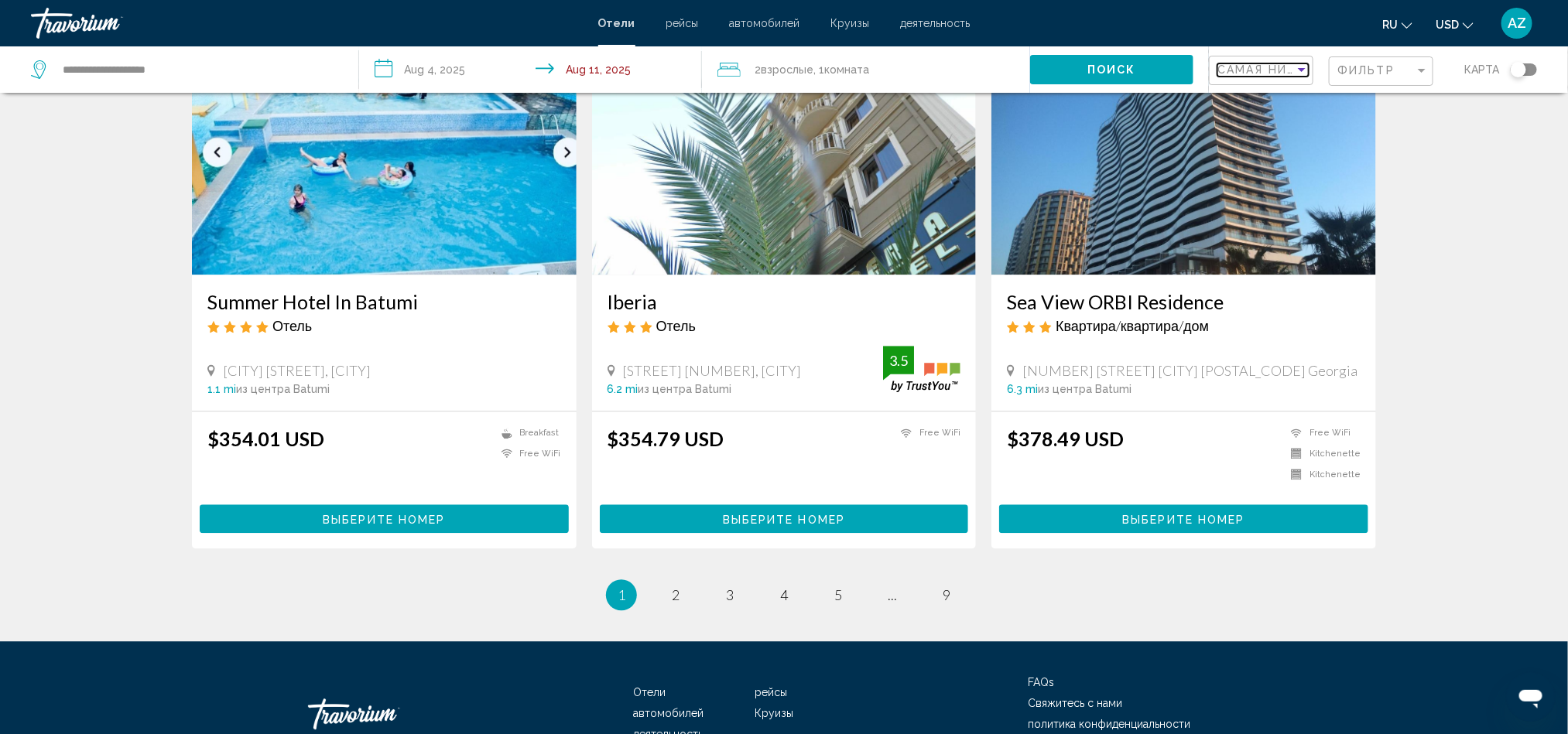 scroll, scrollTop: 1843, scrollLeft: 0, axis: vertical 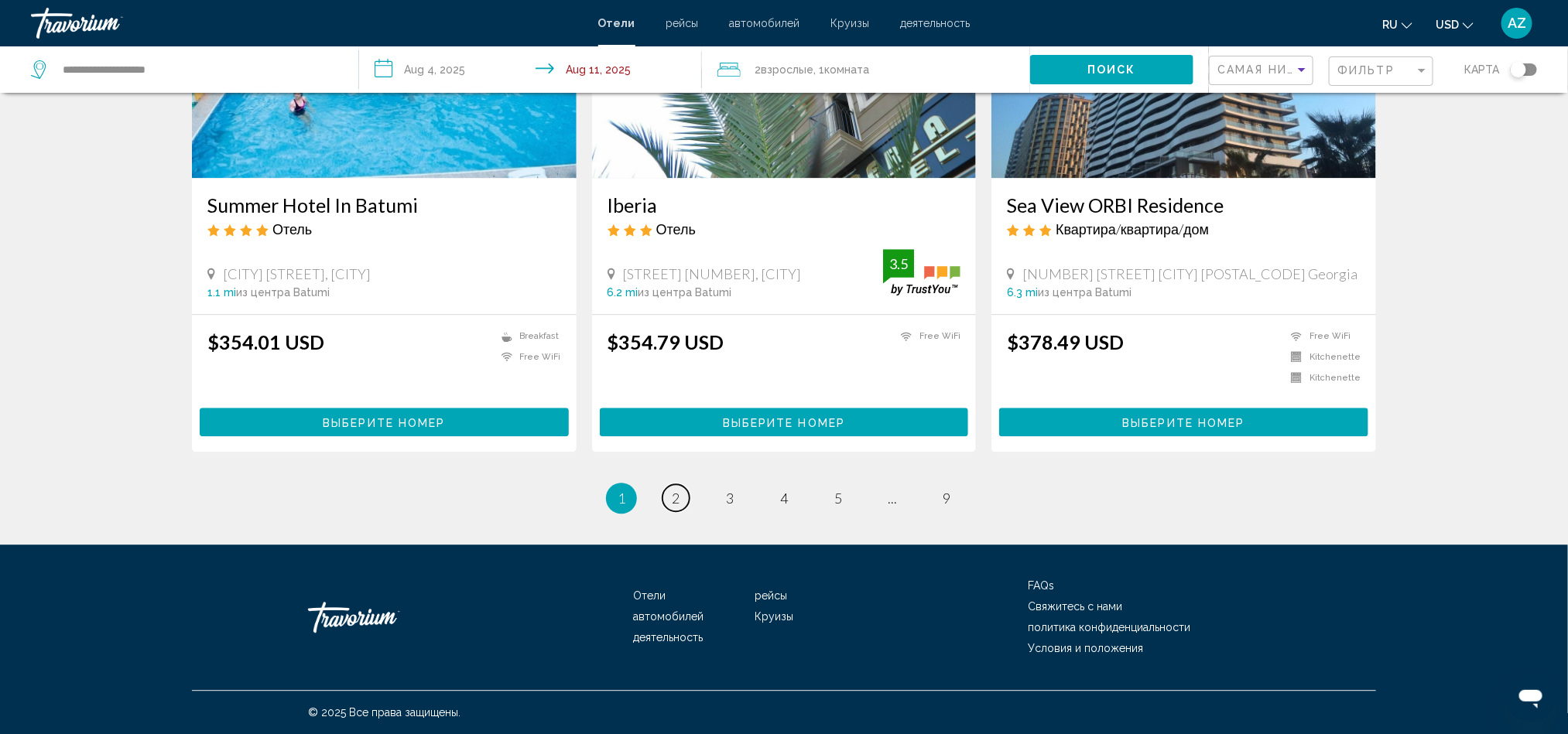 click on "page  2" at bounding box center (676, 497) 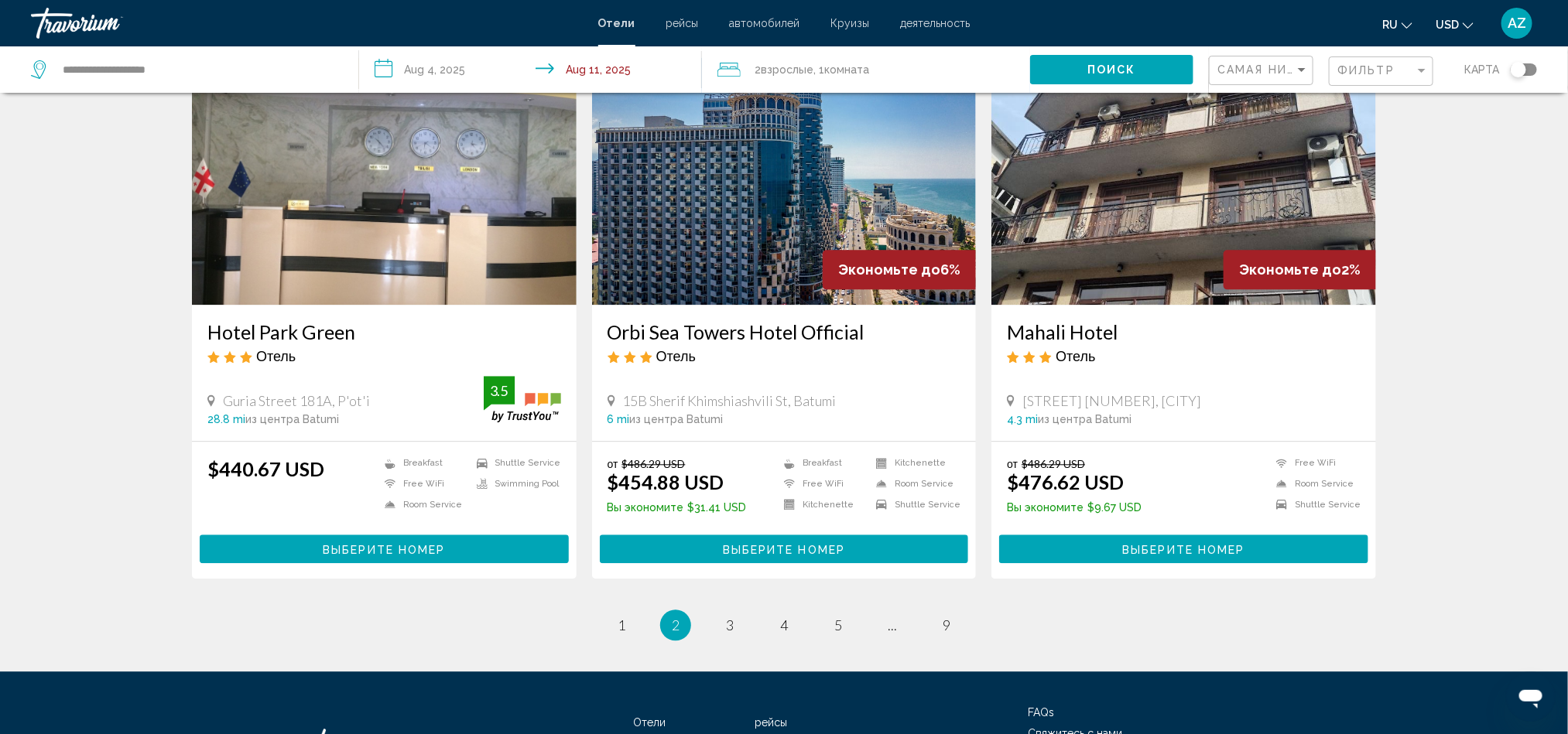 scroll, scrollTop: 1866, scrollLeft: 0, axis: vertical 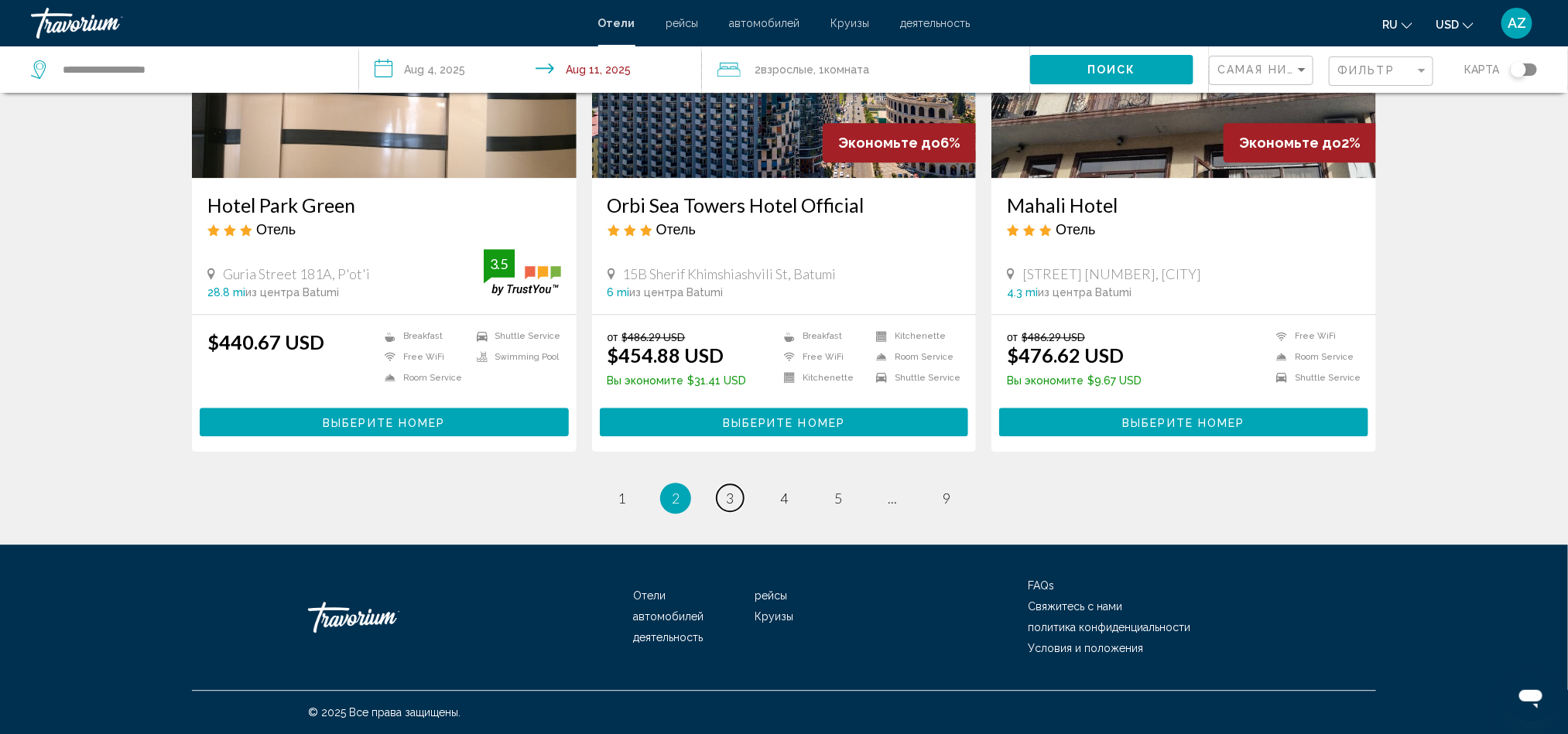 click on "page  3" at bounding box center [730, 497] 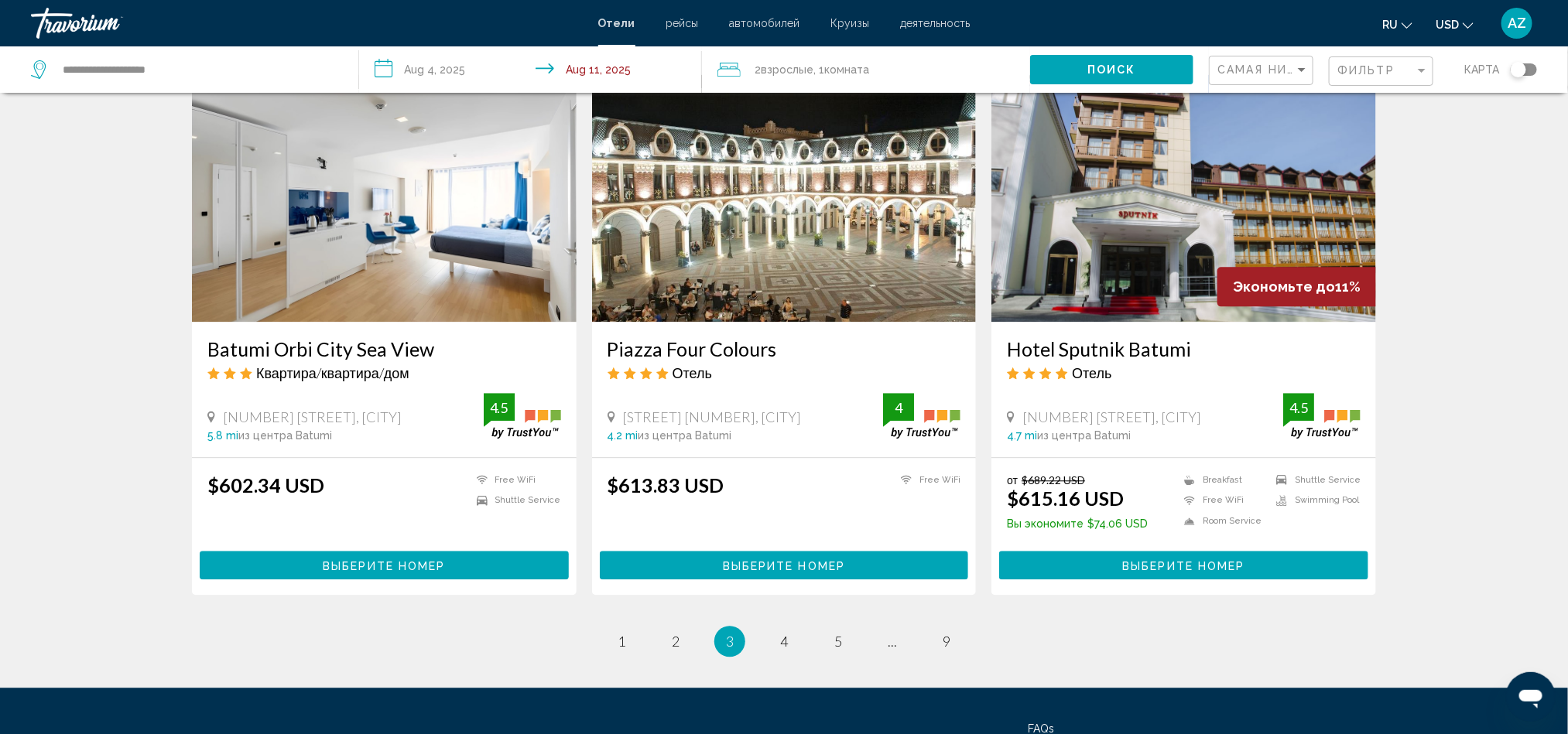 scroll, scrollTop: 1740, scrollLeft: 0, axis: vertical 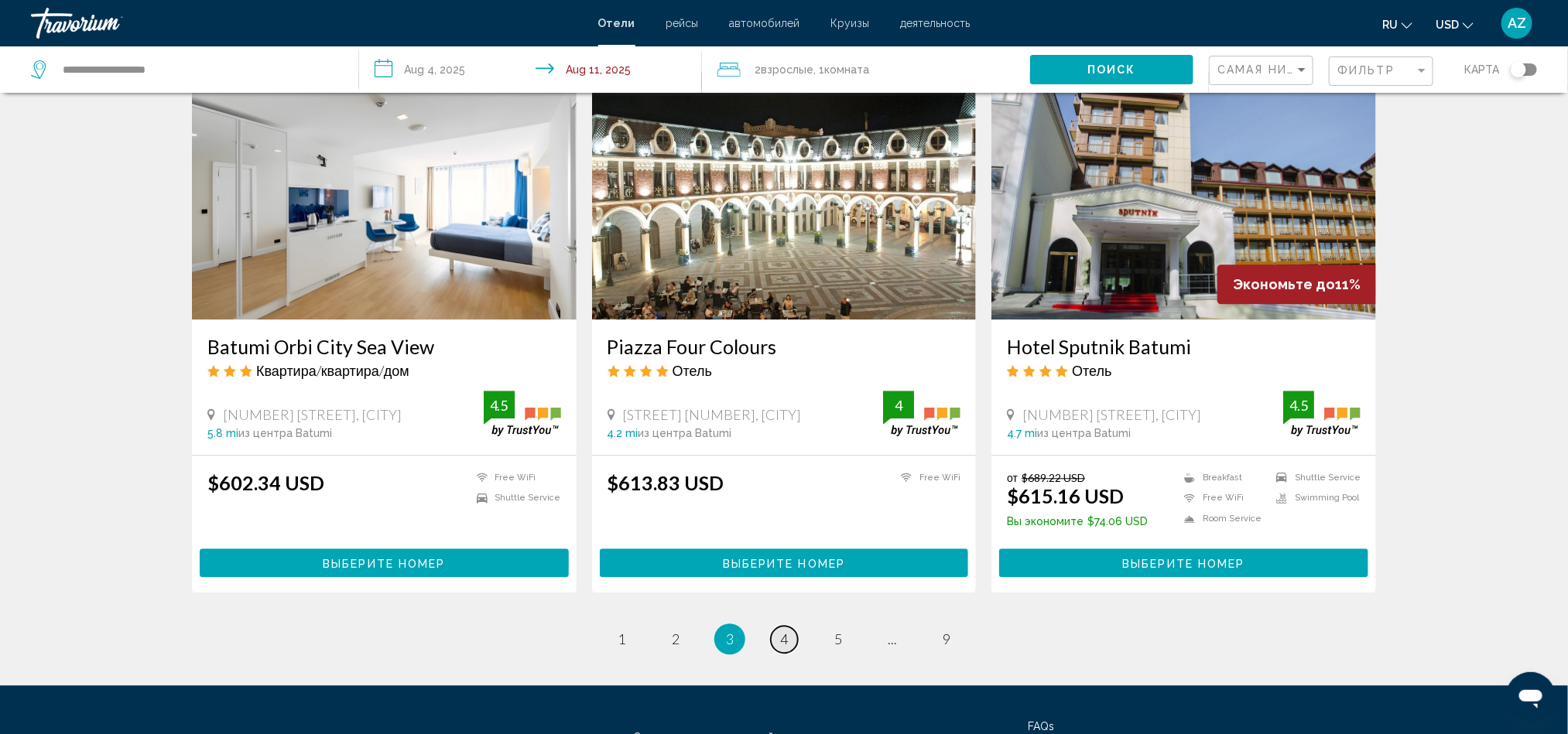 click on "4" at bounding box center (784, 639) 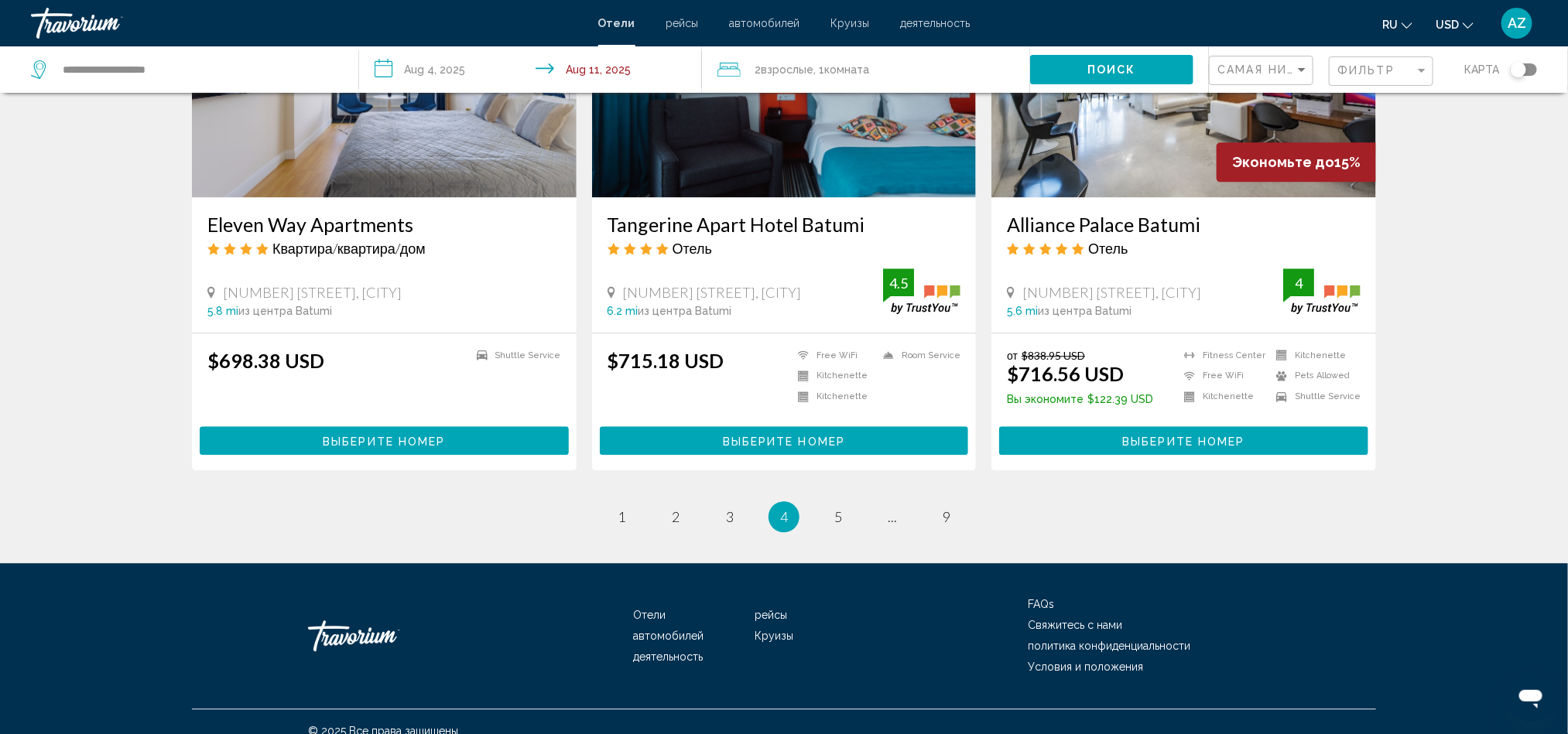 scroll, scrollTop: 1843, scrollLeft: 0, axis: vertical 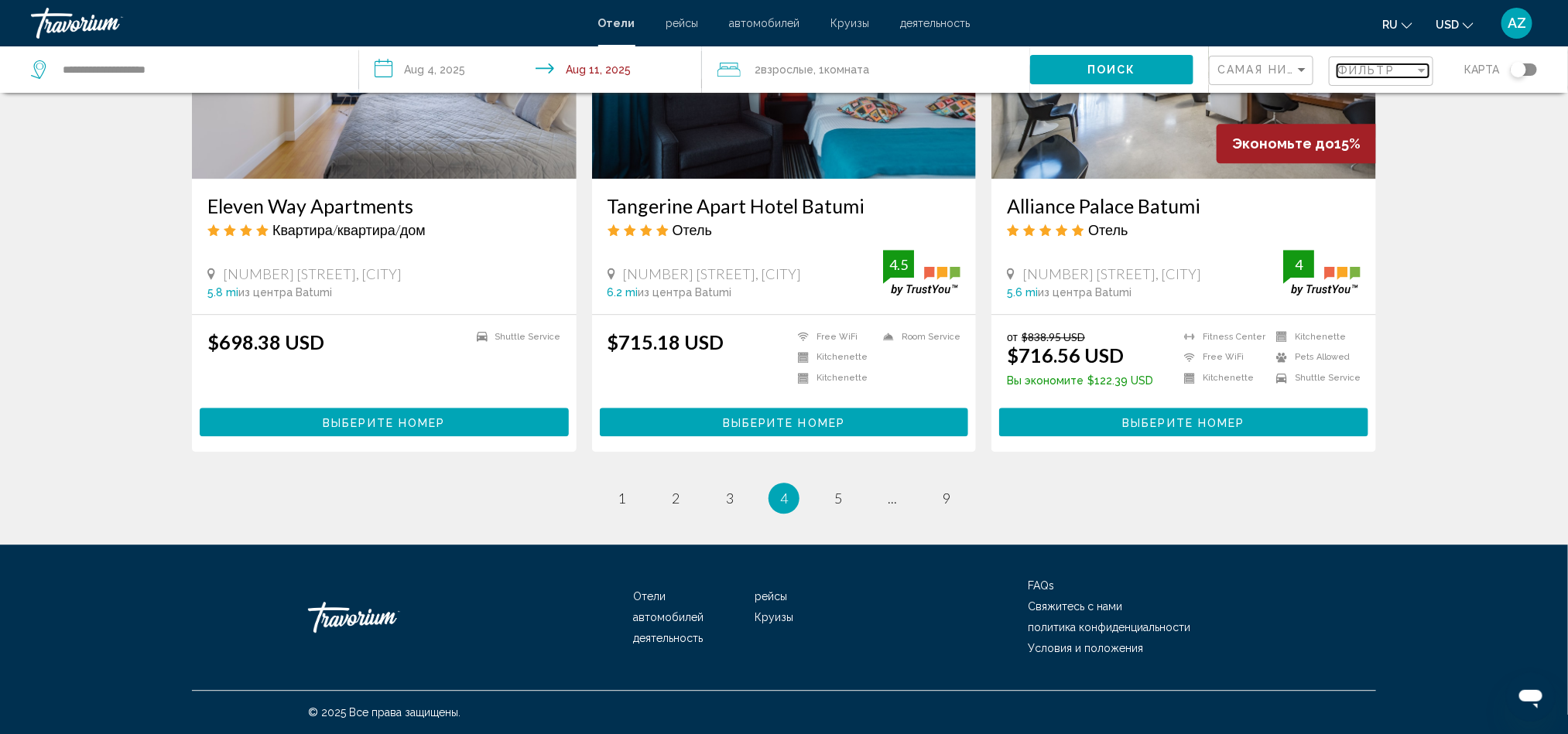 click on "Фильтр" at bounding box center [1366, 70] 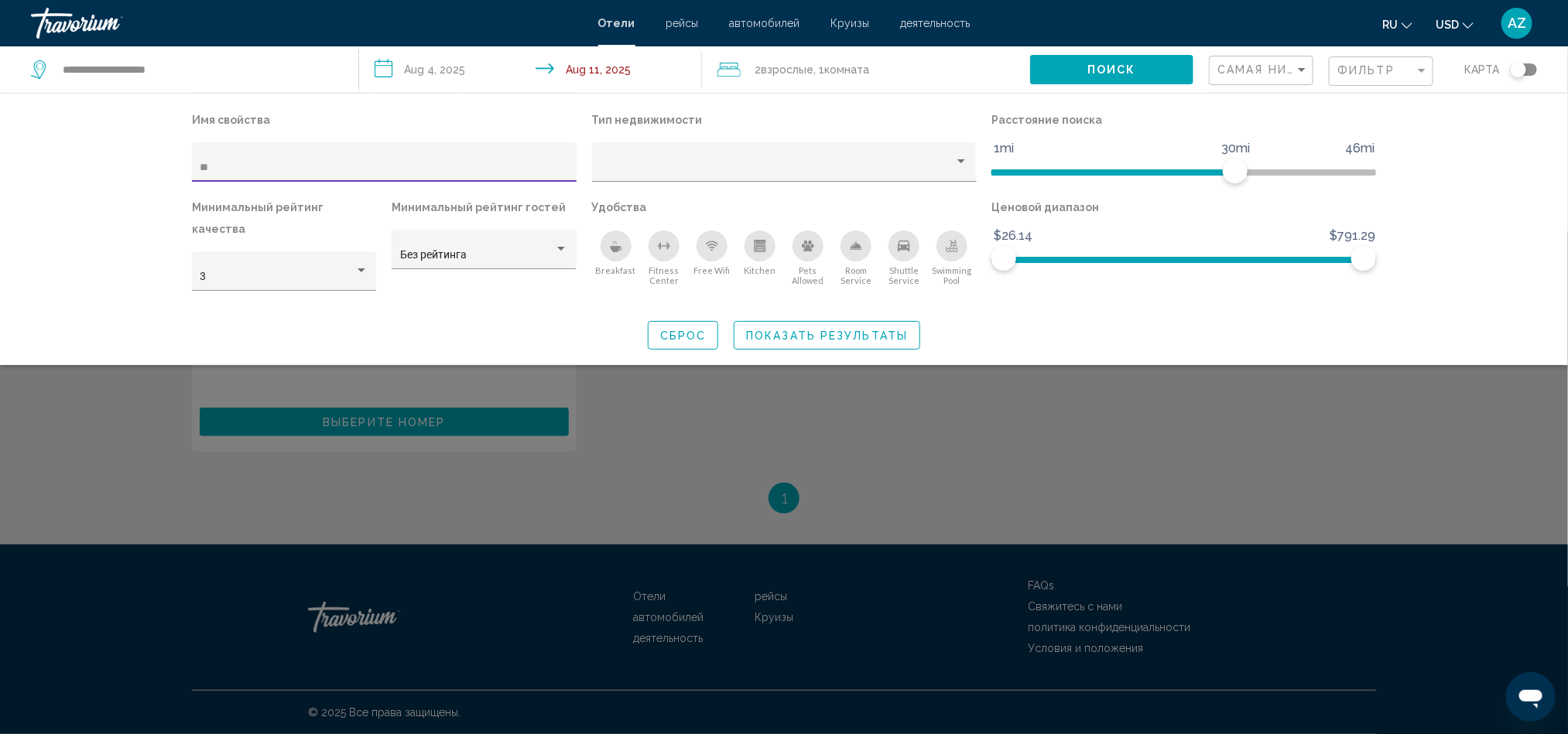 scroll, scrollTop: 200, scrollLeft: 0, axis: vertical 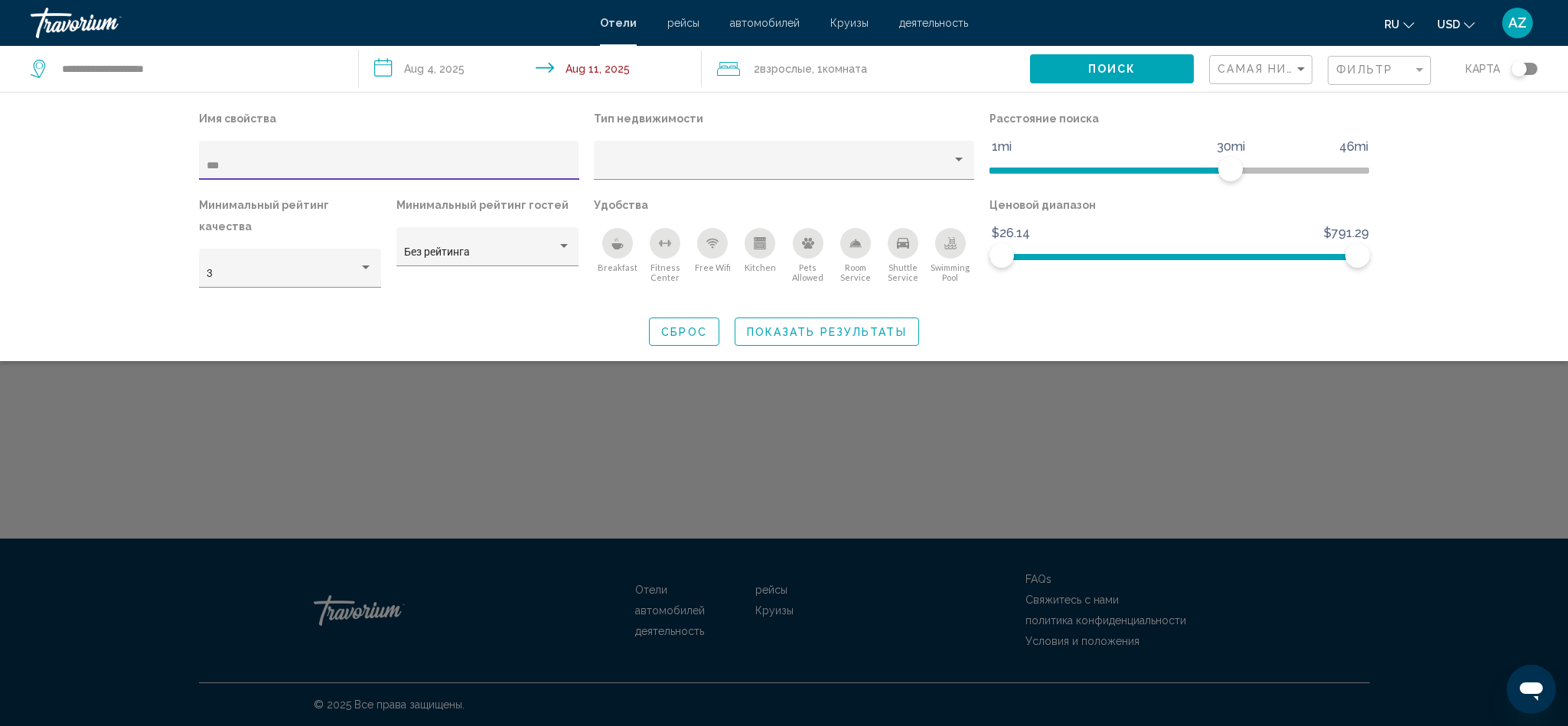 type on "***" 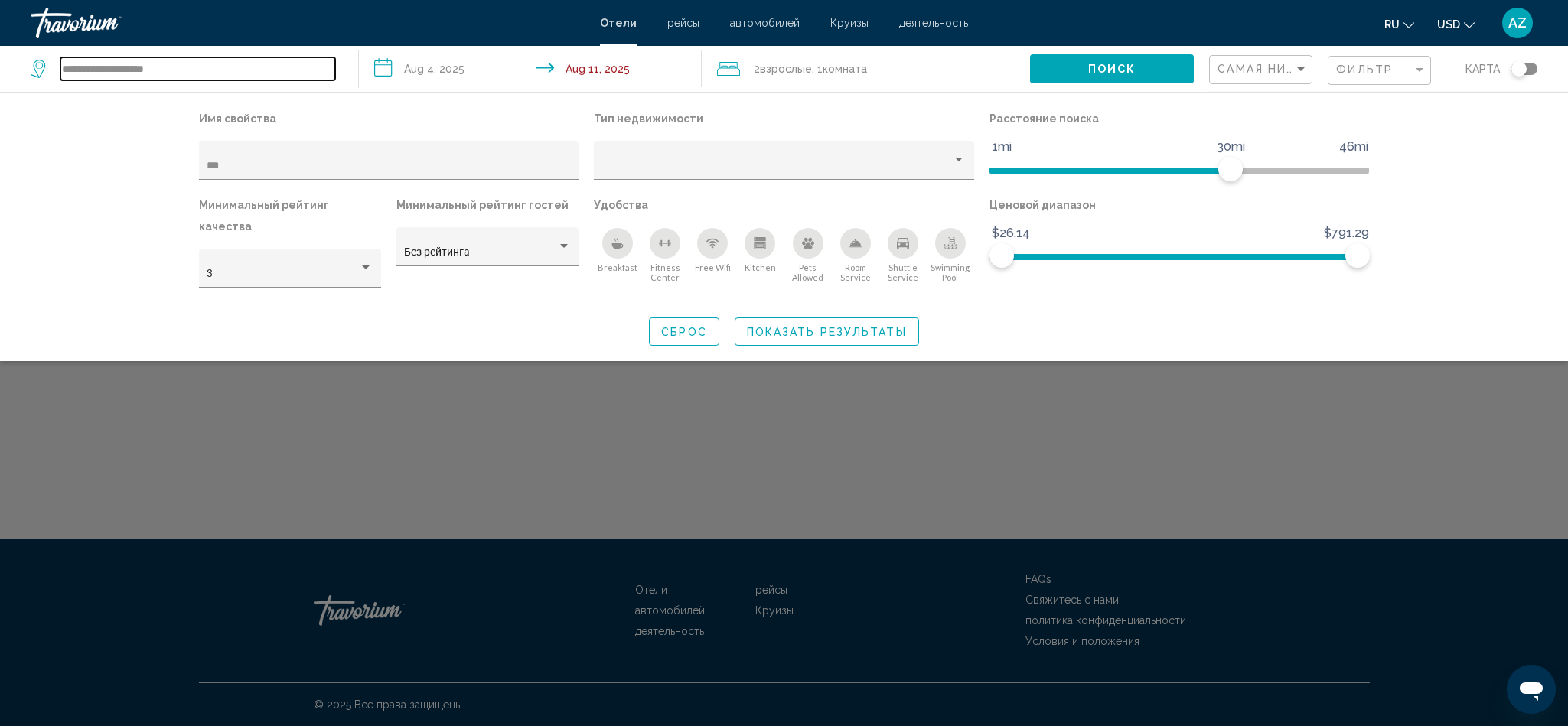 click on "**********" at bounding box center (197, 69) 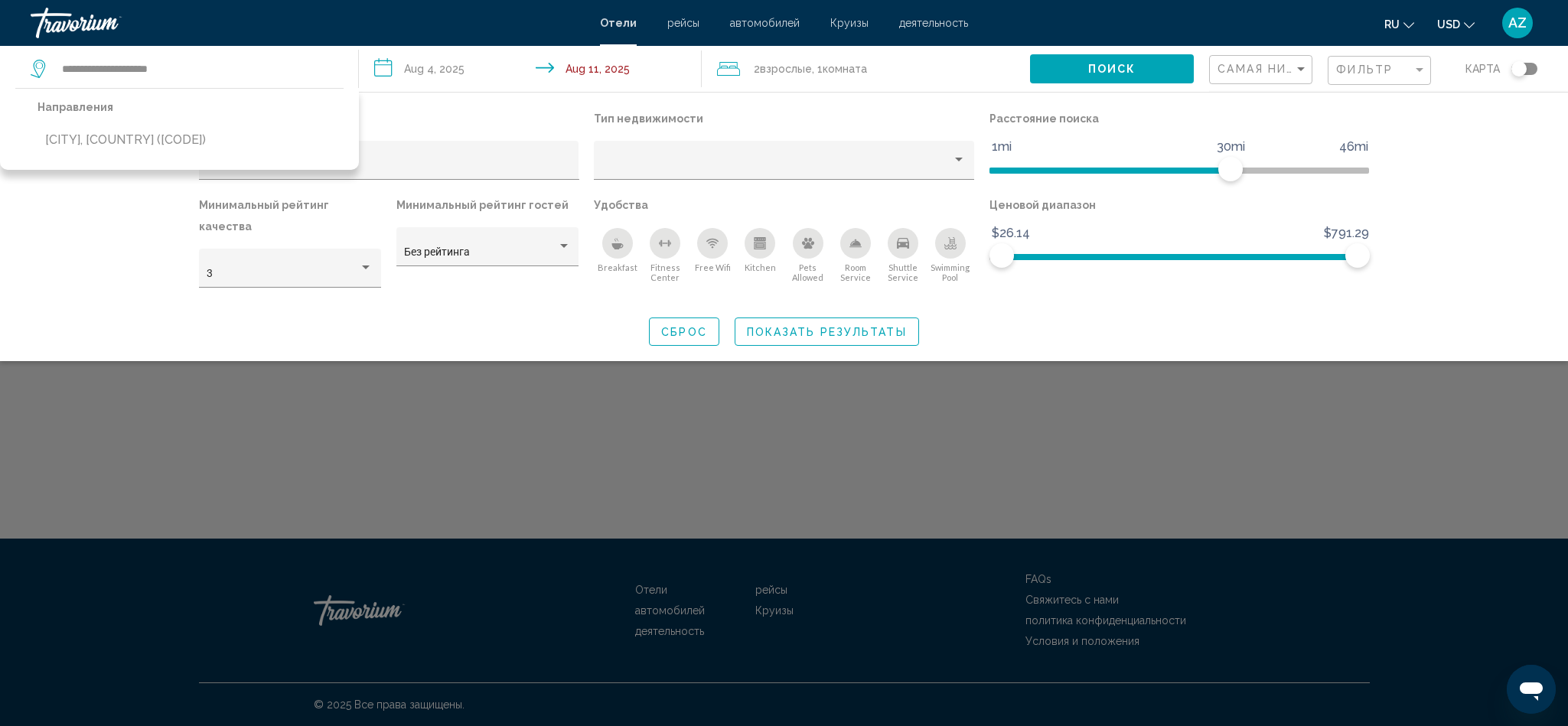 click on "Имя свойства *** Тип недвижимости Расстояние поиска 1mi 46mi 30mi Минимальный рейтинг качества 3 Минимальный рейтинг гостей Без рейтинга Удобства
Breakfast
Fitness Center
Free Wifi
Kitchen
Pets Allowed
Room Service
Shuttle Service
Swimming Pool Ценовой диапазон $26.14 $791.29 $26.14 $791.29 Сброс Показать результаты" 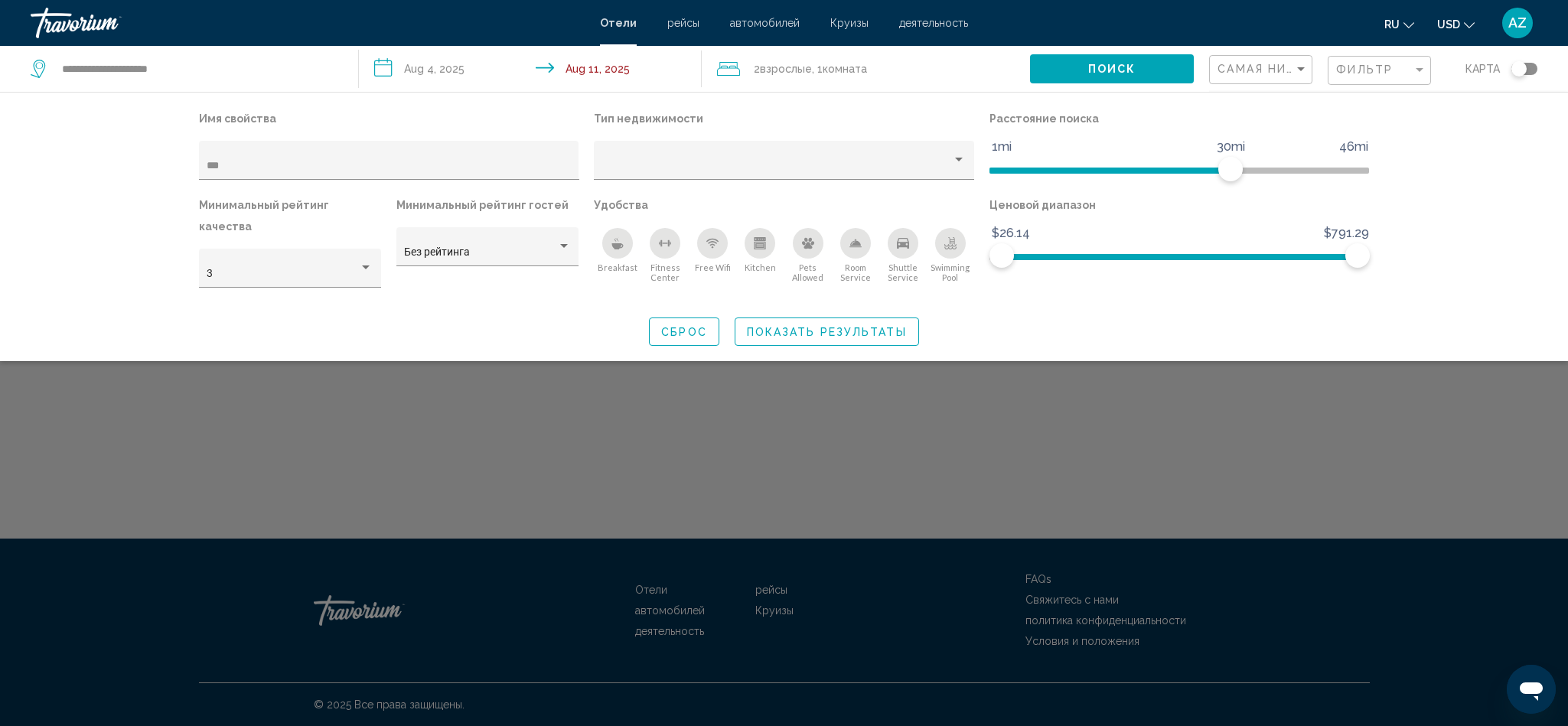 click 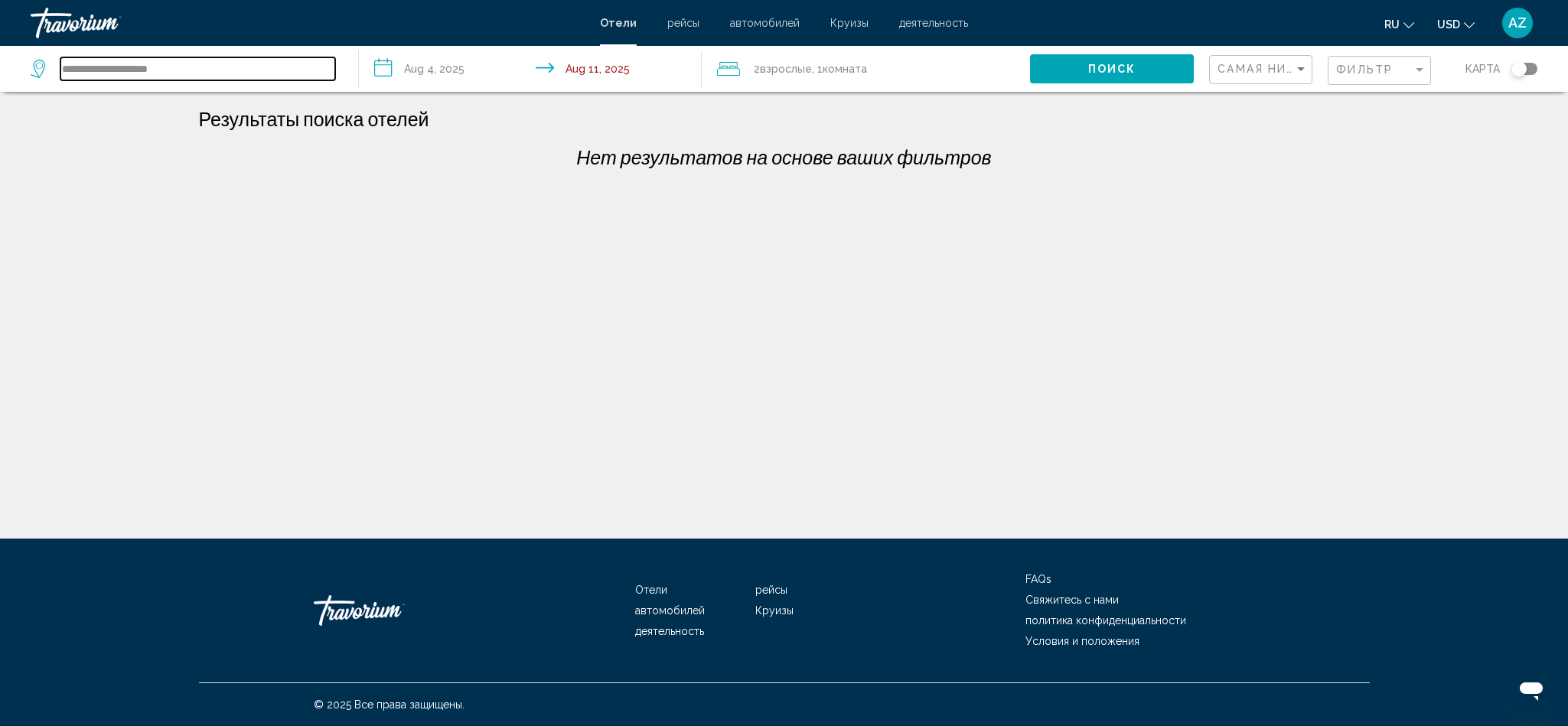click on "**********" at bounding box center [197, 69] 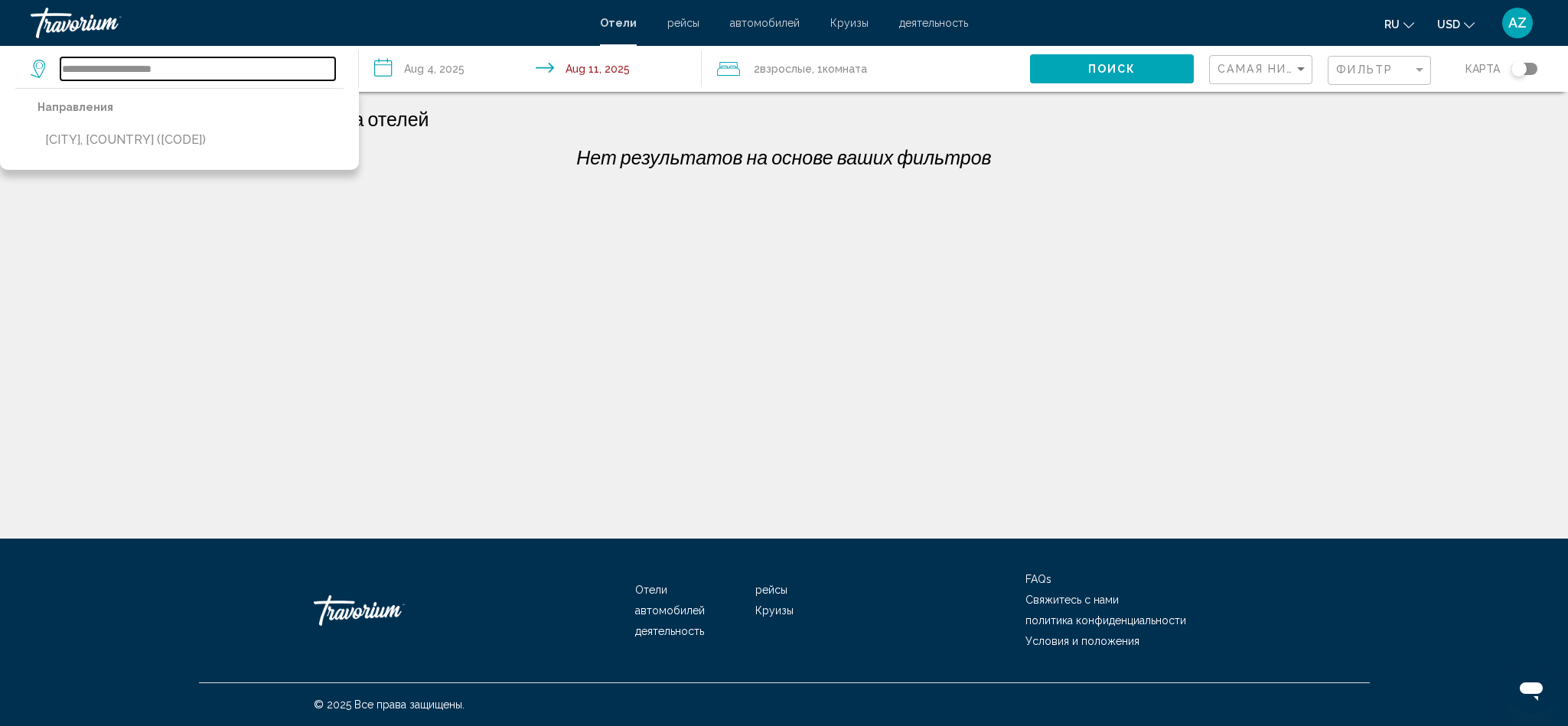 type on "**********" 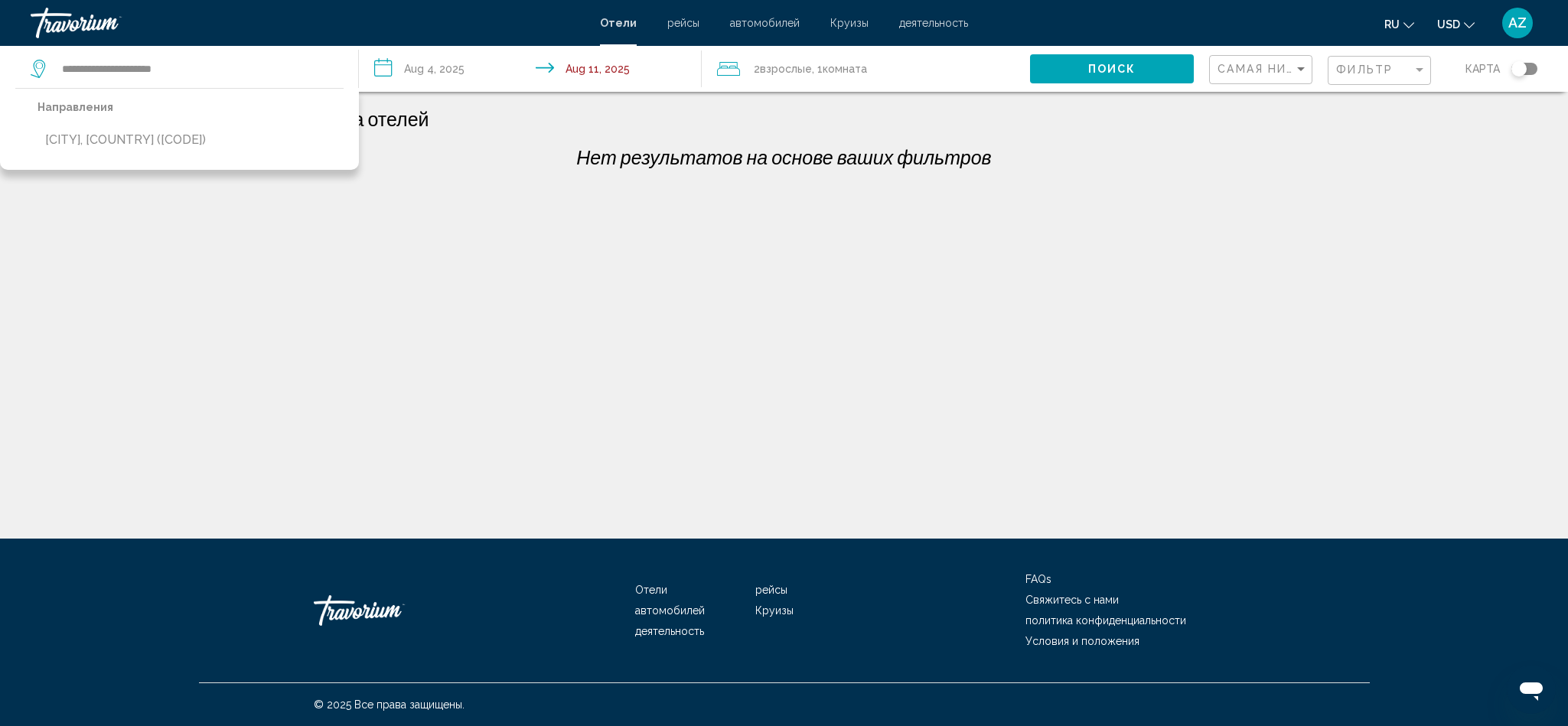 click on "**********" 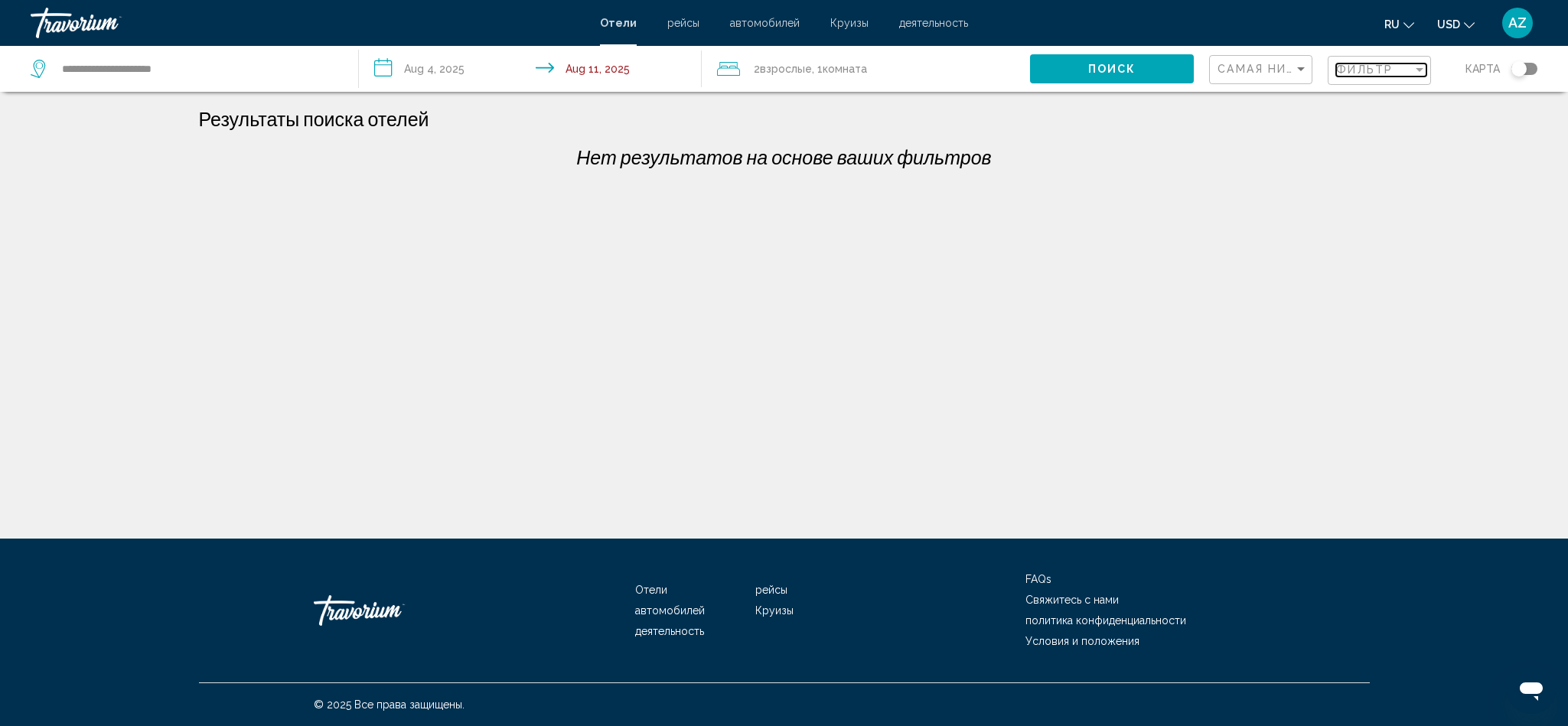 click on "Фильтр" at bounding box center [1374, 70] 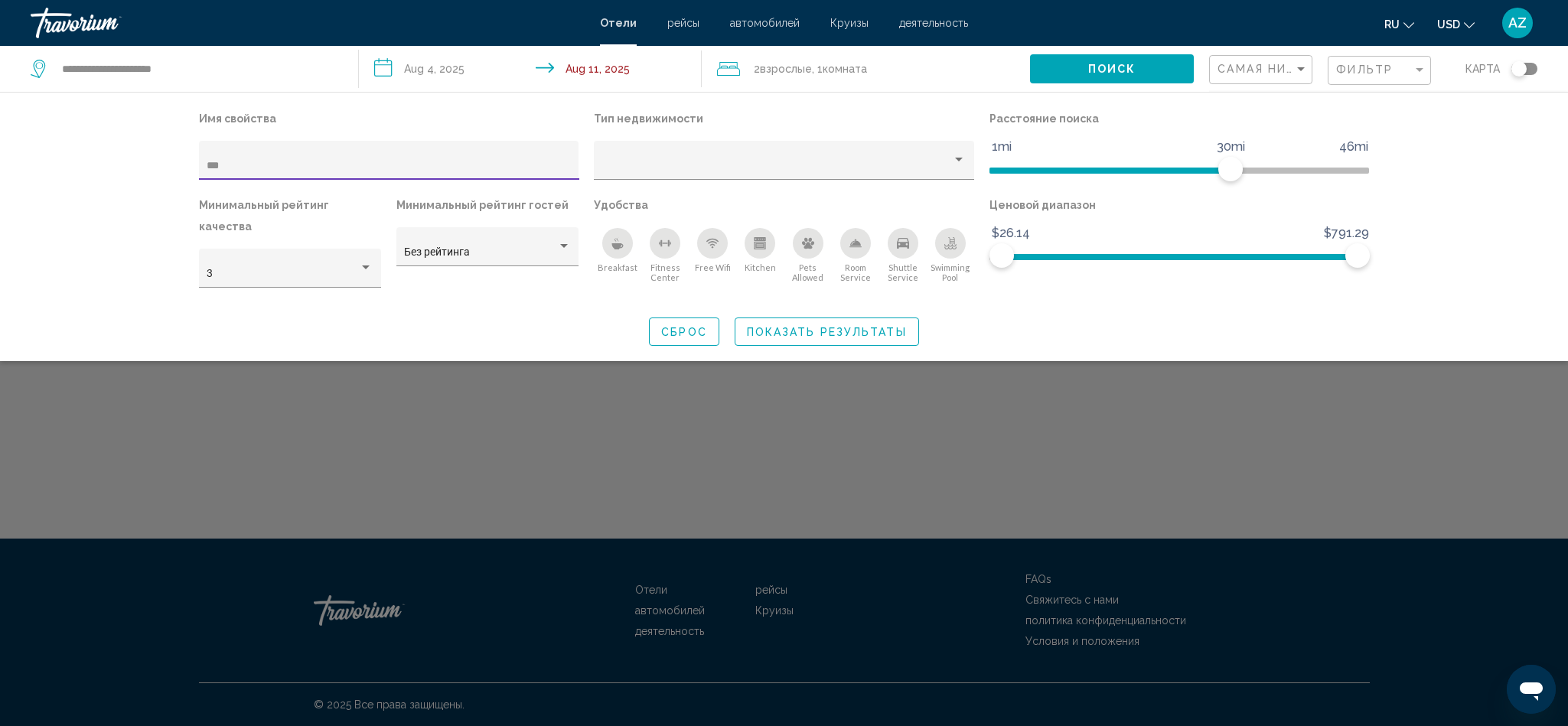 click on "Сброс" 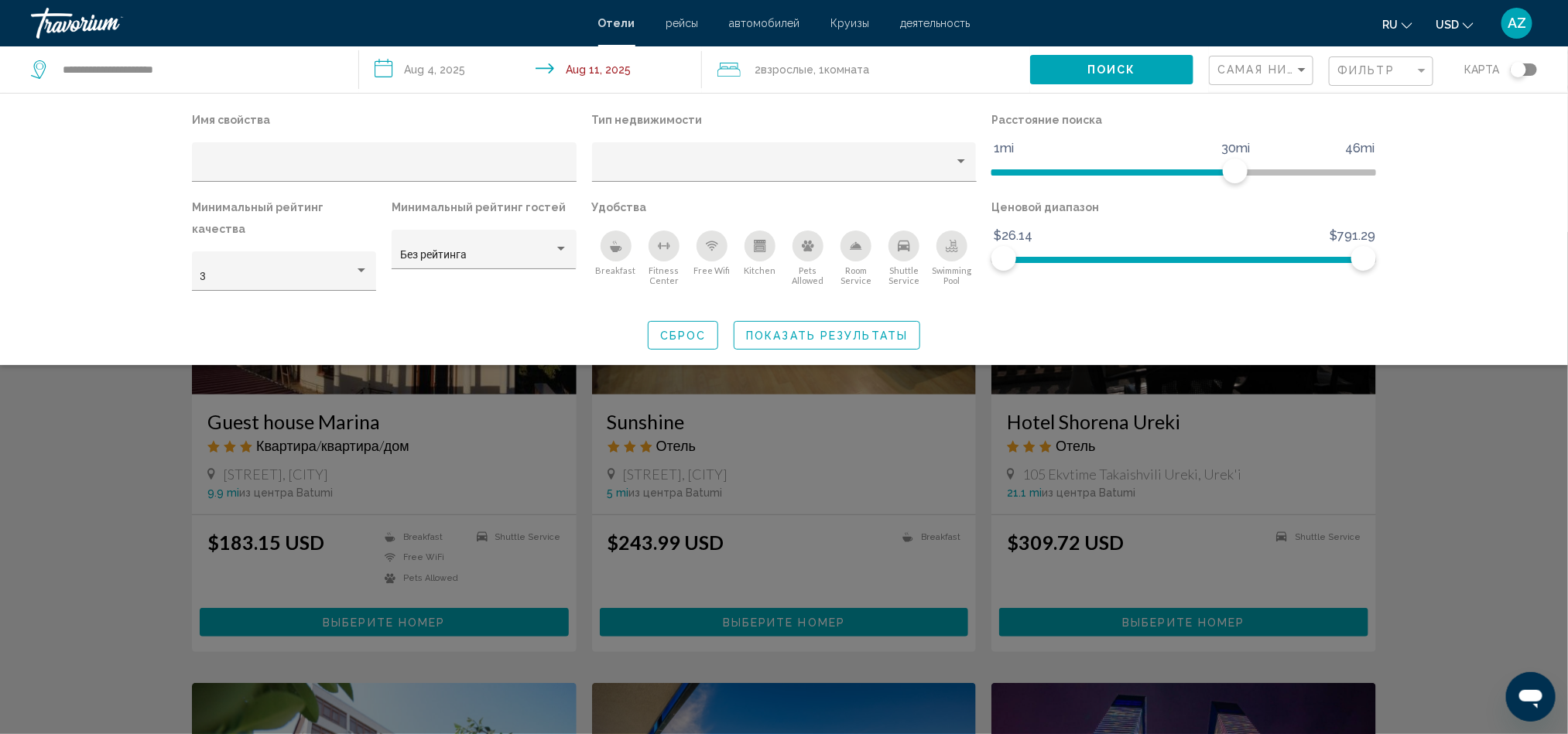 click on "Показать результаты" 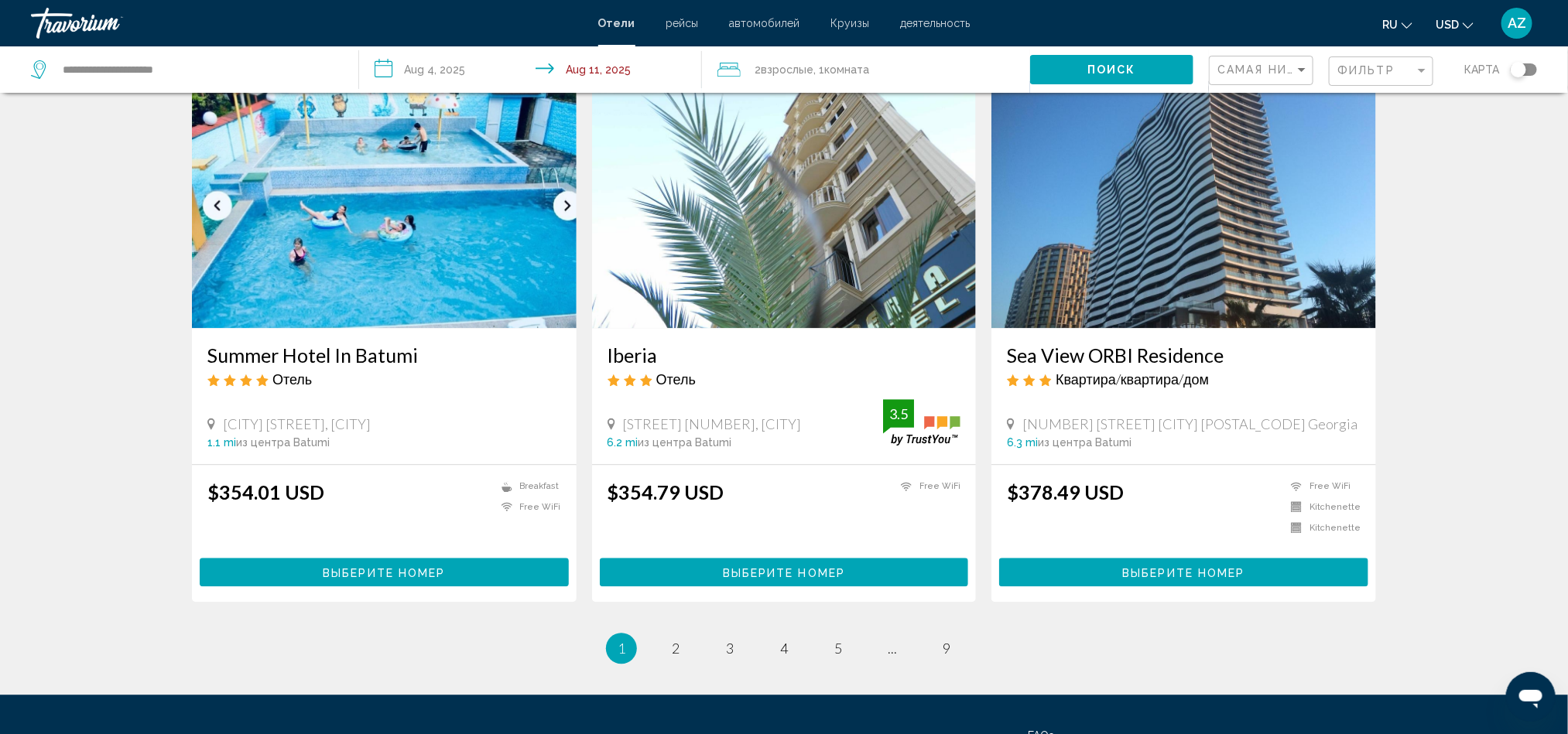 scroll, scrollTop: 1843, scrollLeft: 0, axis: vertical 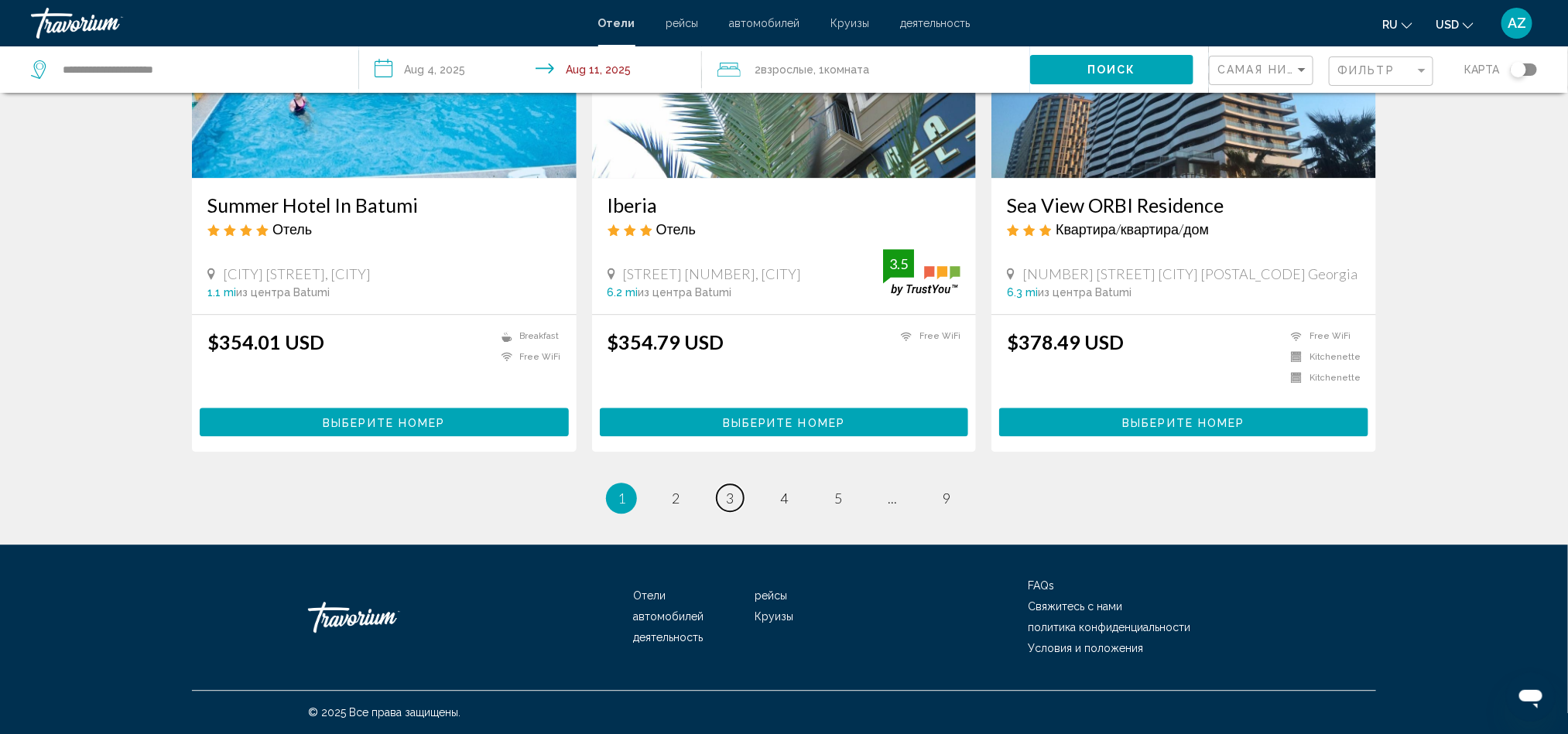 click on "page  3" at bounding box center [730, 497] 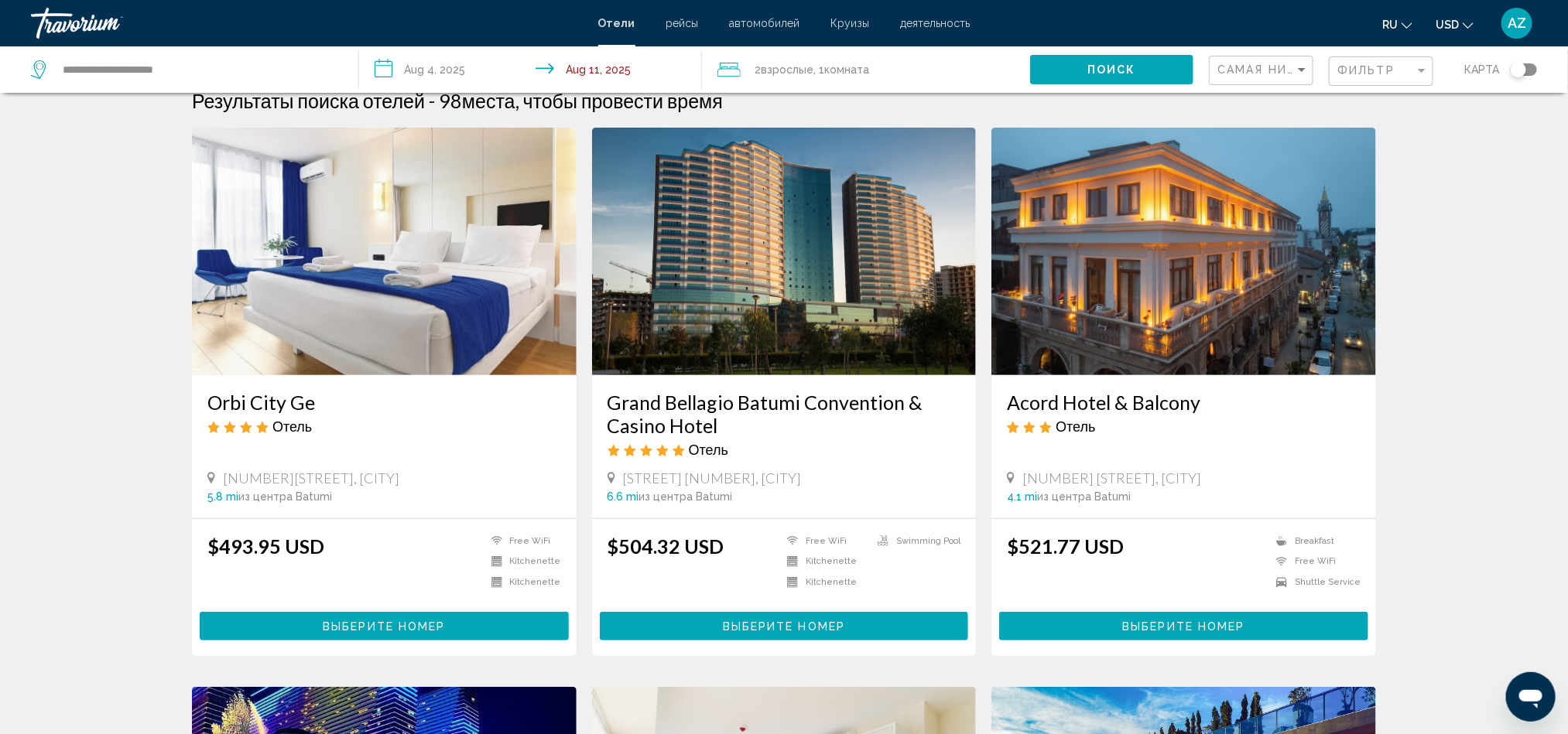 scroll, scrollTop: 0, scrollLeft: 0, axis: both 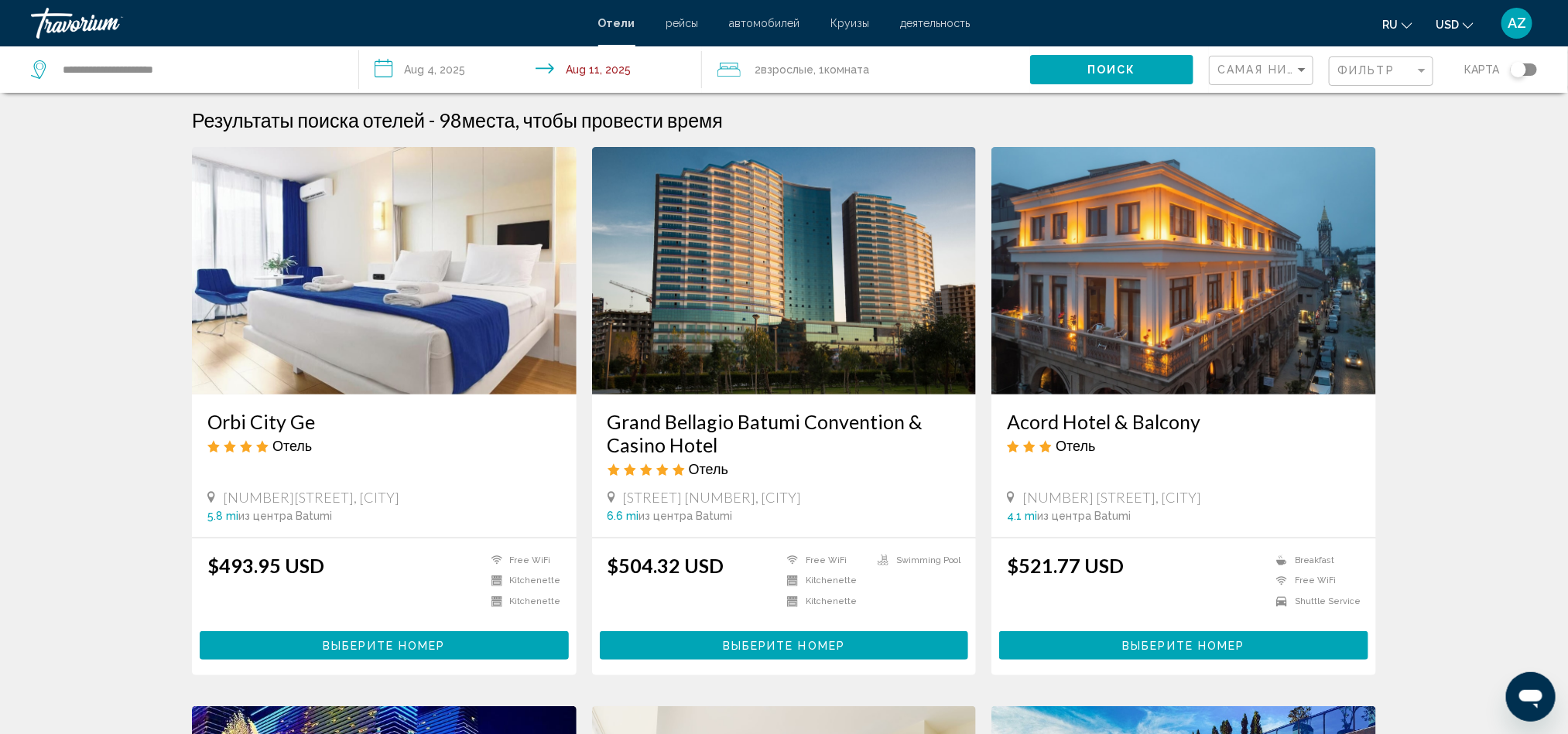 drag, startPoint x: 235, startPoint y: 497, endPoint x: 571, endPoint y: 497, distance: 336 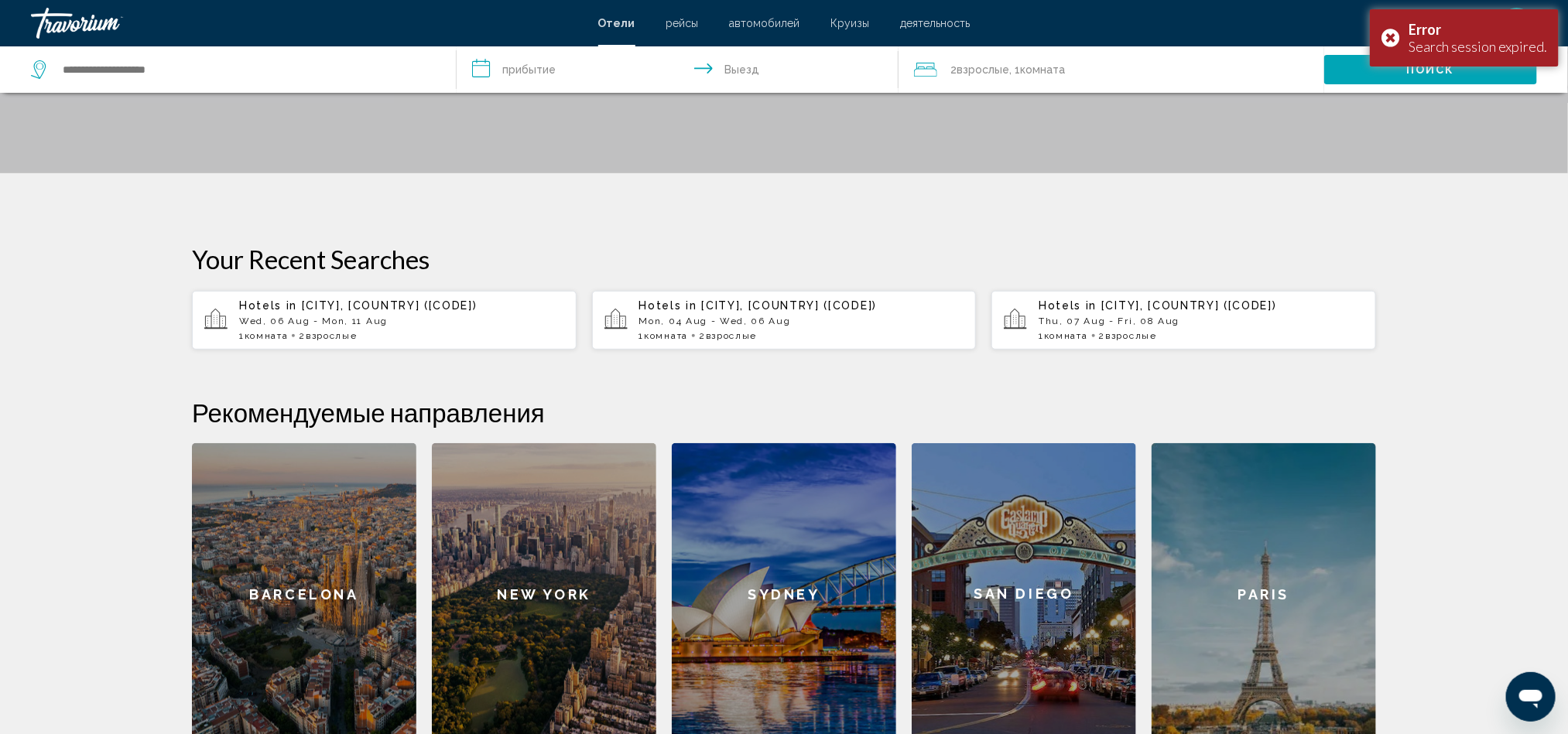 scroll, scrollTop: 0, scrollLeft: 0, axis: both 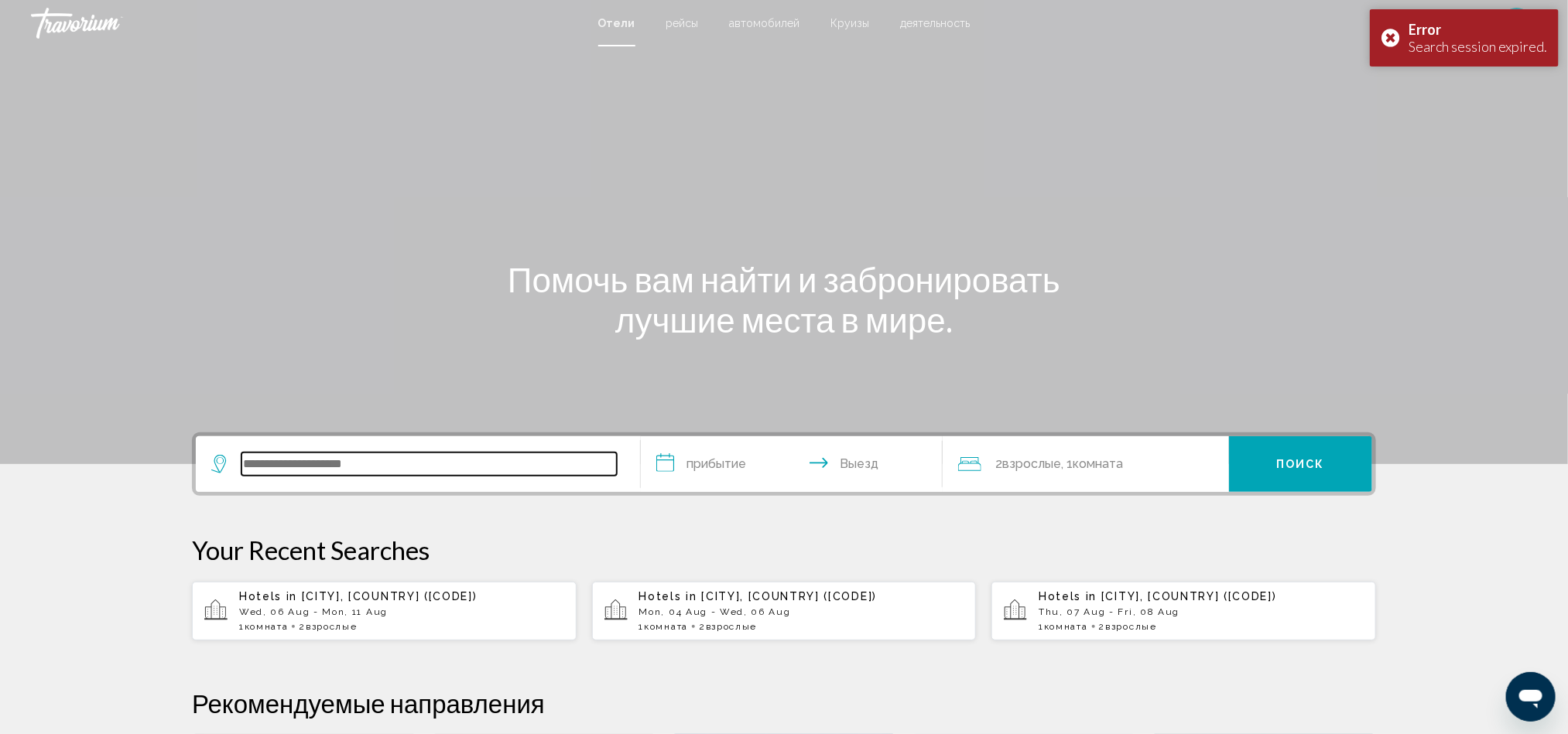 click at bounding box center [429, 464] 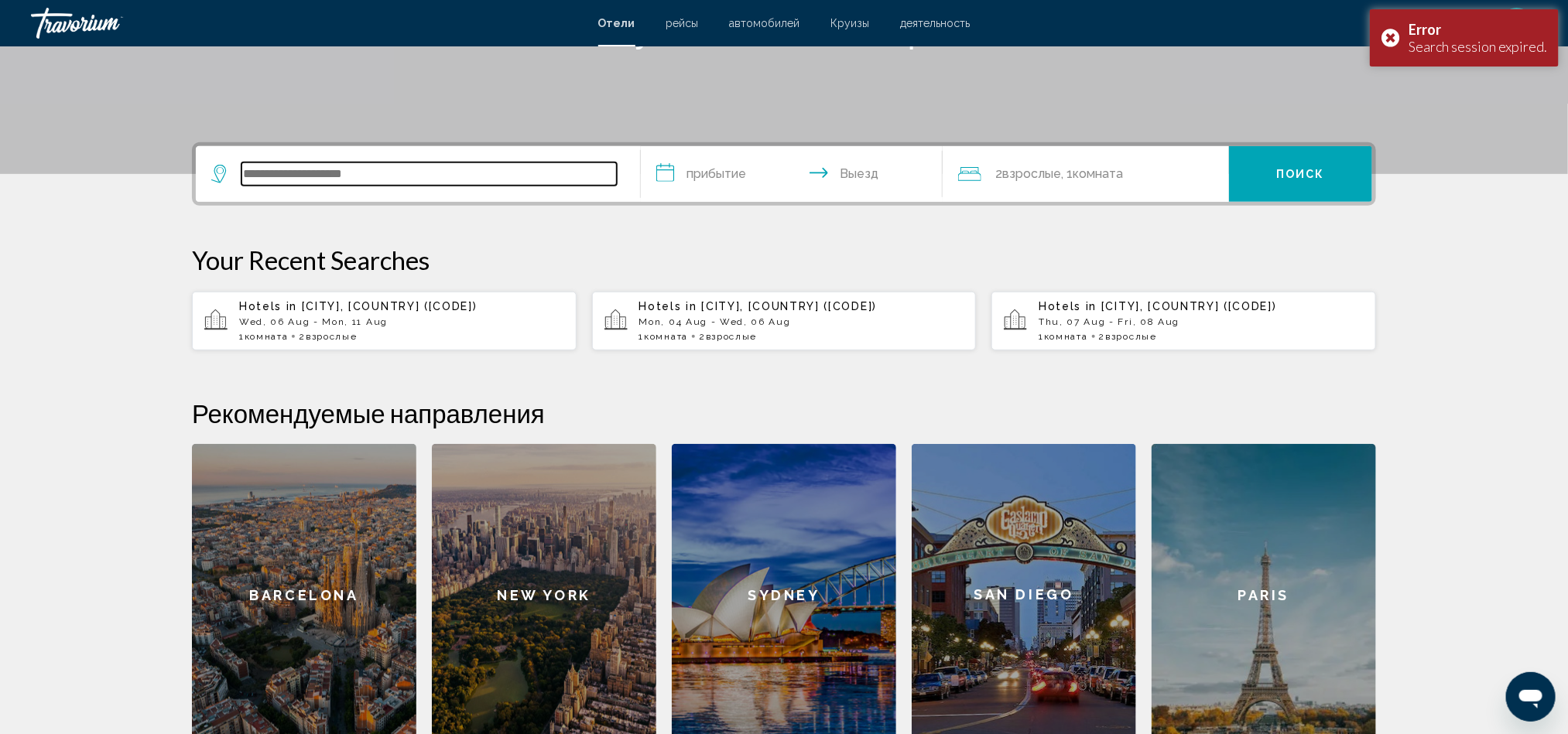 scroll, scrollTop: 381, scrollLeft: 0, axis: vertical 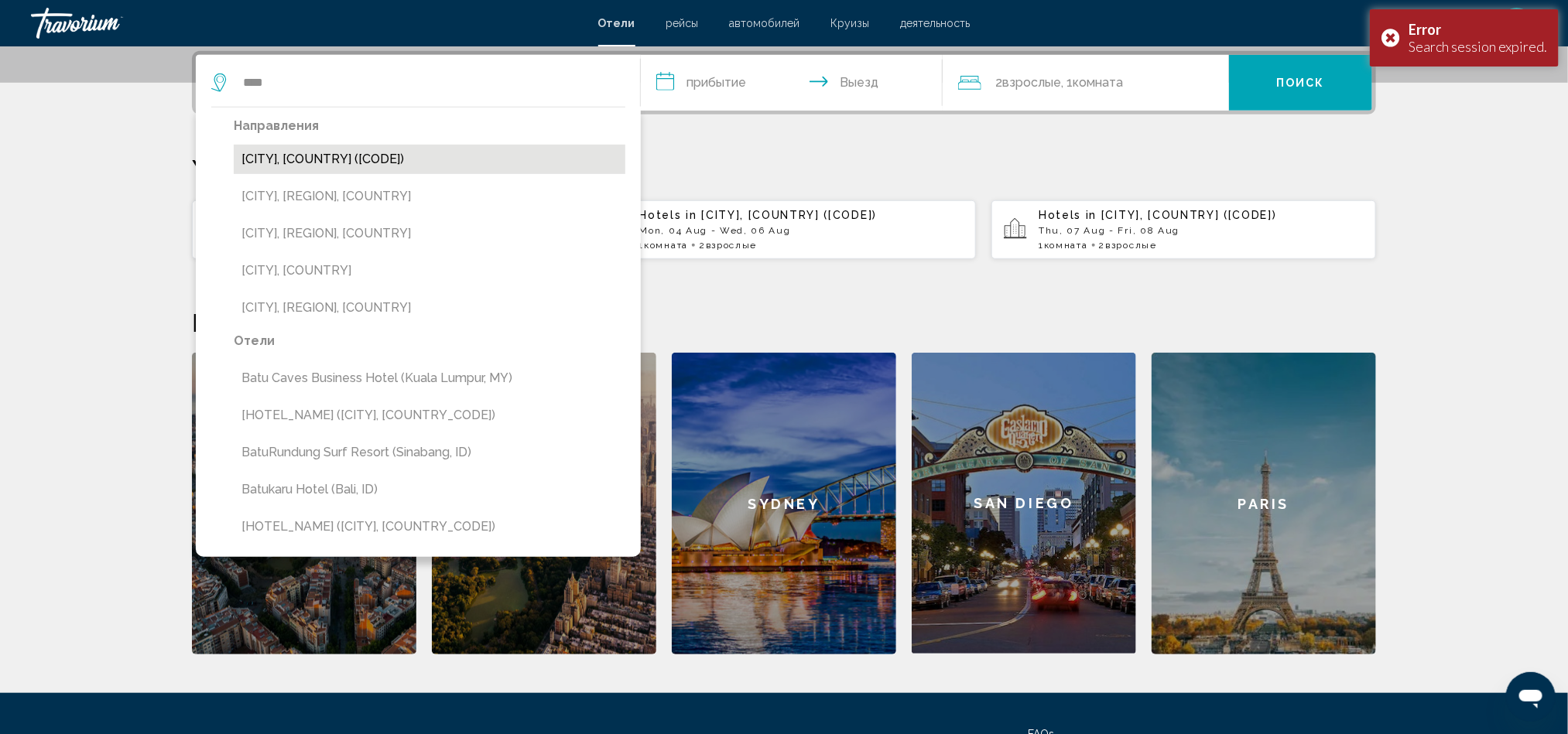 click on "[CITY], [COUNTRY] ([CODE])" at bounding box center (430, 159) 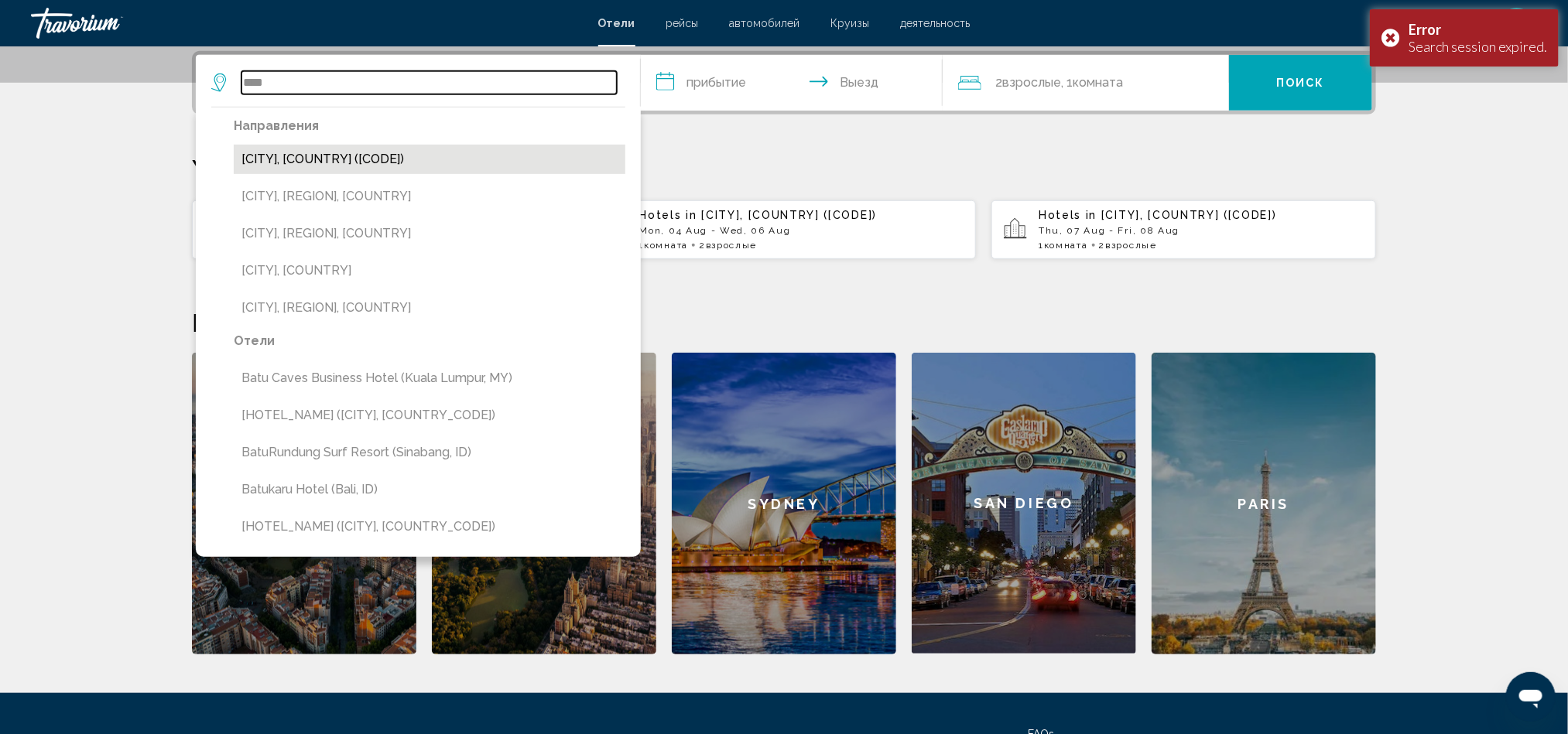 type on "**********" 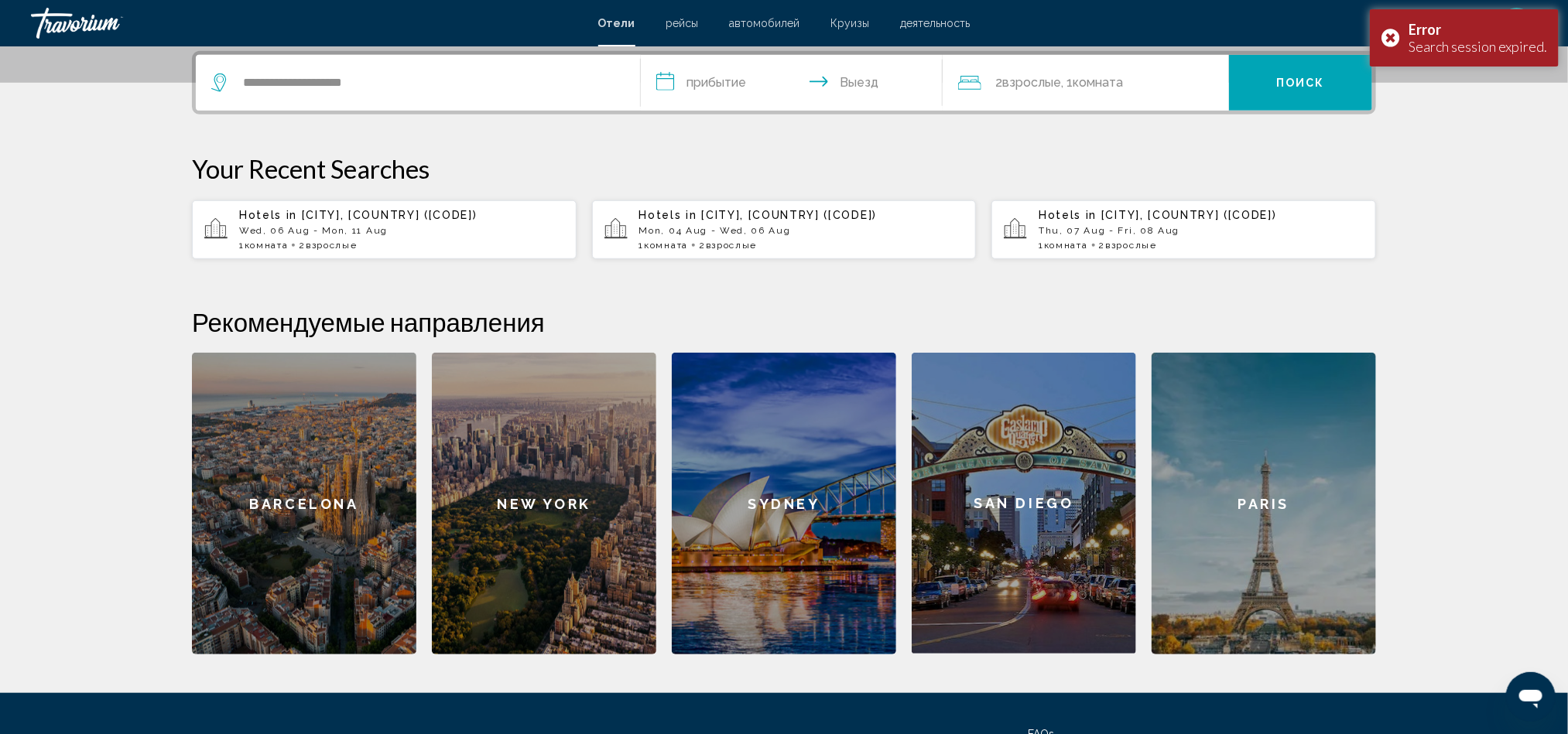 click on "**********" at bounding box center [795, 85] 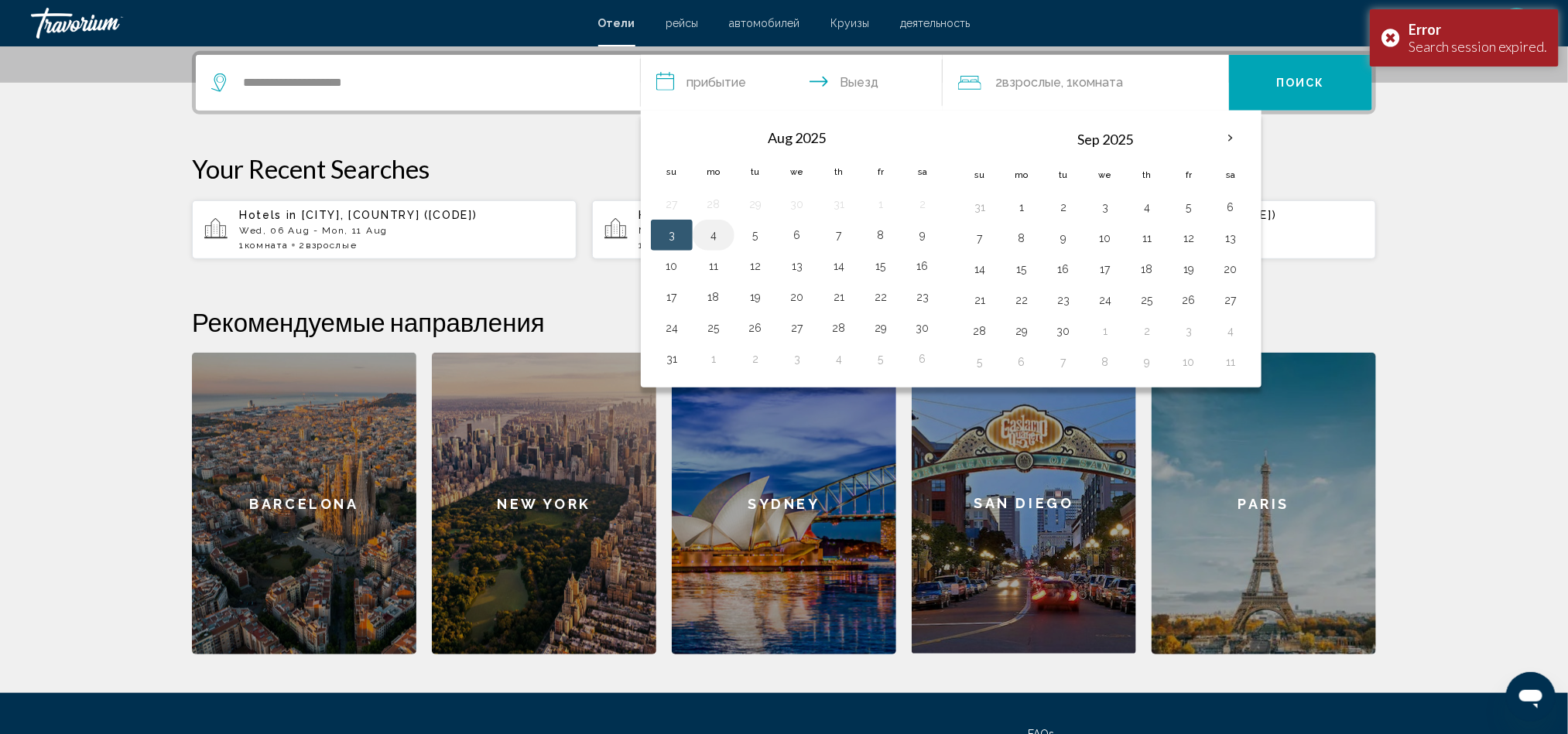 click on "4" at bounding box center (714, 235) 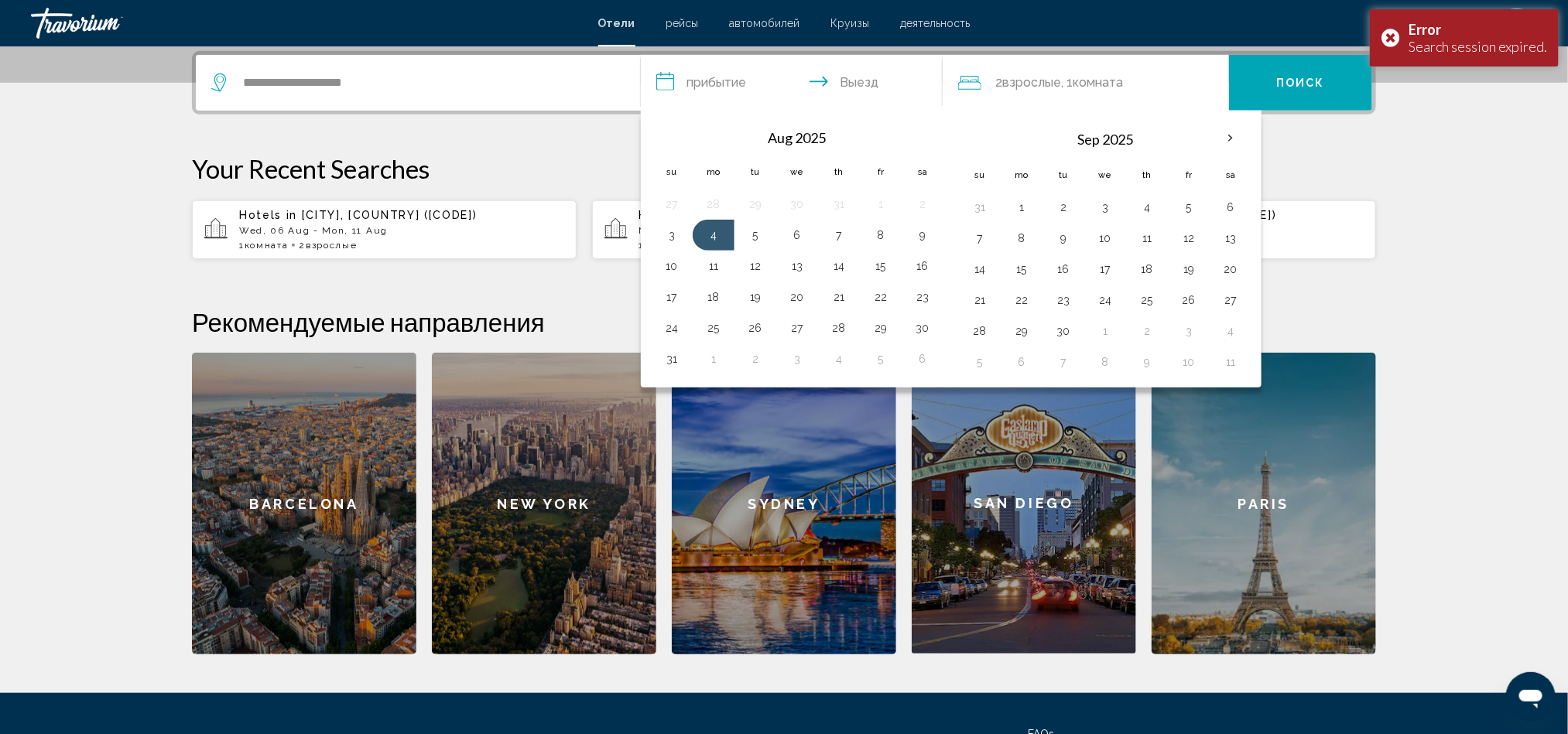click on "**********" at bounding box center [795, 85] 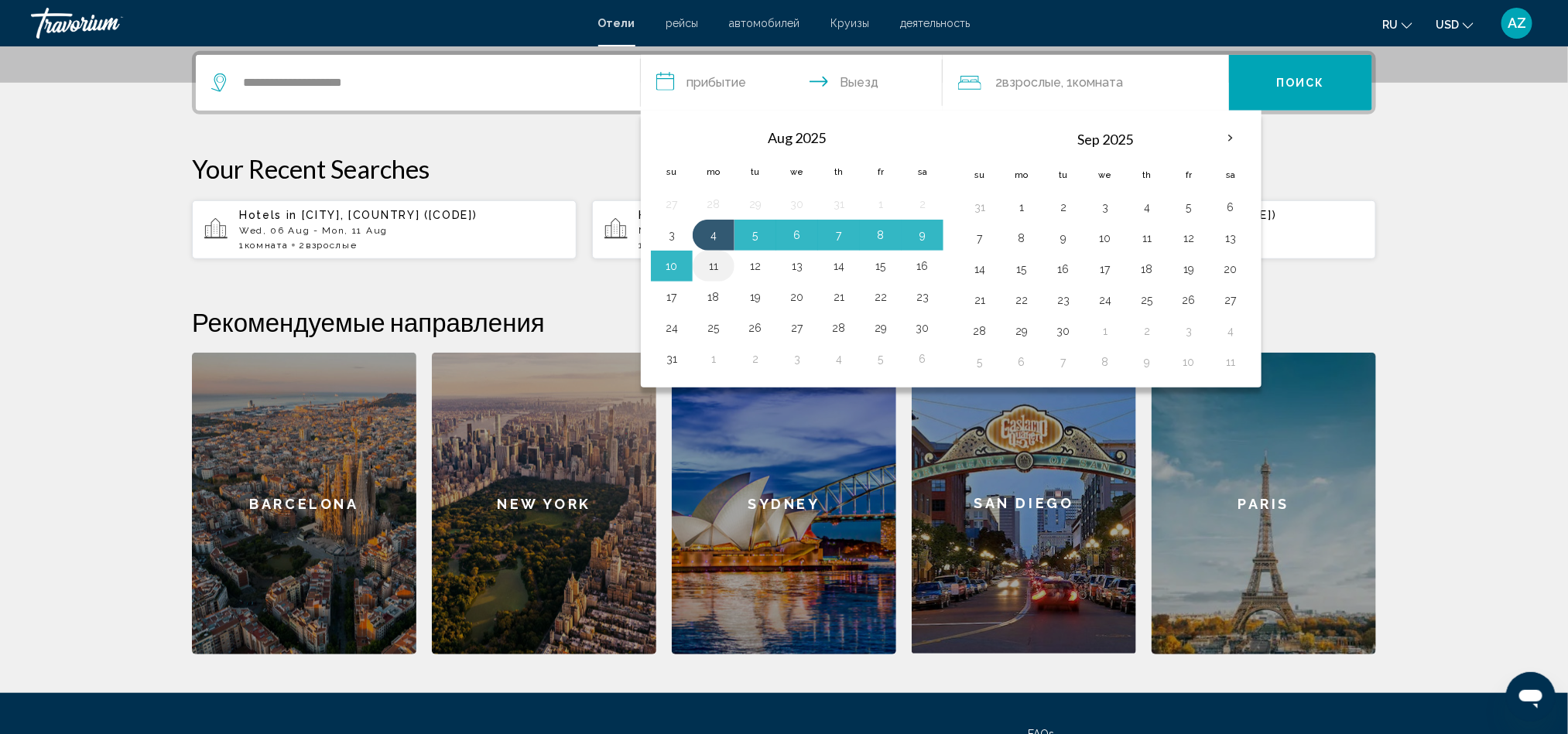 click on "11" at bounding box center [714, 266] 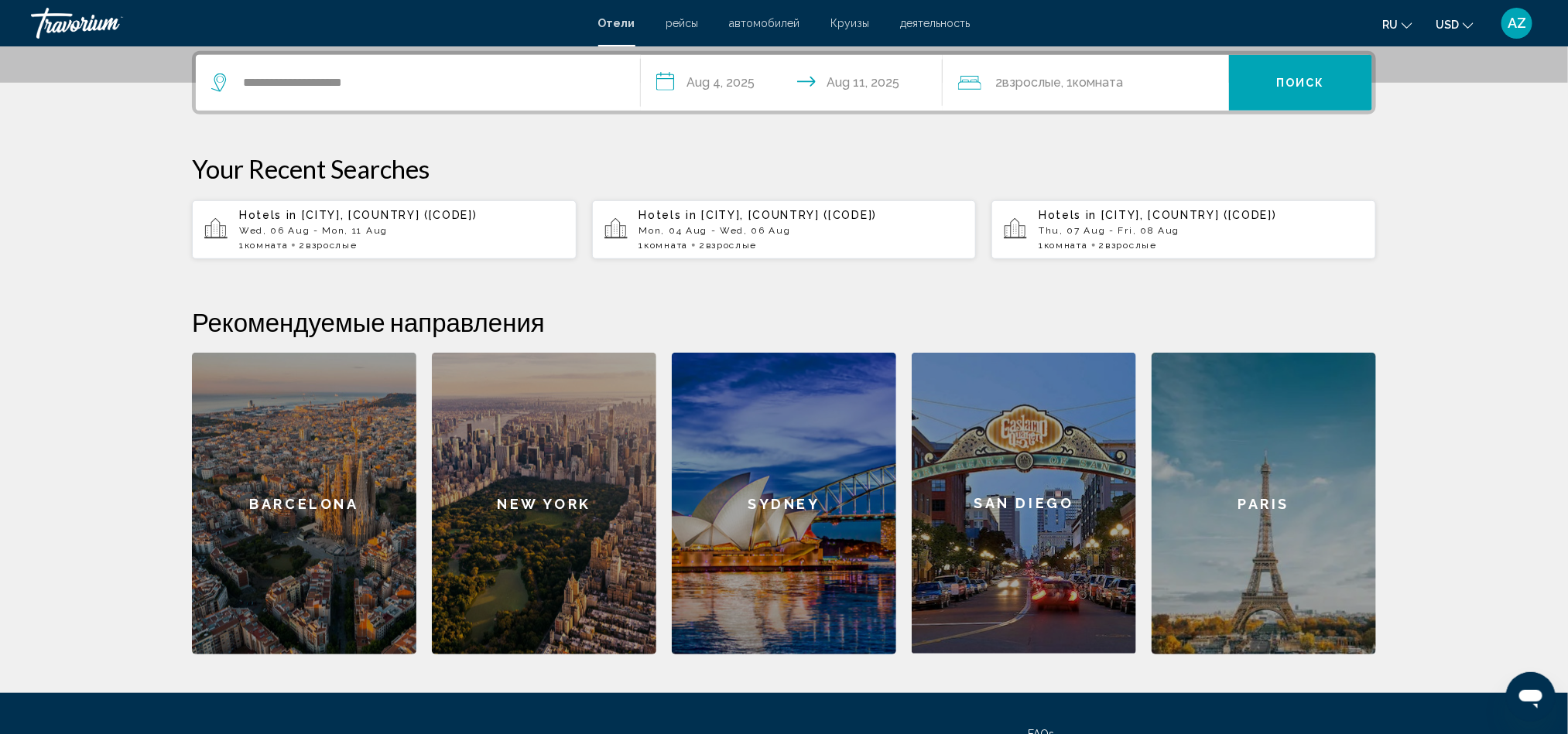 click on "Поиск" at bounding box center (1300, 84) 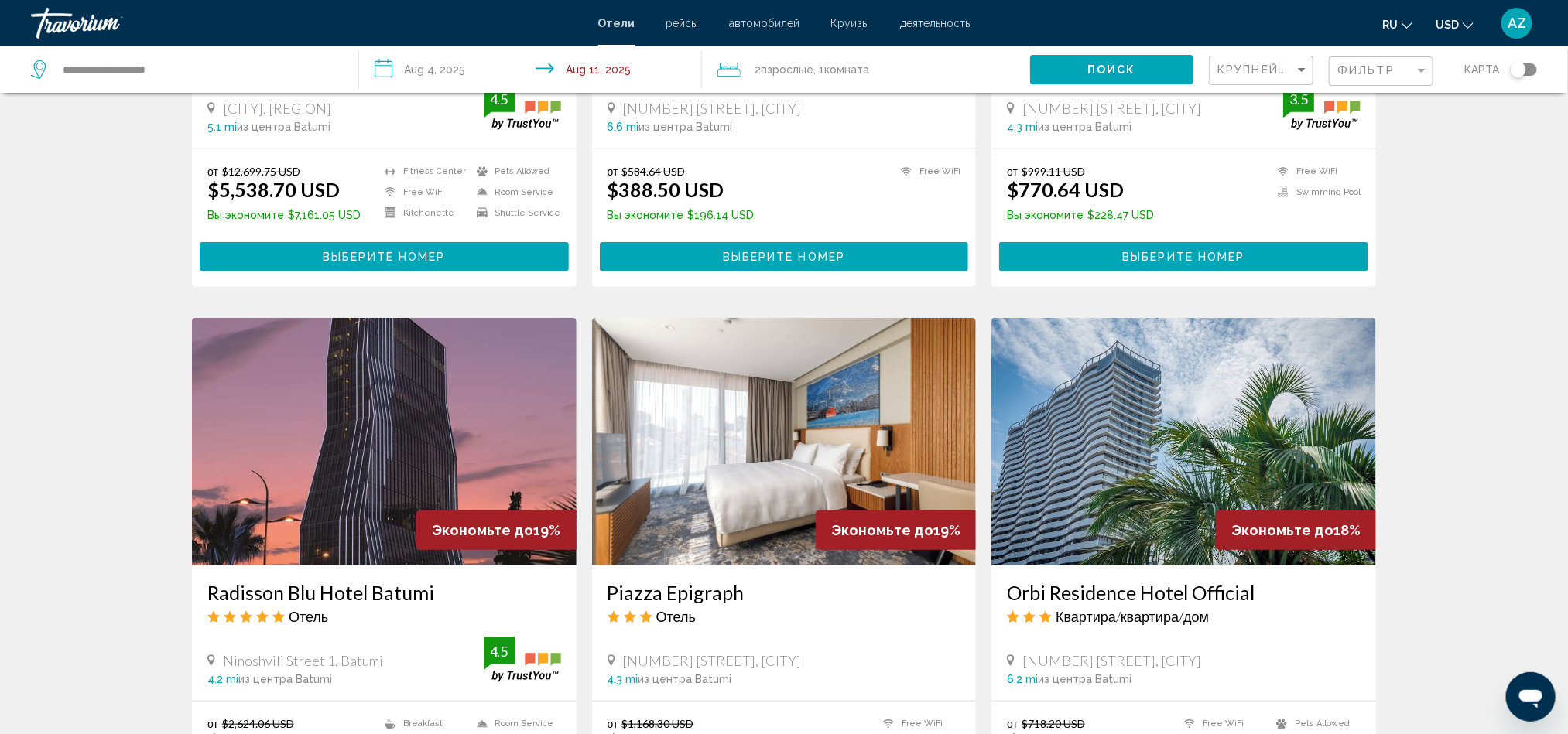 scroll, scrollTop: 0, scrollLeft: 0, axis: both 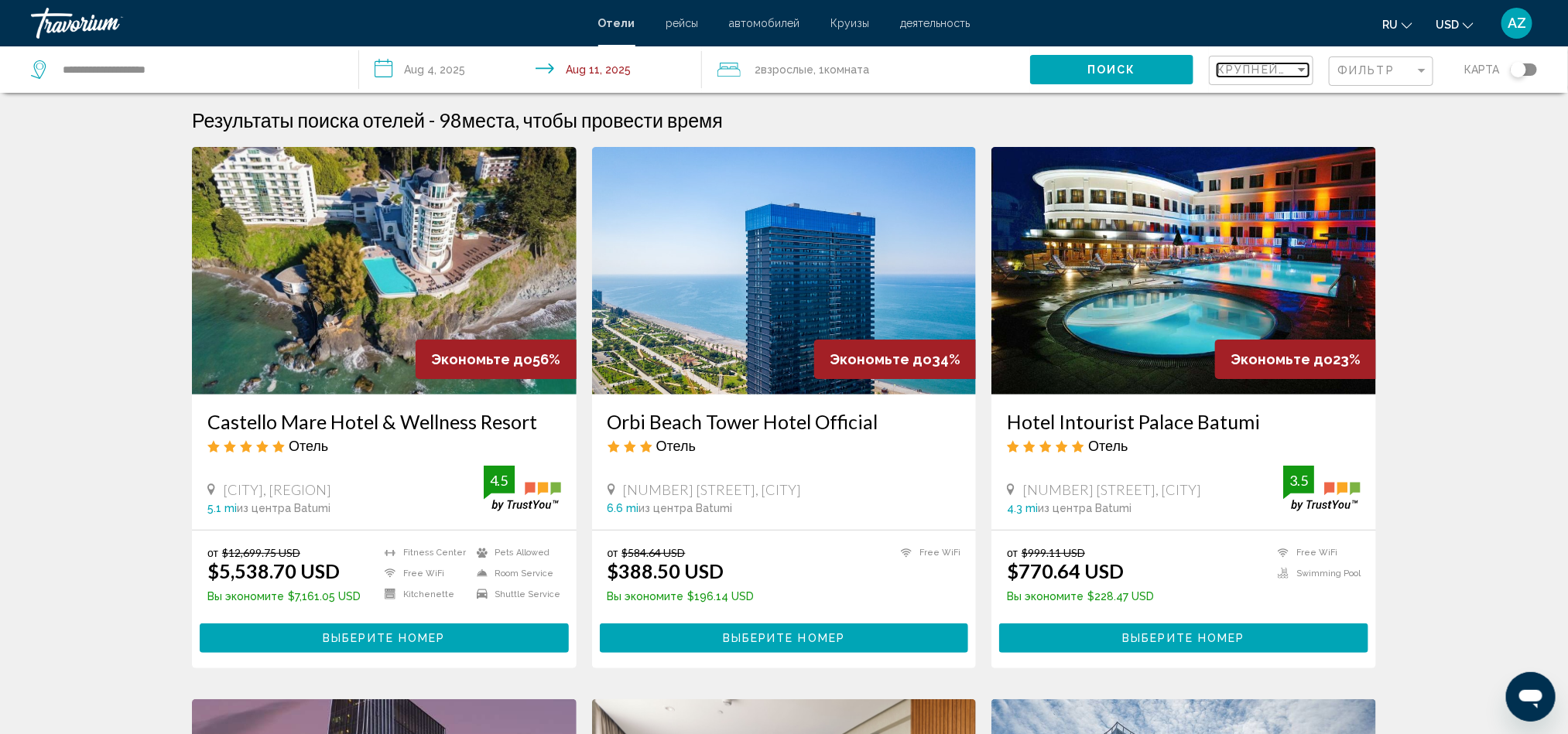 click on "Крупнейшие сбережения" at bounding box center [1310, 70] 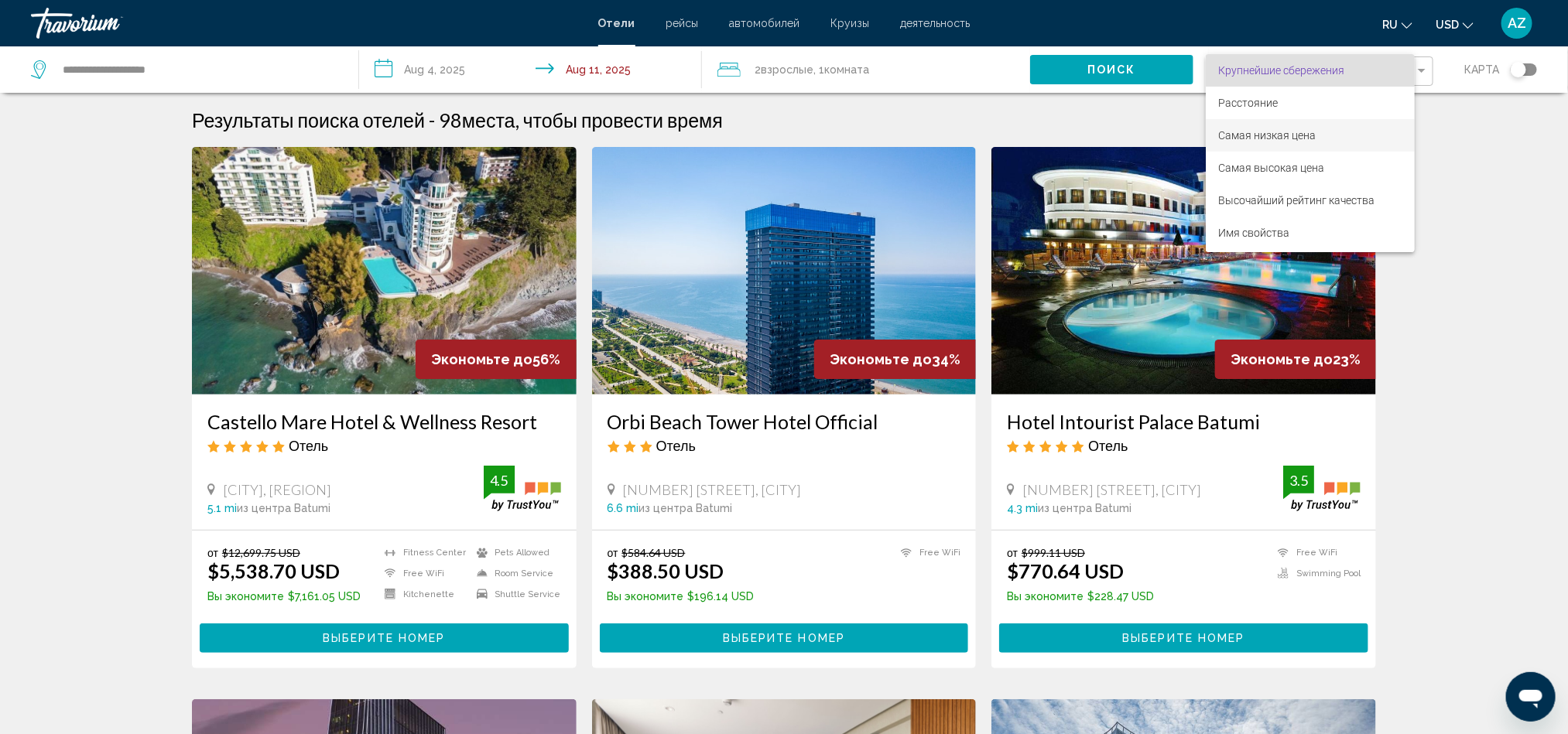 click on "Самая низкая цена" at bounding box center [1267, 135] 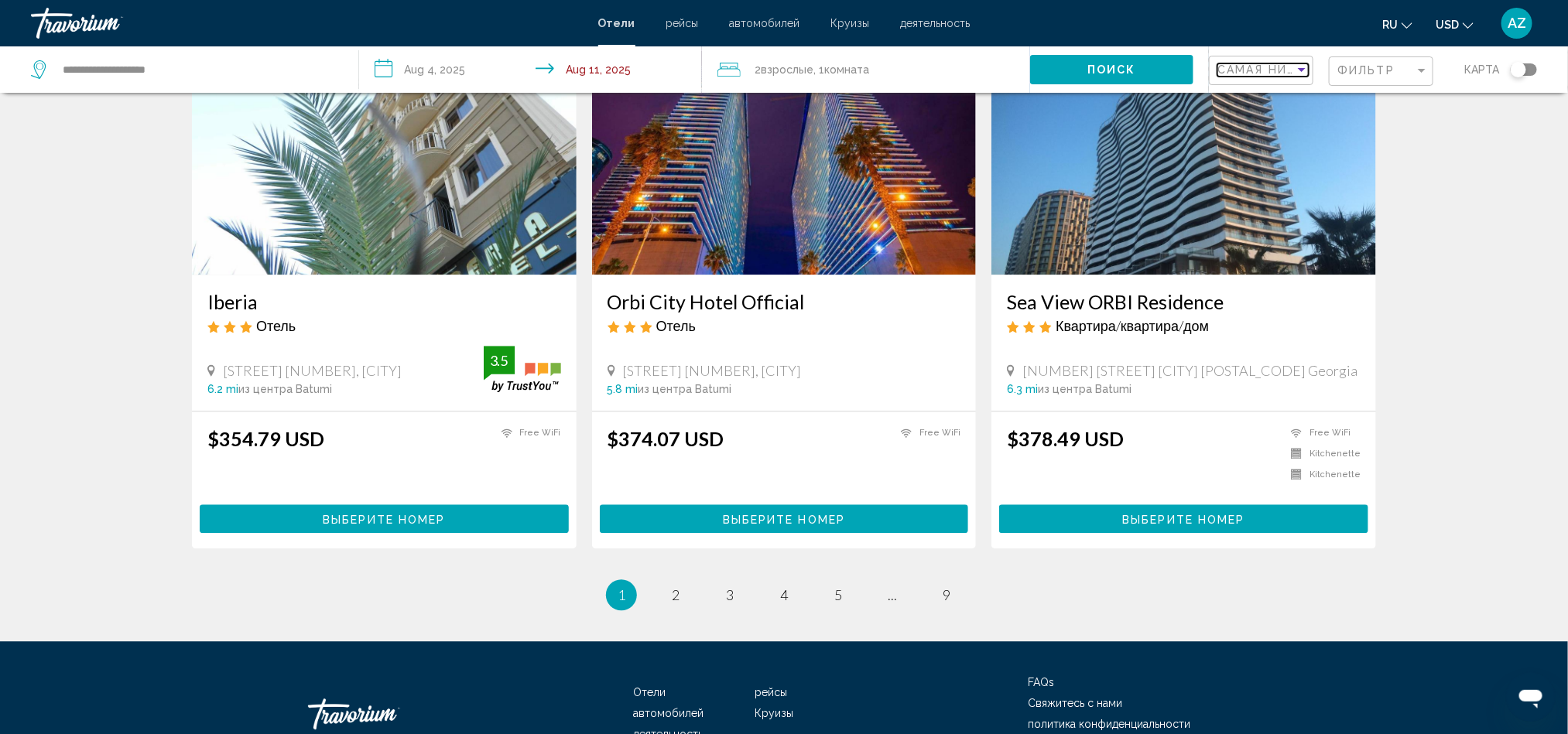 scroll, scrollTop: 1611, scrollLeft: 0, axis: vertical 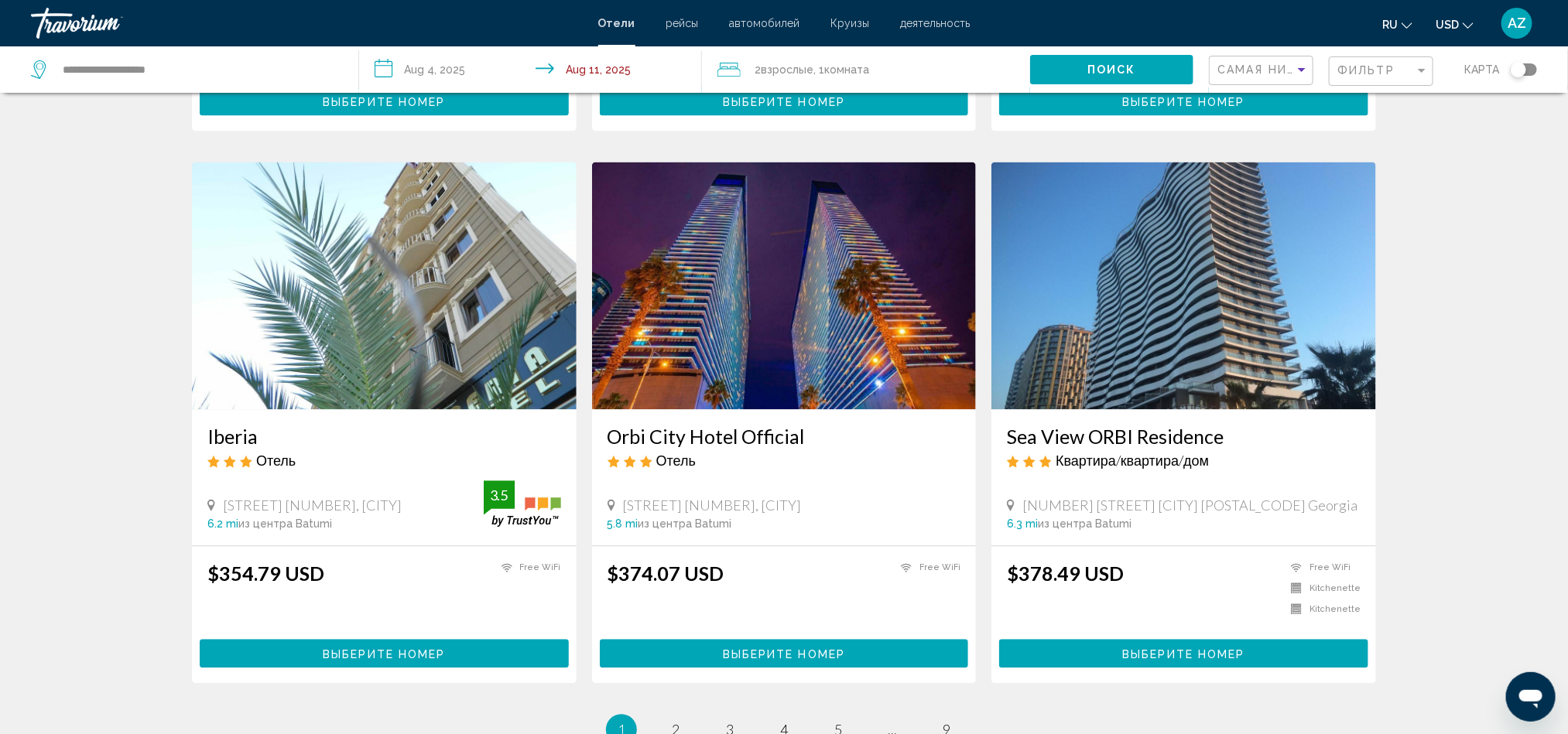click on "Sea View ORBI Residence" at bounding box center [1183, 436] 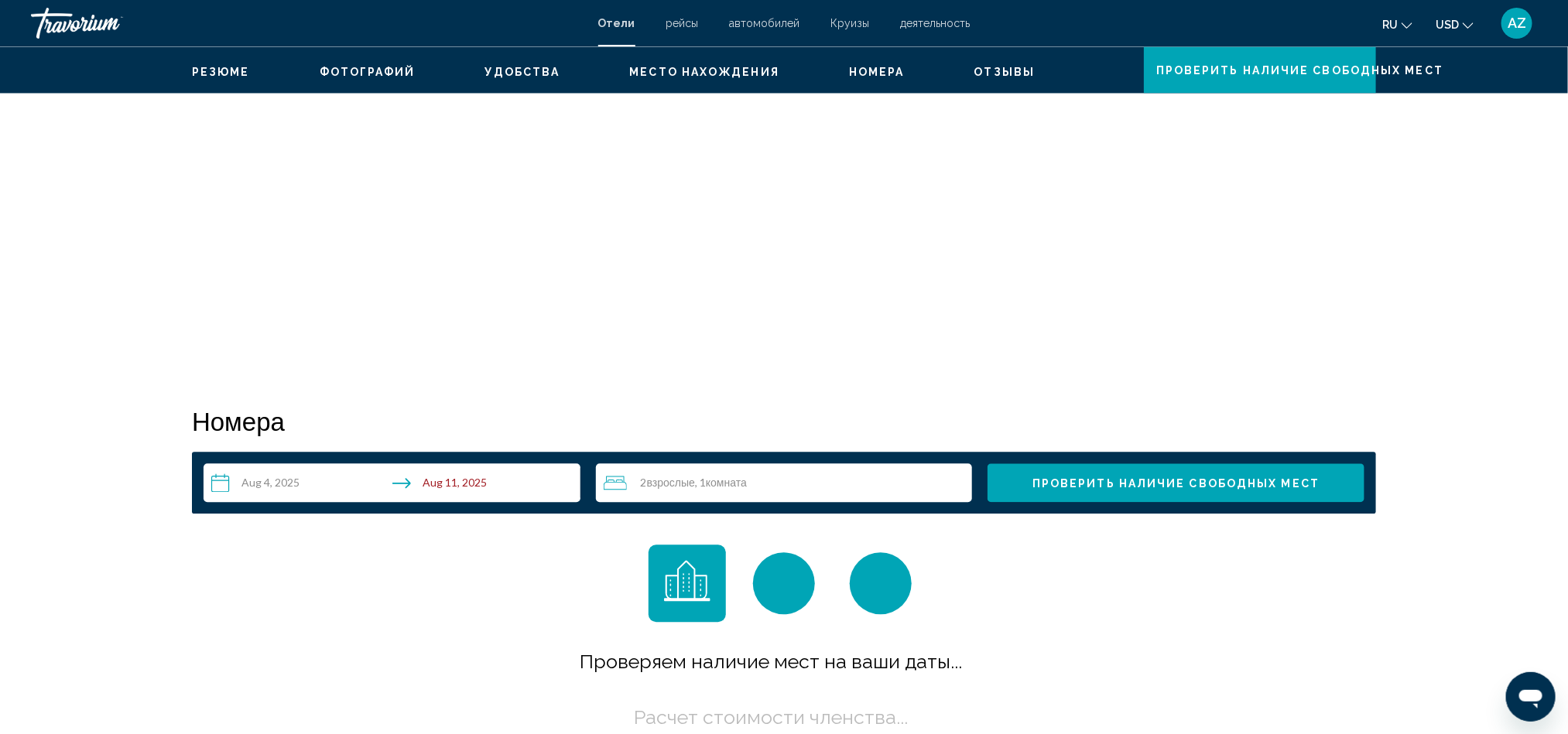 scroll, scrollTop: 0, scrollLeft: 0, axis: both 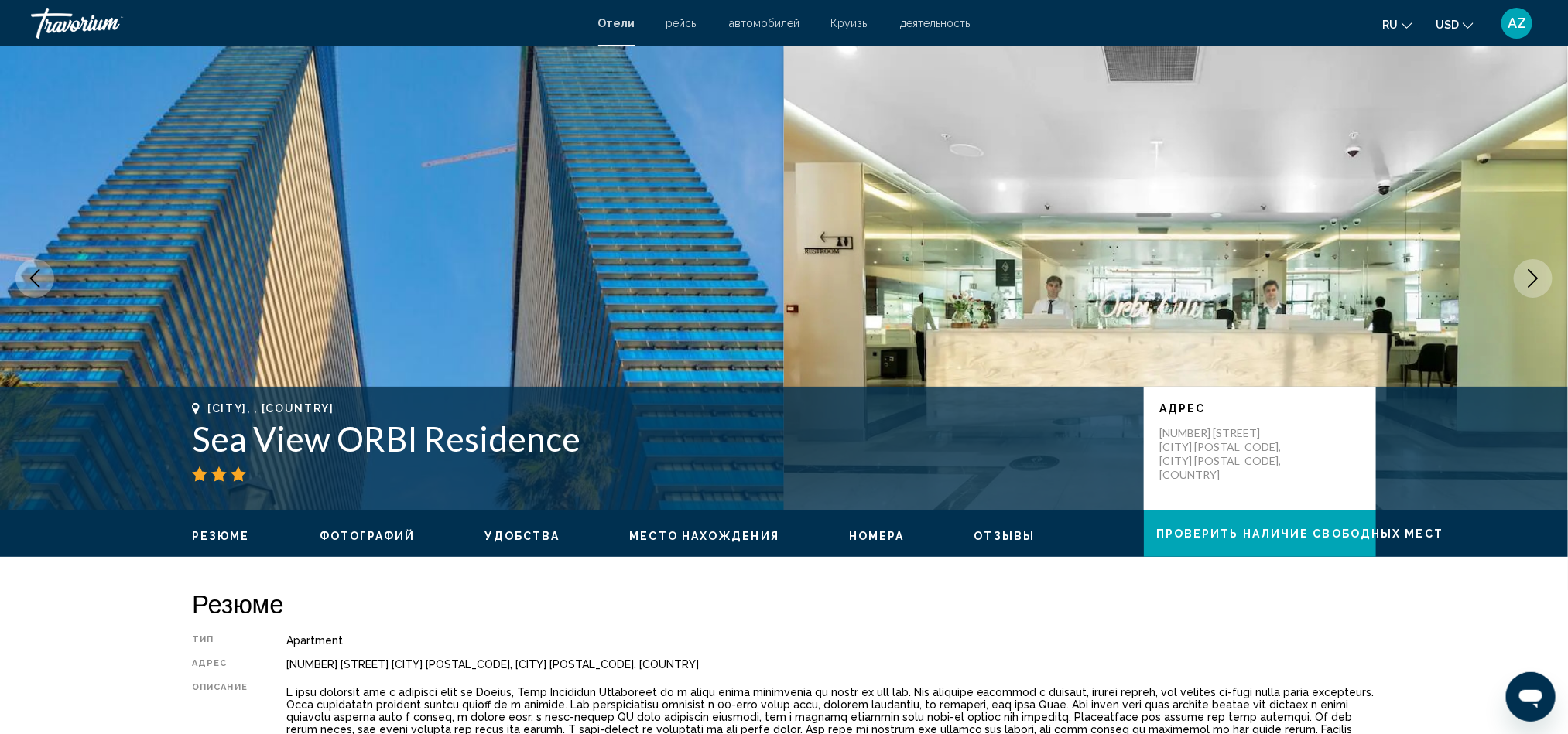 click 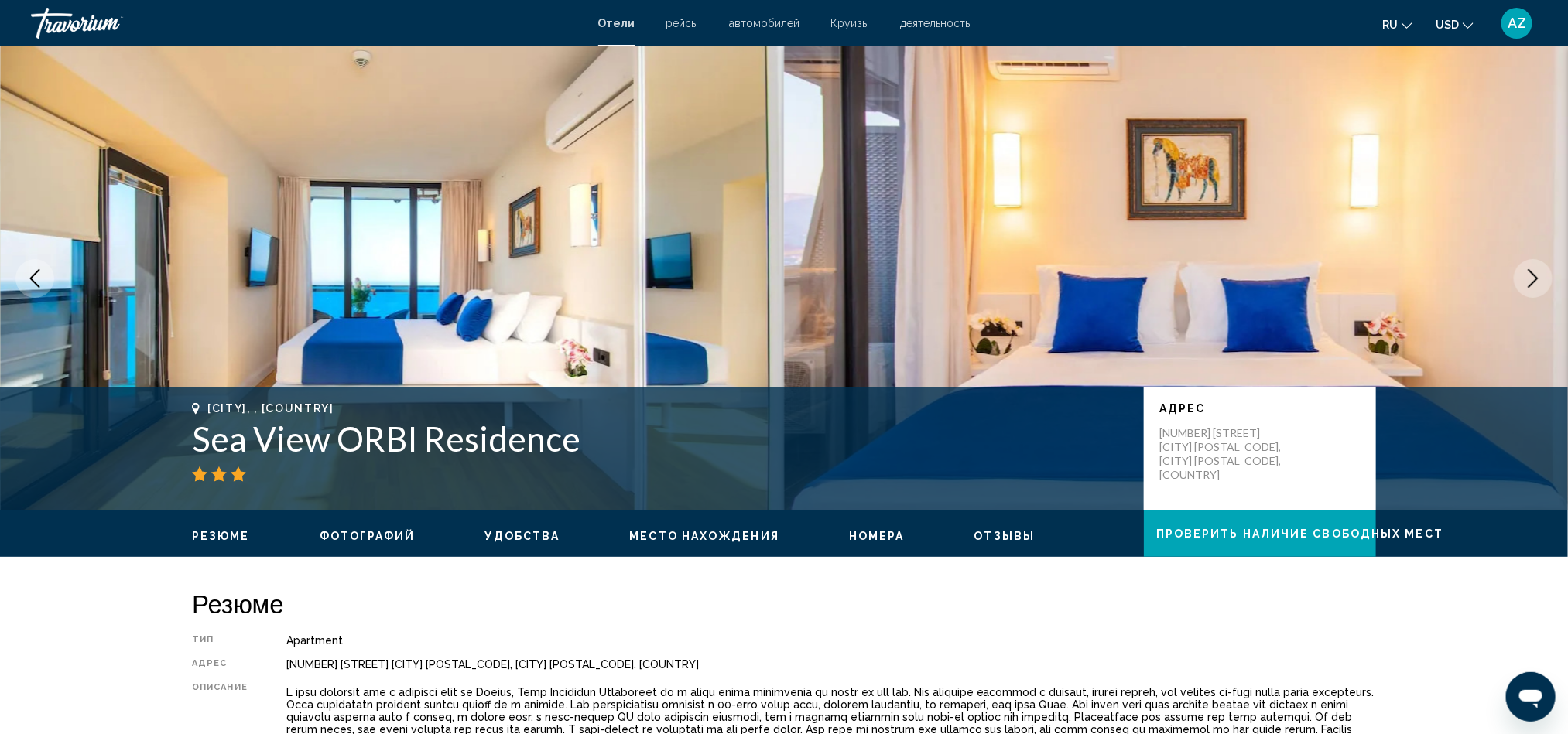 click 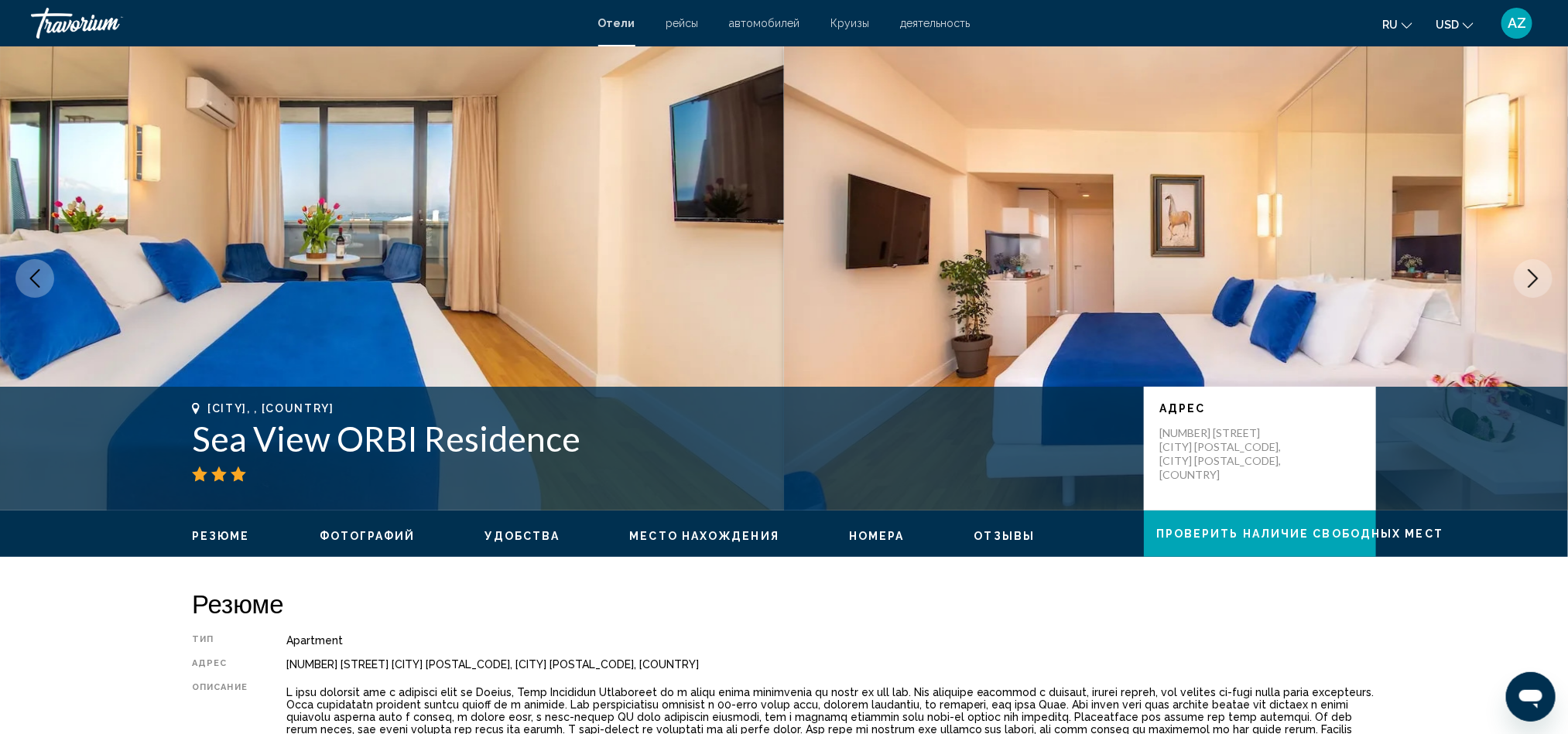 click 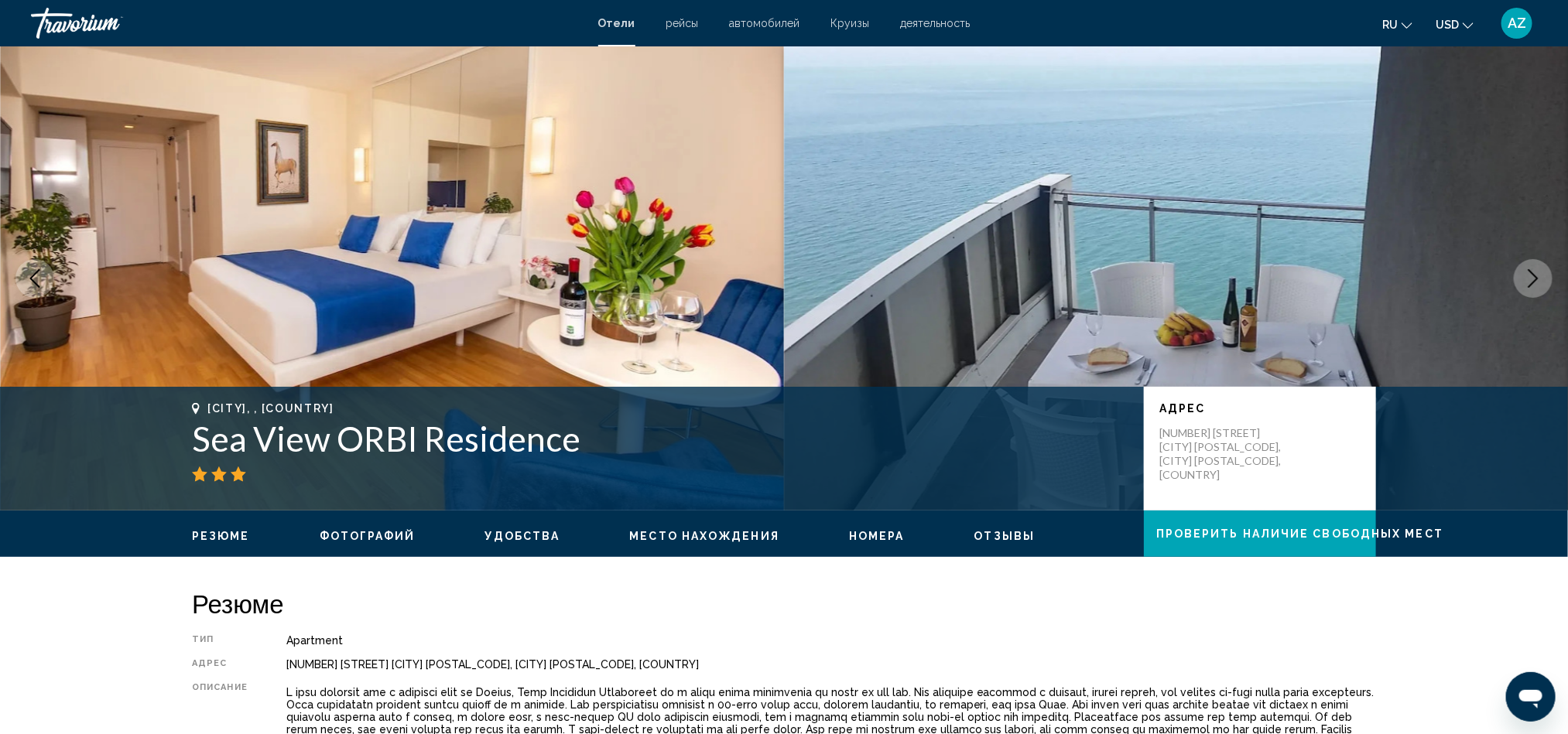 click at bounding box center (1533, 278) 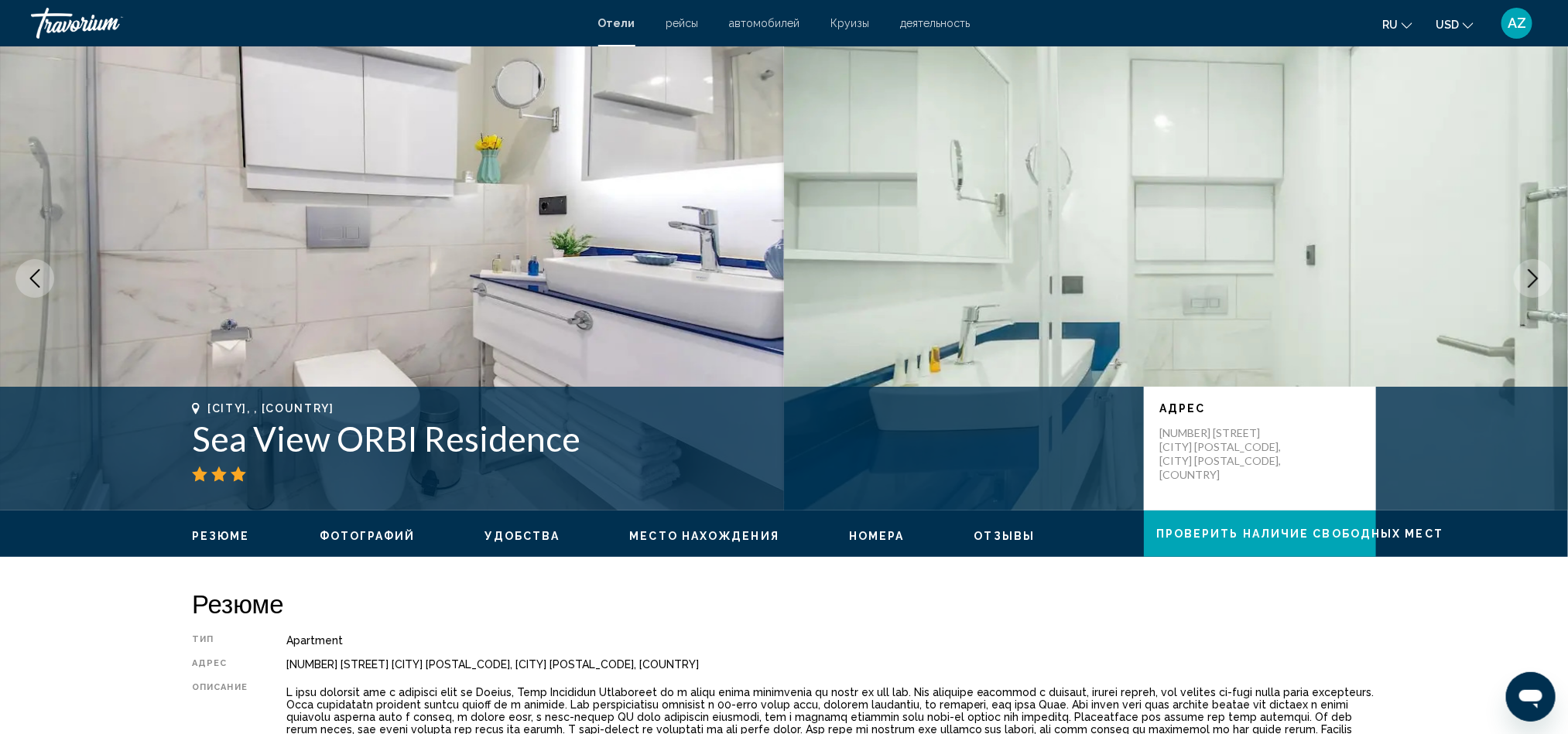 click at bounding box center [1533, 278] 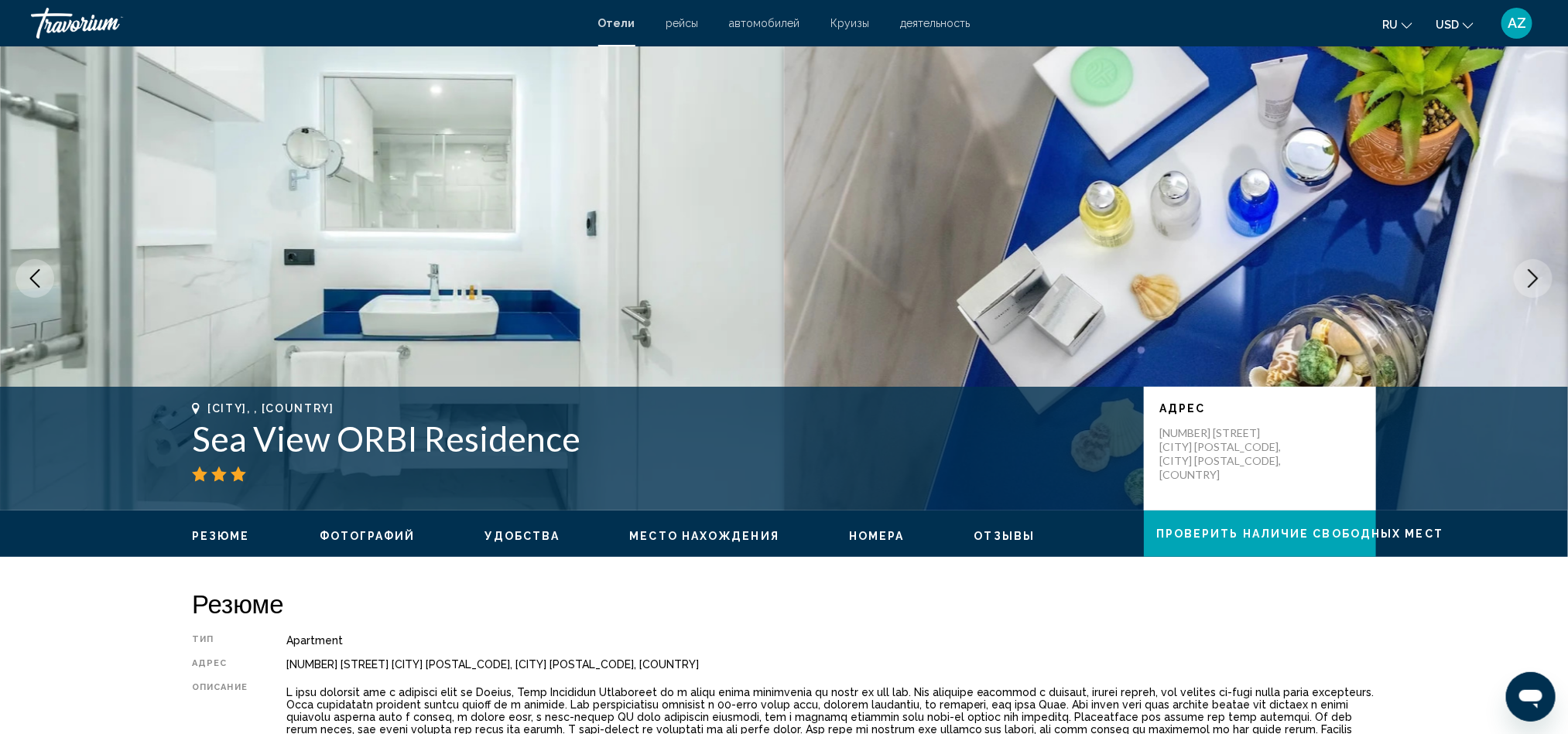 click at bounding box center [1533, 278] 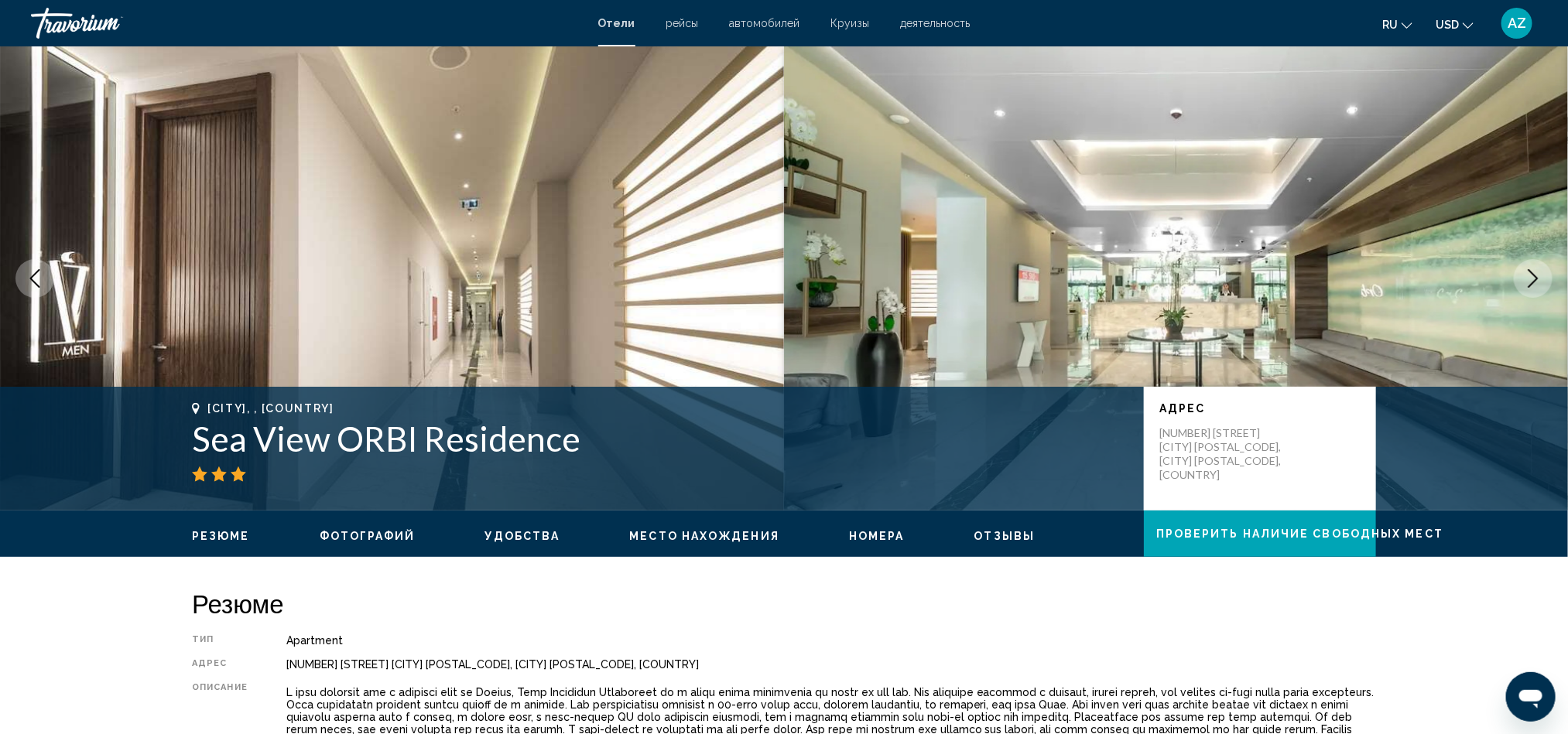 click at bounding box center [1533, 278] 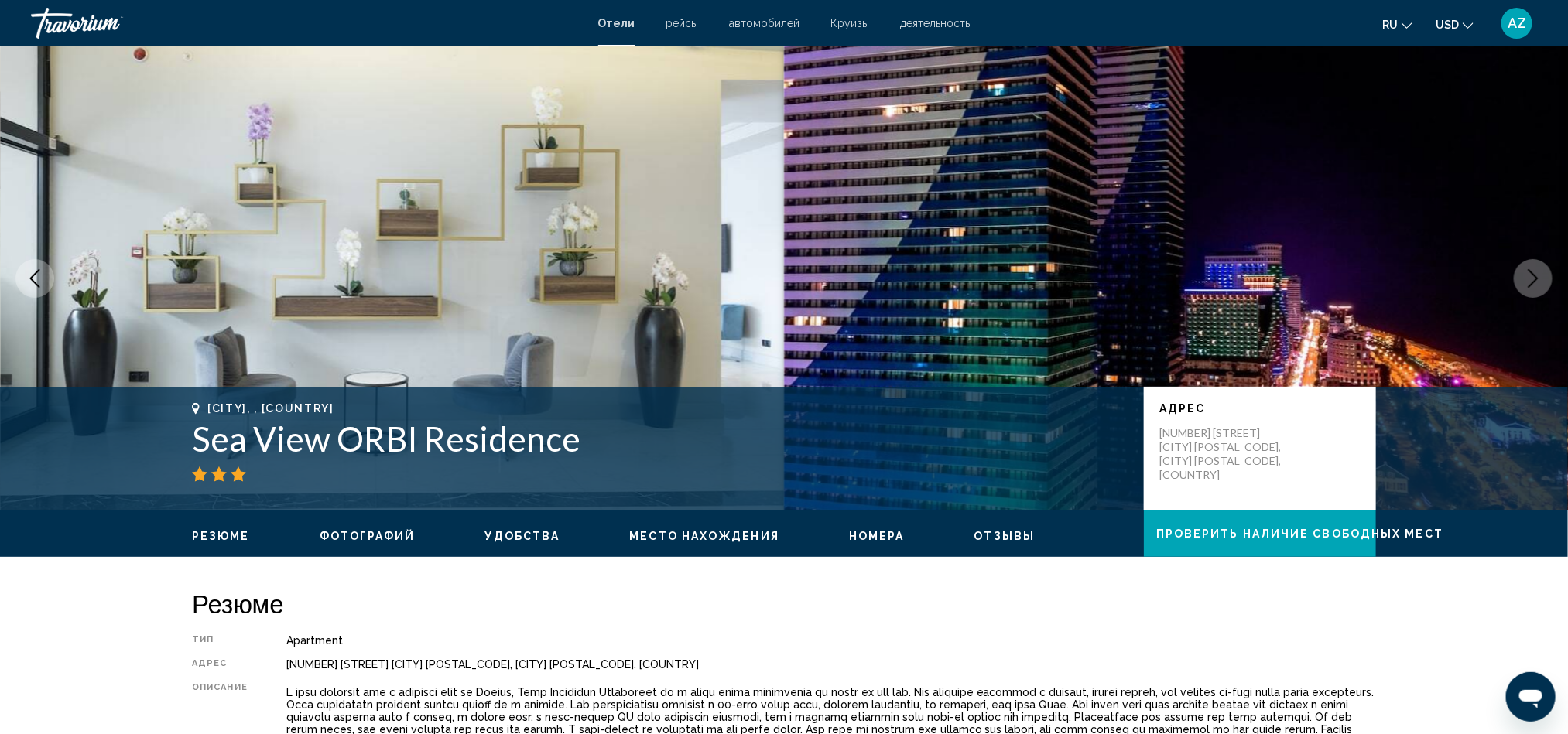 click at bounding box center [1533, 278] 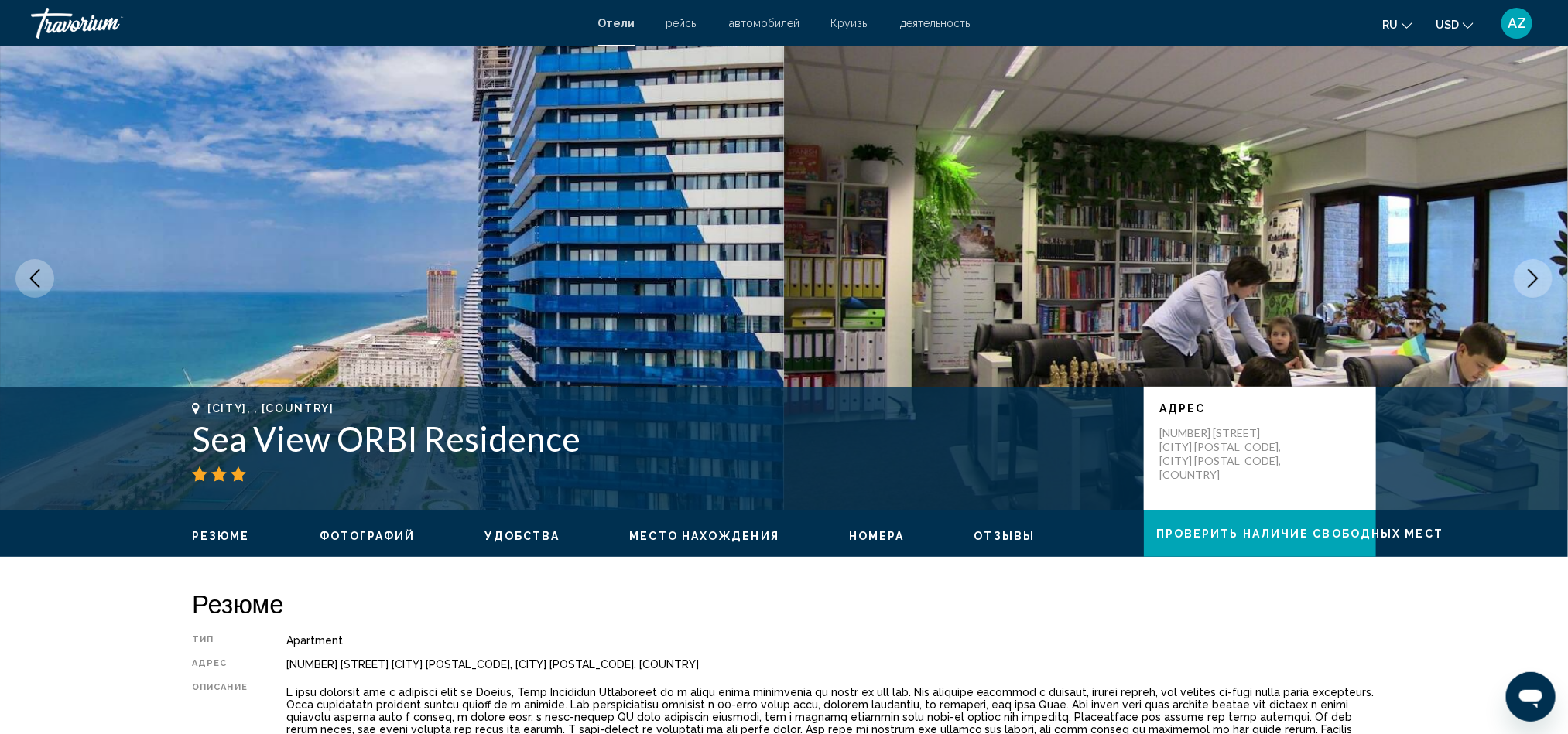 click at bounding box center (1533, 278) 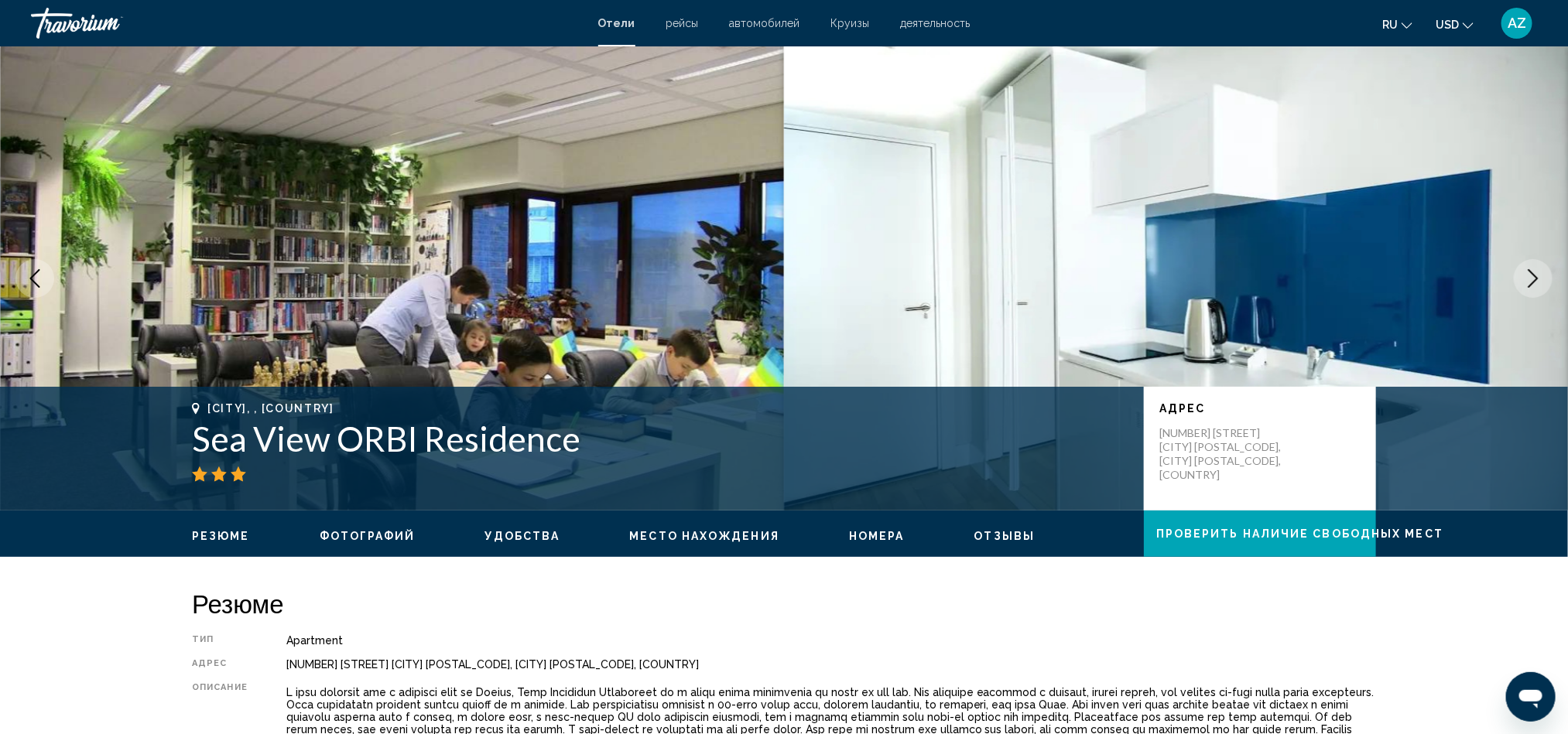 click at bounding box center (1533, 278) 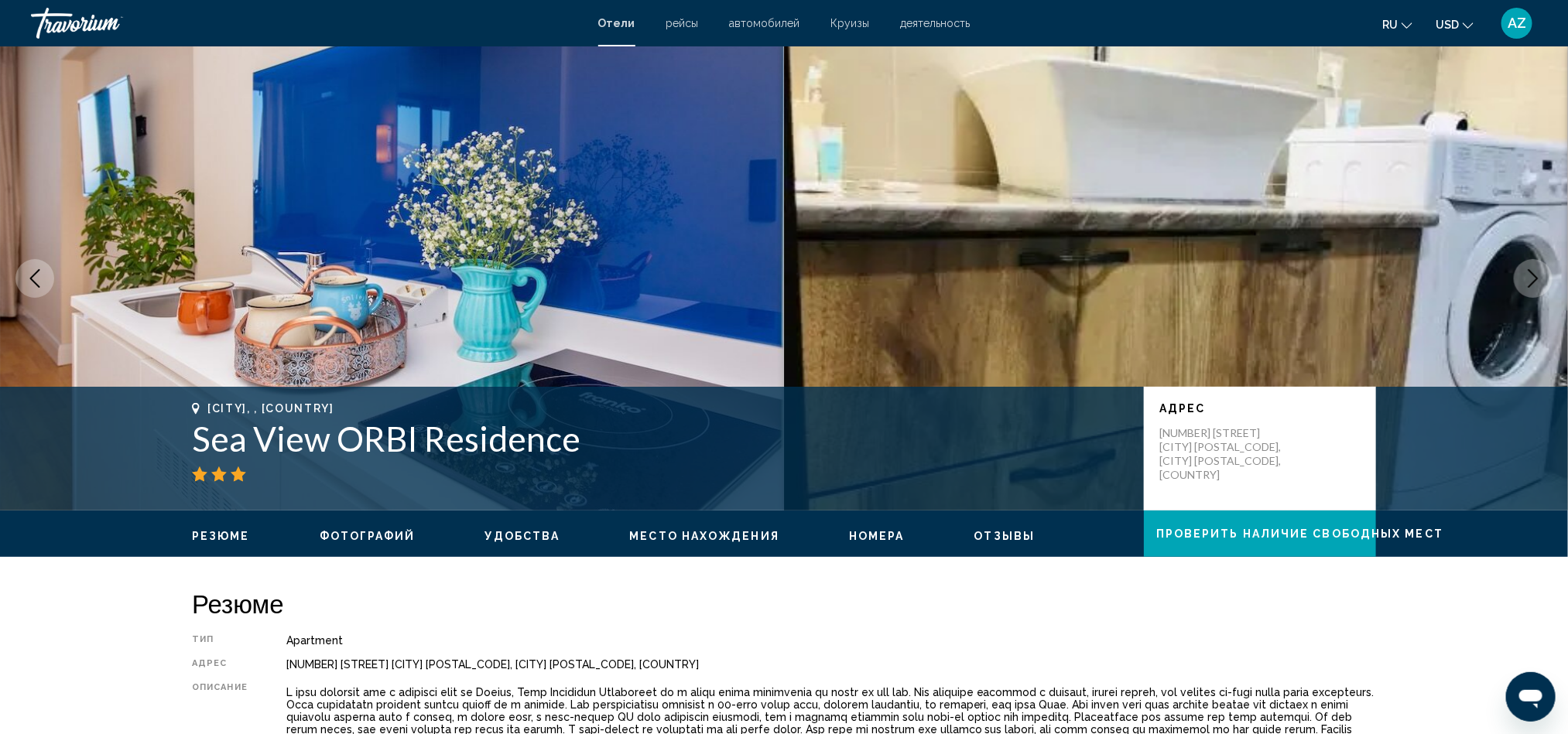 click at bounding box center [1533, 278] 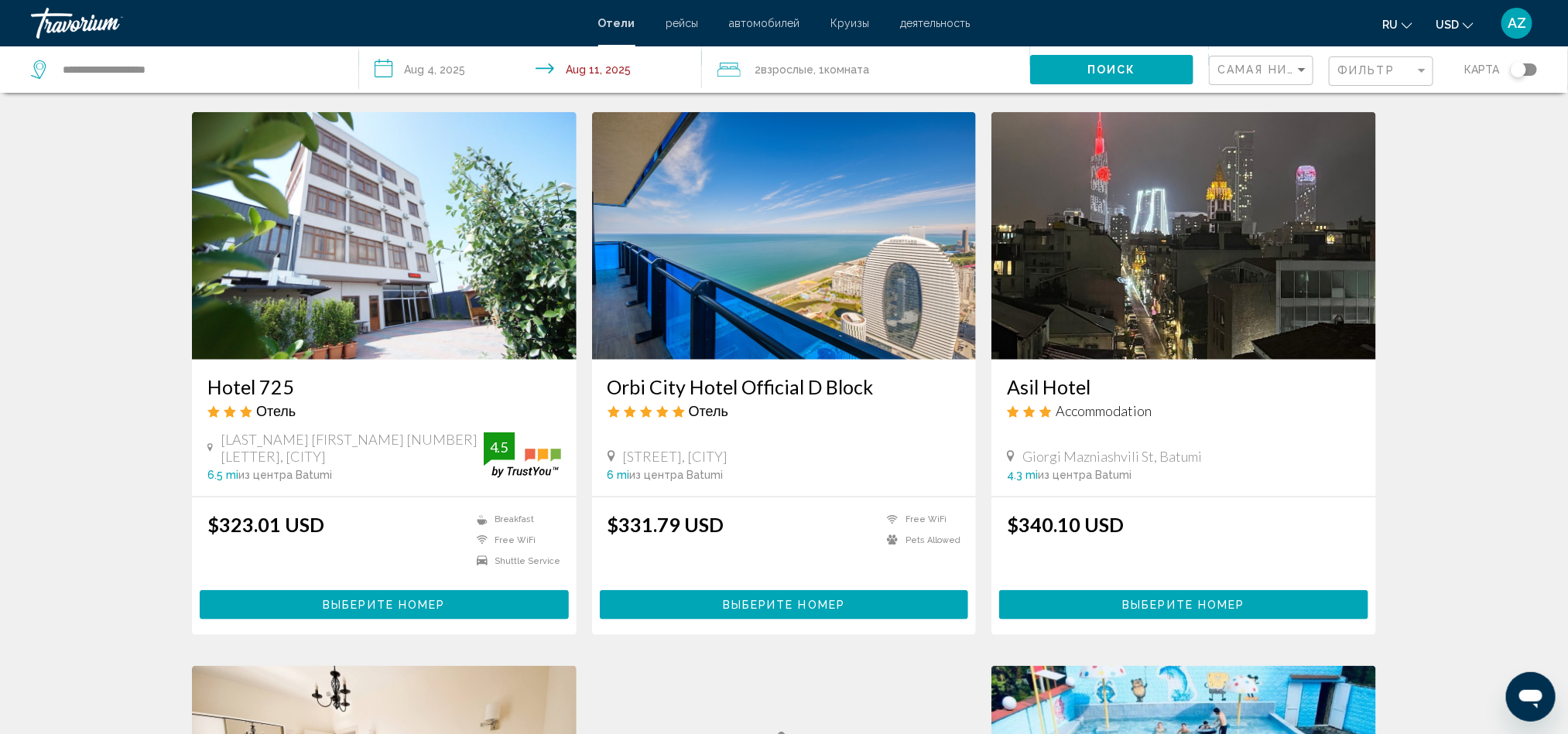 scroll, scrollTop: 696, scrollLeft: 0, axis: vertical 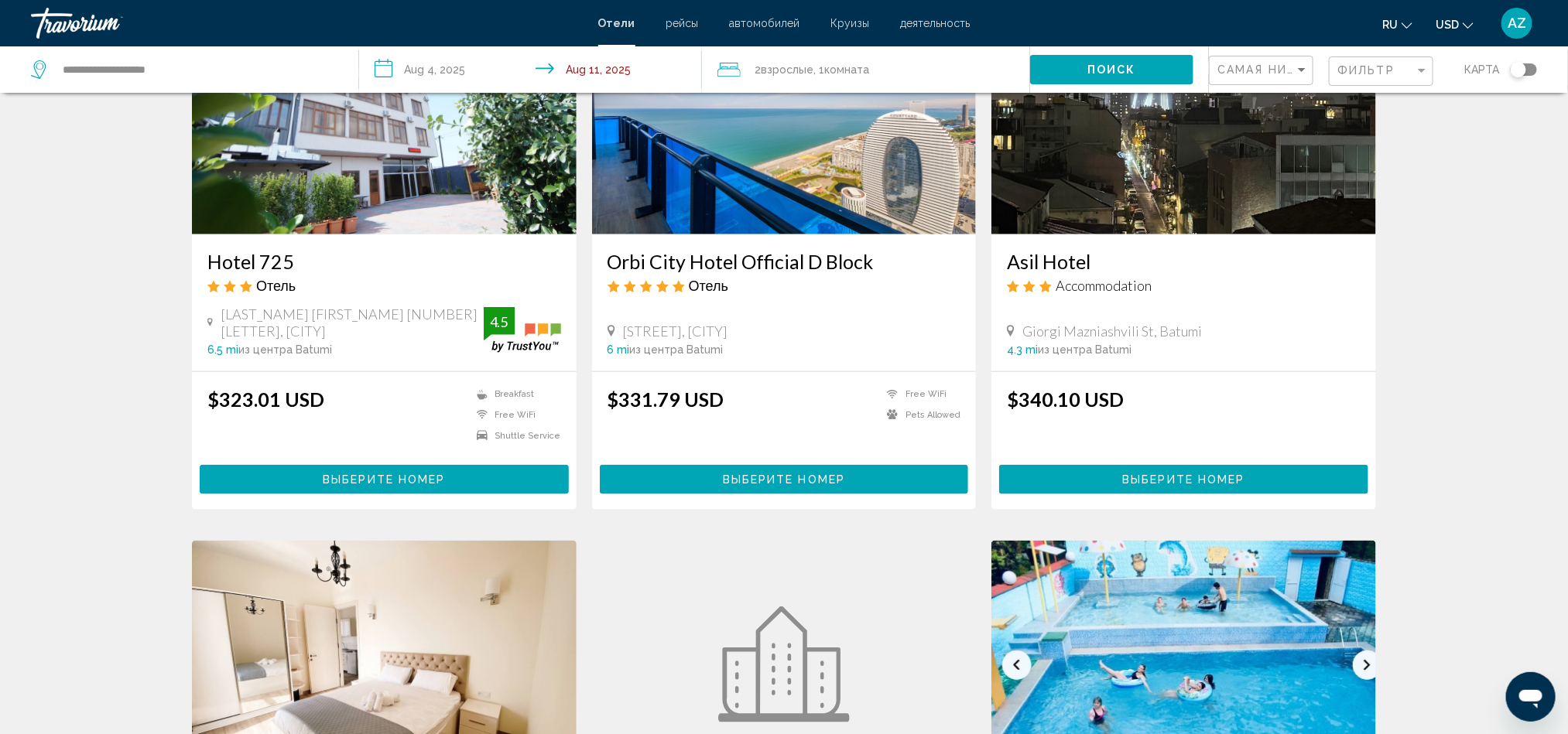 click on "Orbi City Hotel Official D Block" at bounding box center [784, 261] 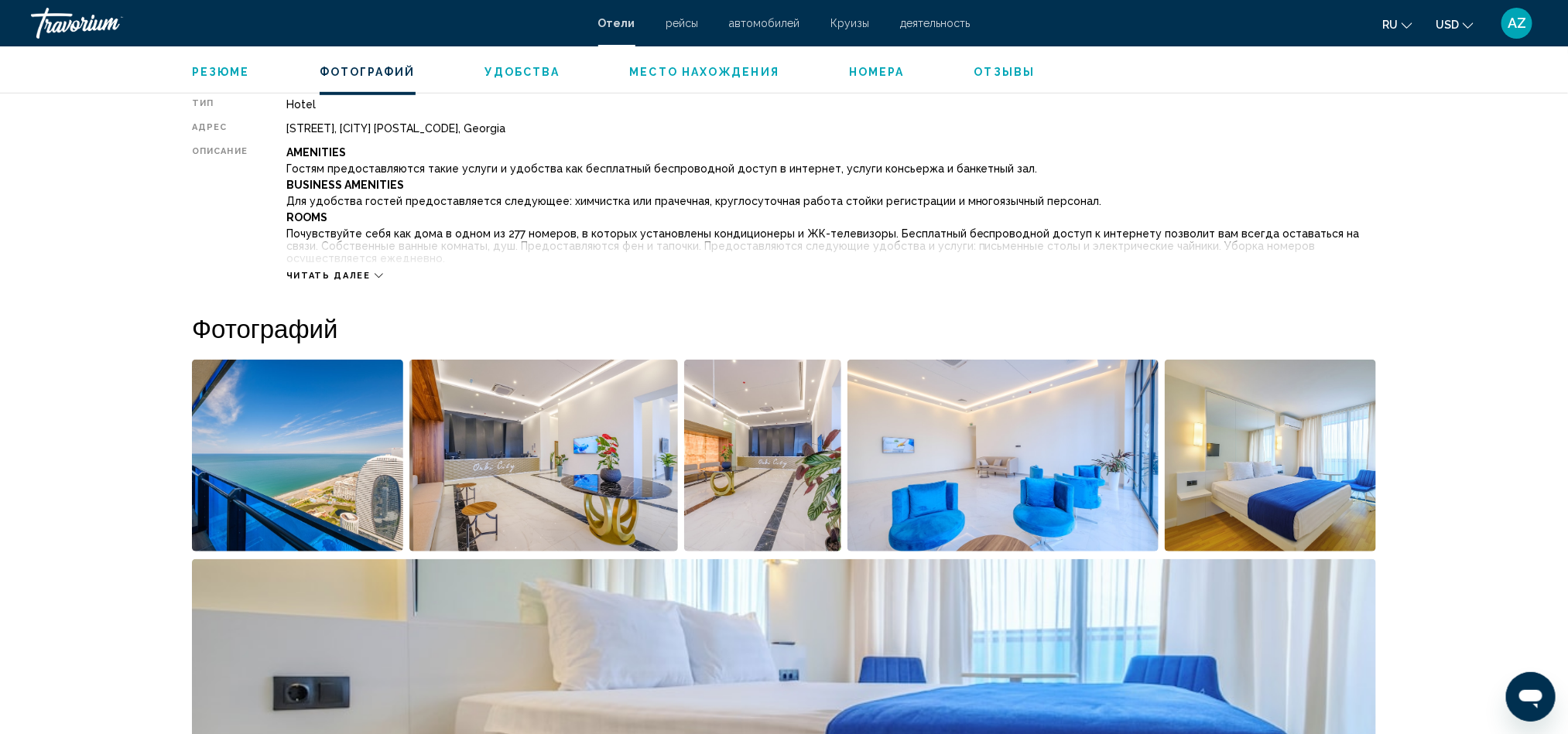 scroll, scrollTop: 813, scrollLeft: 0, axis: vertical 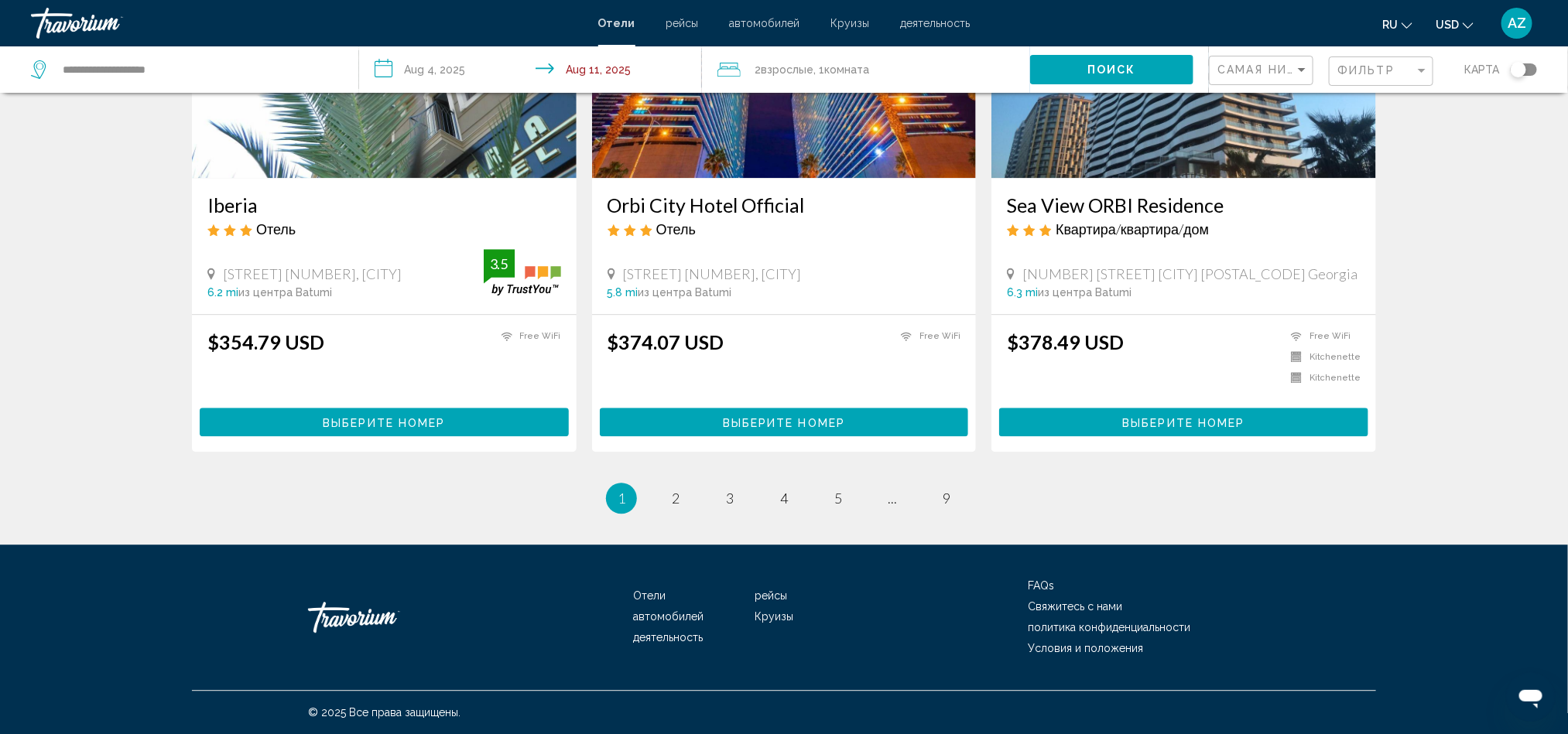 click on "**********" 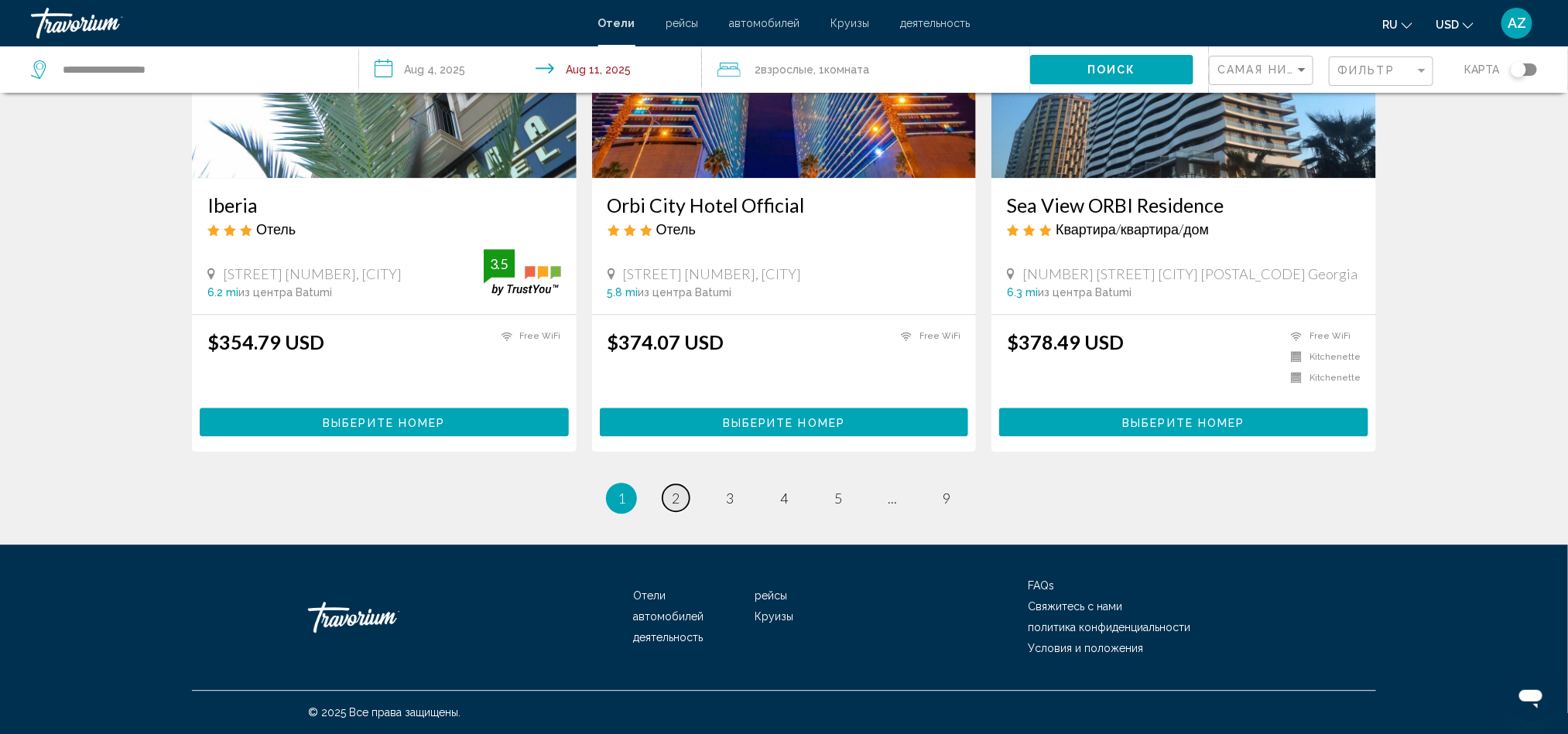 click on "2" at bounding box center [676, 498] 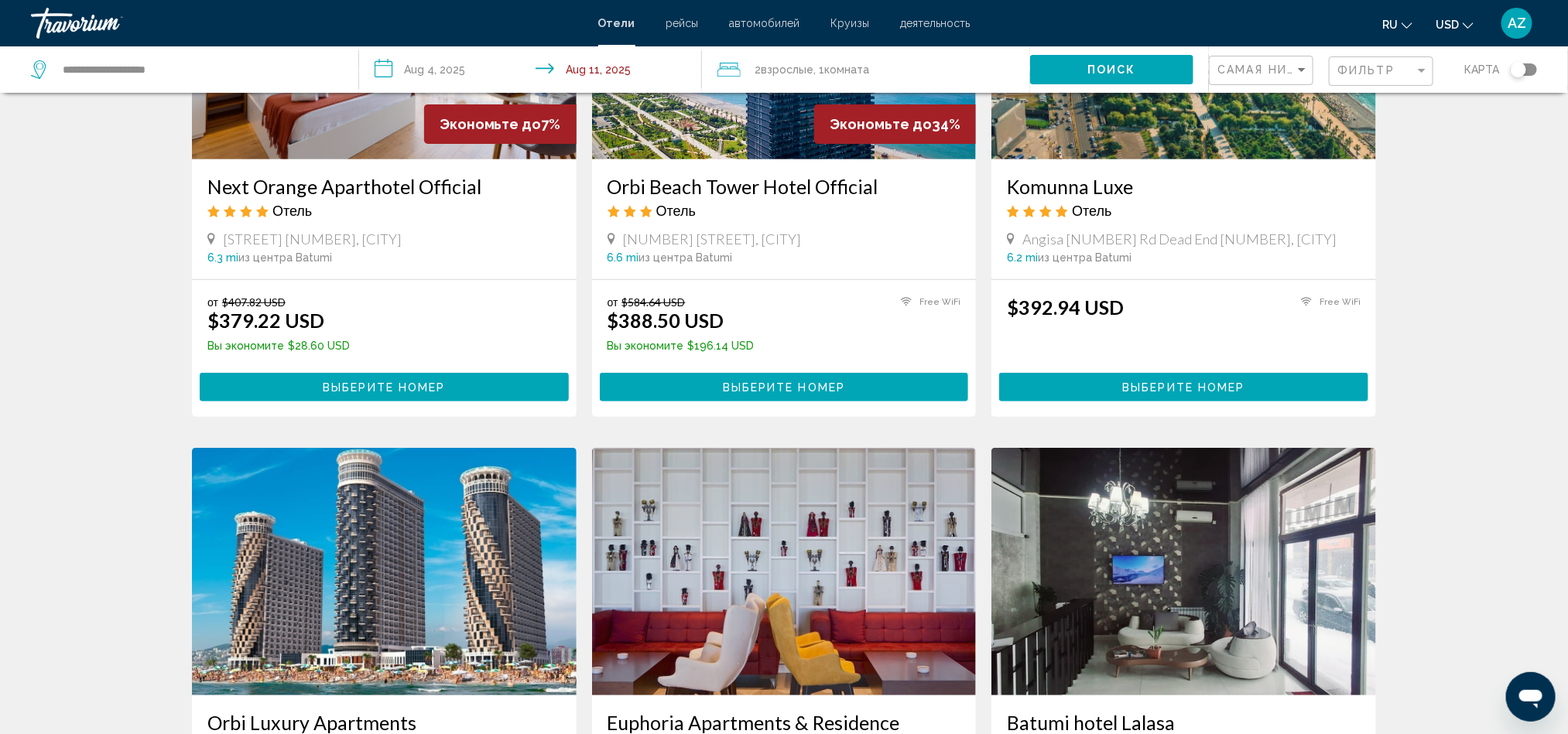 scroll, scrollTop: 0, scrollLeft: 0, axis: both 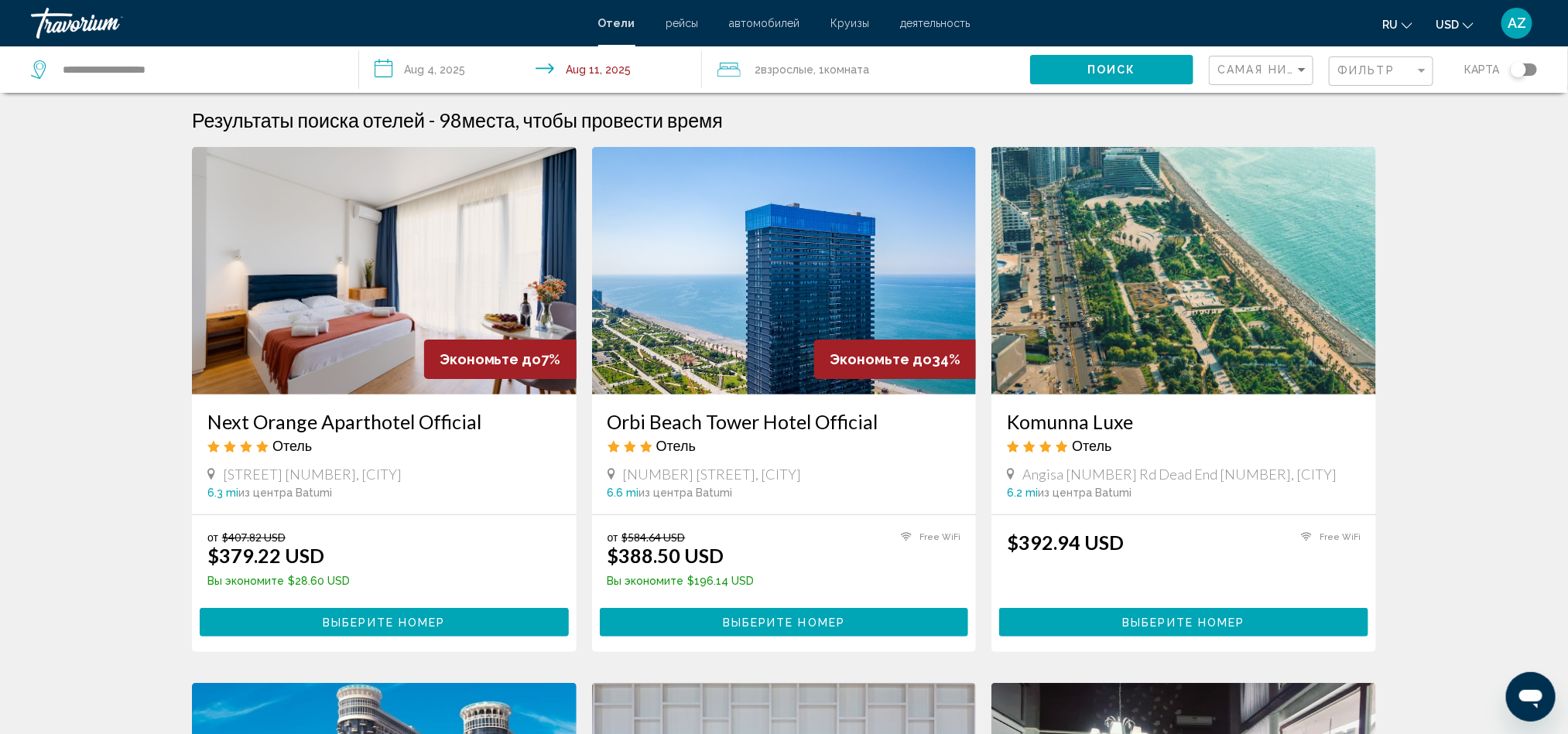 click on "Отель" at bounding box center [784, 446] 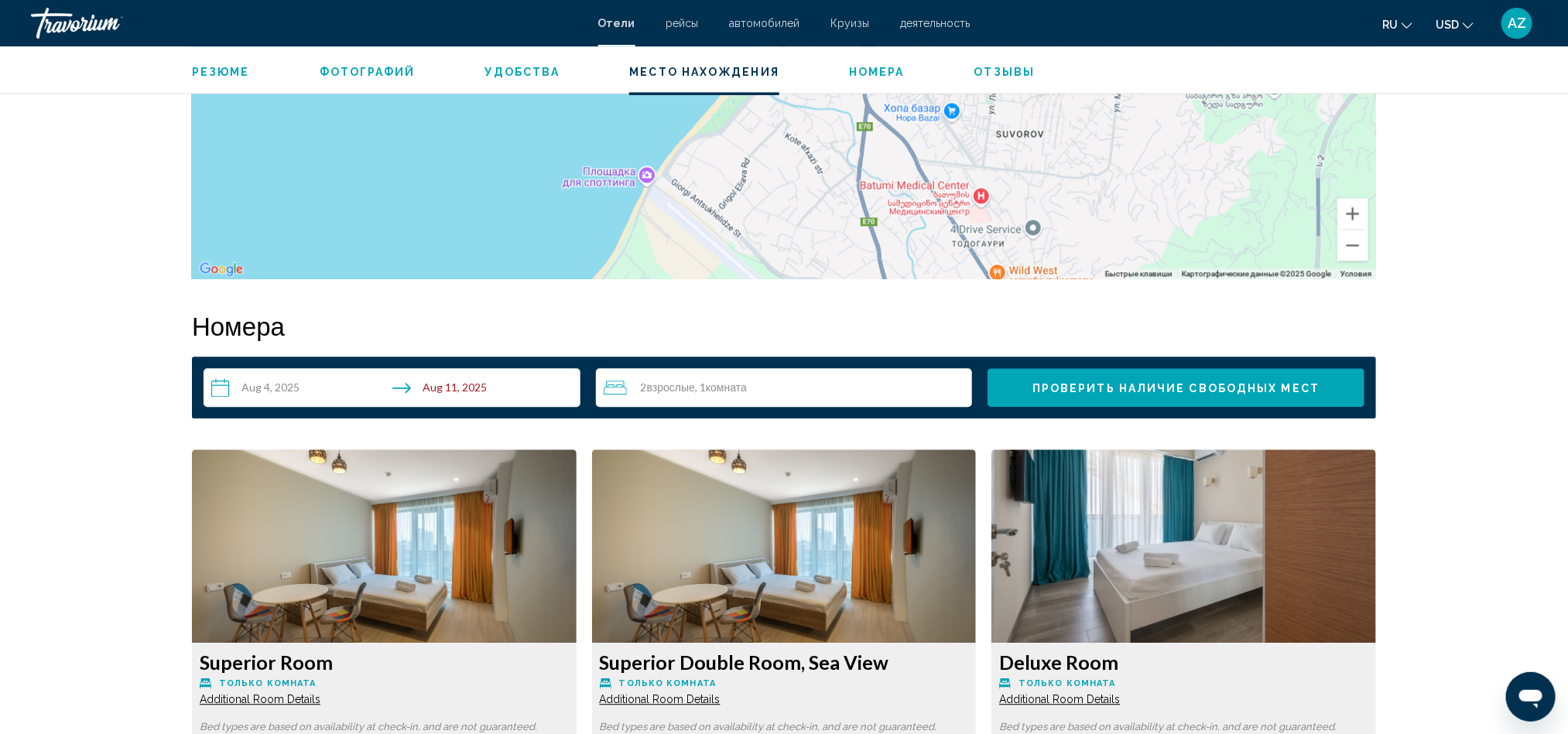 scroll, scrollTop: 2089, scrollLeft: 0, axis: vertical 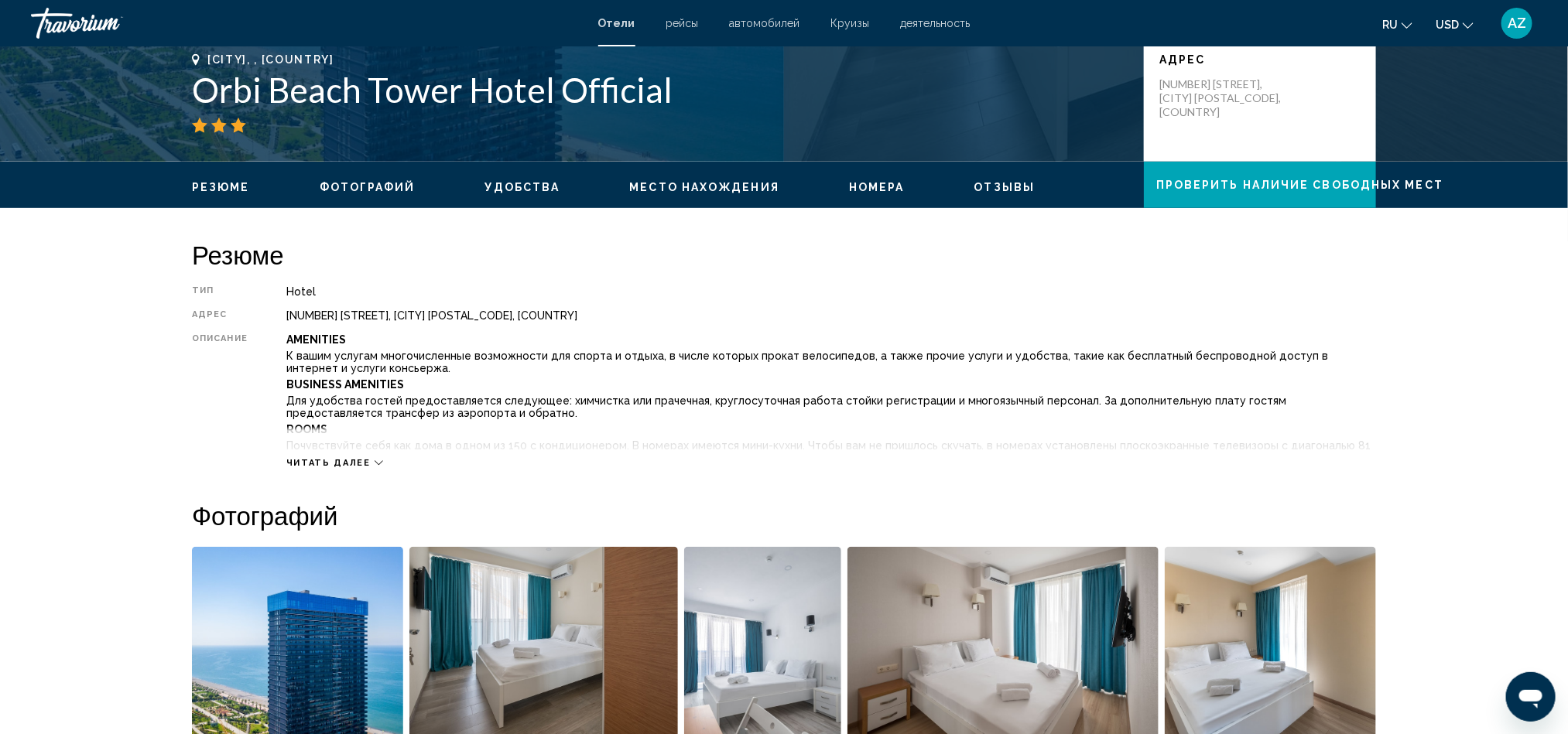 drag, startPoint x: 283, startPoint y: 312, endPoint x: 502, endPoint y: 312, distance: 219 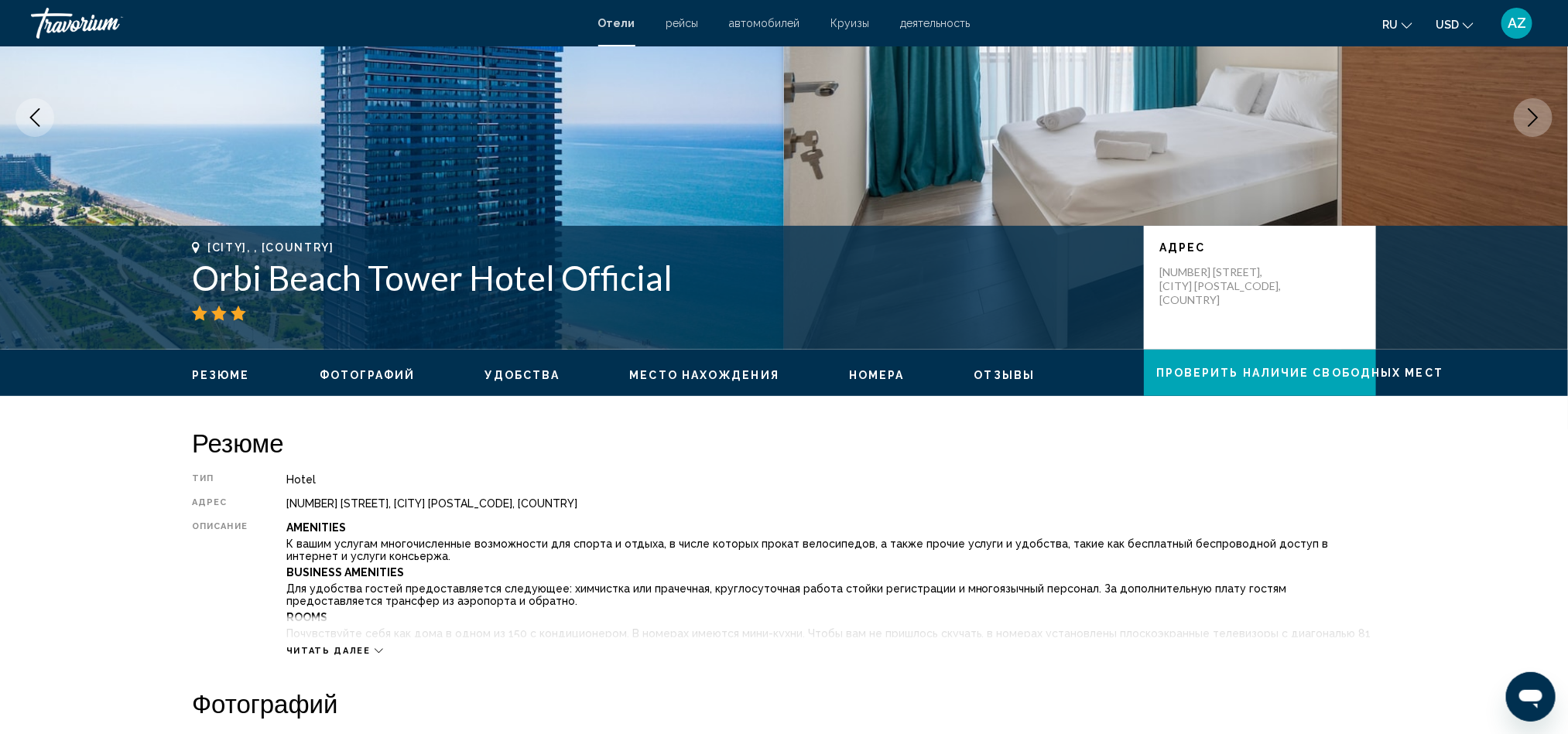 scroll, scrollTop: 0, scrollLeft: 0, axis: both 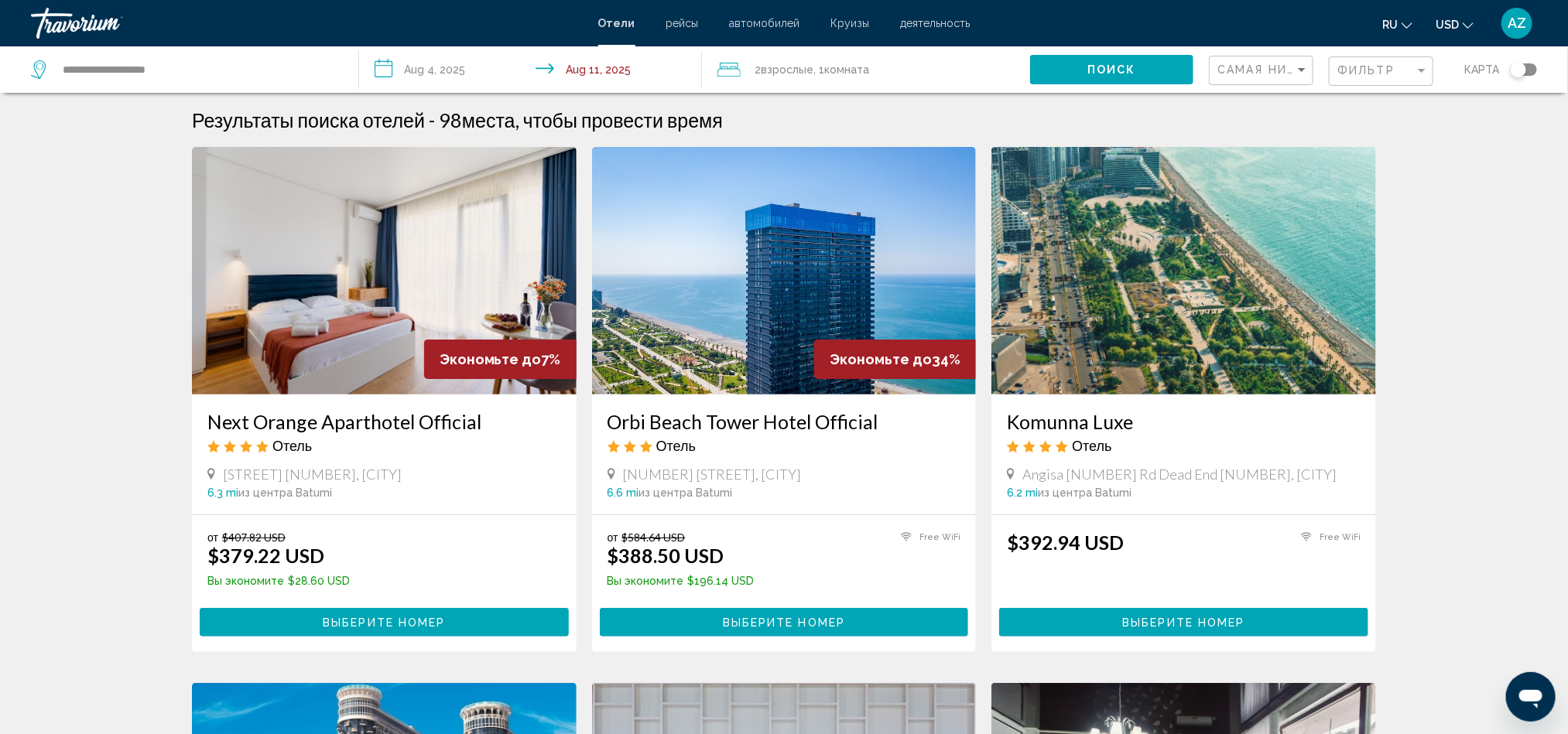 click on "Komunna Luxe" at bounding box center (1183, 422) 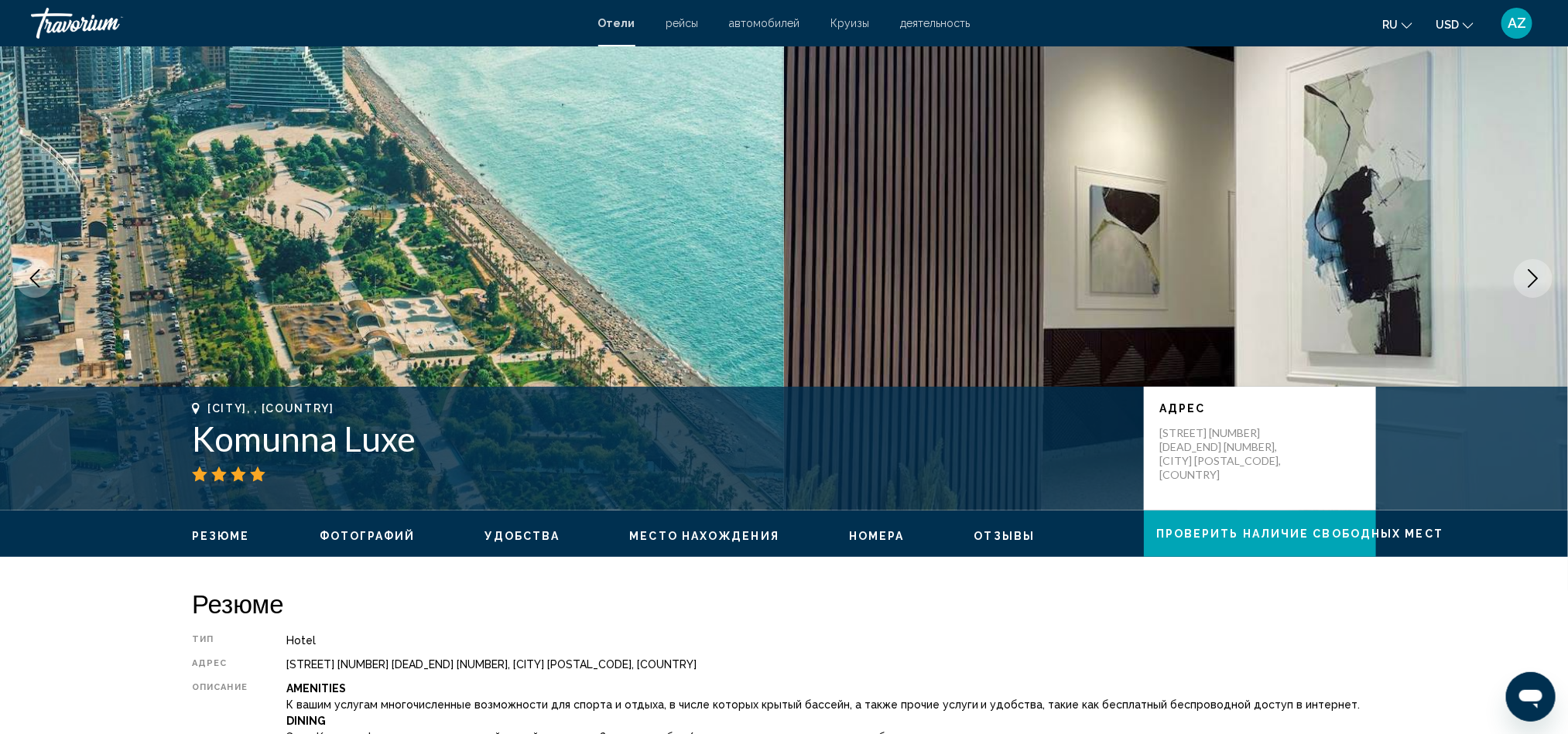 click 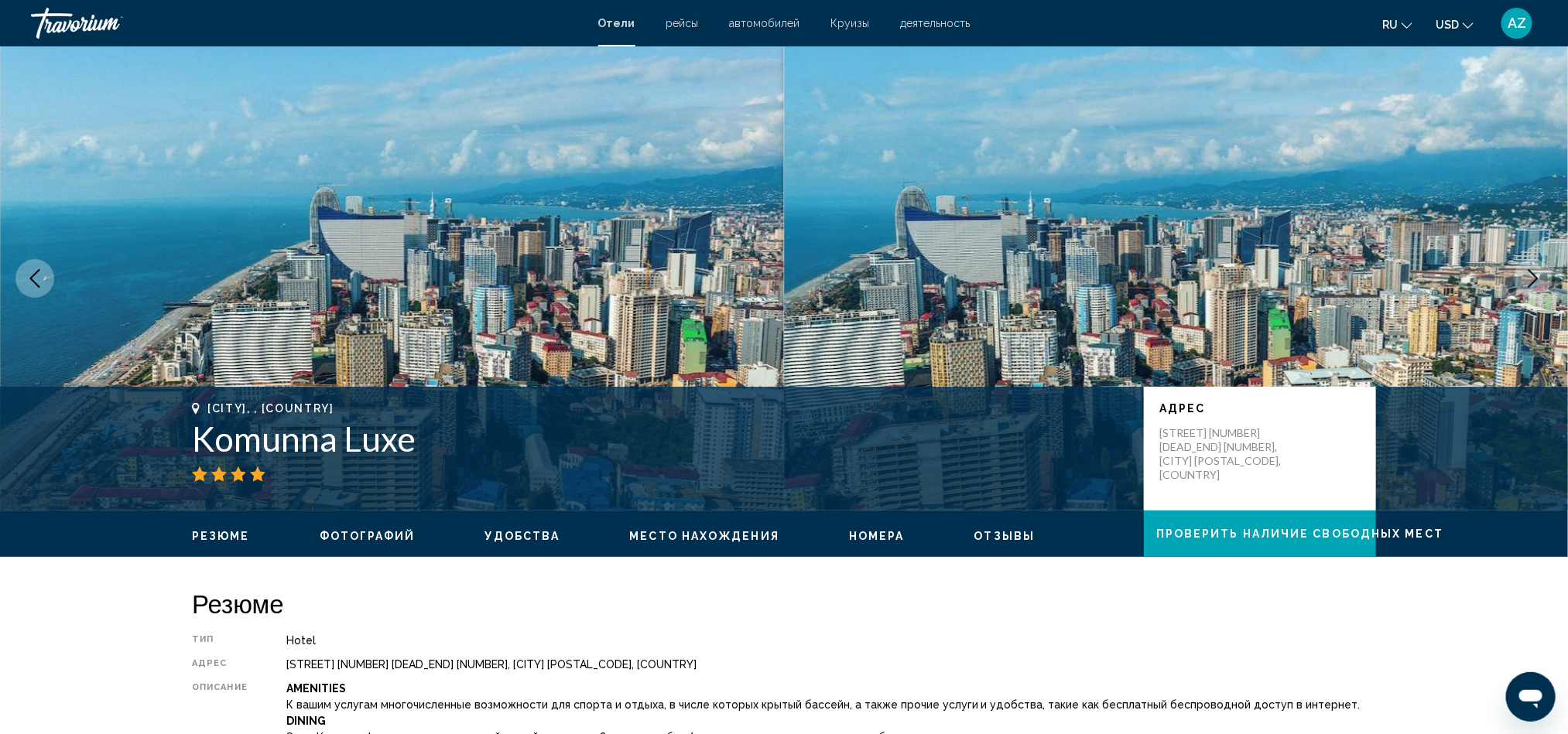 click 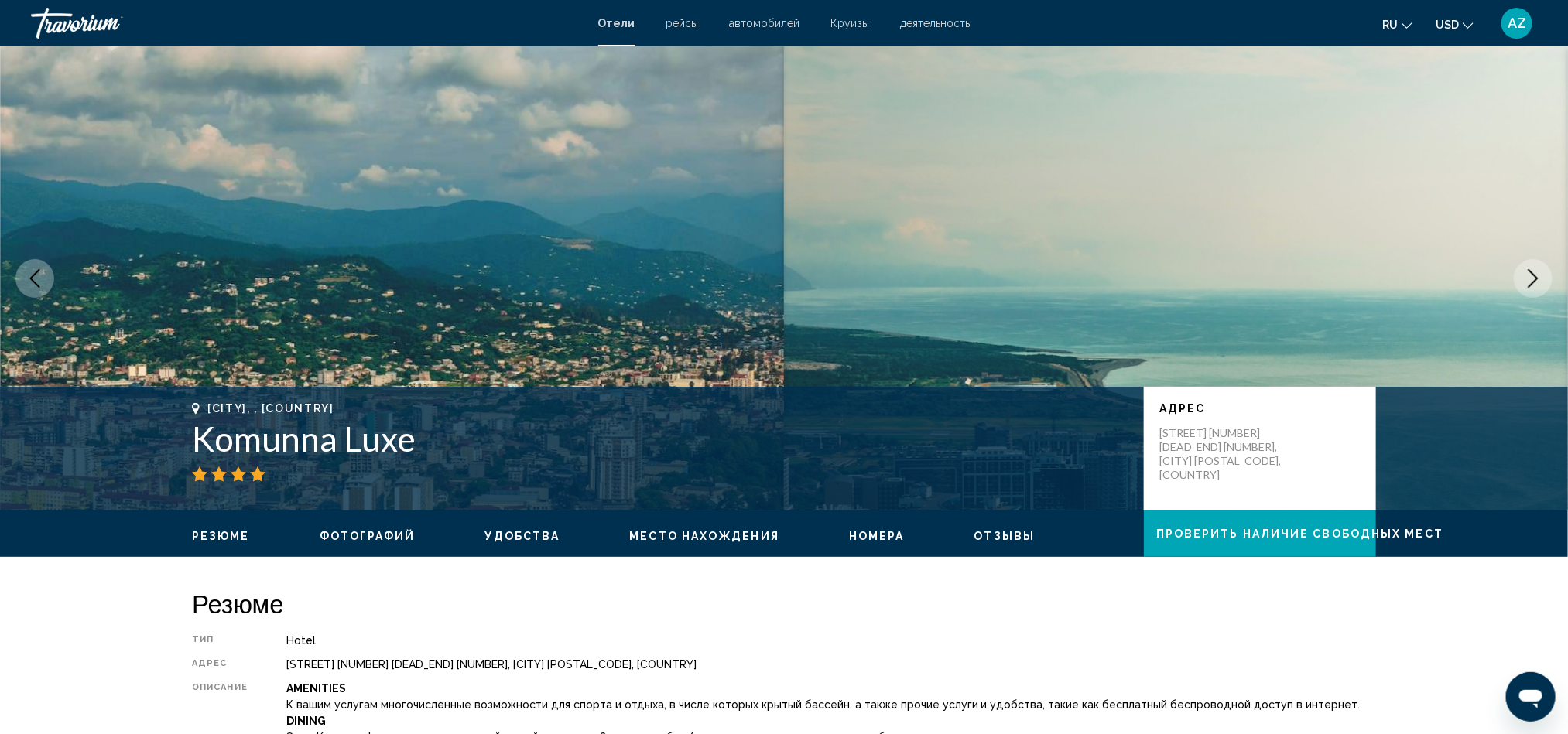 click 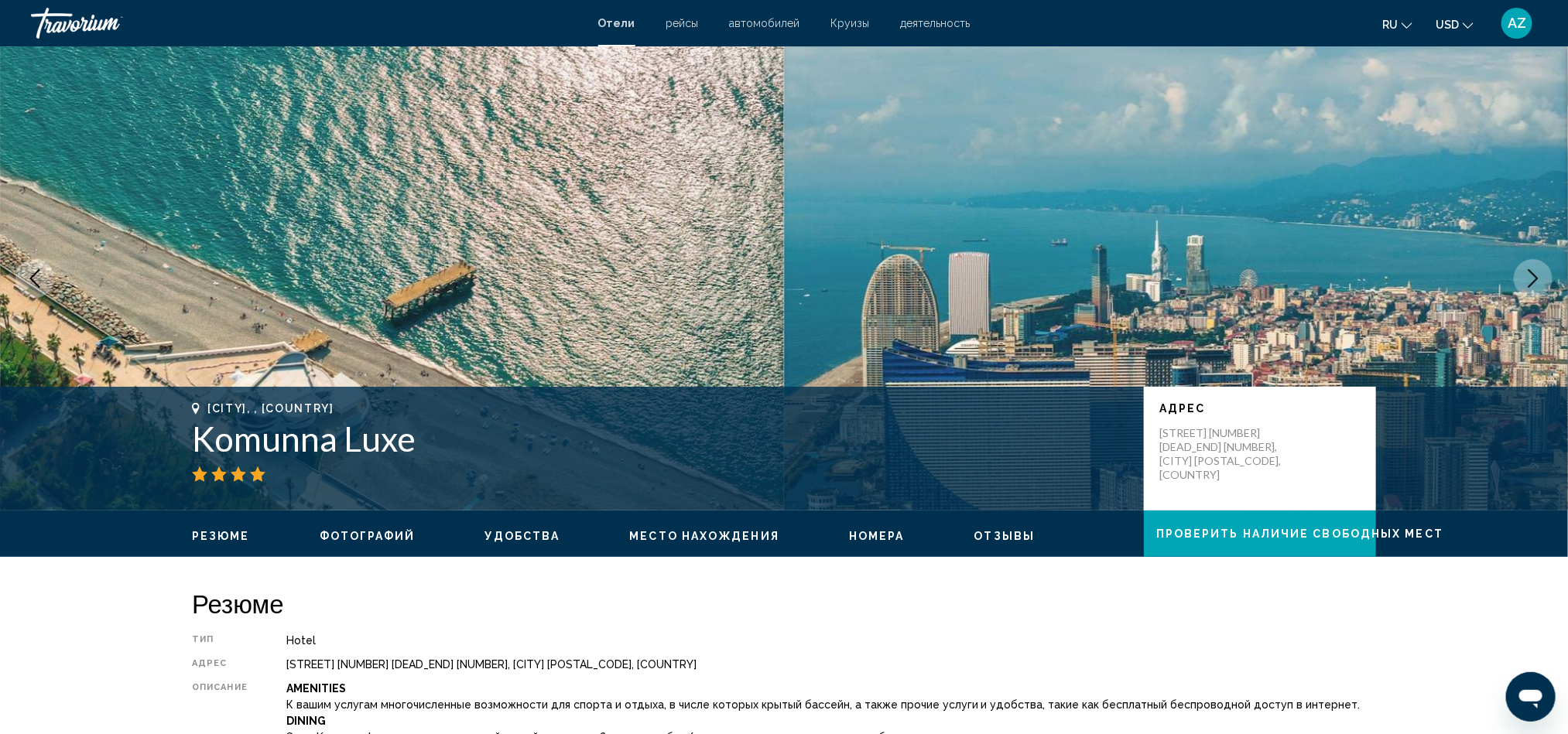 click 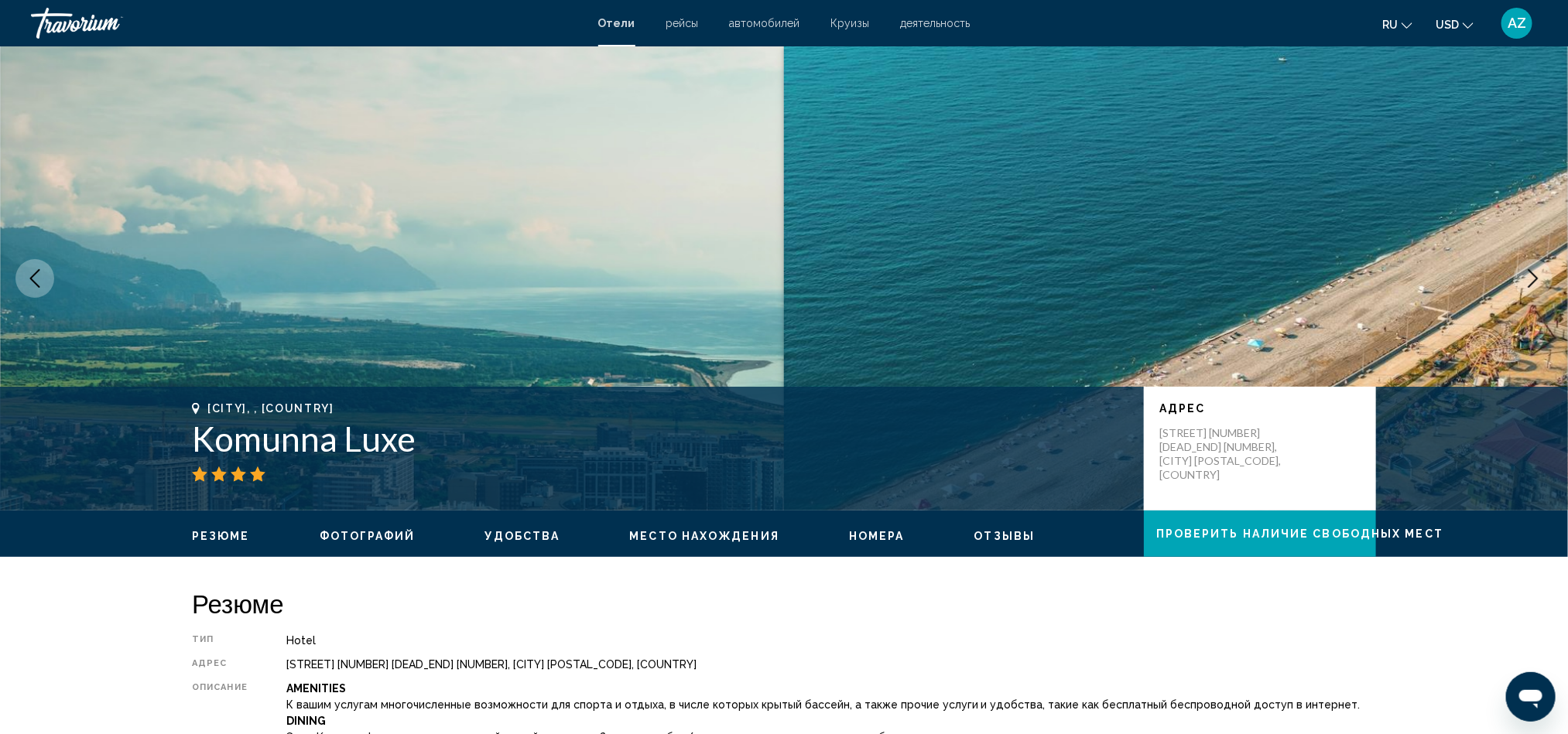 click 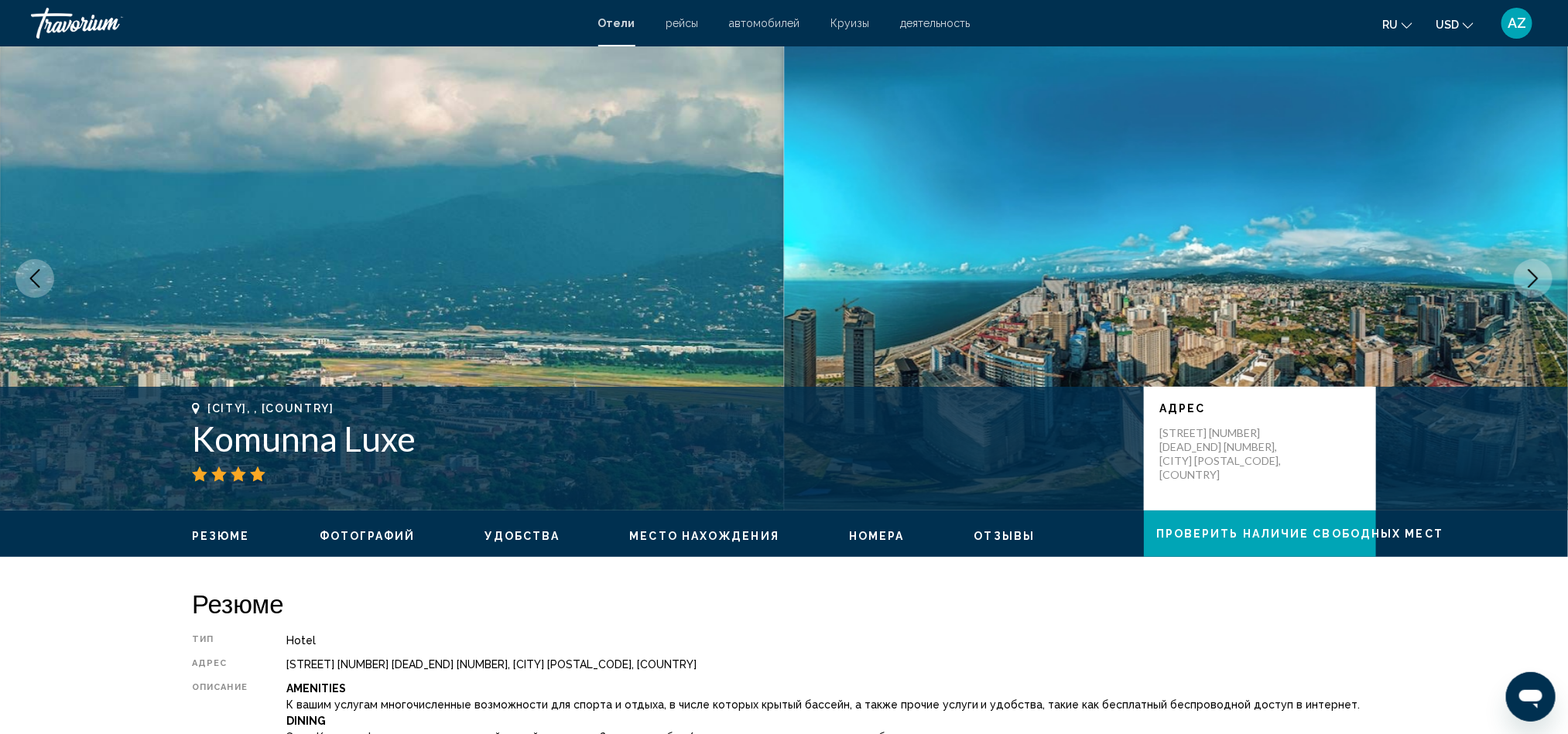click 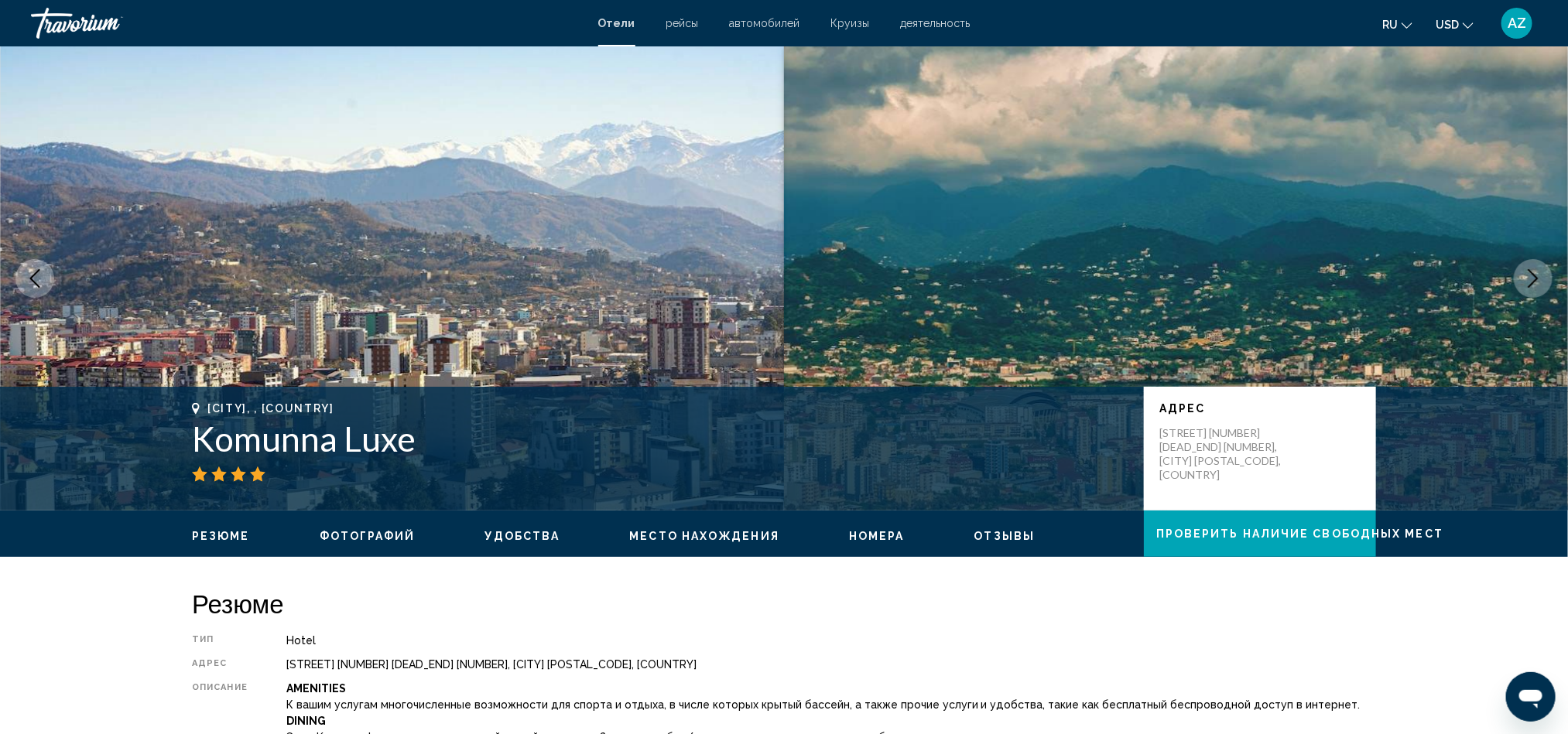click 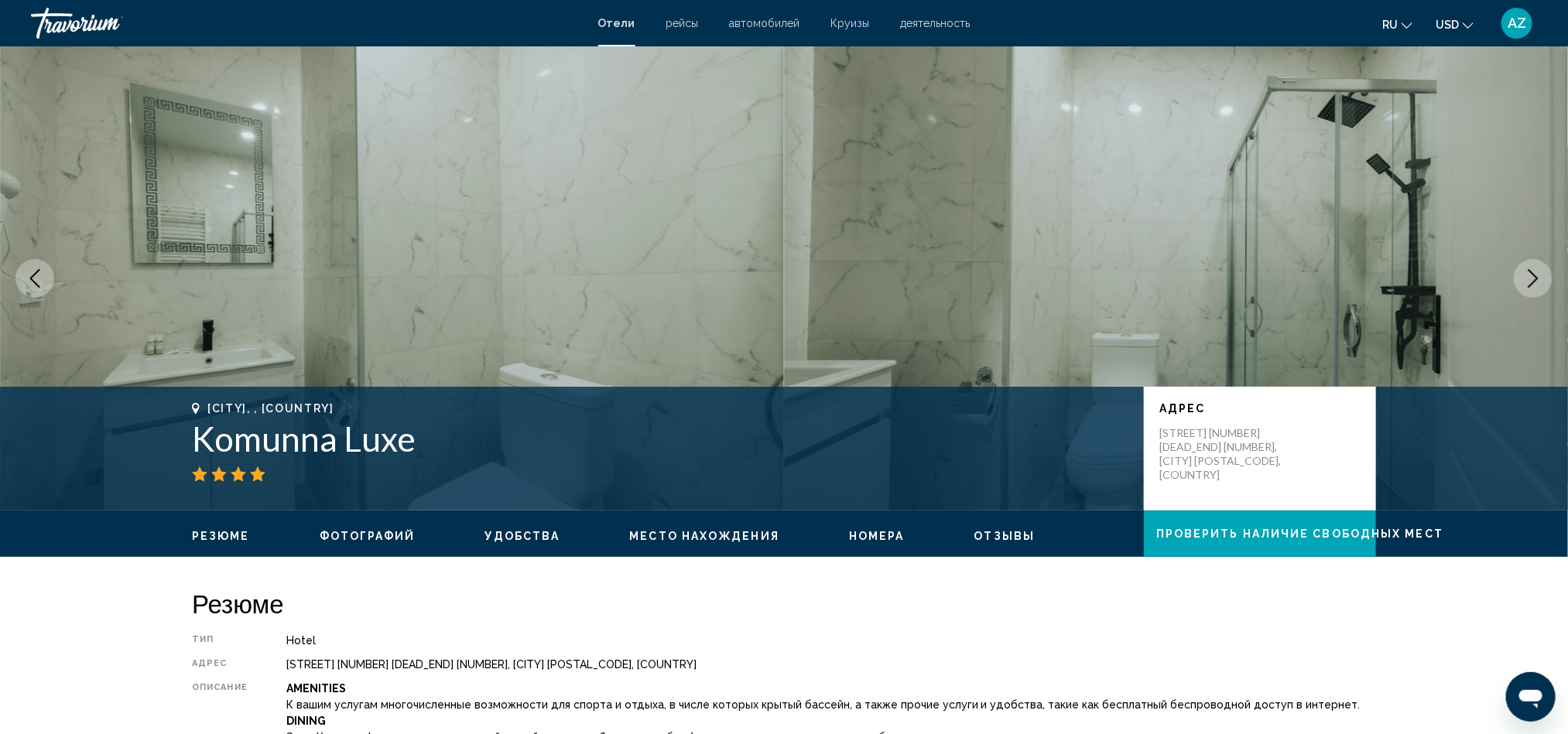 click 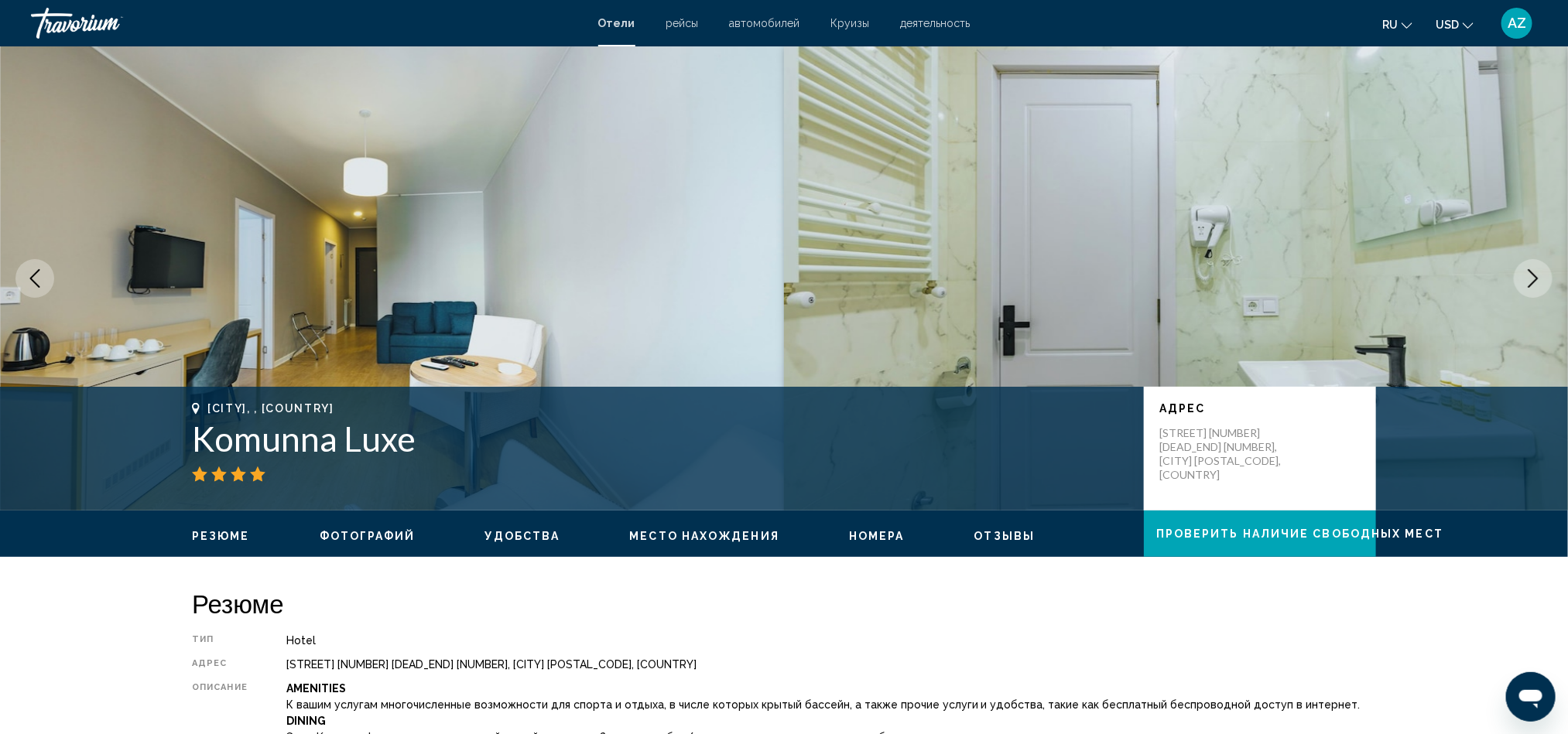 click 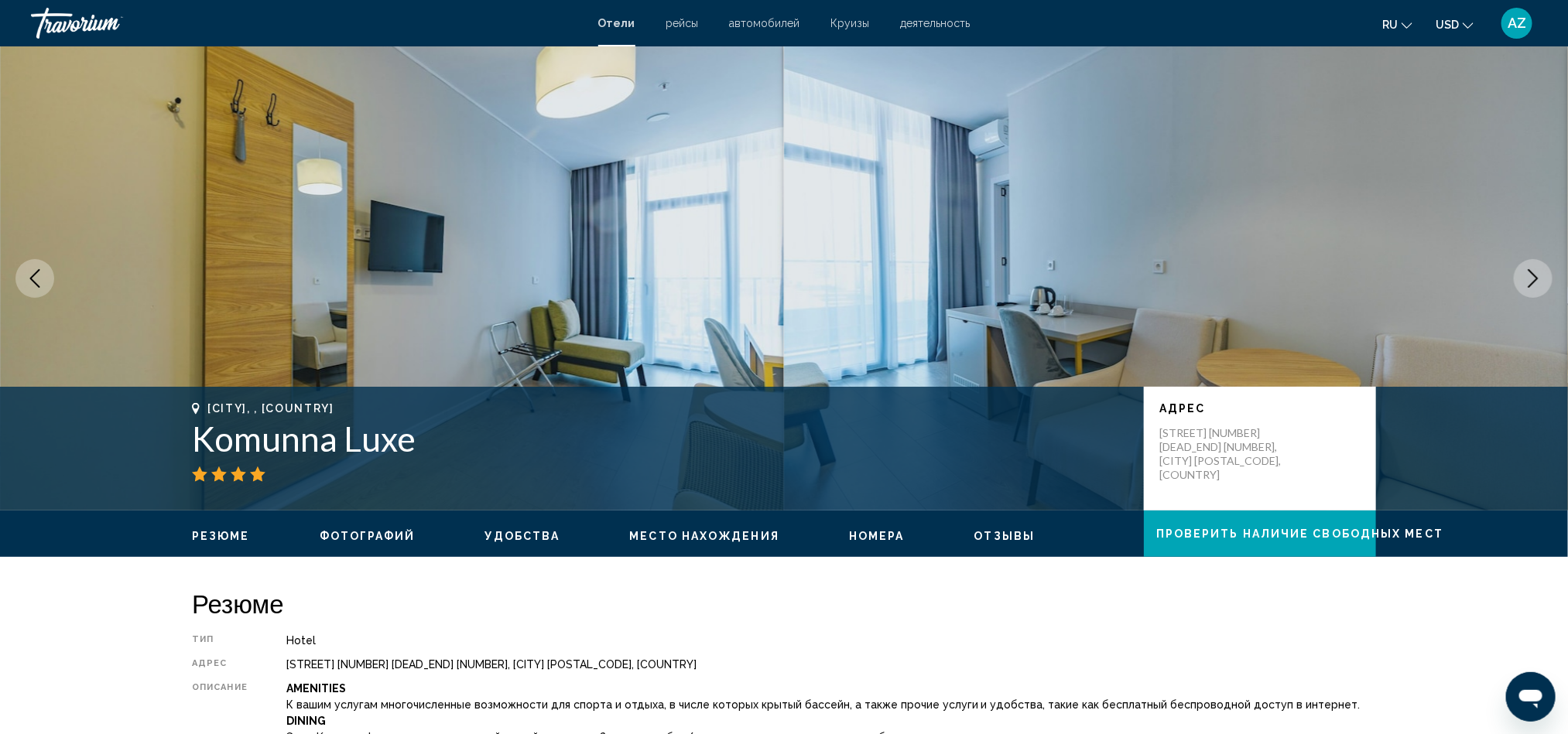 click at bounding box center [392, 278] 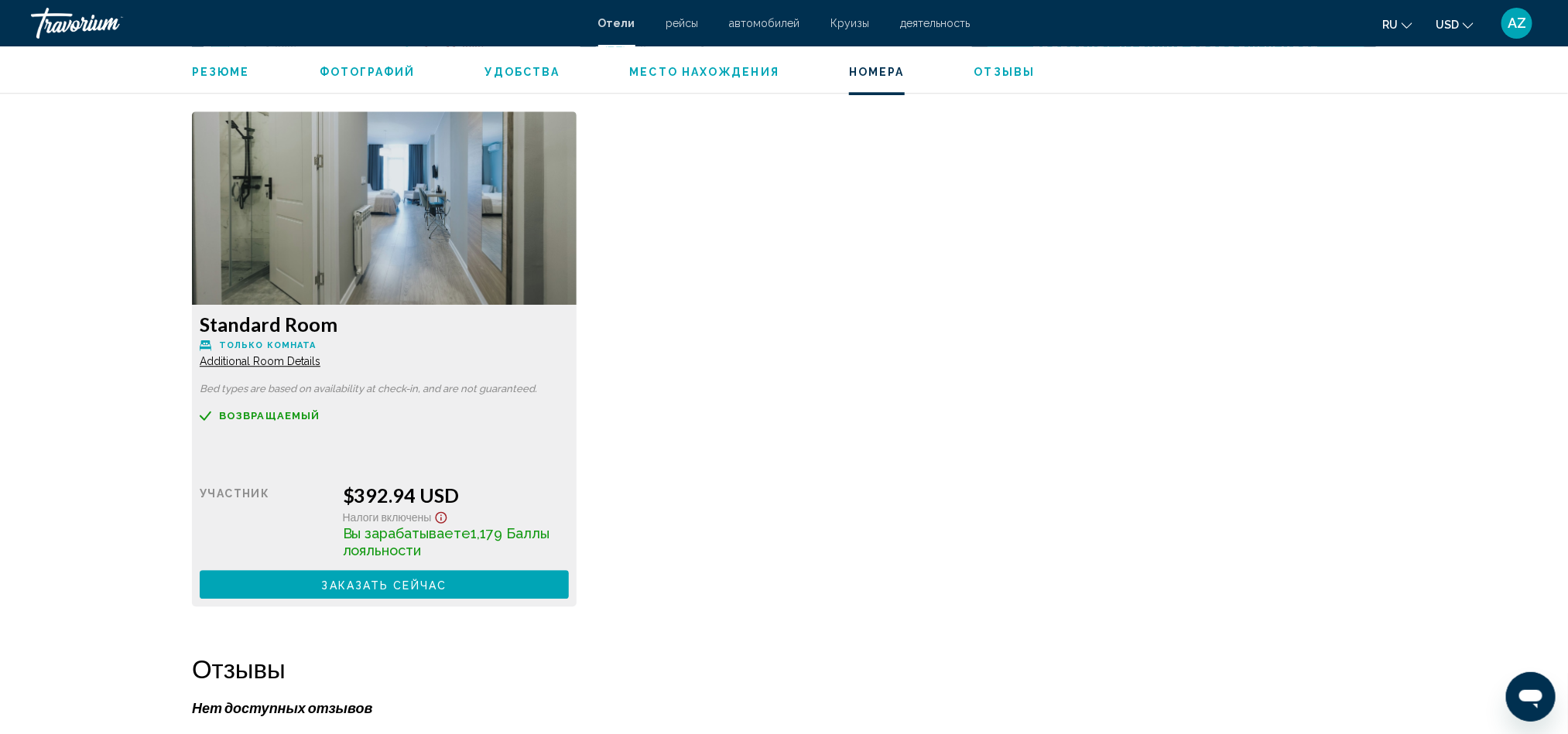 scroll, scrollTop: 2050, scrollLeft: 0, axis: vertical 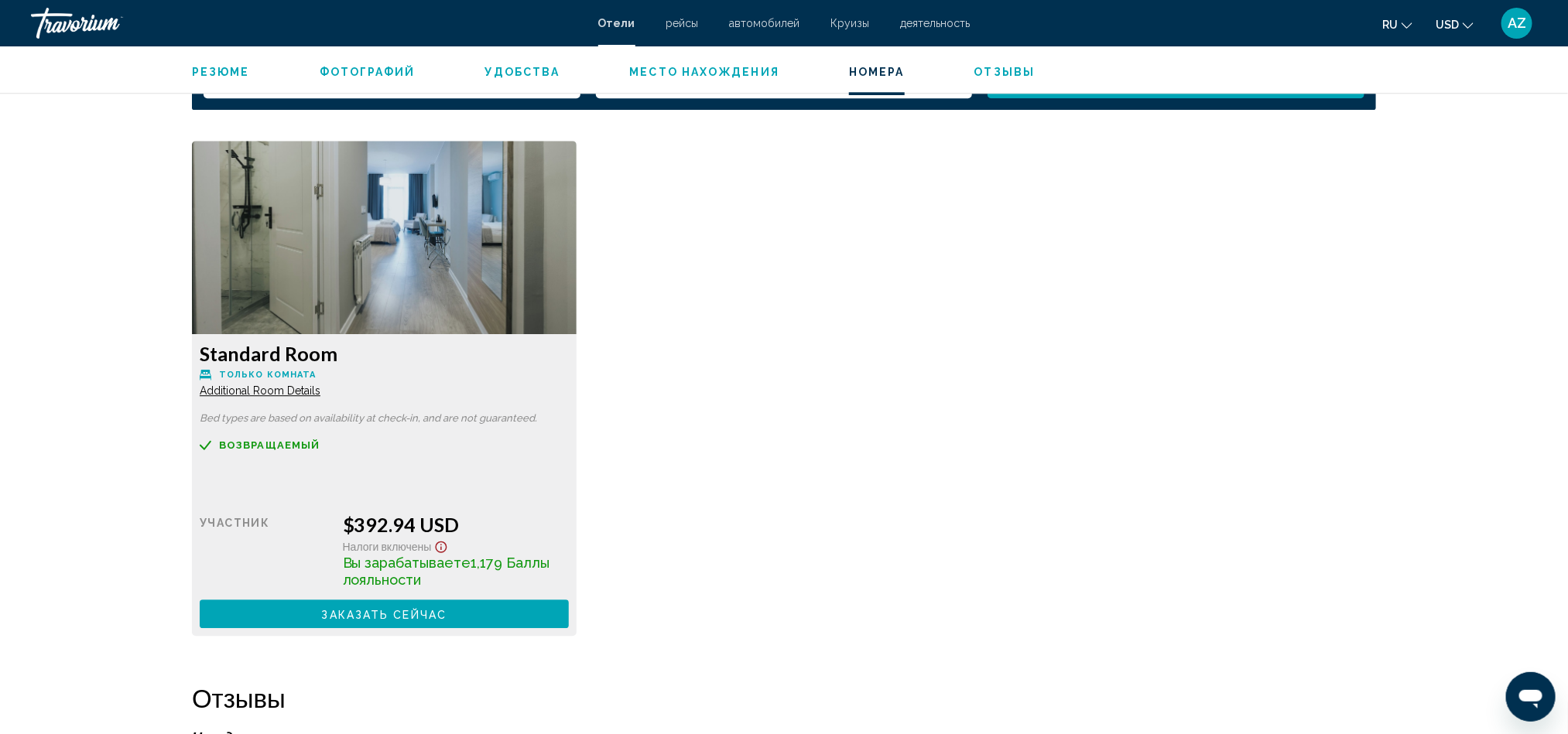 click at bounding box center [384, 237] 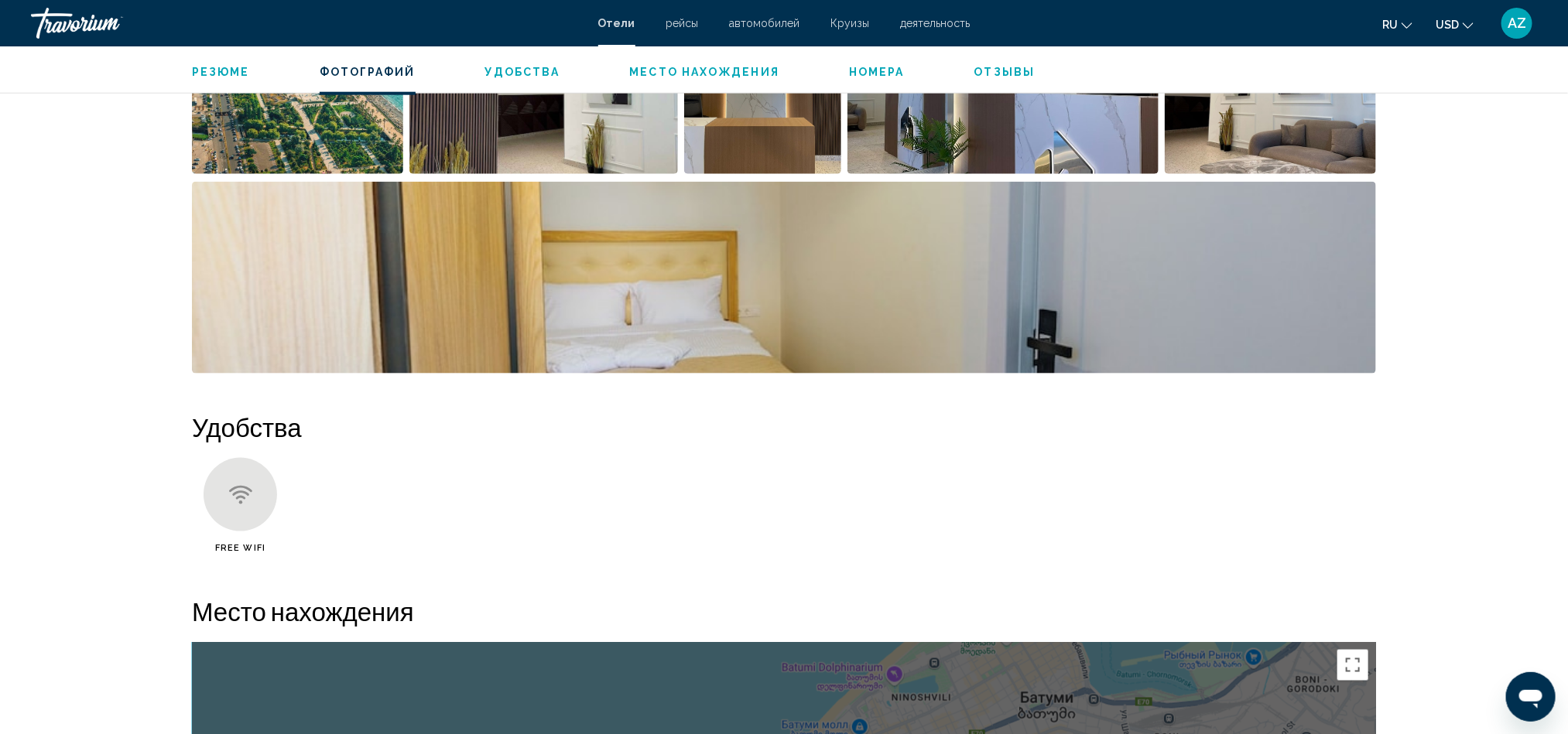 scroll, scrollTop: 889, scrollLeft: 0, axis: vertical 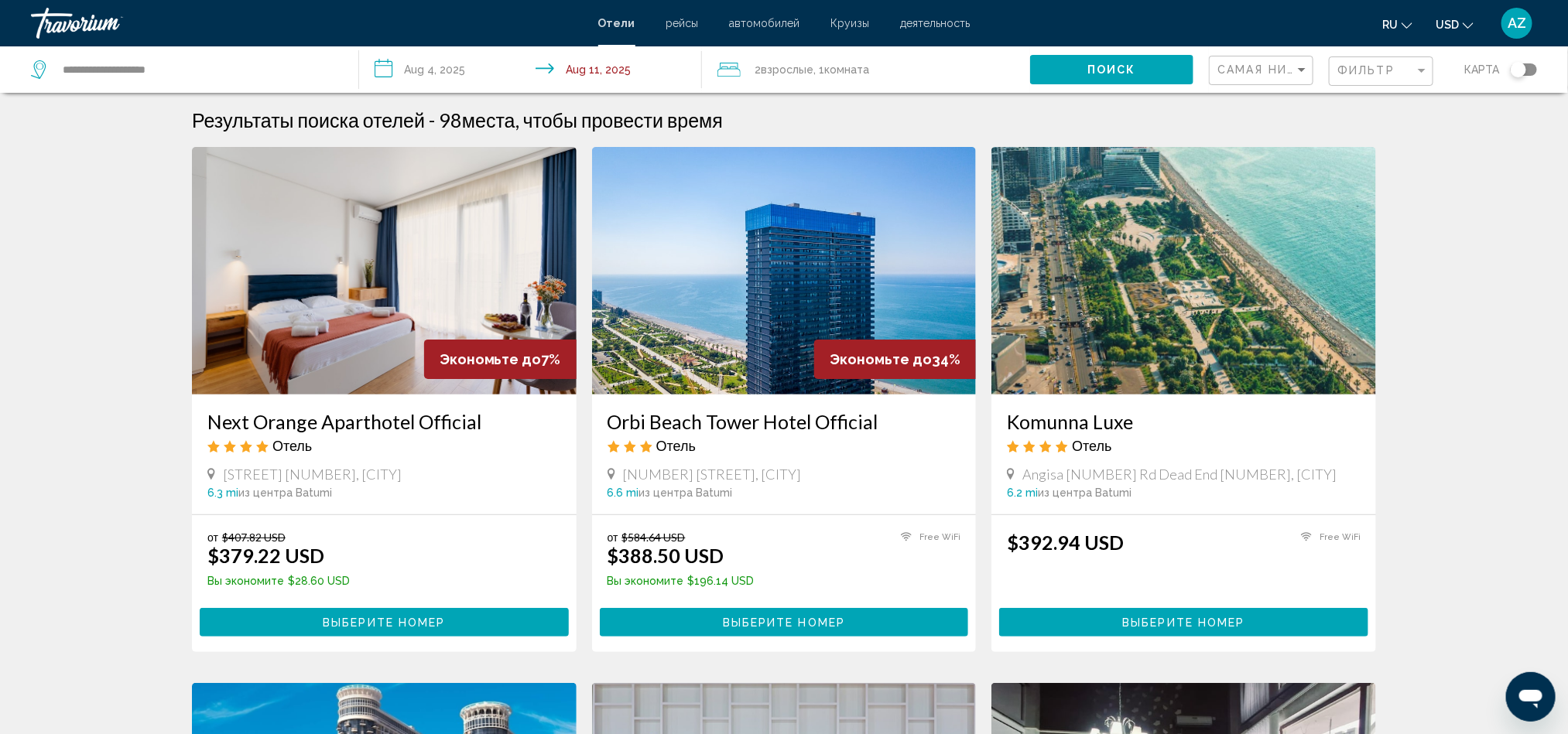 click on "Orbi Beach Tower Hotel Official" at bounding box center (784, 422) 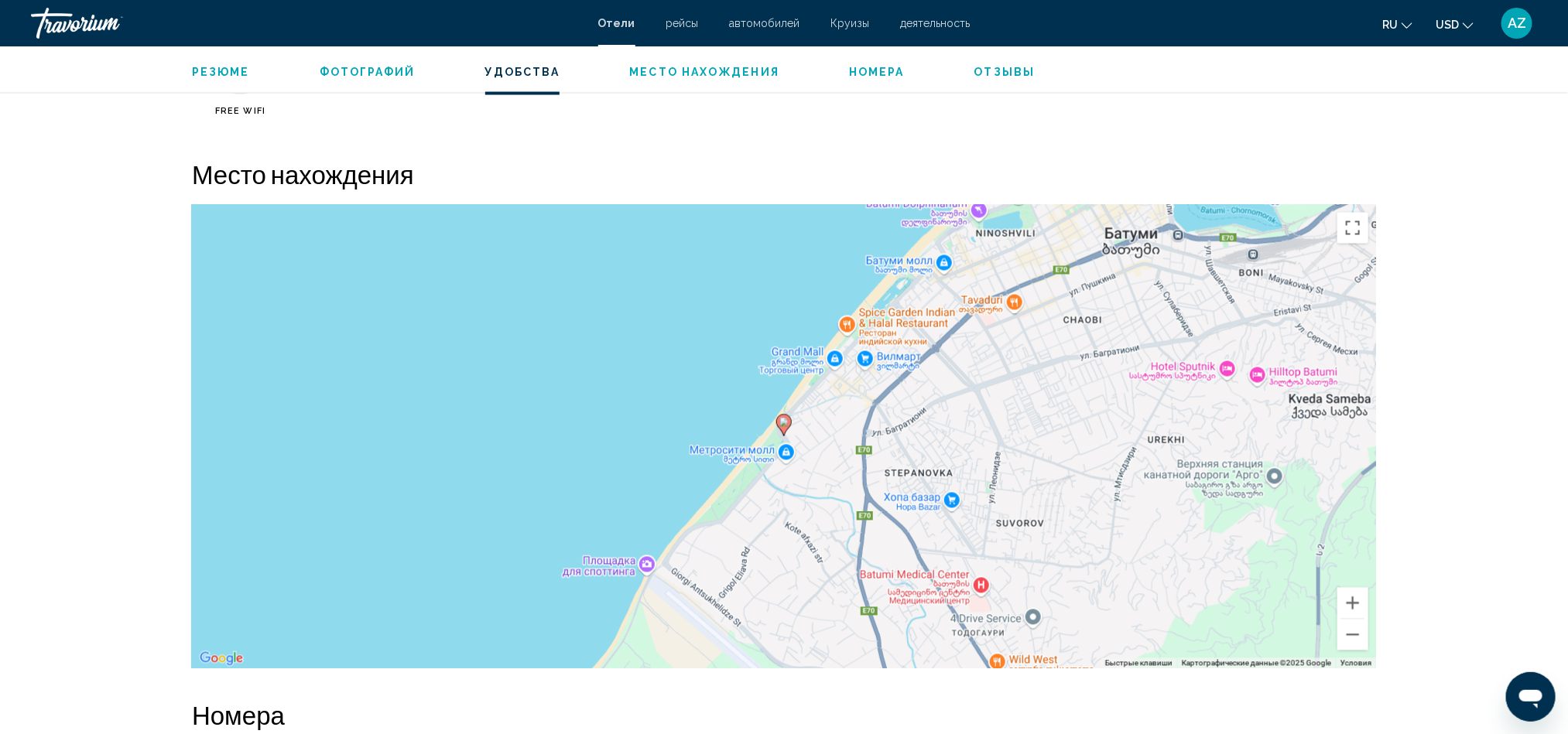 scroll, scrollTop: 1392, scrollLeft: 0, axis: vertical 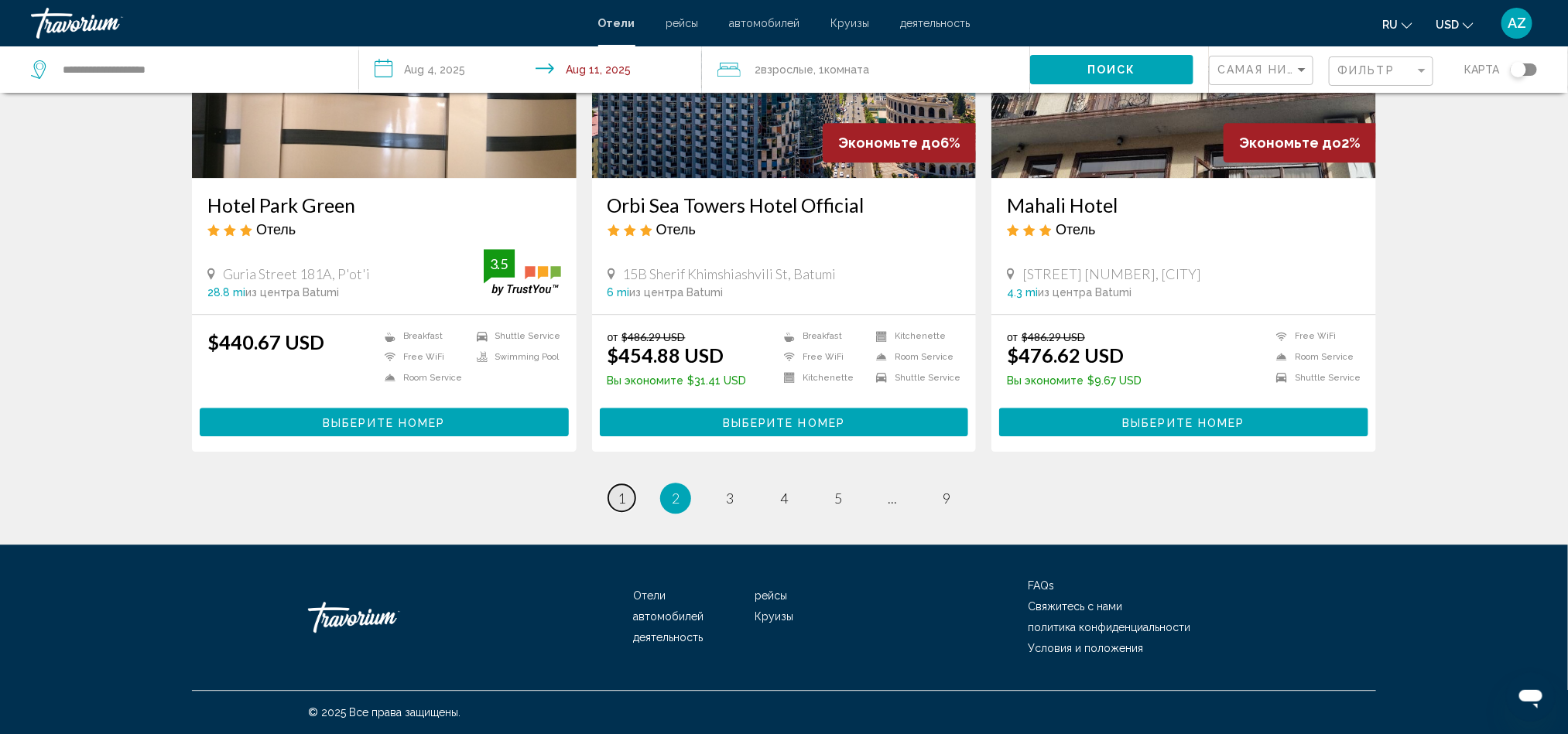 click on "page  1" at bounding box center (621, 497) 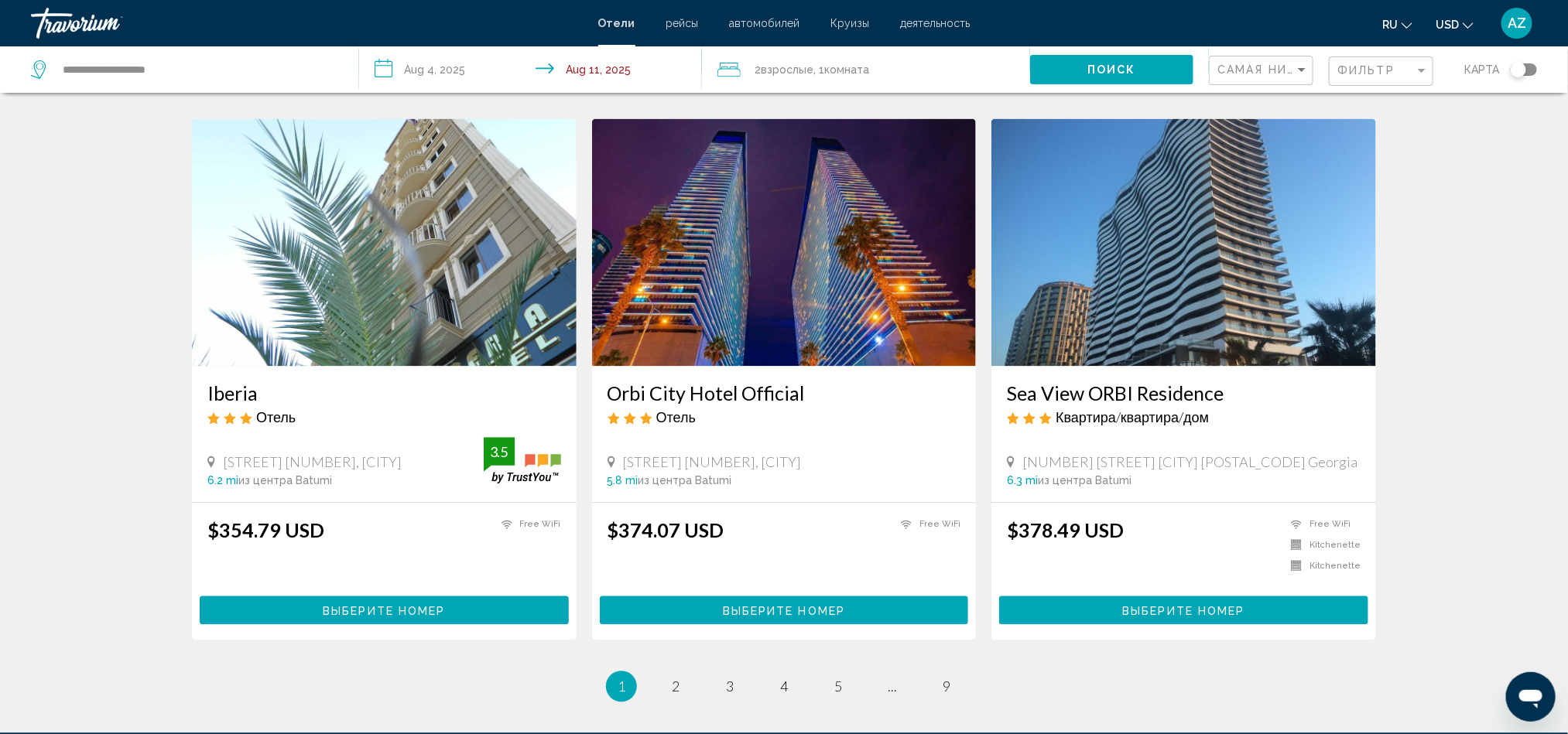 scroll, scrollTop: 1611, scrollLeft: 0, axis: vertical 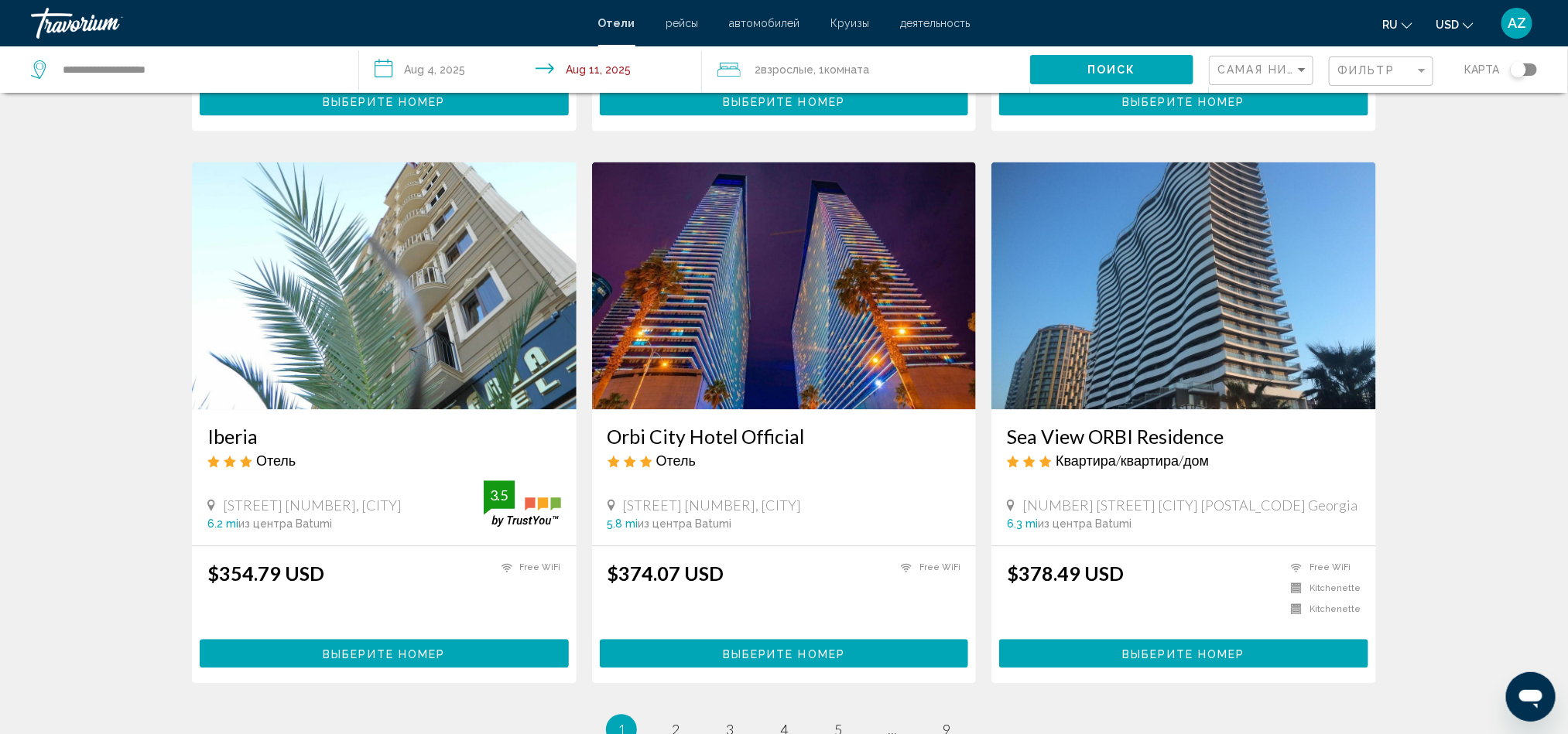 click on "Orbi City Hotel Official" at bounding box center (784, 436) 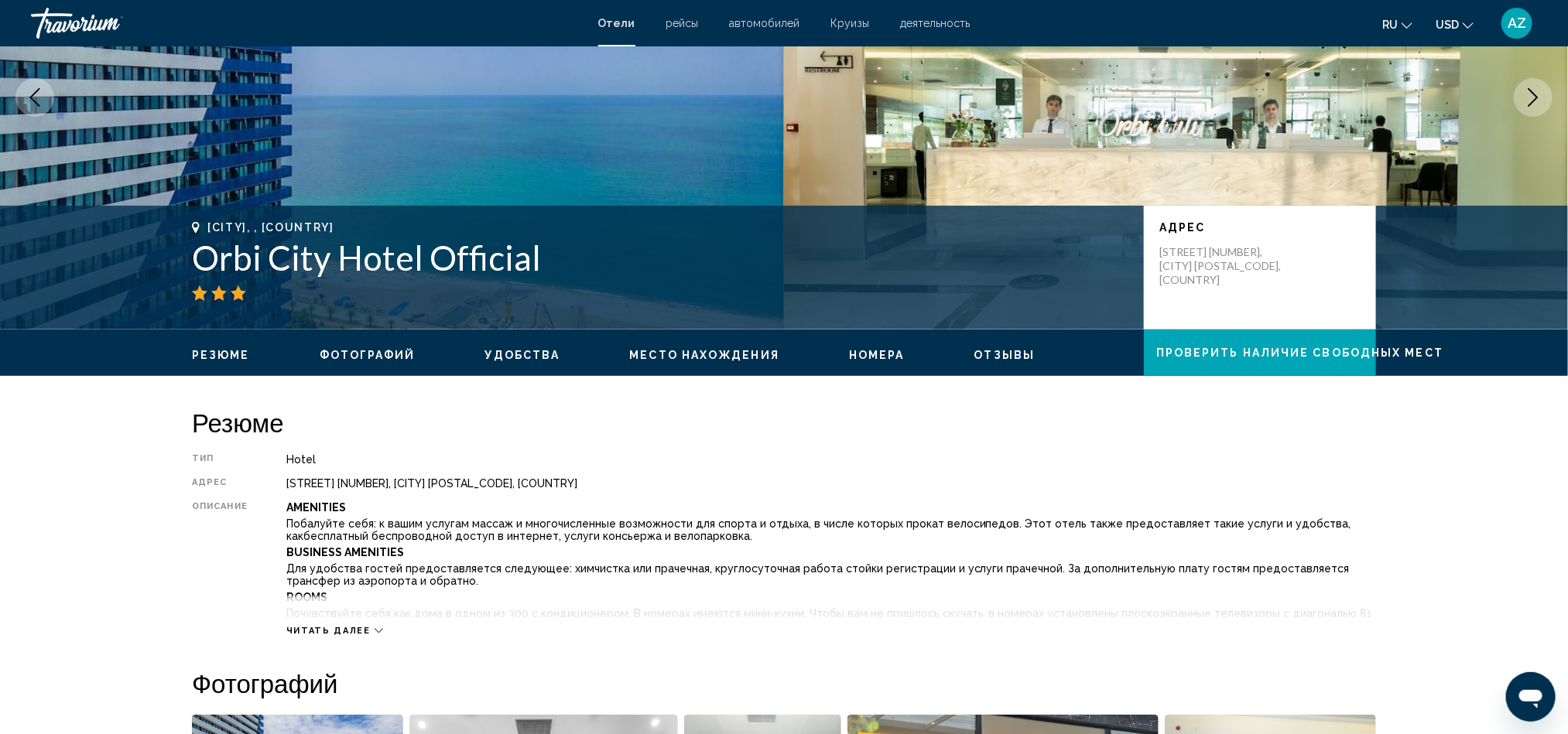 scroll, scrollTop: 0, scrollLeft: 0, axis: both 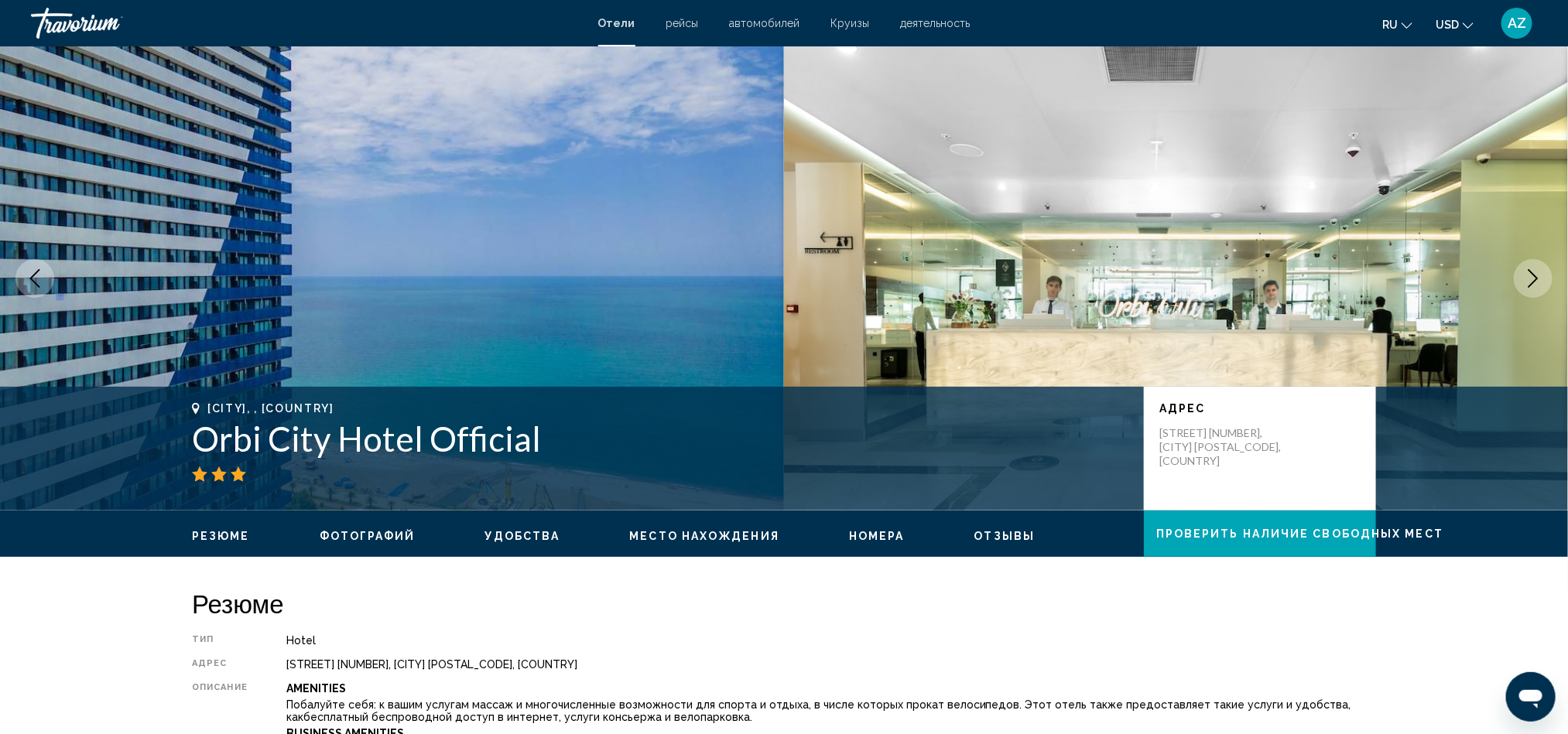 click at bounding box center [35, 278] 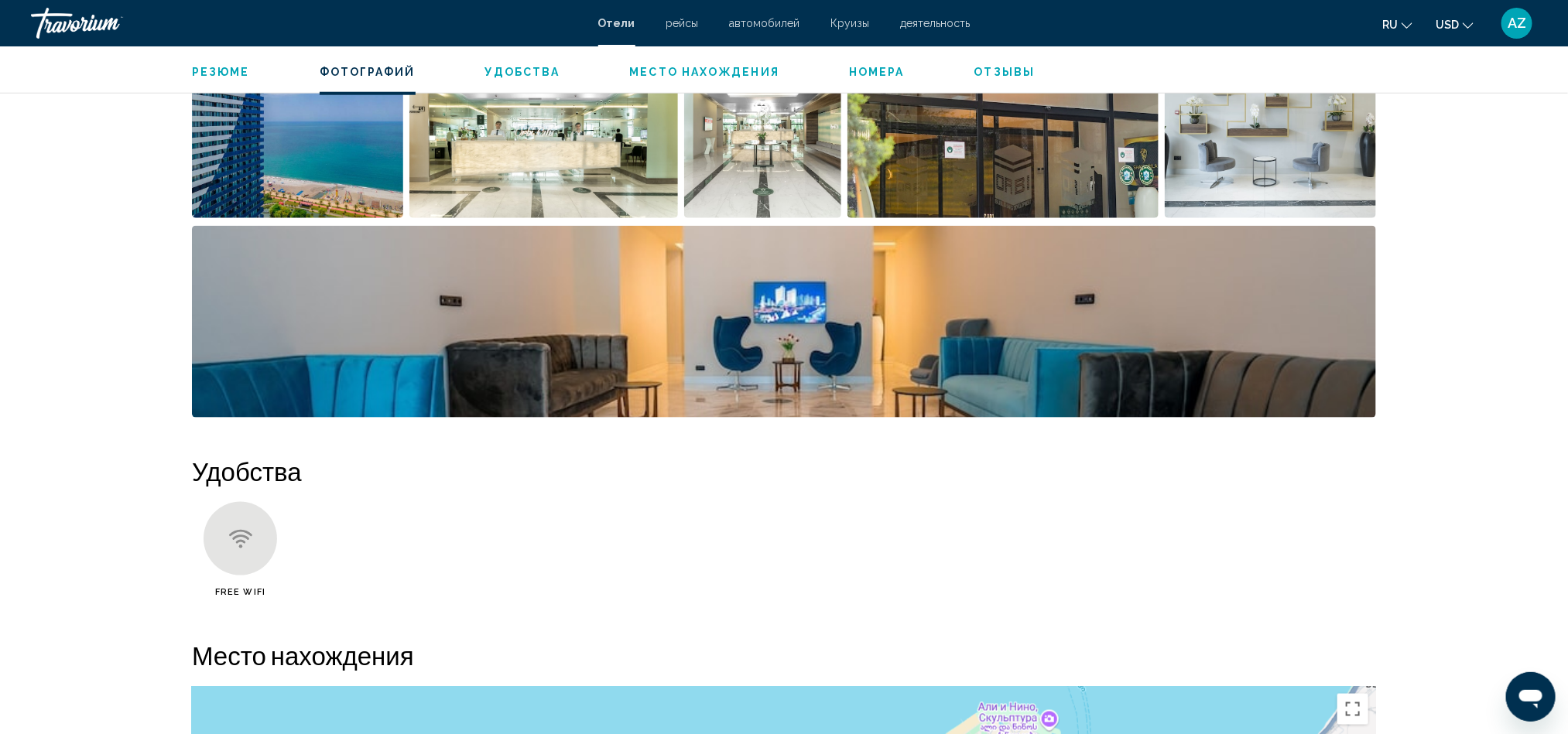 scroll, scrollTop: 1160, scrollLeft: 0, axis: vertical 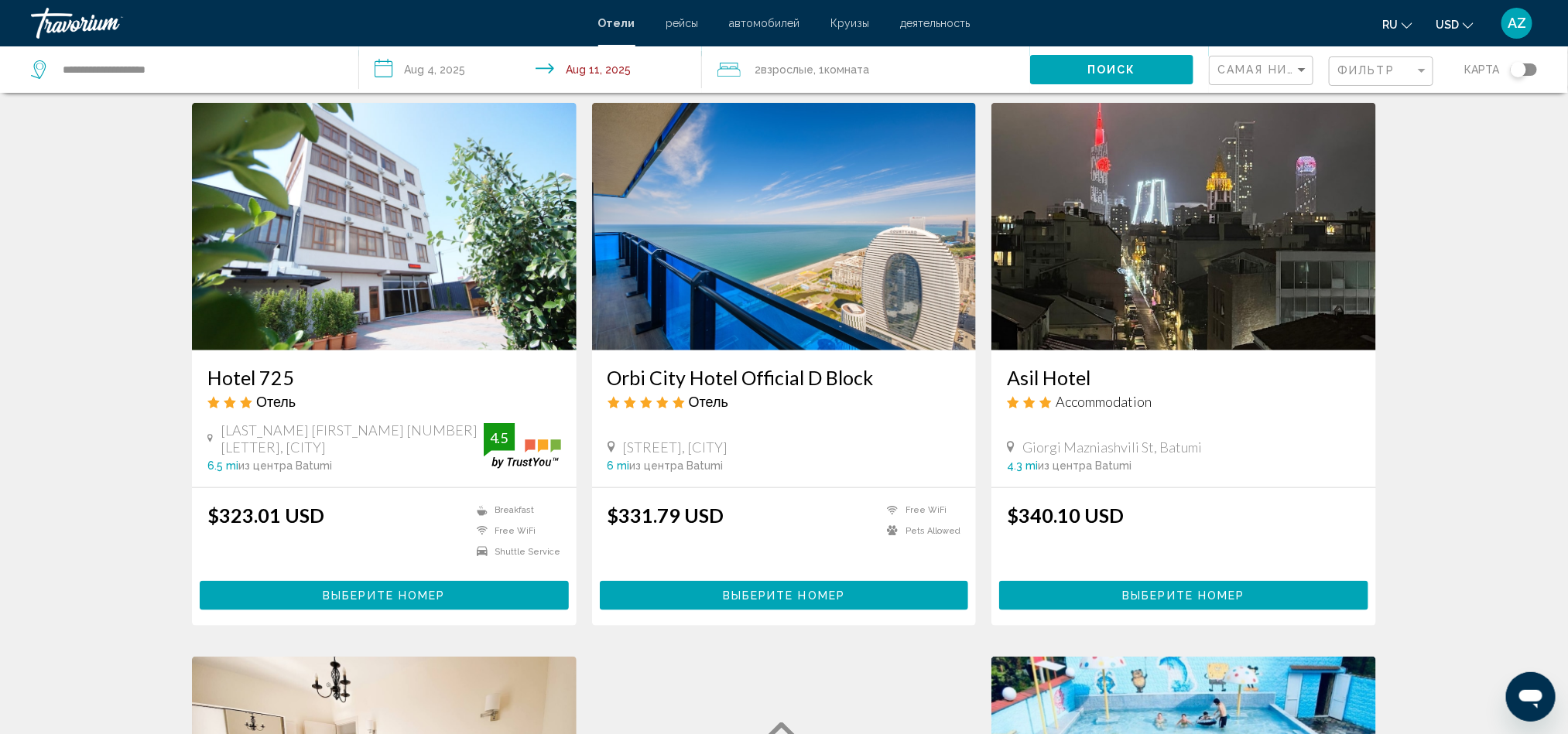 click on "Orbi City Hotel Official D Block" at bounding box center [784, 377] 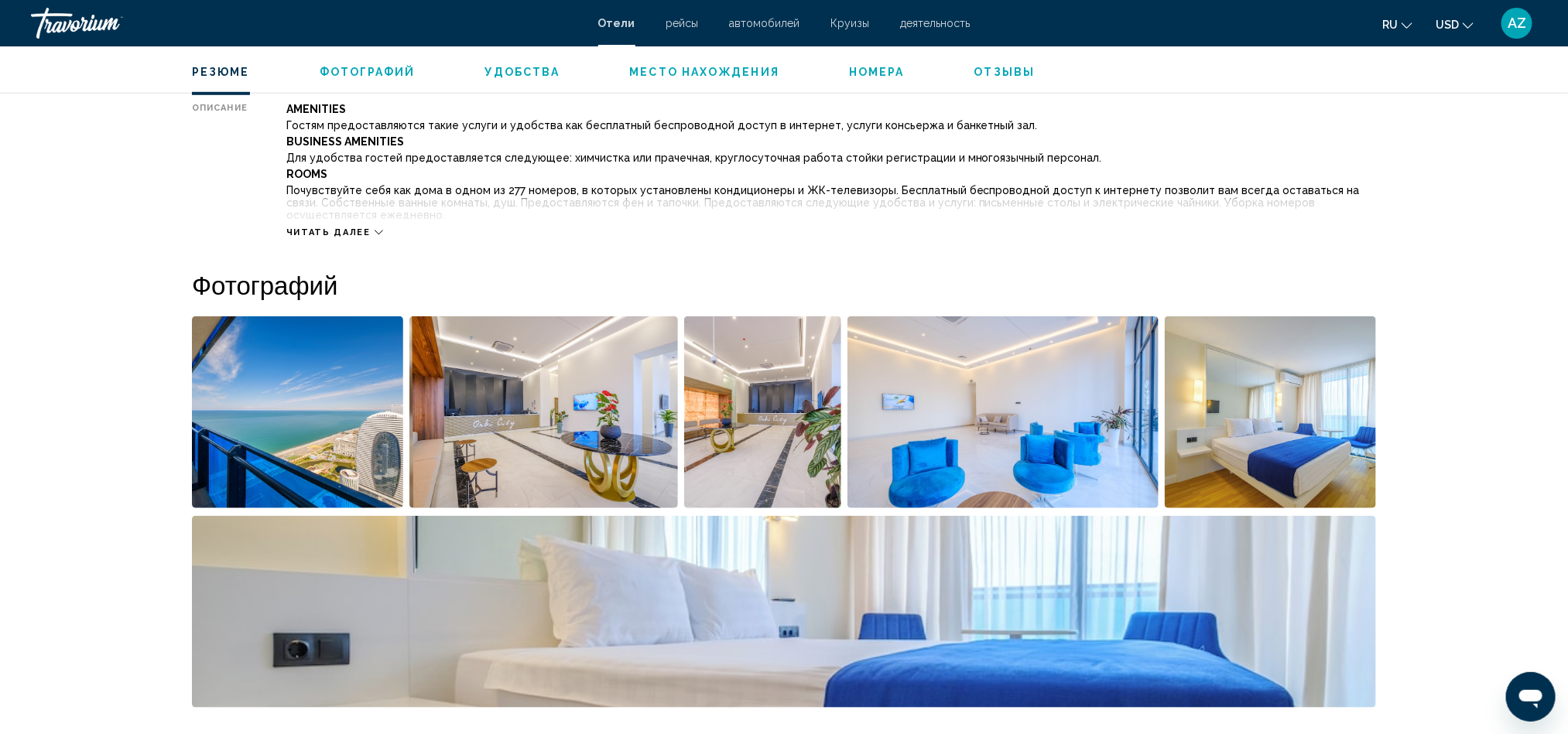 scroll, scrollTop: 812, scrollLeft: 0, axis: vertical 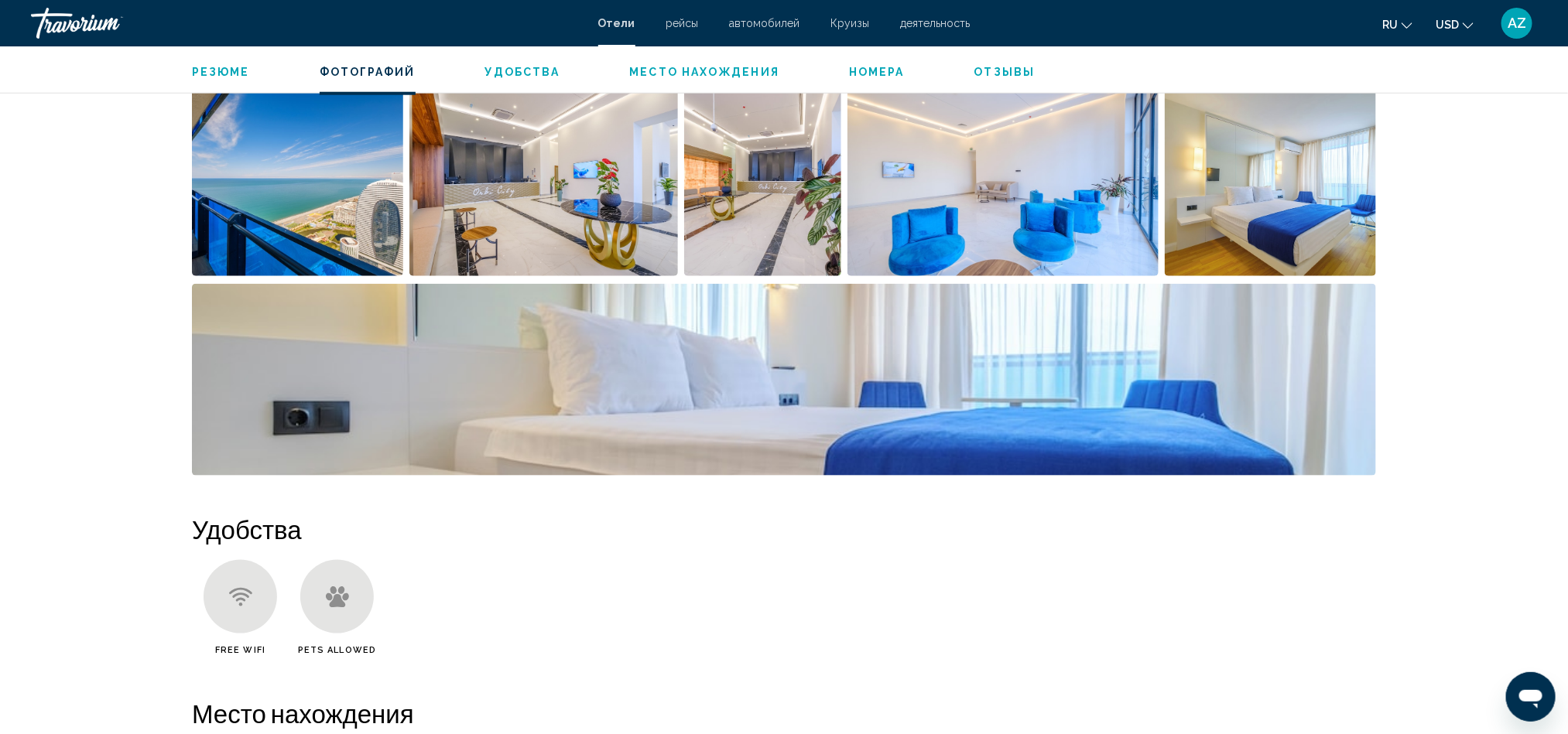 drag, startPoint x: 235, startPoint y: 620, endPoint x: 467, endPoint y: 617, distance: 232.0194 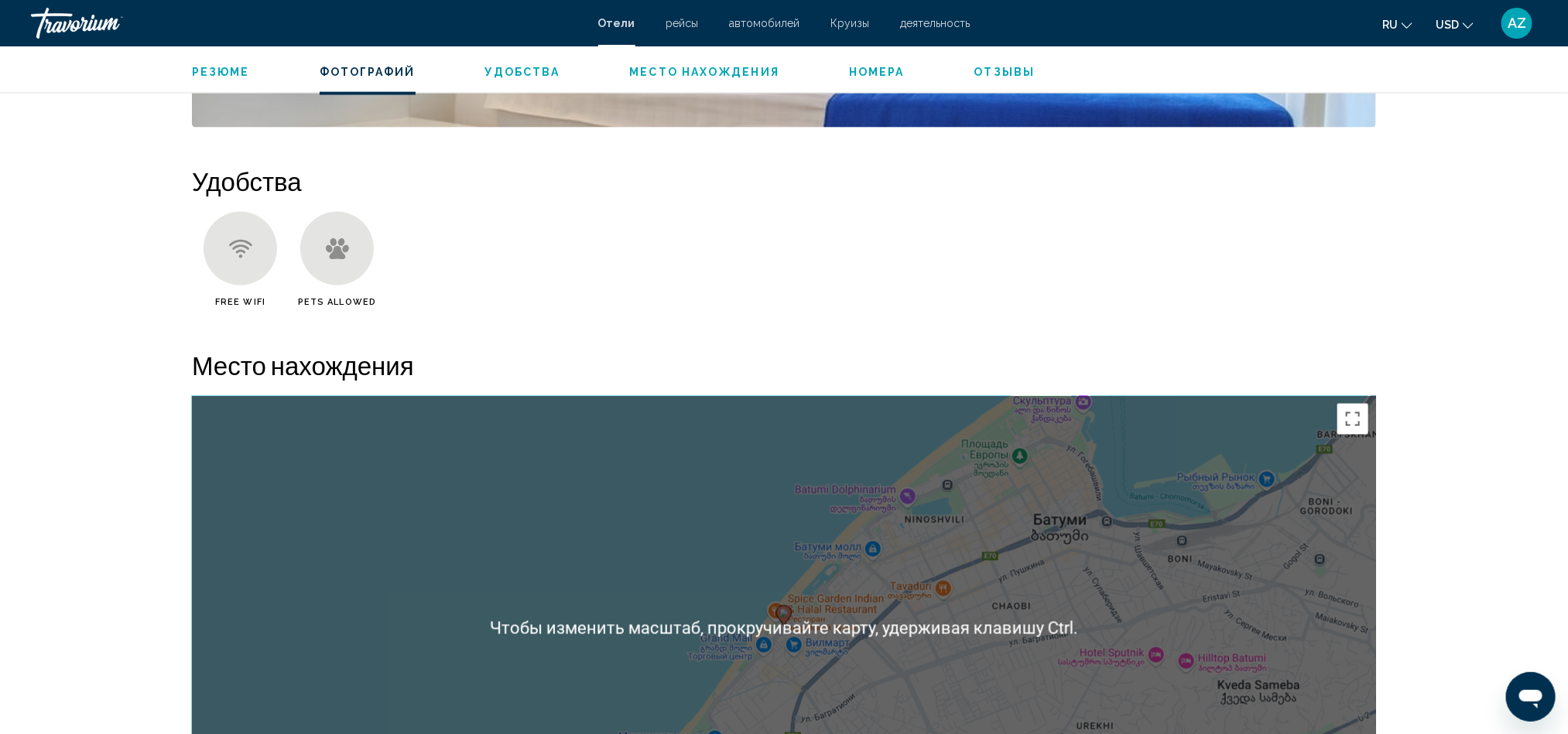 scroll, scrollTop: 812, scrollLeft: 0, axis: vertical 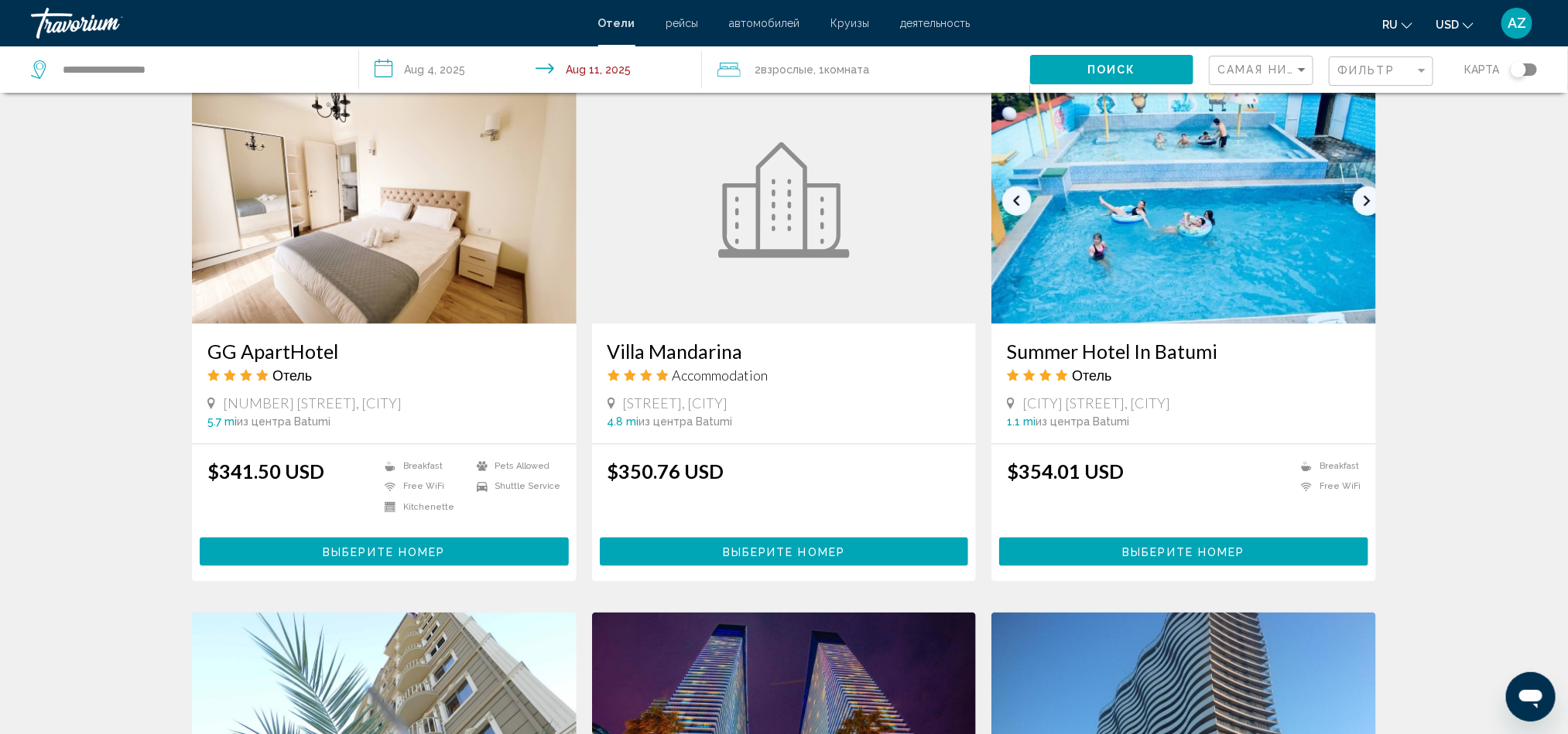 click on "GG ApartHotel" at bounding box center [384, 351] 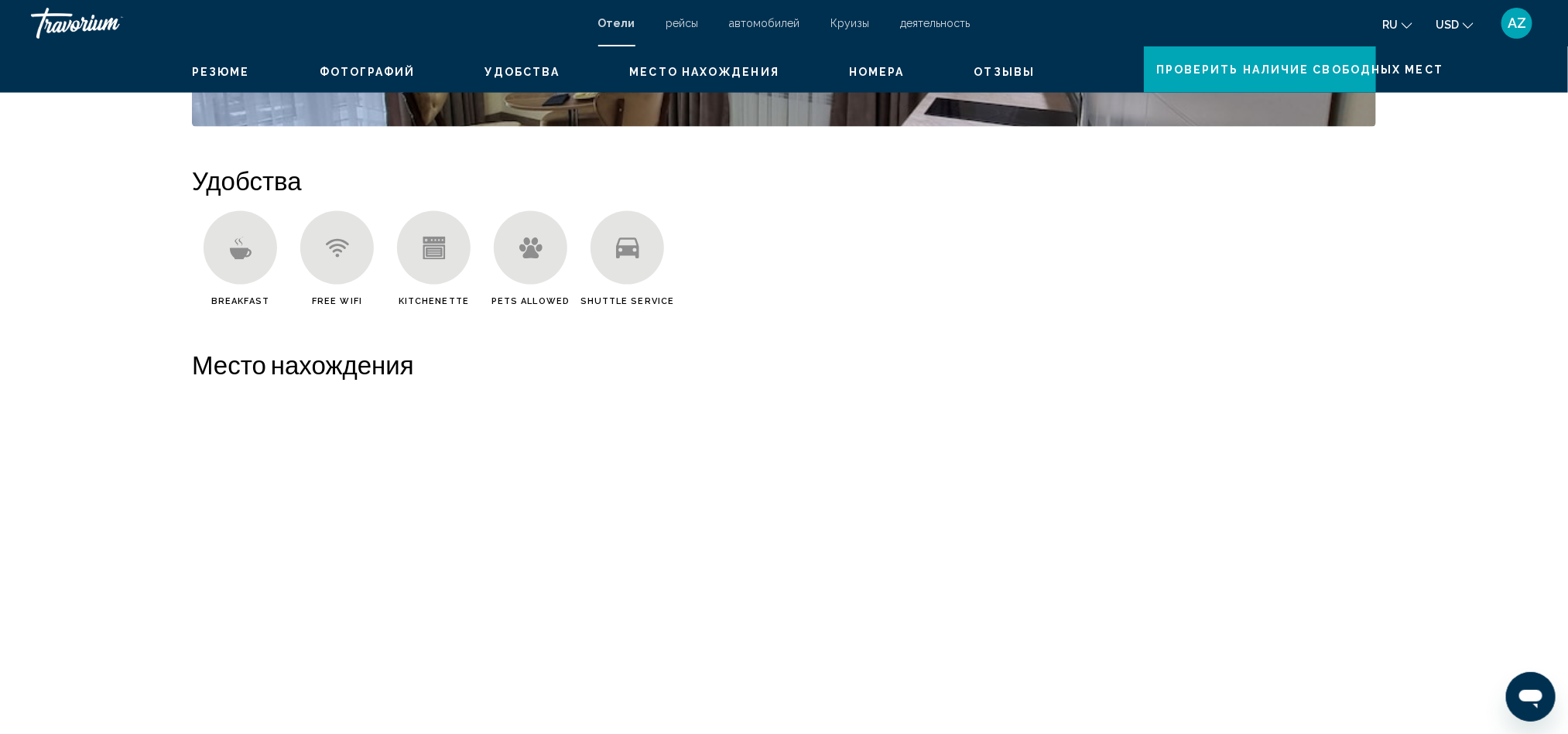 scroll, scrollTop: 0, scrollLeft: 0, axis: both 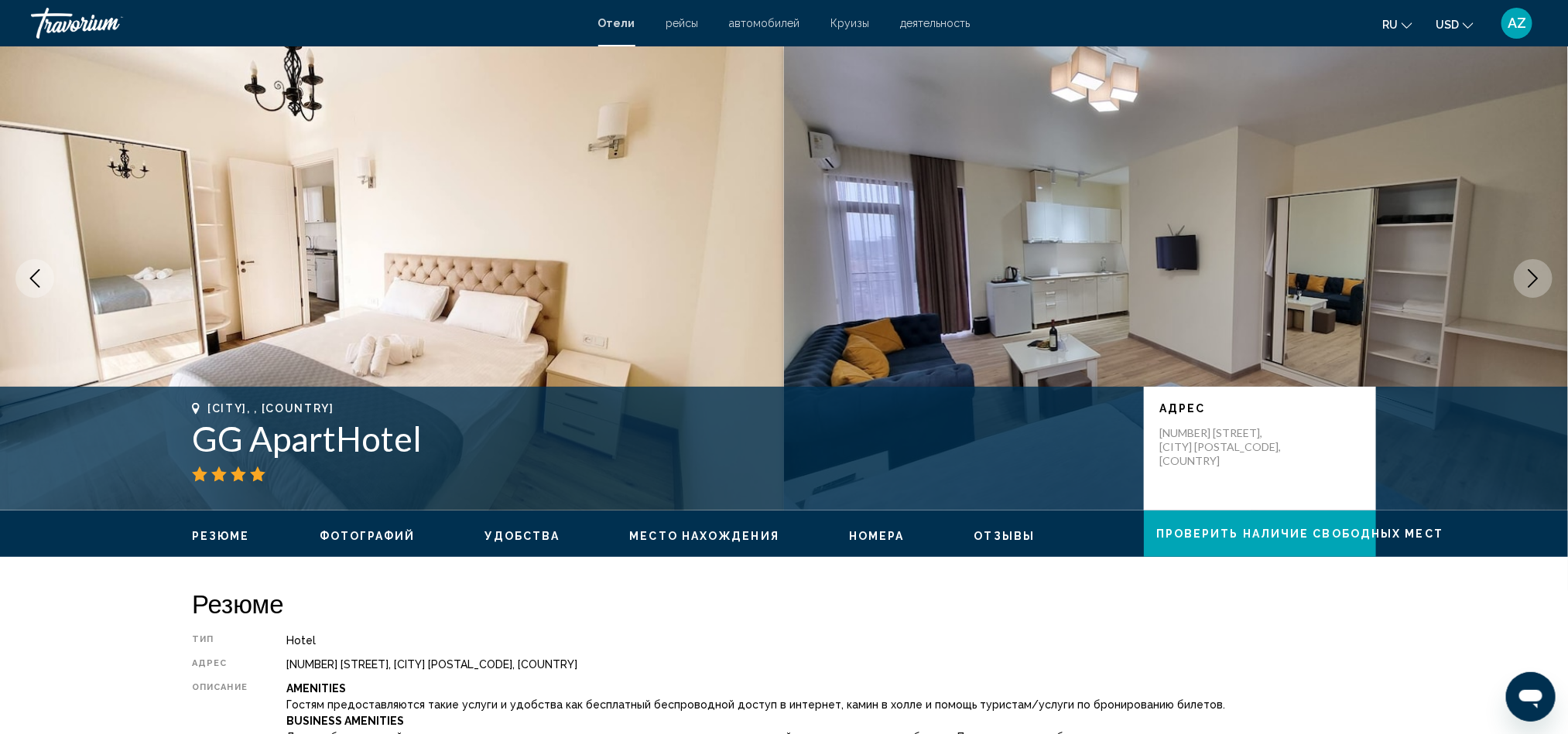 click 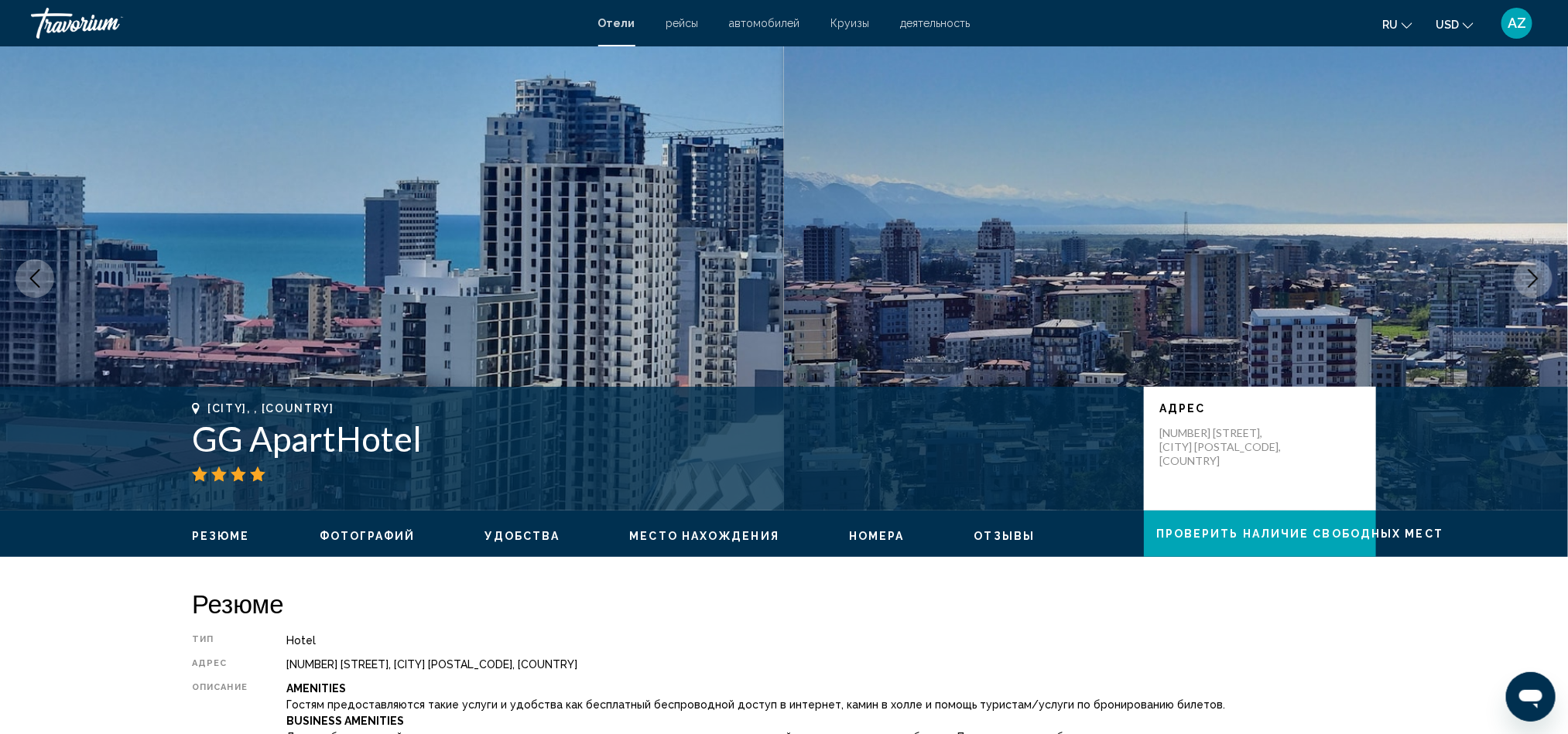 click 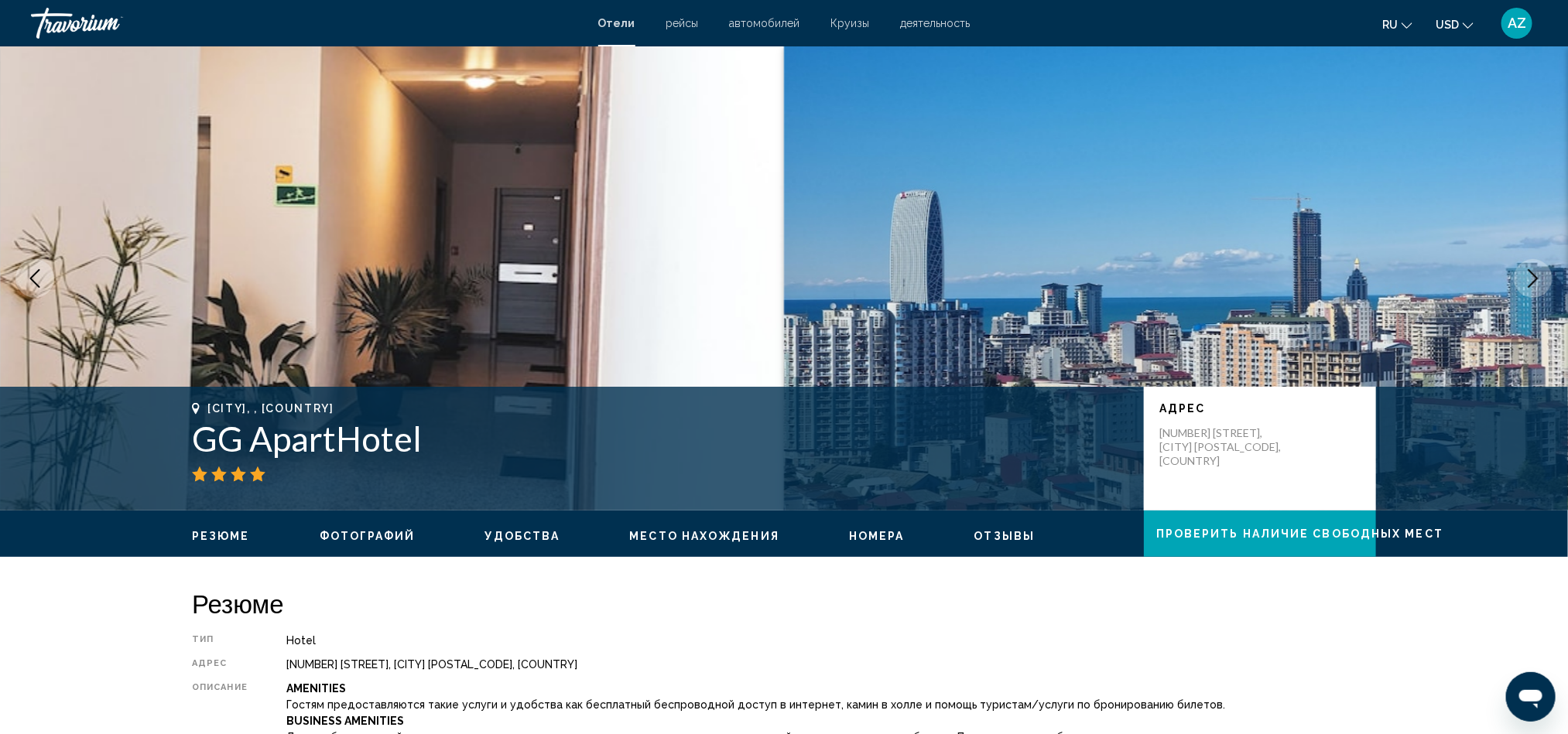click 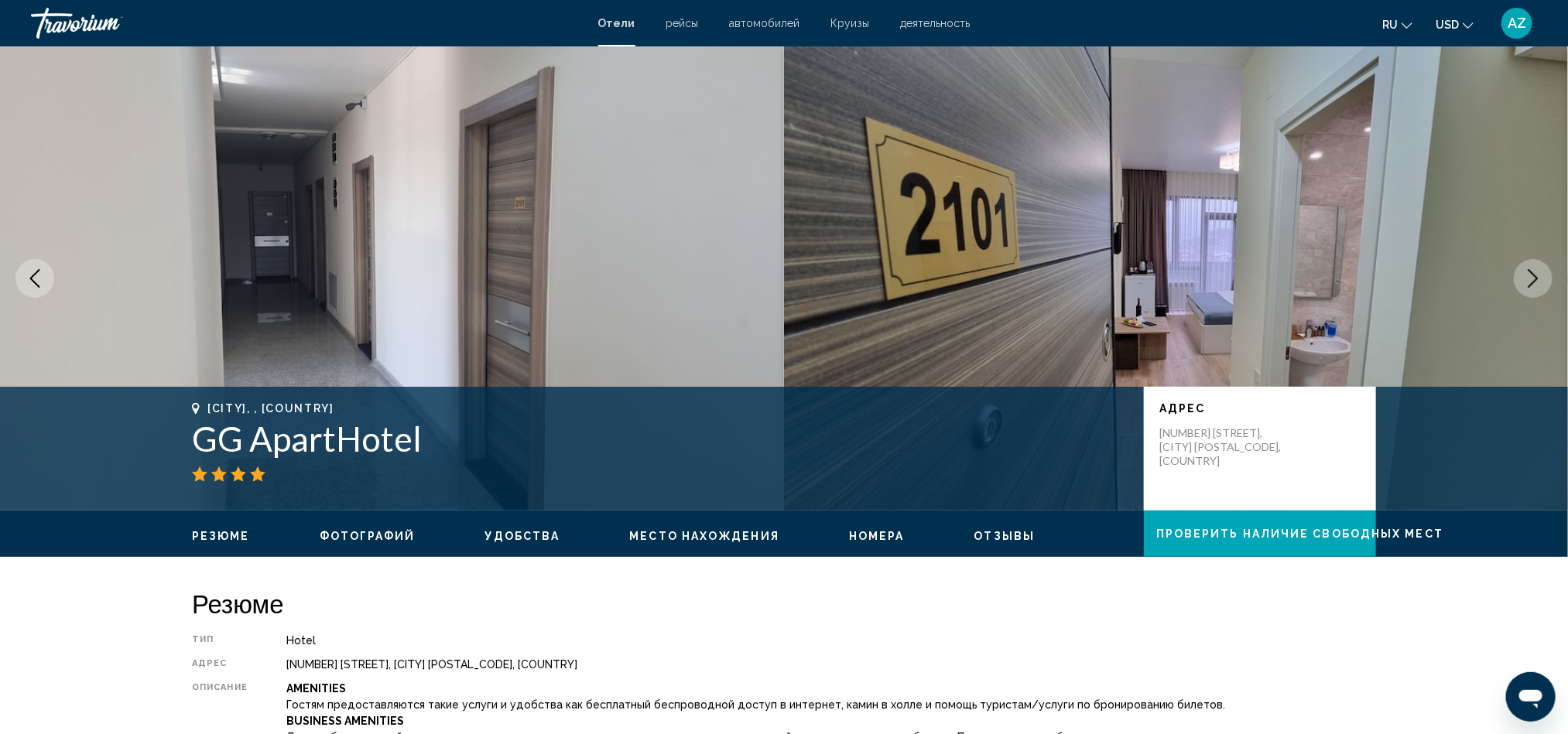 click 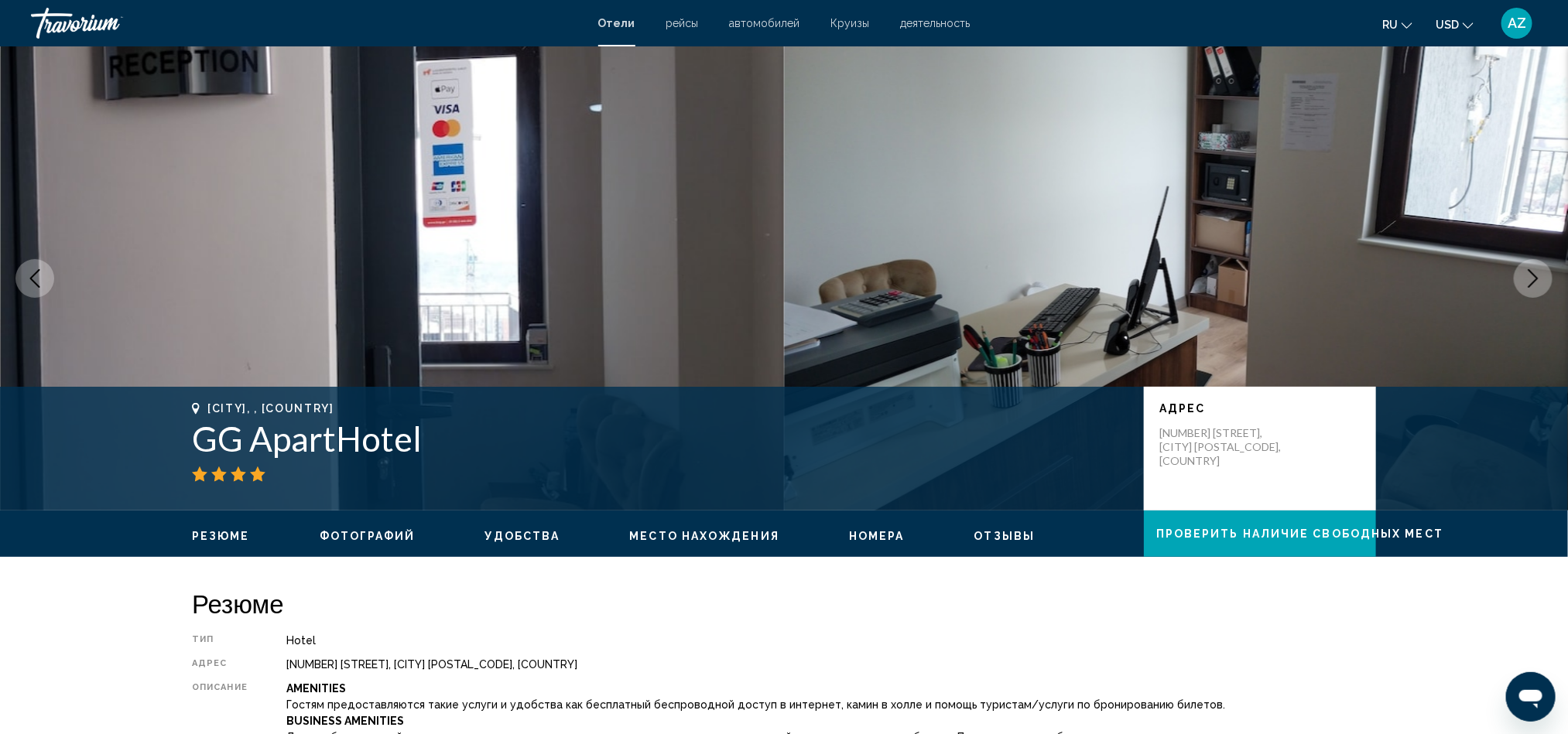 click 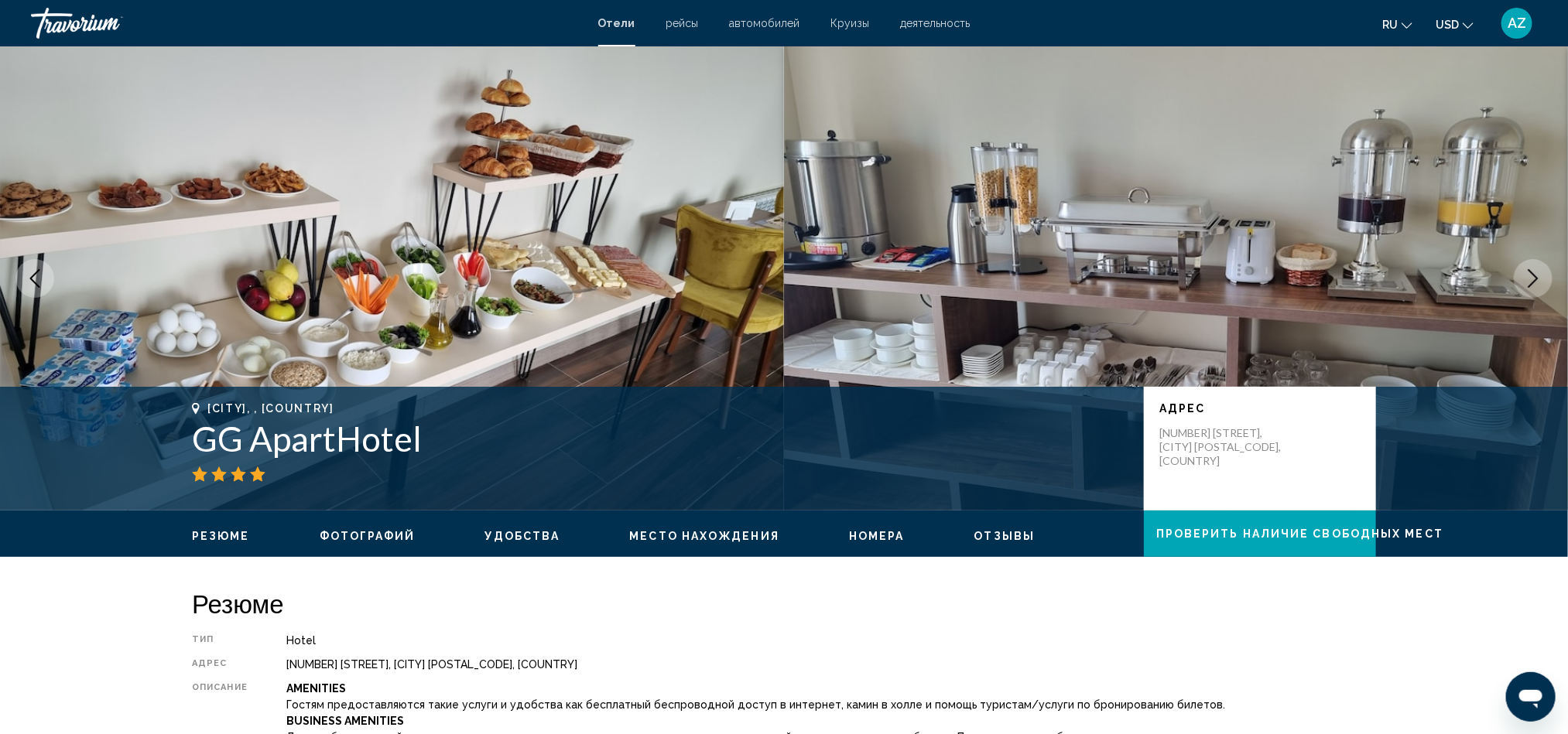click 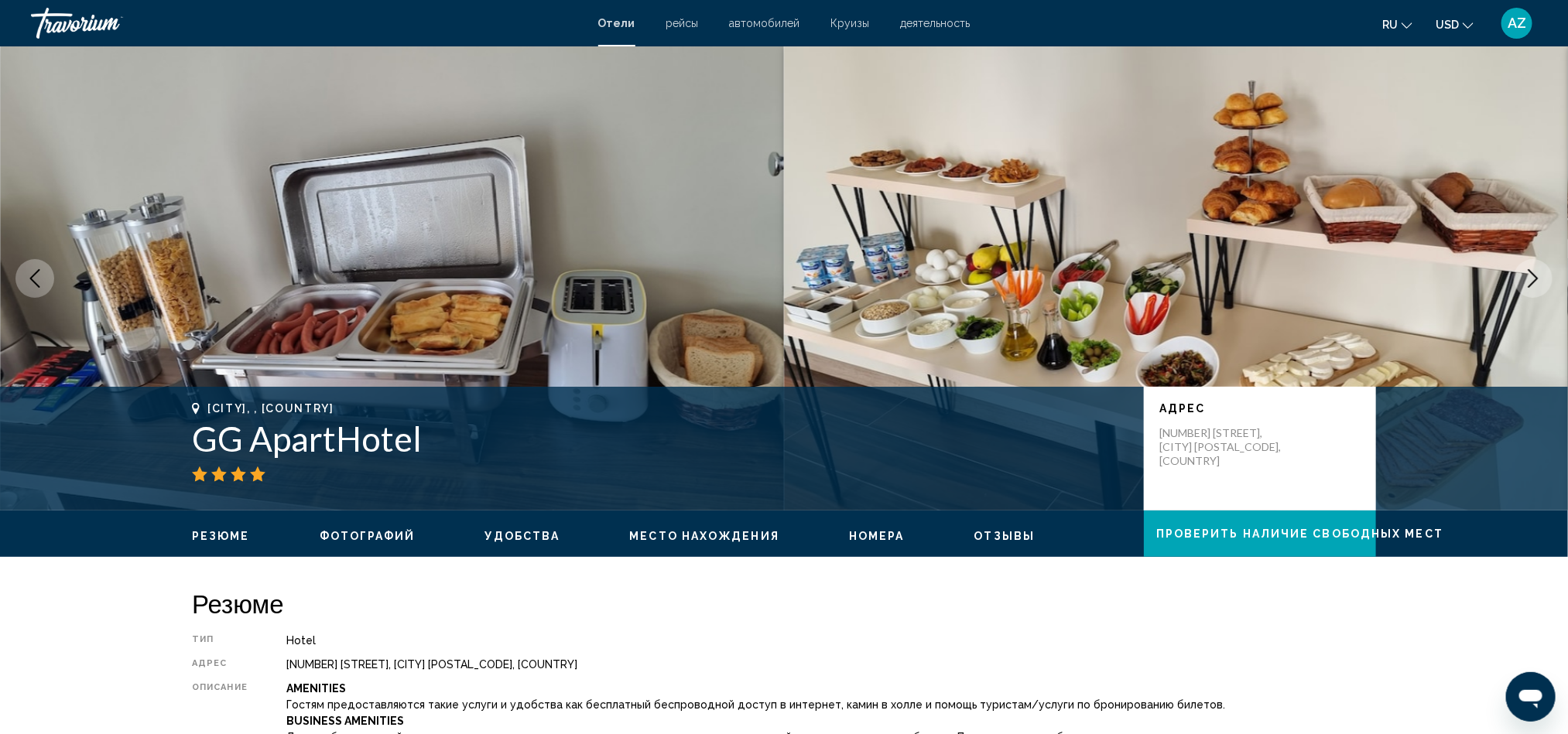click 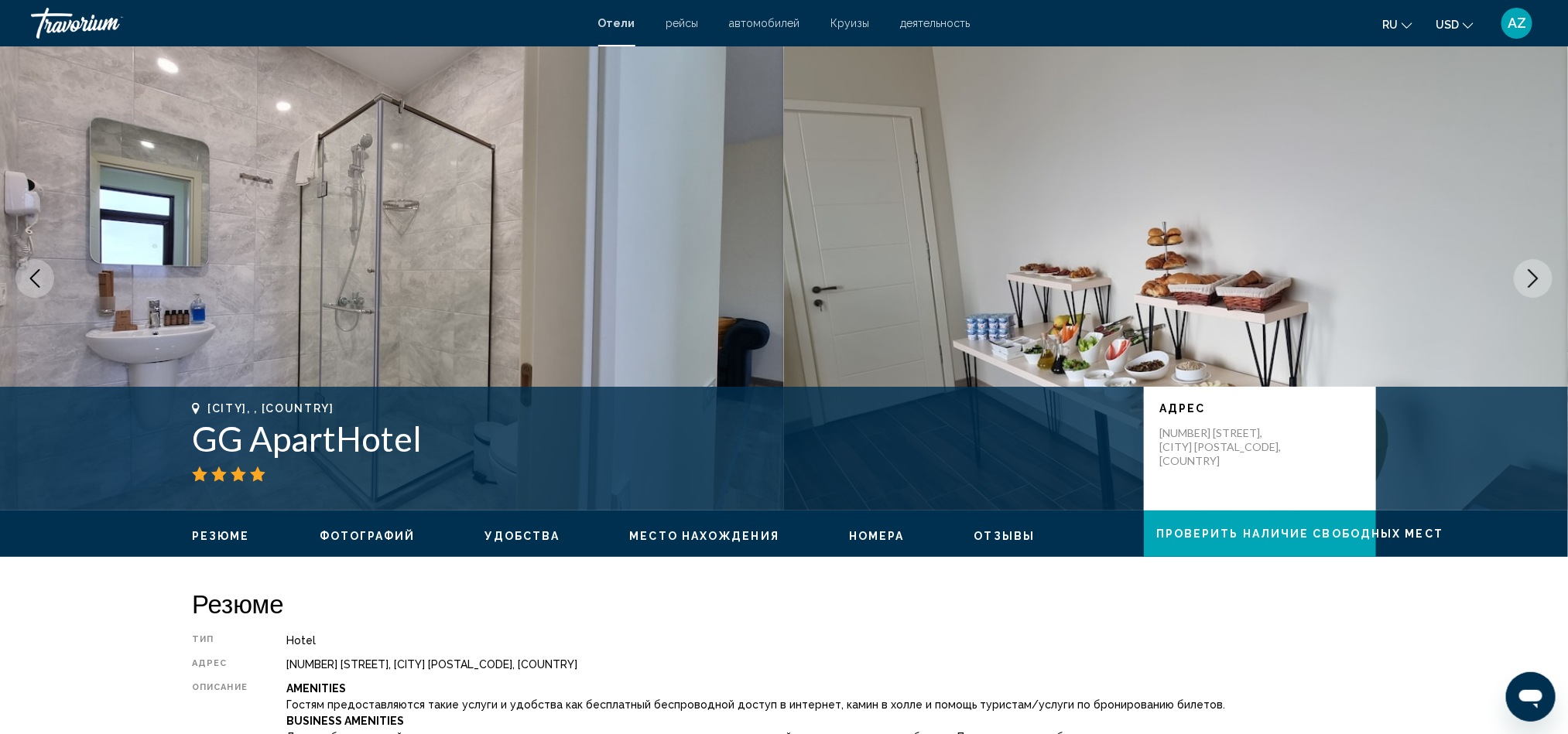 click 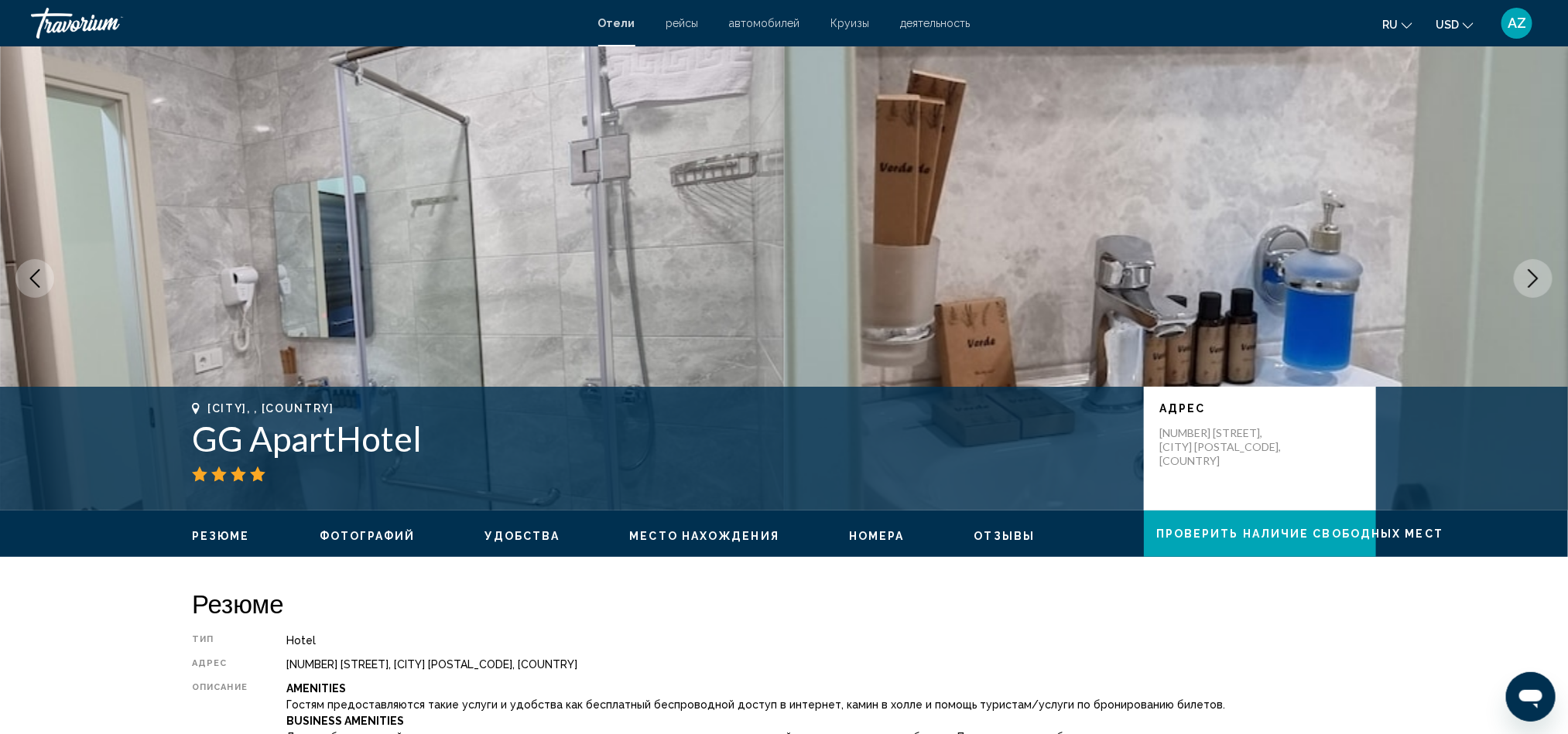 click 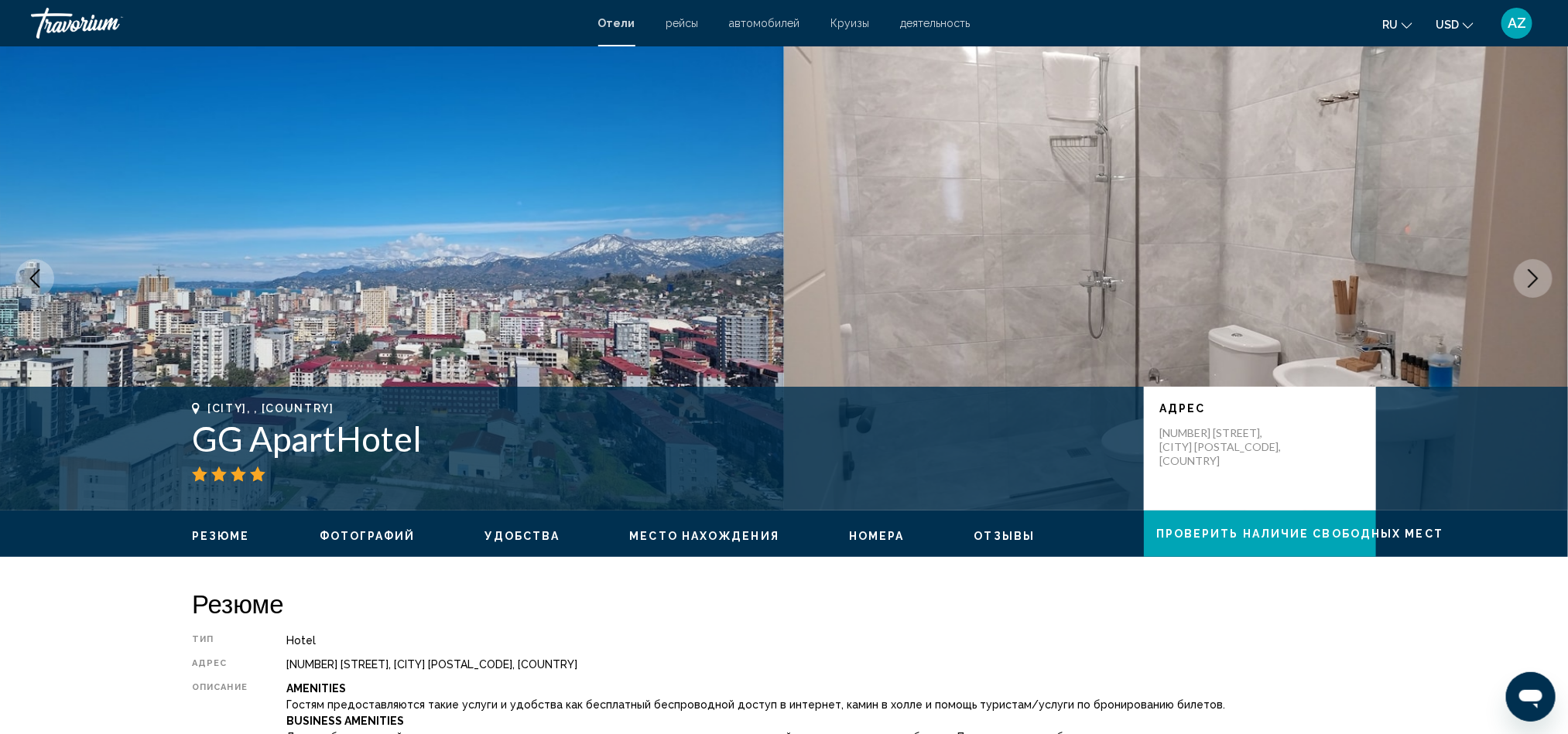click at bounding box center (392, 278) 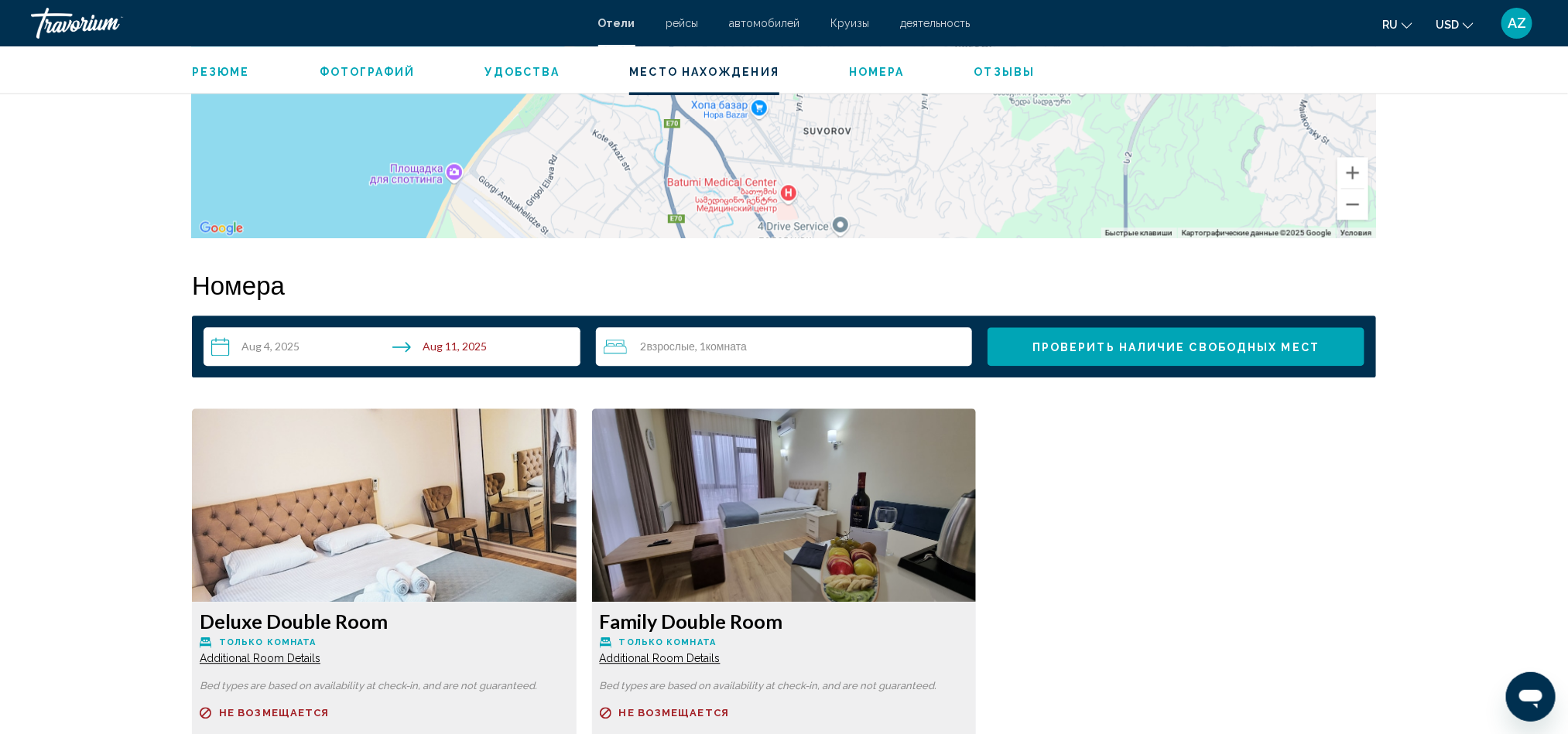 scroll, scrollTop: 1856, scrollLeft: 0, axis: vertical 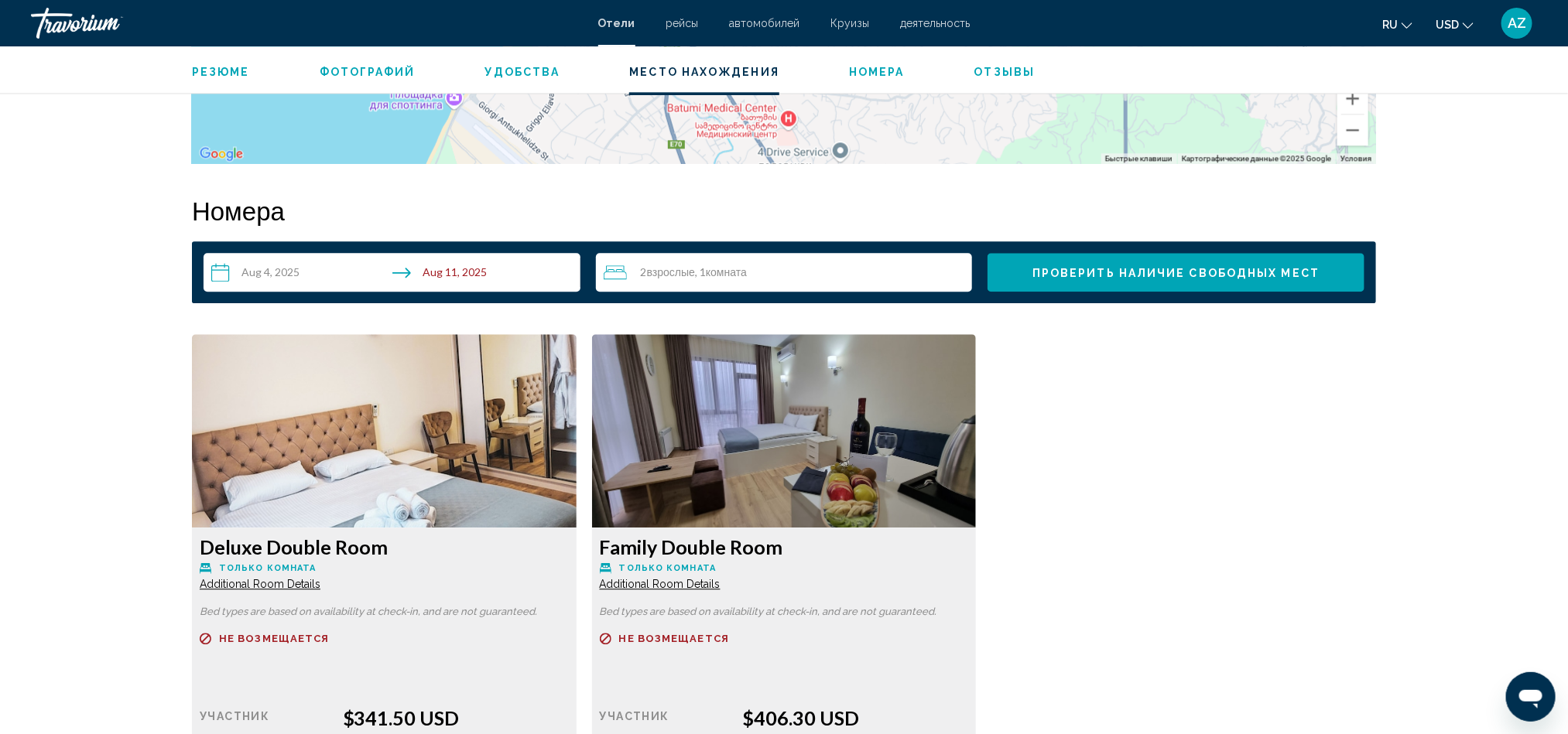 click at bounding box center (384, 431) 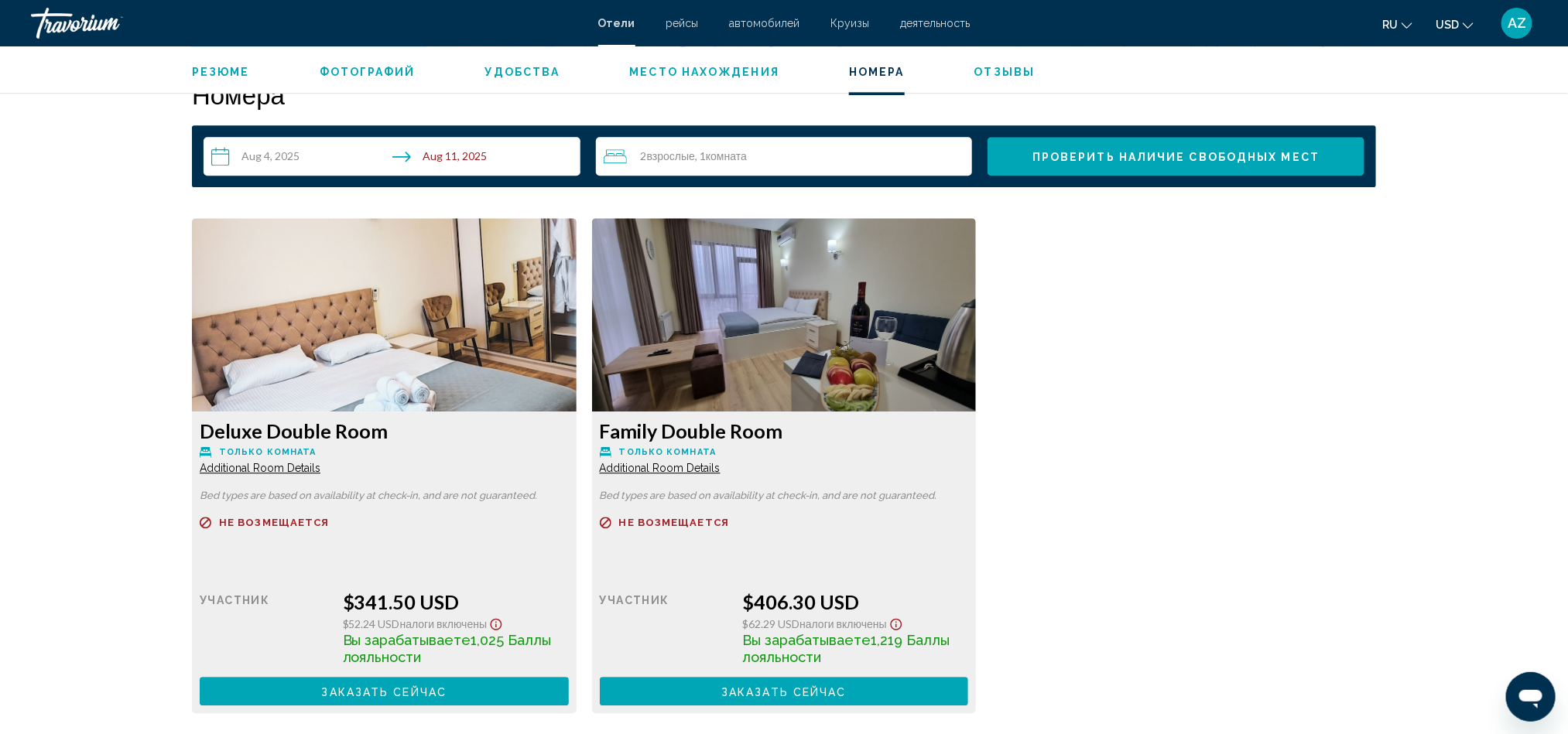 click at bounding box center [384, 315] 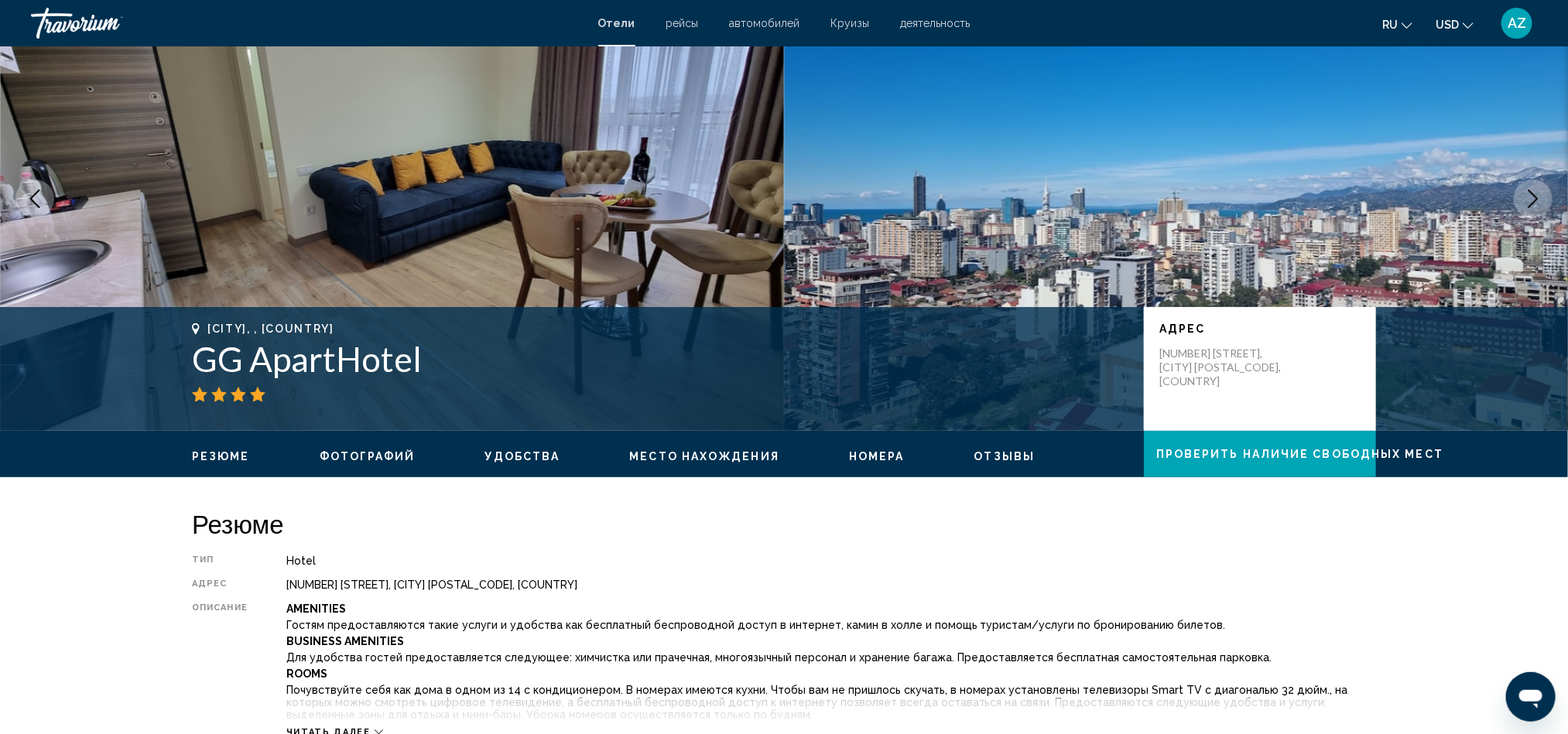 scroll, scrollTop: 0, scrollLeft: 0, axis: both 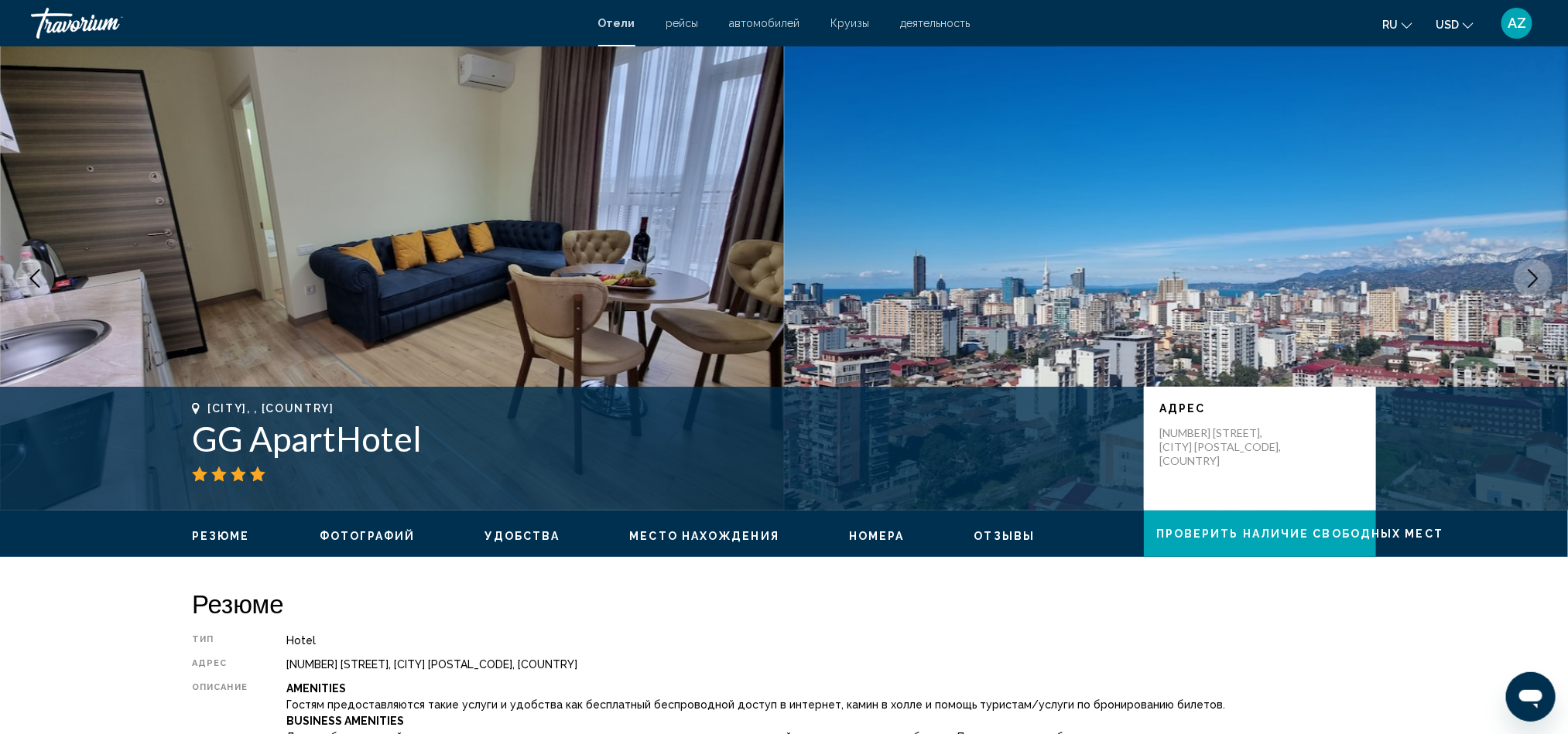 click at bounding box center (35, 278) 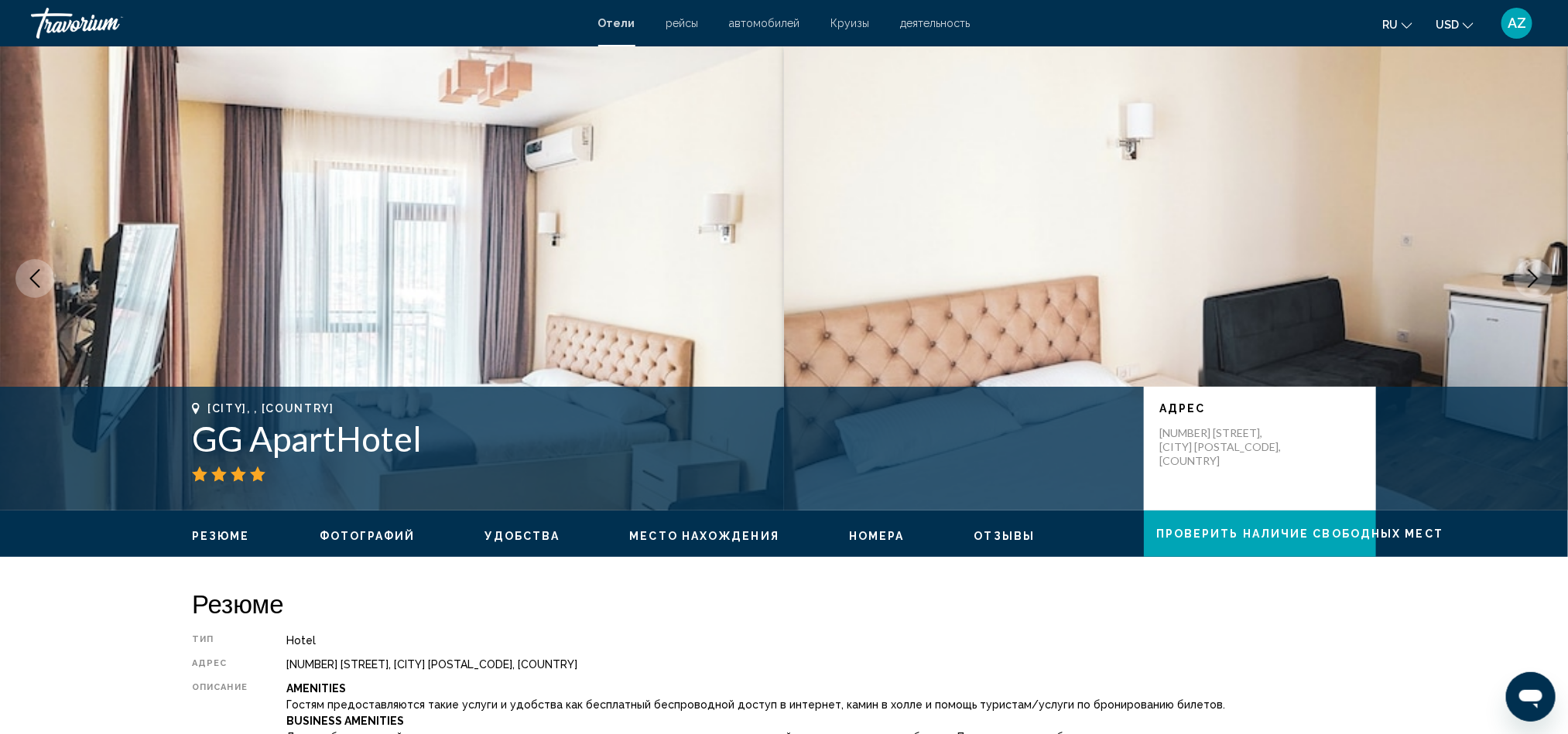click at bounding box center [35, 278] 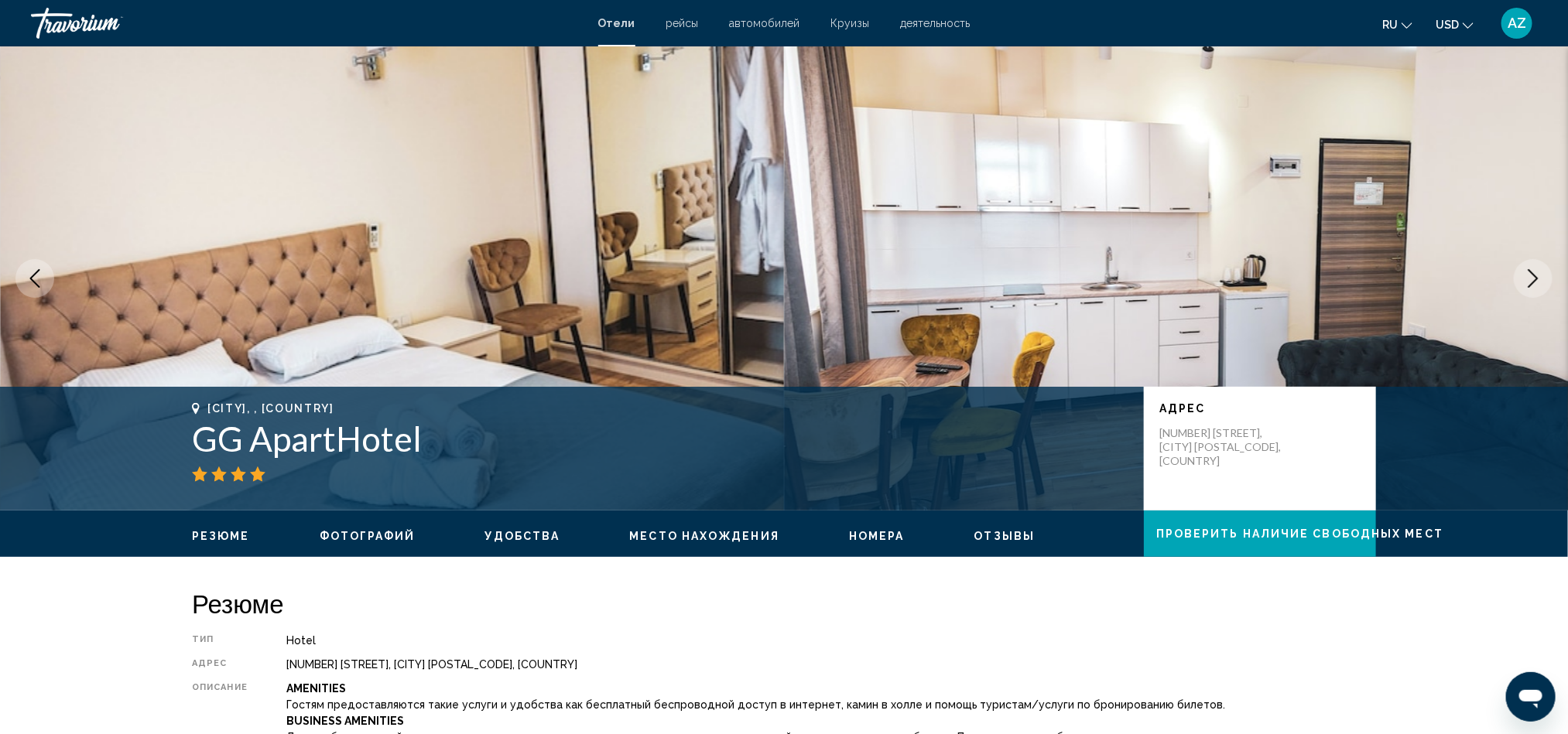 click 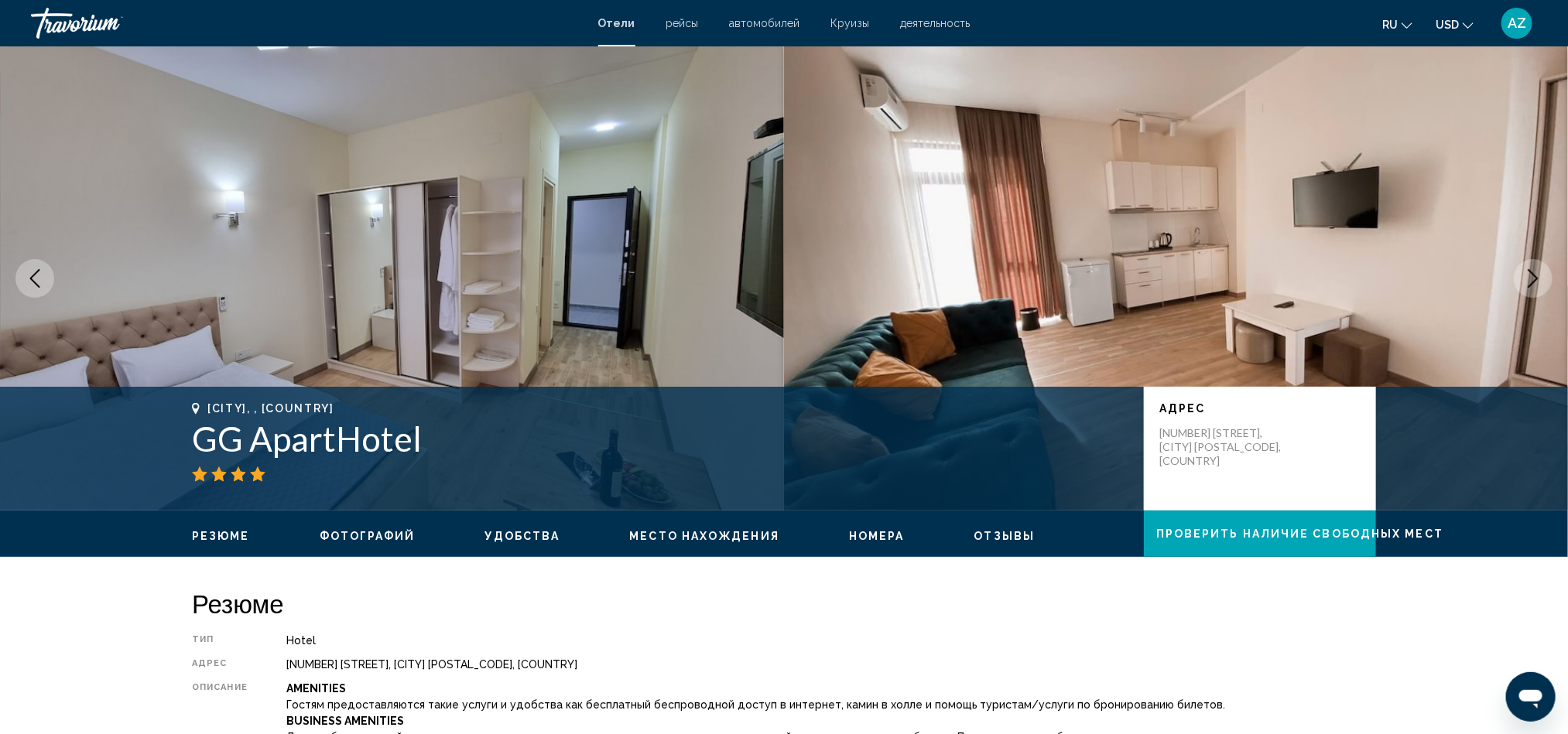 click 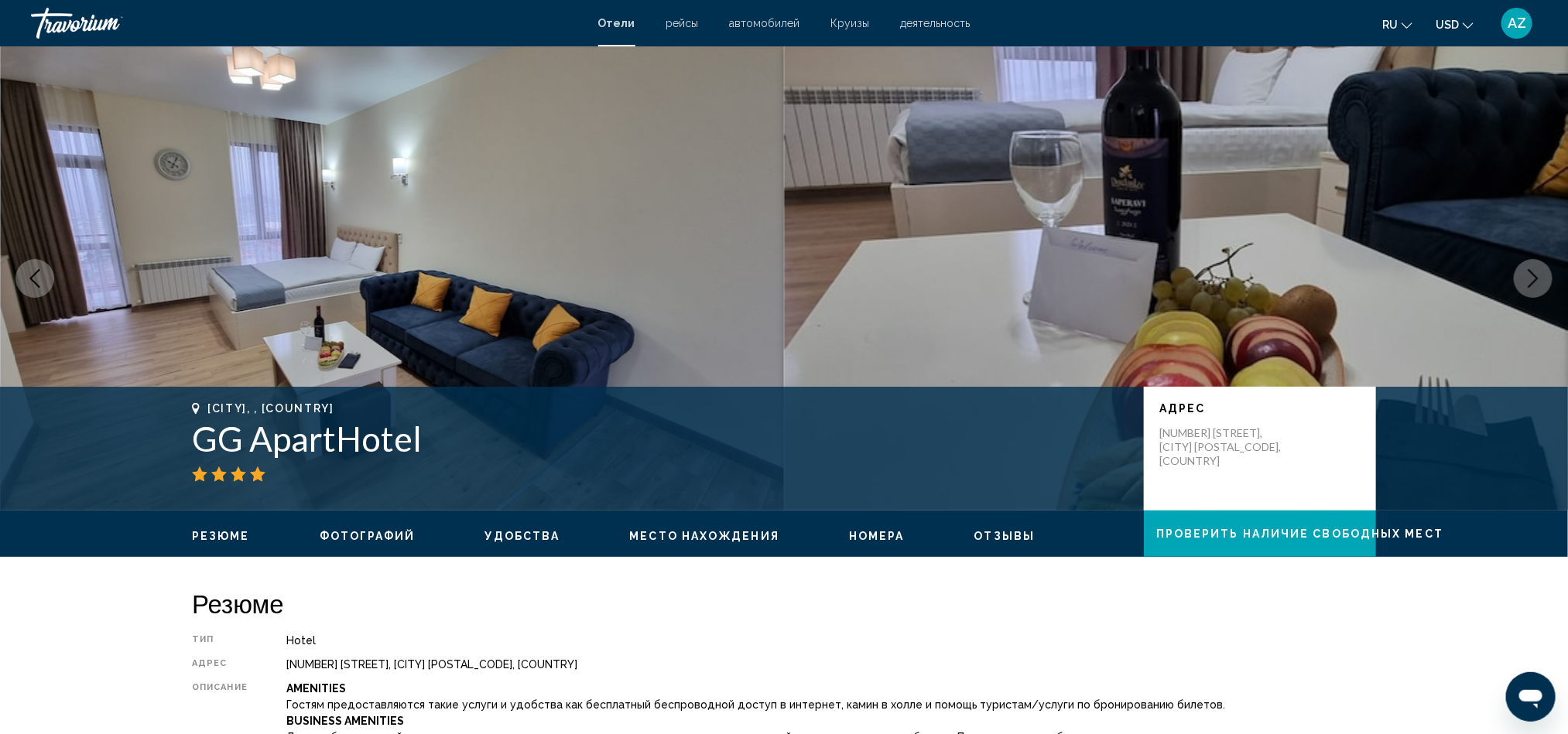 click 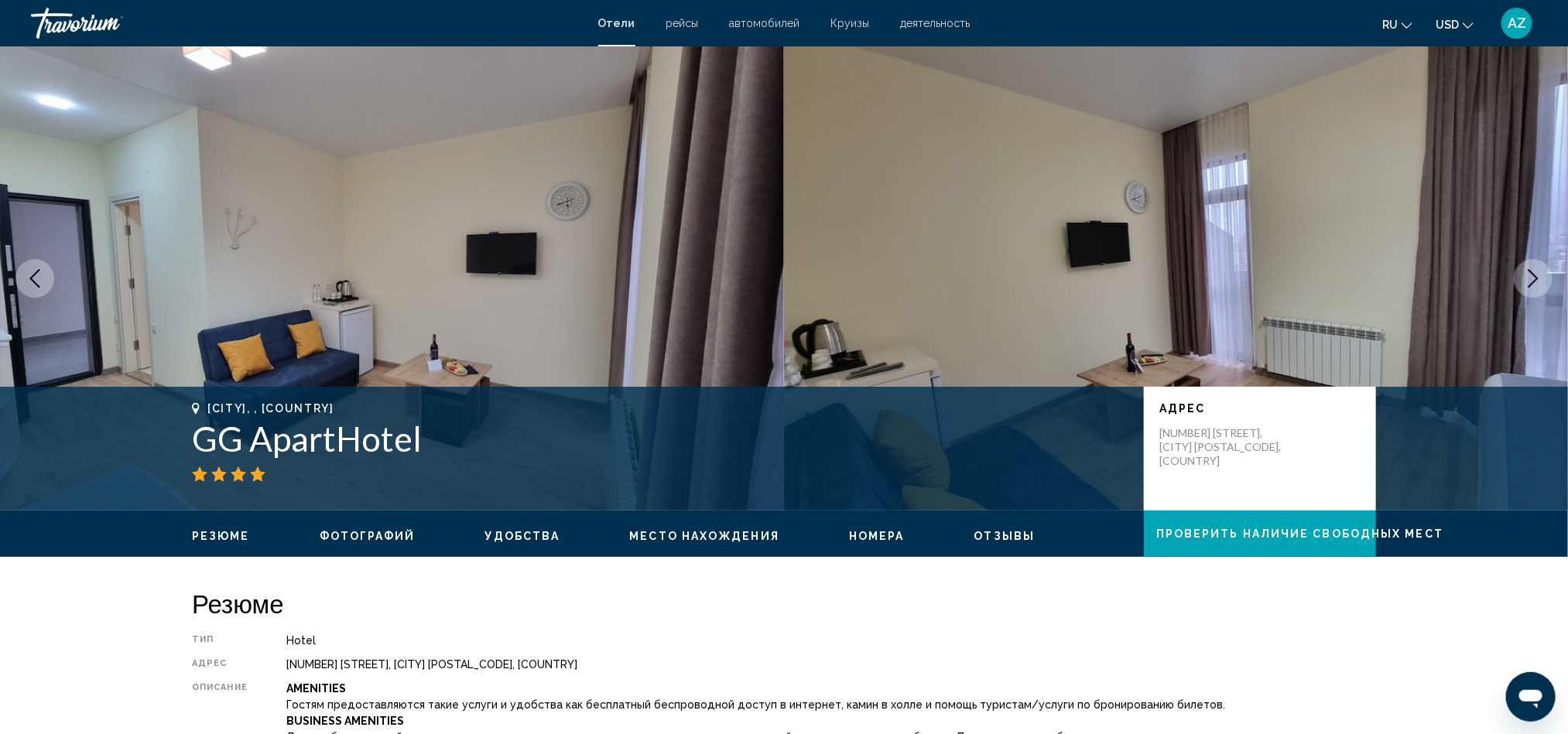 click 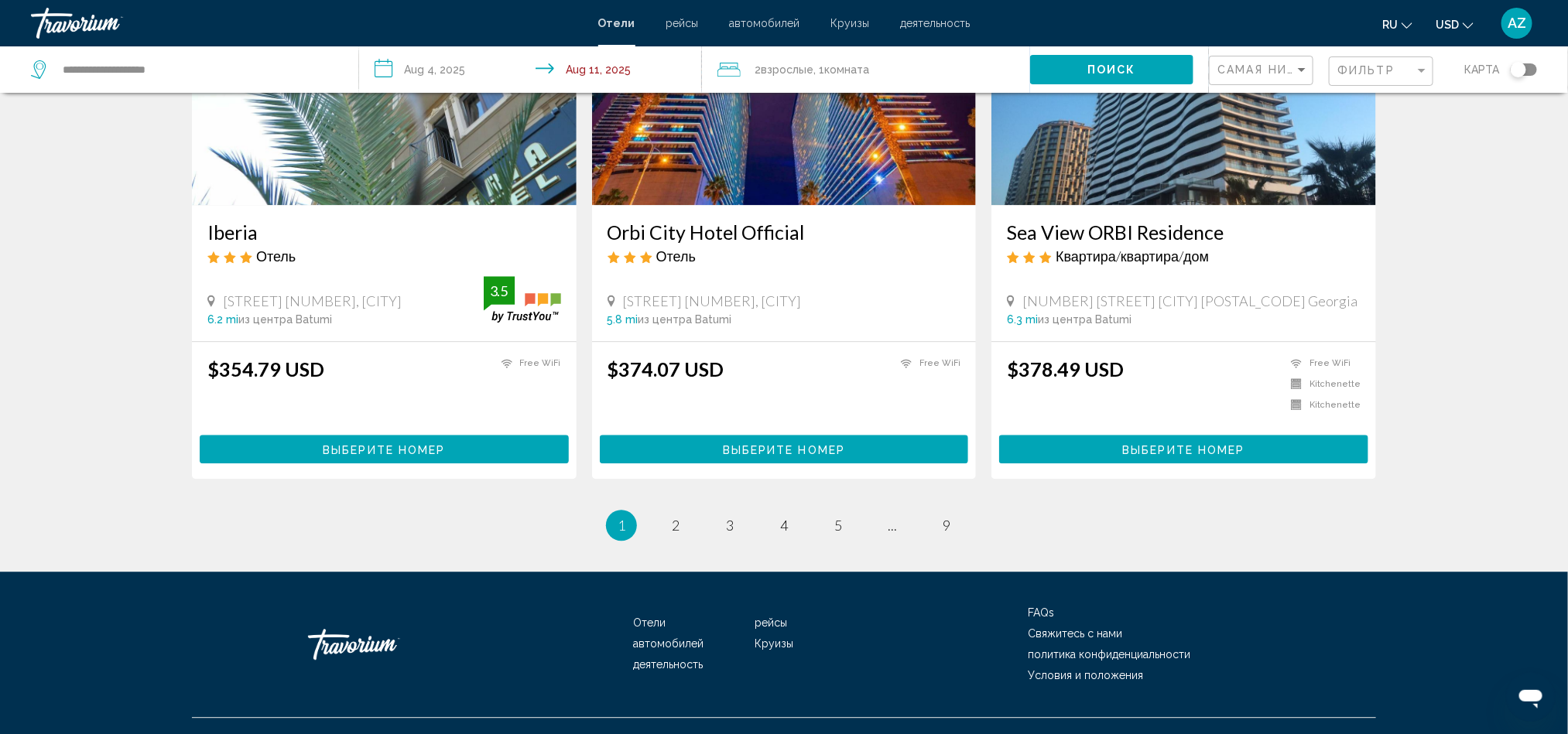 scroll, scrollTop: 1843, scrollLeft: 0, axis: vertical 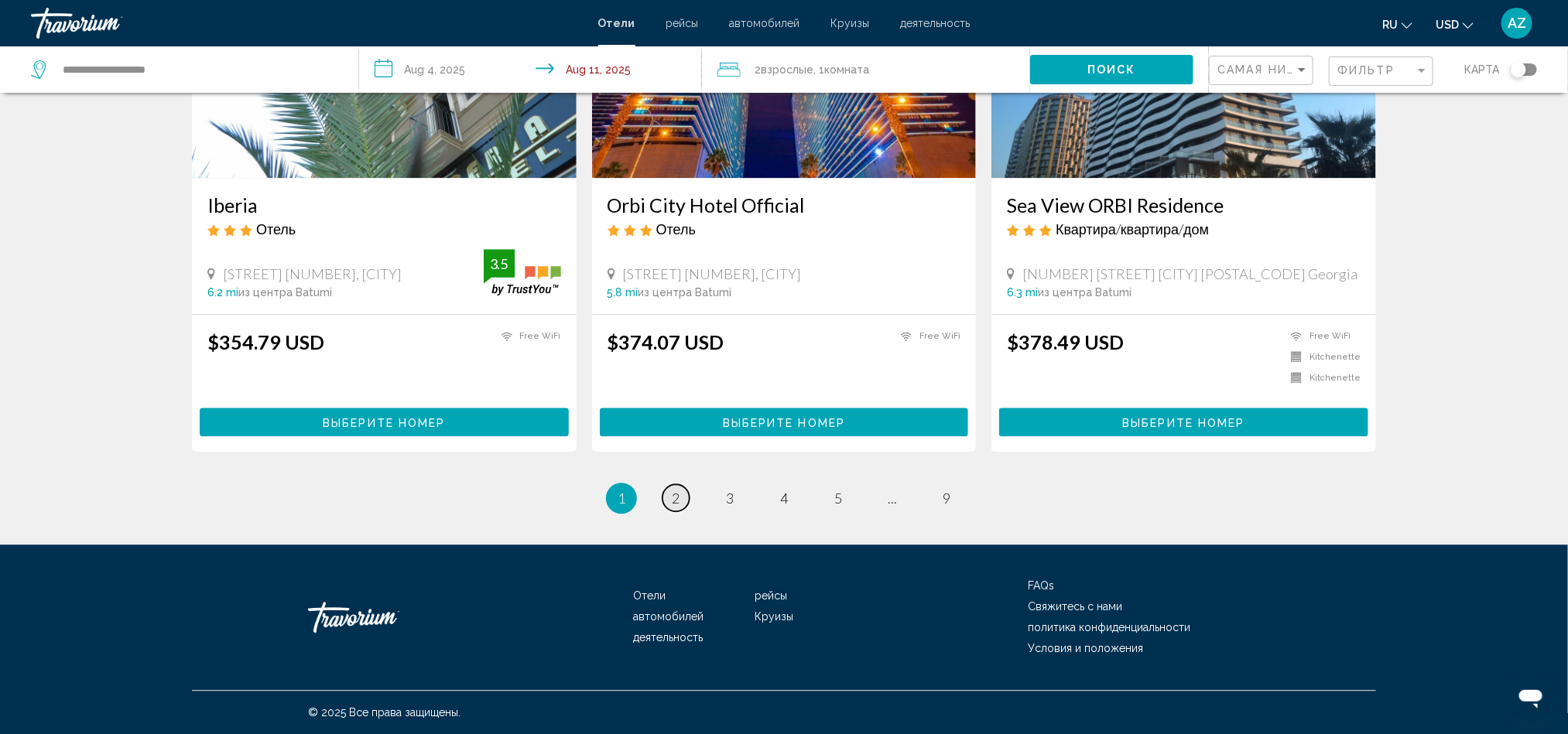 click on "2" at bounding box center (676, 498) 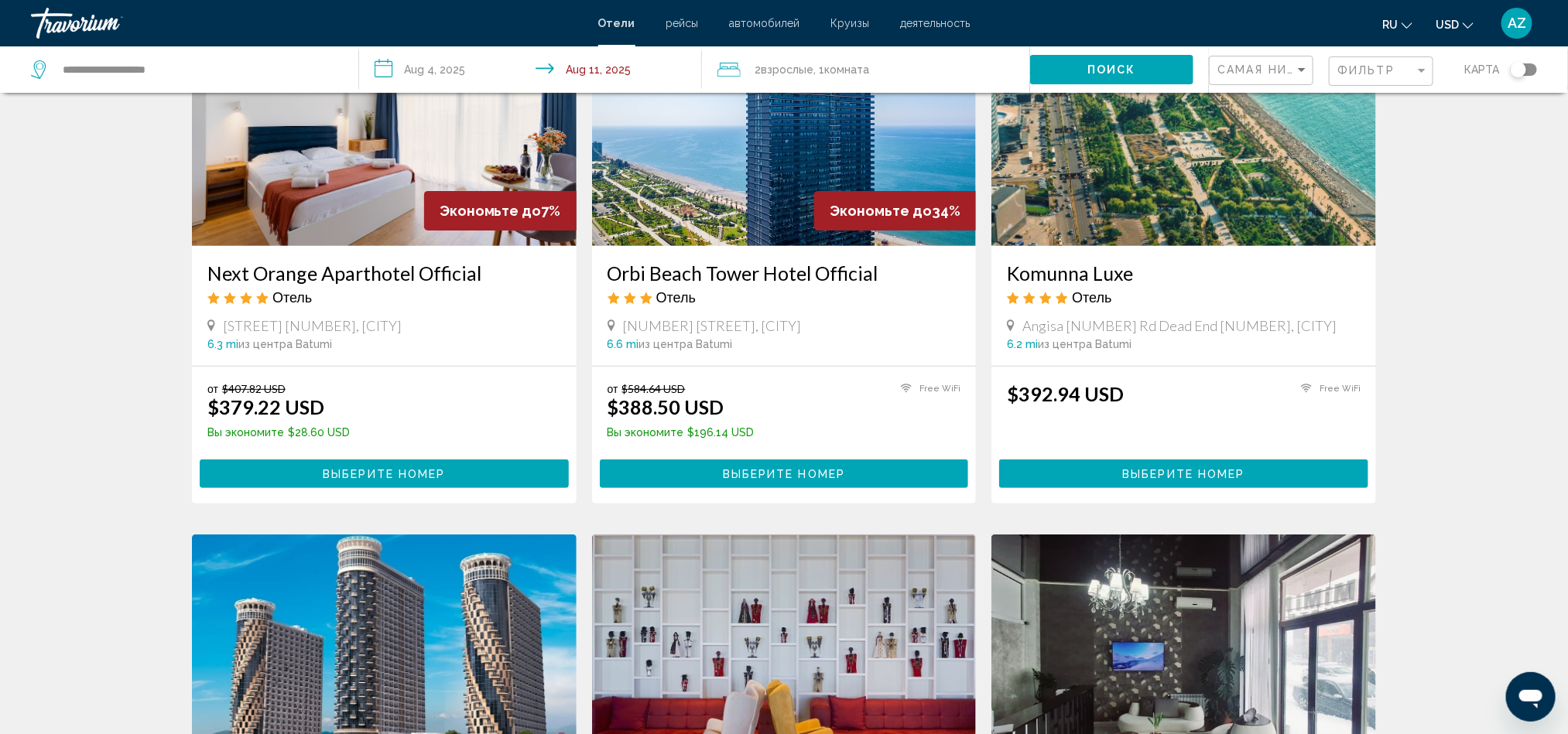 scroll, scrollTop: 0, scrollLeft: 0, axis: both 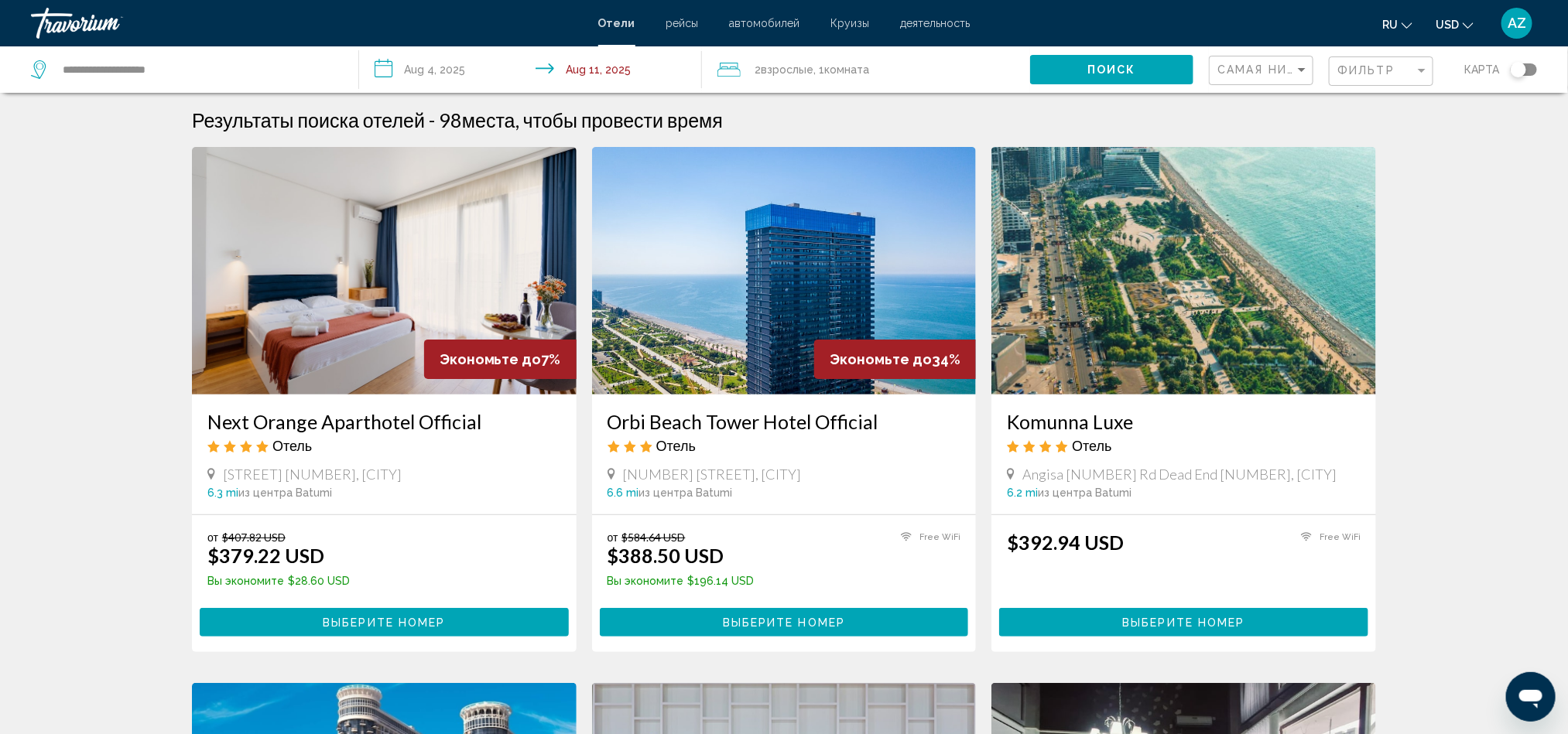 click on "Next Orange Aparthotel Official" at bounding box center (384, 422) 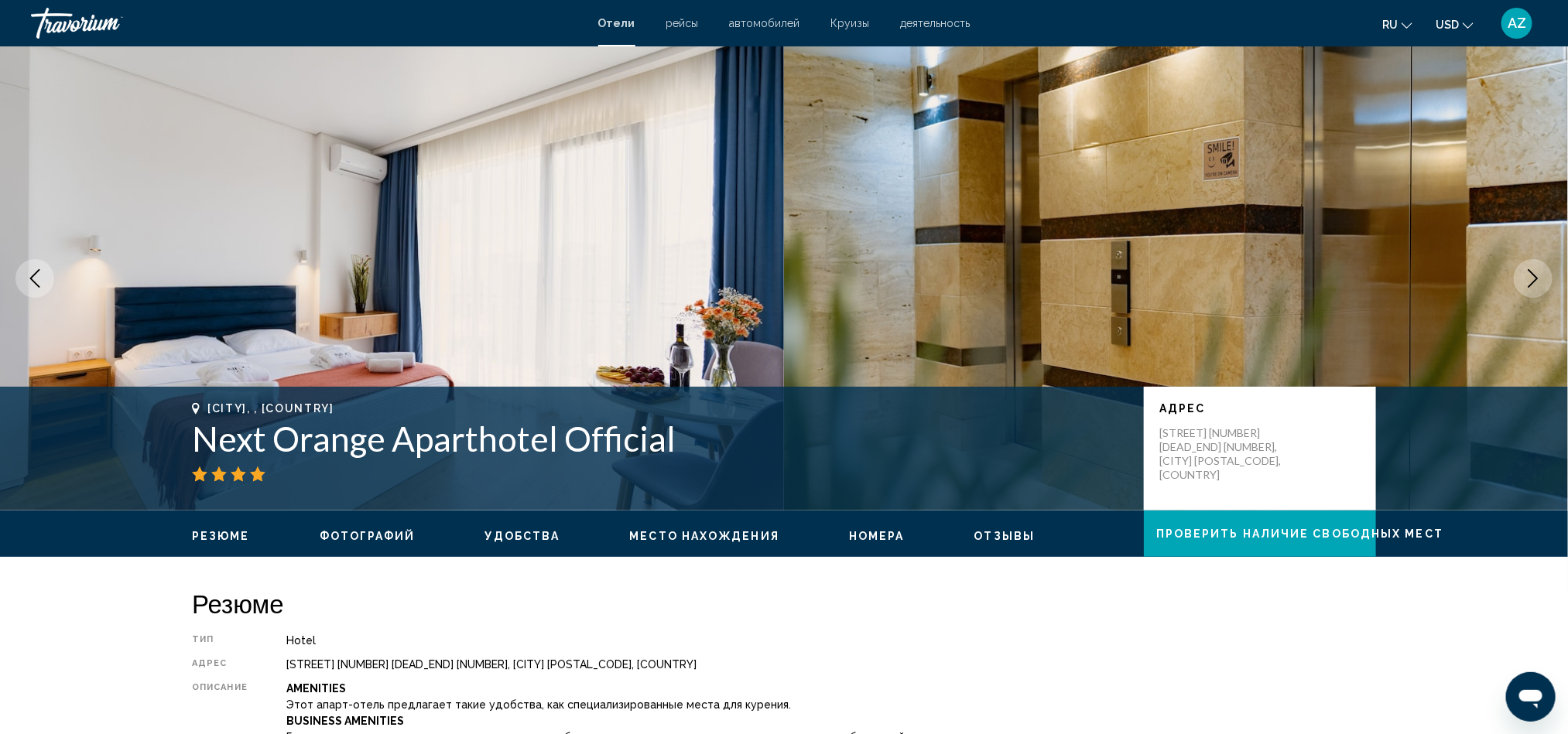 click 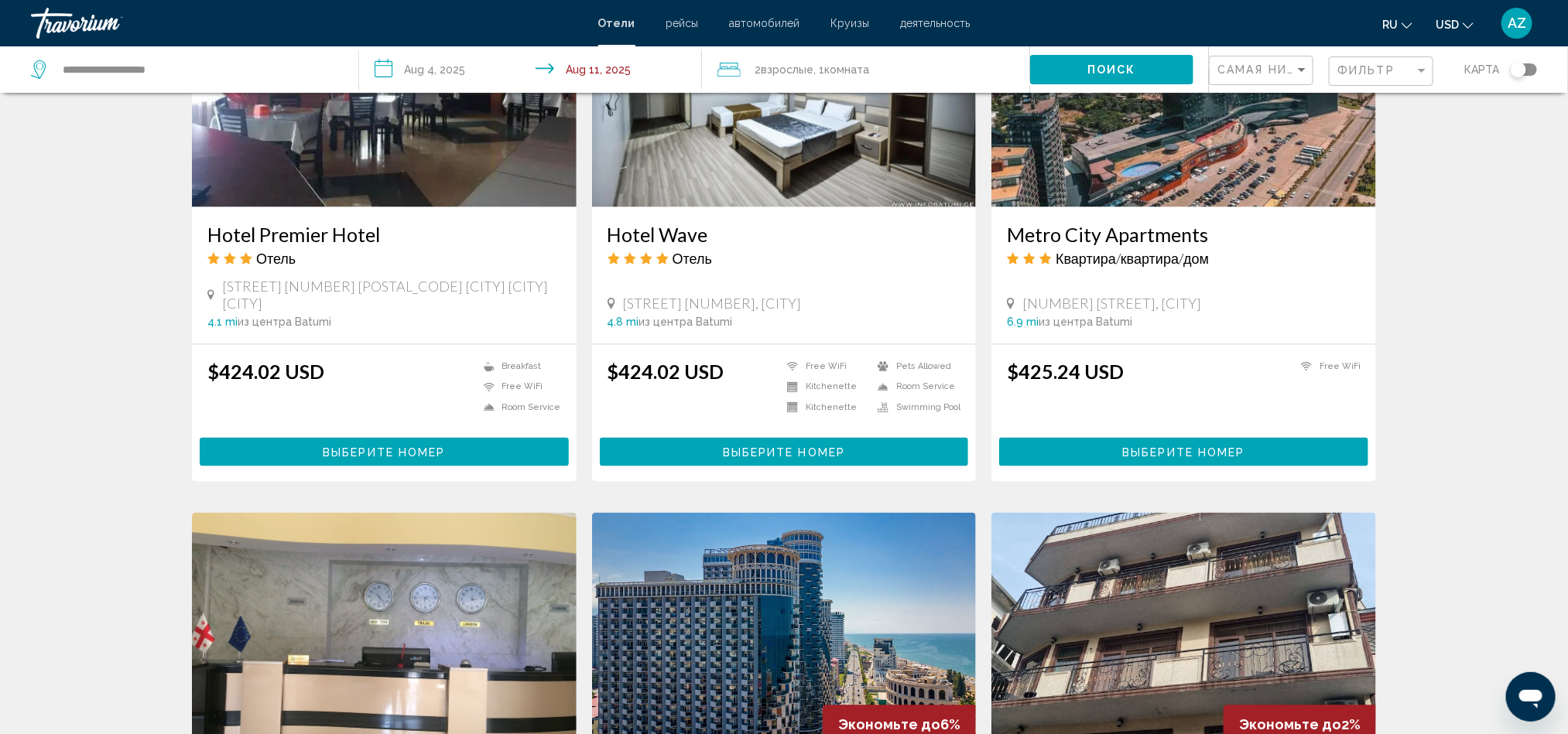 scroll, scrollTop: 1866, scrollLeft: 0, axis: vertical 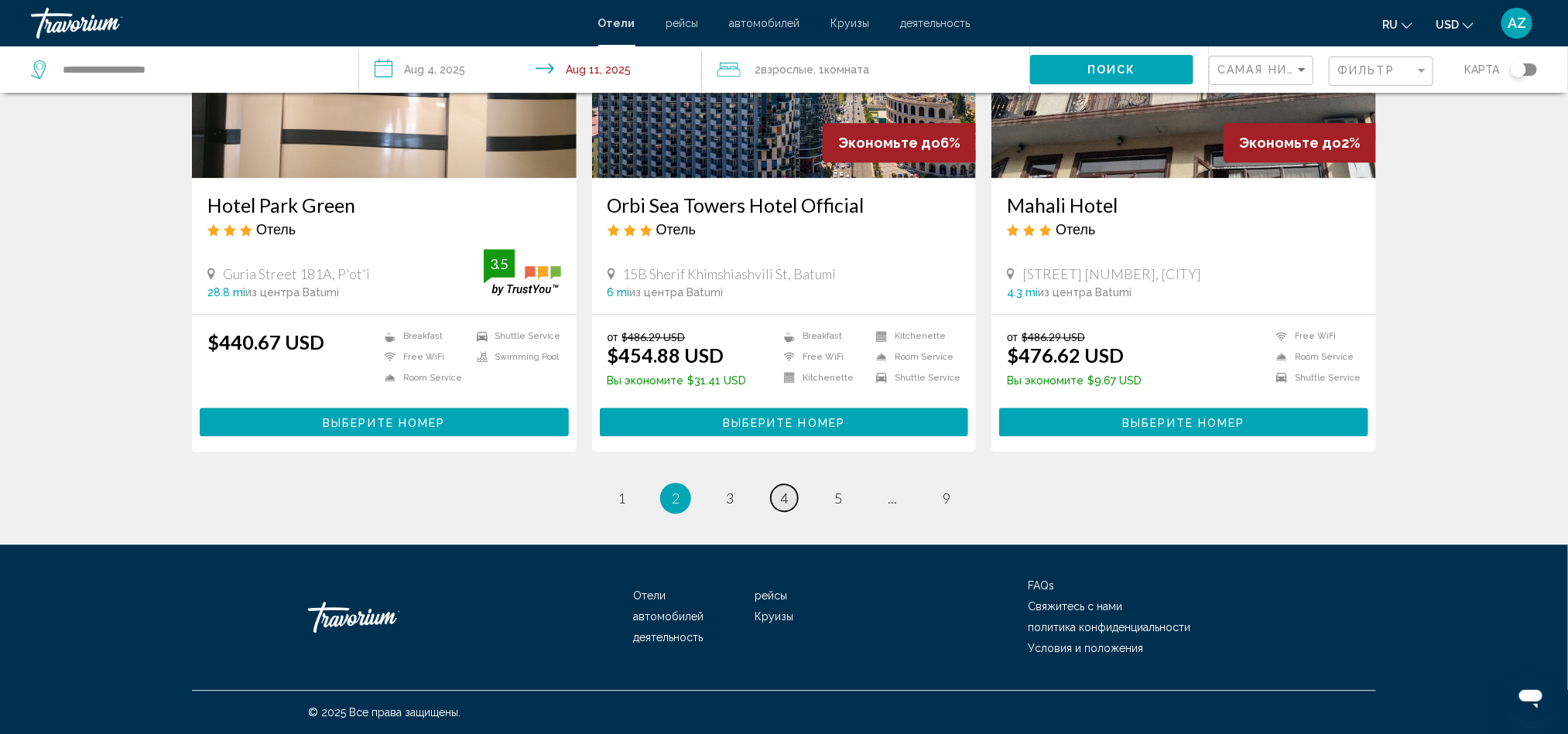 click on "4" at bounding box center (784, 498) 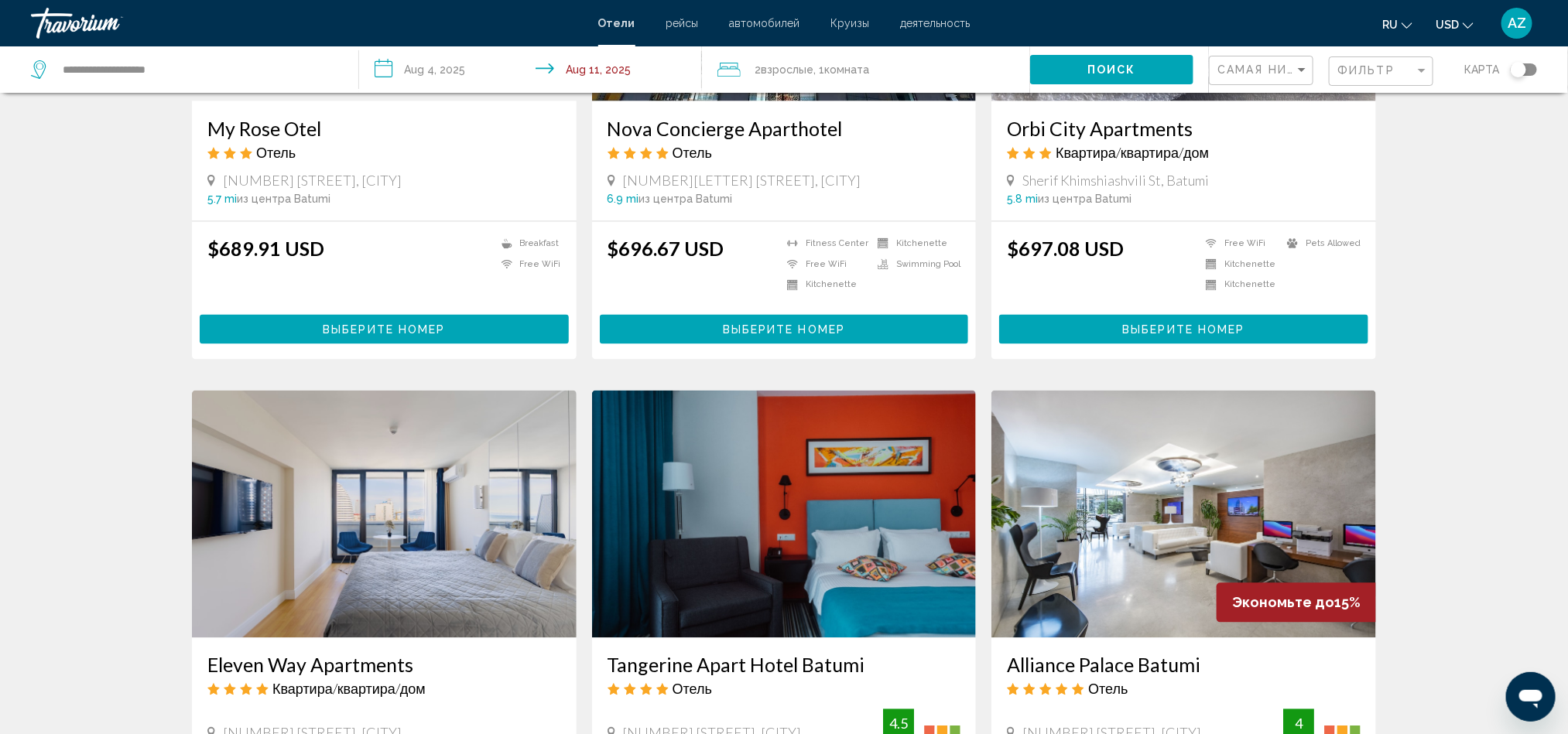 scroll, scrollTop: 1044, scrollLeft: 0, axis: vertical 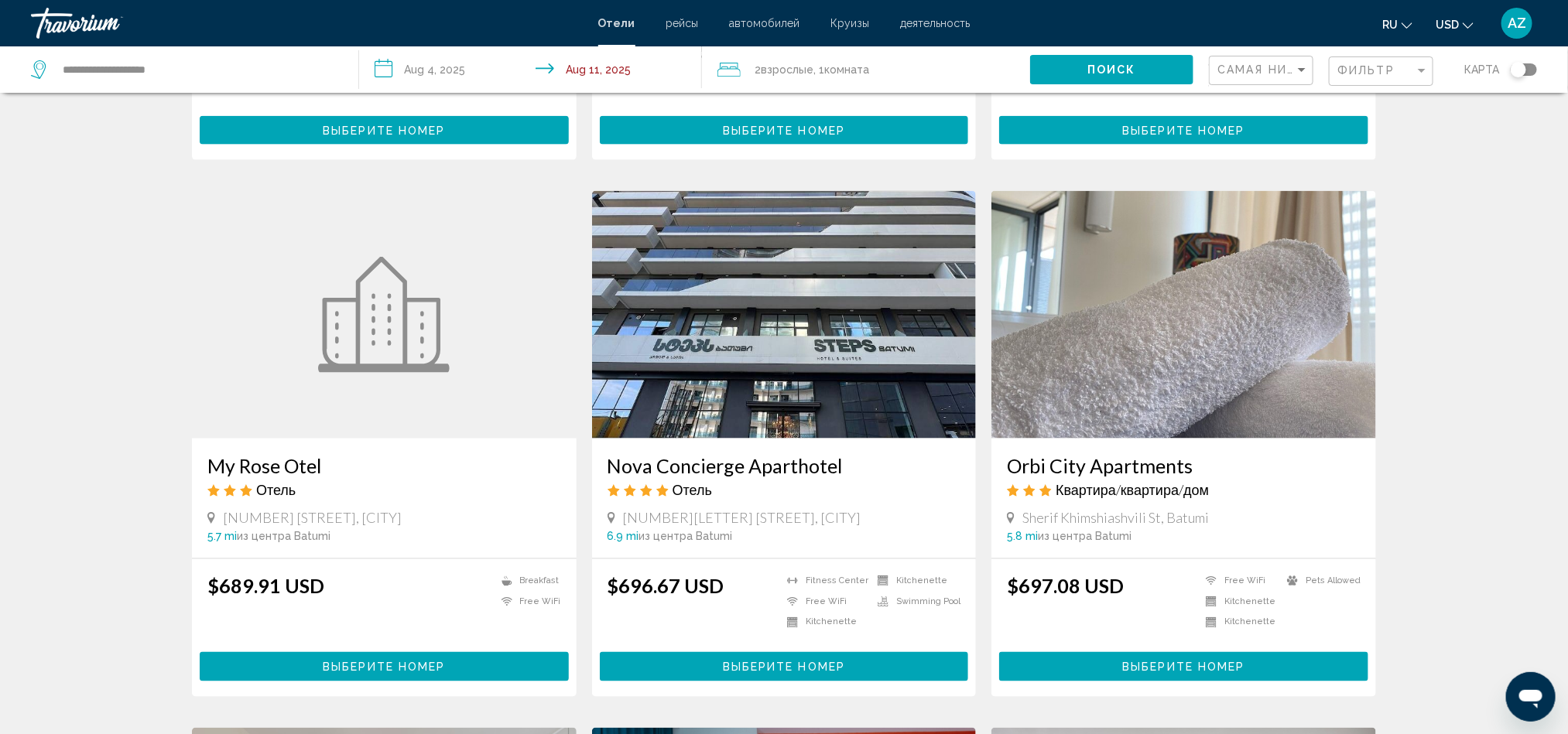 click on "Nova Concierge Aparthotel" at bounding box center (784, 466) 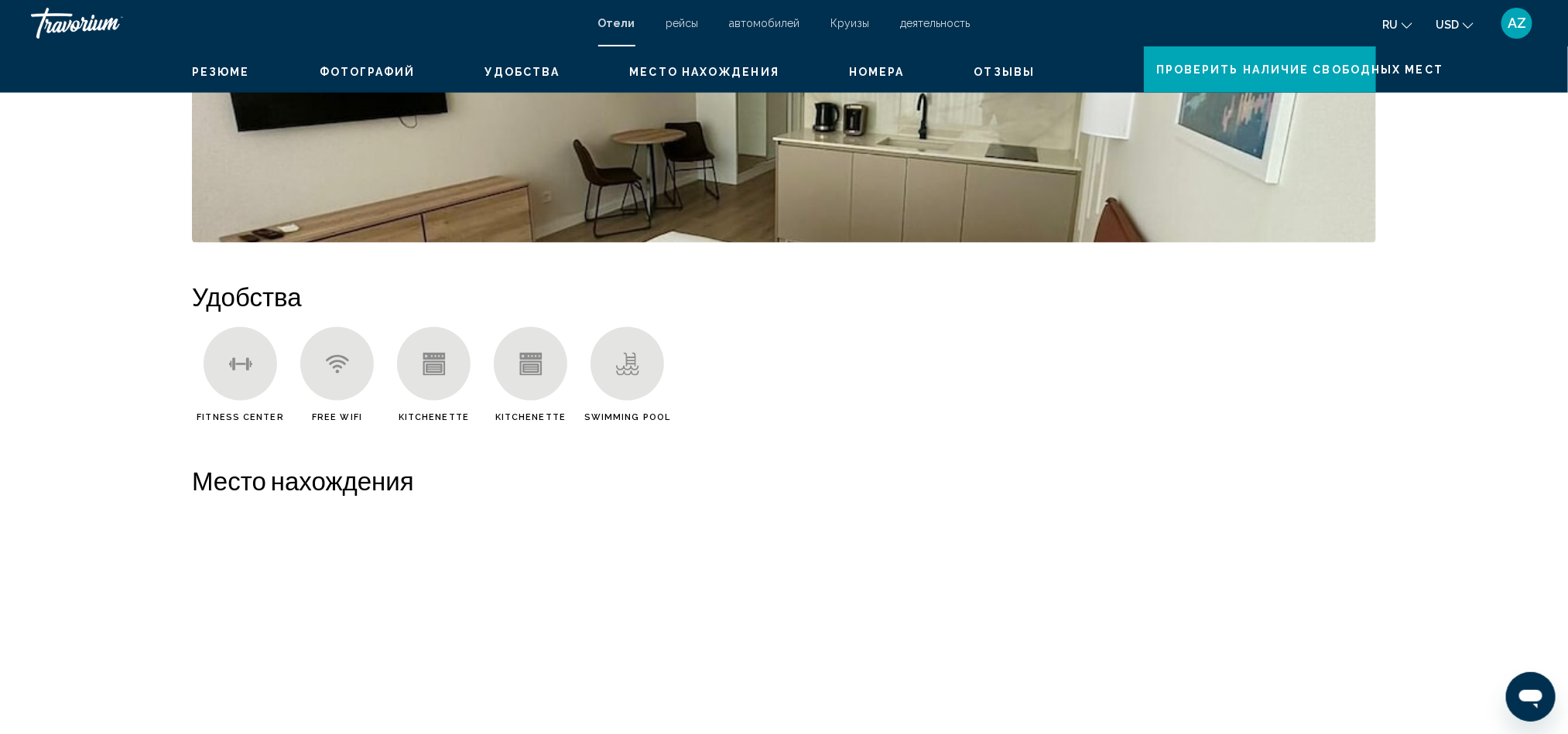 scroll, scrollTop: 0, scrollLeft: 0, axis: both 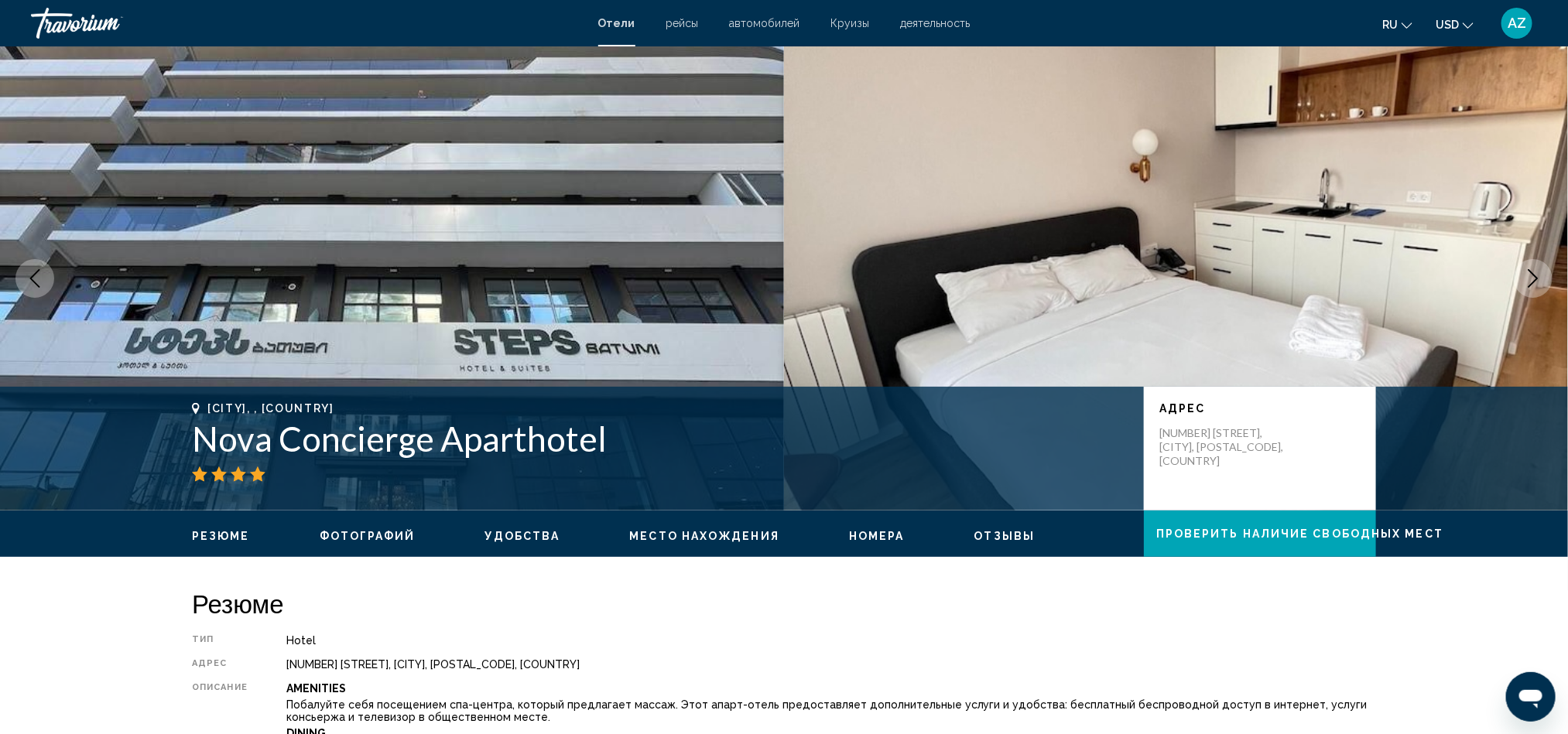 click at bounding box center [35, 278] 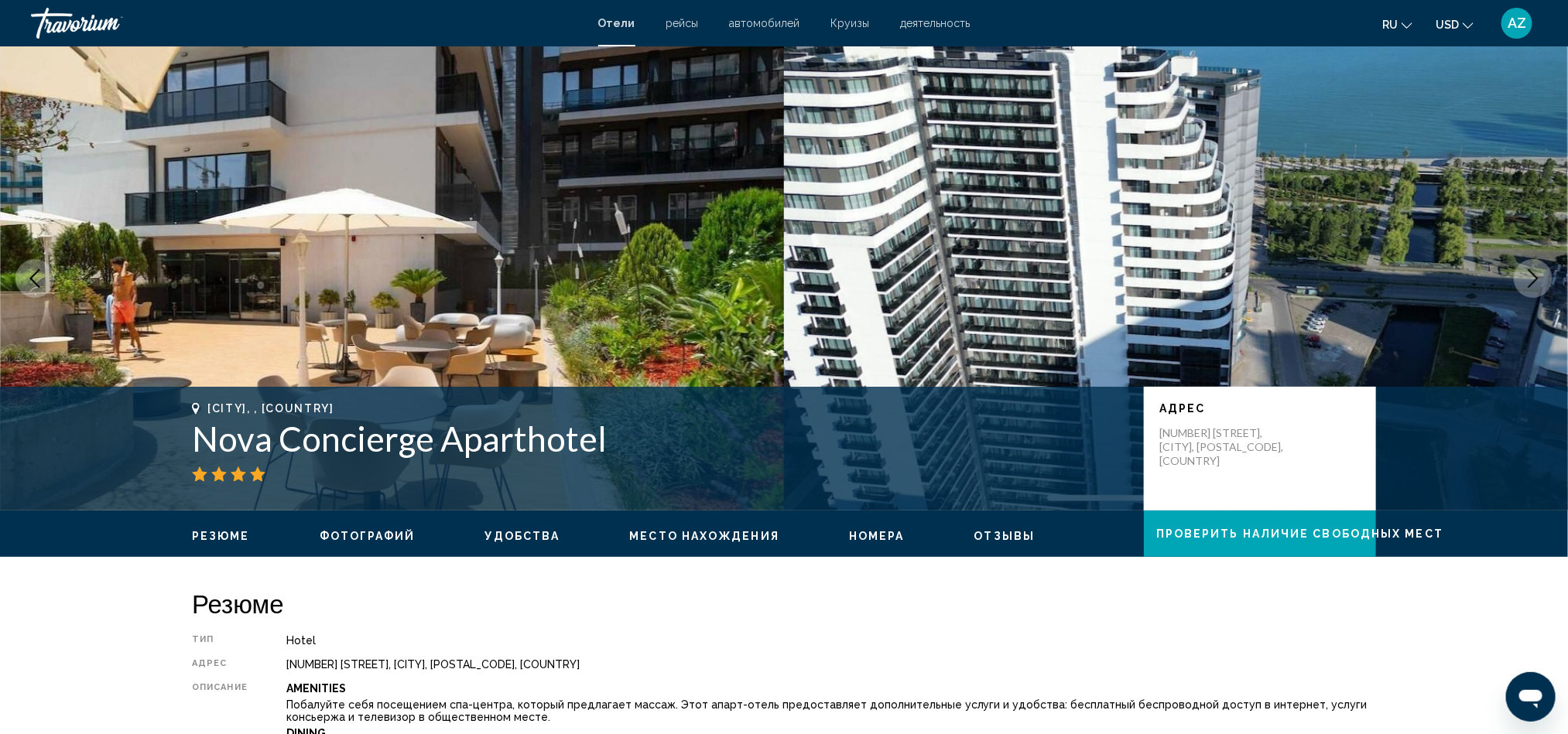 click at bounding box center [392, 278] 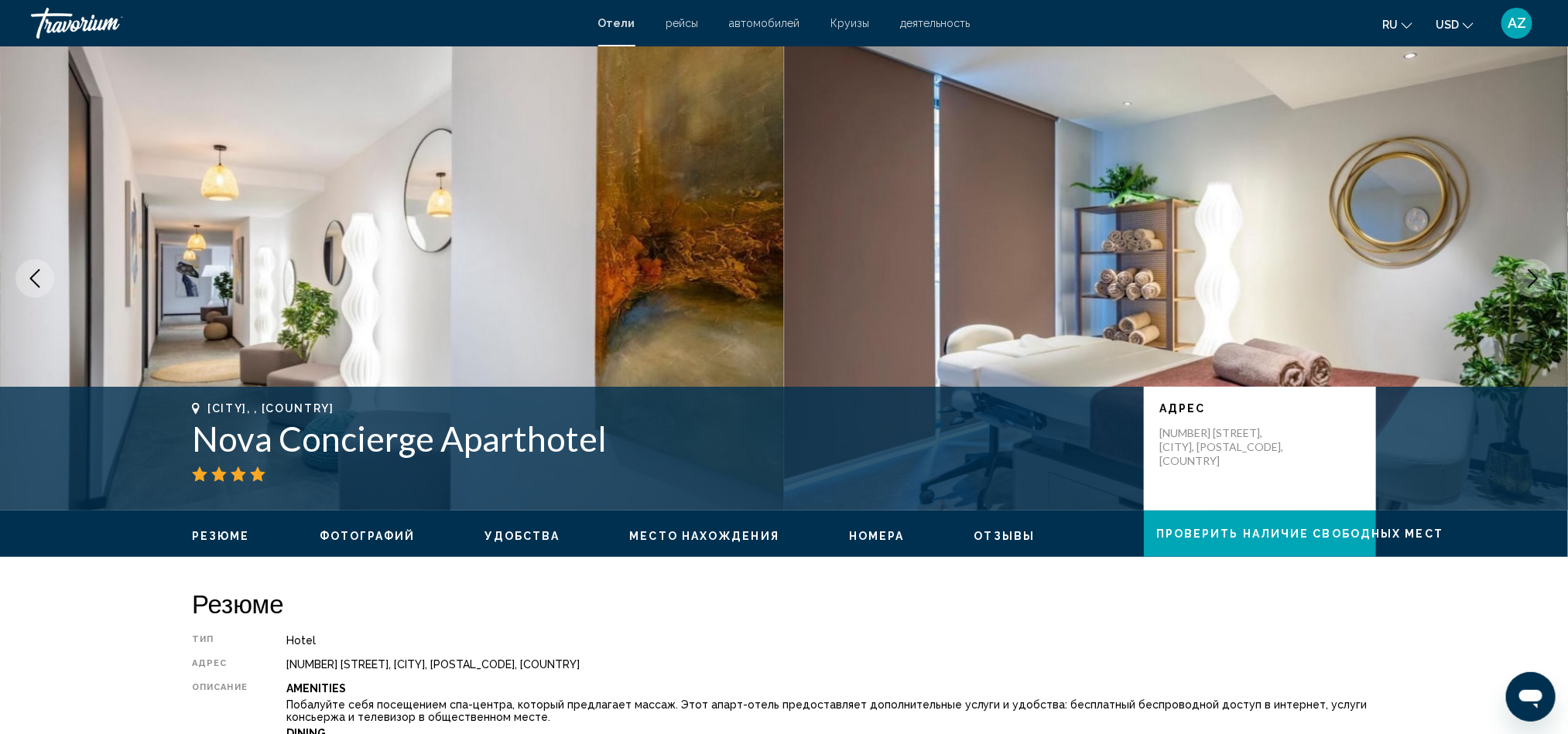 click 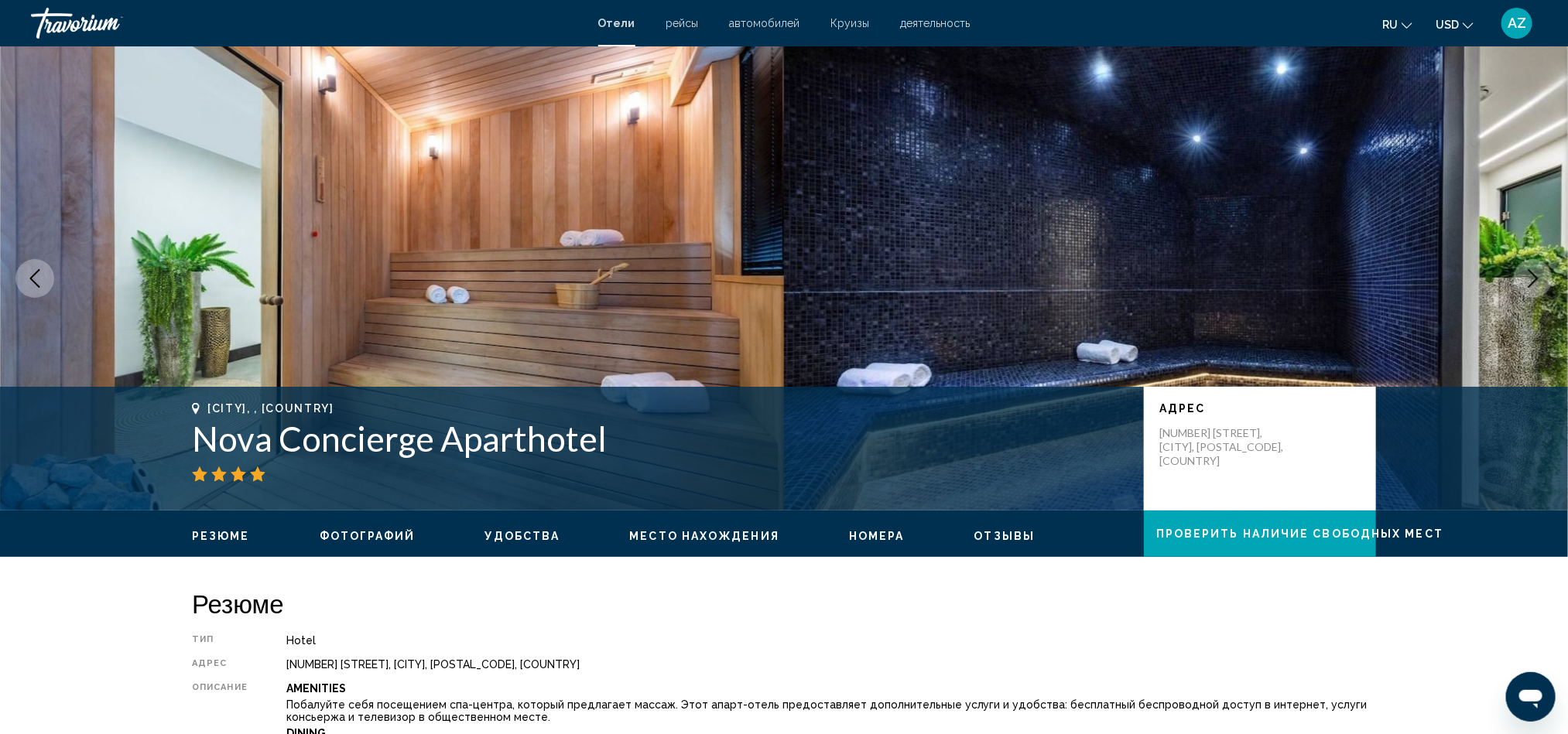 click 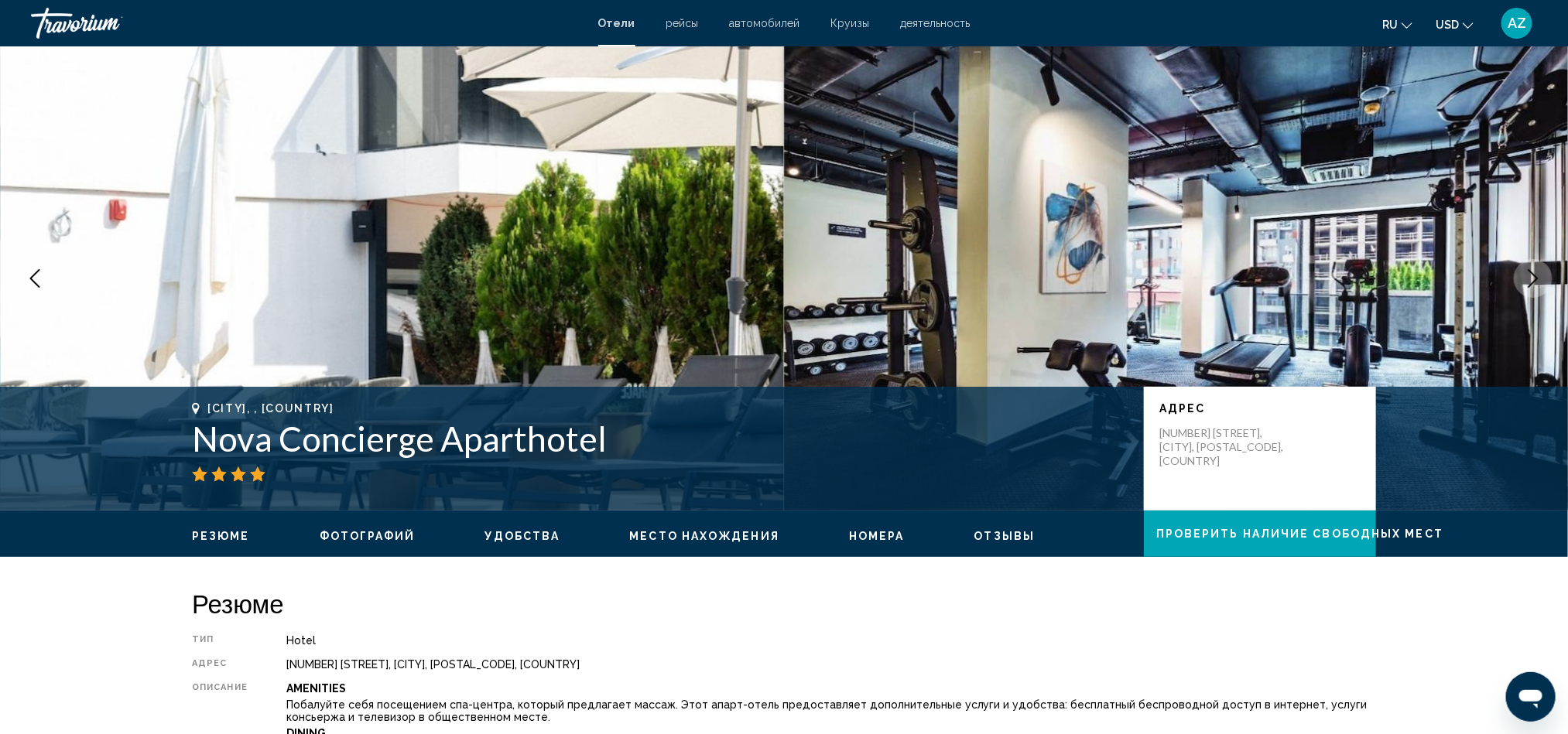 click 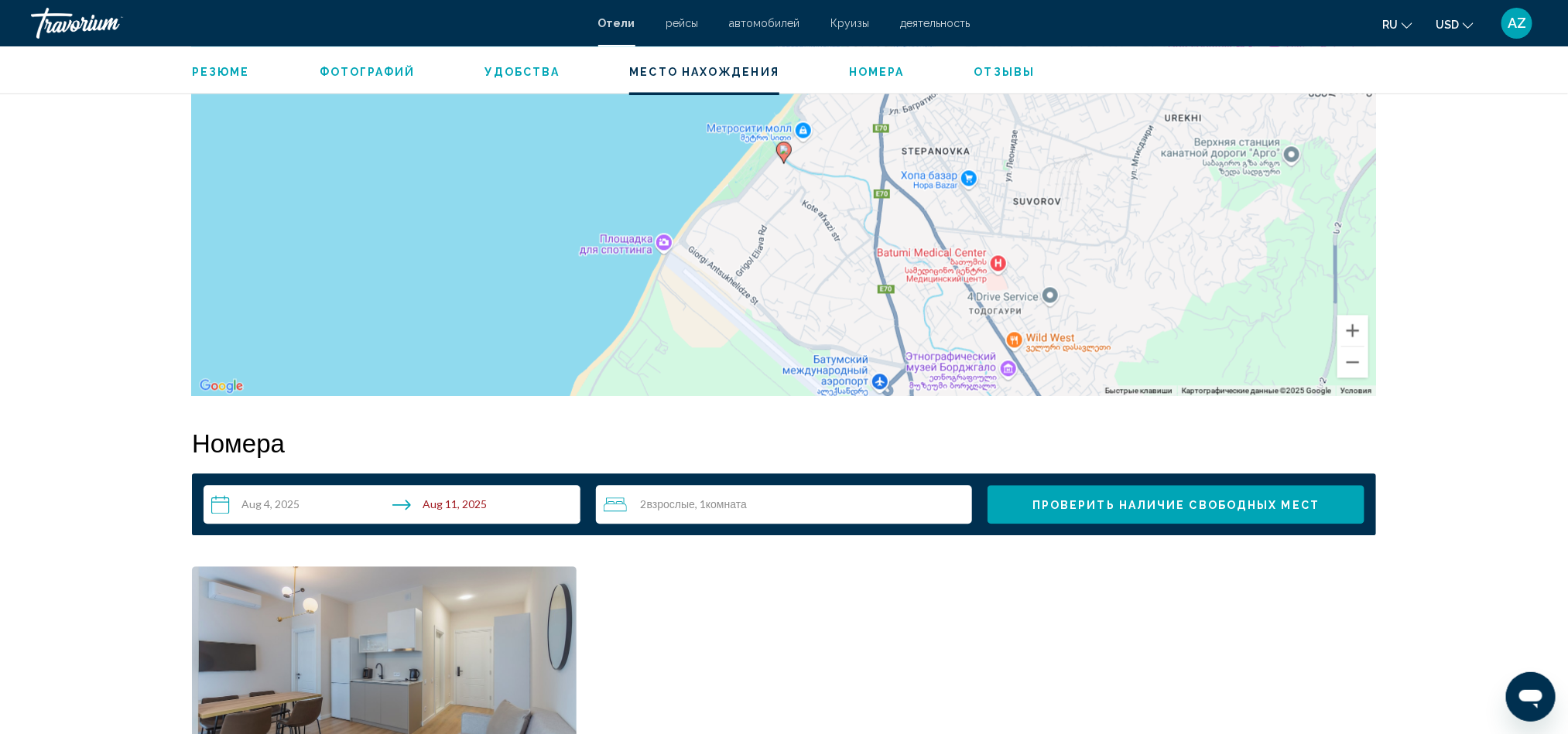 scroll, scrollTop: 2204, scrollLeft: 0, axis: vertical 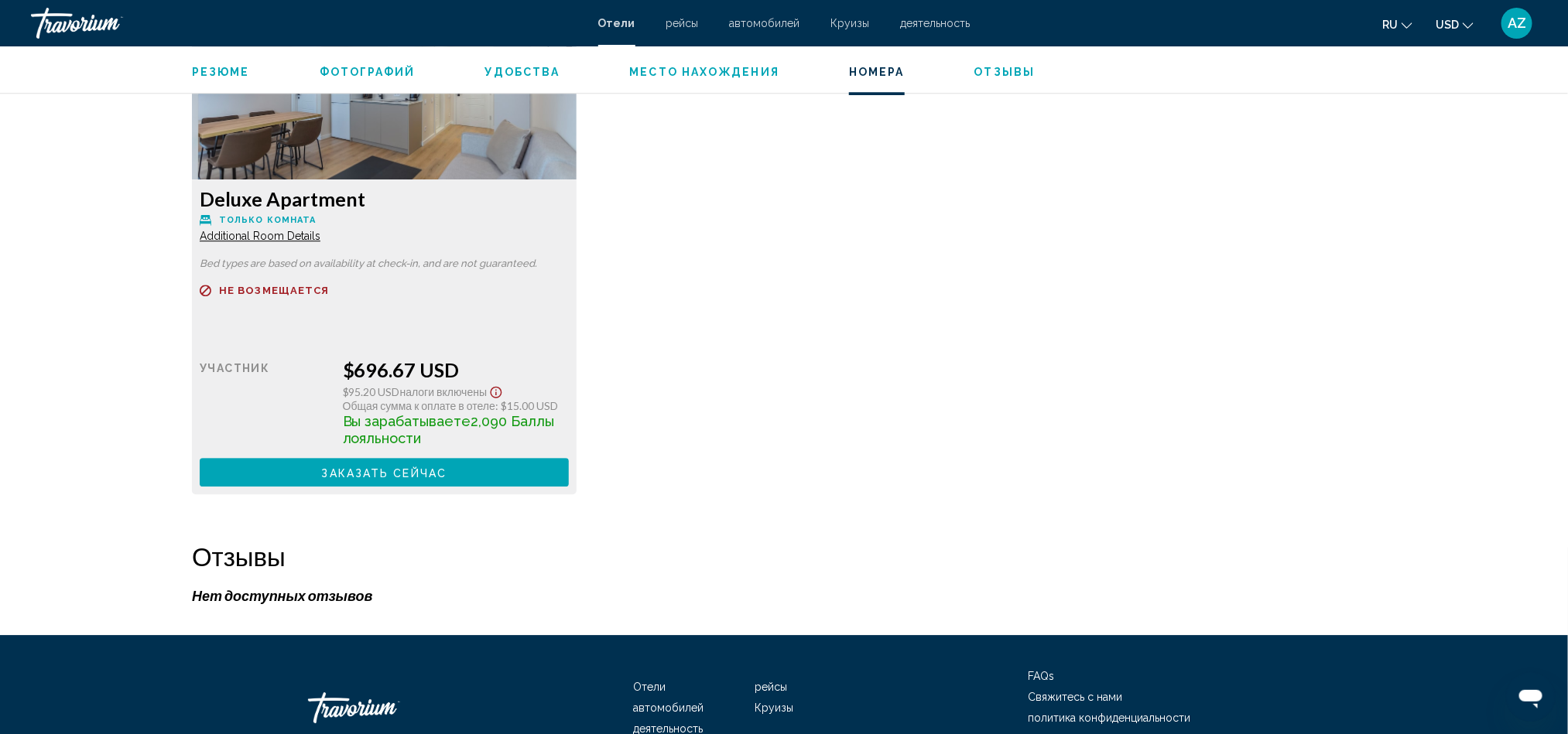 drag, startPoint x: 358, startPoint y: 367, endPoint x: 478, endPoint y: 372, distance: 120.10412 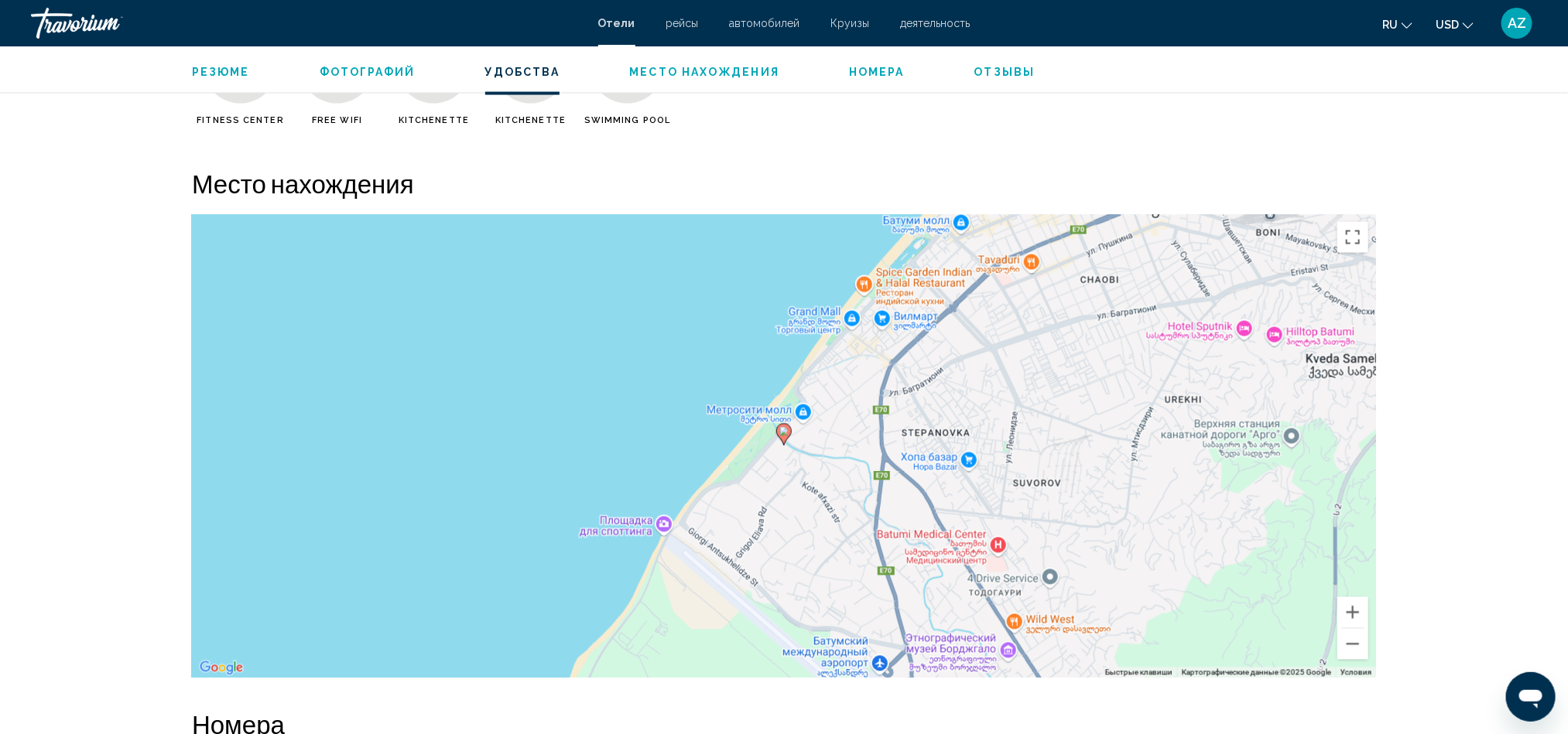 scroll, scrollTop: 1509, scrollLeft: 0, axis: vertical 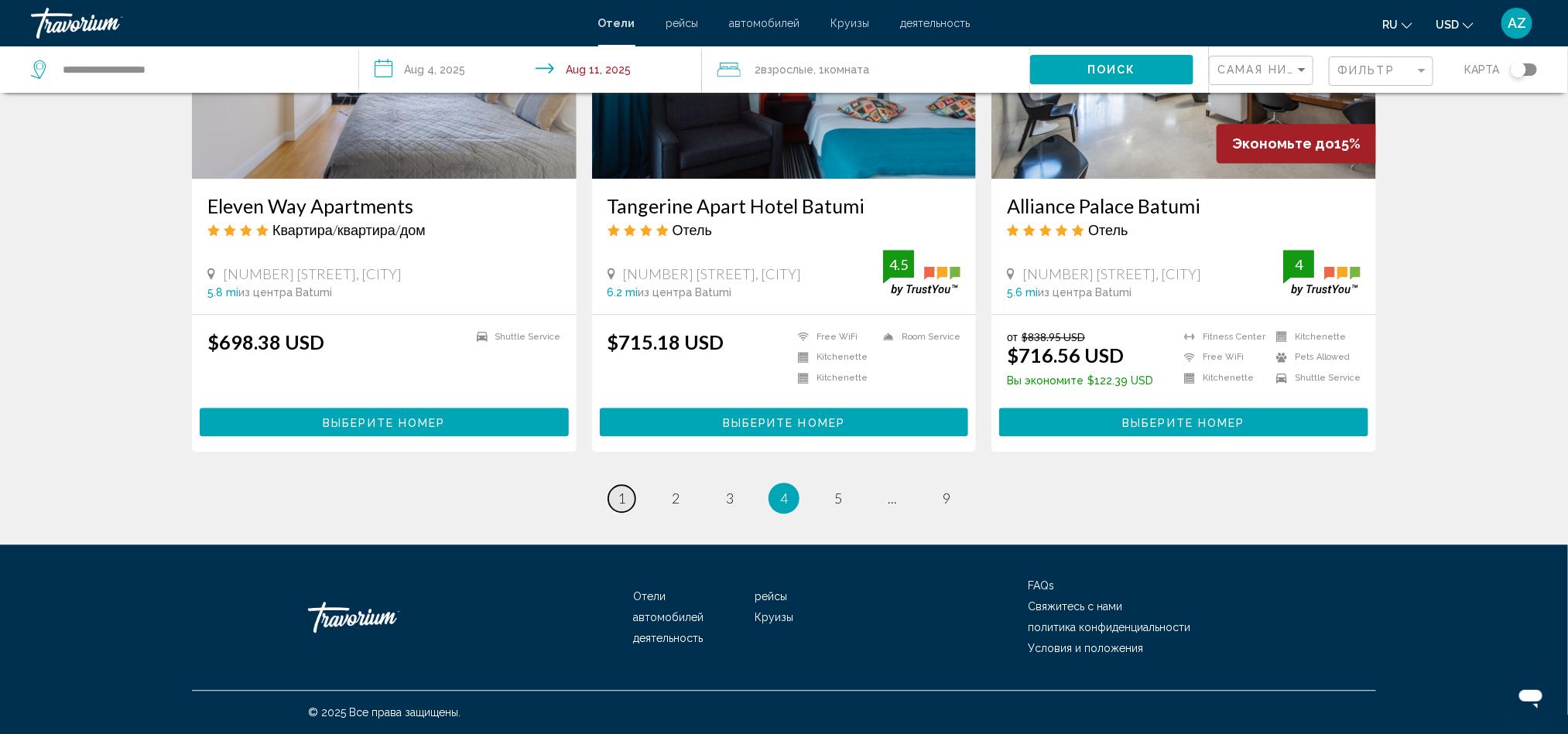 click on "1" at bounding box center (621, 498) 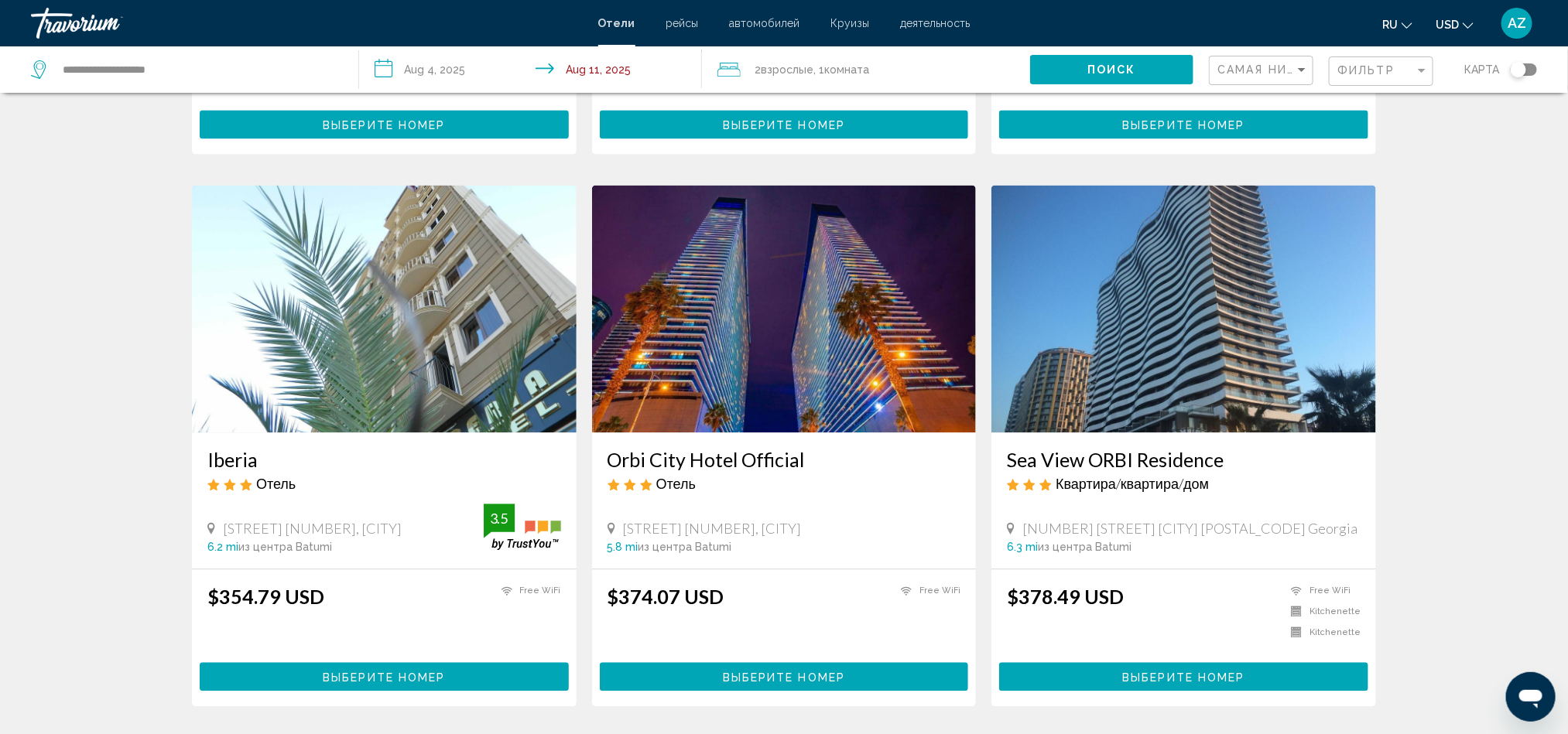 scroll, scrollTop: 1843, scrollLeft: 0, axis: vertical 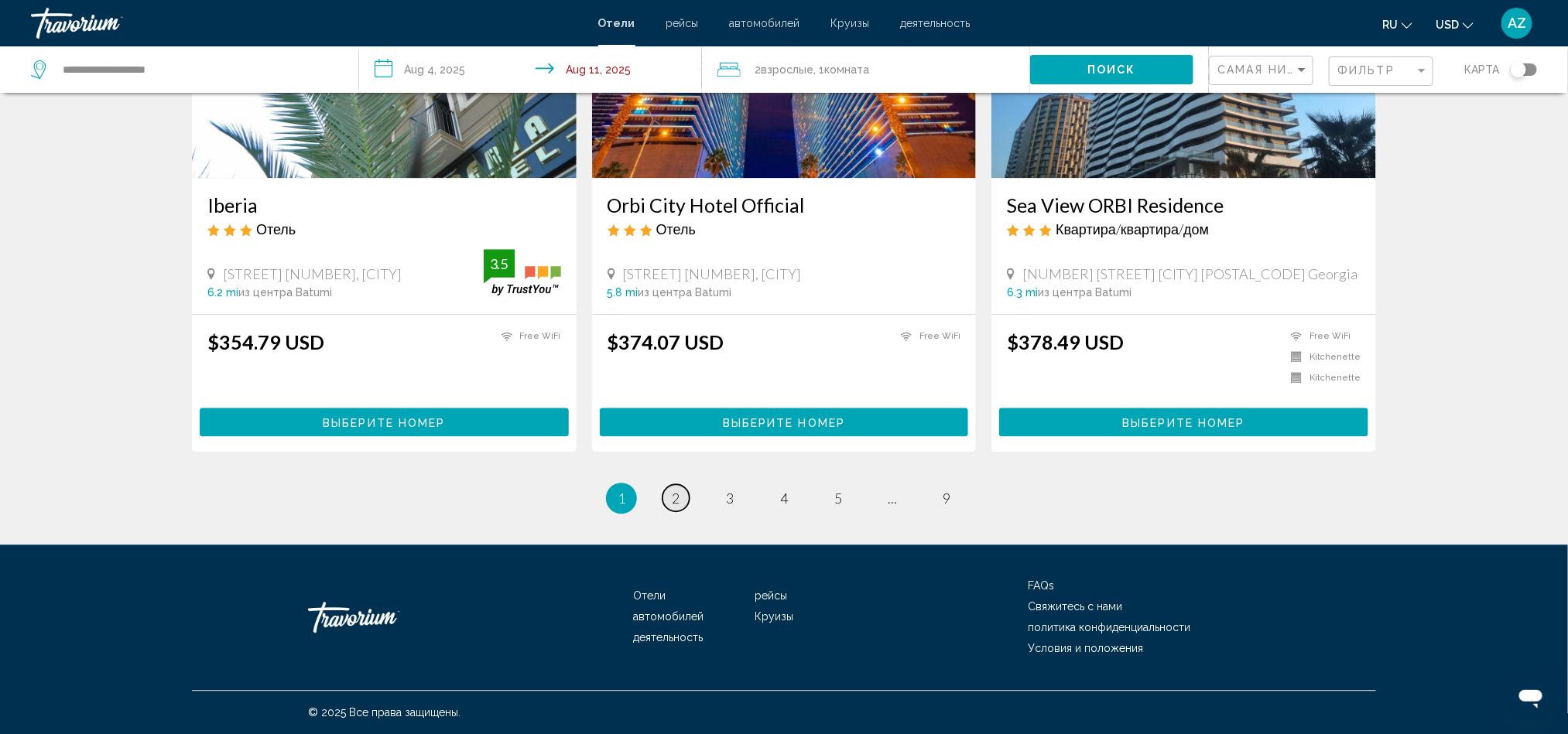 click on "2" at bounding box center (676, 498) 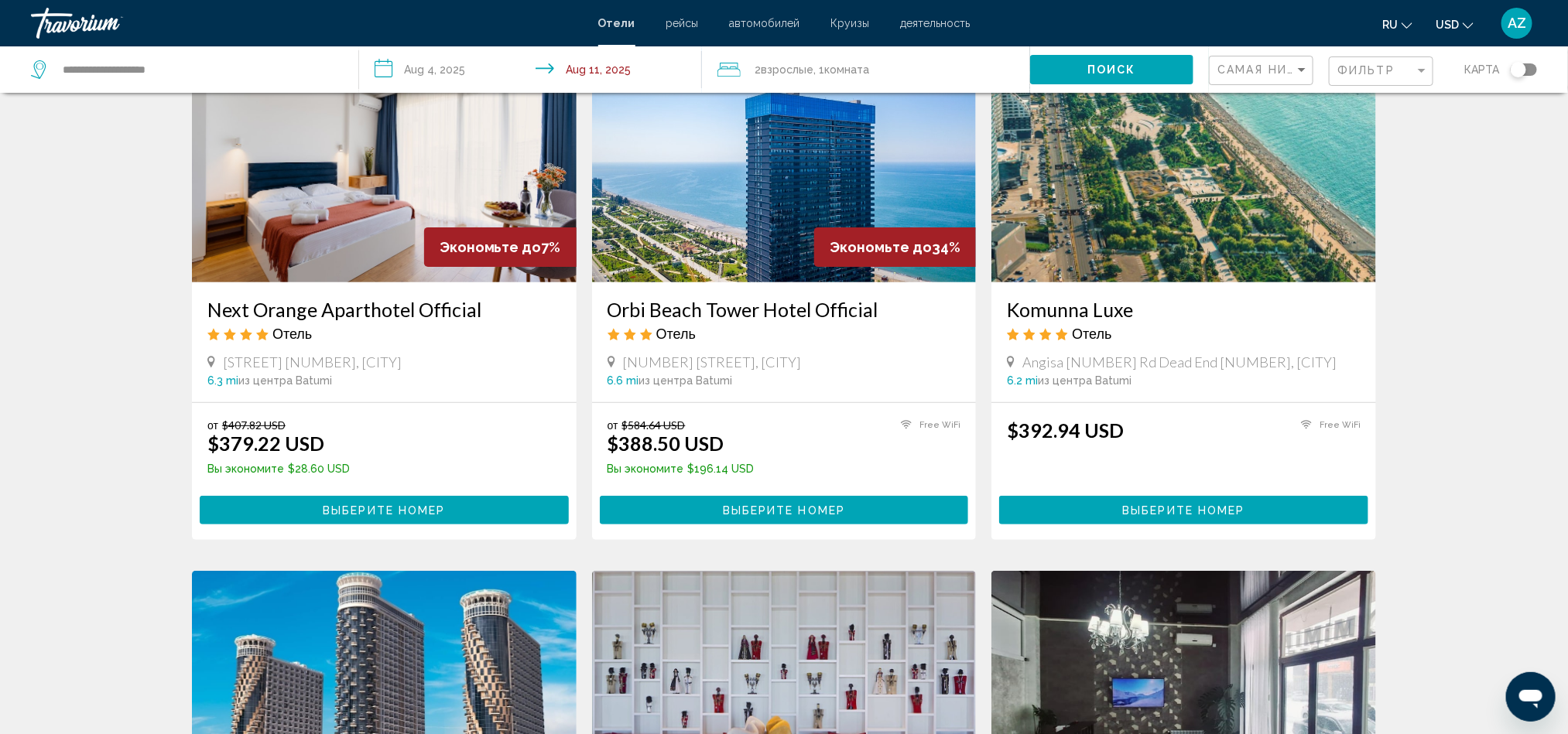 scroll, scrollTop: 0, scrollLeft: 0, axis: both 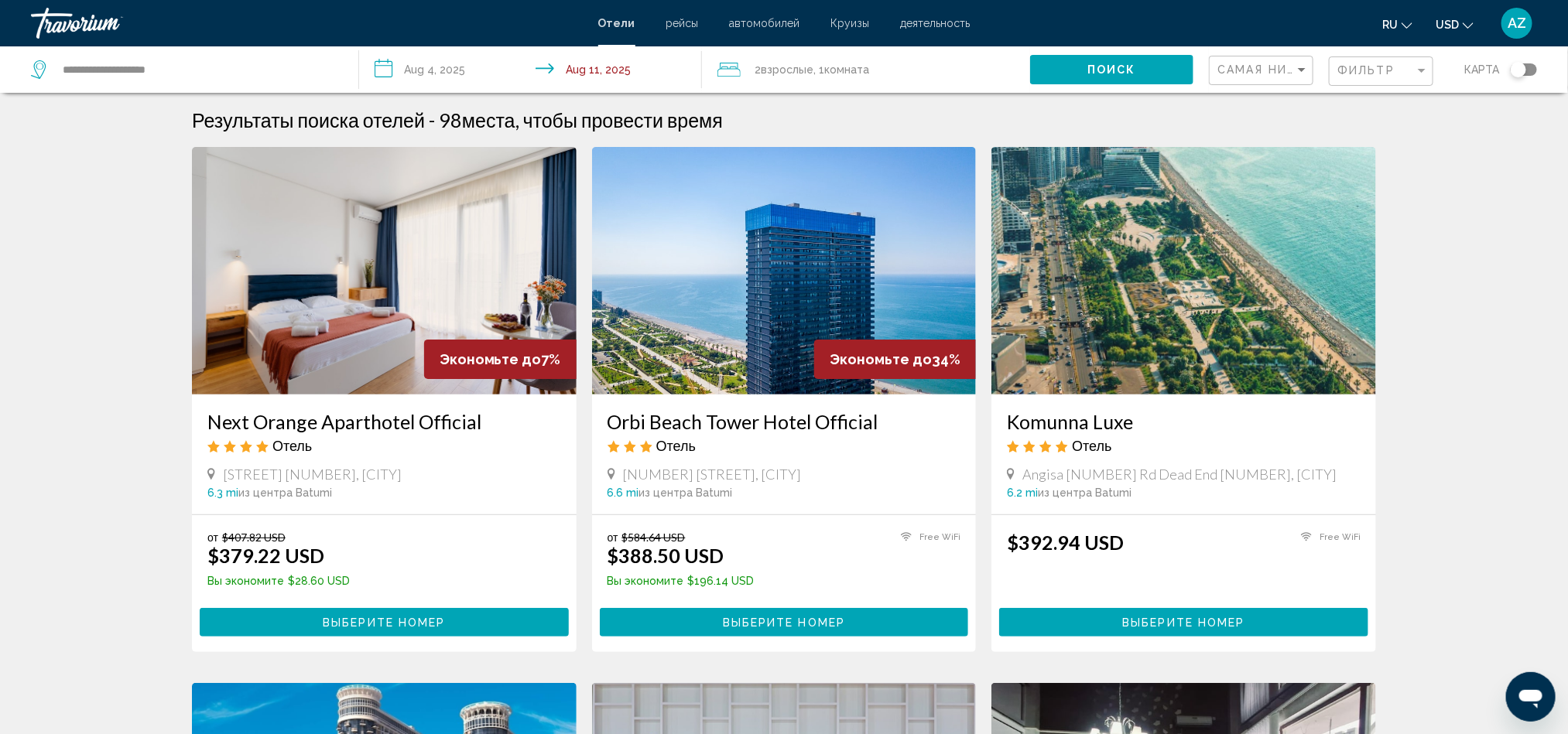 click on "Next Orange Aparthotel Official" at bounding box center (384, 422) 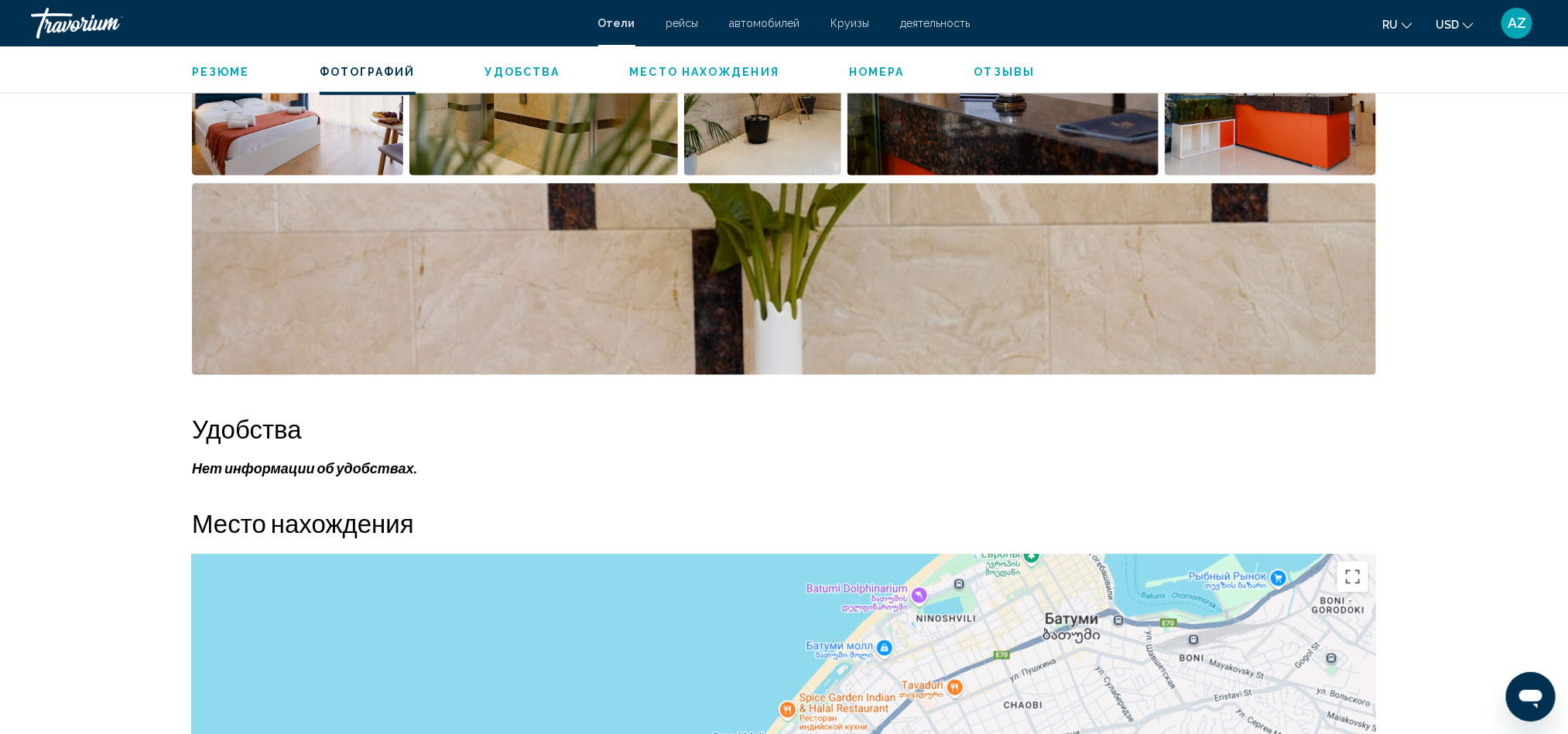 scroll, scrollTop: 1045, scrollLeft: 0, axis: vertical 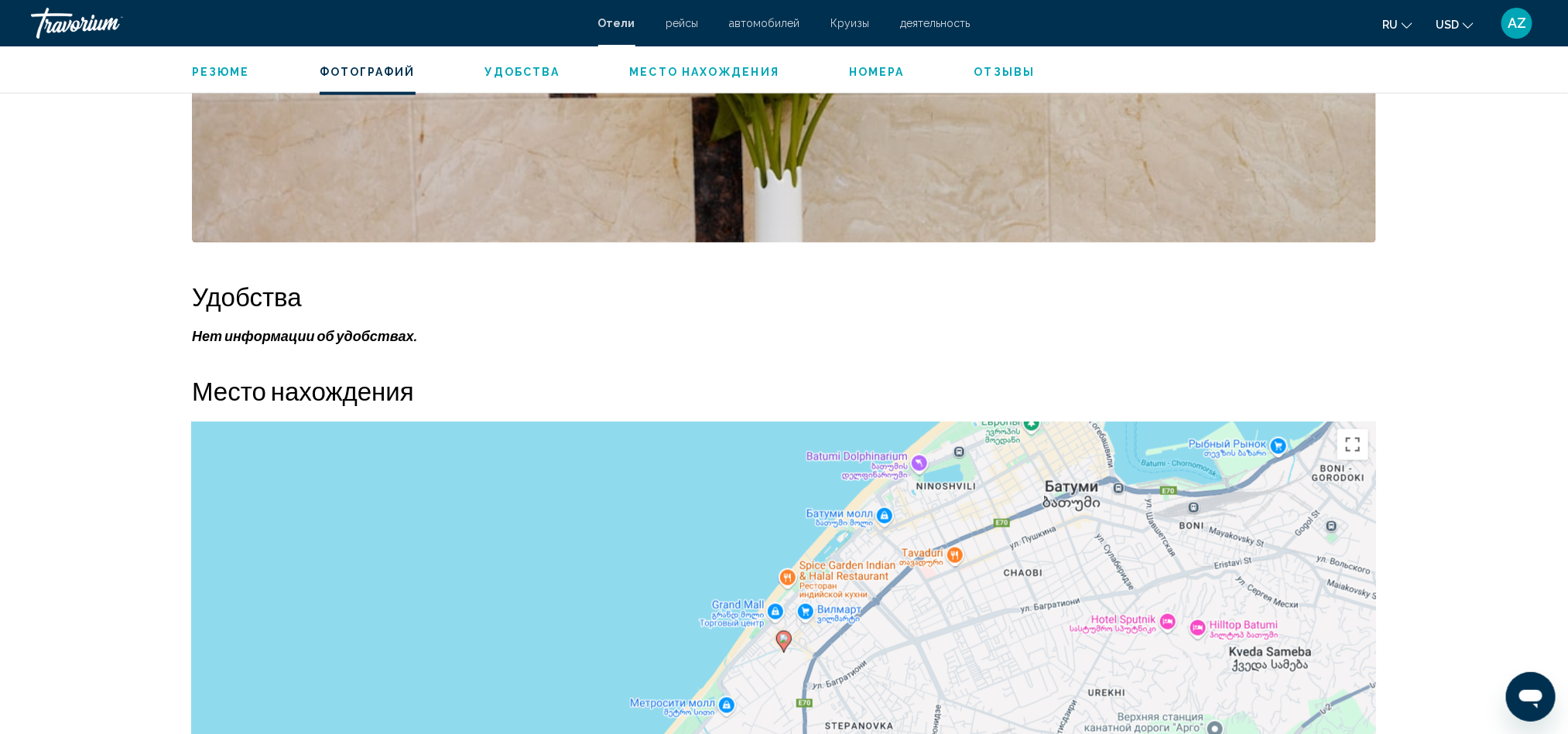 drag, startPoint x: 179, startPoint y: 339, endPoint x: 483, endPoint y: 325, distance: 304.322 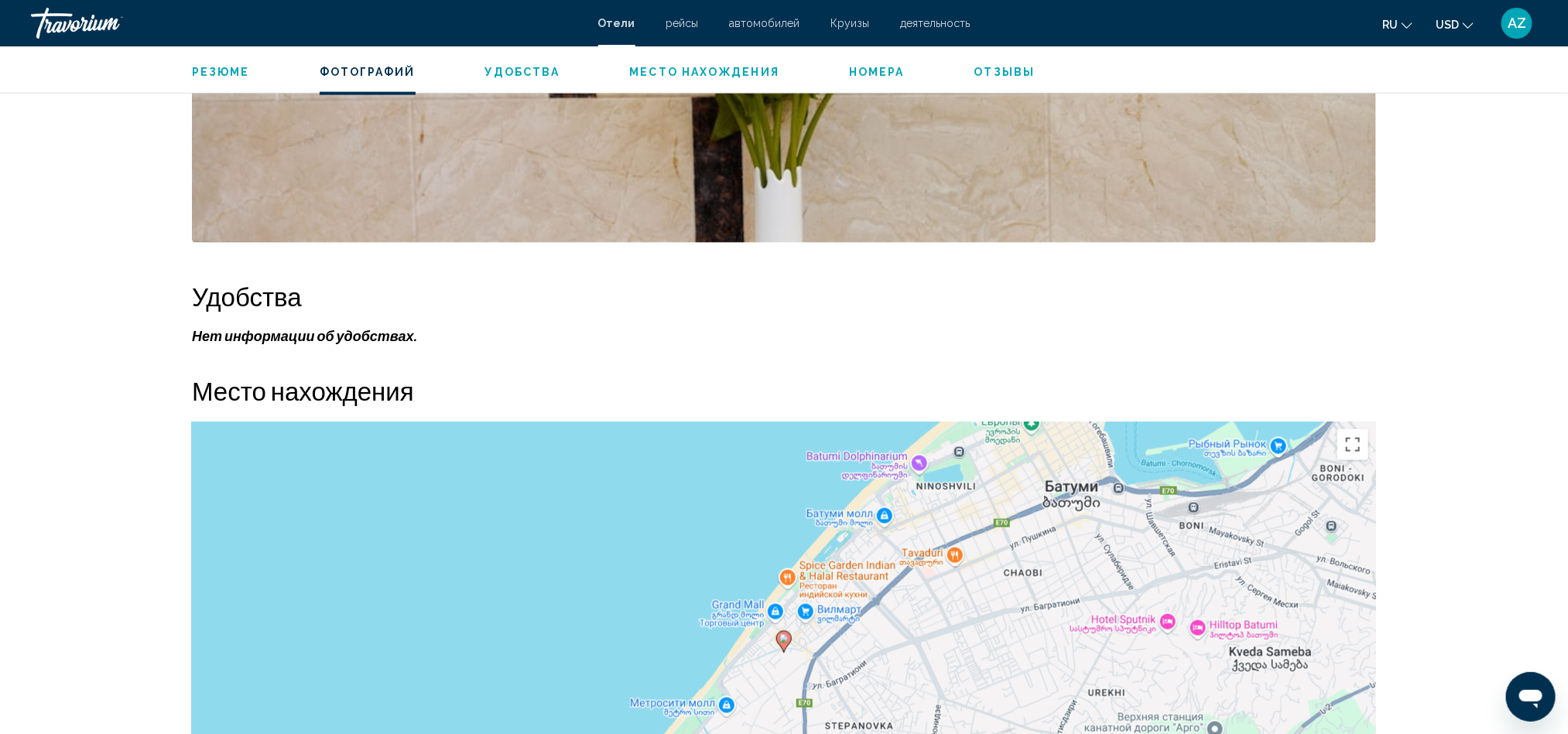 click on "Нет информации об удобствах." at bounding box center [784, 336] 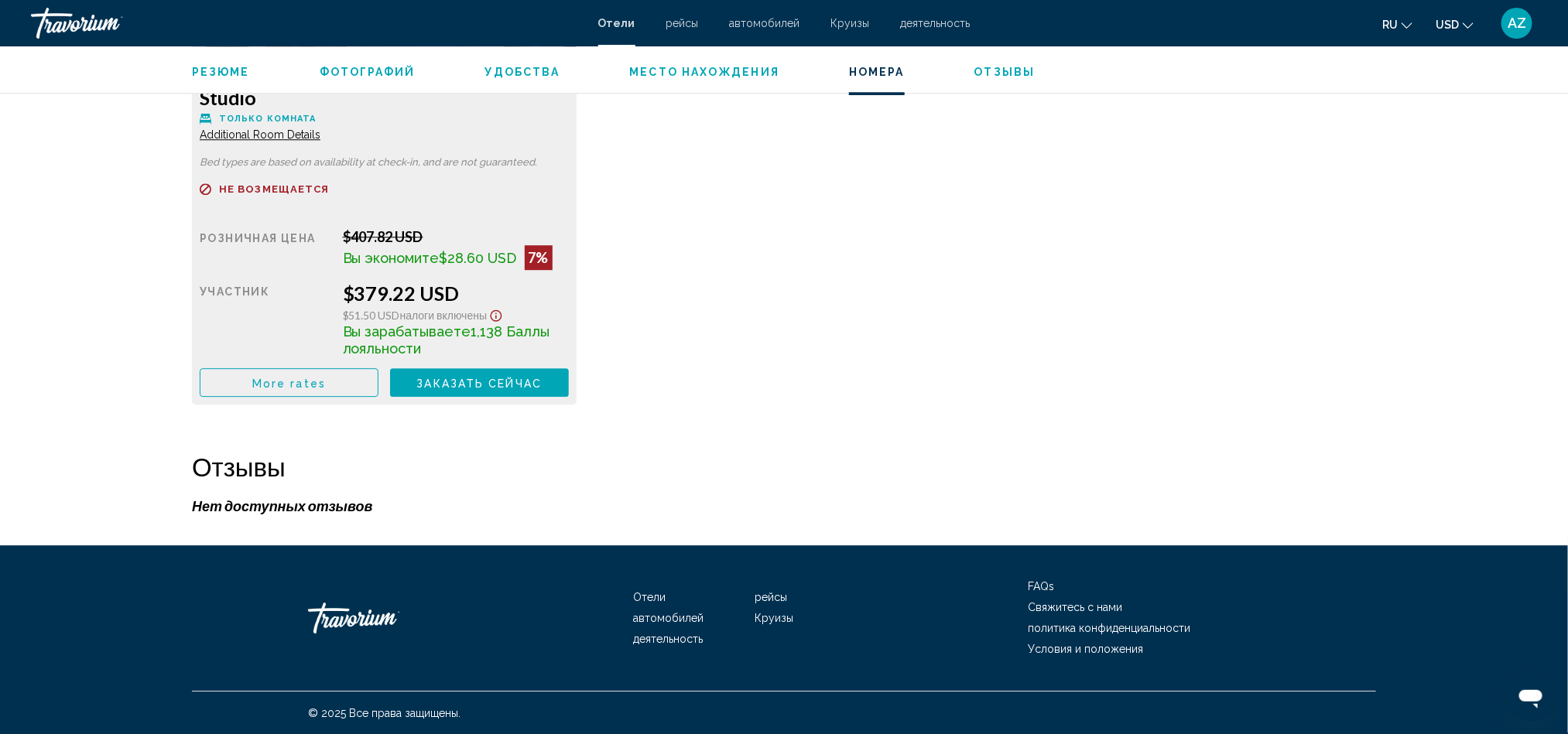 scroll, scrollTop: 2217, scrollLeft: 0, axis: vertical 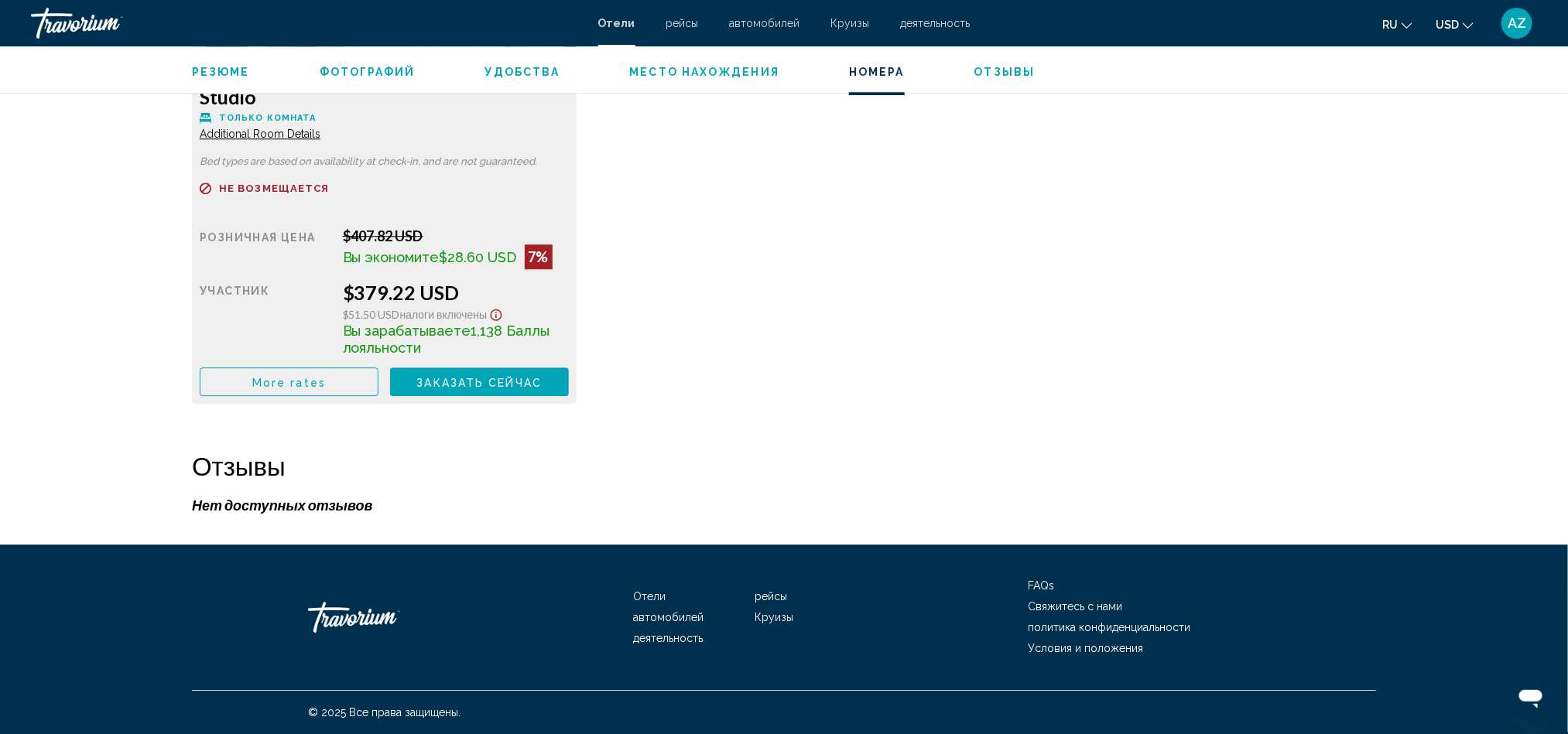 drag, startPoint x: 190, startPoint y: 462, endPoint x: 393, endPoint y: 504, distance: 207.2993 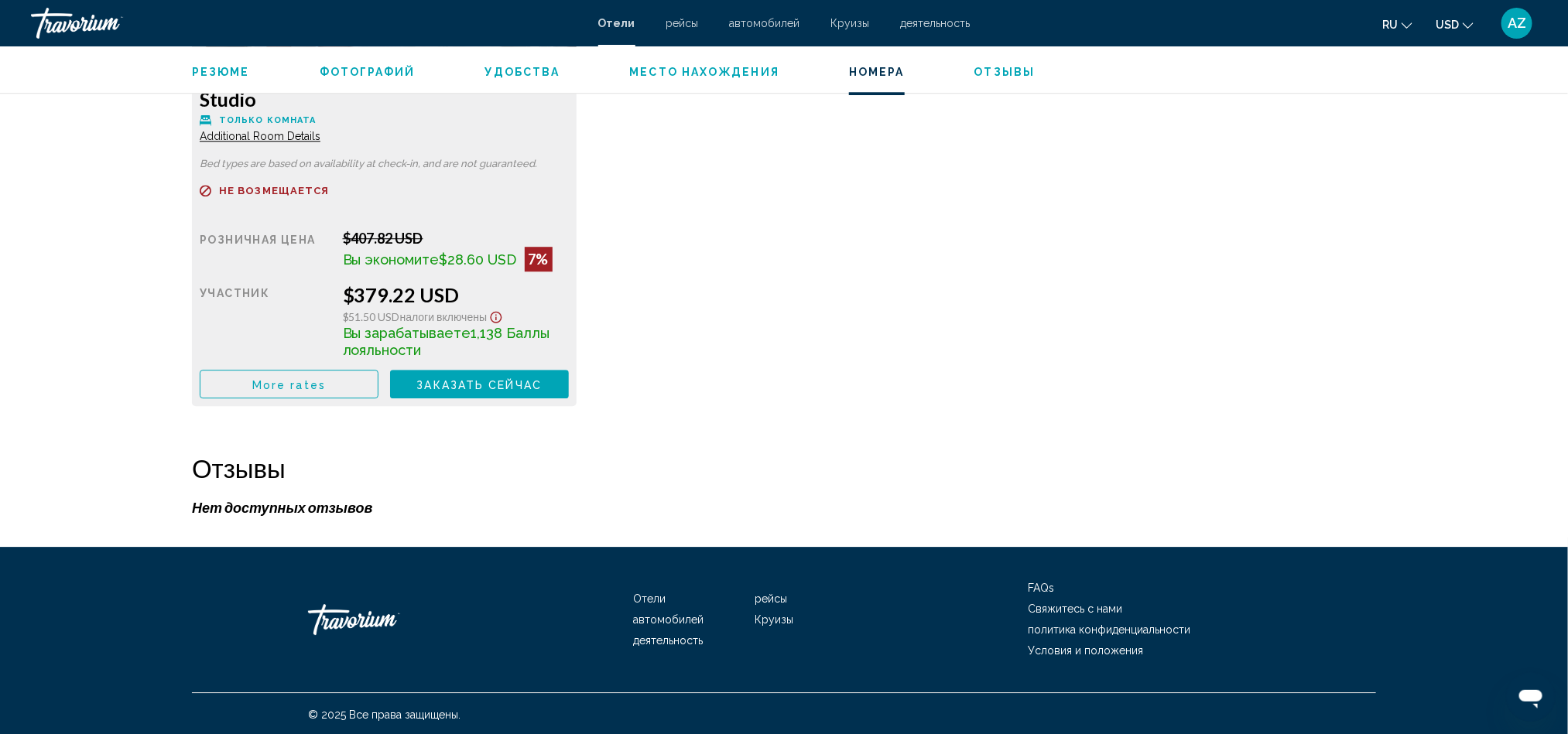 scroll, scrollTop: 2217, scrollLeft: 0, axis: vertical 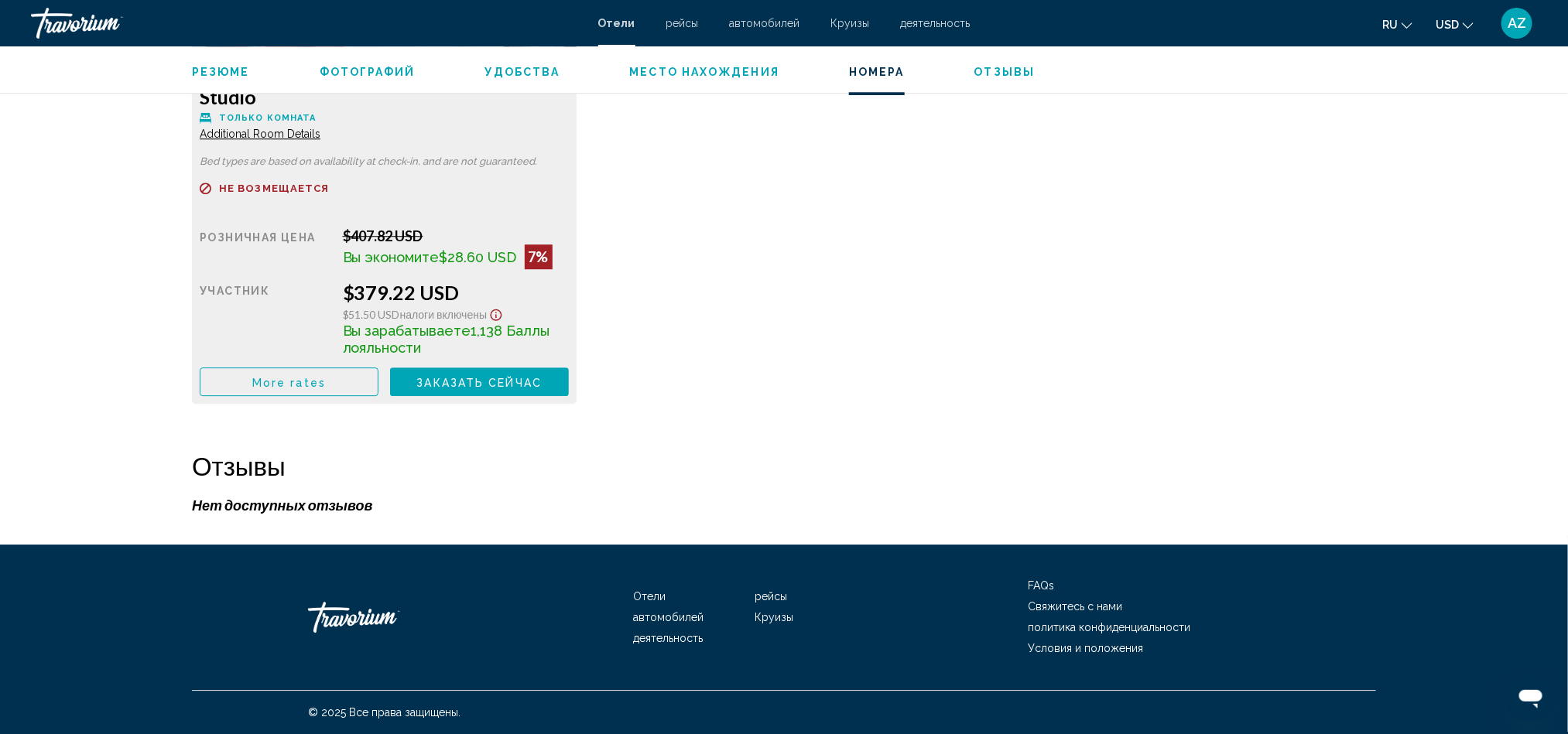 click on "More rates" at bounding box center [289, 381] 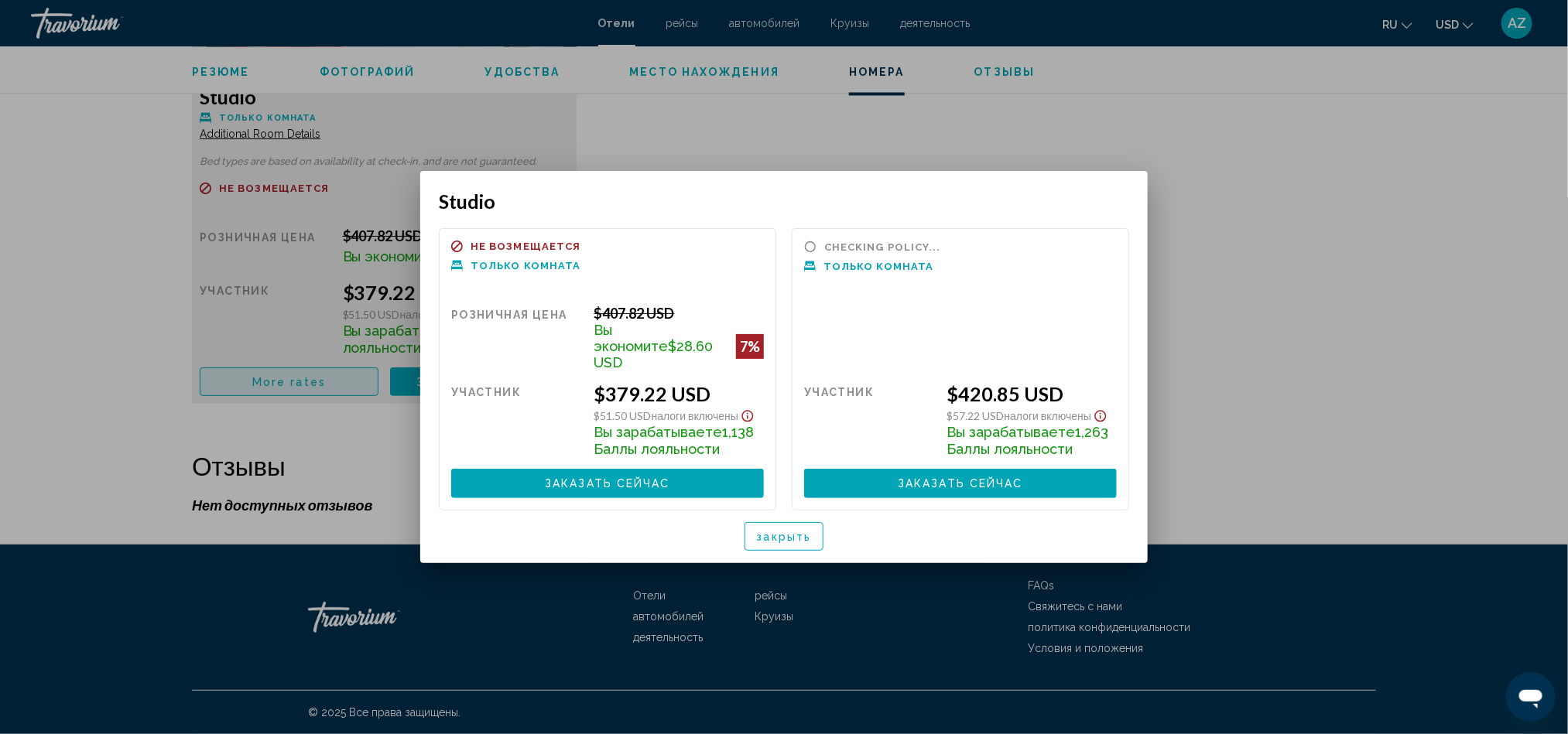 scroll, scrollTop: 0, scrollLeft: 0, axis: both 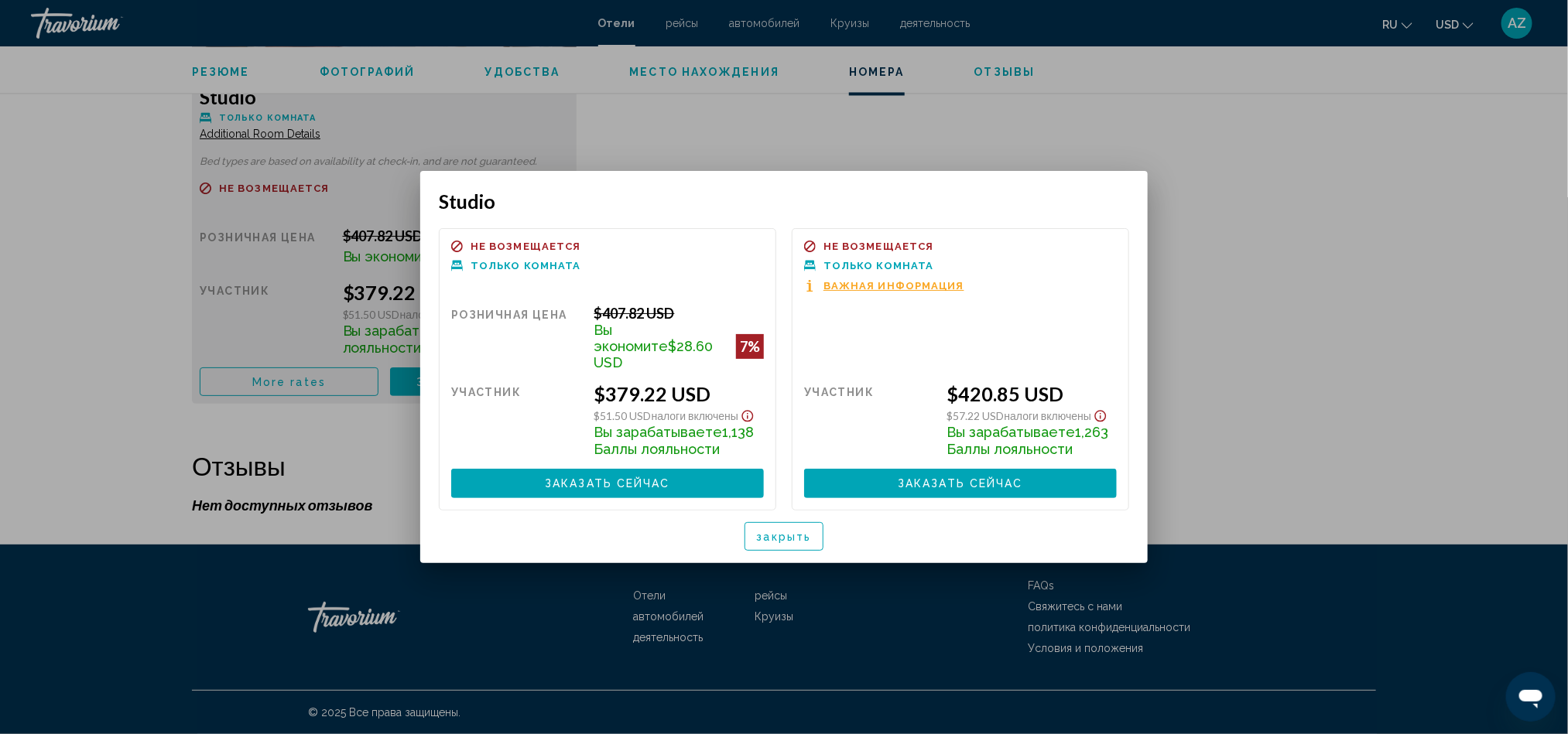 drag, startPoint x: 823, startPoint y: 269, endPoint x: 964, endPoint y: 269, distance: 141 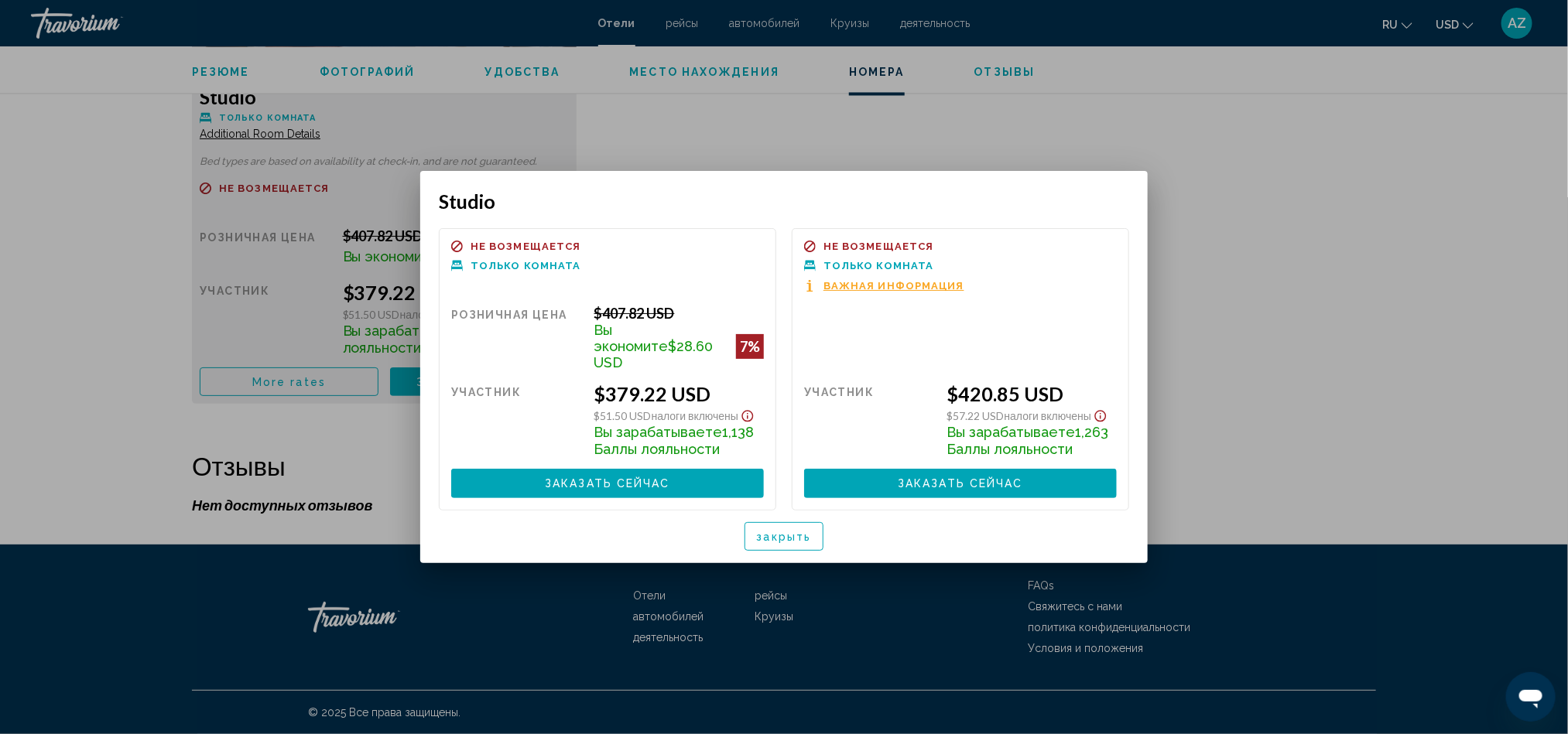 click on "Важная информация" at bounding box center (894, 285) 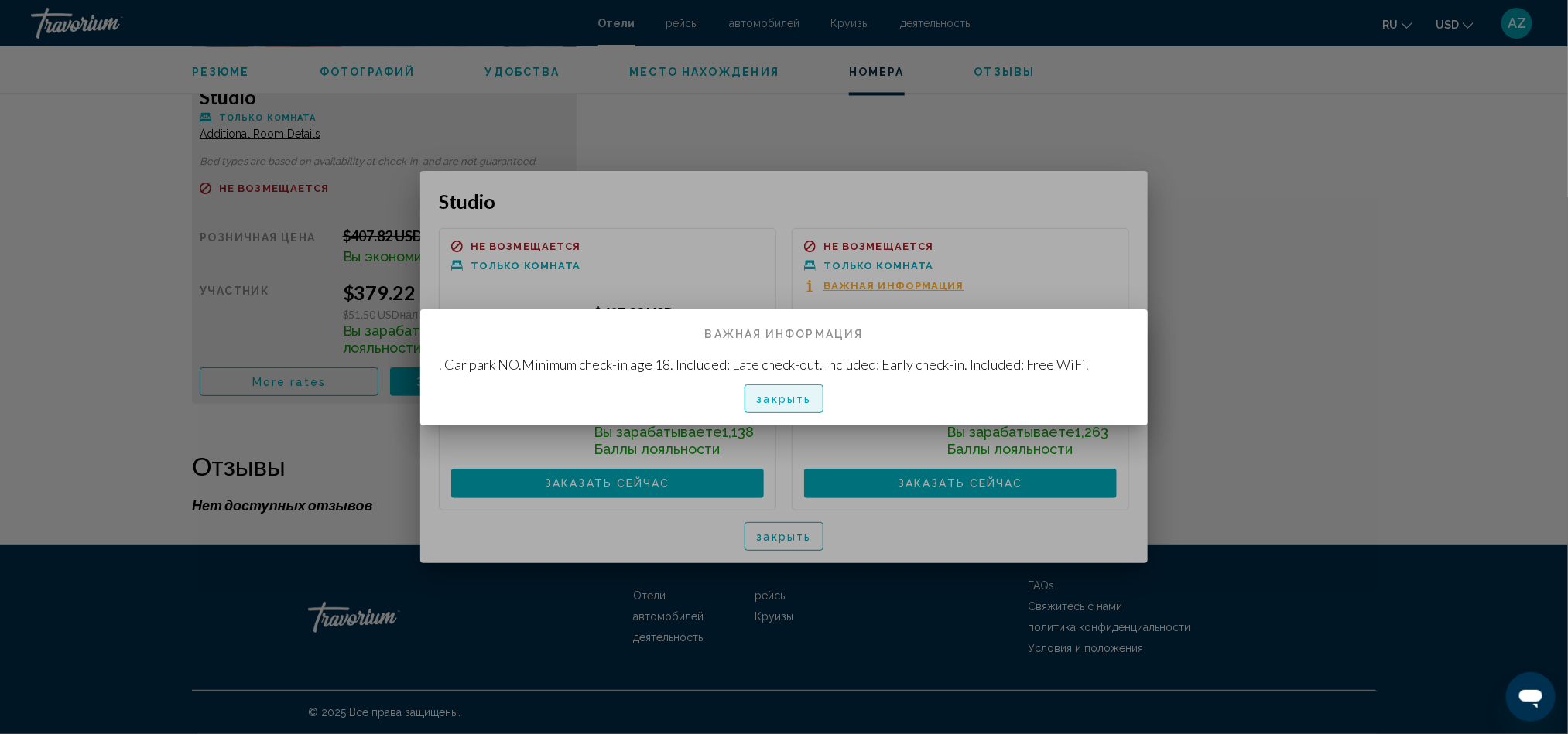click on "закрыть" at bounding box center [784, 399] 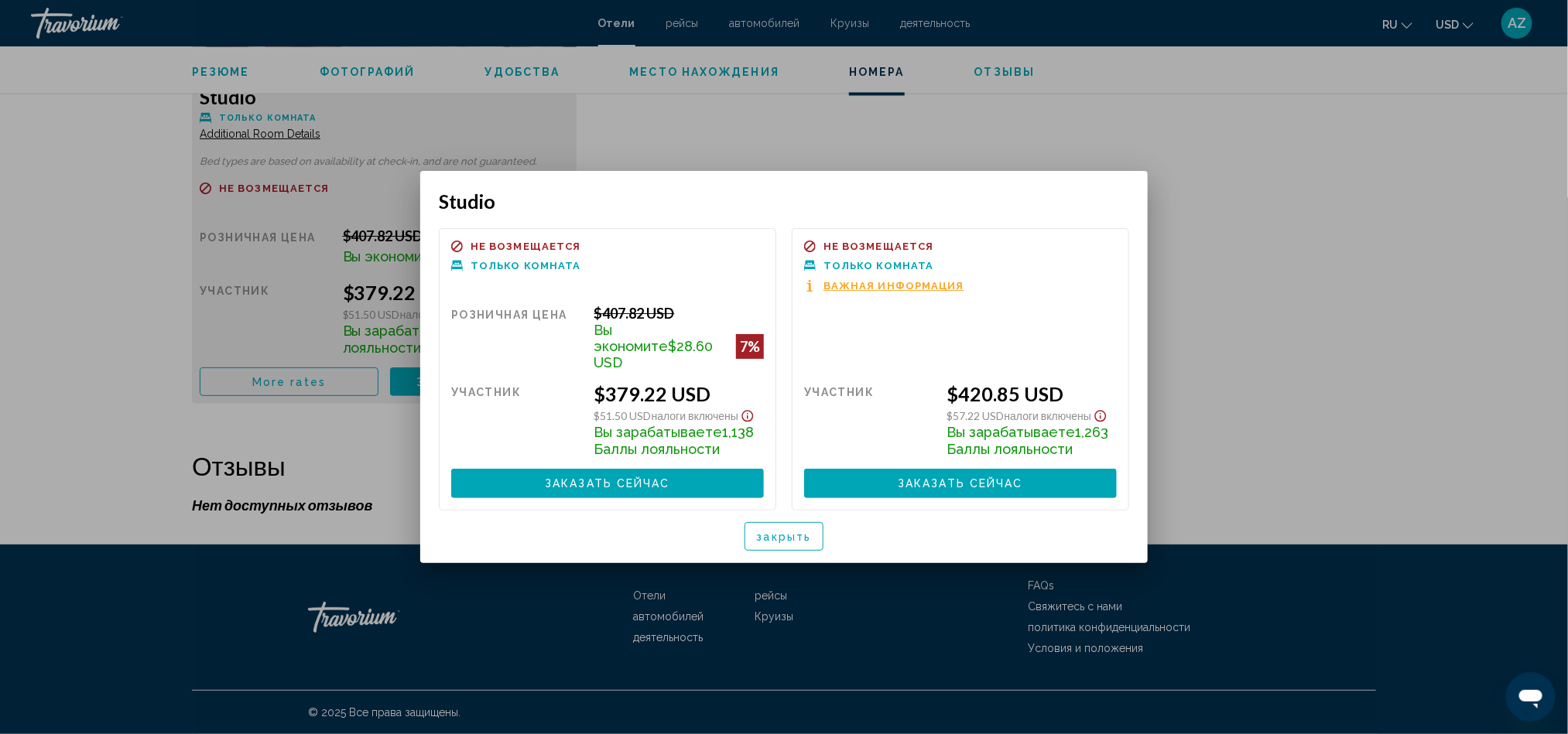 click on "Только комната" at bounding box center (526, 265) 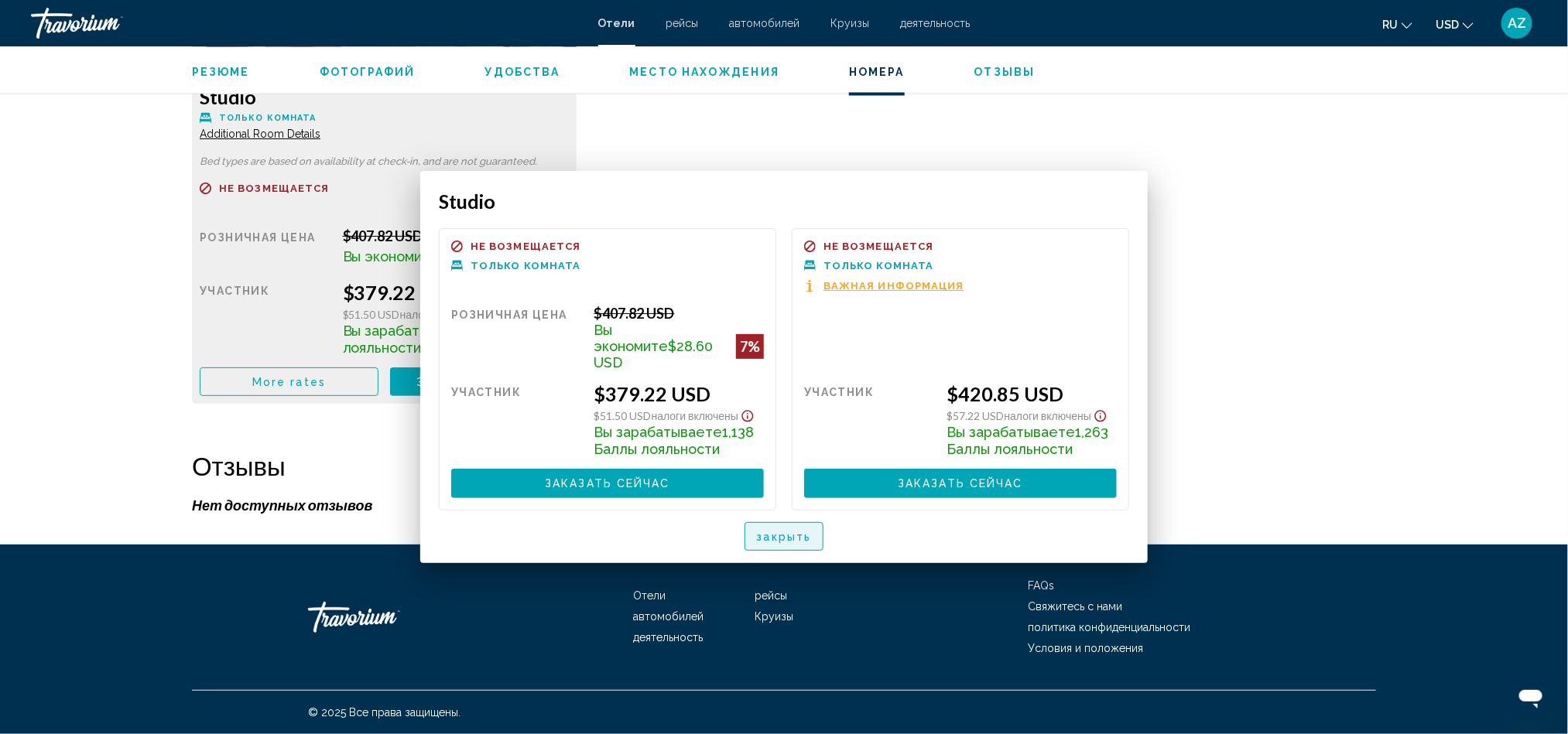 scroll, scrollTop: 2217, scrollLeft: 0, axis: vertical 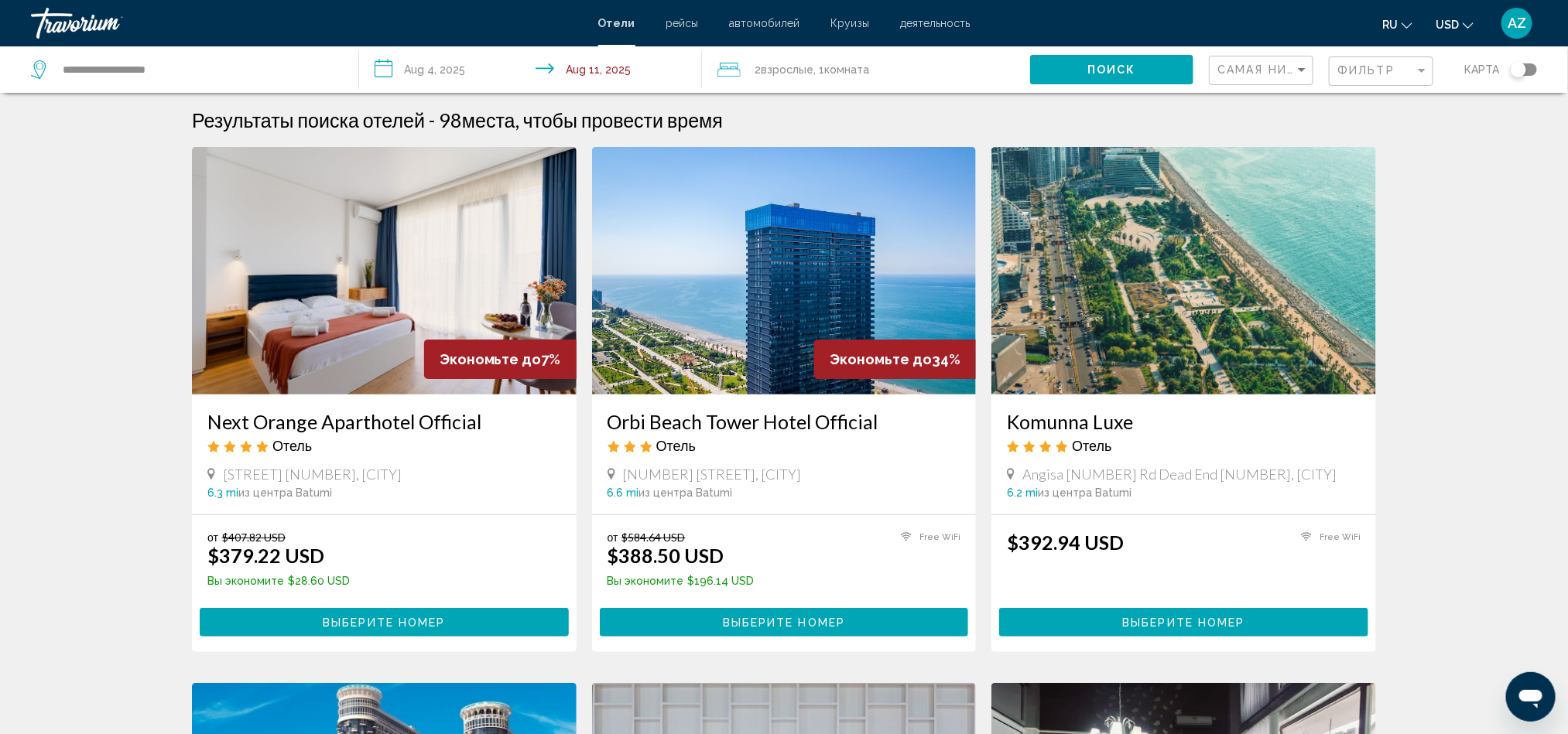 click on "Orbi Beach Tower Hotel Official" at bounding box center [784, 422] 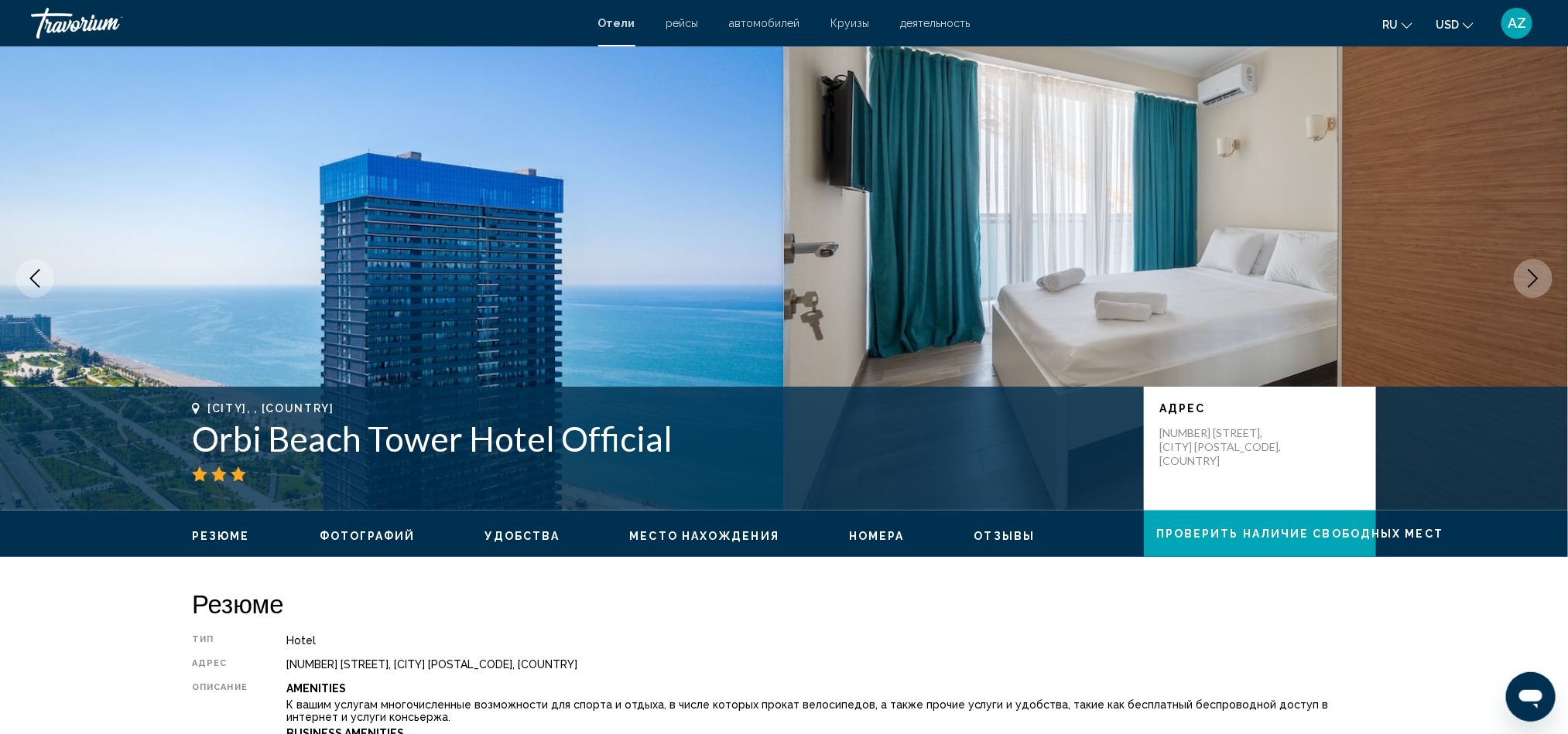 click at bounding box center [392, 278] 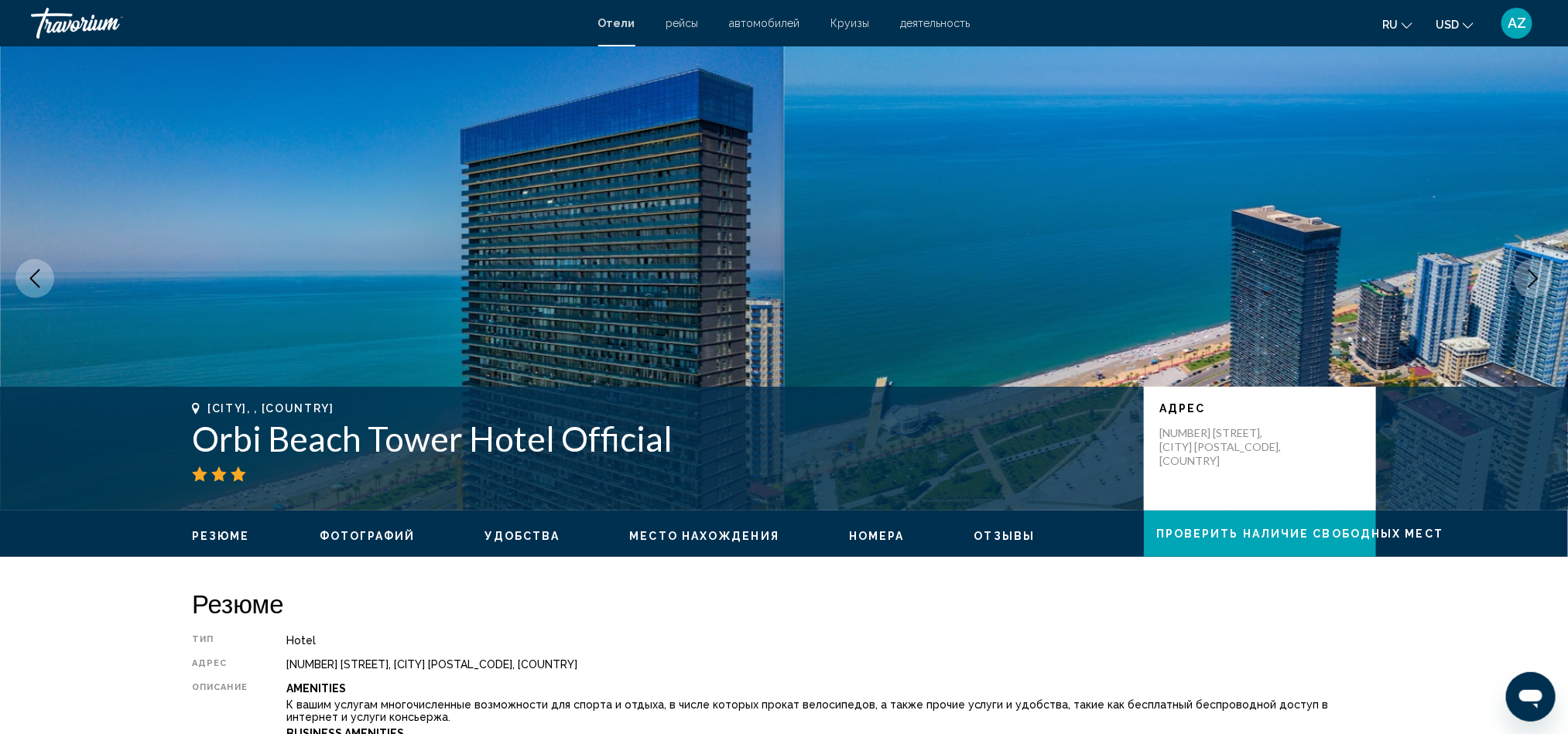 click 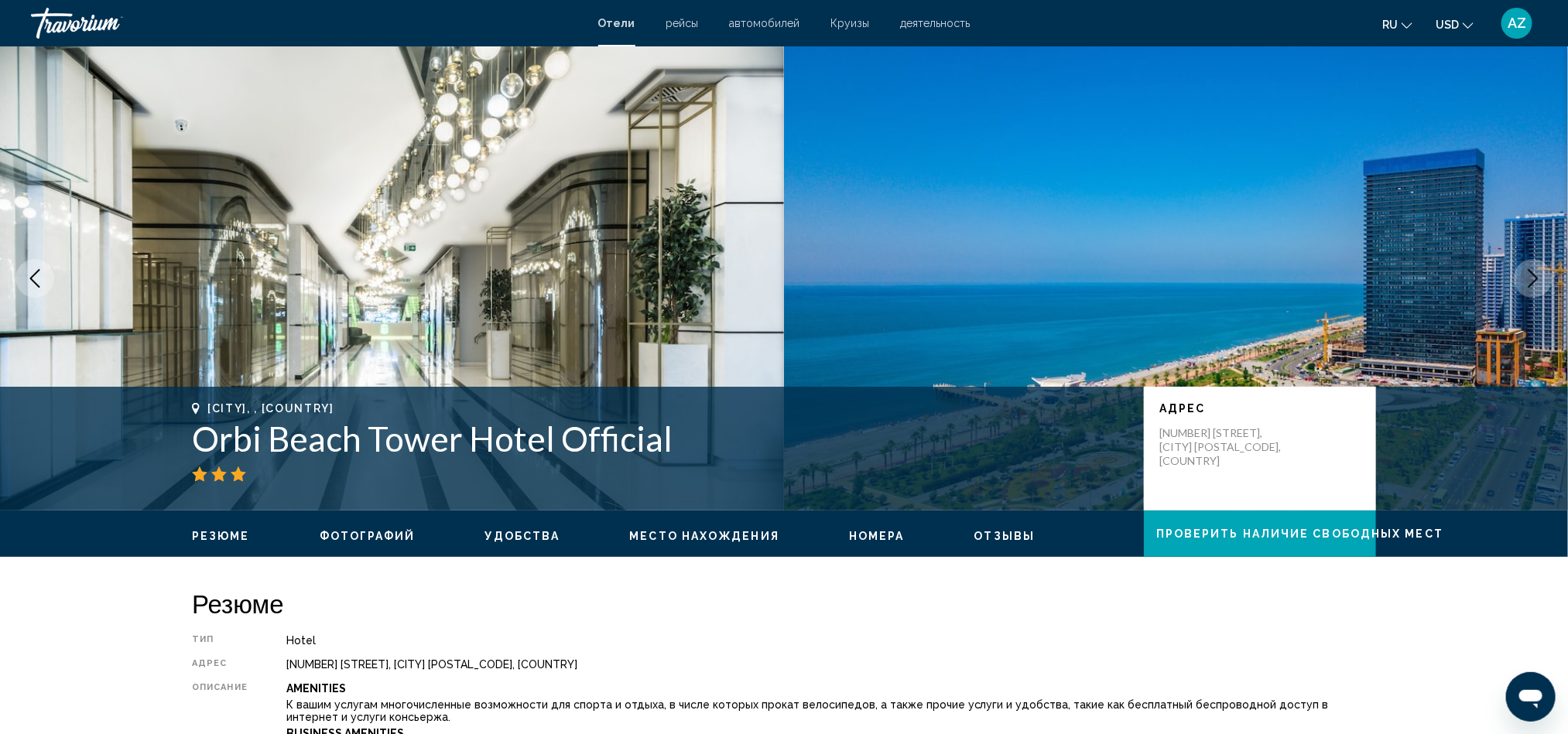 click 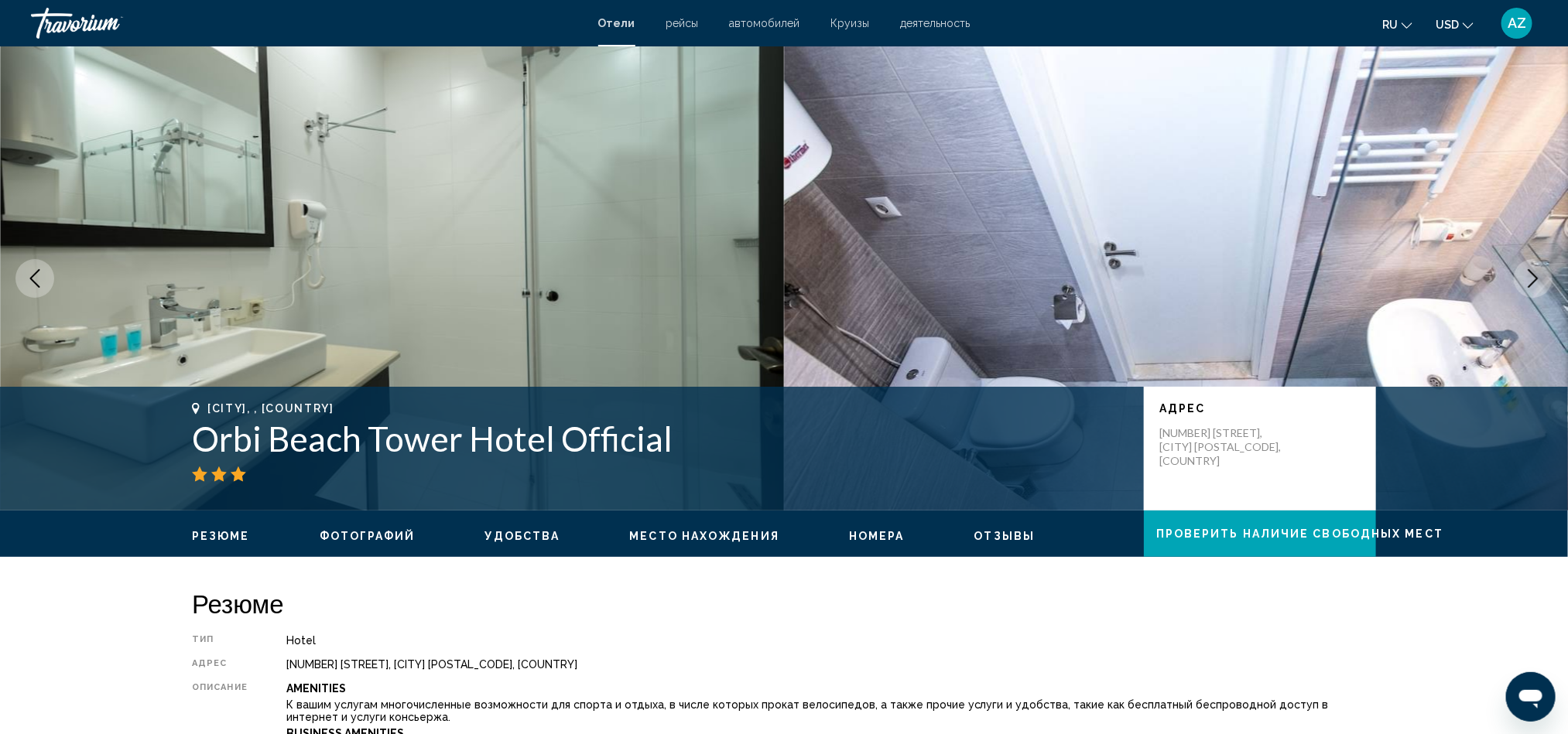 click 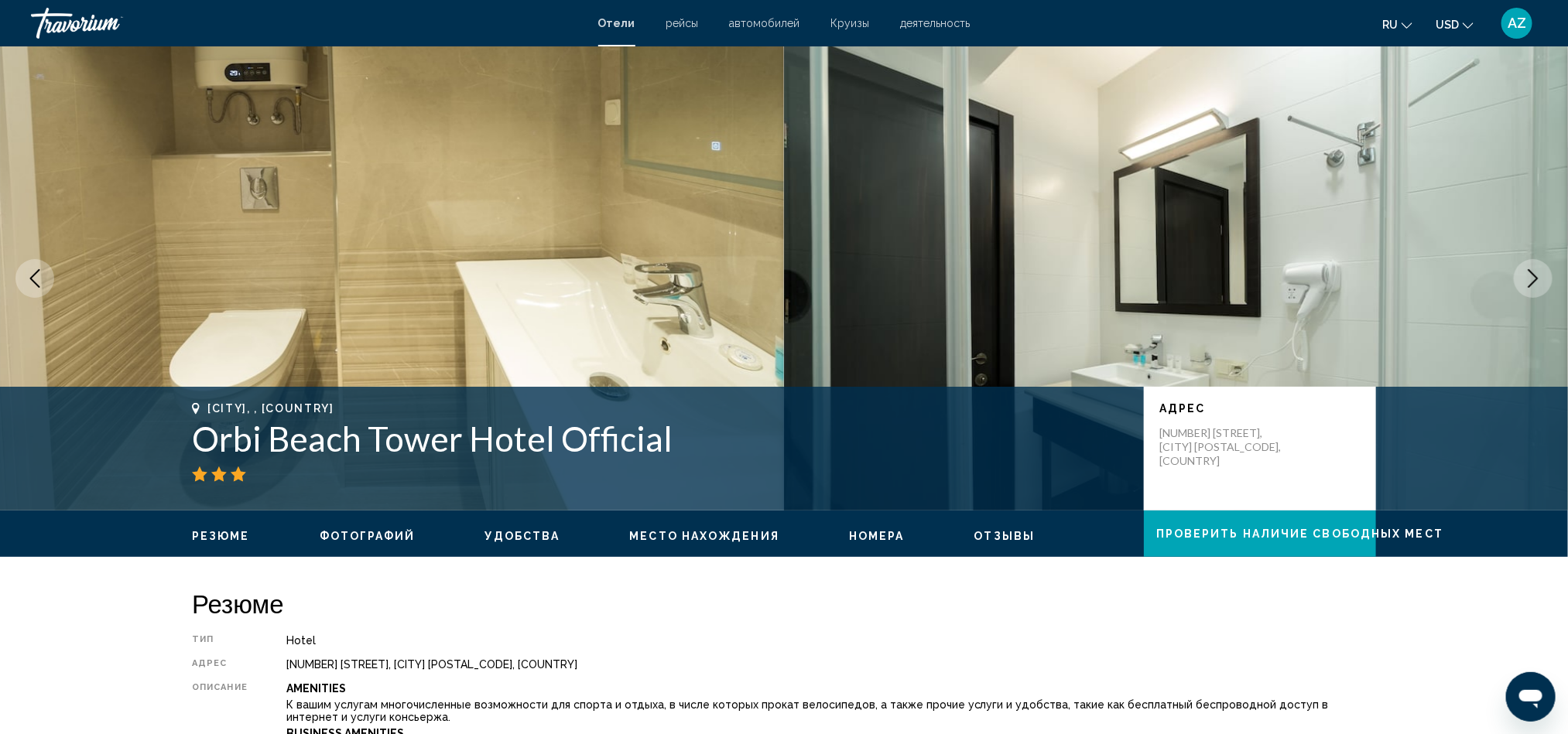 click 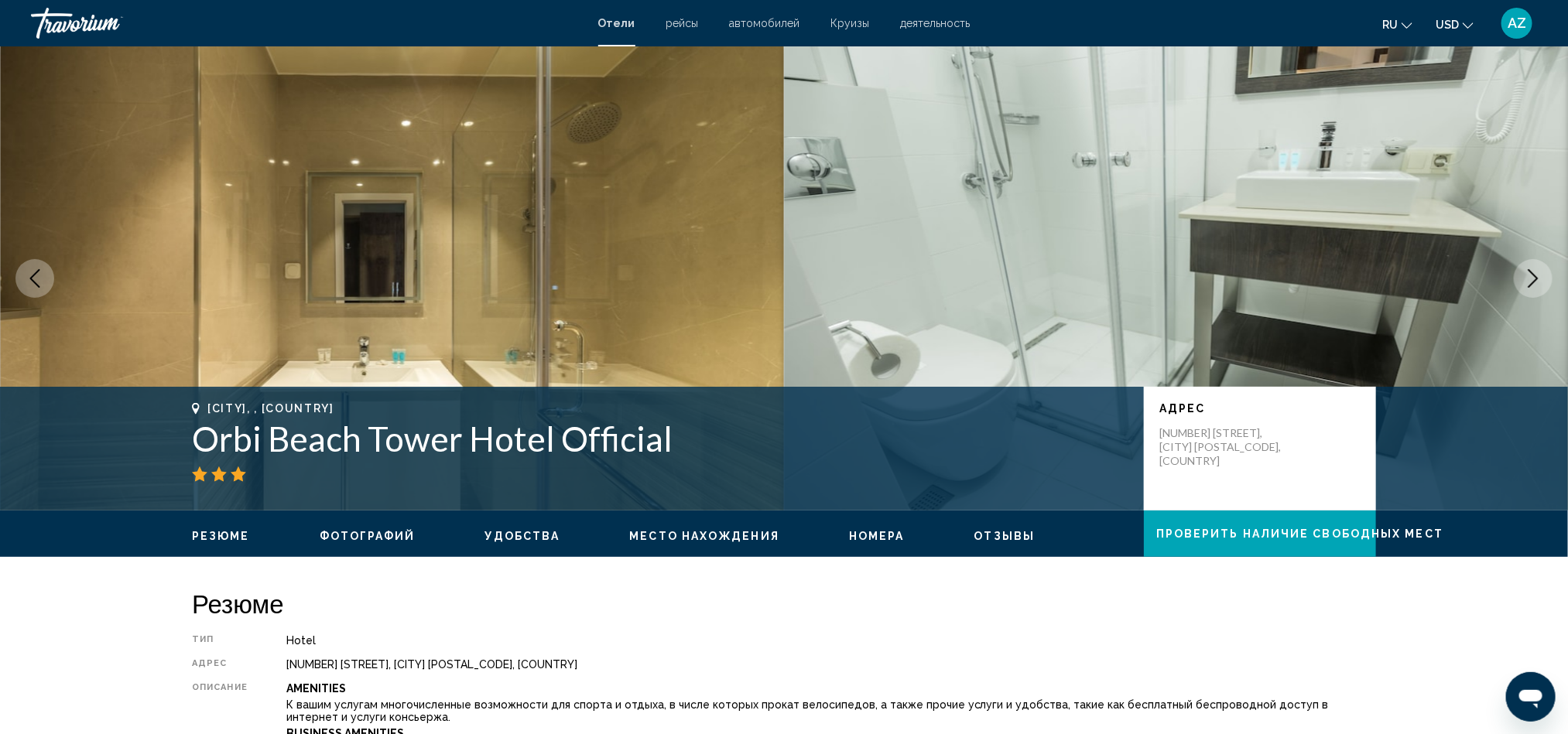 click 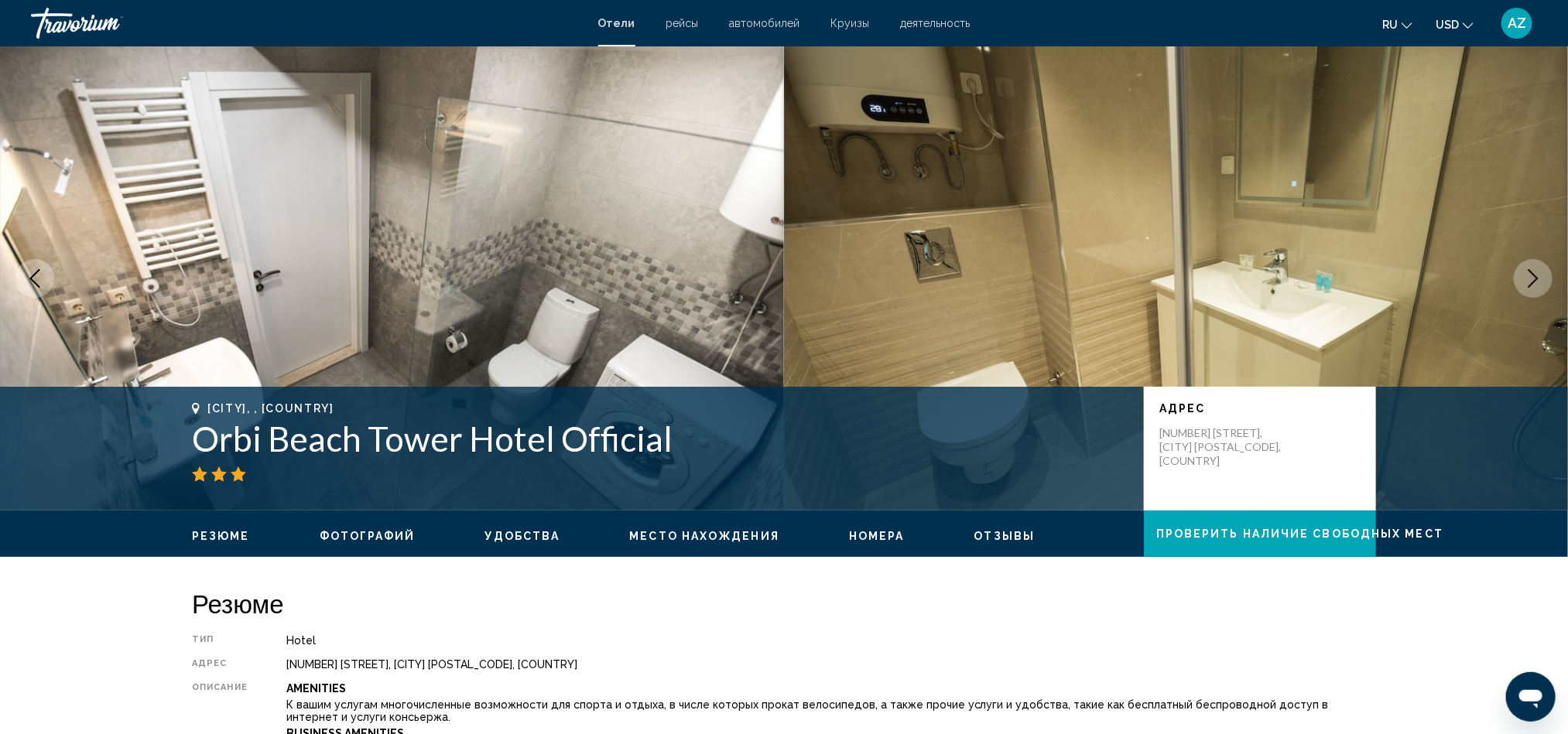 click 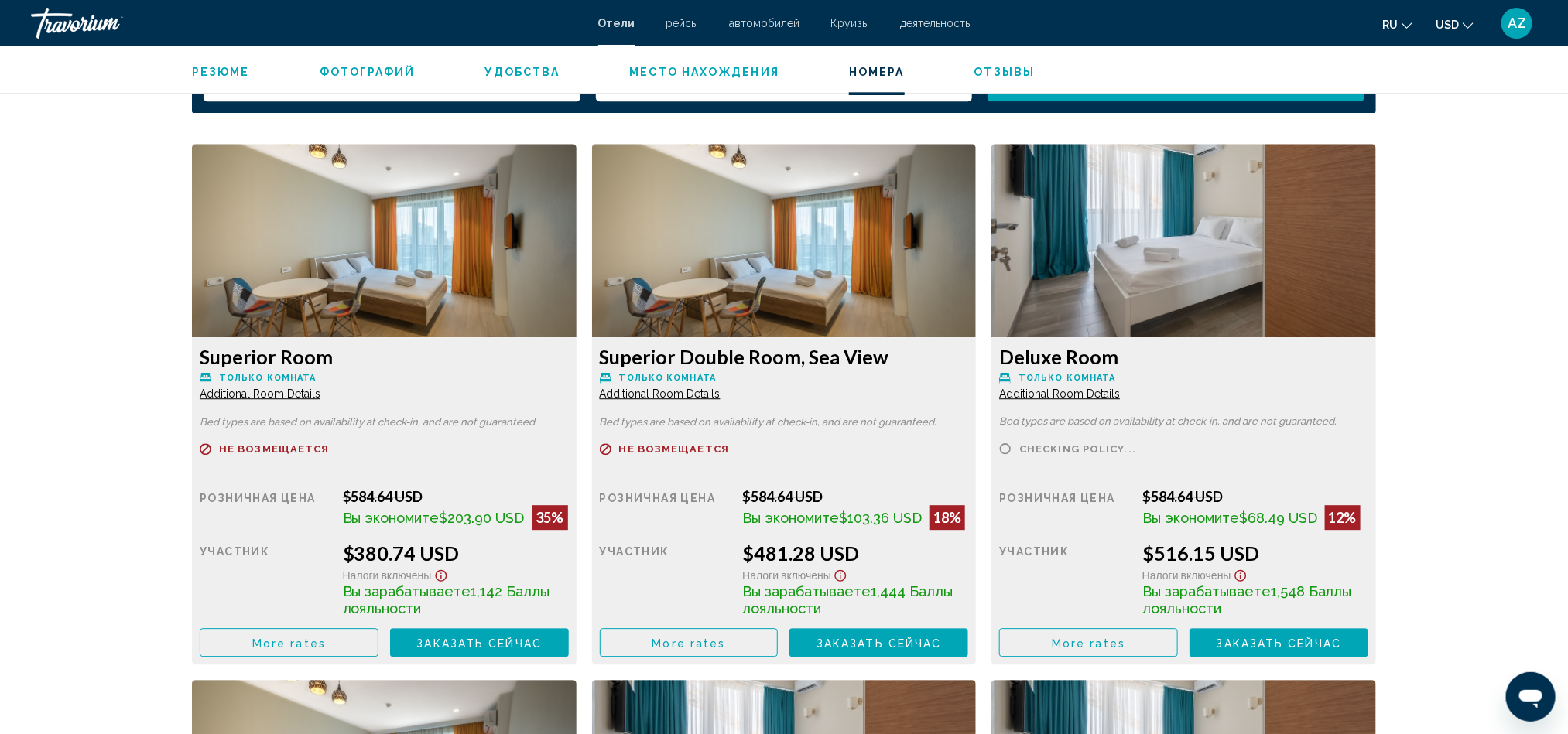 scroll, scrollTop: 2088, scrollLeft: 0, axis: vertical 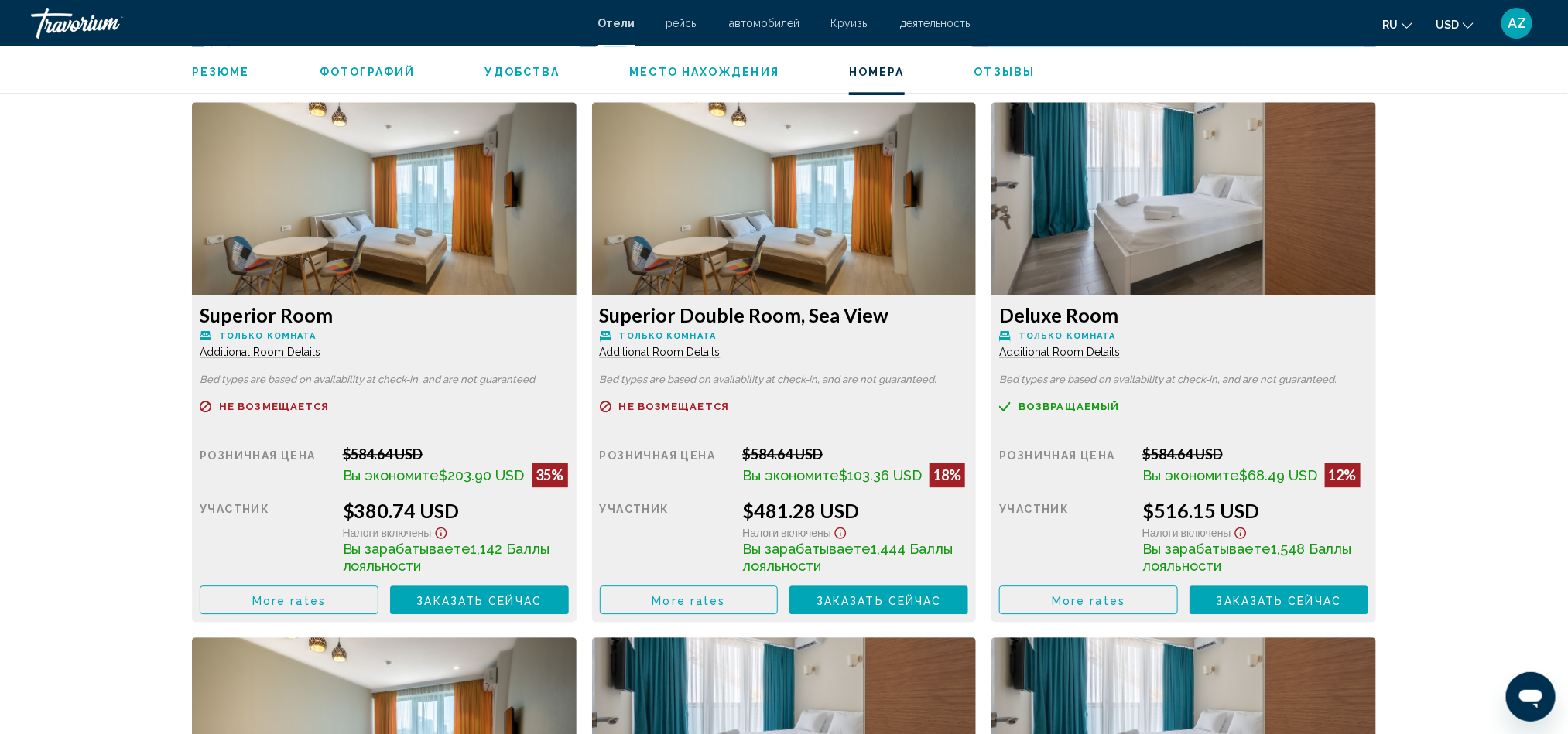 click on "More rates" at bounding box center [289, 600] 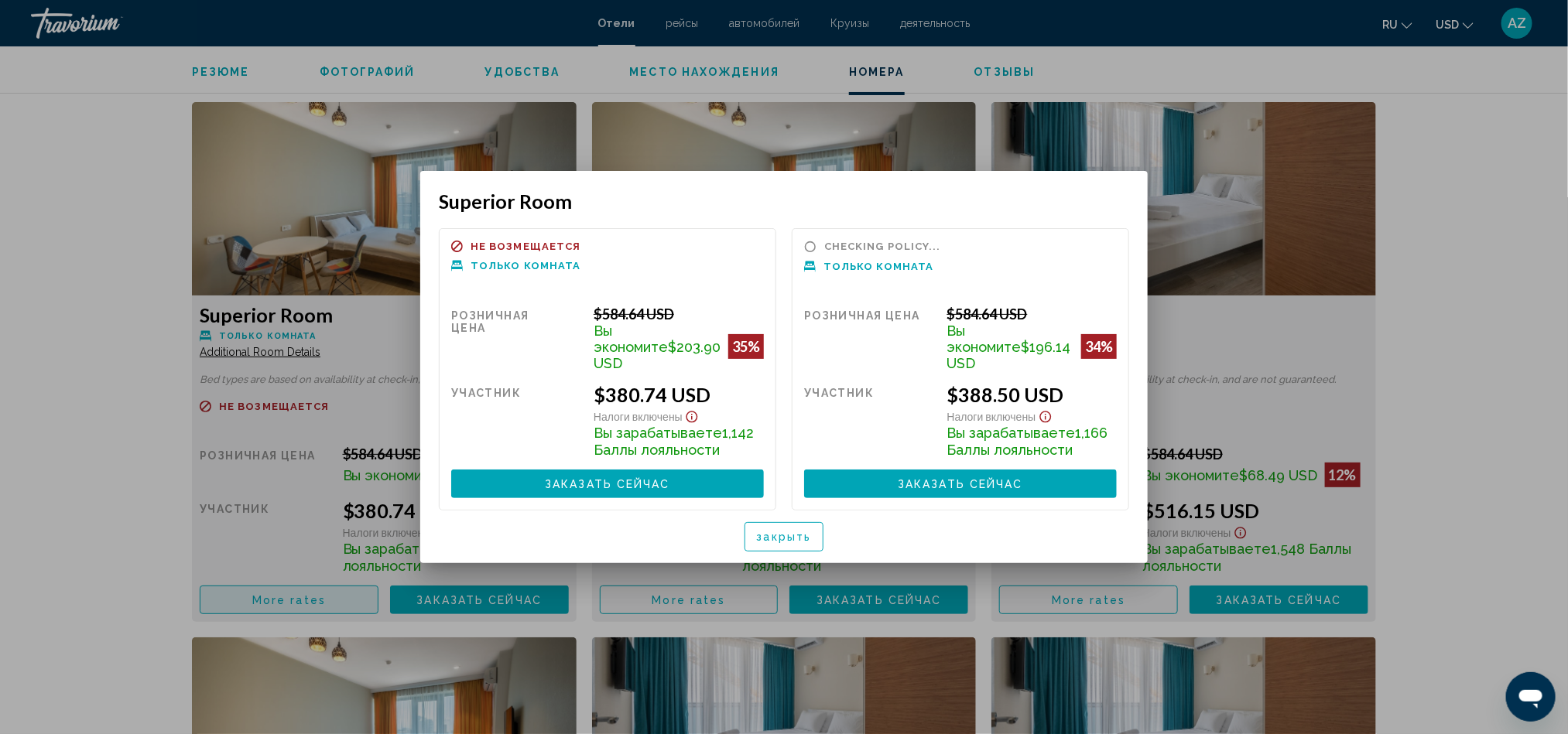 scroll, scrollTop: 0, scrollLeft: 0, axis: both 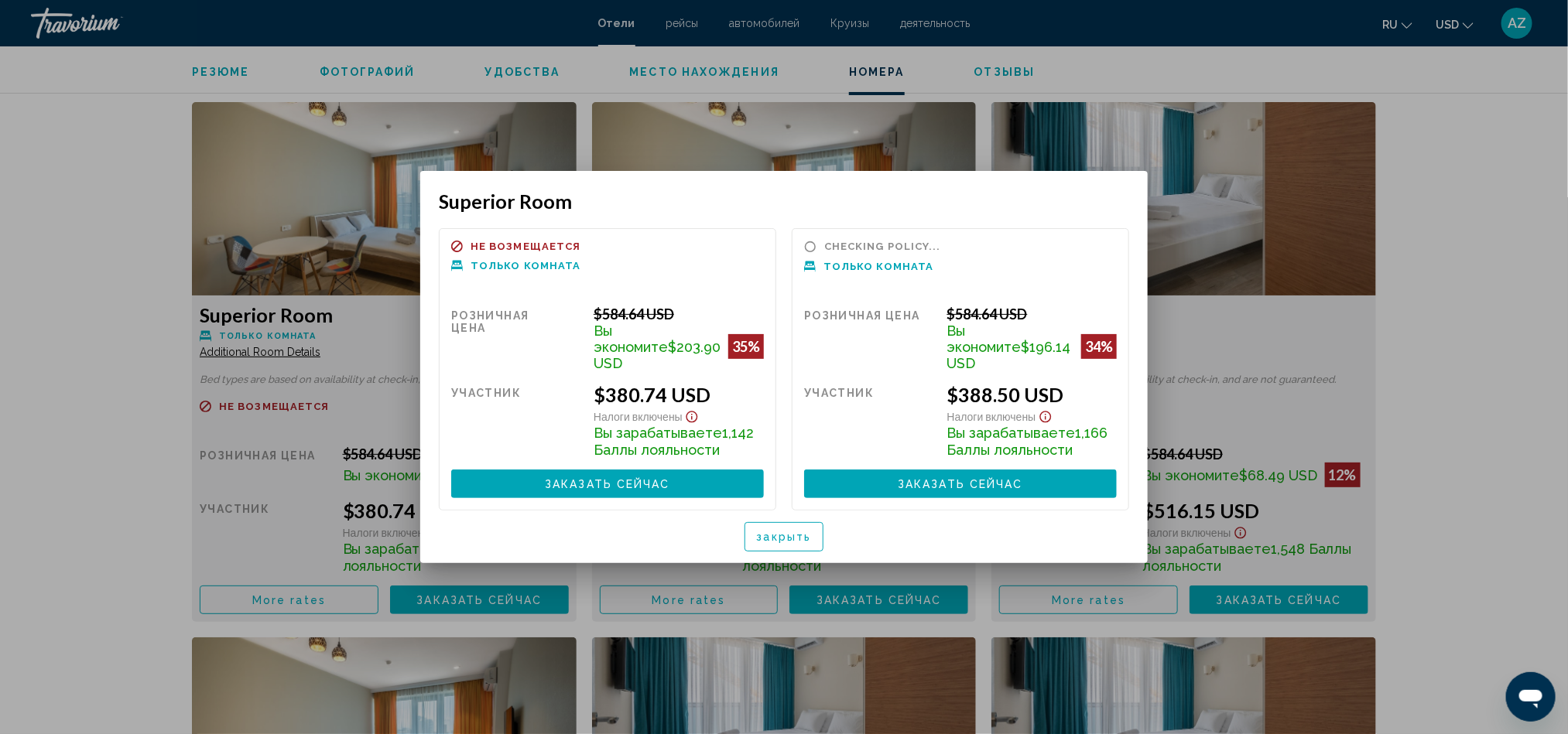 click at bounding box center [784, 367] 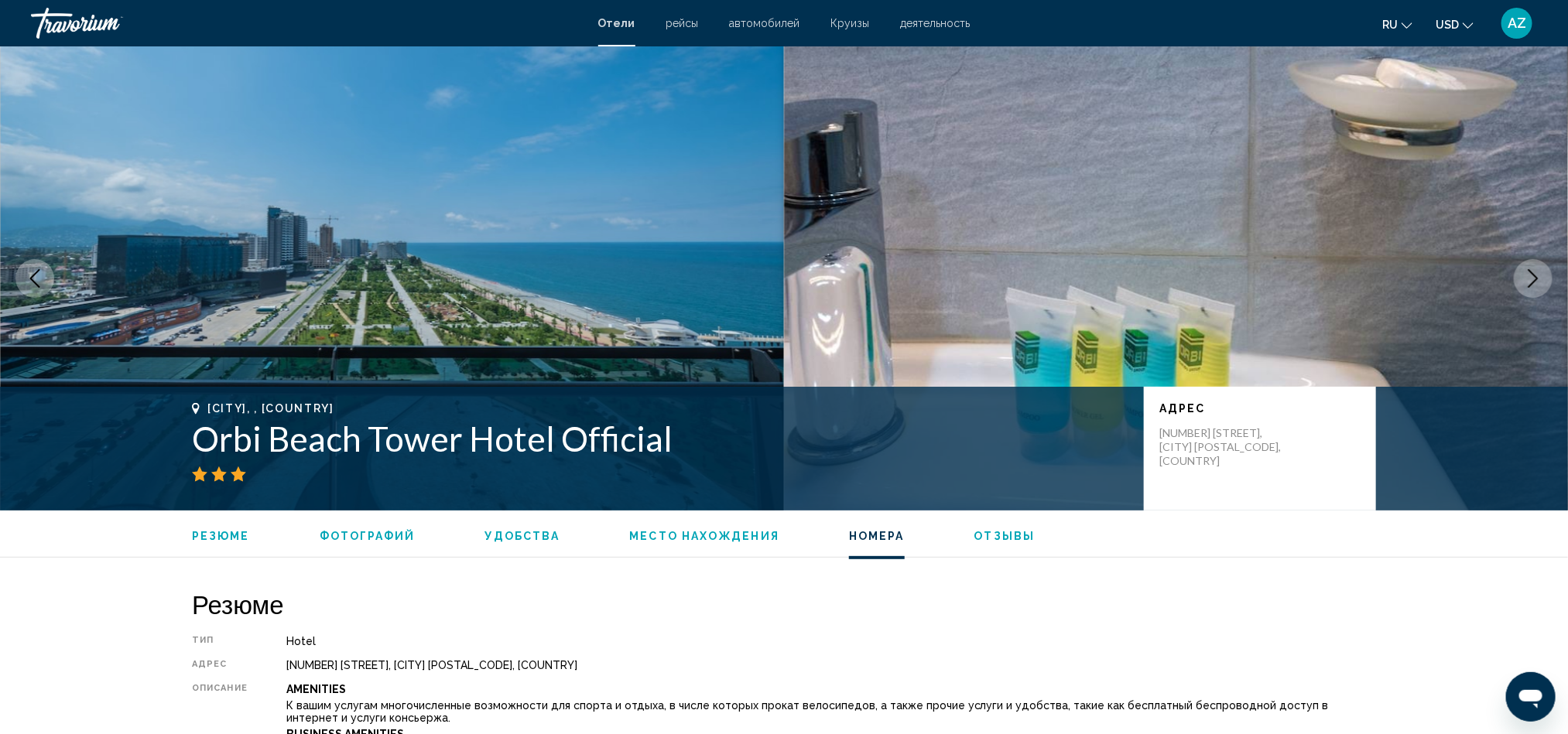 scroll, scrollTop: 2088, scrollLeft: 0, axis: vertical 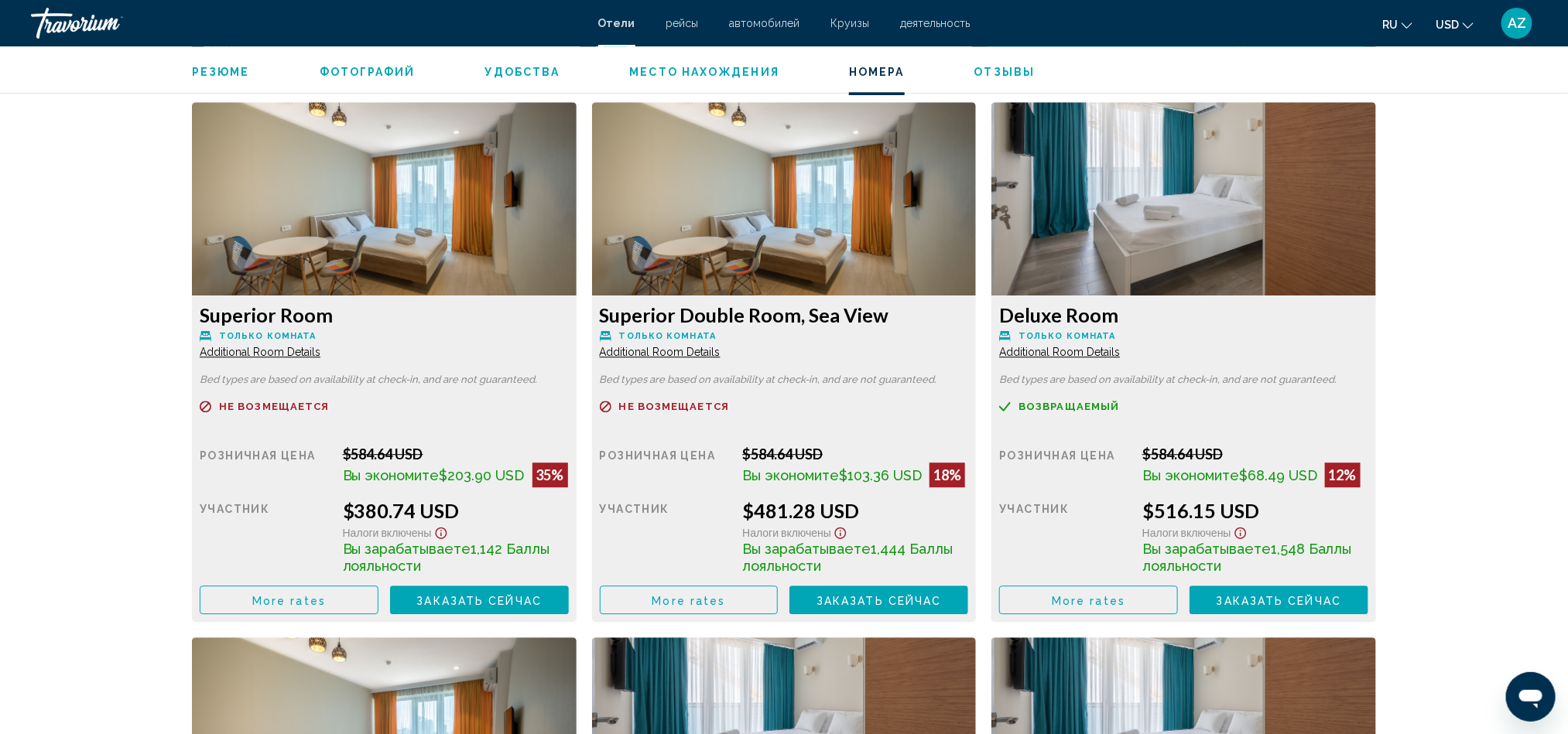 click on "More rates" at bounding box center [289, 600] 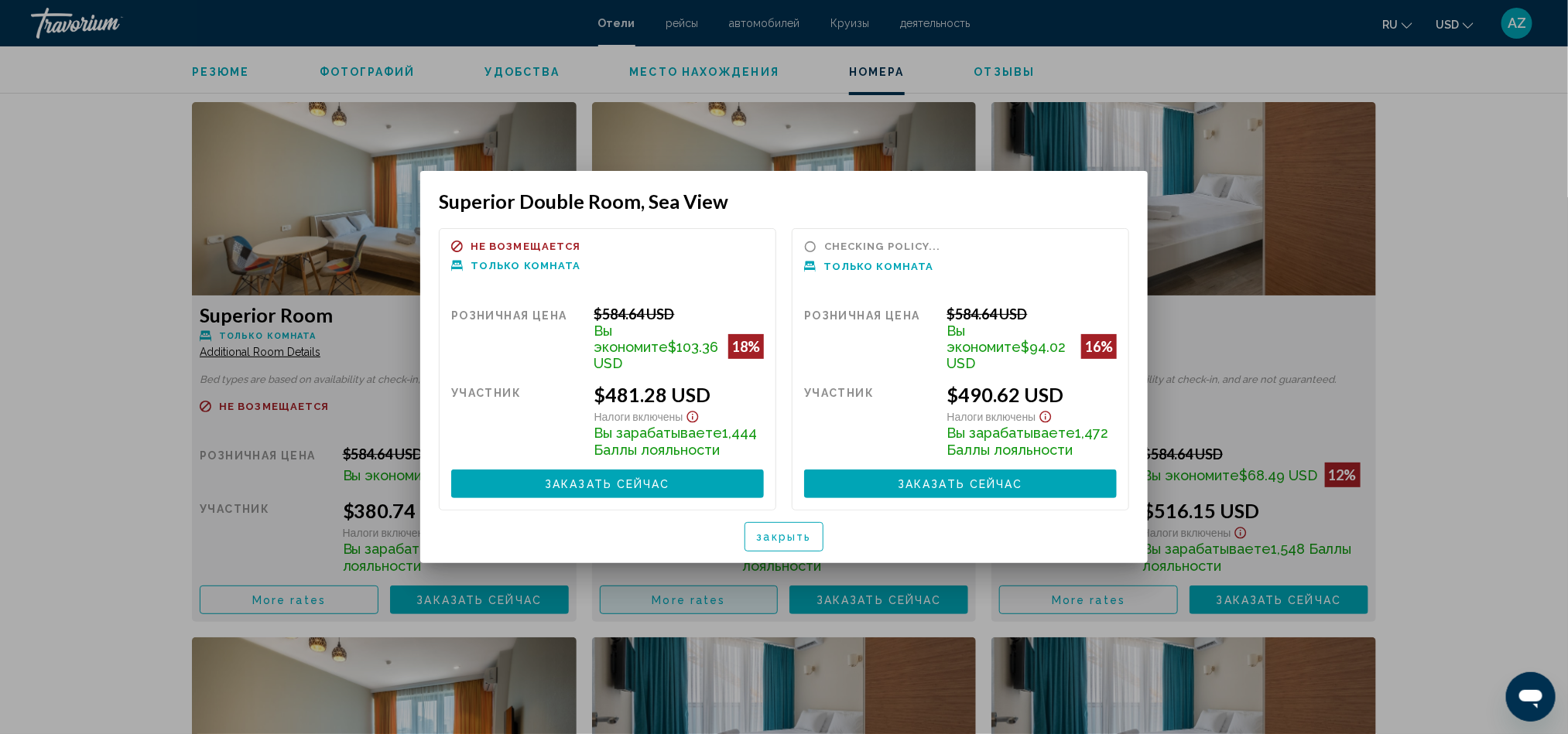 scroll, scrollTop: 0, scrollLeft: 0, axis: both 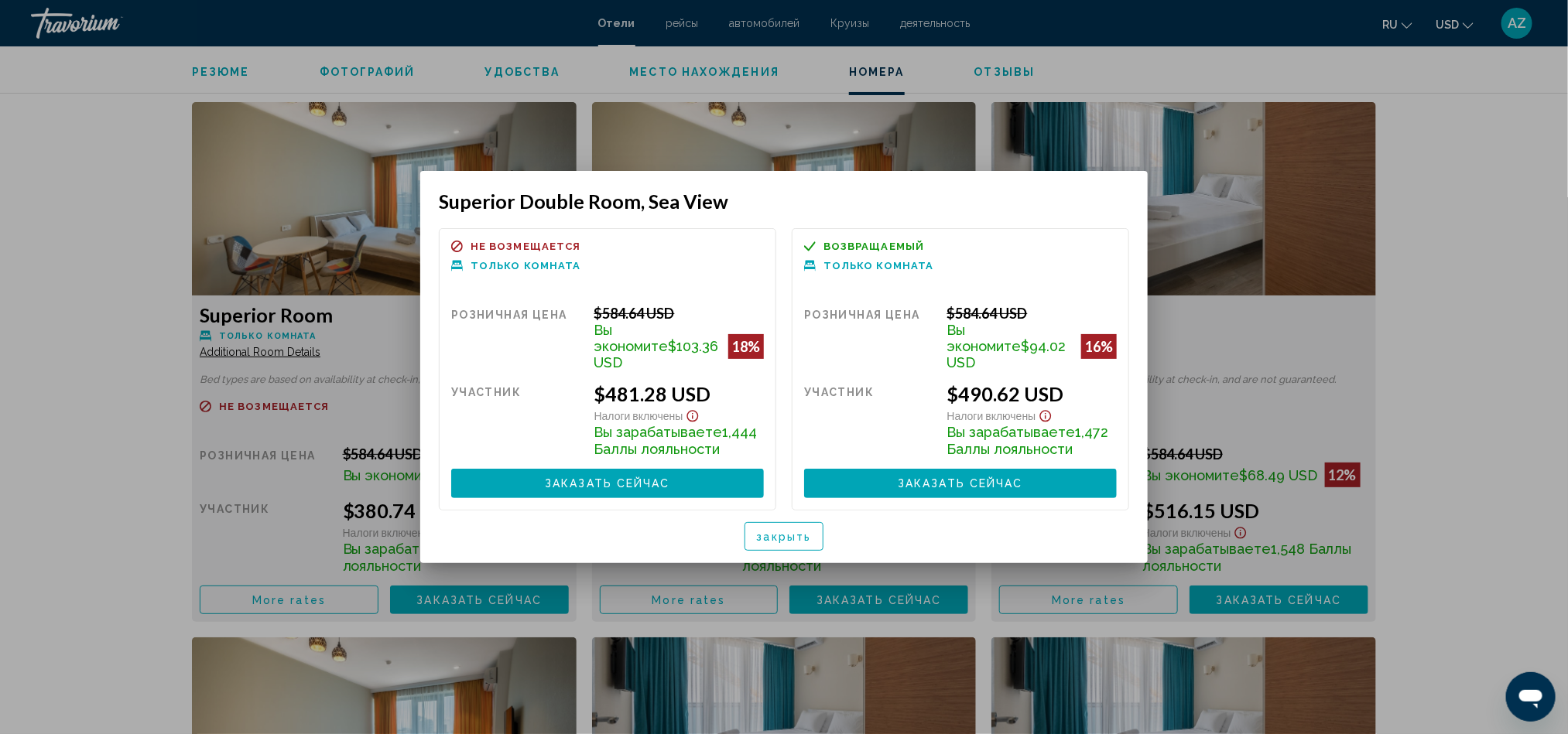 click at bounding box center (784, 367) 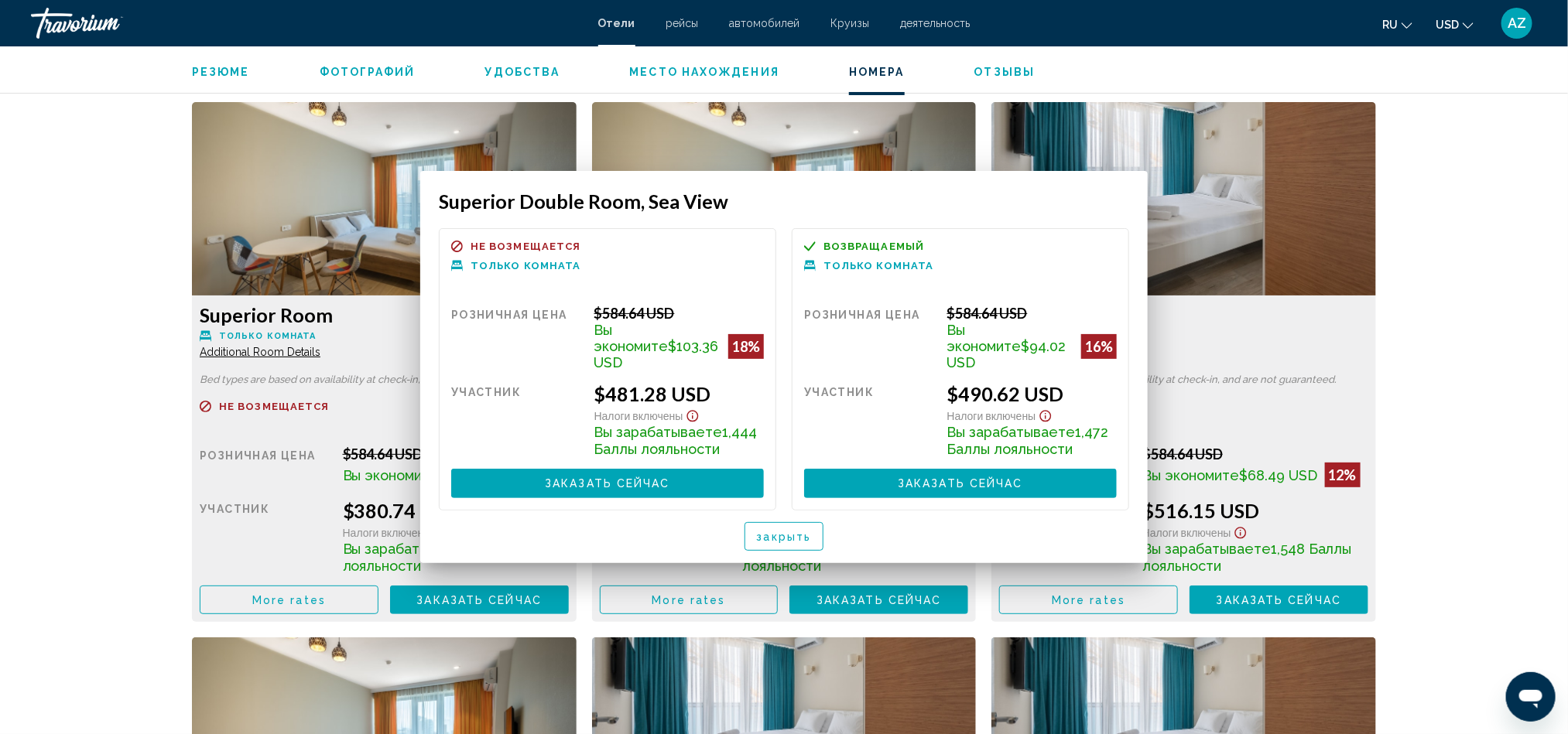 scroll, scrollTop: 2088, scrollLeft: 0, axis: vertical 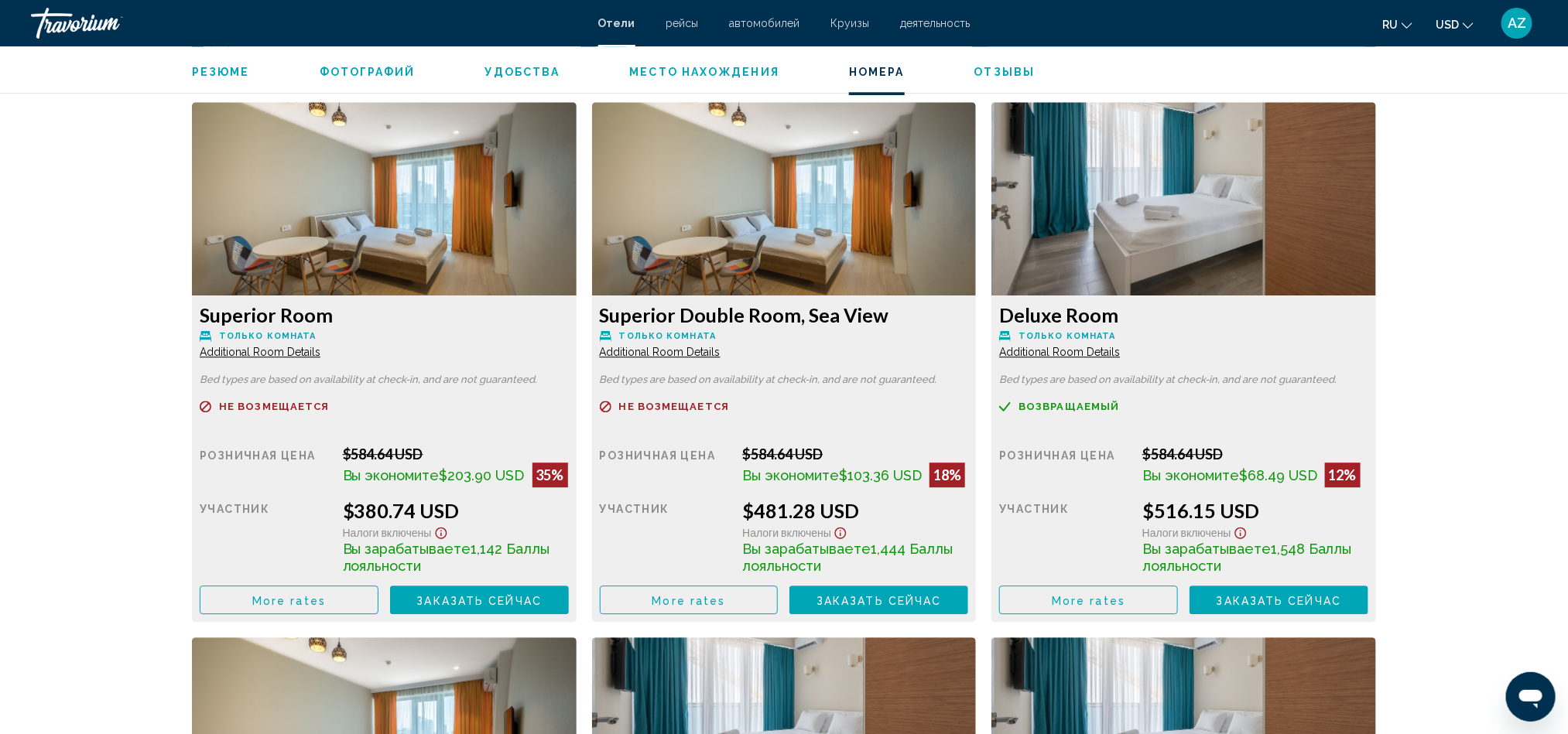click on "More rates" at bounding box center [289, 600] 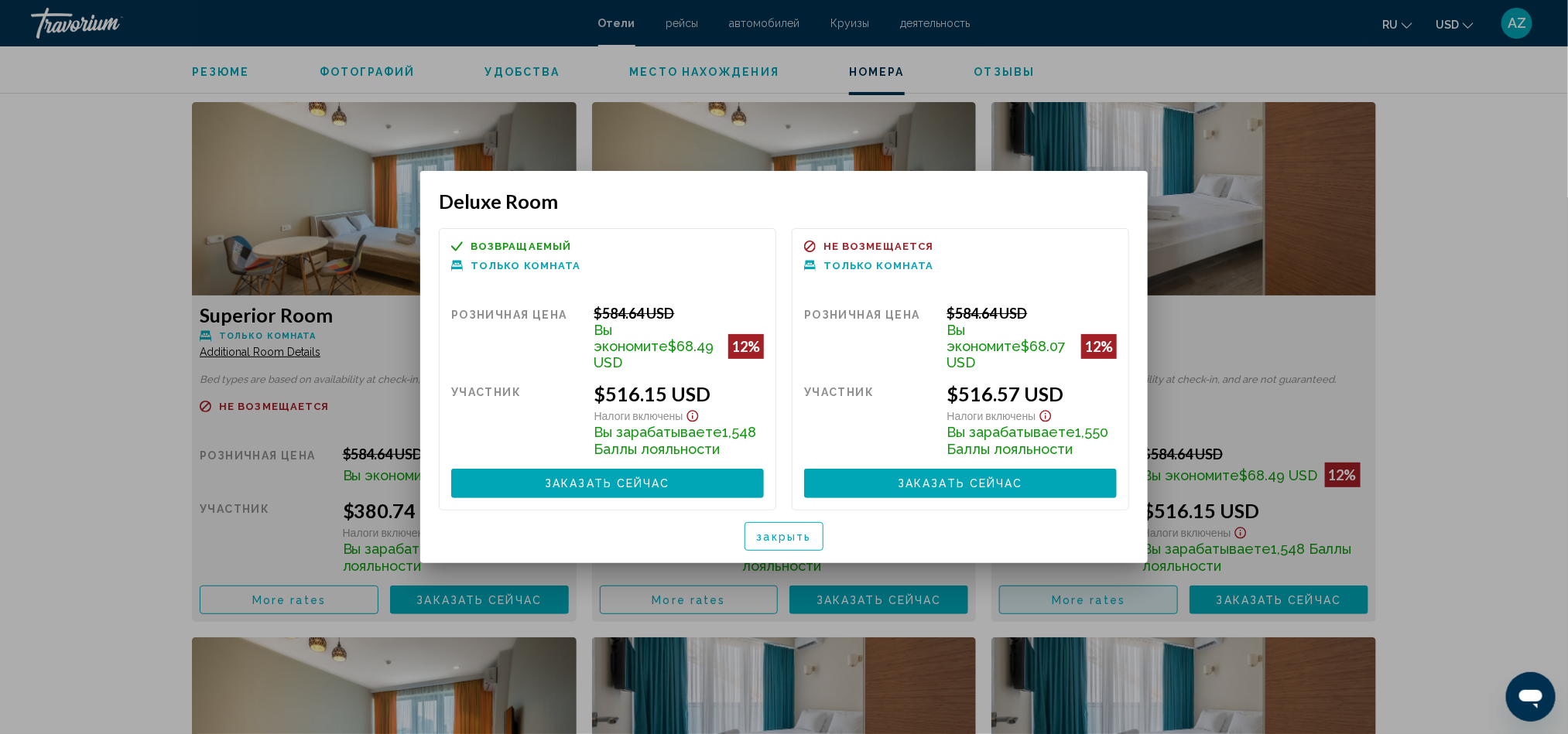 scroll, scrollTop: 0, scrollLeft: 0, axis: both 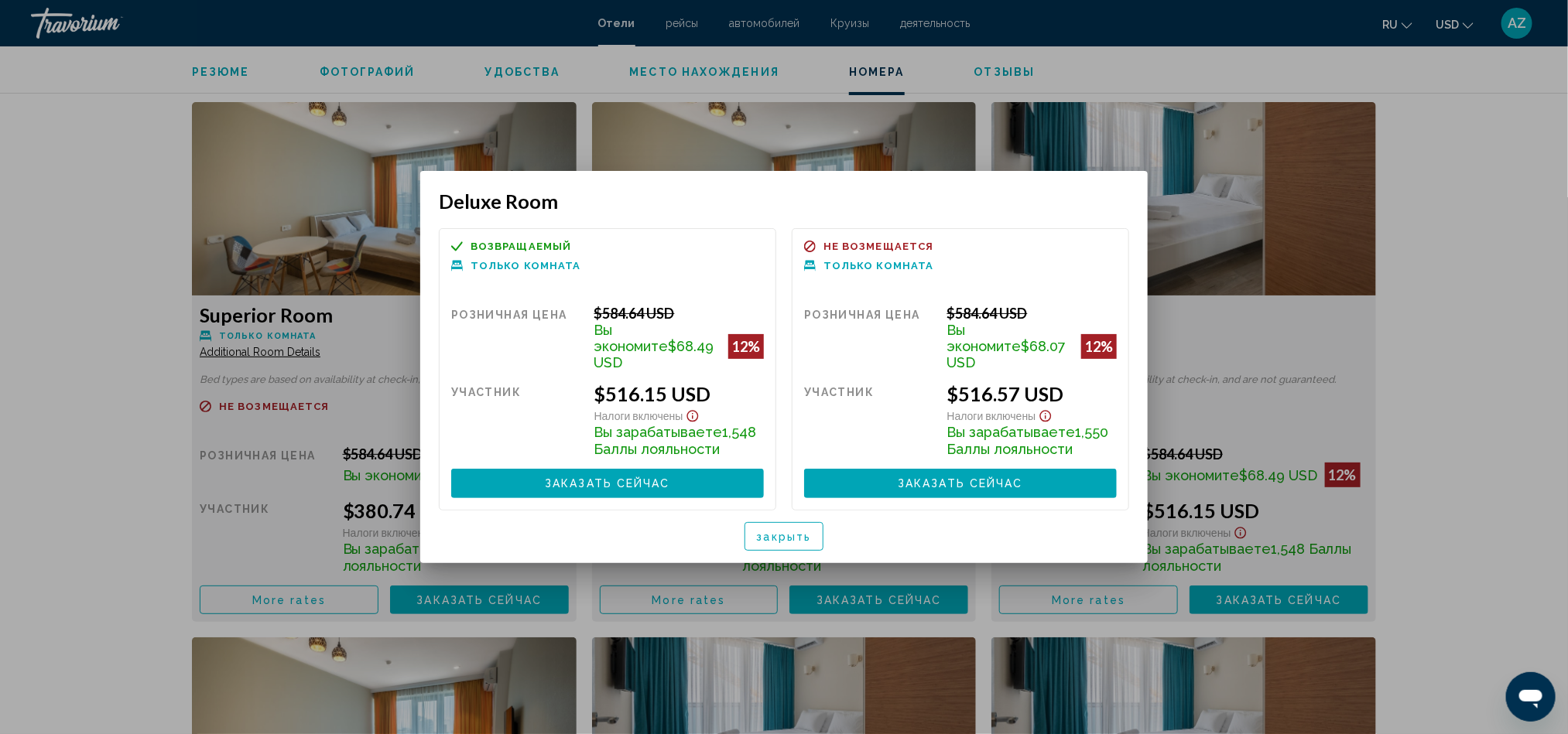 click at bounding box center (784, 367) 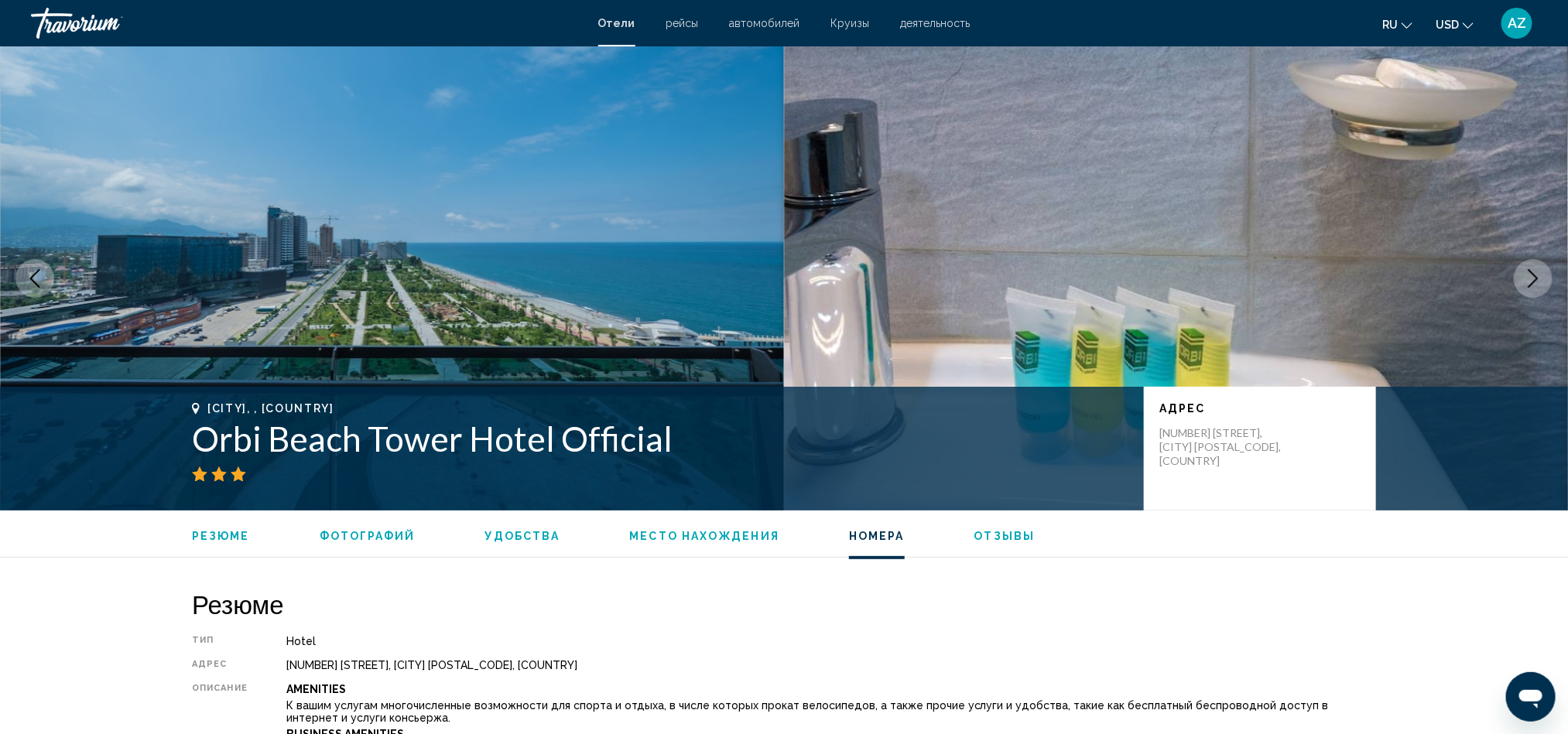 scroll, scrollTop: 2088, scrollLeft: 0, axis: vertical 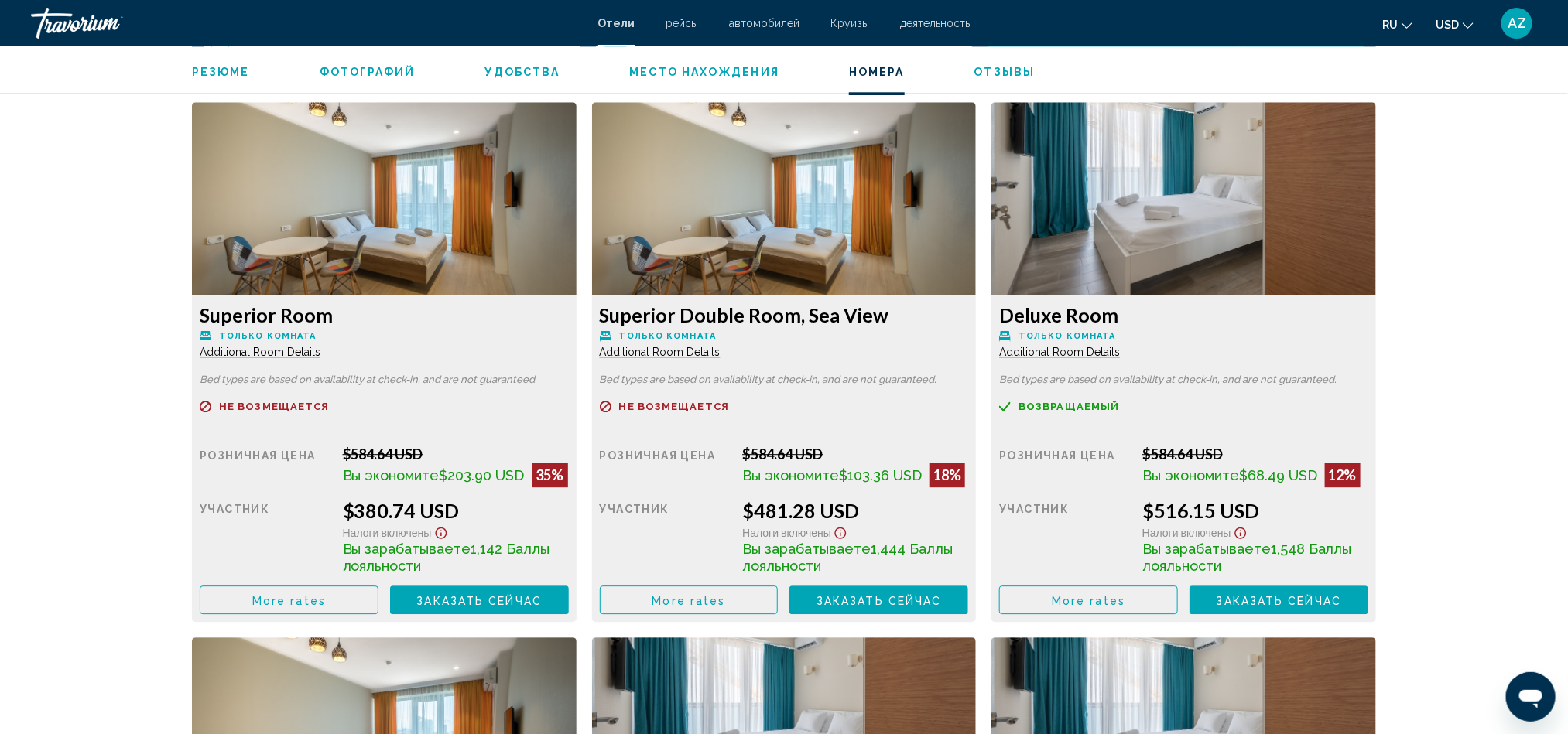click at bounding box center (384, 199) 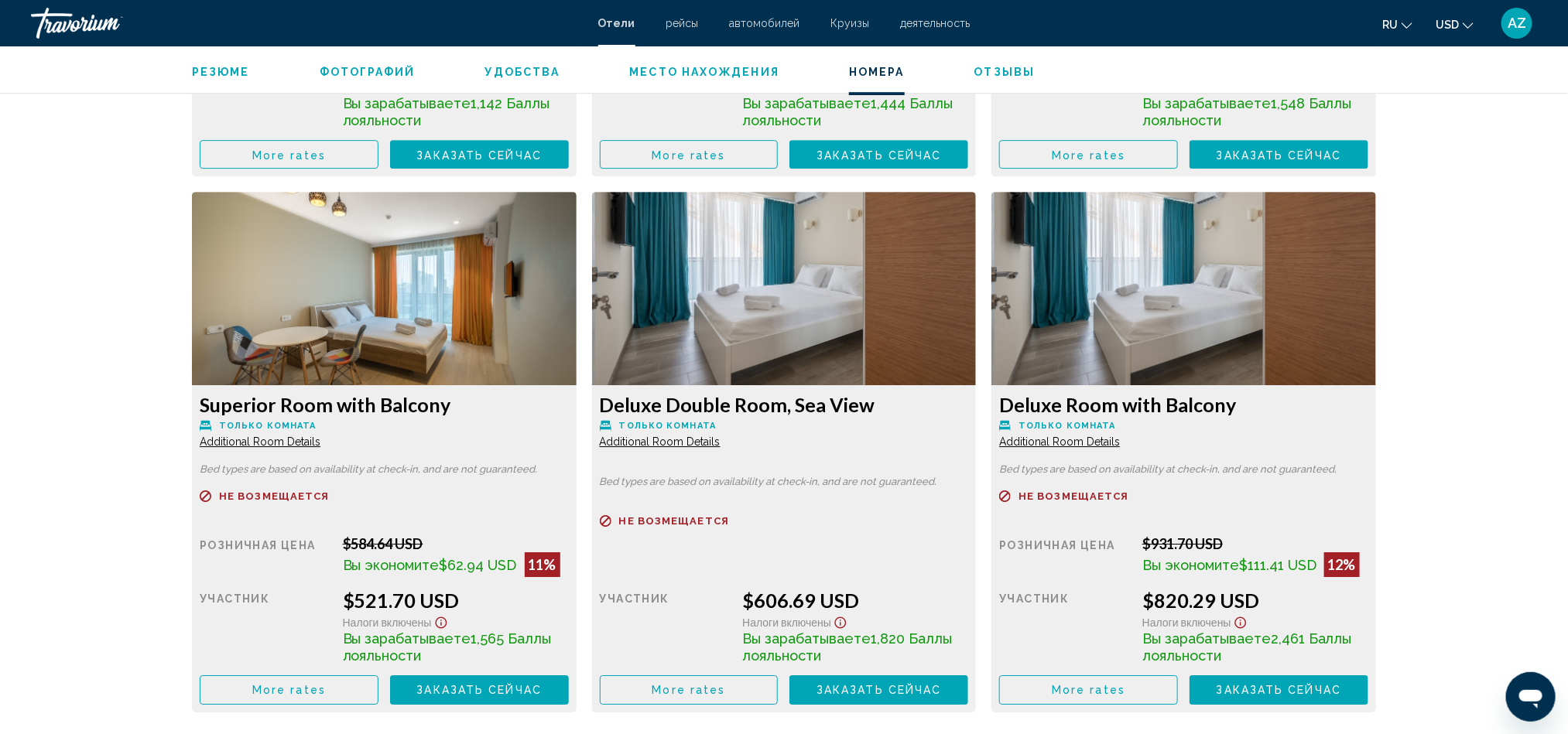 scroll, scrollTop: 2668, scrollLeft: 0, axis: vertical 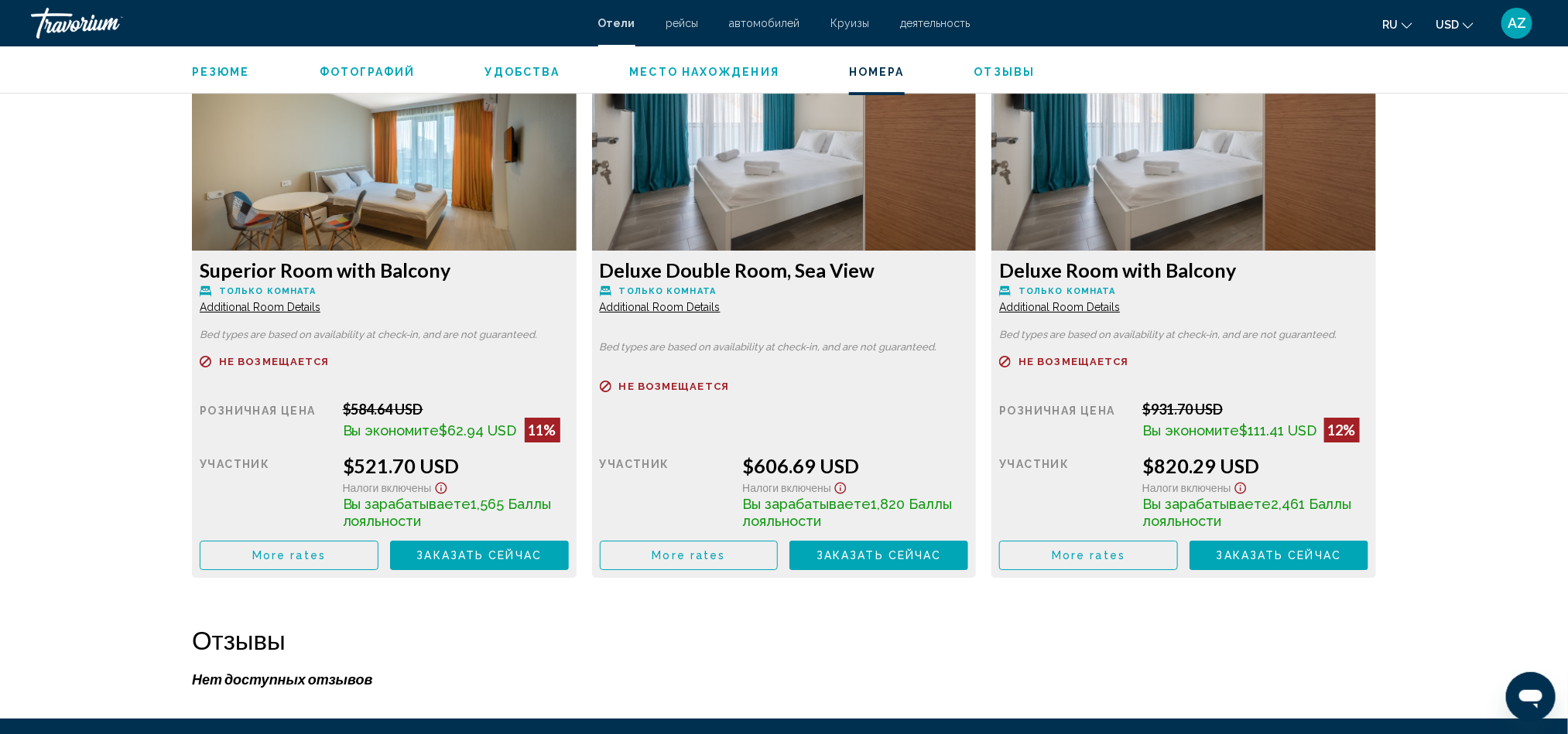 click on "More rates" at bounding box center (289, 20) 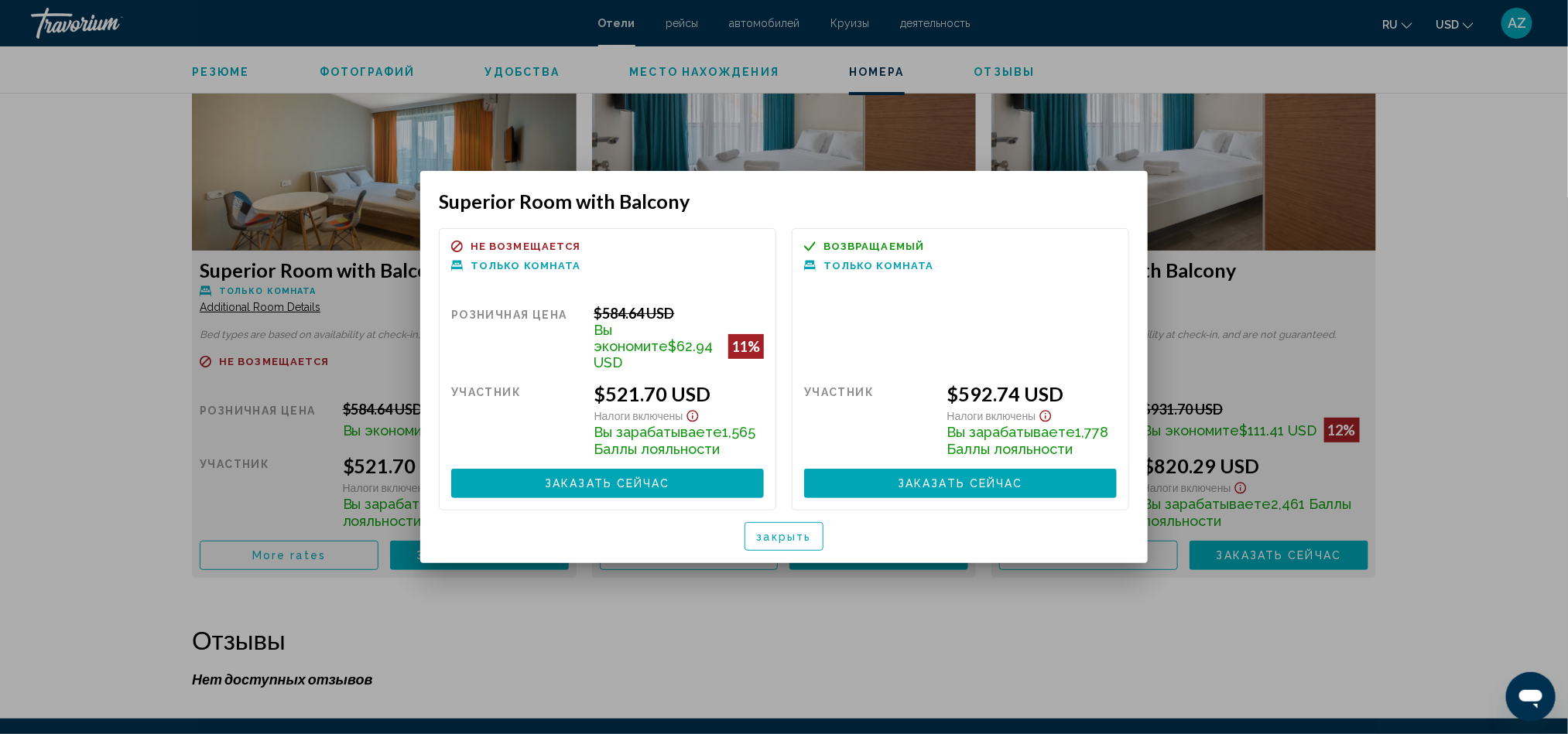 click at bounding box center (784, 367) 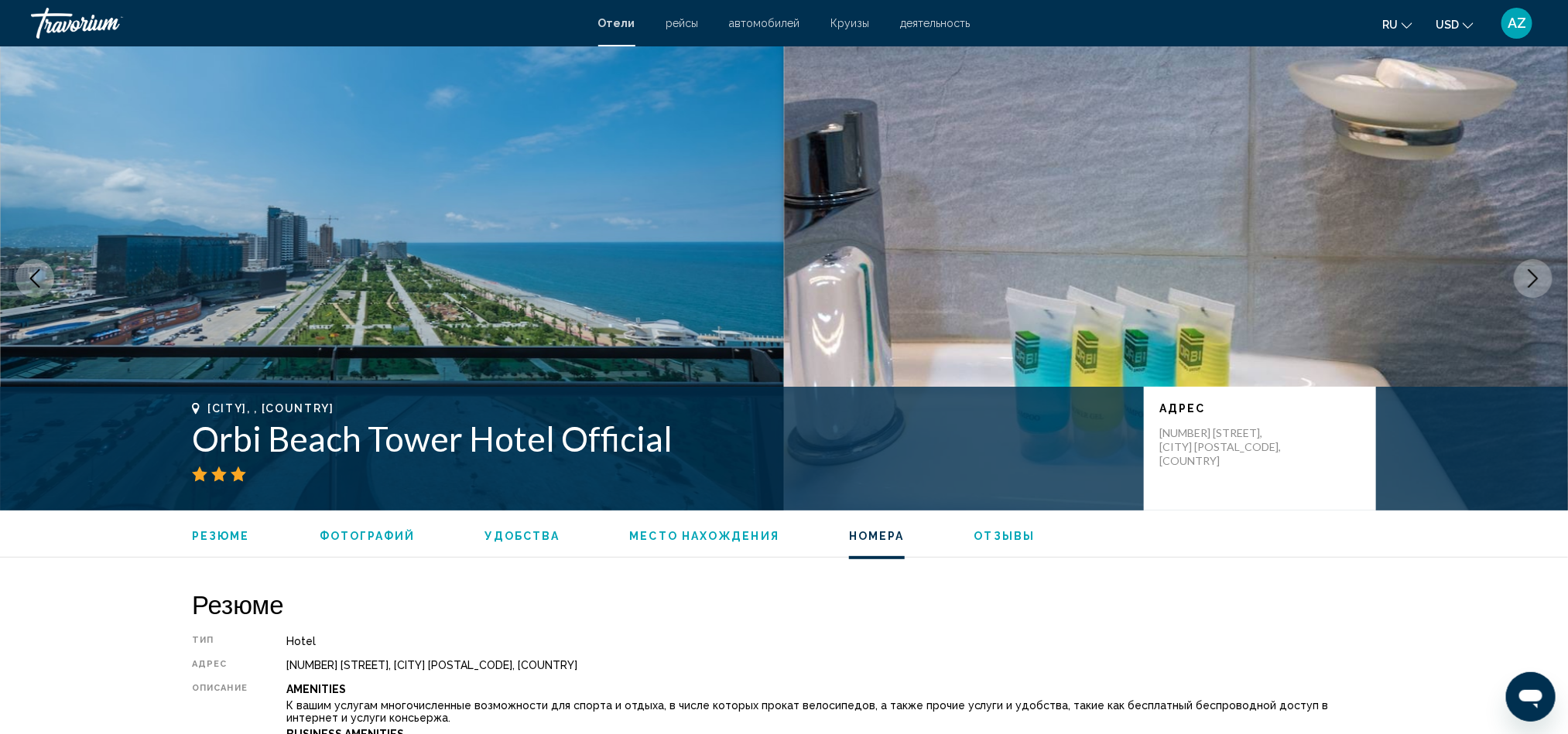 scroll, scrollTop: 2668, scrollLeft: 0, axis: vertical 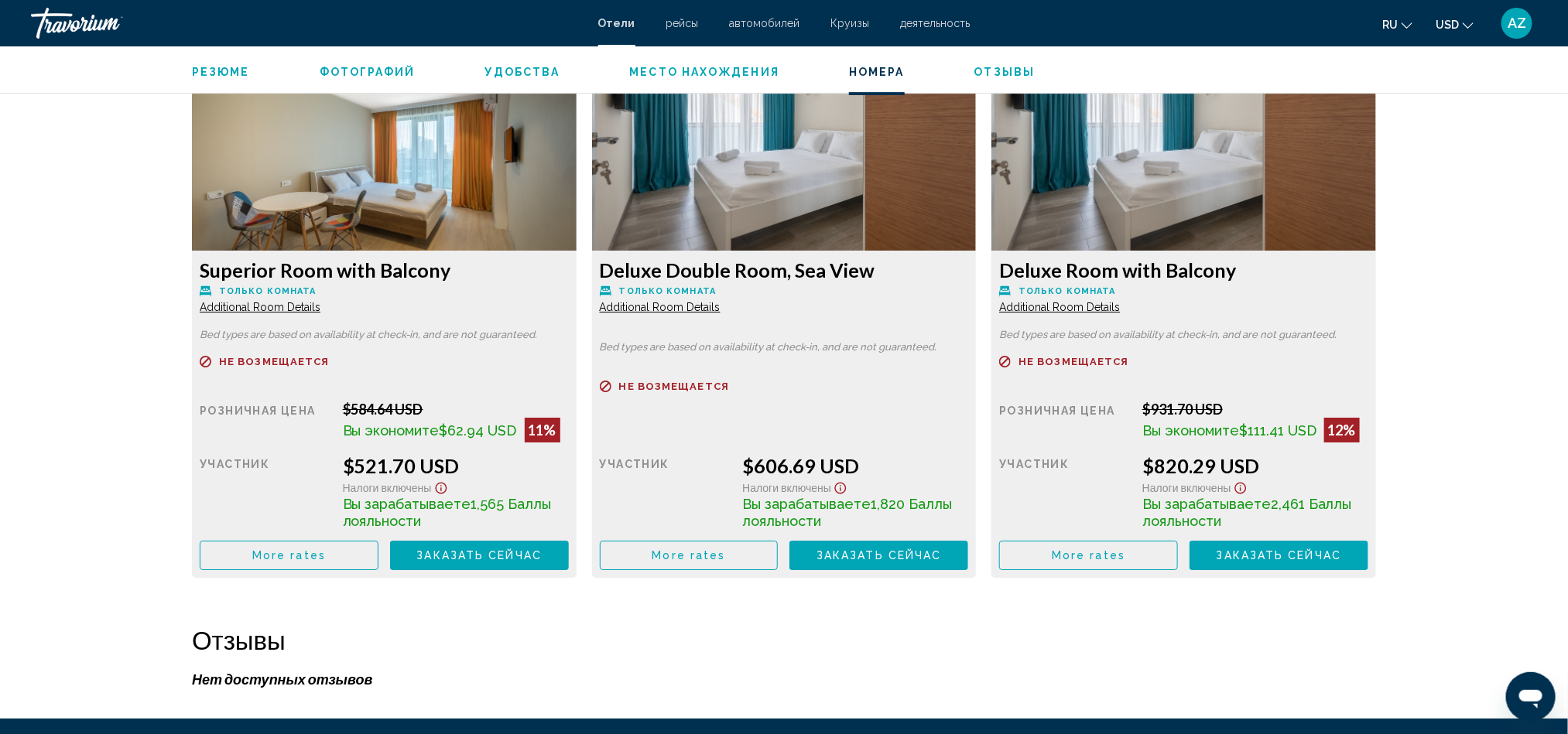 click on "More rates" at bounding box center (289, 19) 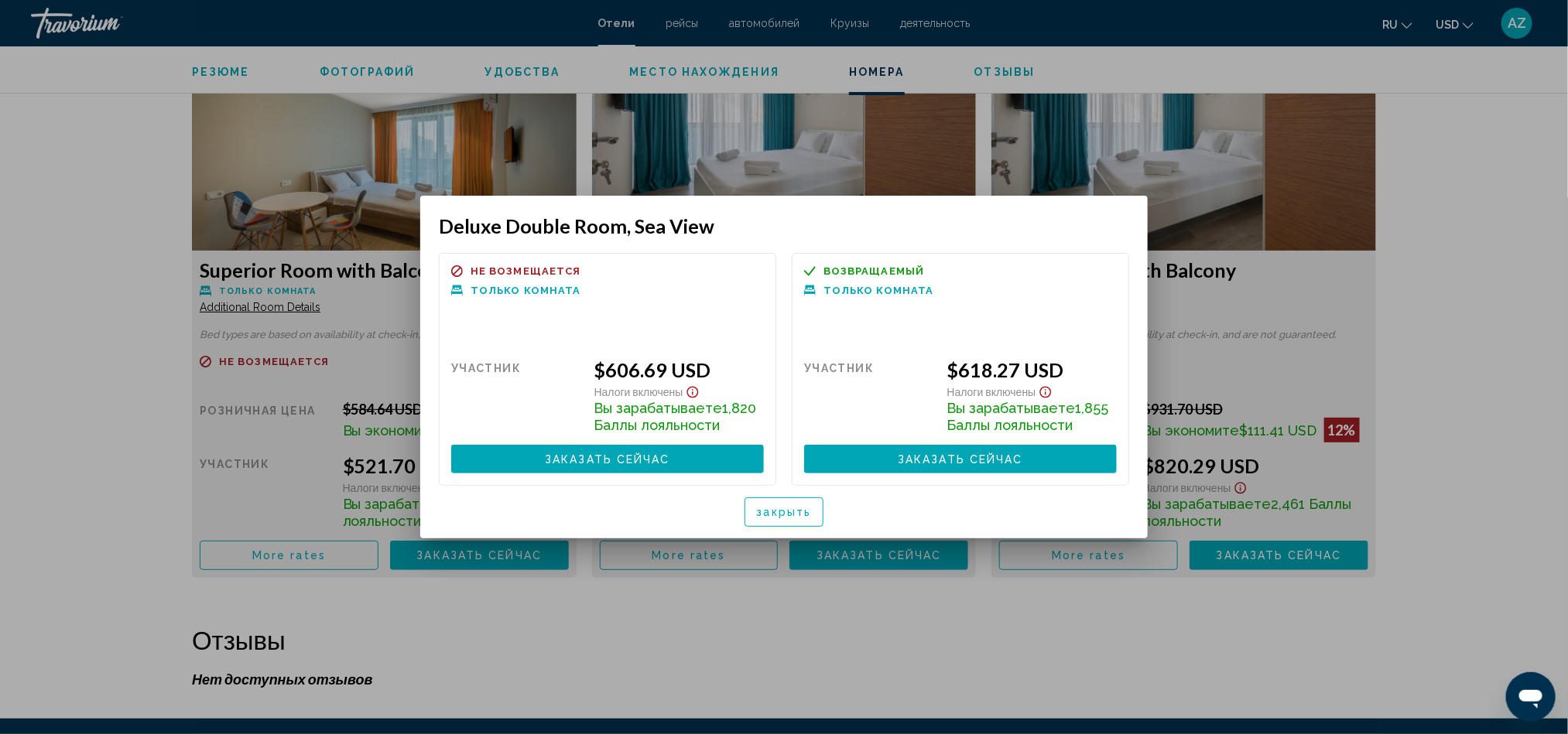 click at bounding box center (784, 367) 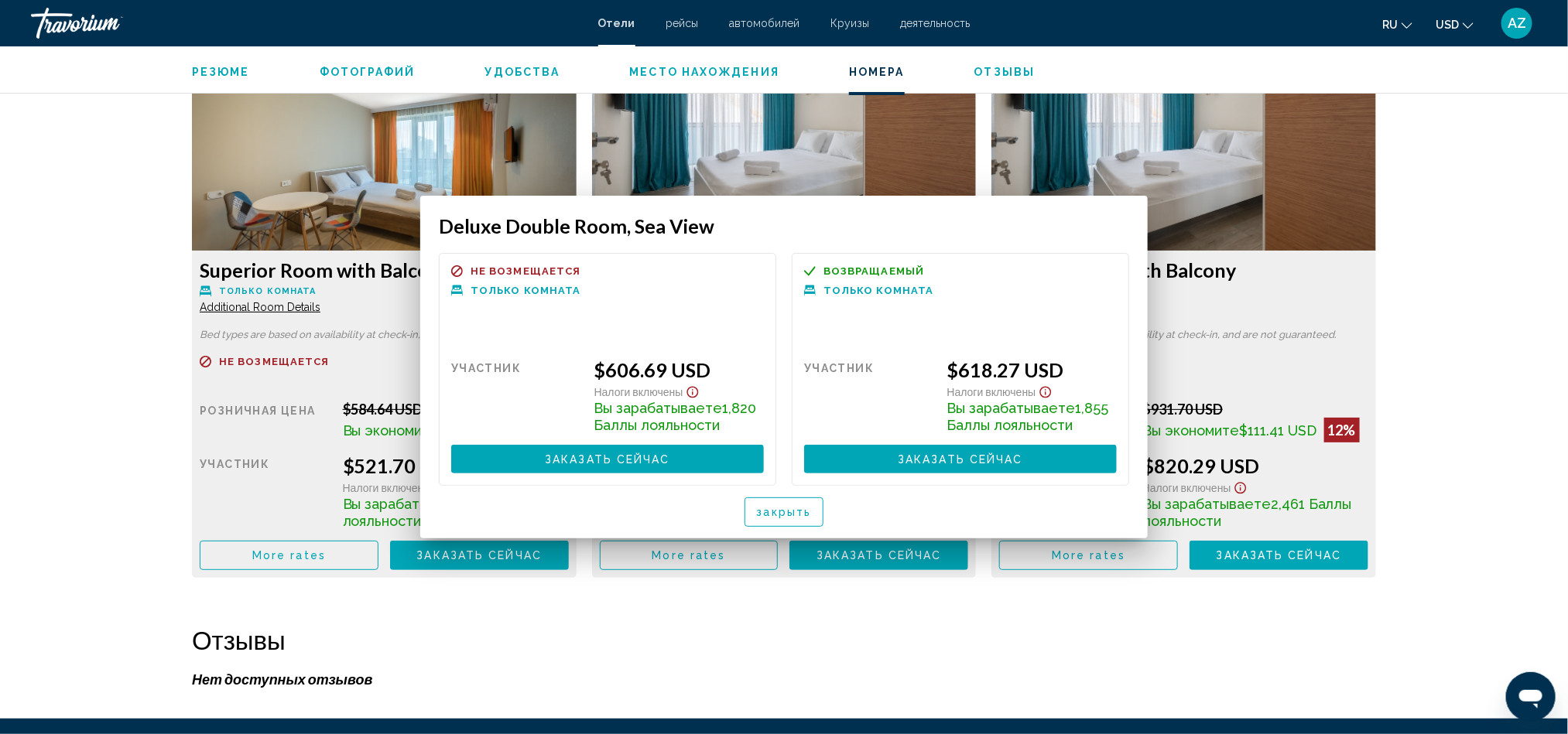 scroll, scrollTop: 2668, scrollLeft: 0, axis: vertical 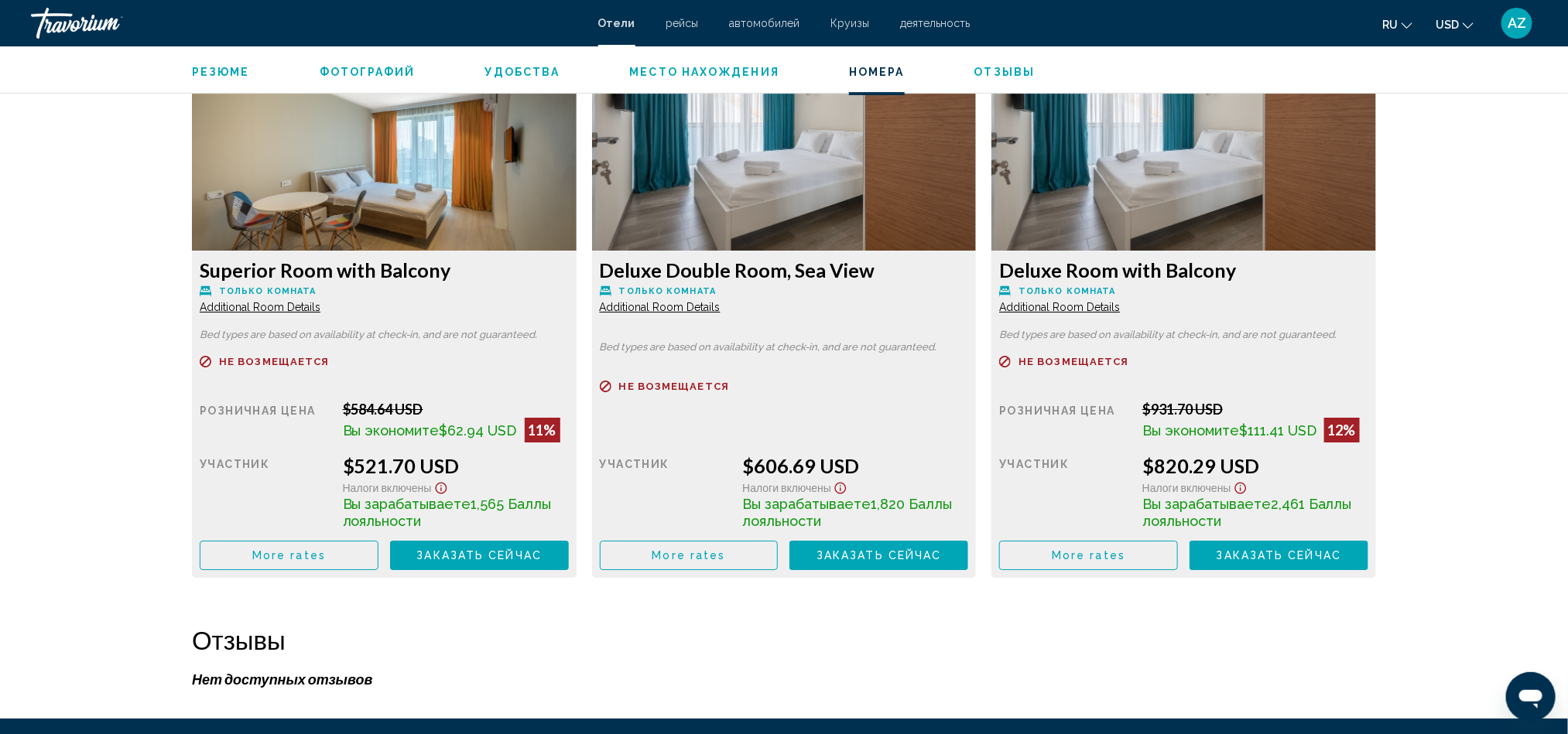 click on "More rates" at bounding box center [289, 20] 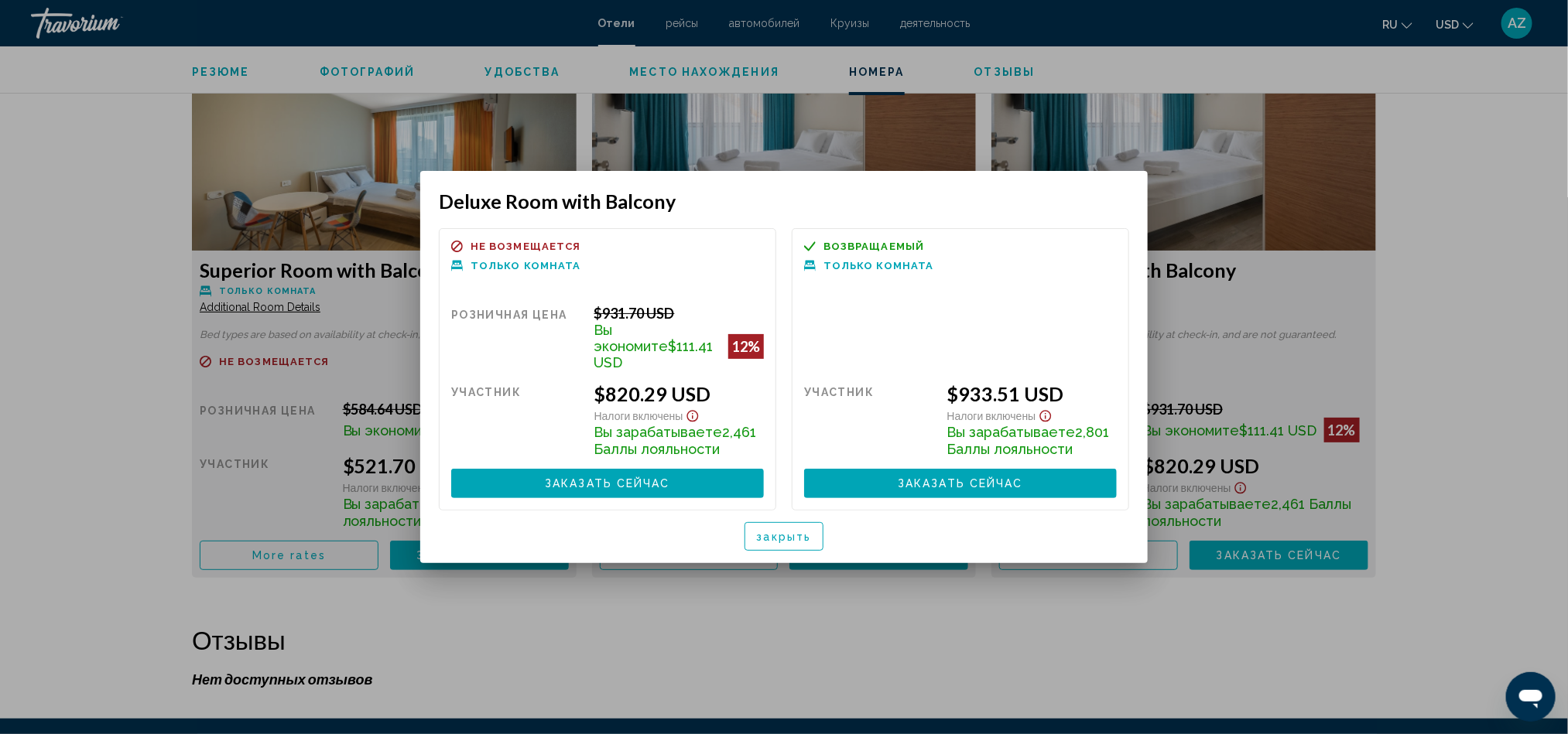click at bounding box center [784, 367] 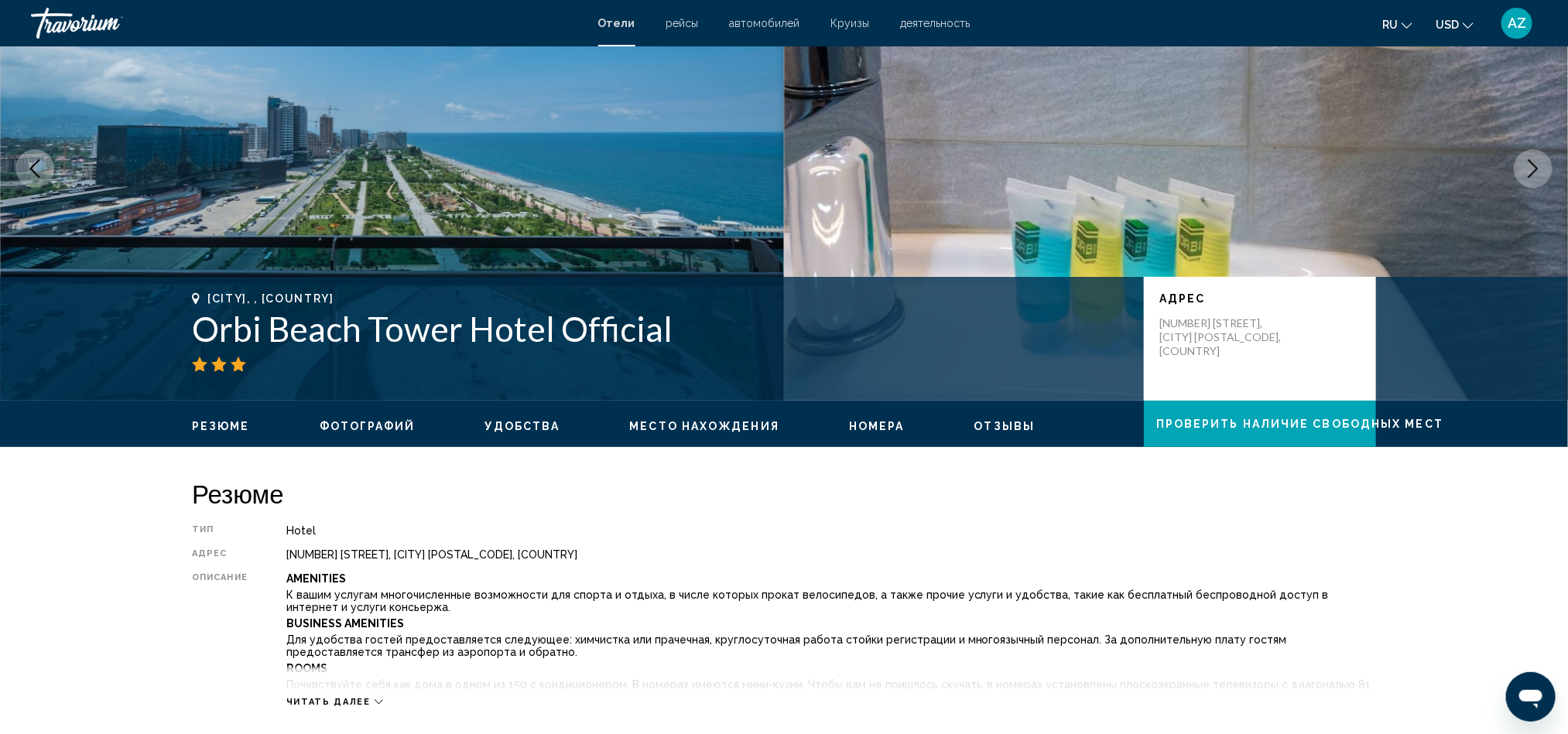 scroll, scrollTop: 0, scrollLeft: 0, axis: both 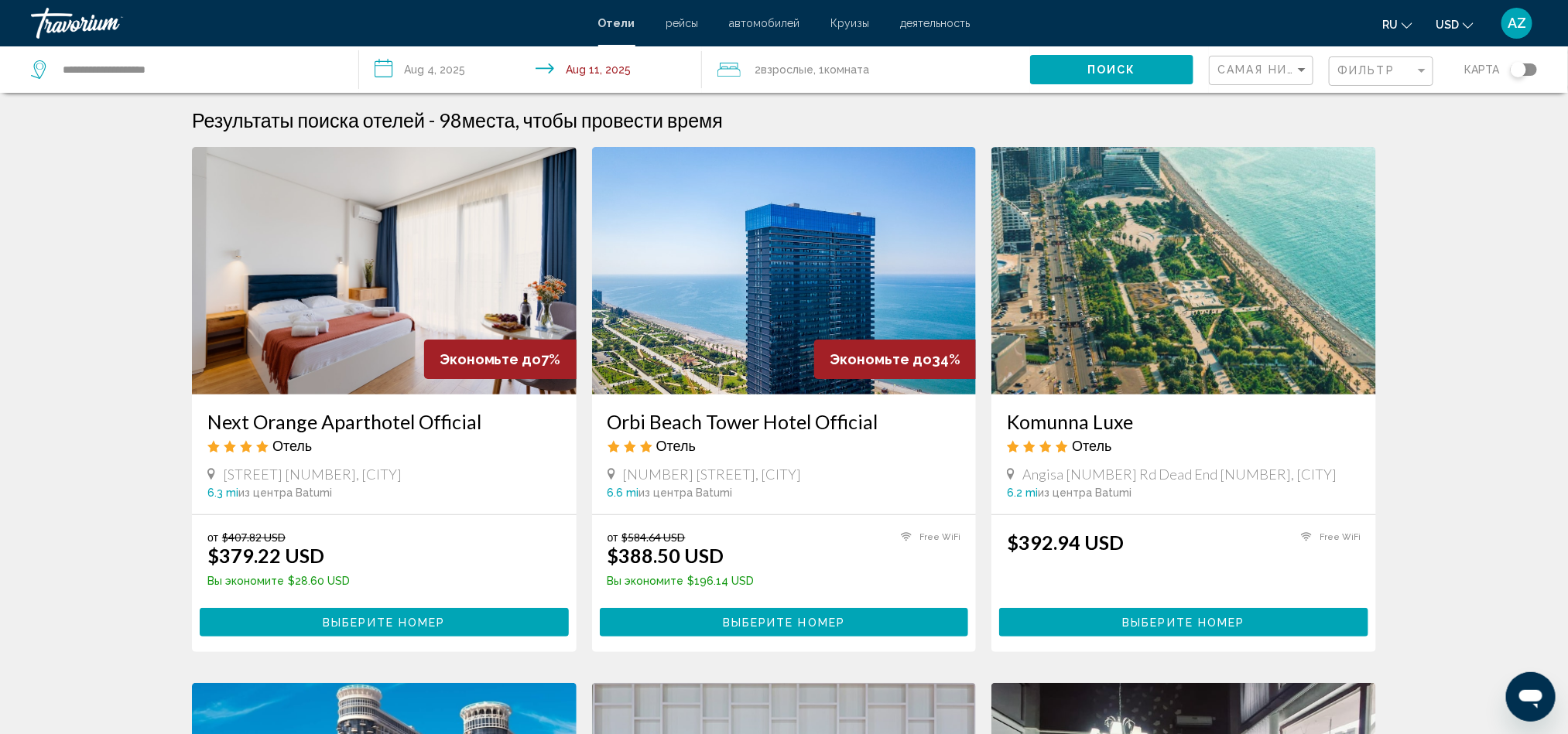 click on "Фильтр" 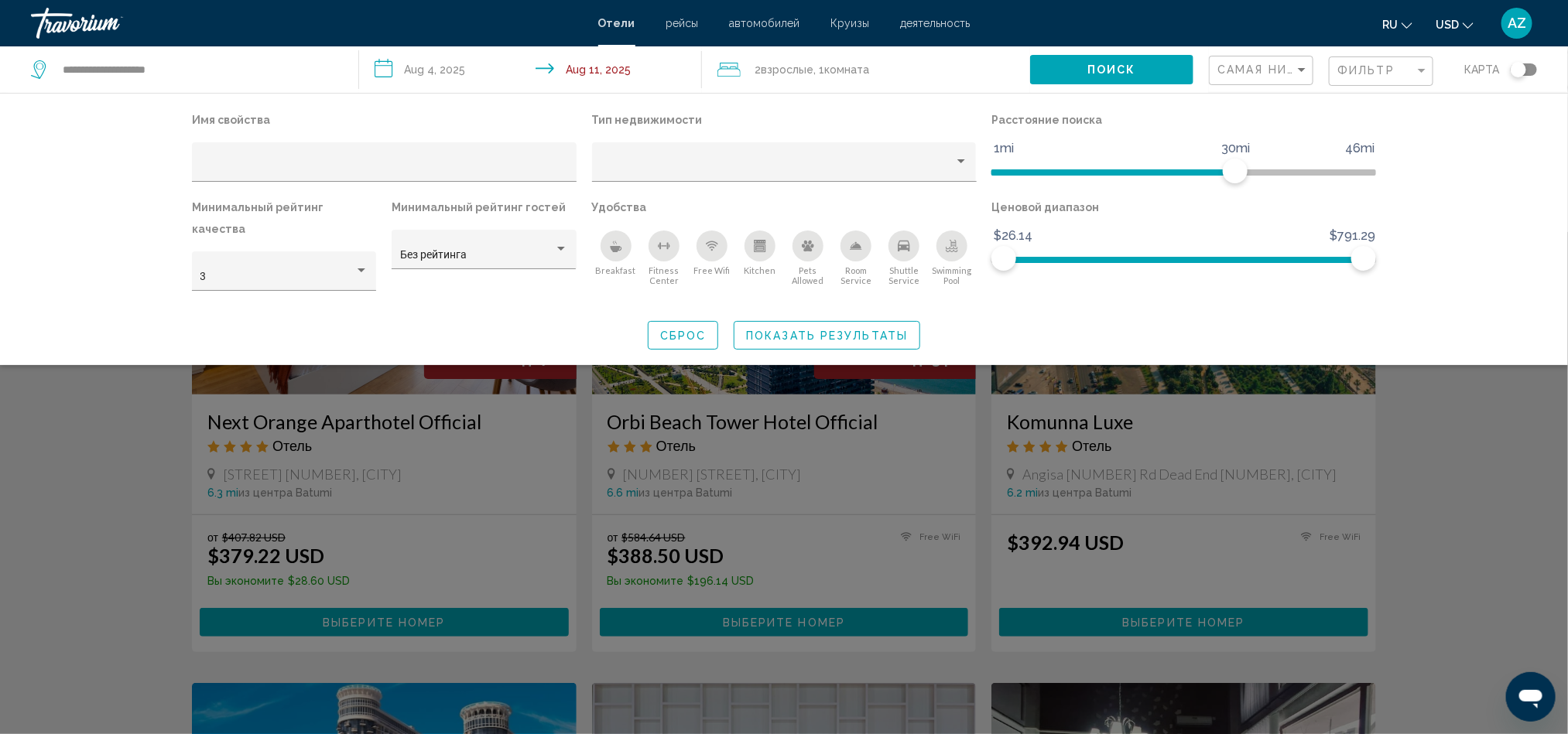 click on "Имя свойства Тип недвижимости Расстояние поиска 1mi 46mi 30mi Минимальный рейтинг качества 3 Минимальный рейтинг гостей Без рейтинга Удобства
Breakfast
Fitness Center
Free Wifi
Kitchen
Pets Allowed
Room Service
Shuttle Service
Swimming Pool Ценовой диапазон $26.14 $791.29 $26.14 $791.29 Сброс Показать результаты" 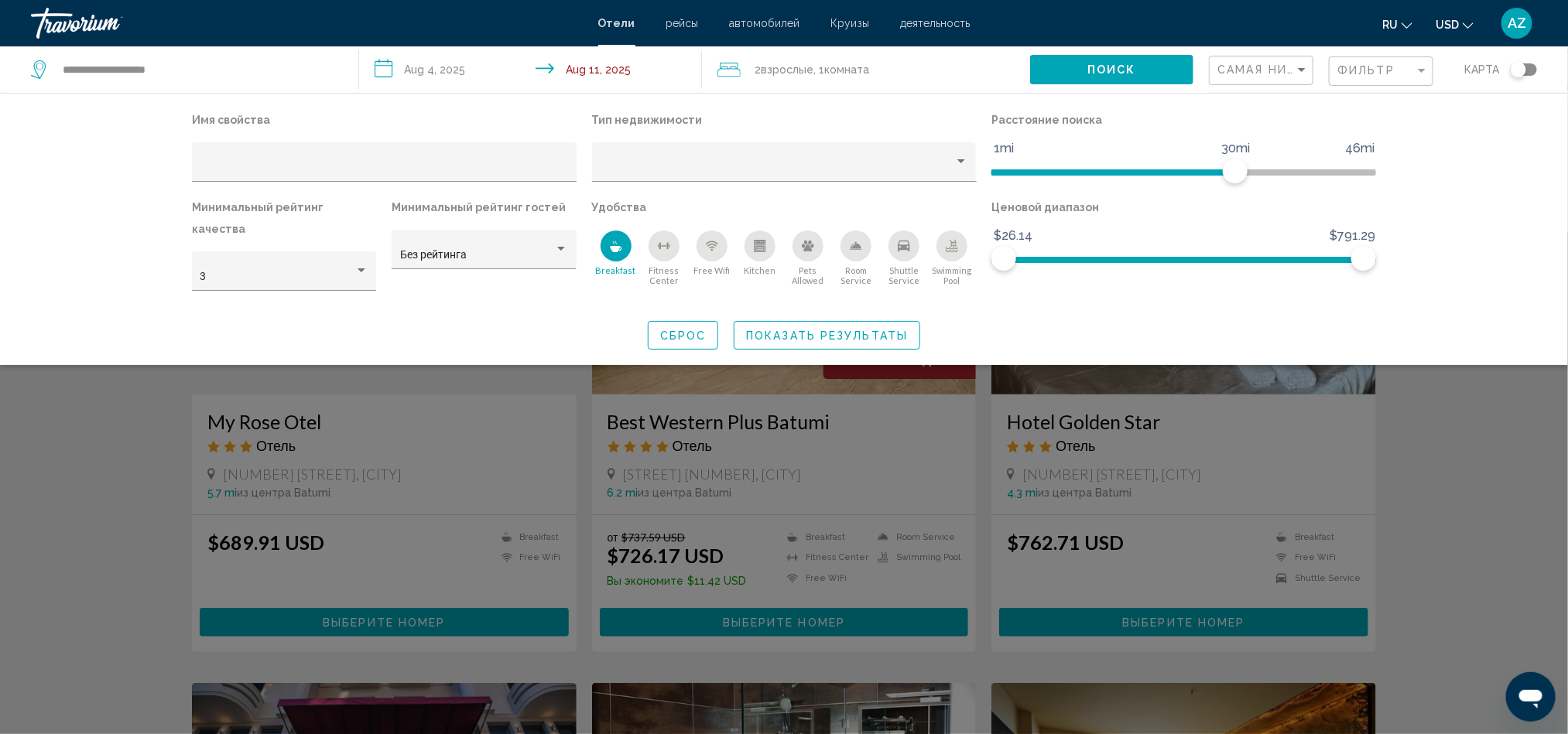click on "Показать результаты" 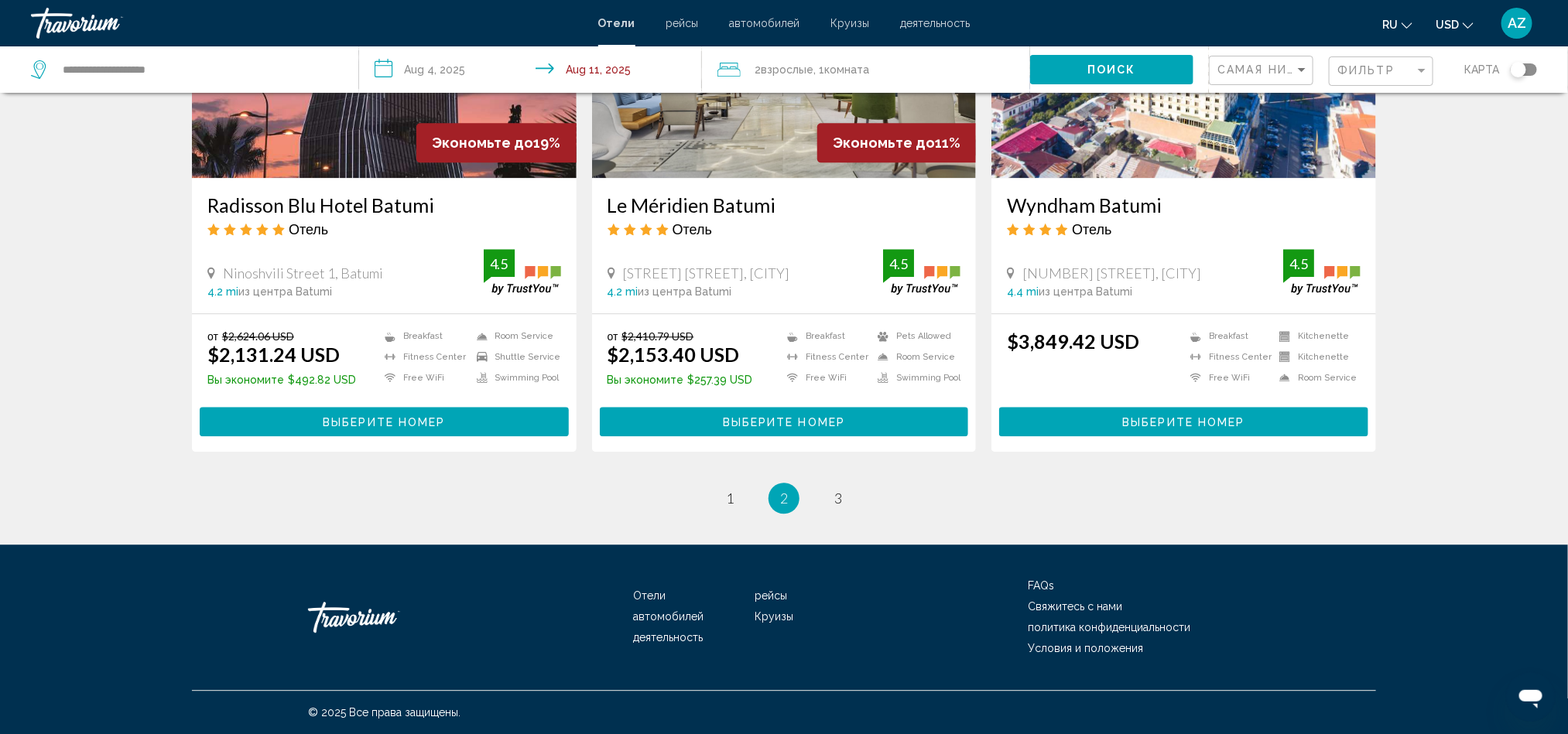 scroll, scrollTop: 1859, scrollLeft: 0, axis: vertical 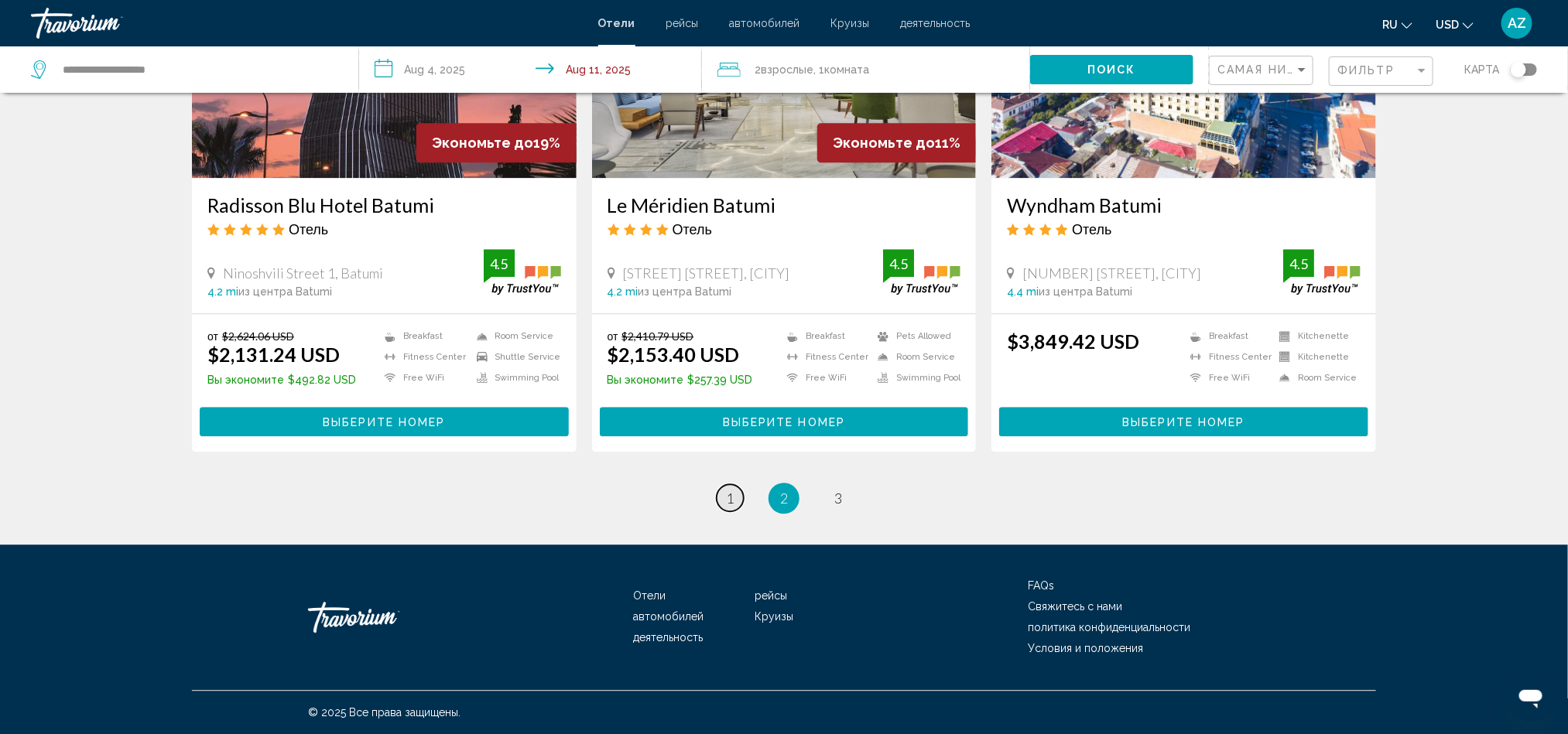 click on "1" at bounding box center (730, 498) 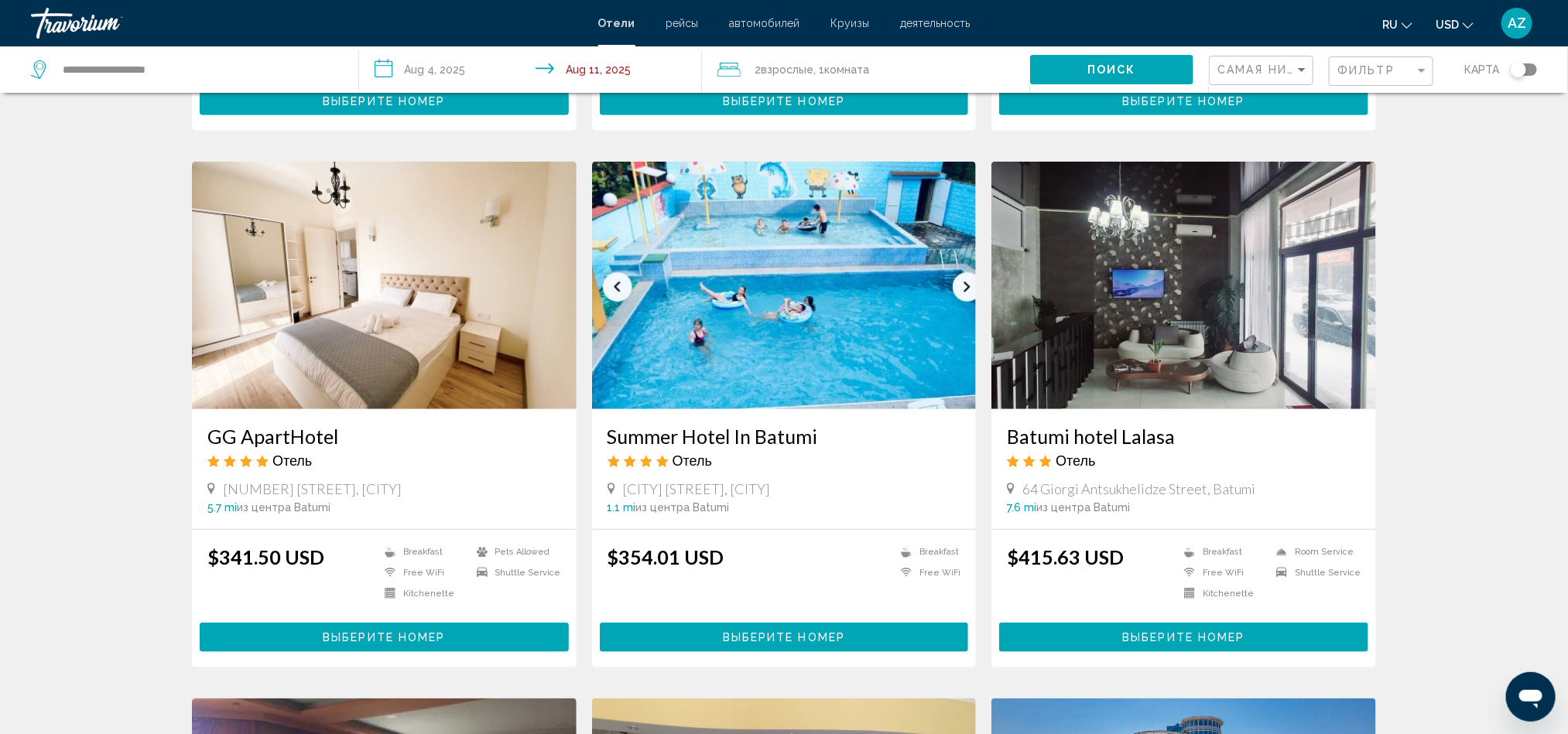 scroll, scrollTop: 580, scrollLeft: 0, axis: vertical 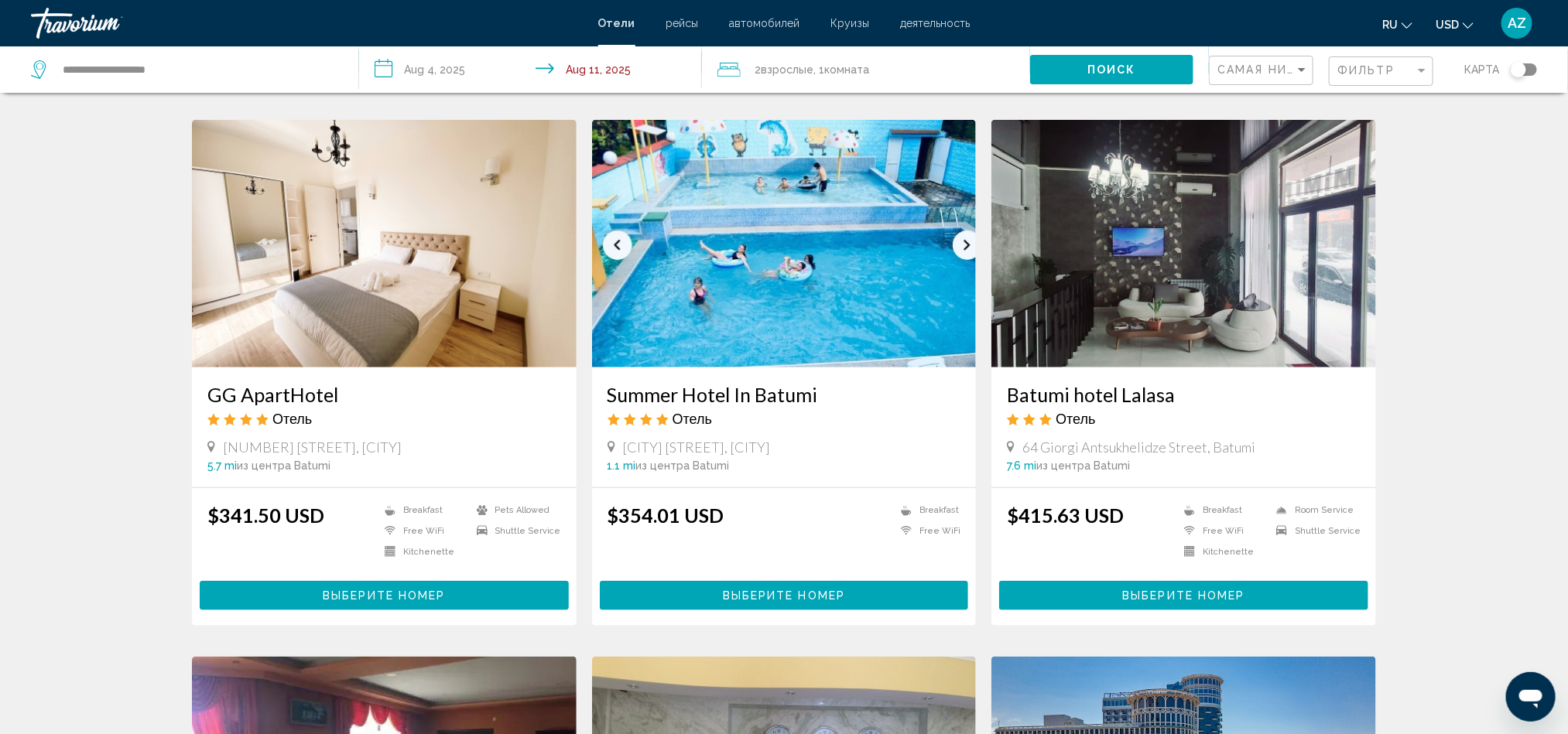 drag, startPoint x: 741, startPoint y: 388, endPoint x: 741, endPoint y: 397, distance: 9 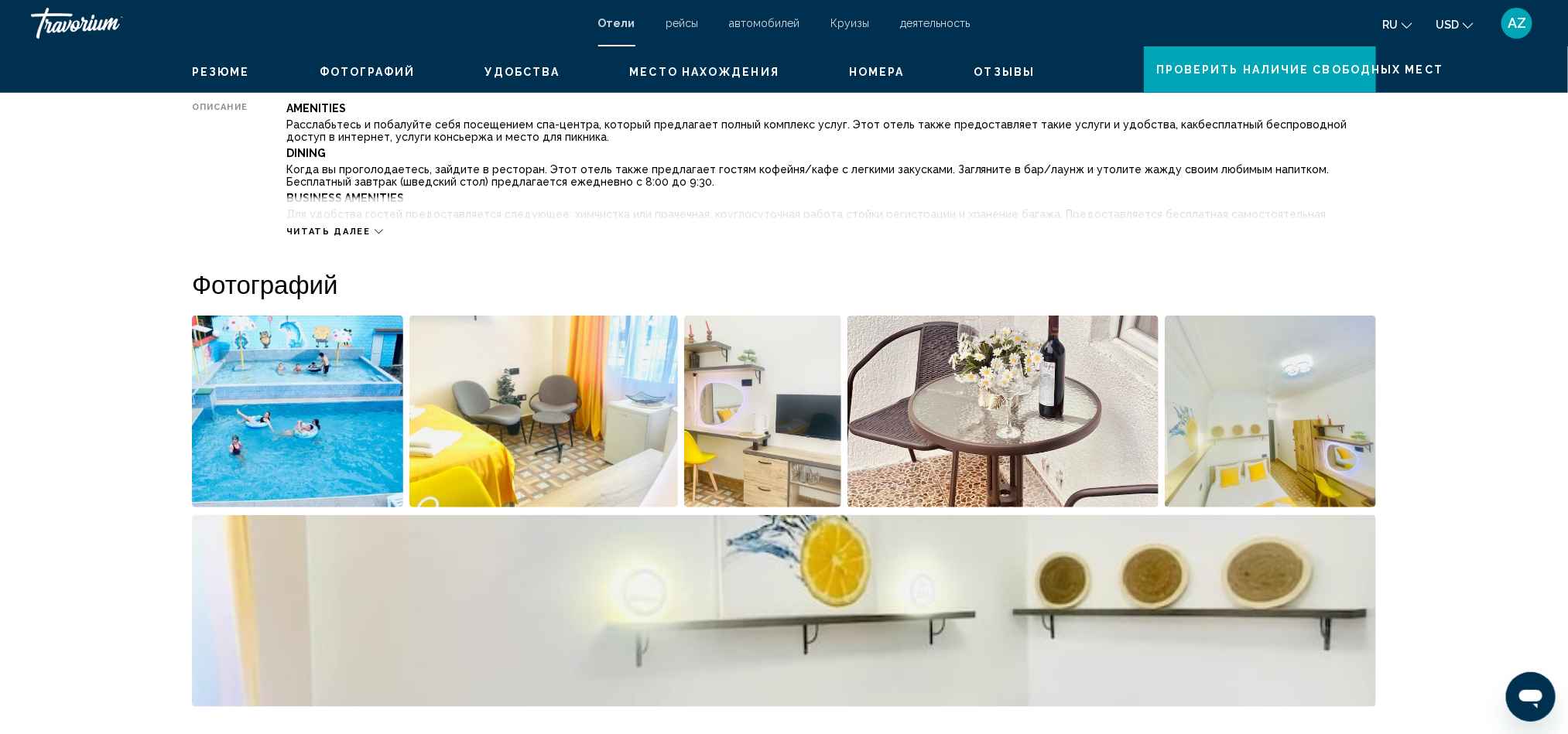scroll, scrollTop: 0, scrollLeft: 0, axis: both 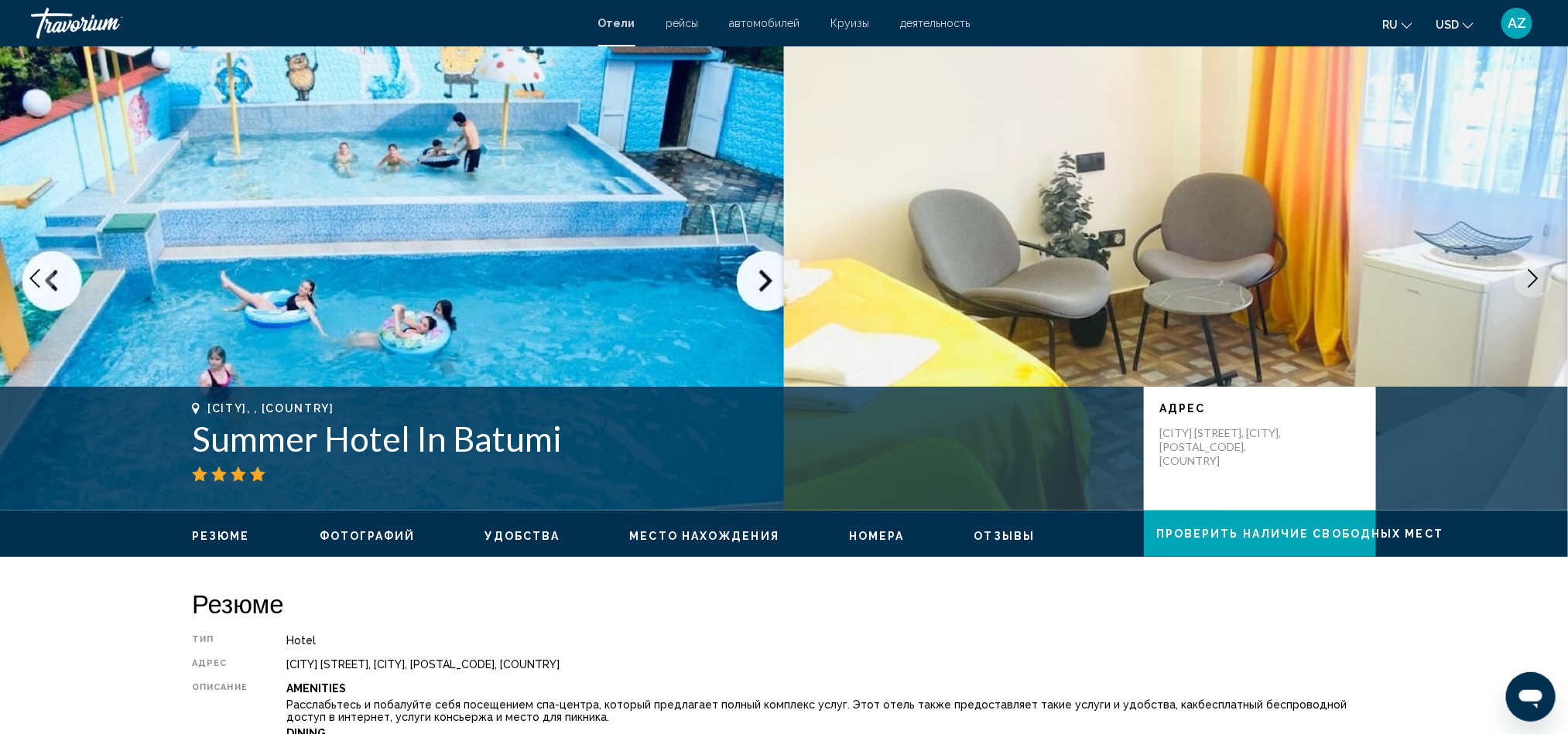 click at bounding box center (1533, 278) 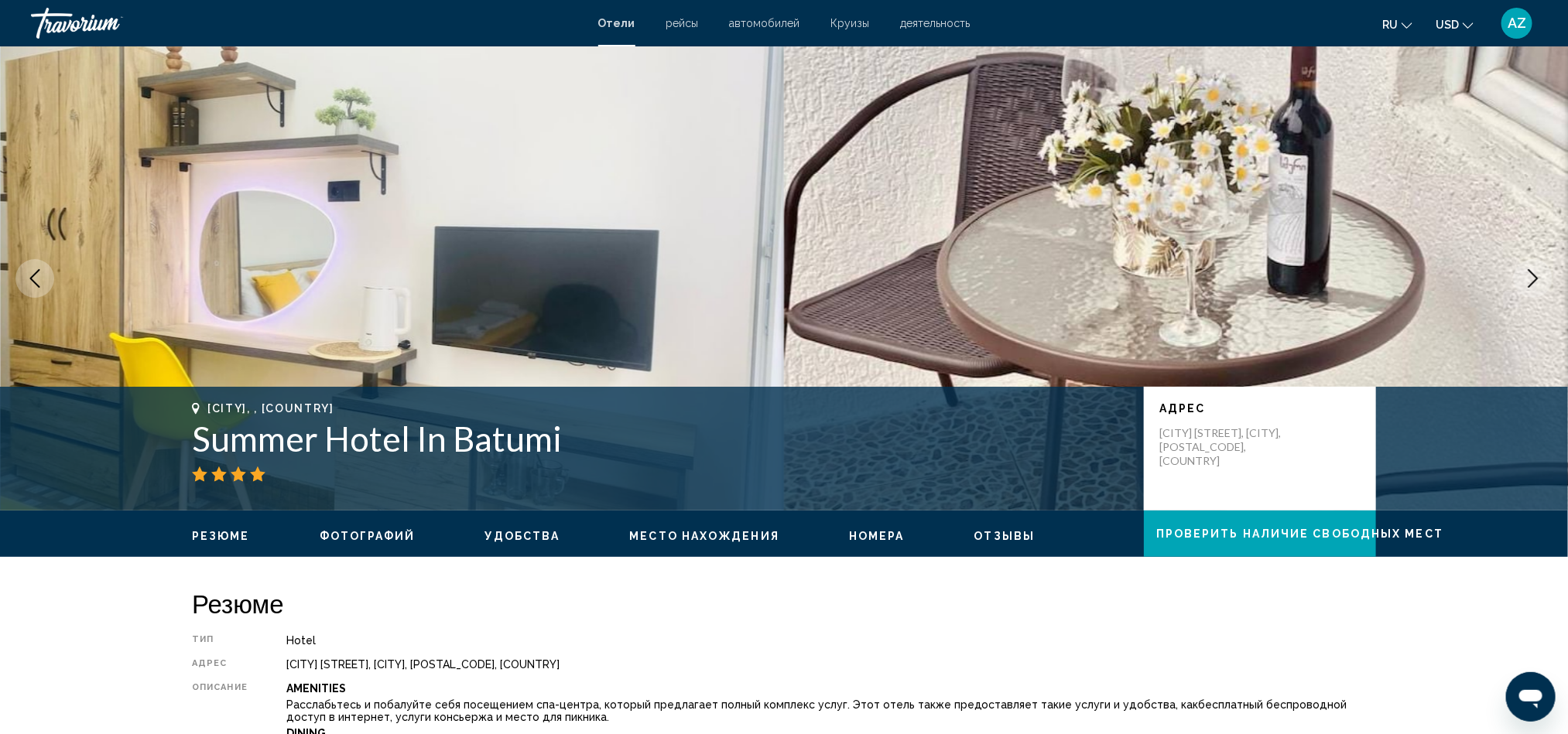 click at bounding box center (1533, 278) 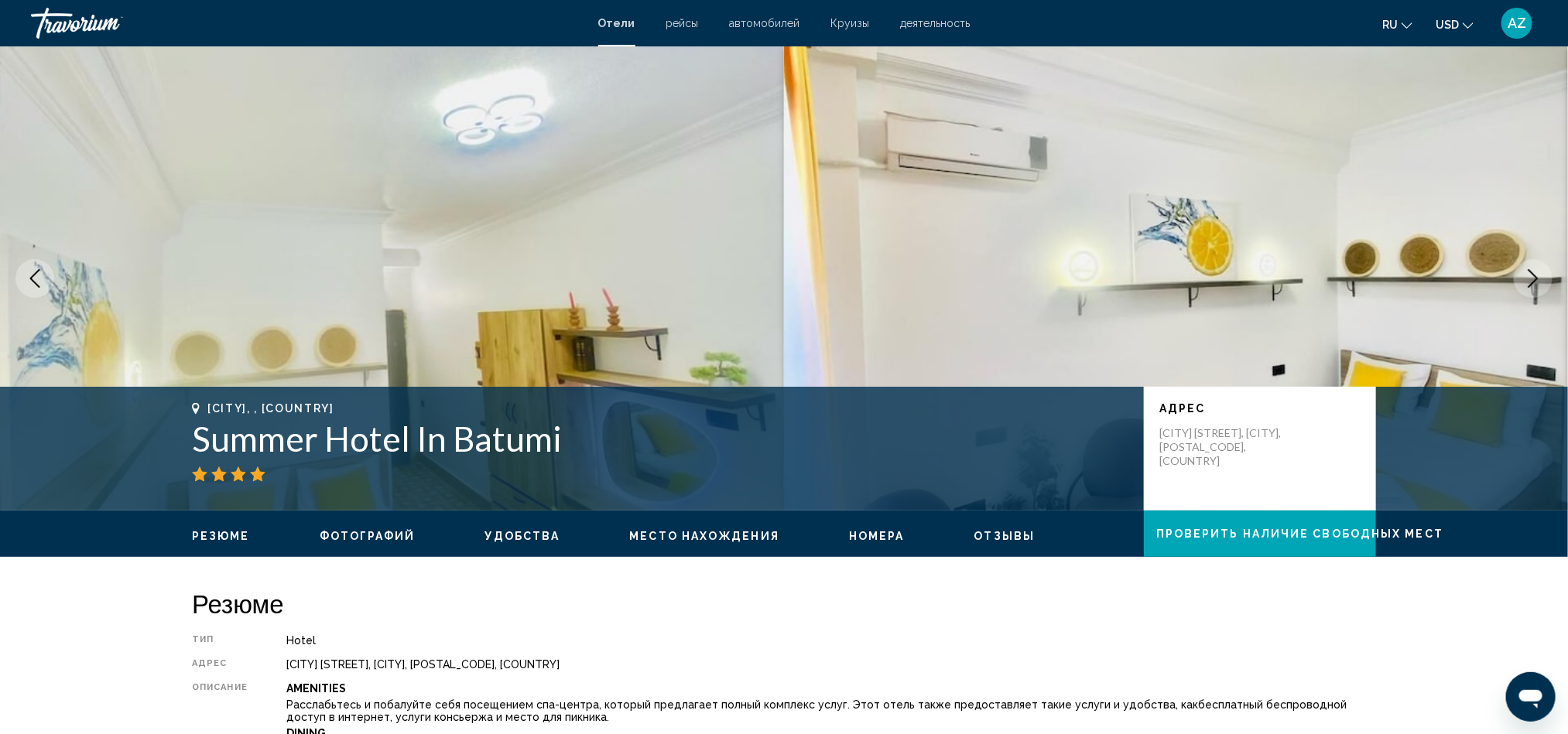 click at bounding box center (1533, 278) 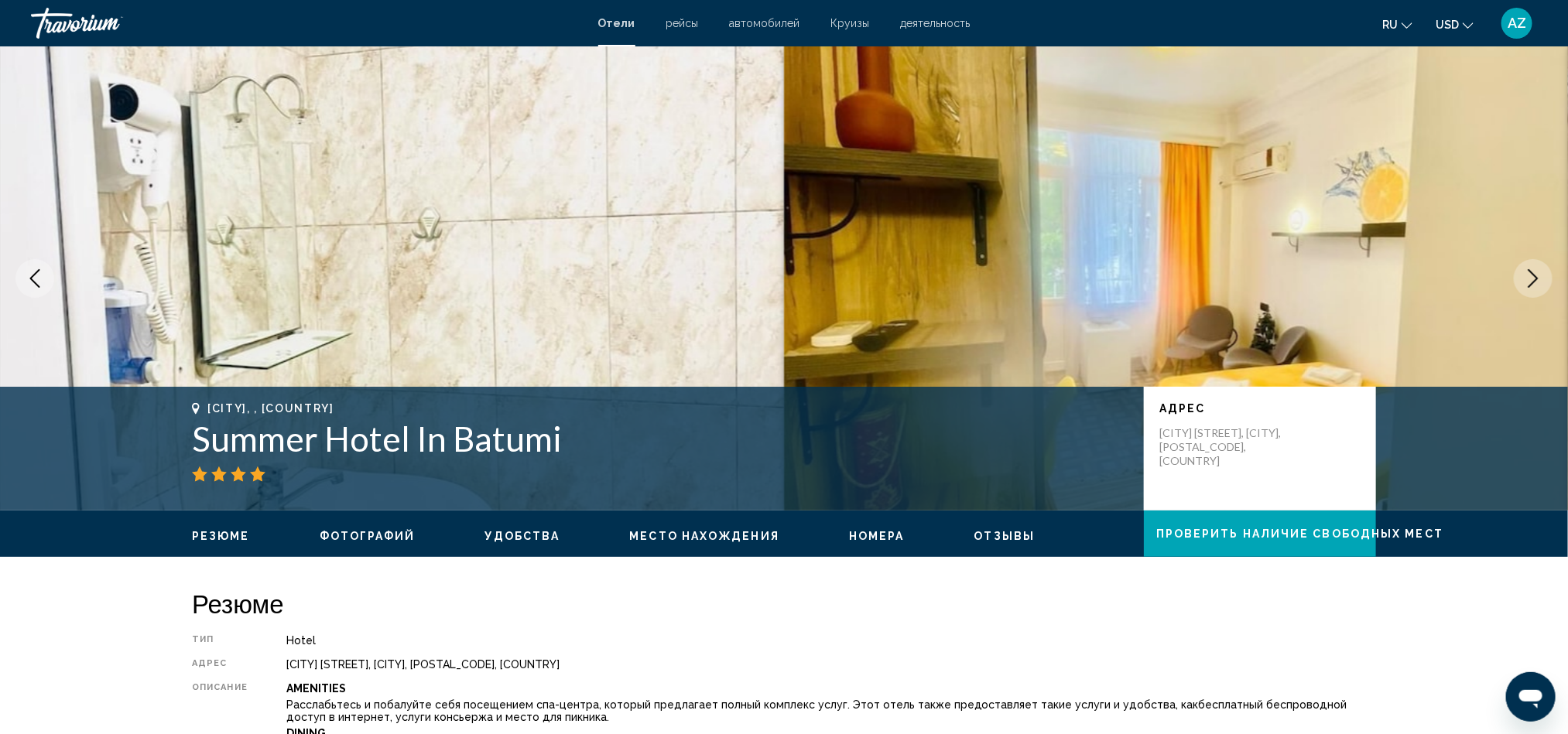 click at bounding box center (1533, 278) 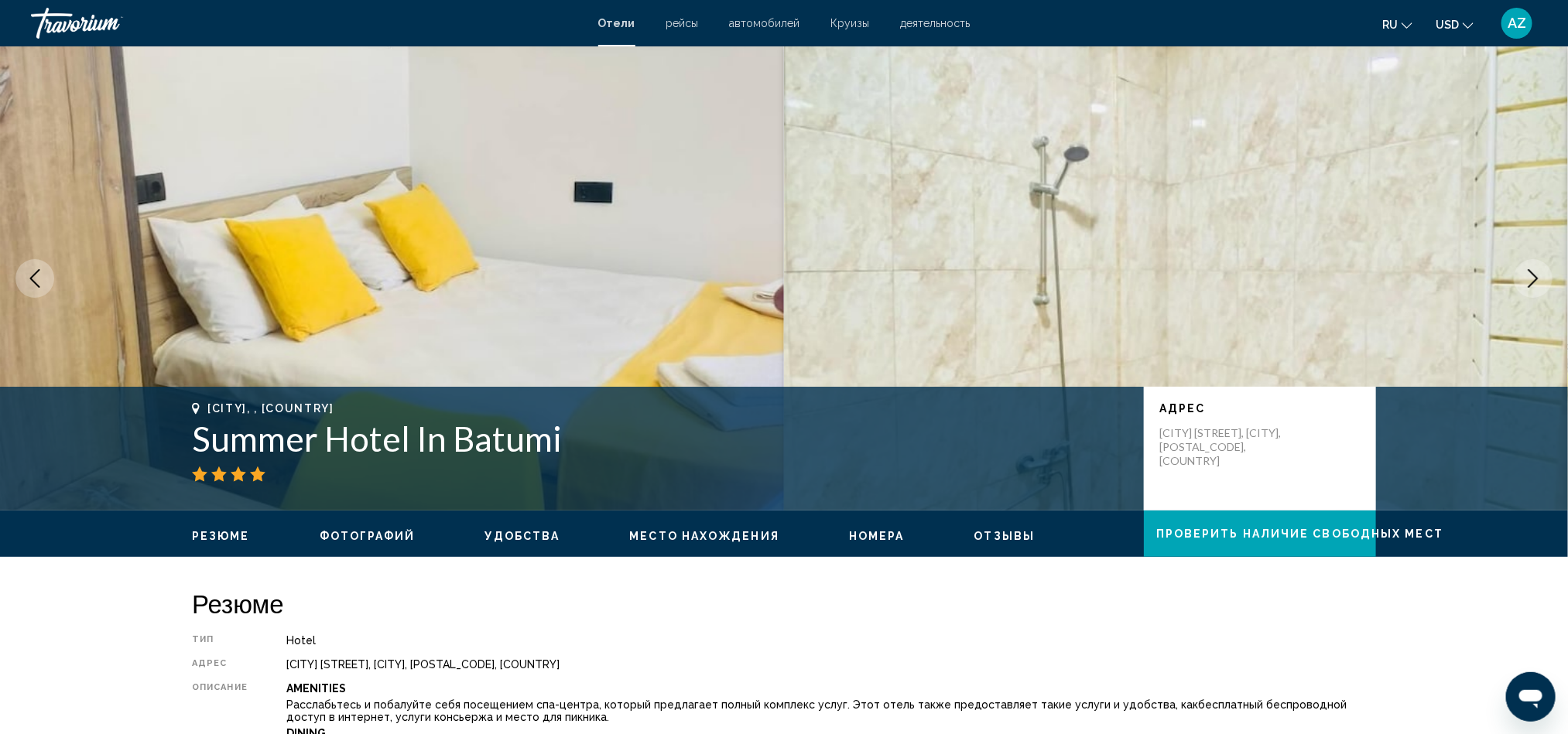 click at bounding box center (1533, 278) 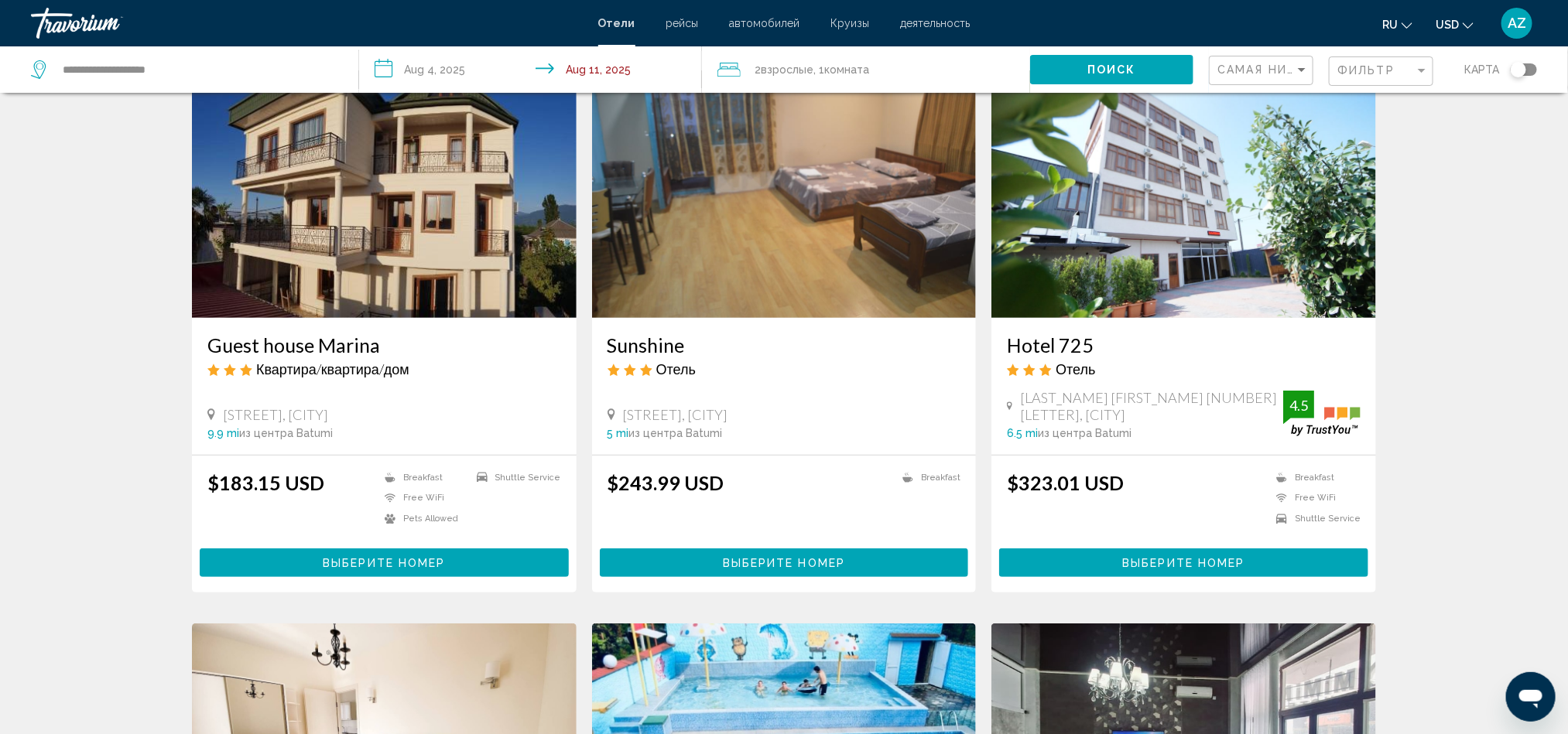 scroll, scrollTop: 116, scrollLeft: 0, axis: vertical 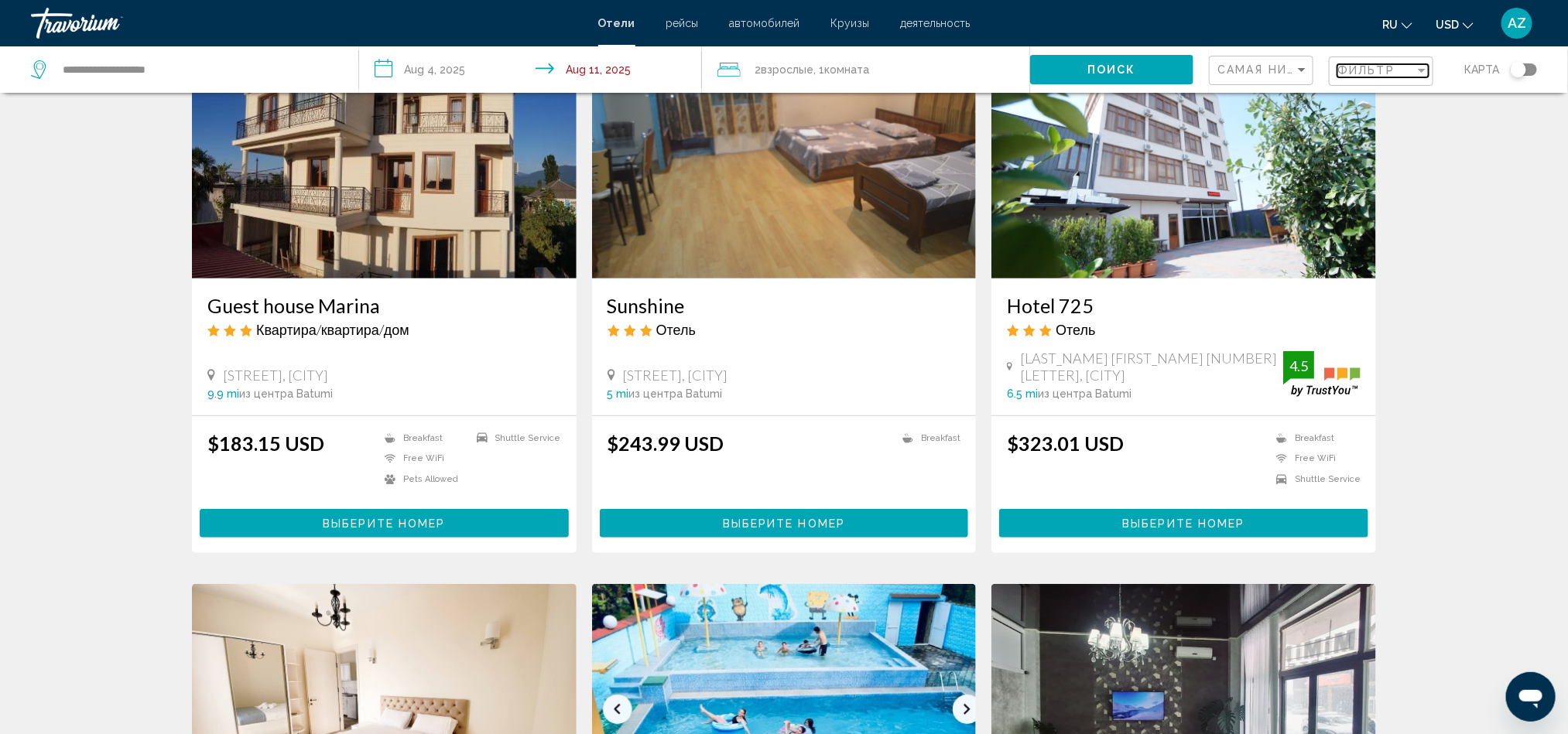 click on "Фильтр" at bounding box center [1366, 70] 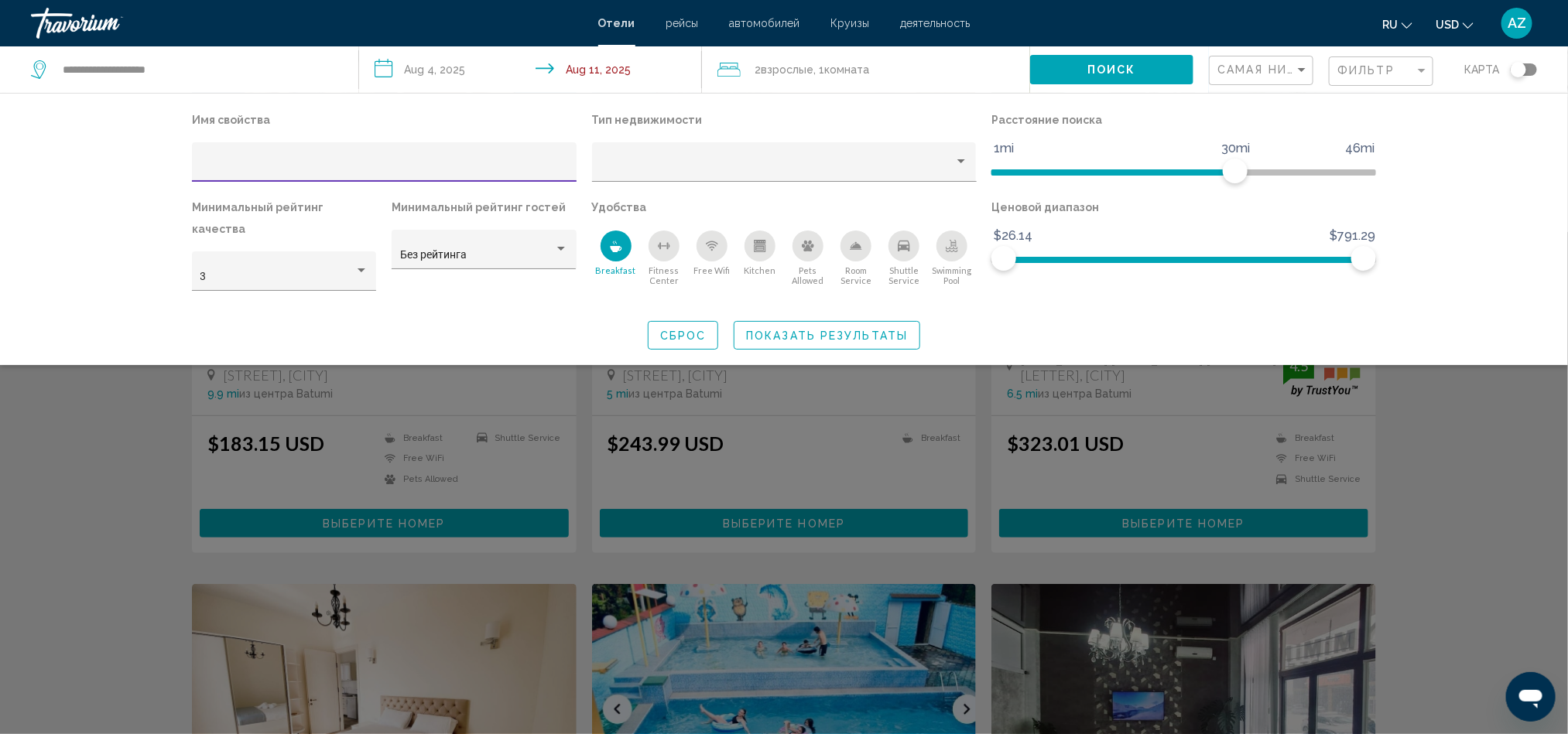 click 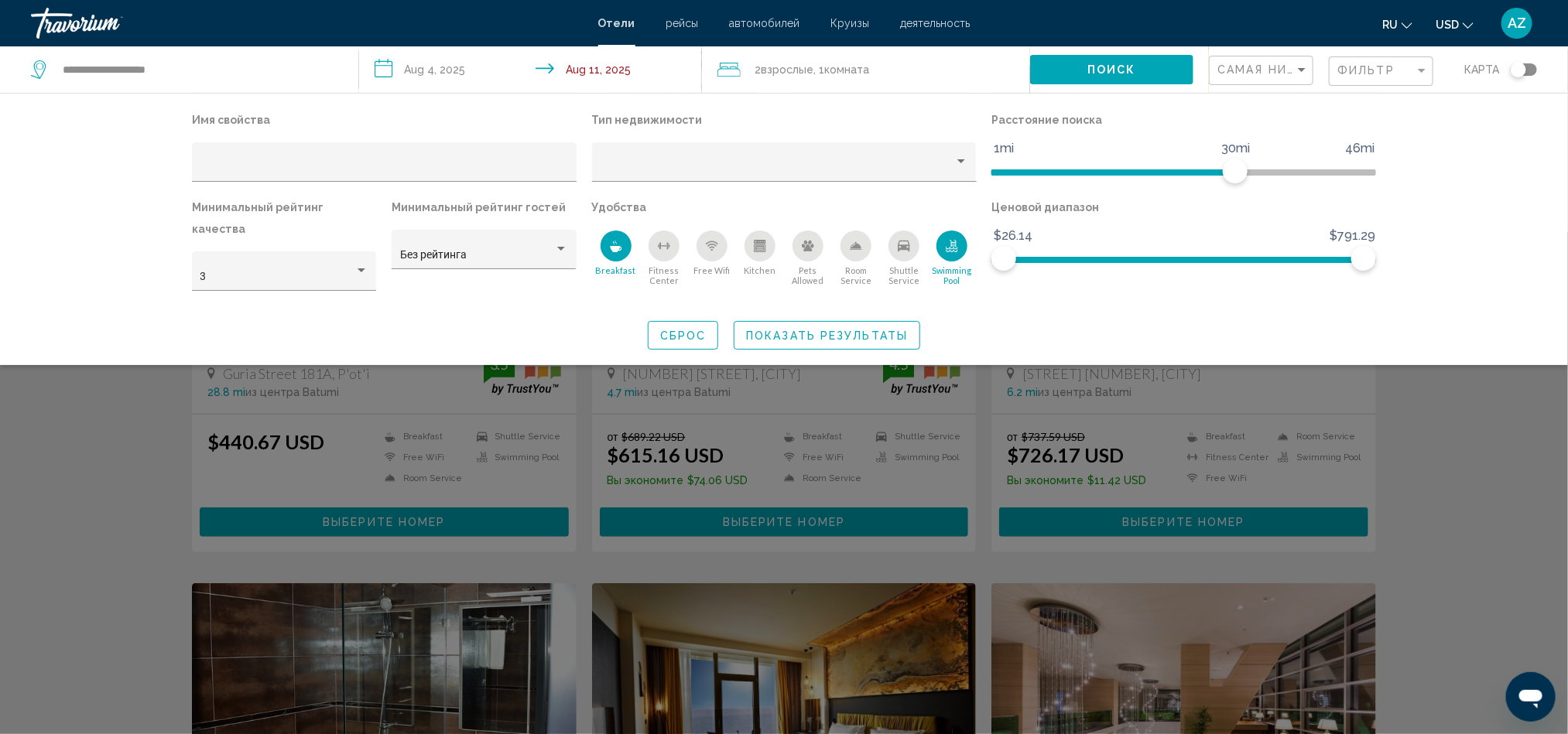 click on "Показать результаты" 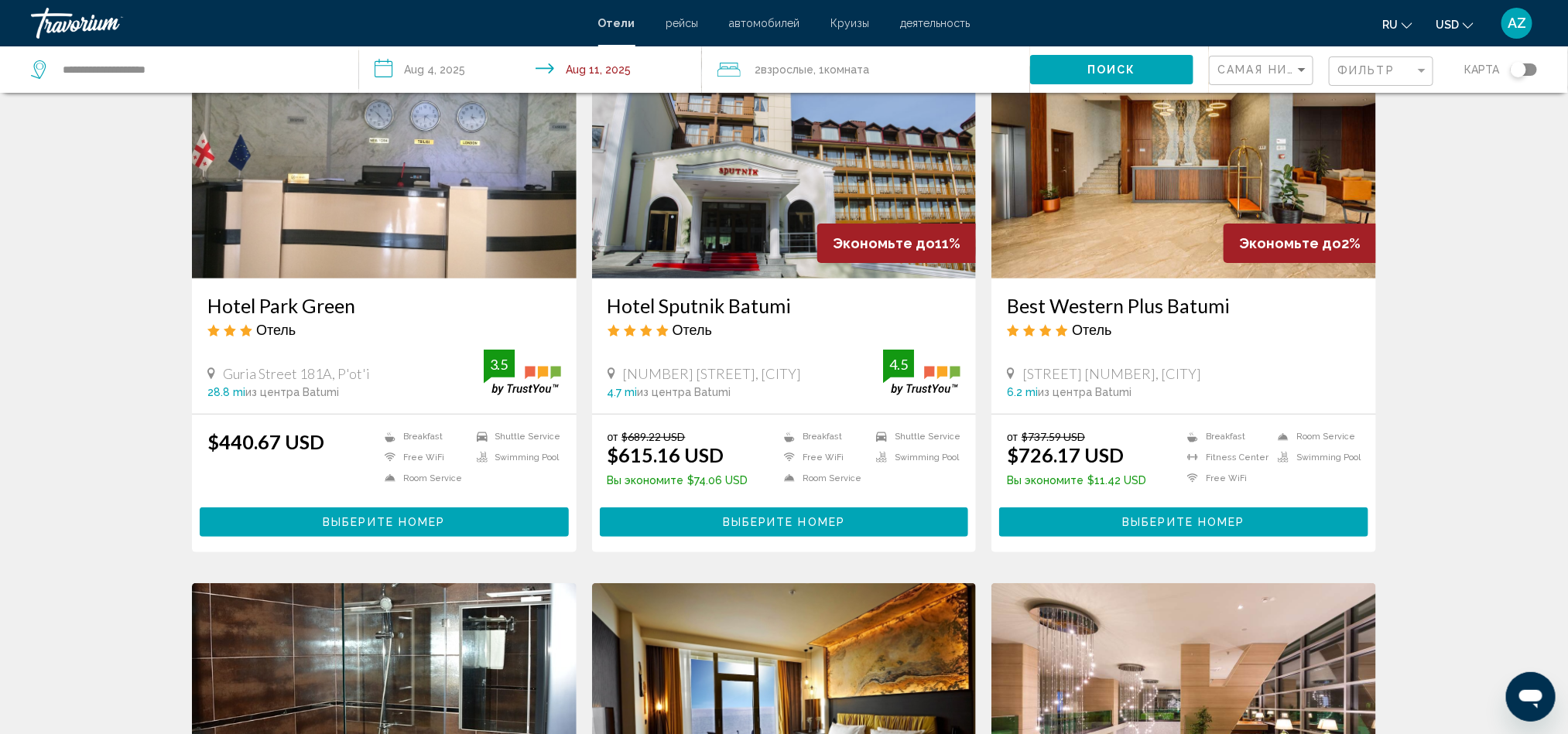 scroll, scrollTop: 0, scrollLeft: 0, axis: both 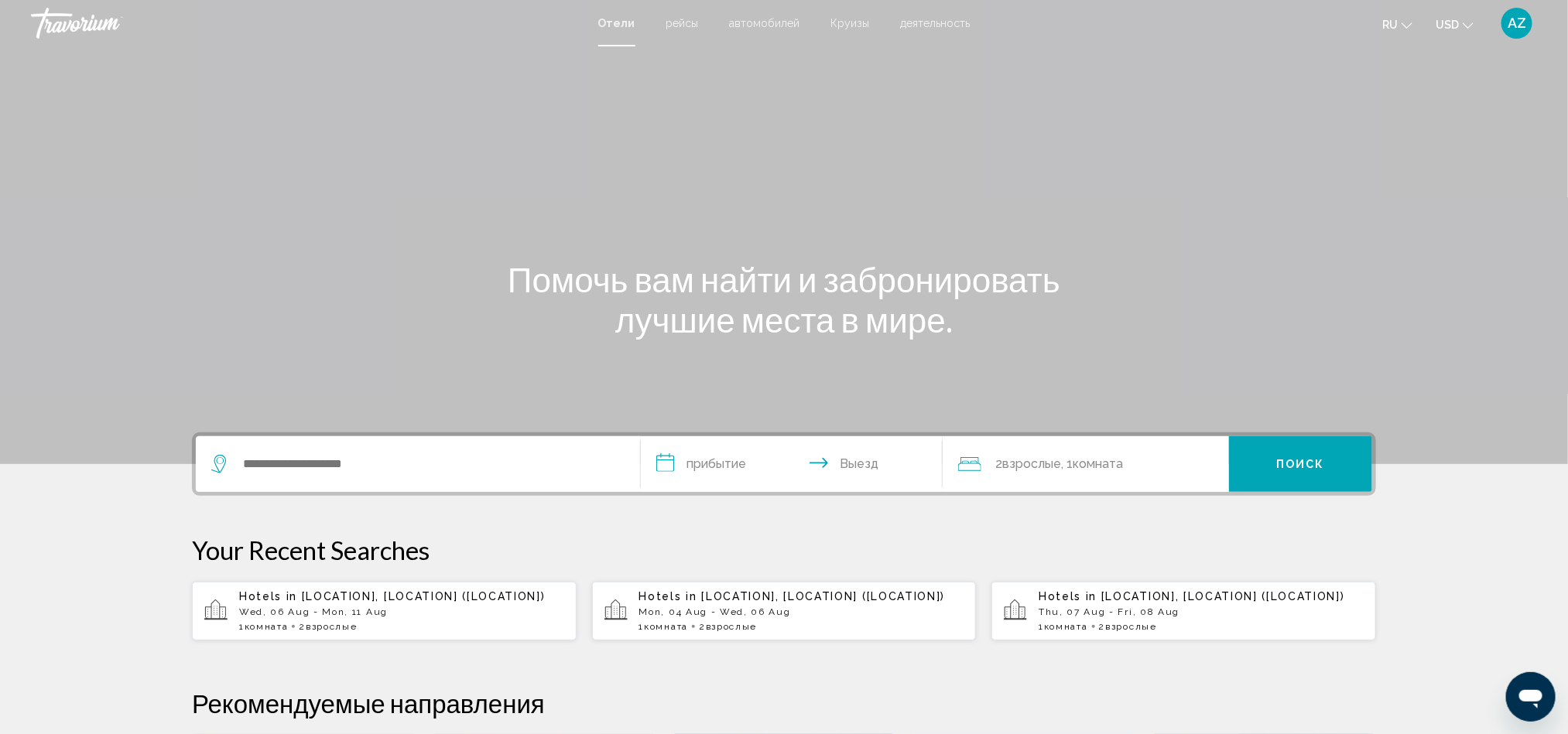 click at bounding box center [418, 464] 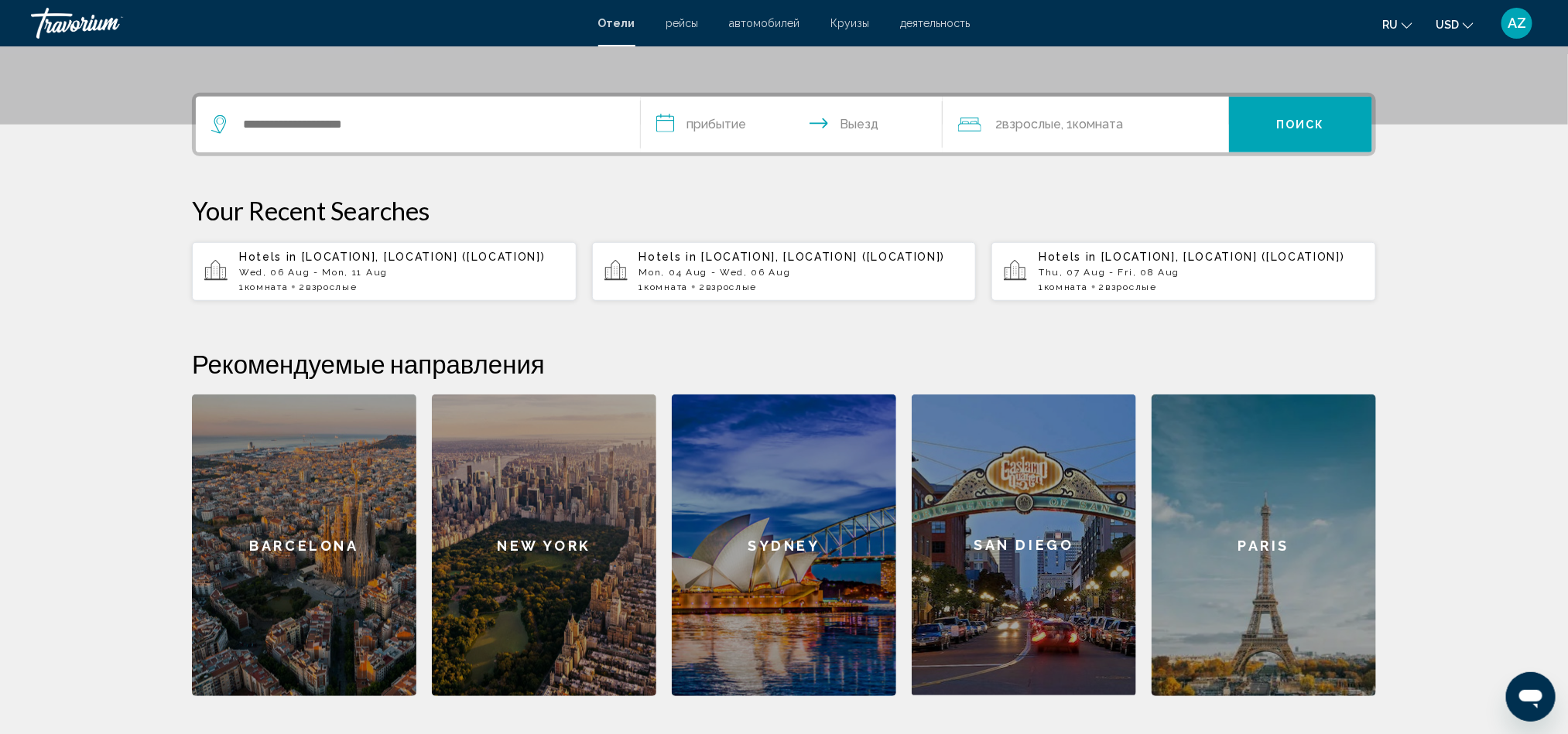 scroll, scrollTop: 381, scrollLeft: 0, axis: vertical 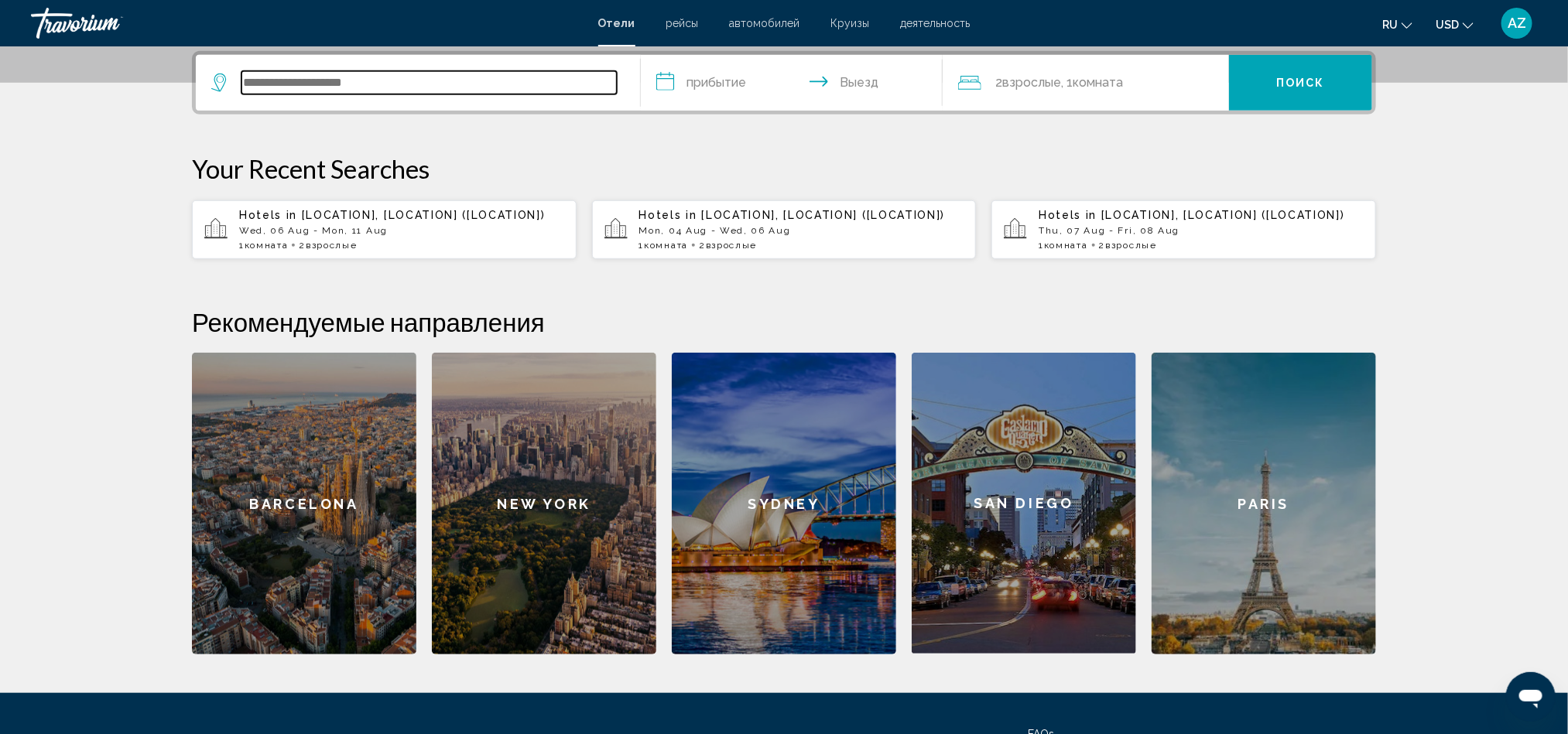 click at bounding box center [429, 83] 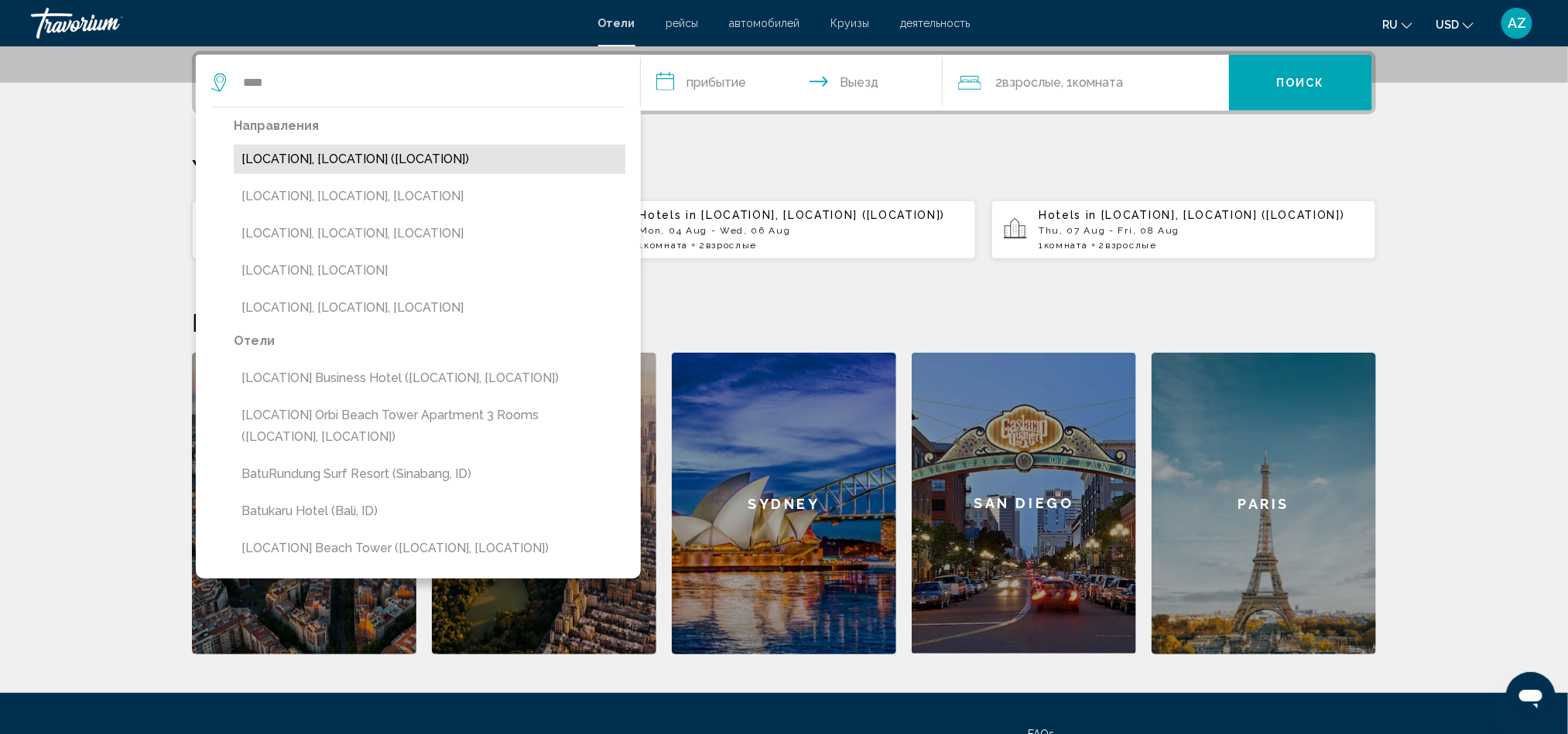click on "[CITY], [COUNTRY] ([ABBREVIATION])" at bounding box center (430, 159) 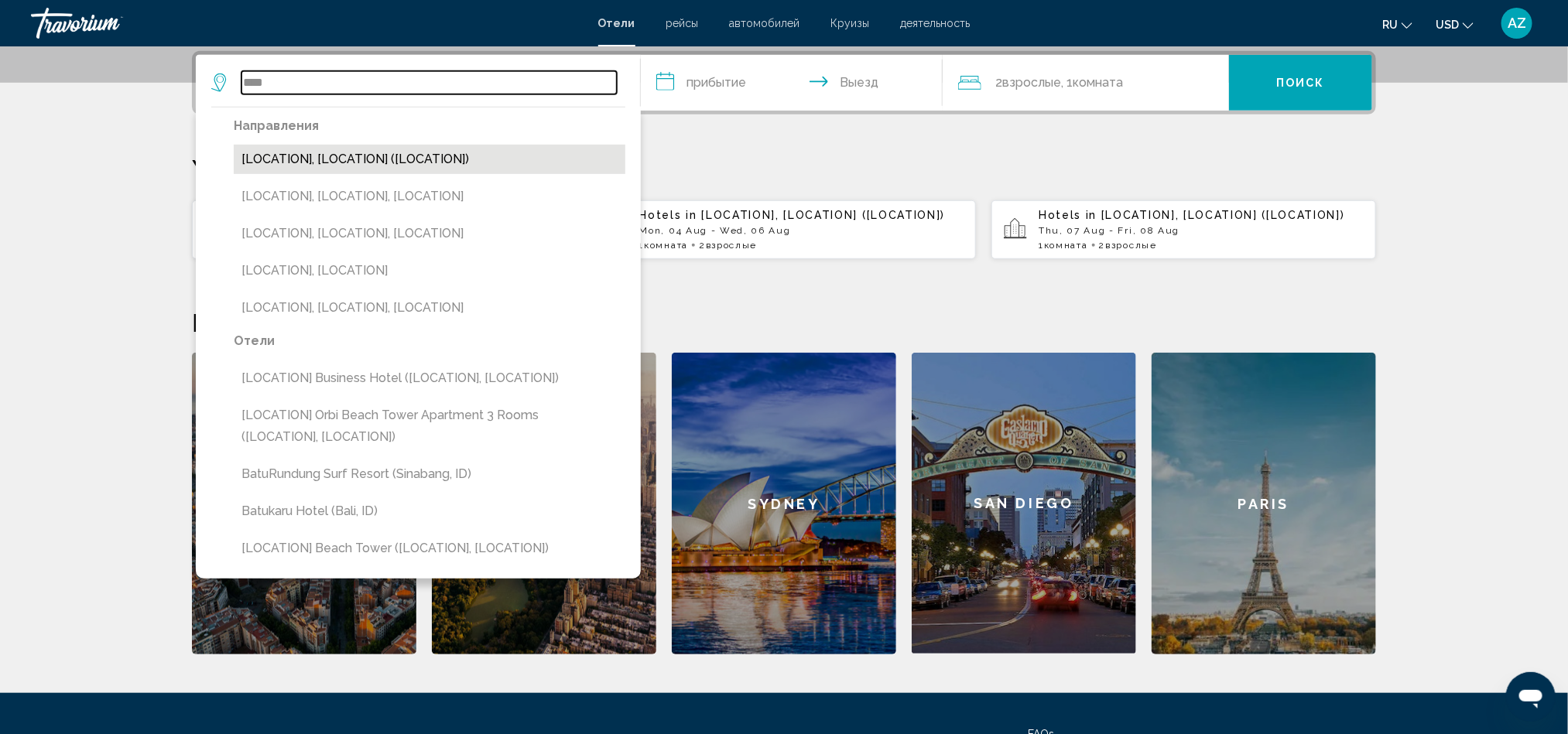 type on "**********" 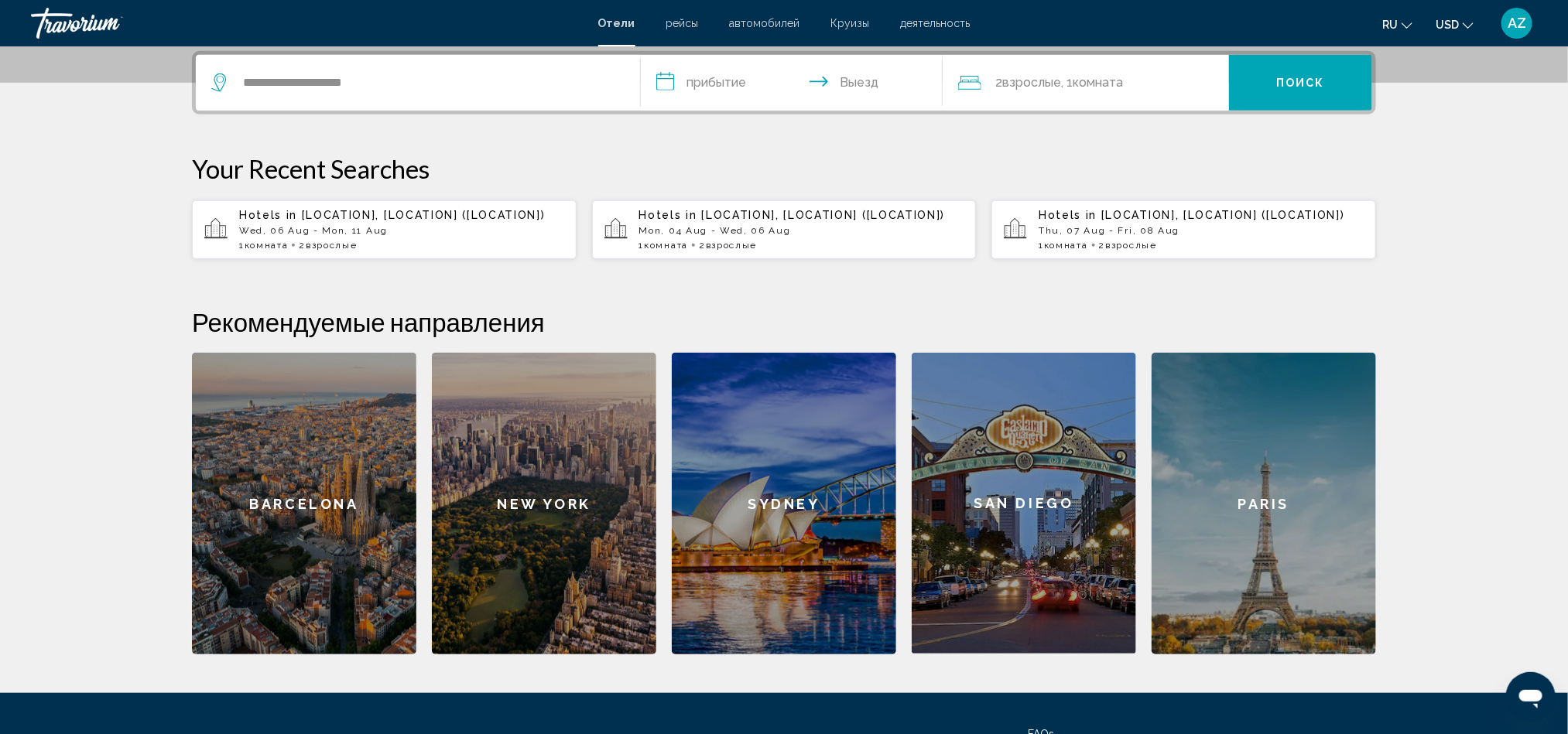 click on "**********" at bounding box center [795, 85] 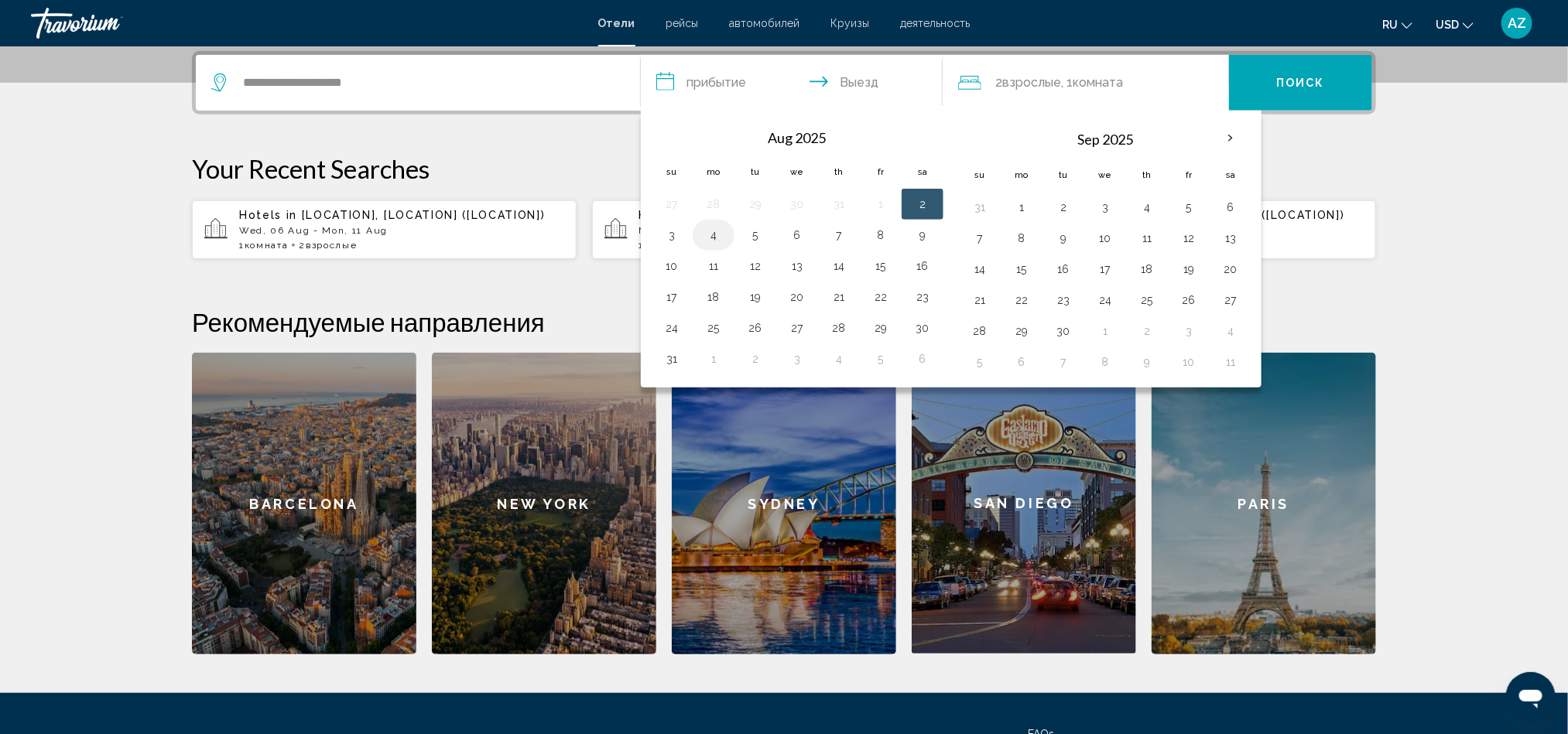 click on "4" at bounding box center (714, 235) 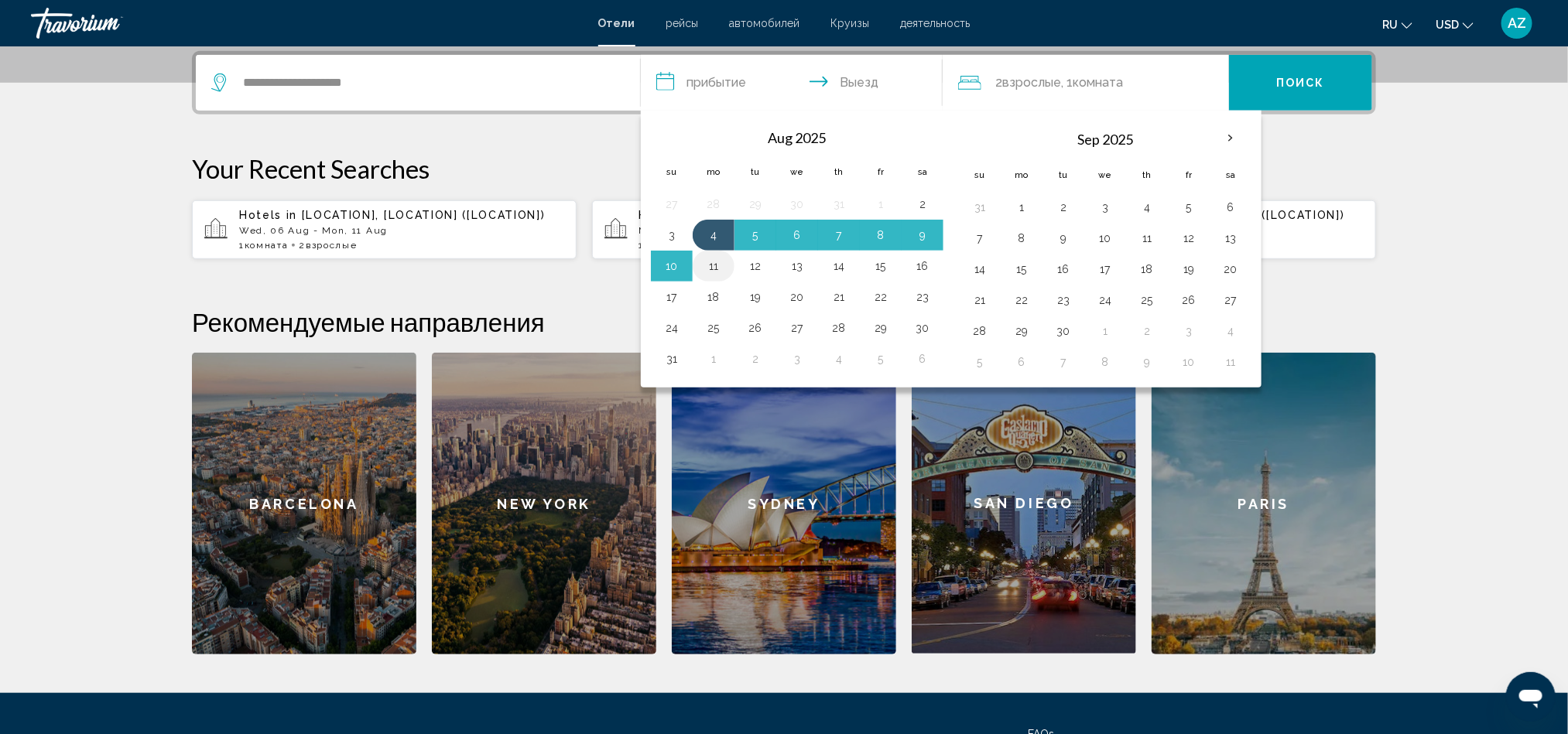 click on "11" at bounding box center (714, 266) 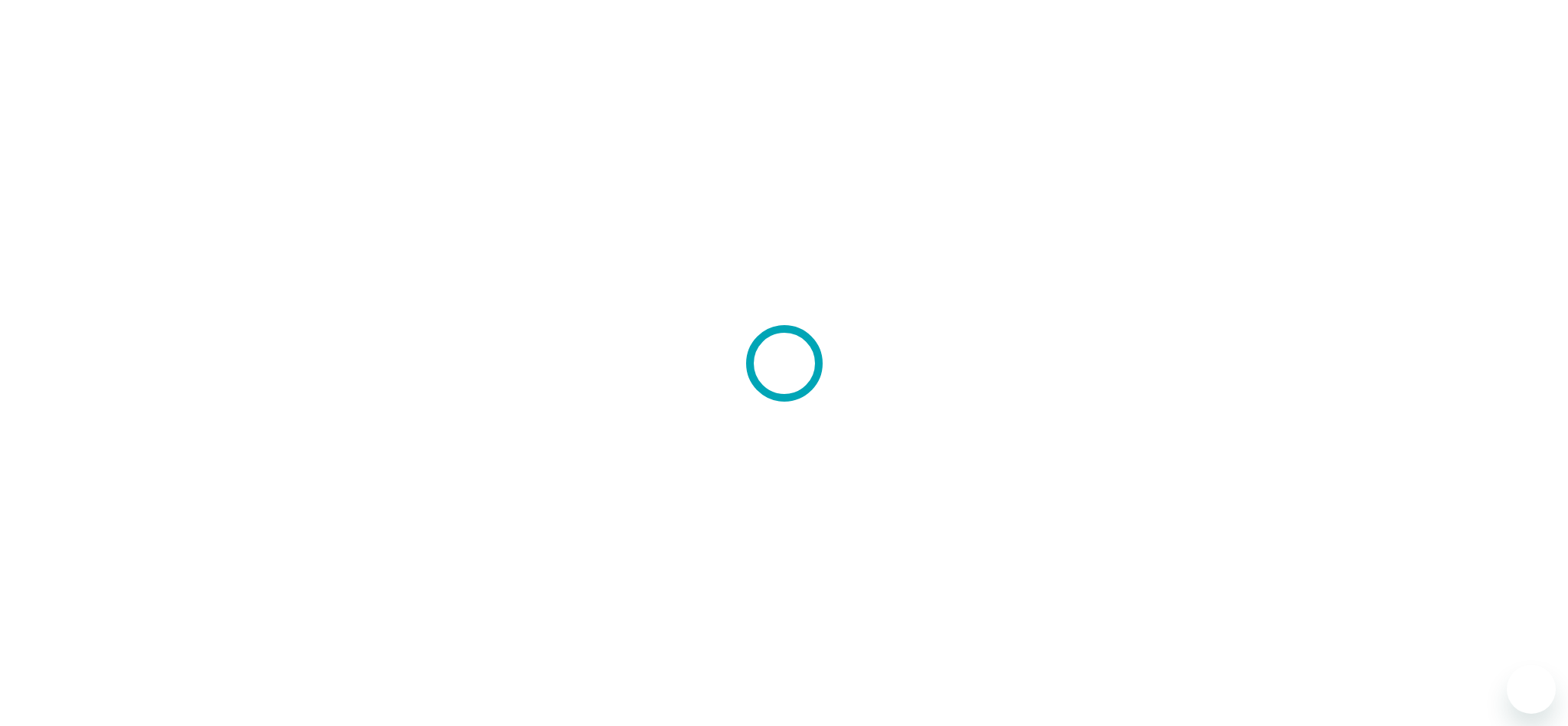 scroll, scrollTop: 0, scrollLeft: 0, axis: both 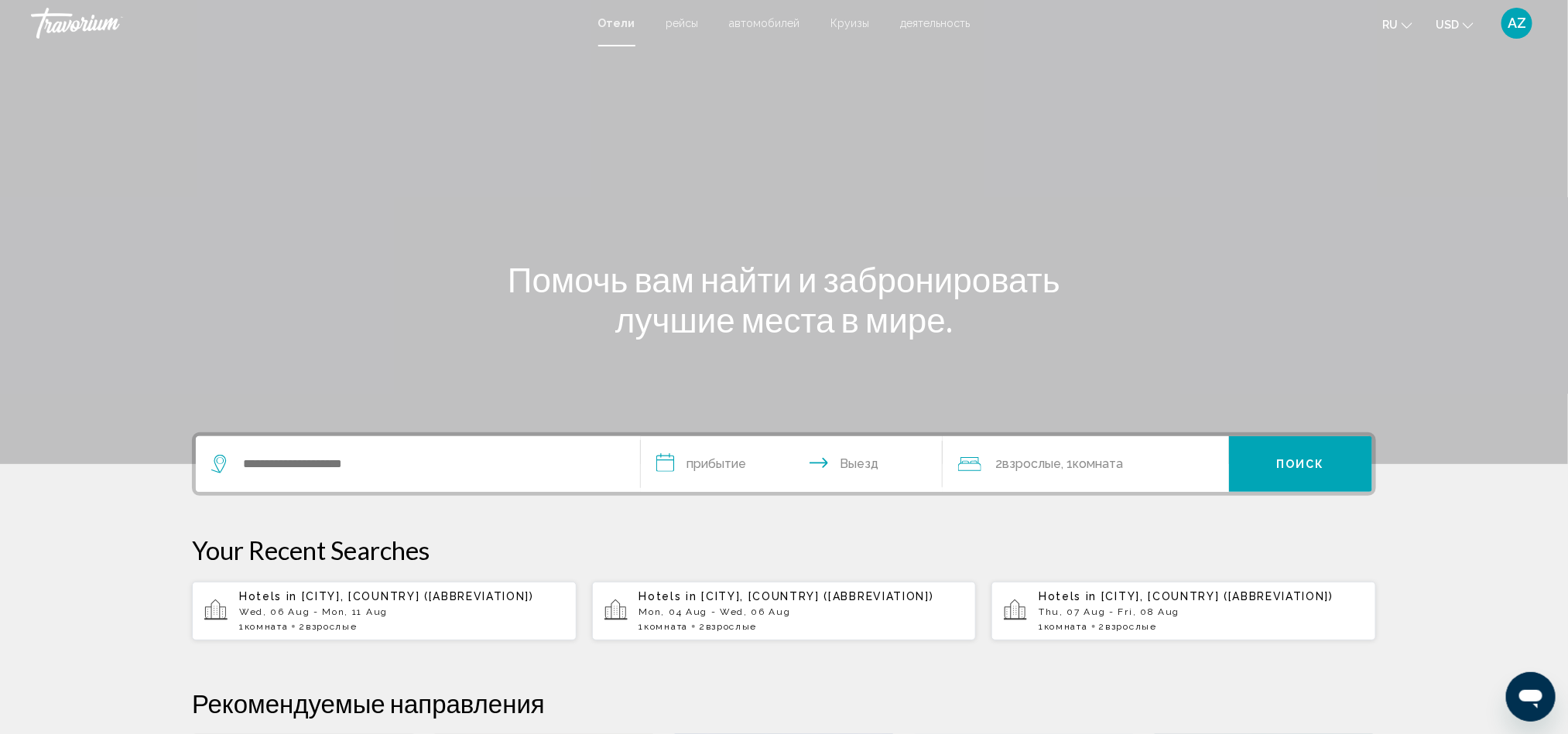 click at bounding box center (418, 464) 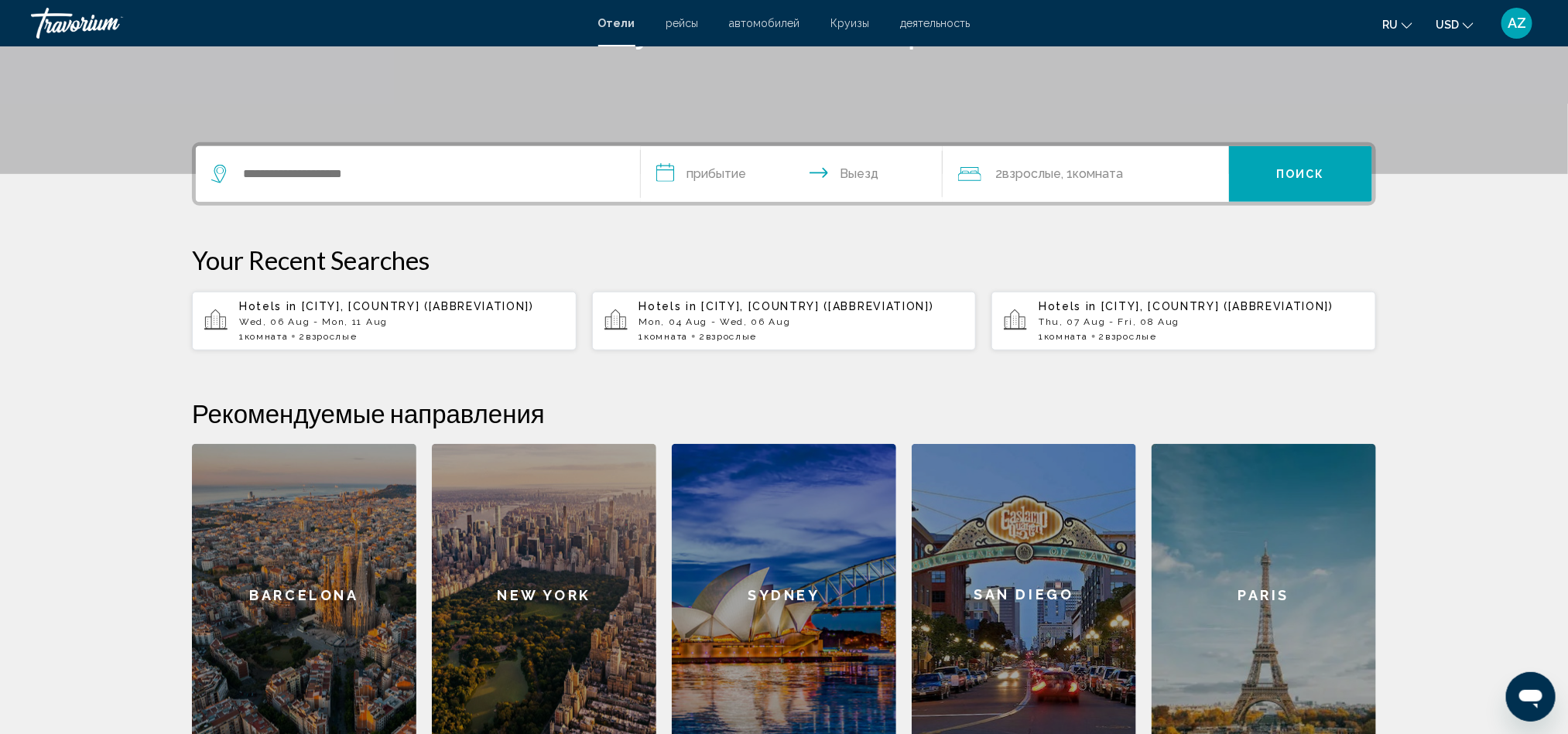 scroll, scrollTop: 381, scrollLeft: 0, axis: vertical 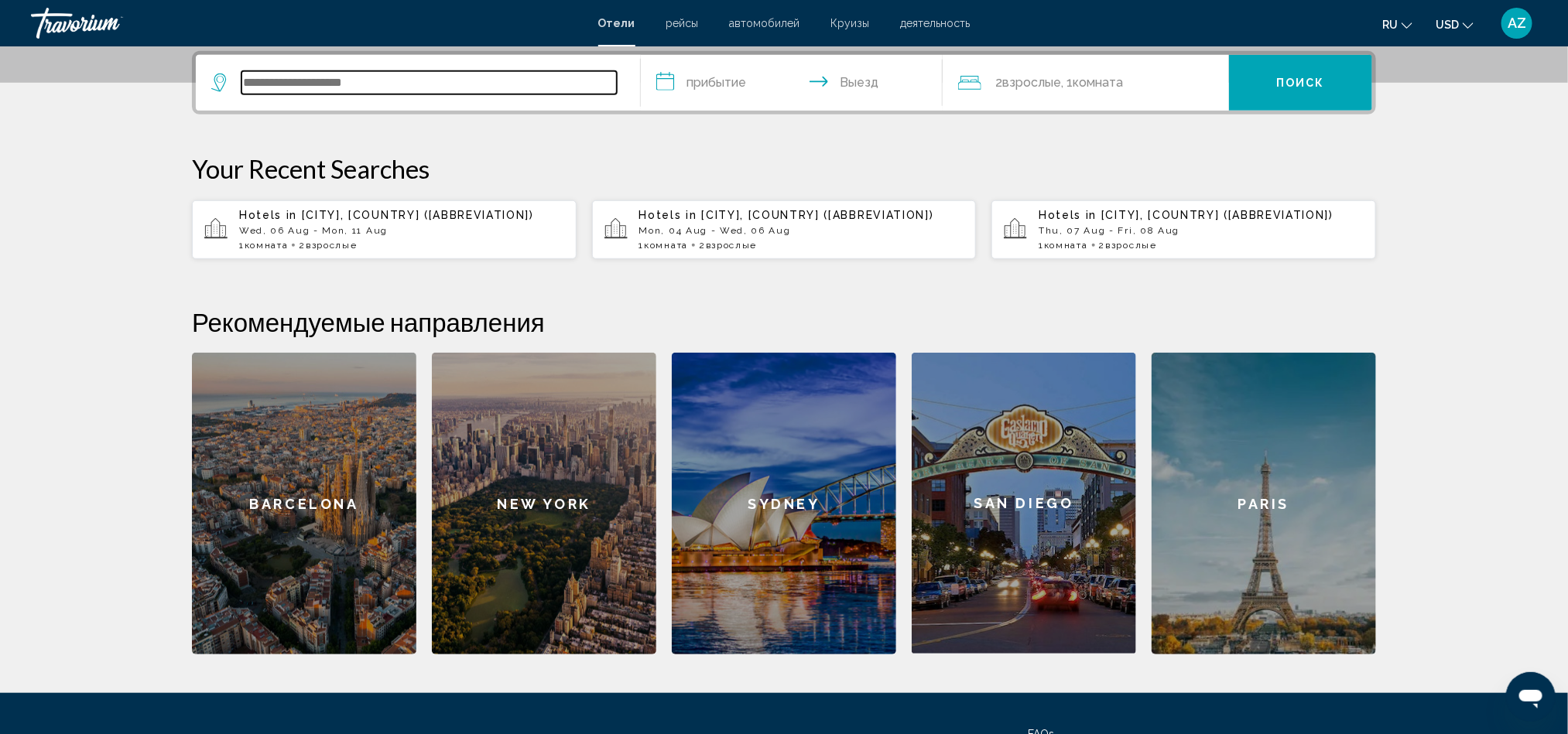 click at bounding box center [429, 83] 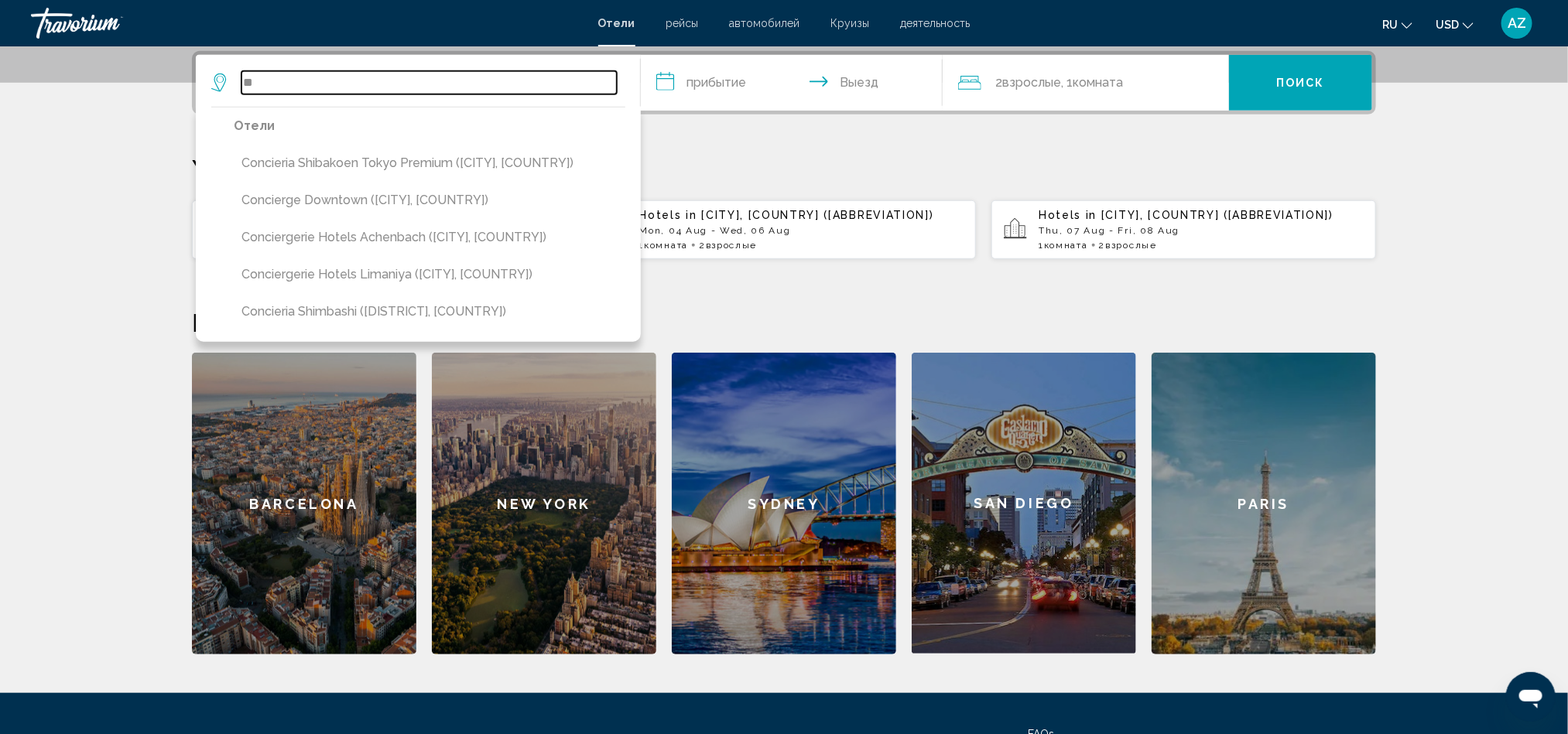 type on "*" 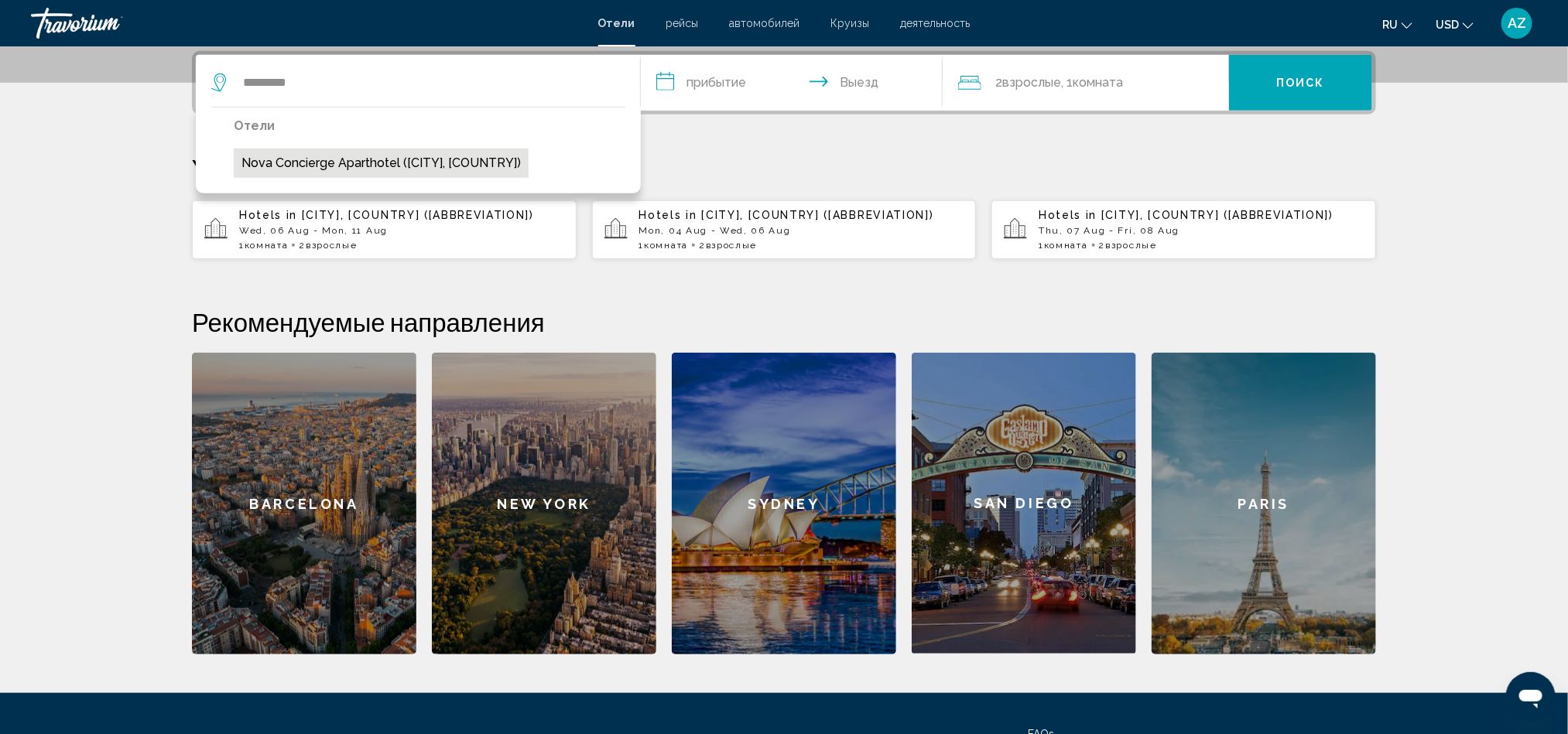 click on "Nova Concierge Aparthotel ([CITY], [COUNTRY])" at bounding box center [381, 163] 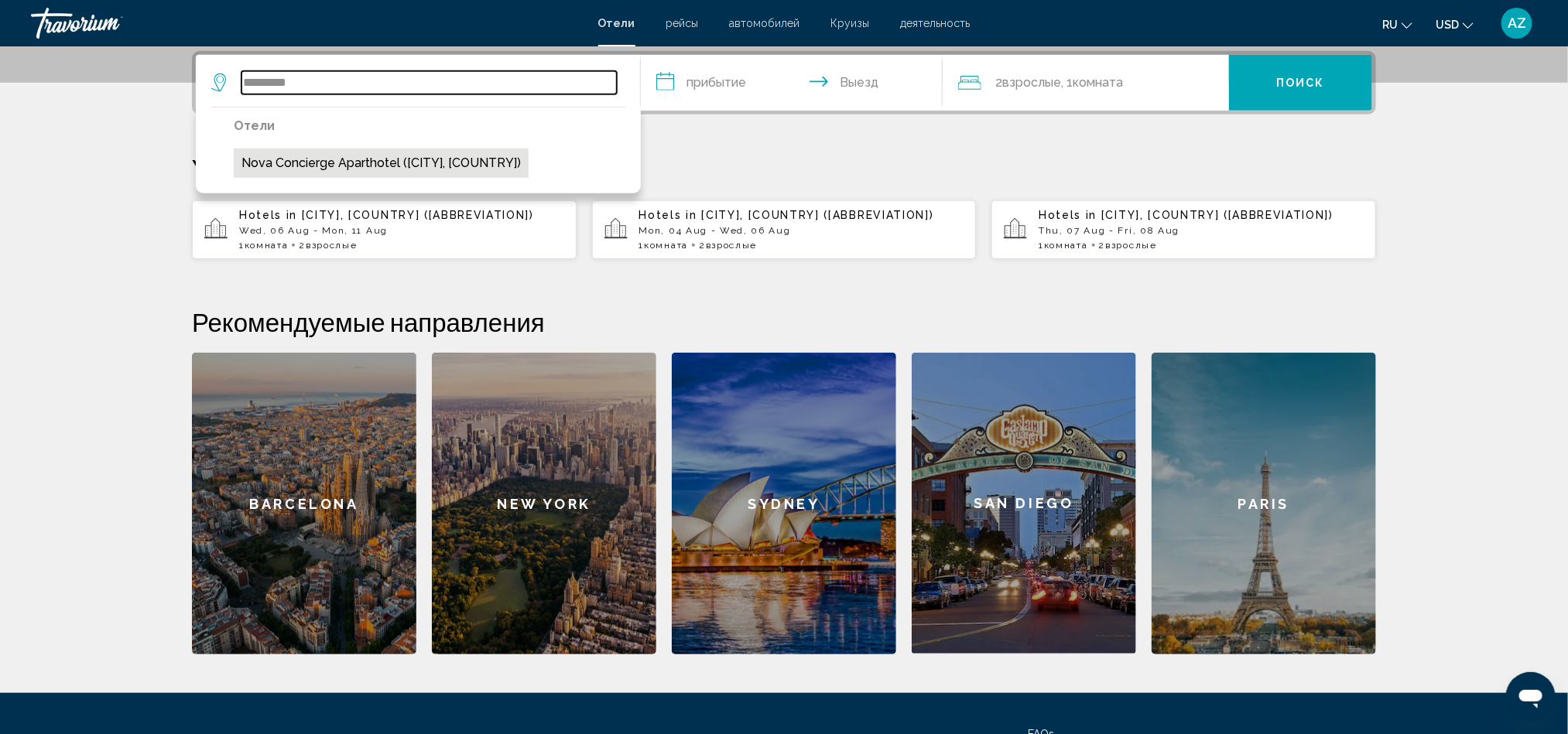 type on "**********" 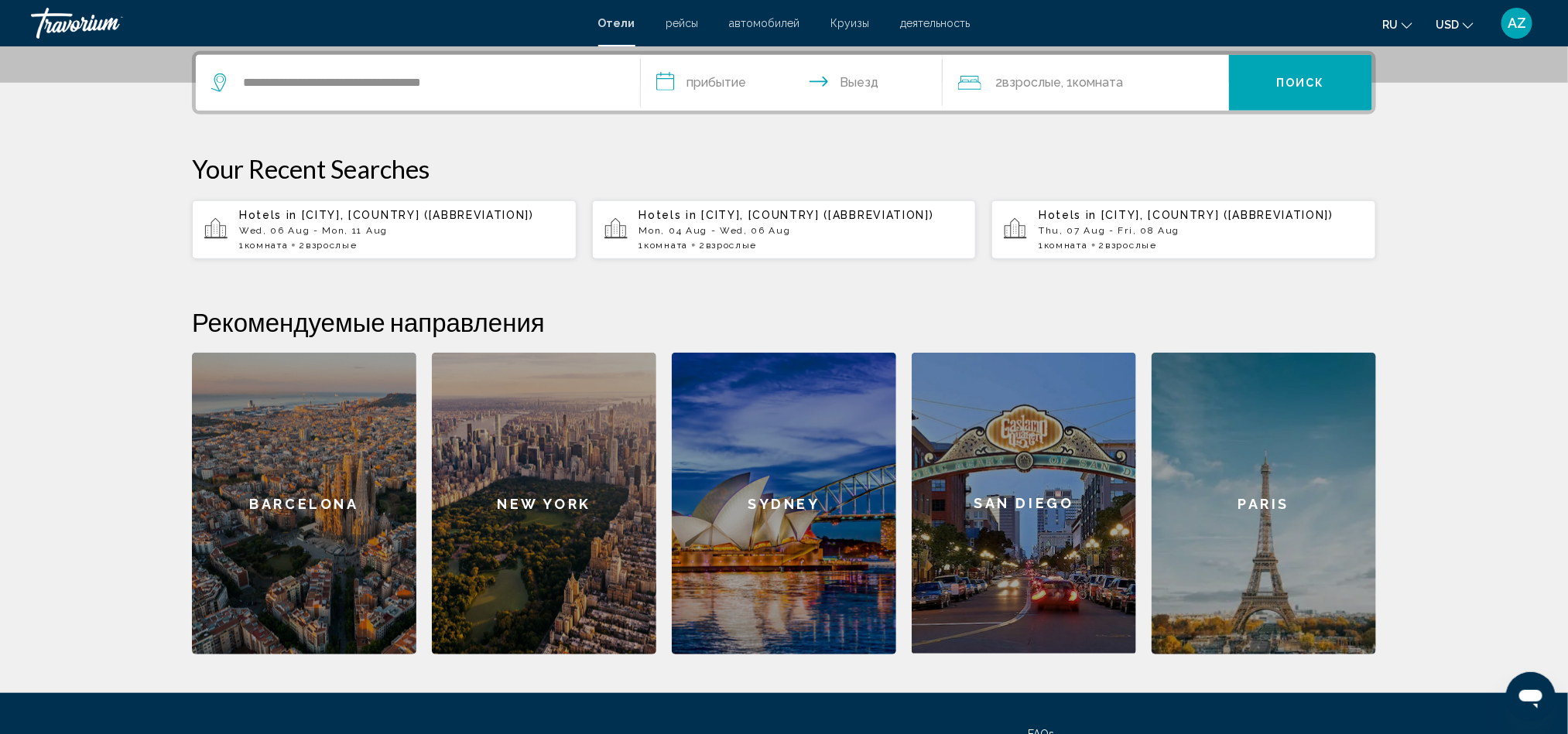 click on "**********" at bounding box center [795, 85] 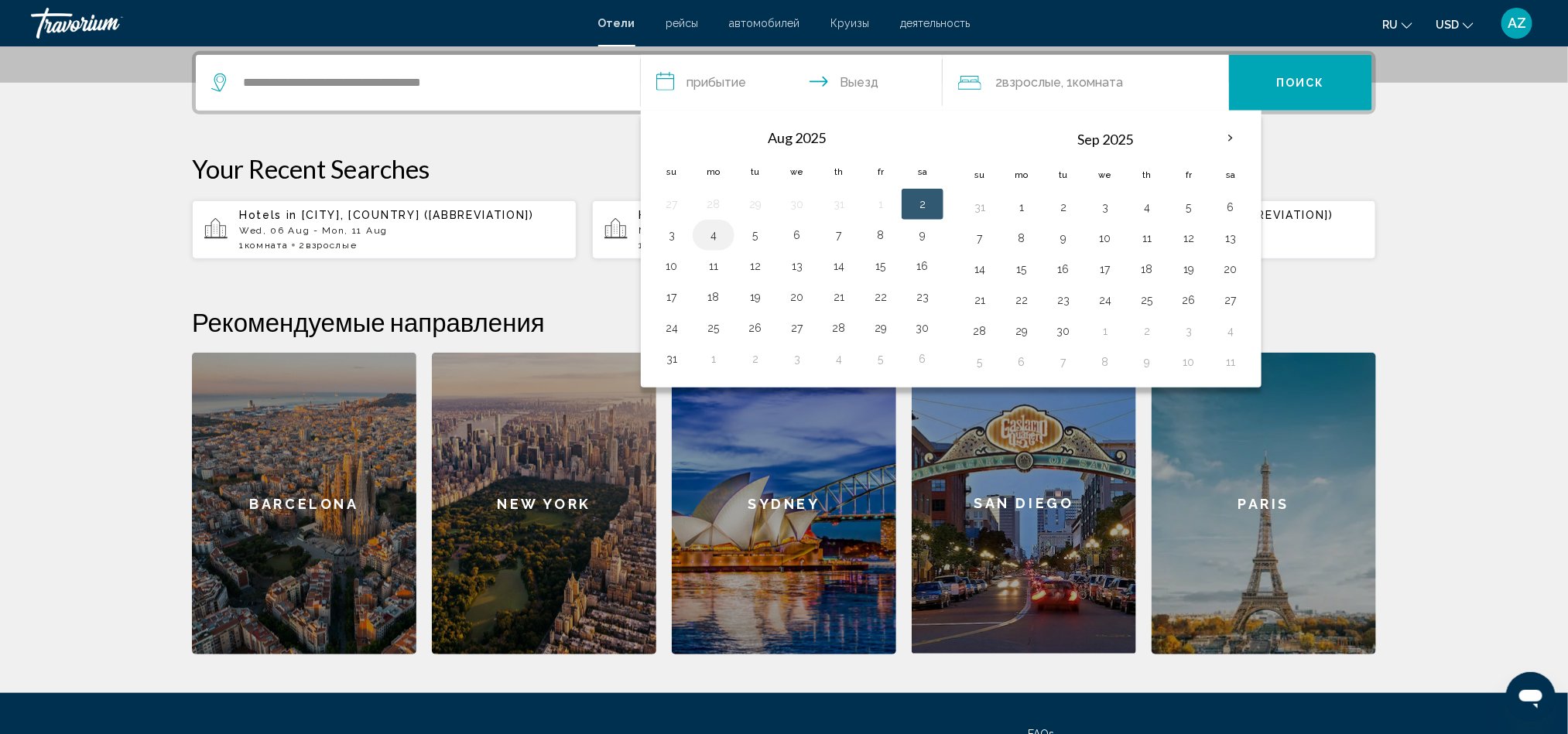 click on "4" at bounding box center (714, 235) 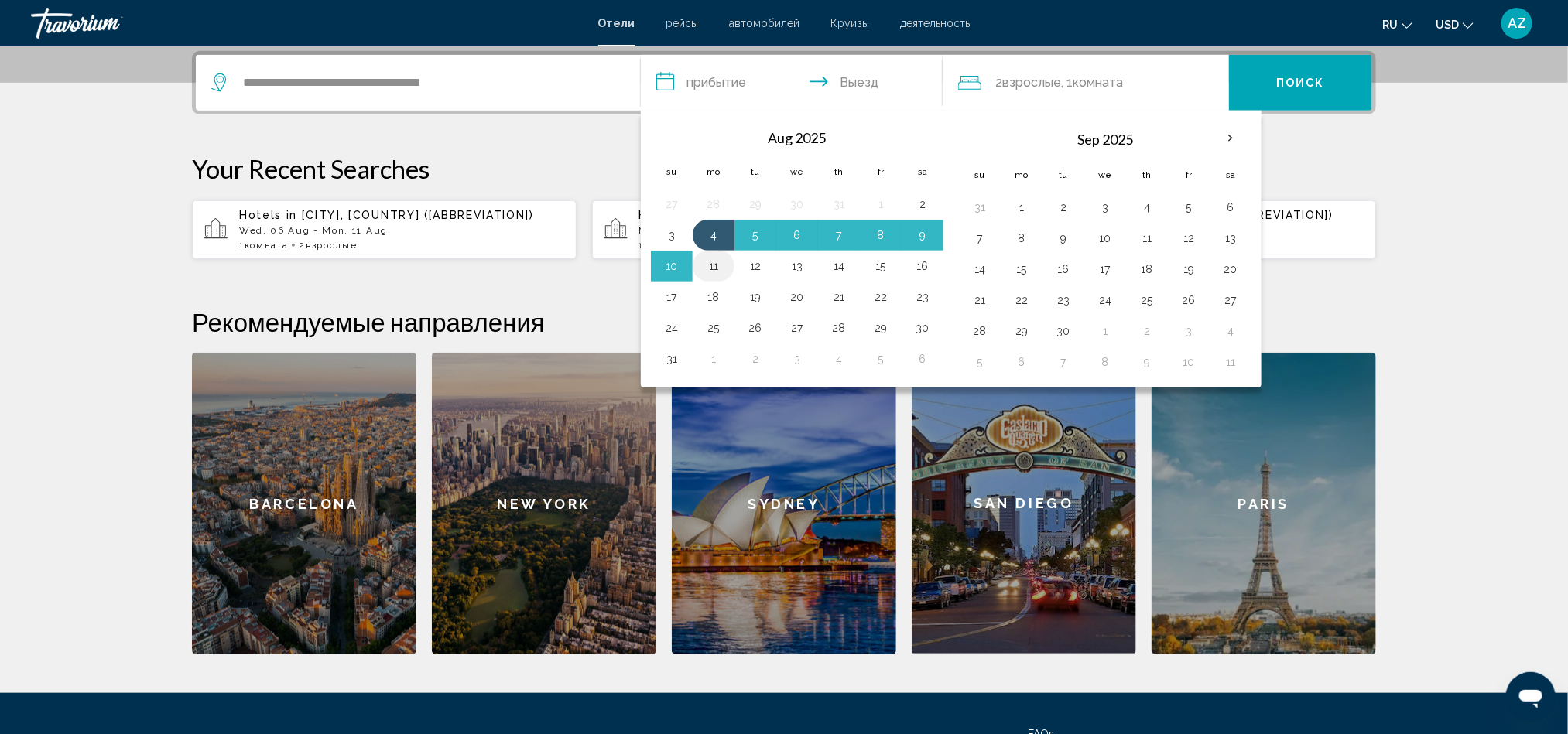 click on "11" at bounding box center (714, 266) 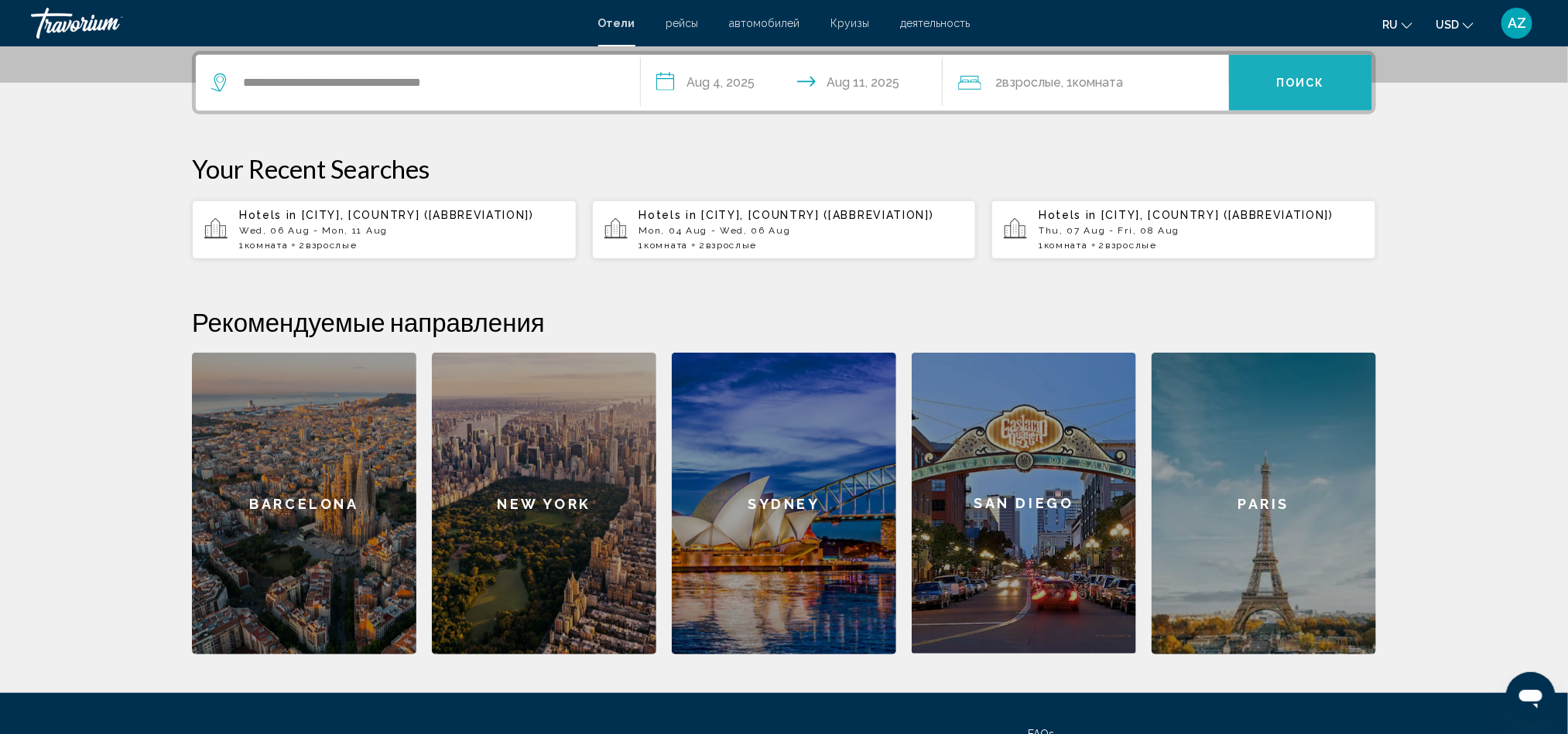 click on "Поиск" at bounding box center [1300, 84] 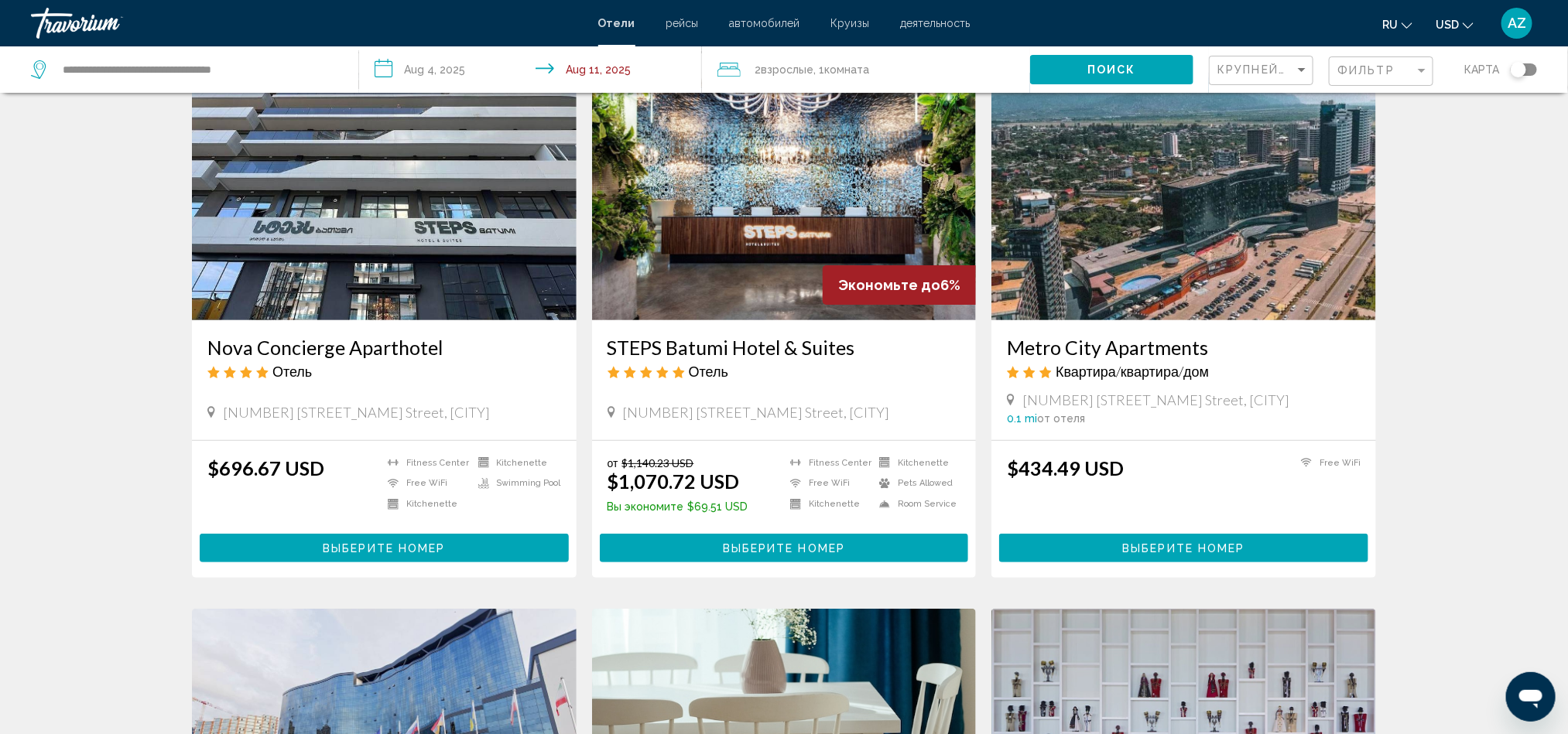 scroll, scrollTop: 116, scrollLeft: 0, axis: vertical 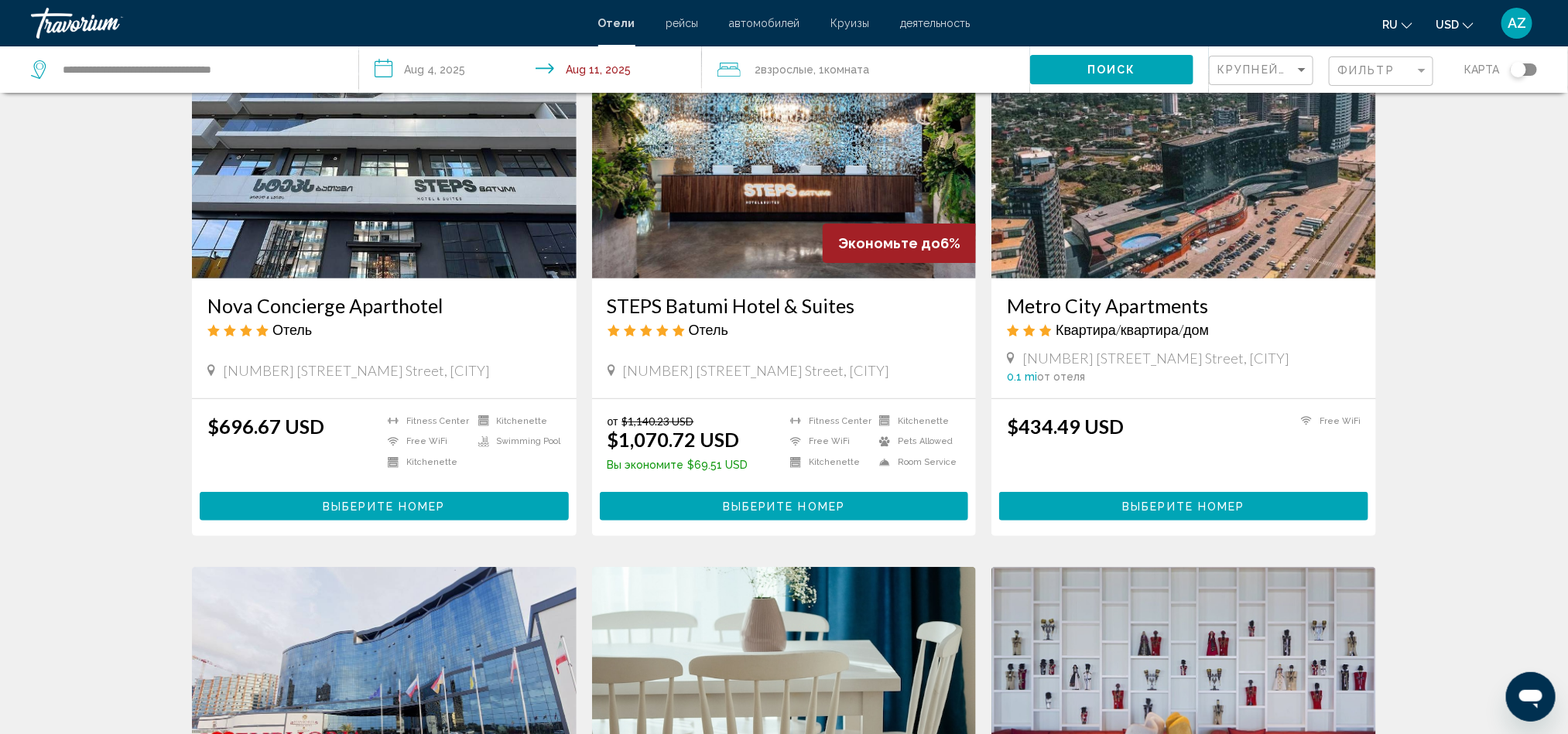 click on "$696.67 USD" at bounding box center [265, 426] 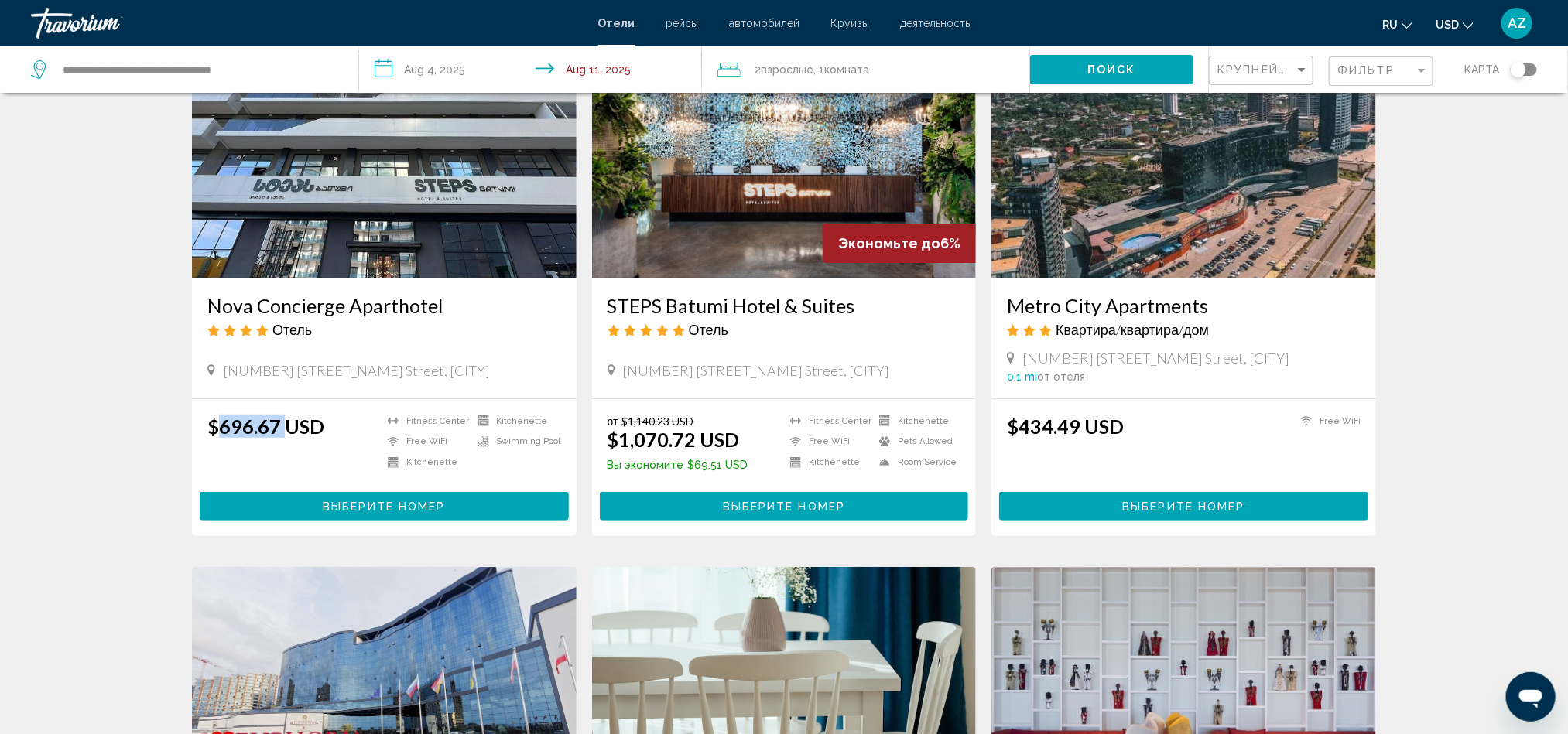 click on "$696.67 USD" at bounding box center [265, 426] 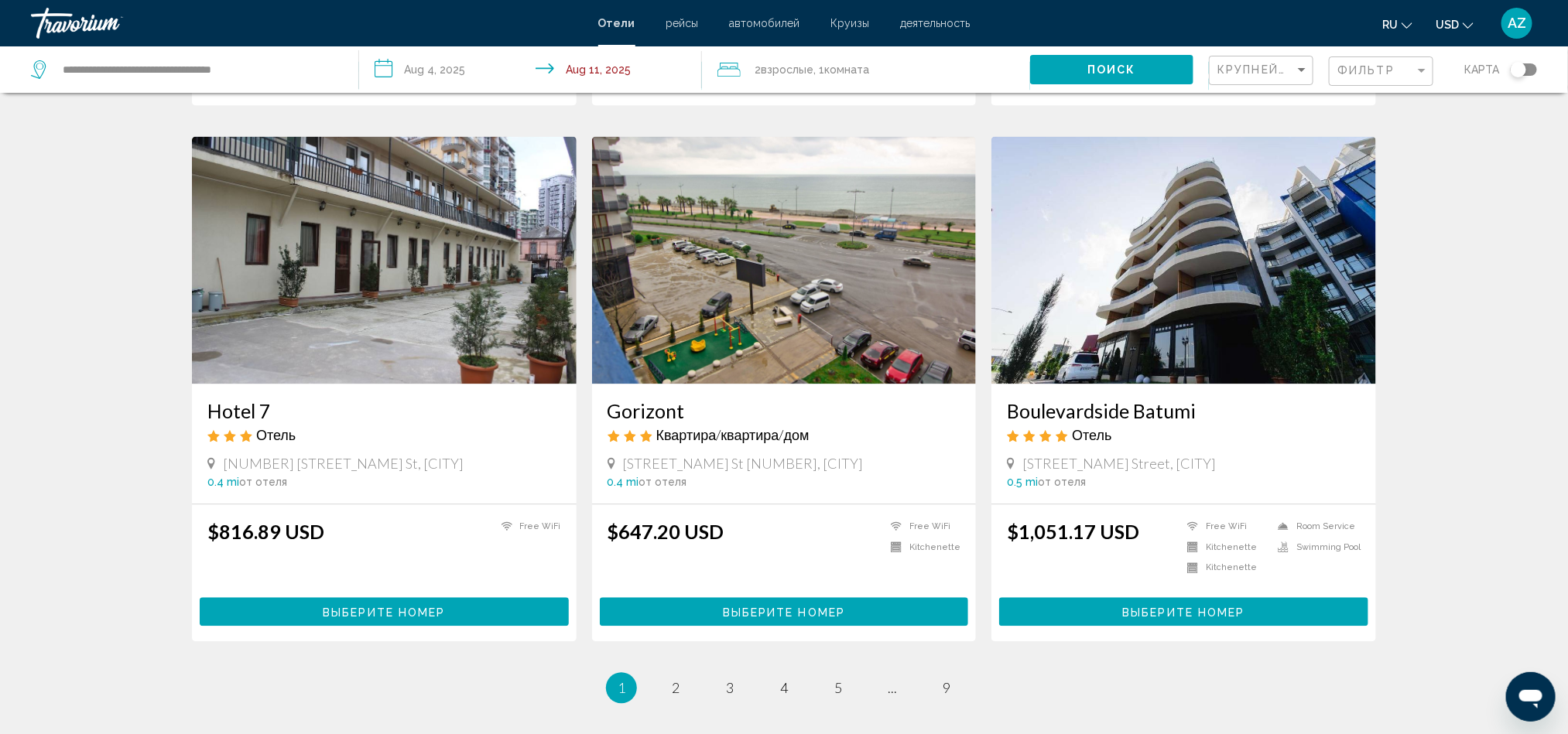 scroll, scrollTop: 1855, scrollLeft: 0, axis: vertical 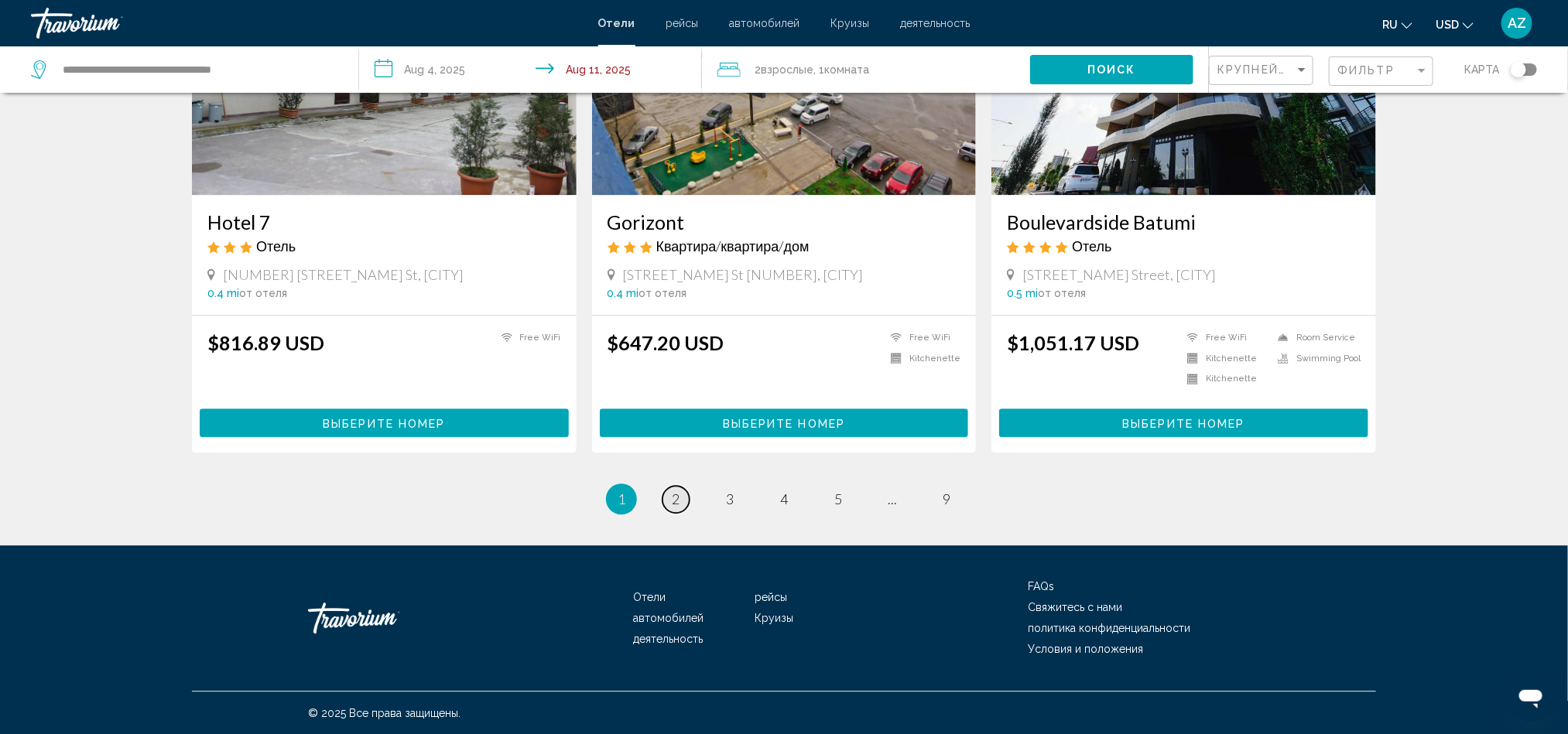 click on "page  2" at bounding box center (676, 499) 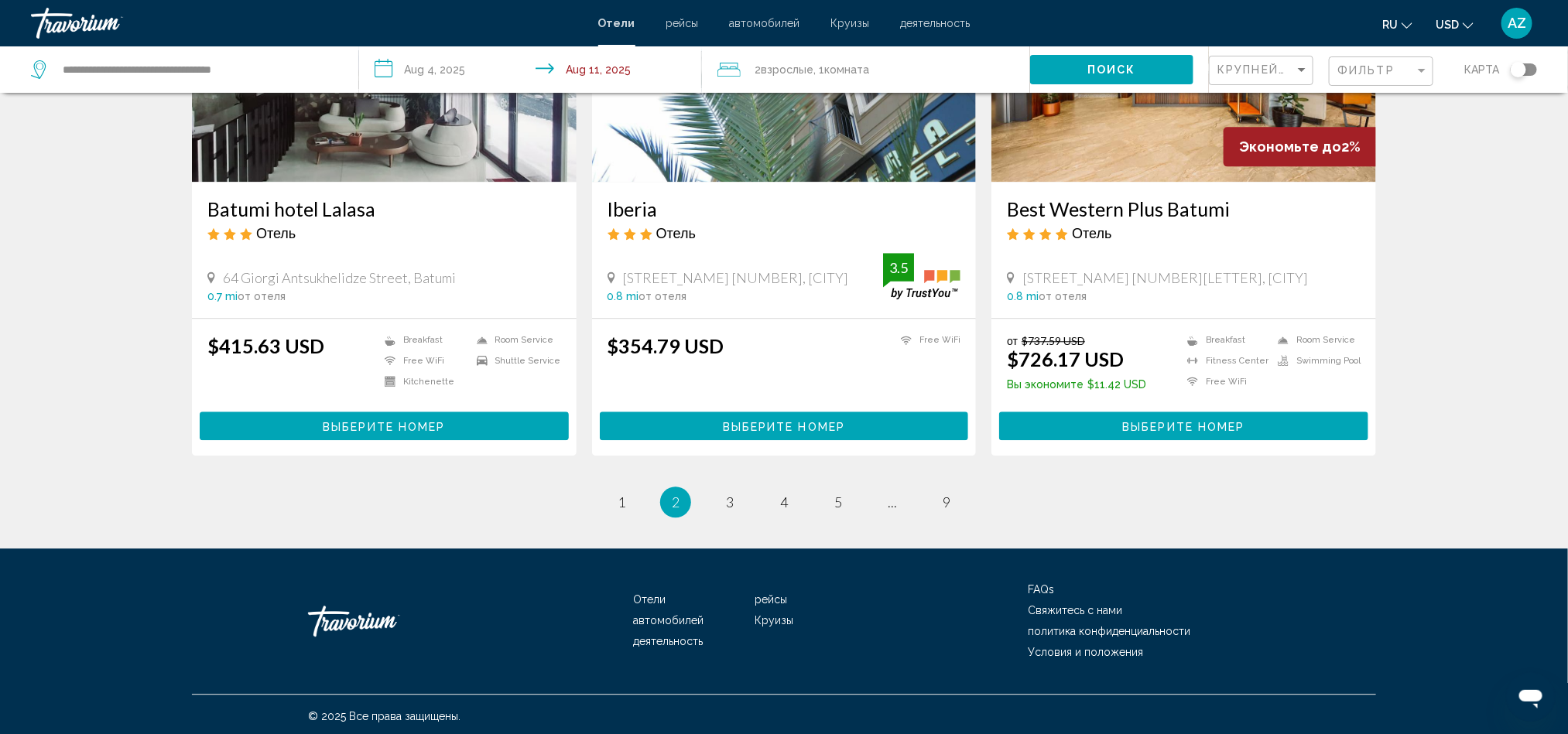 scroll, scrollTop: 1877, scrollLeft: 0, axis: vertical 